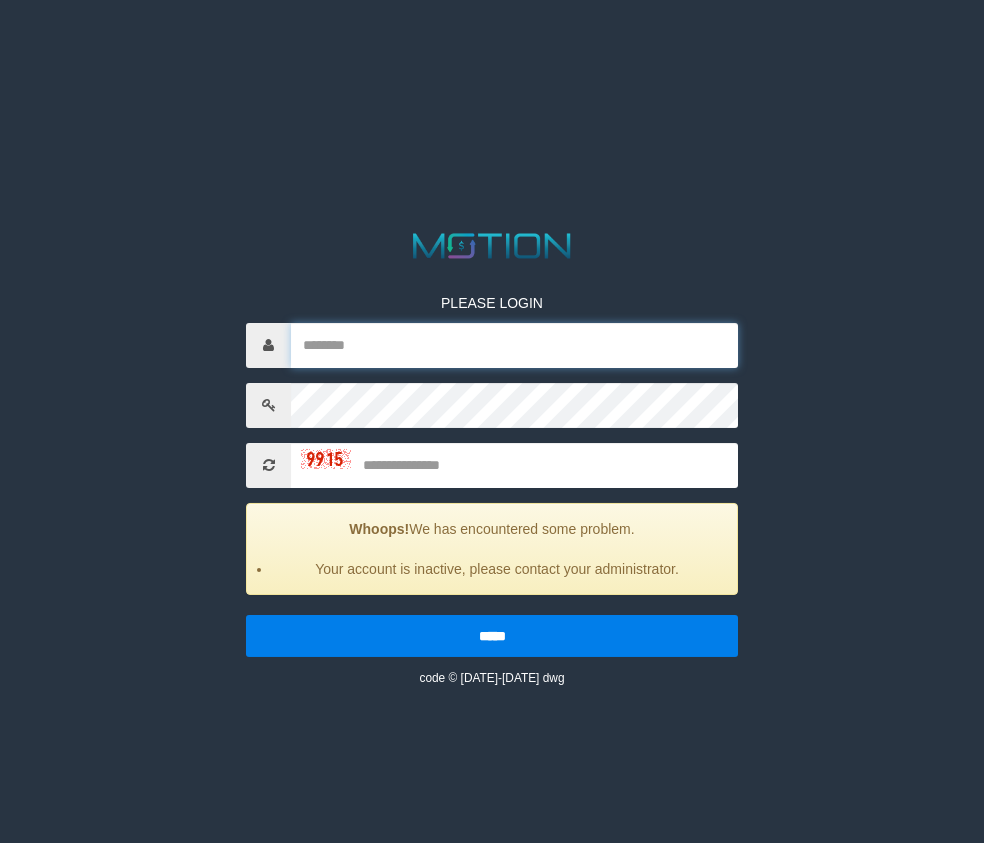 scroll, scrollTop: 0, scrollLeft: 0, axis: both 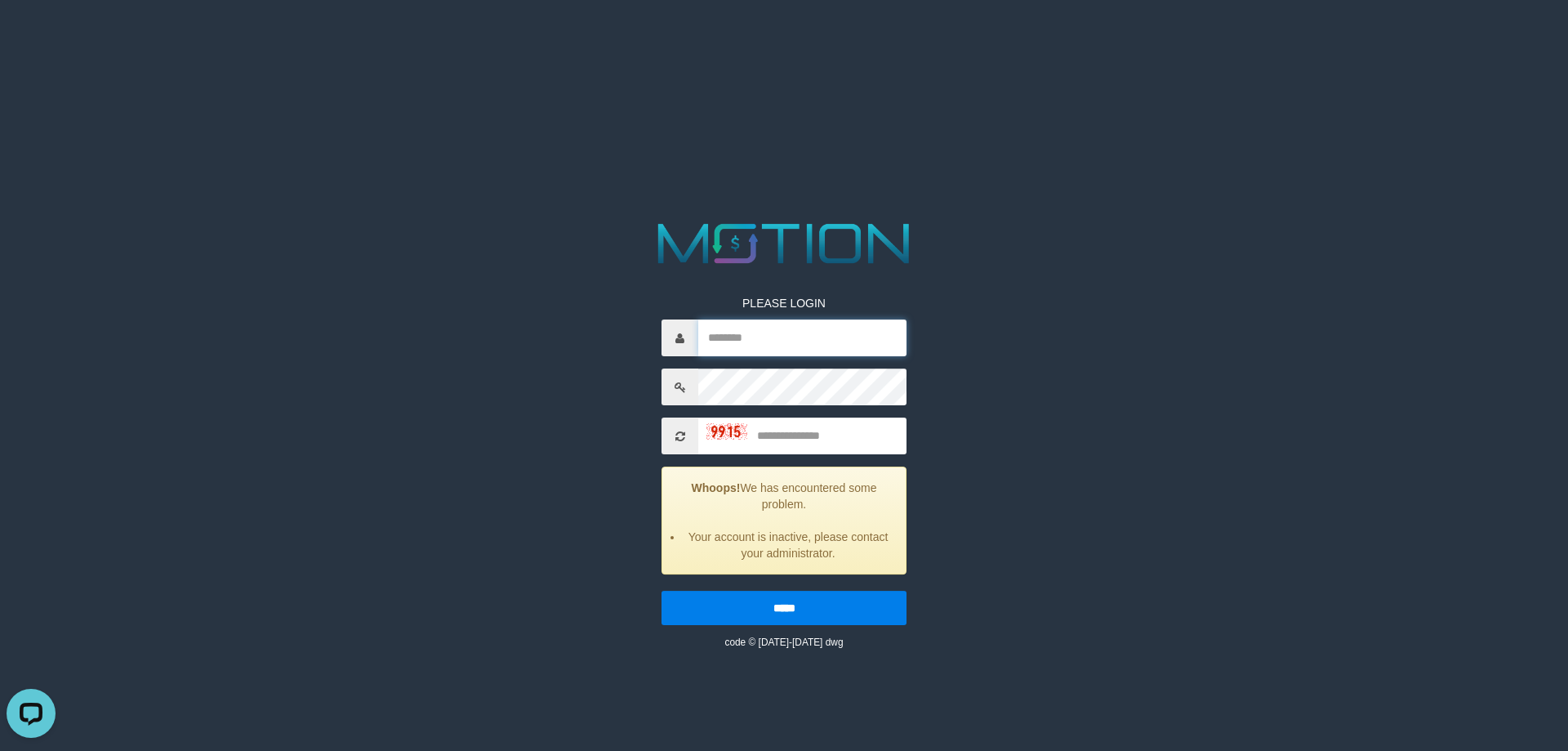 click at bounding box center (802, 338) 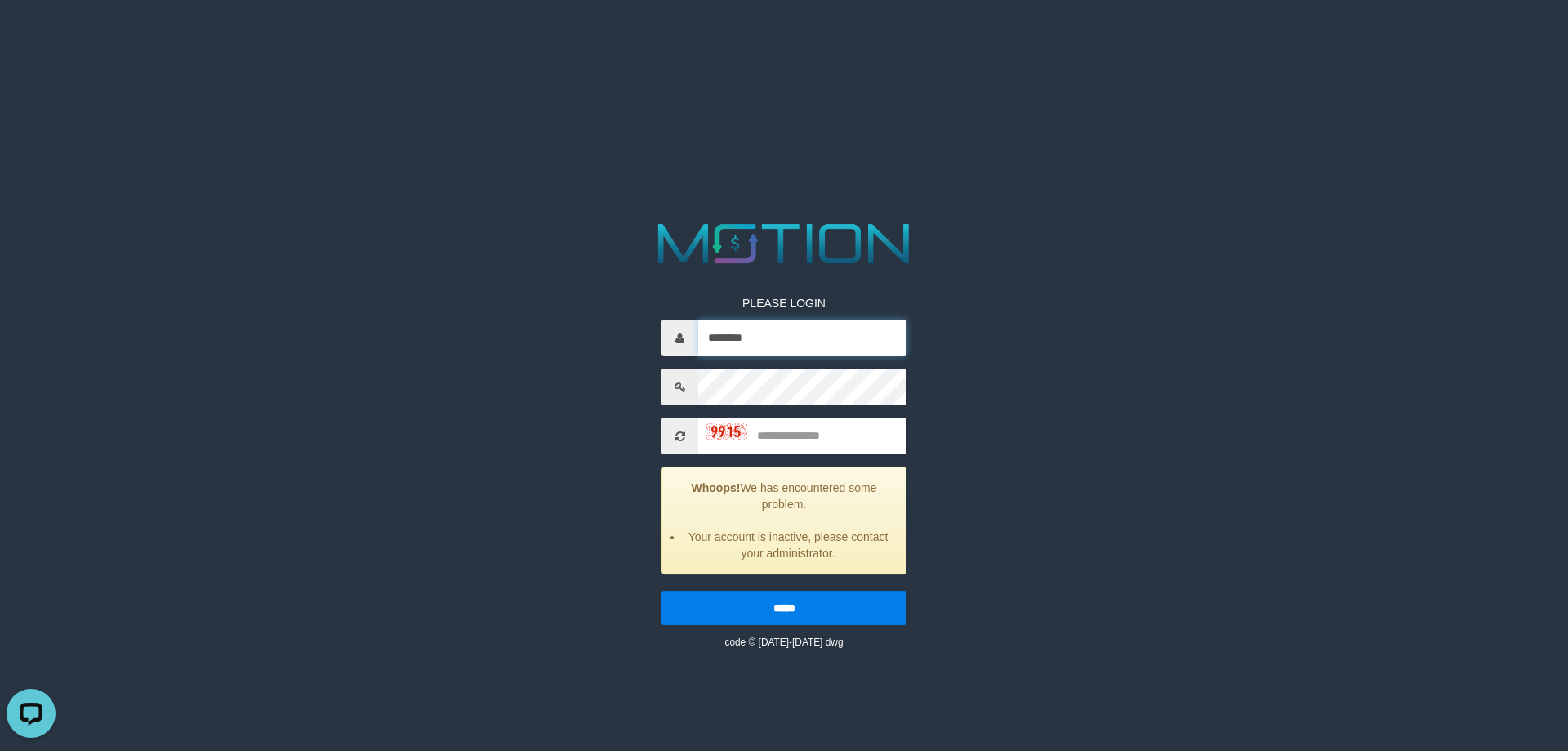 type on "********" 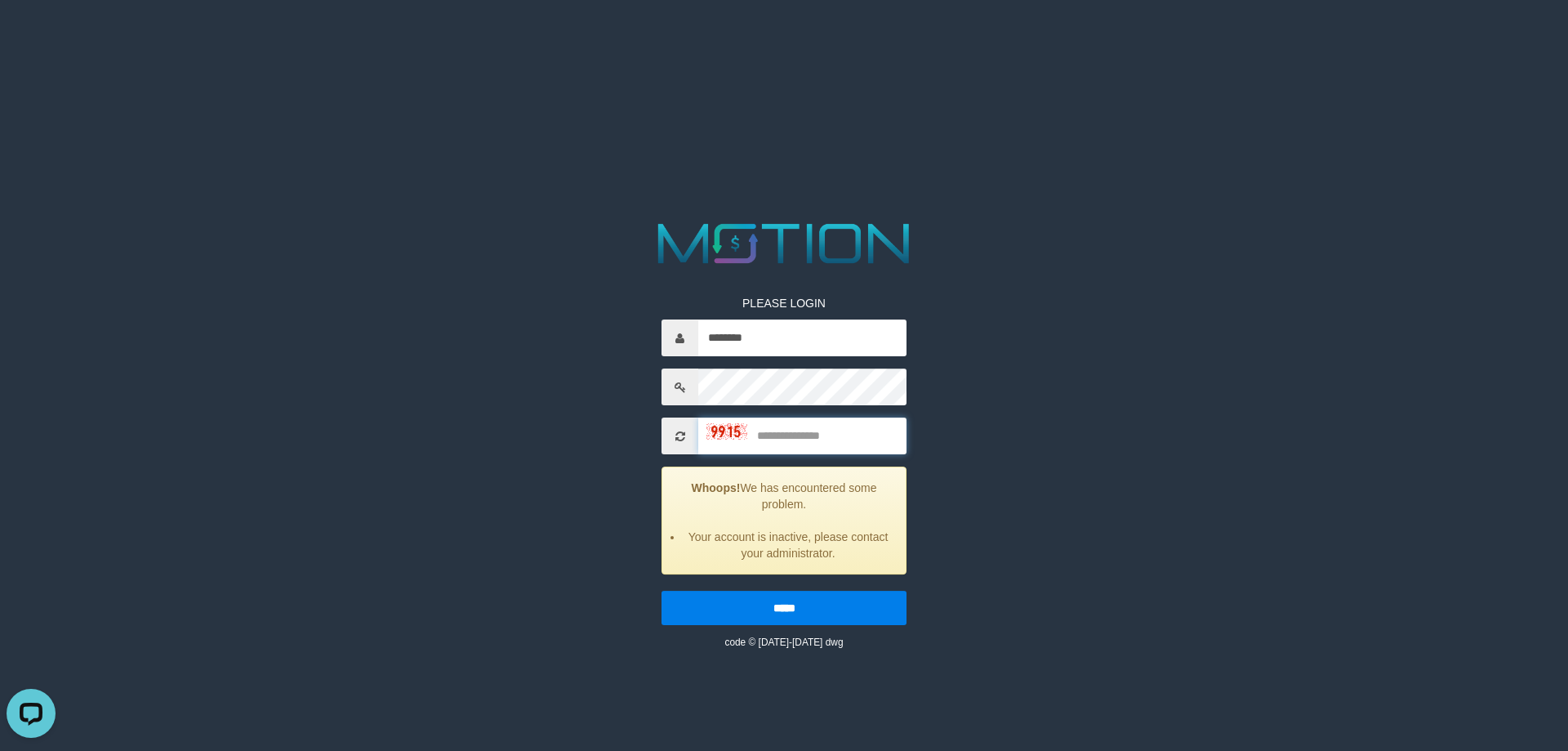 click at bounding box center (802, 436) 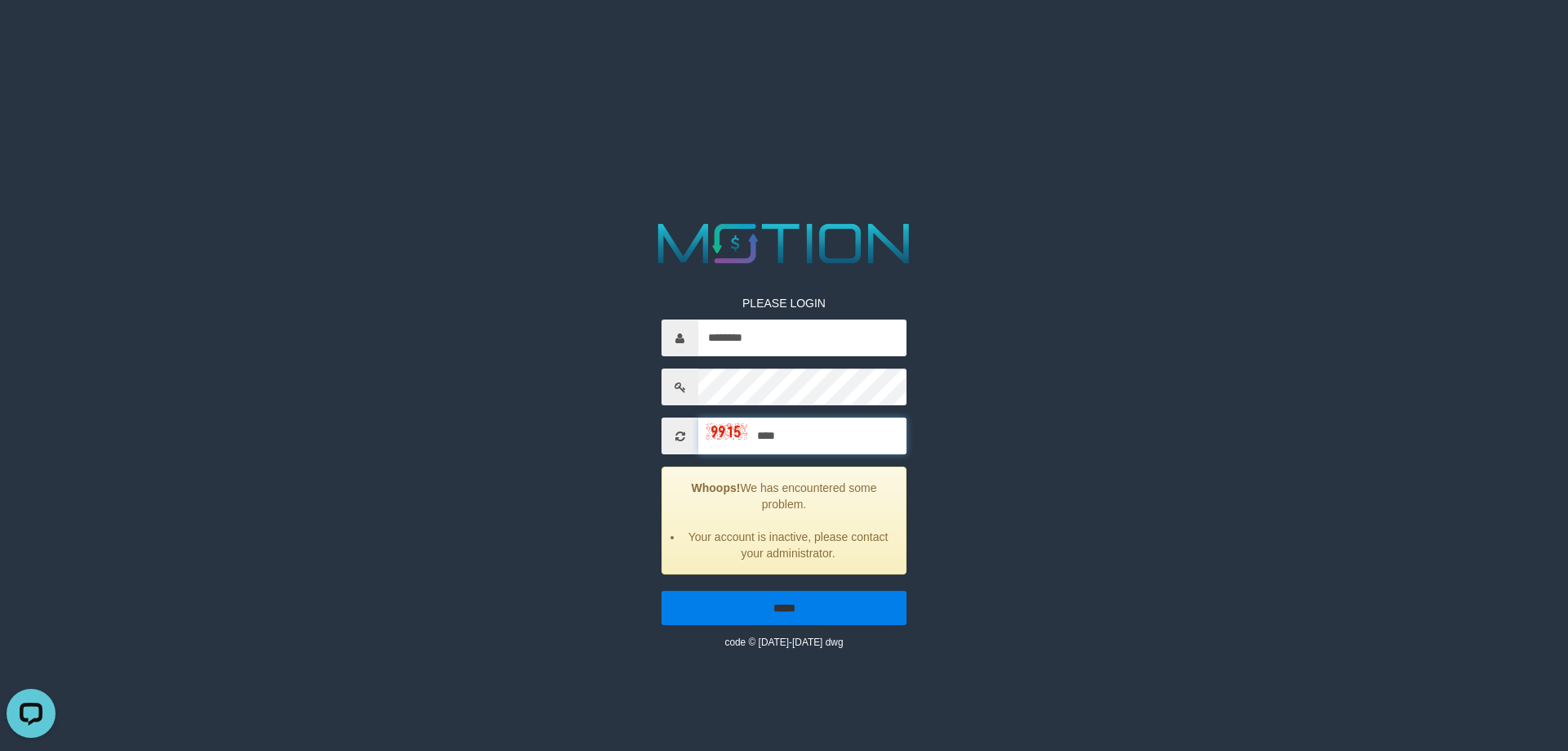 type on "****" 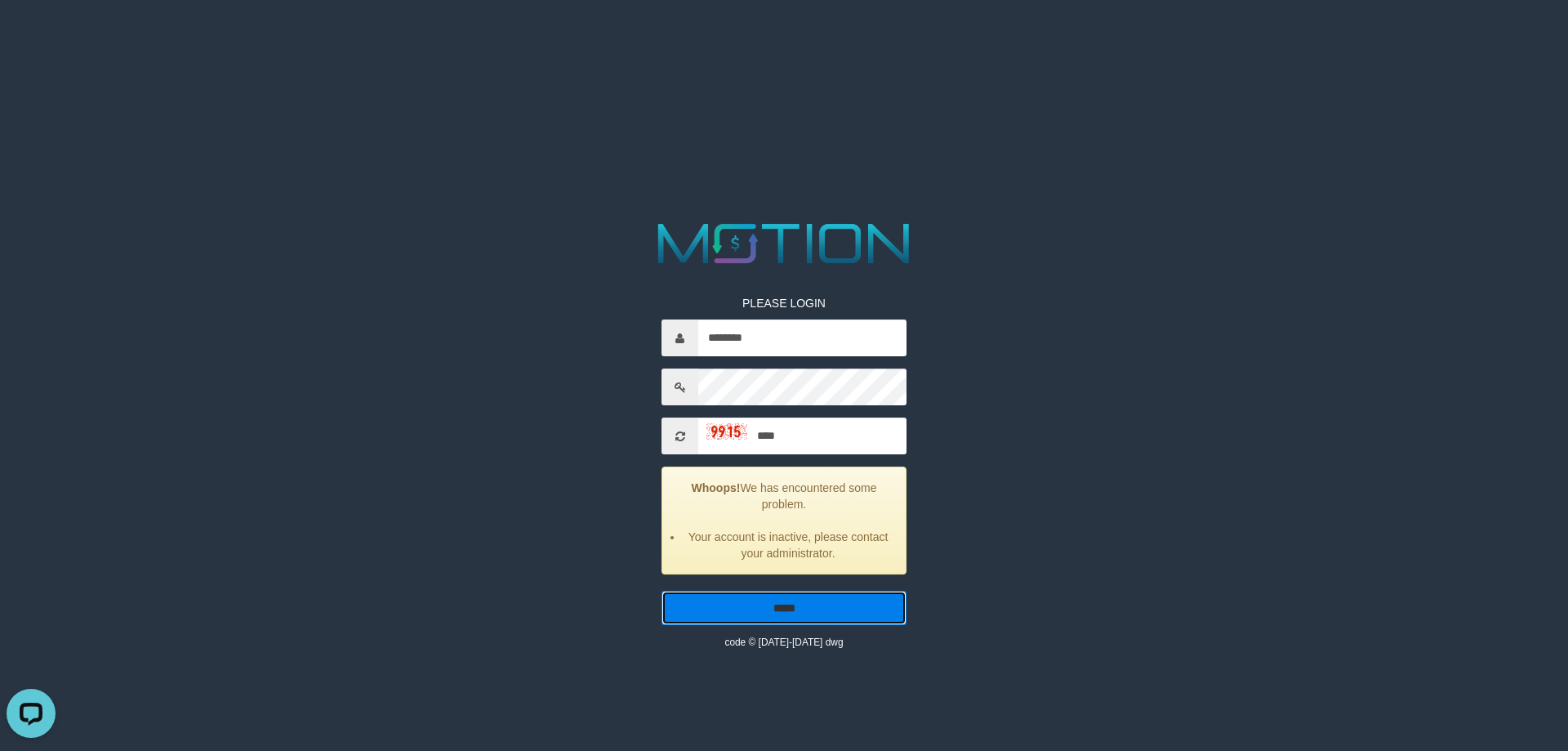 click on "*****" at bounding box center [784, 608] 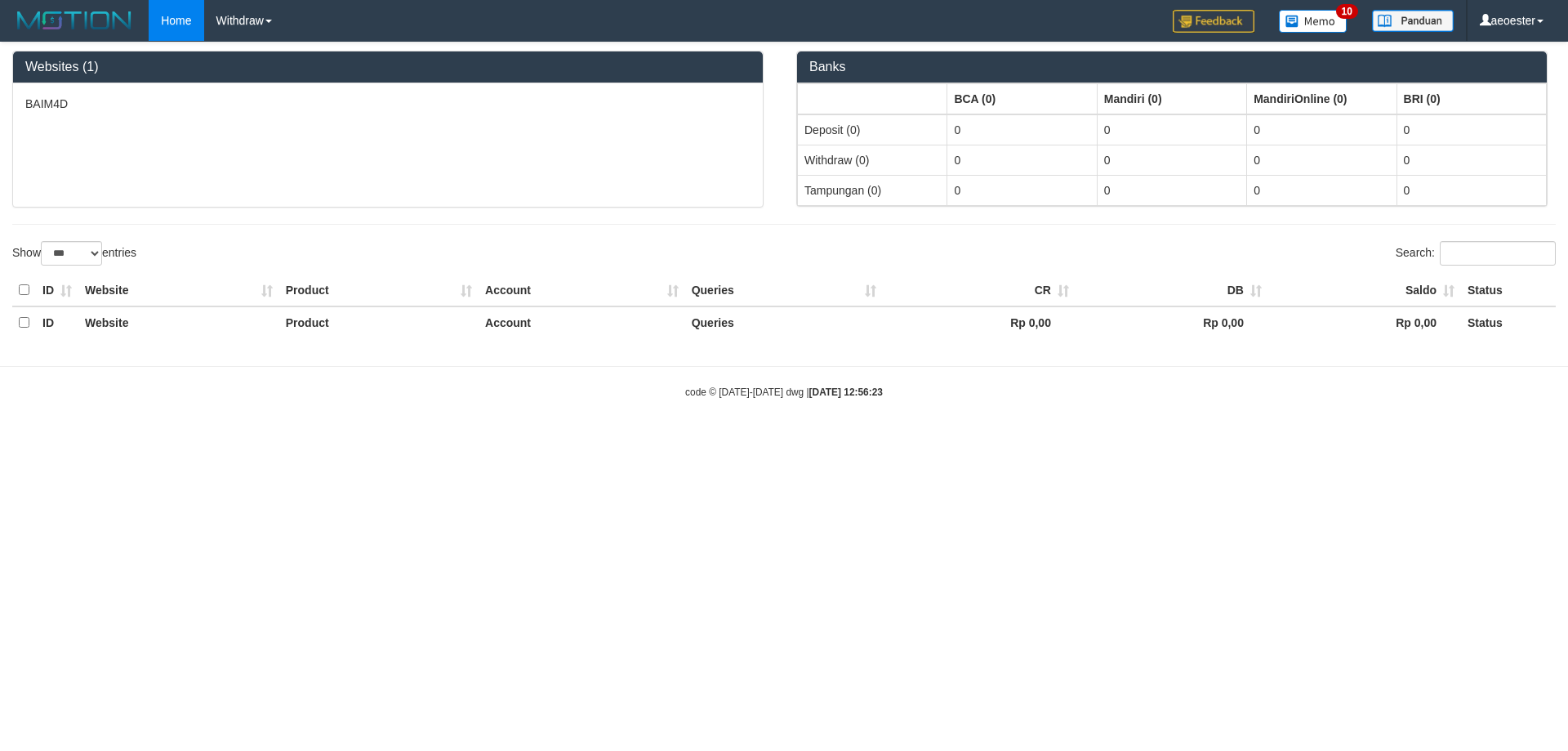 select on "***" 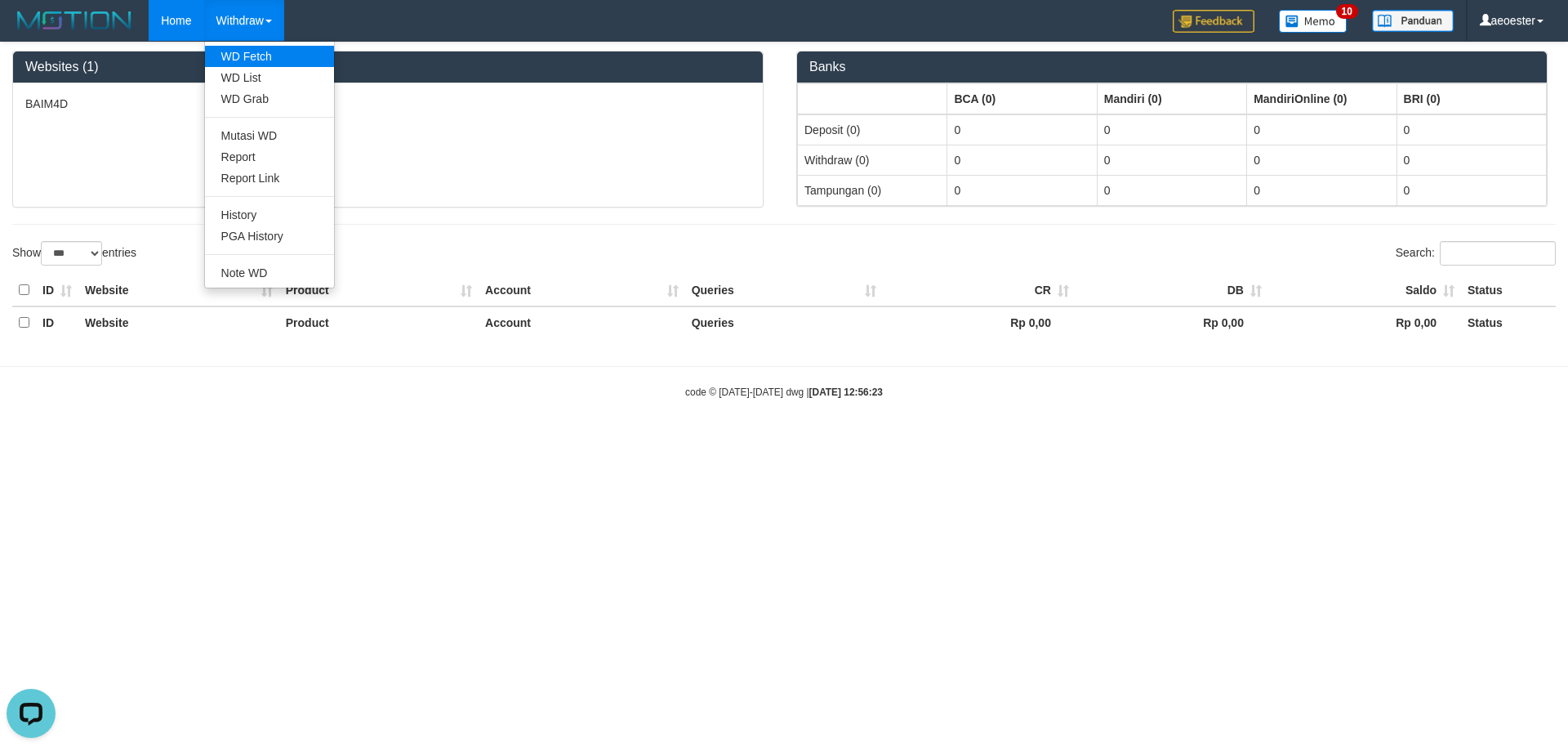 scroll, scrollTop: 0, scrollLeft: 0, axis: both 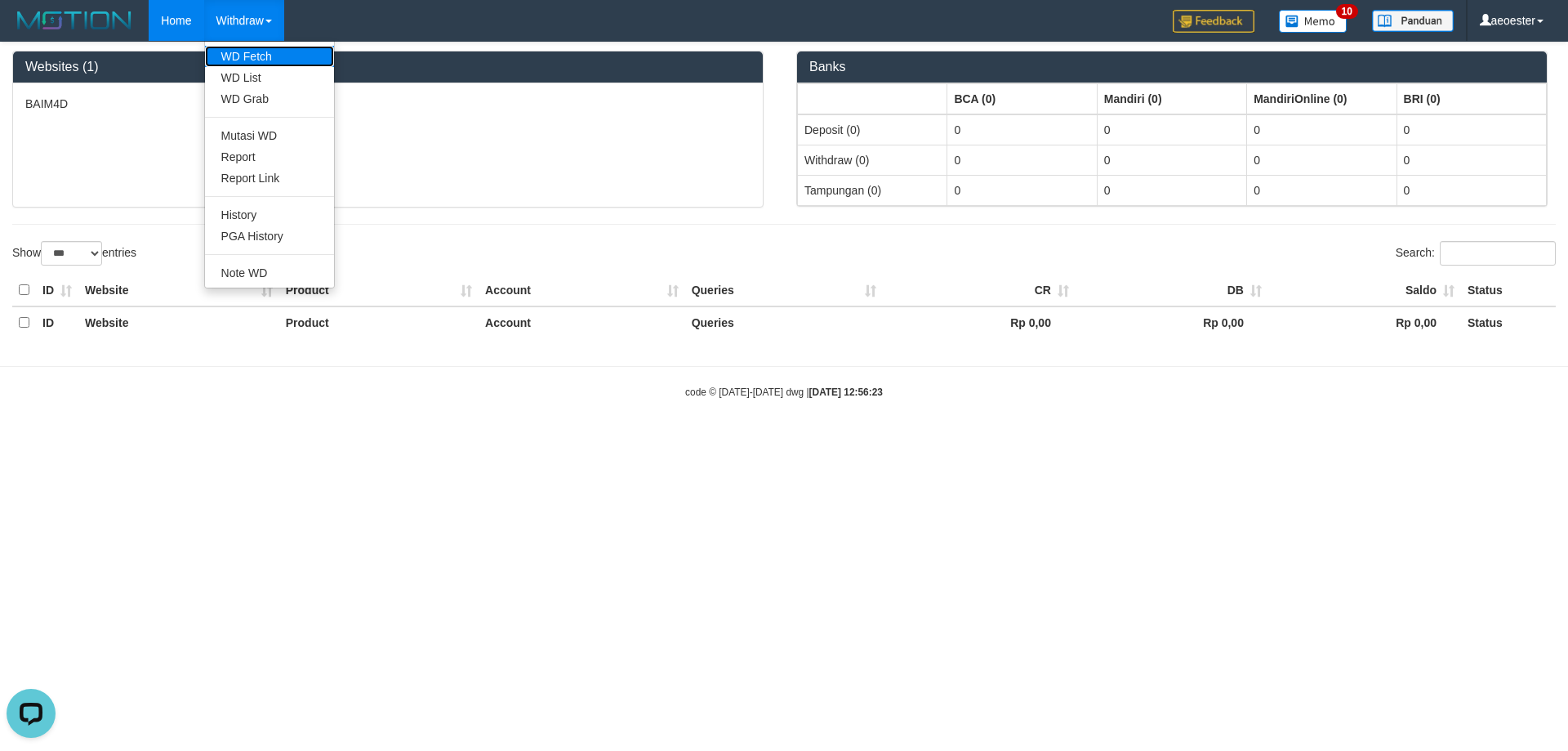 click on "WD Fetch" at bounding box center [270, 56] 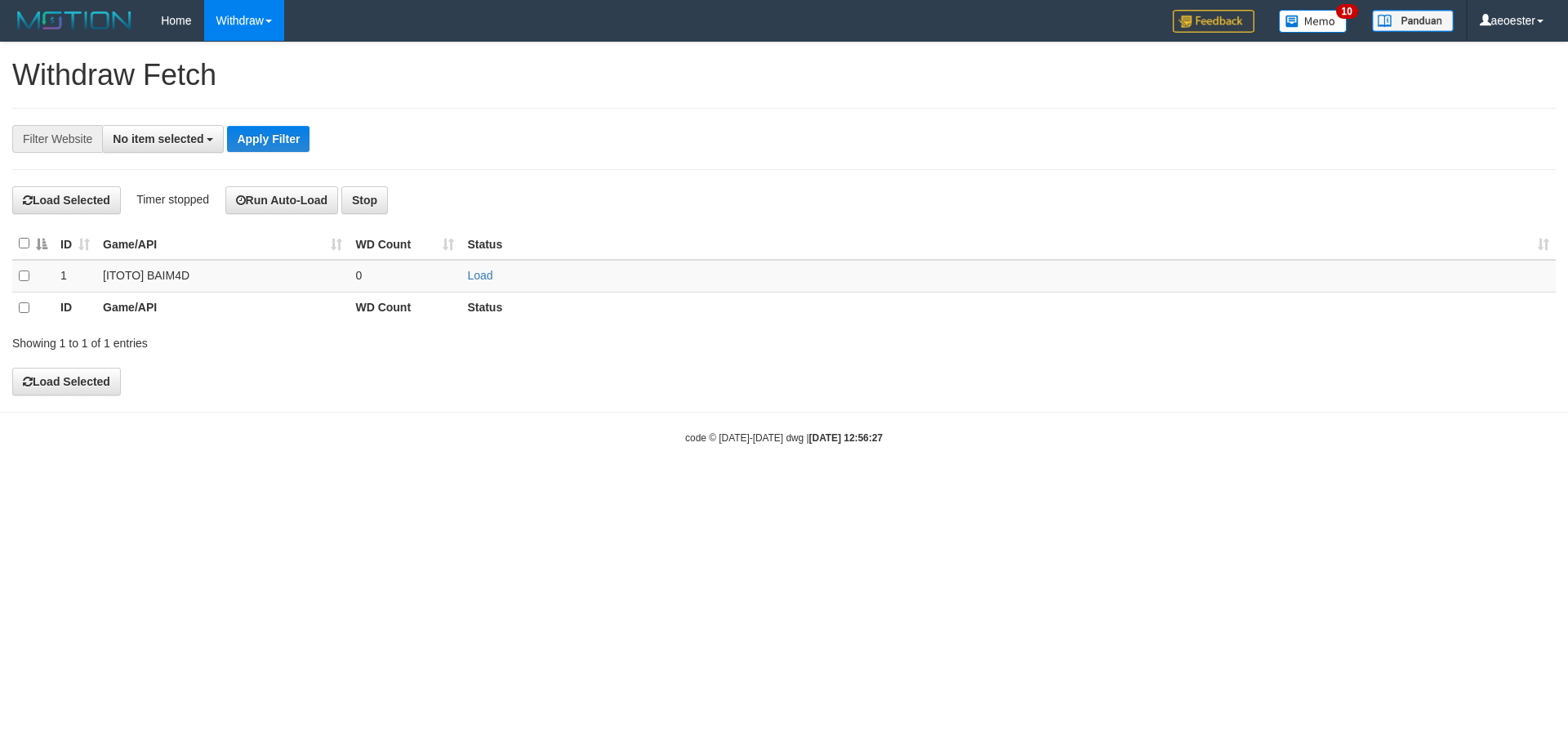 select 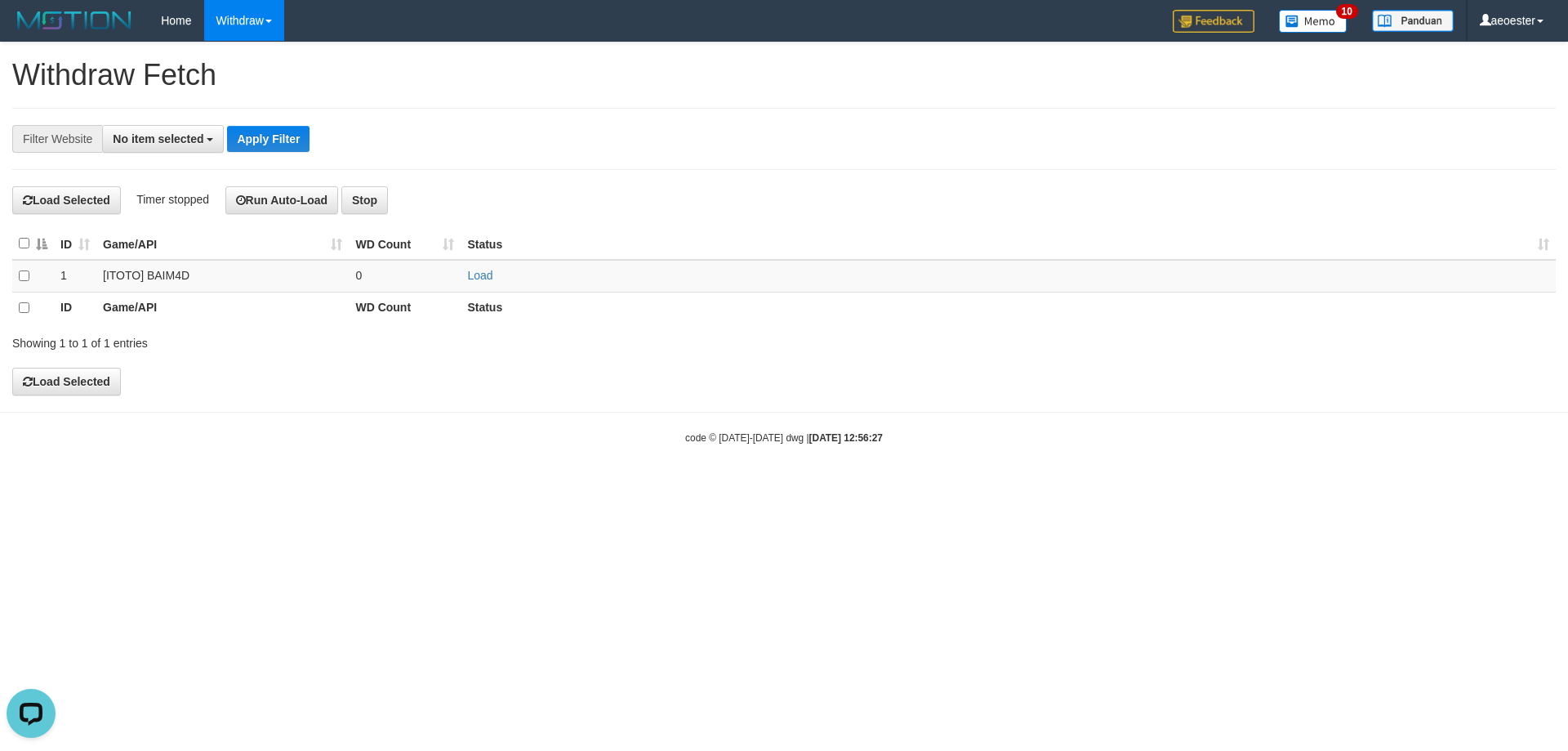 scroll, scrollTop: 0, scrollLeft: 0, axis: both 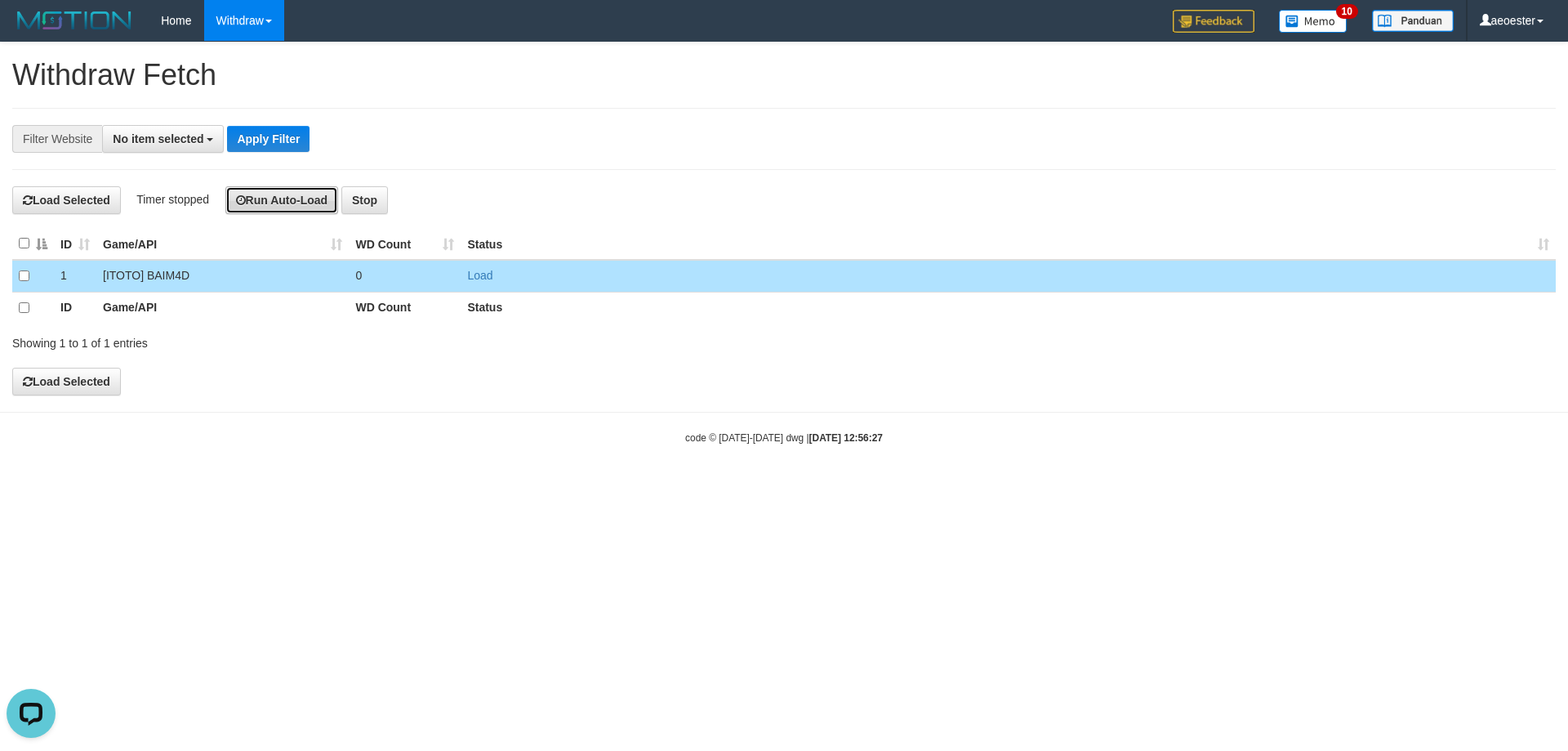 click on "Run Auto-Load" at bounding box center [282, 200] 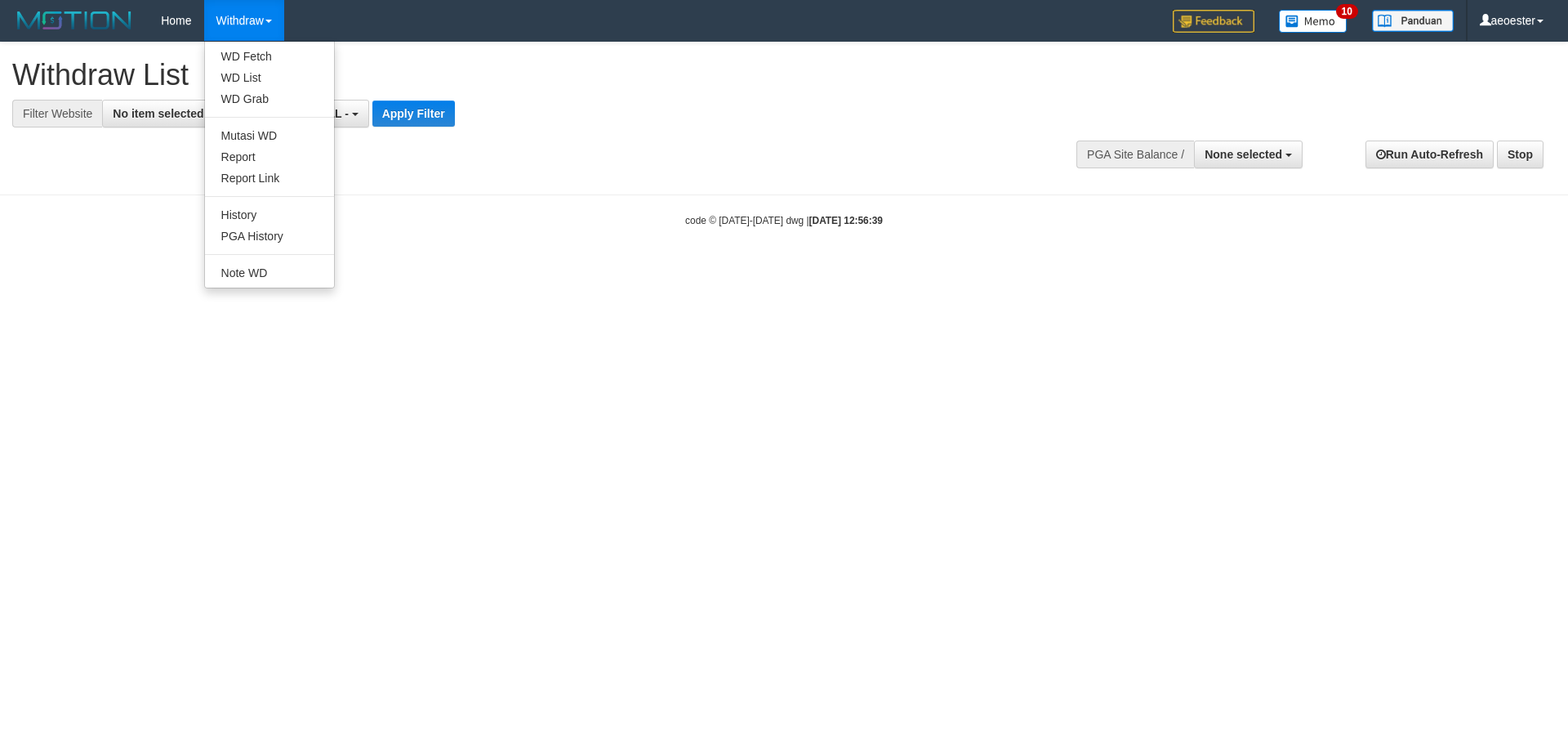 select 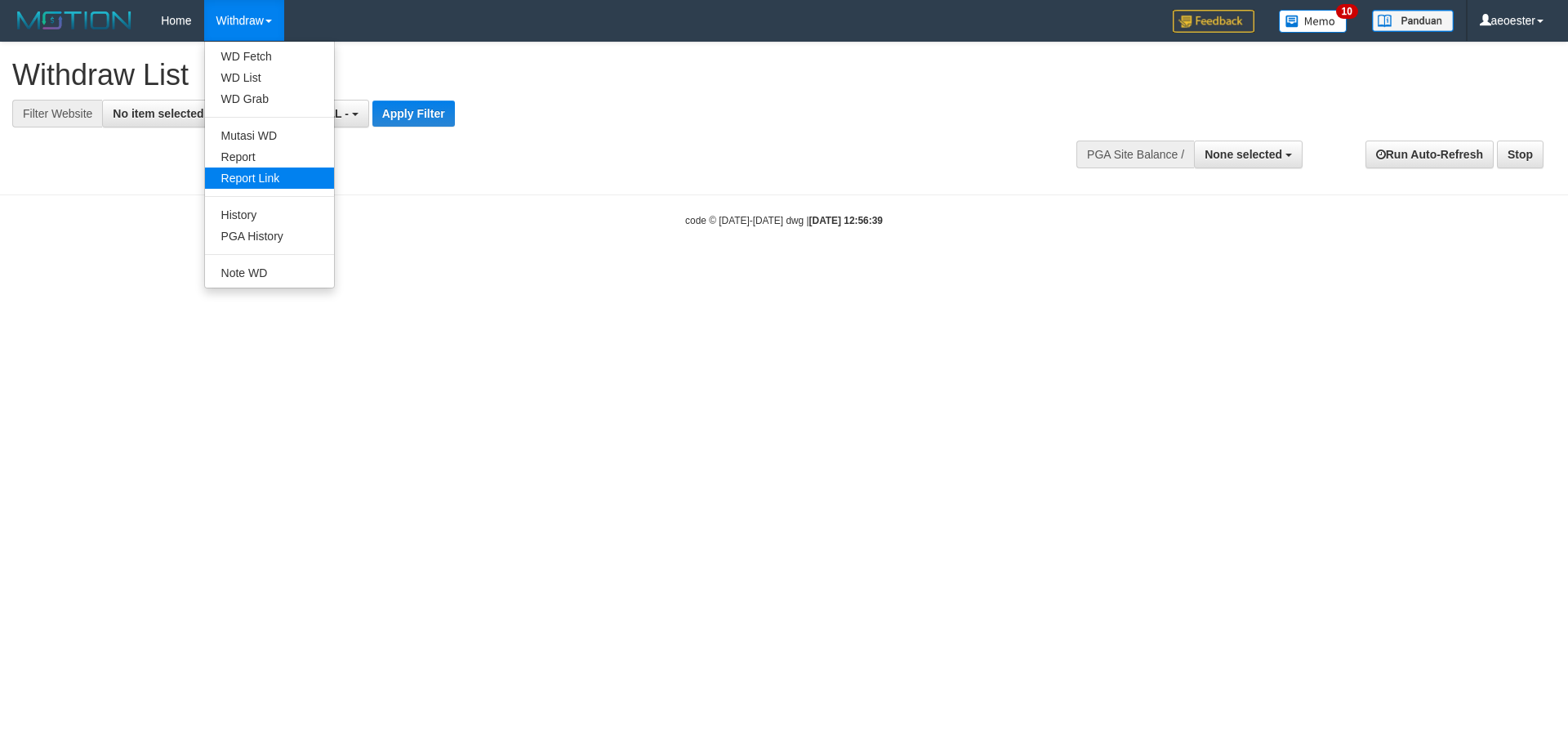 scroll, scrollTop: 0, scrollLeft: 0, axis: both 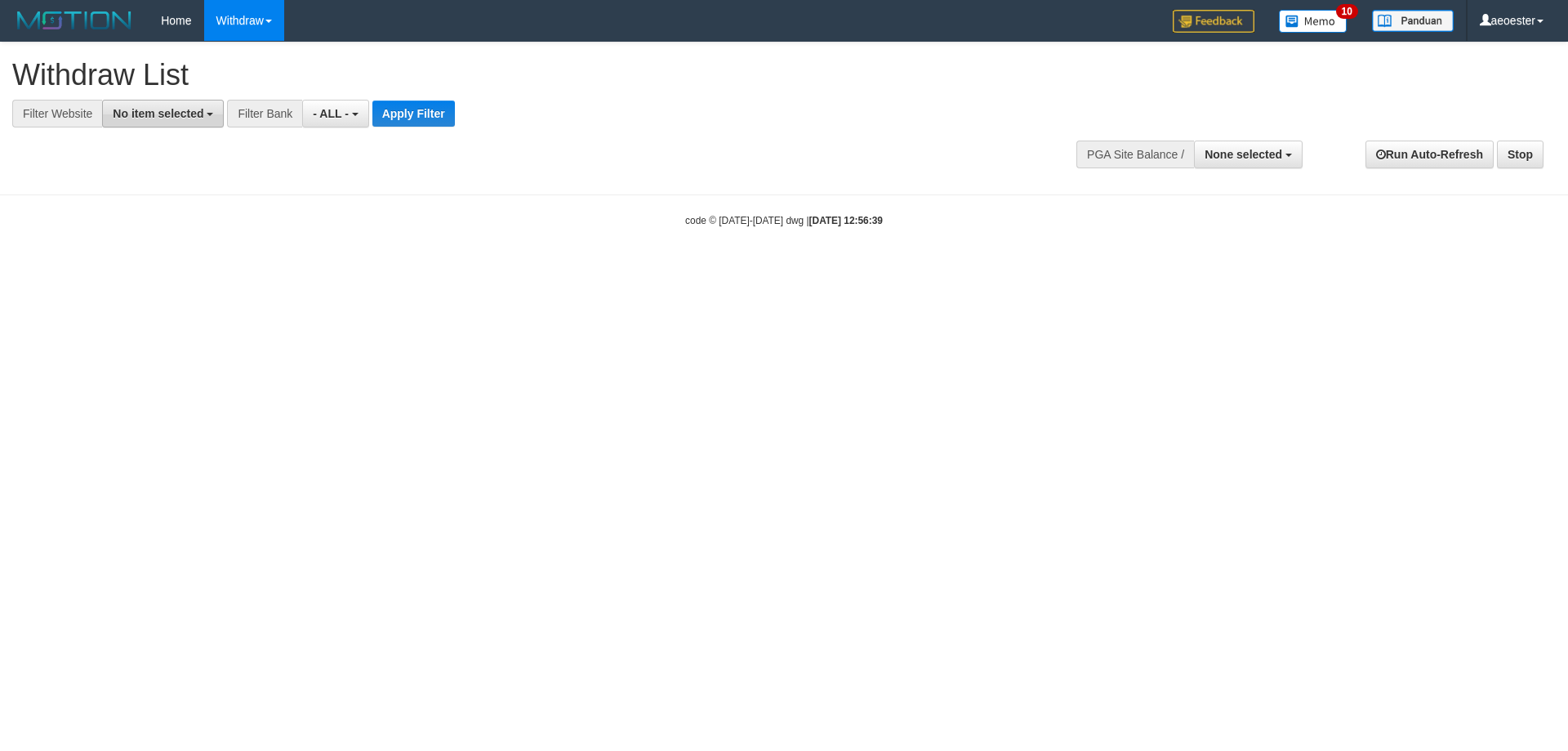 click on "No item selected" at bounding box center (158, 114) 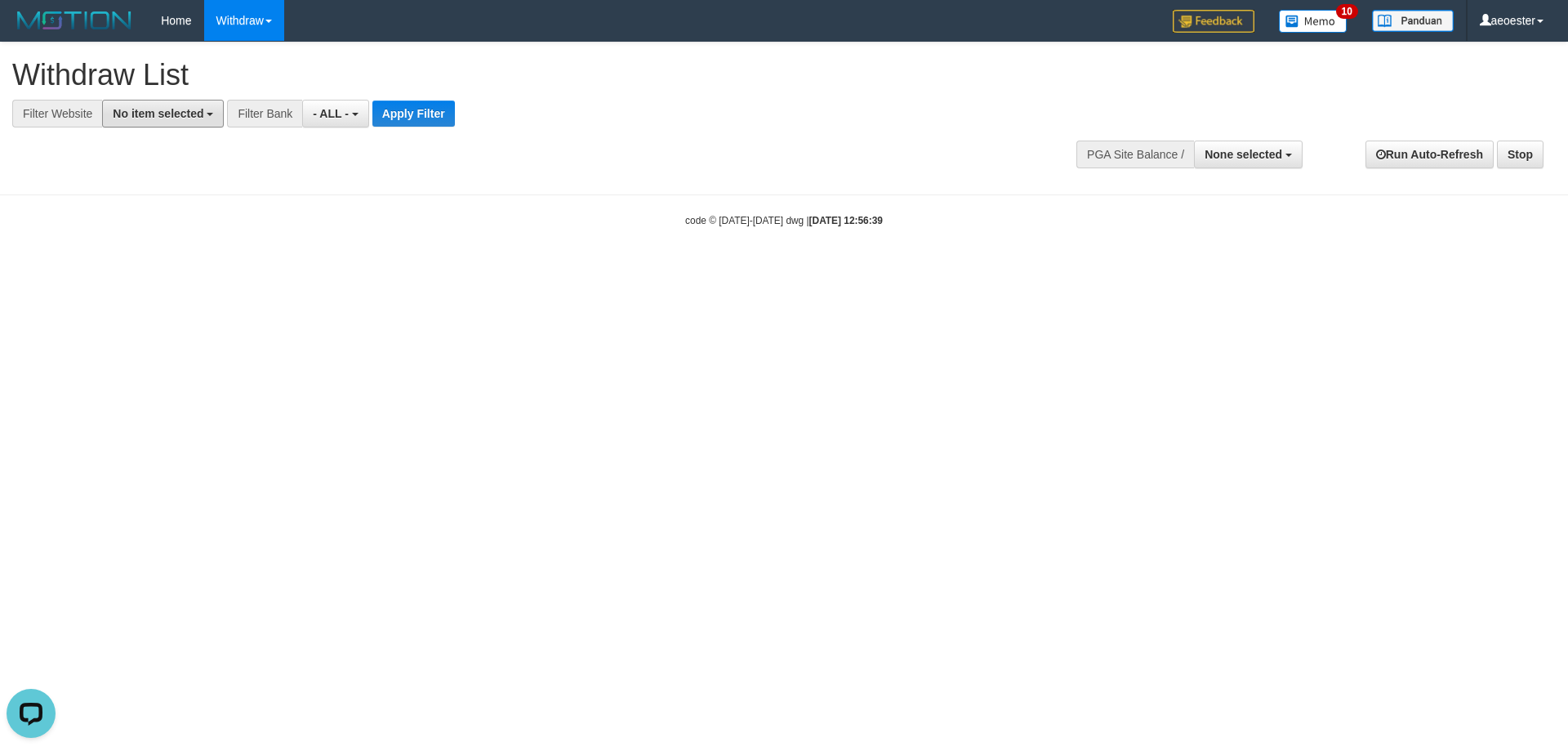 scroll, scrollTop: 0, scrollLeft: 0, axis: both 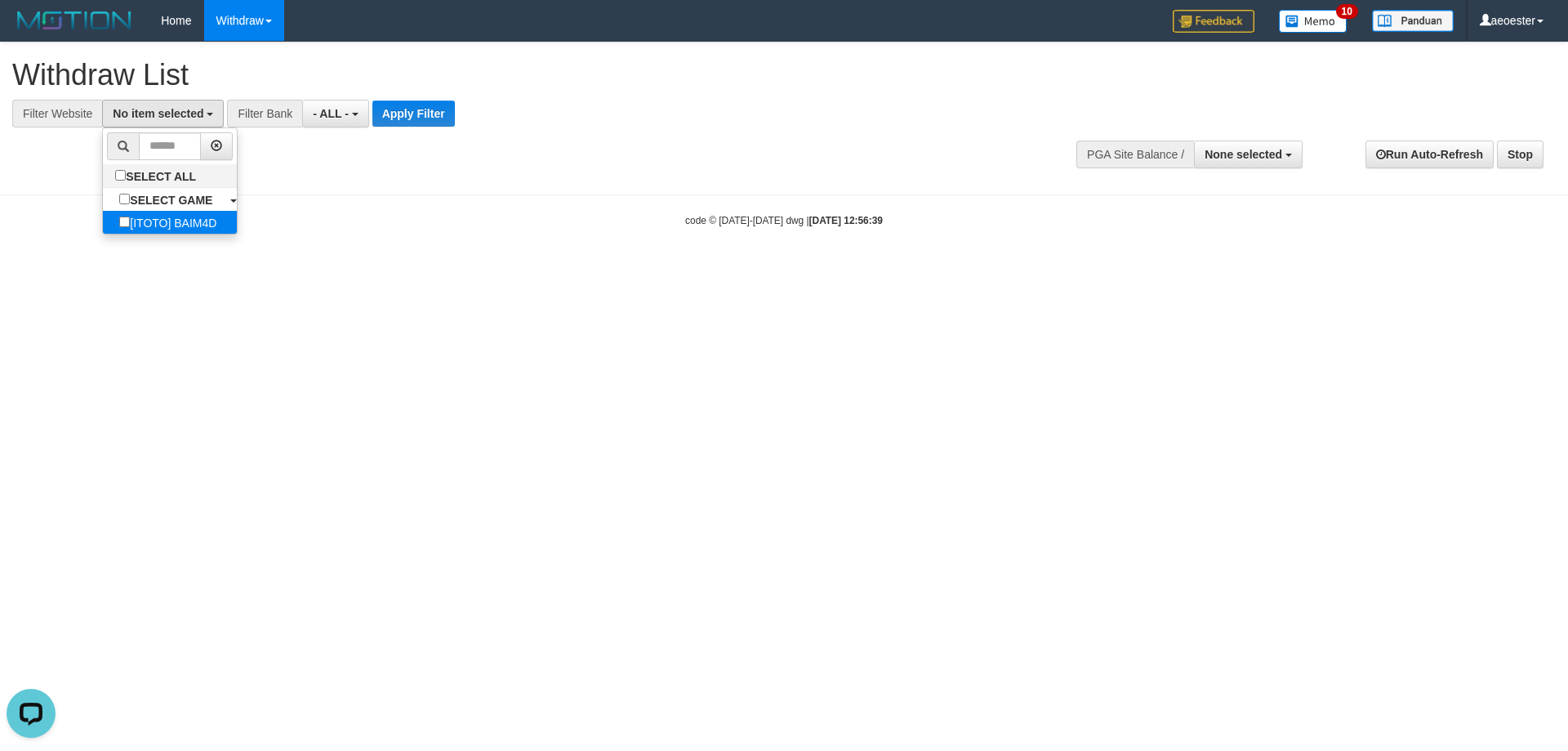 select on "***" 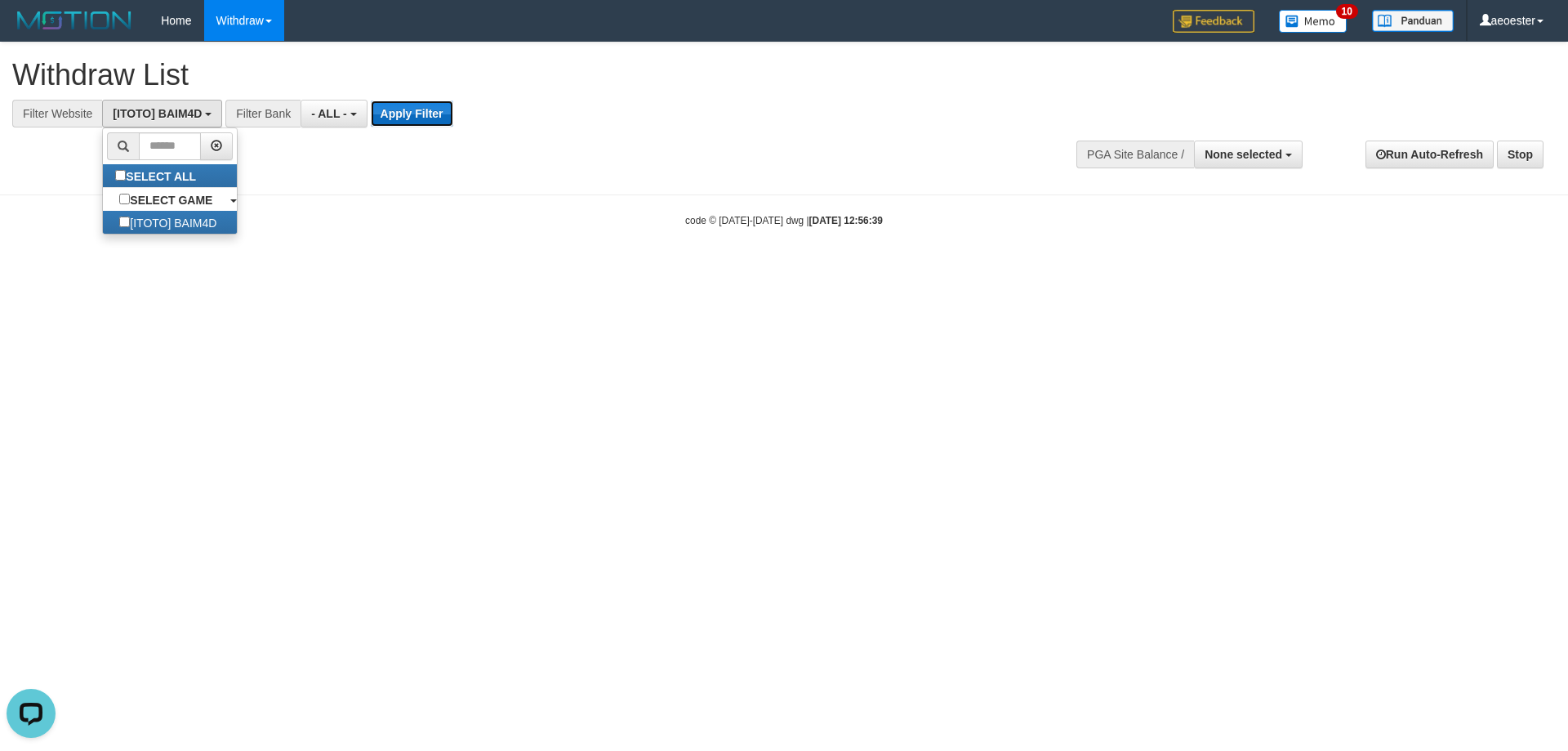 click on "Apply Filter" at bounding box center [412, 114] 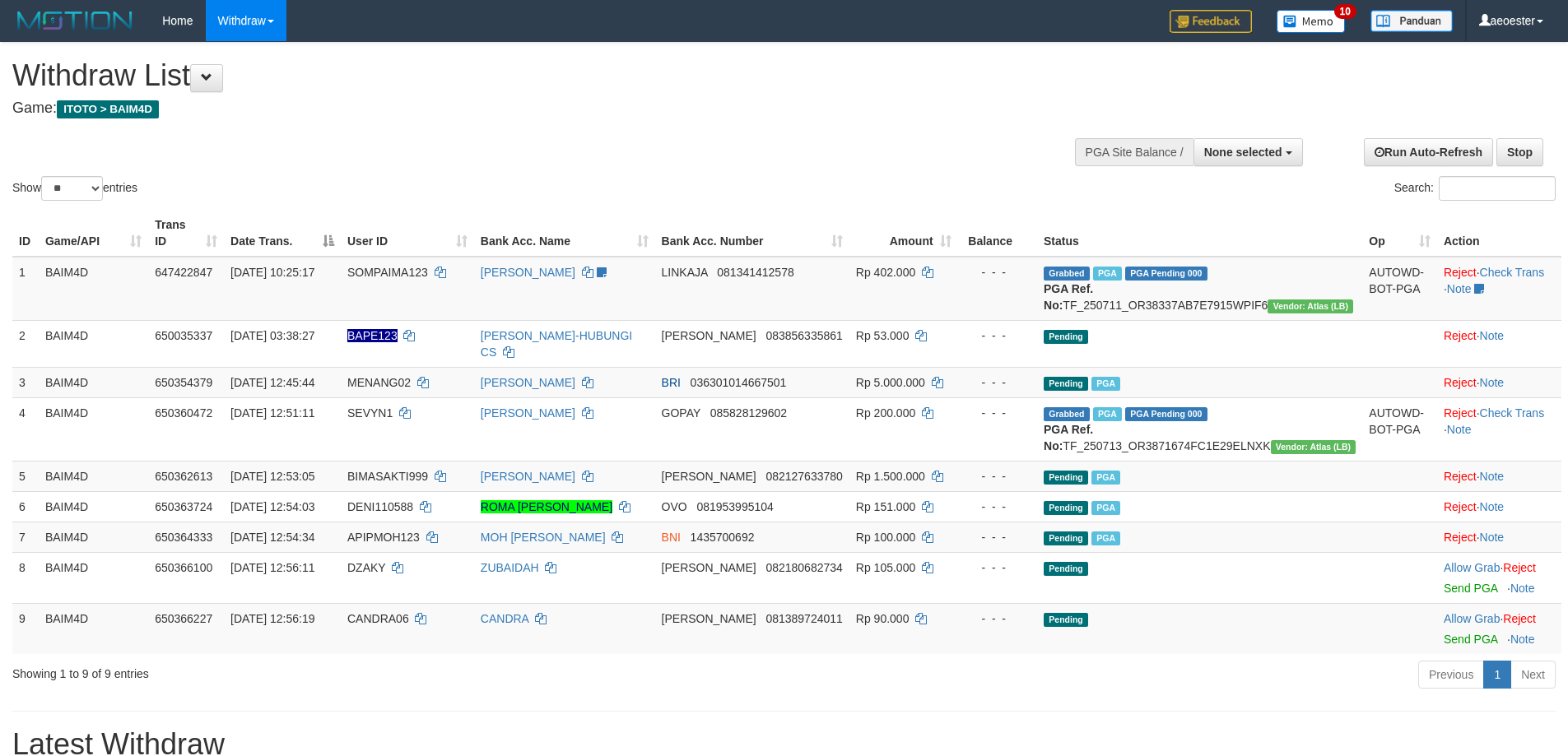 select 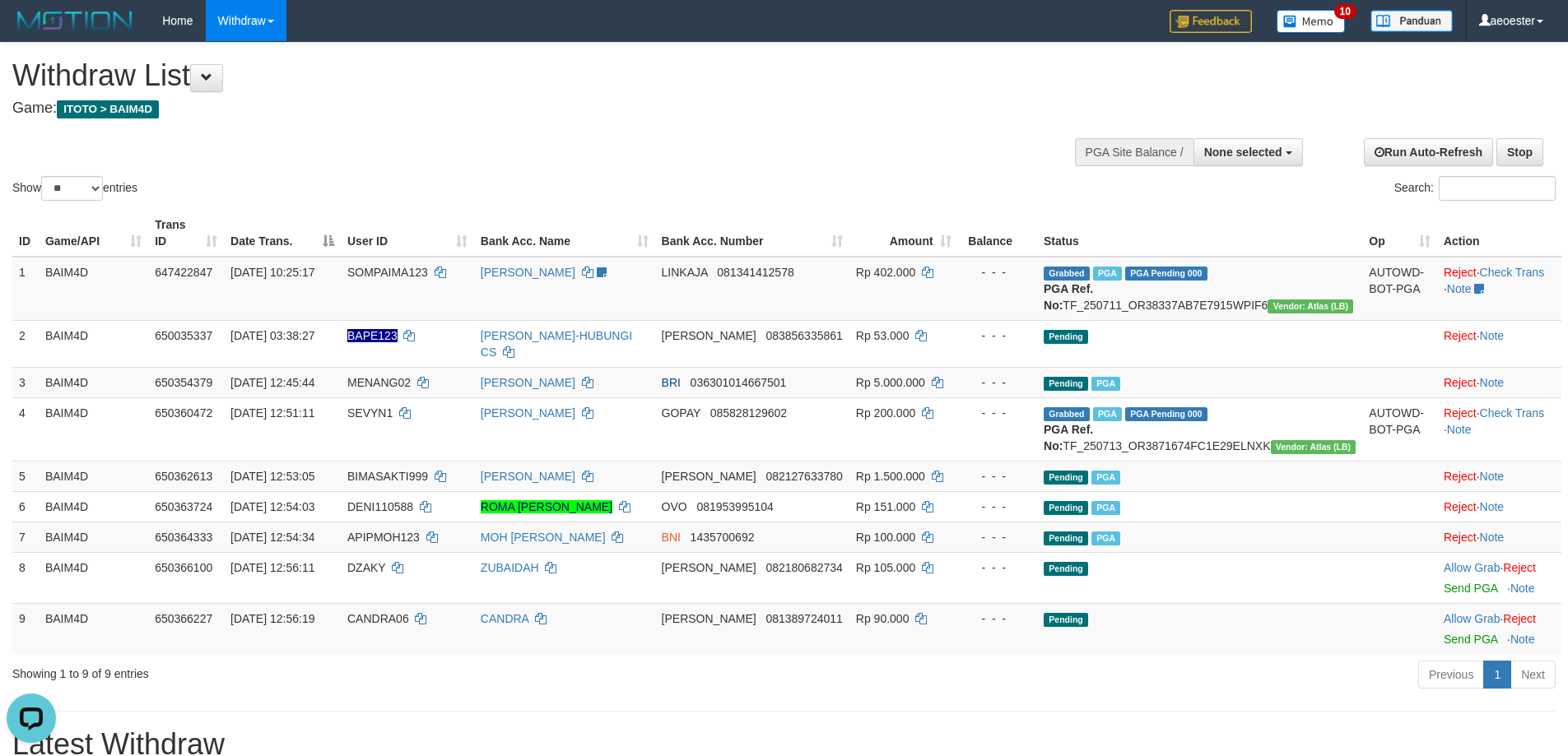 scroll, scrollTop: 0, scrollLeft: 0, axis: both 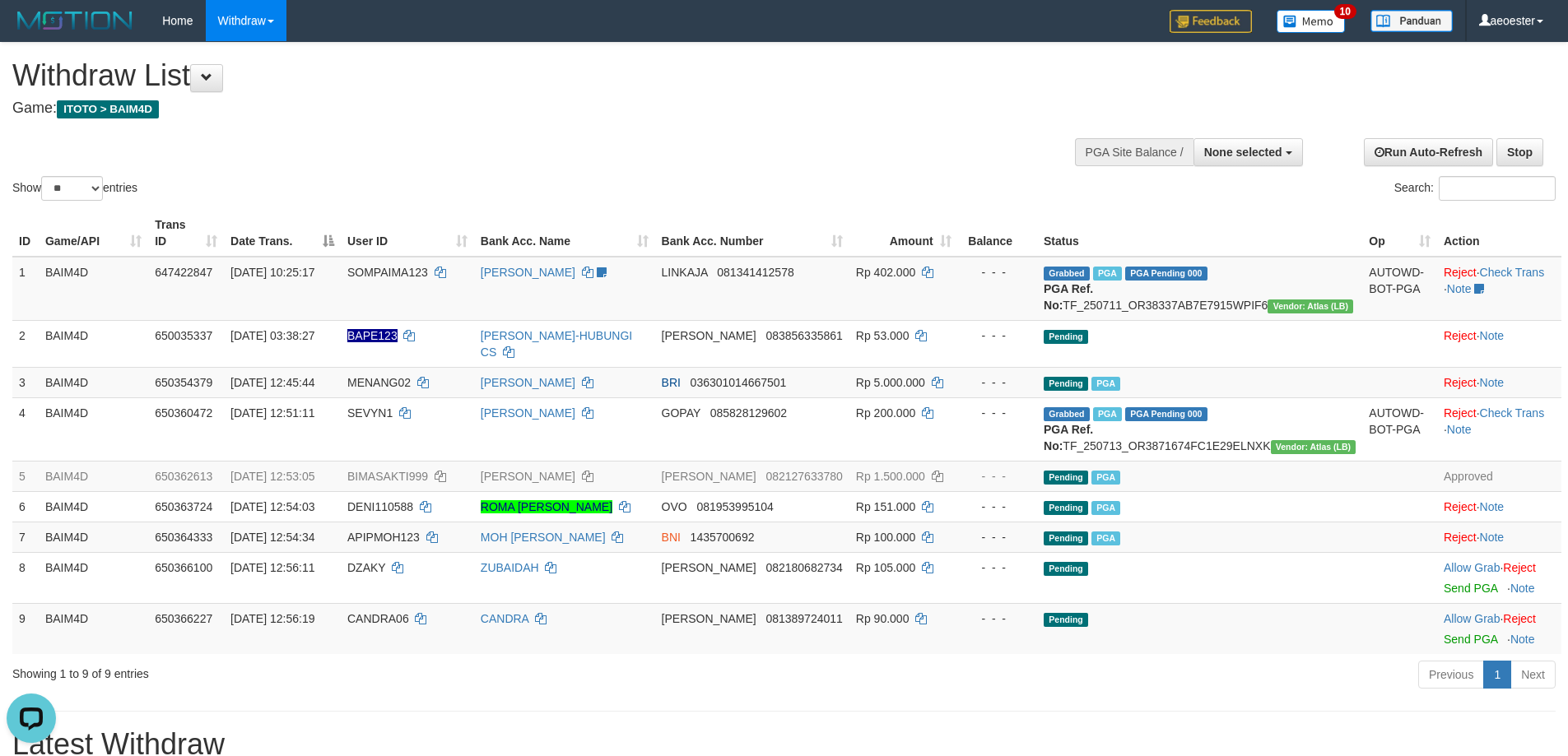 click on "Show  ** ** ** ***  entries Search:" at bounding box center (784, 123) 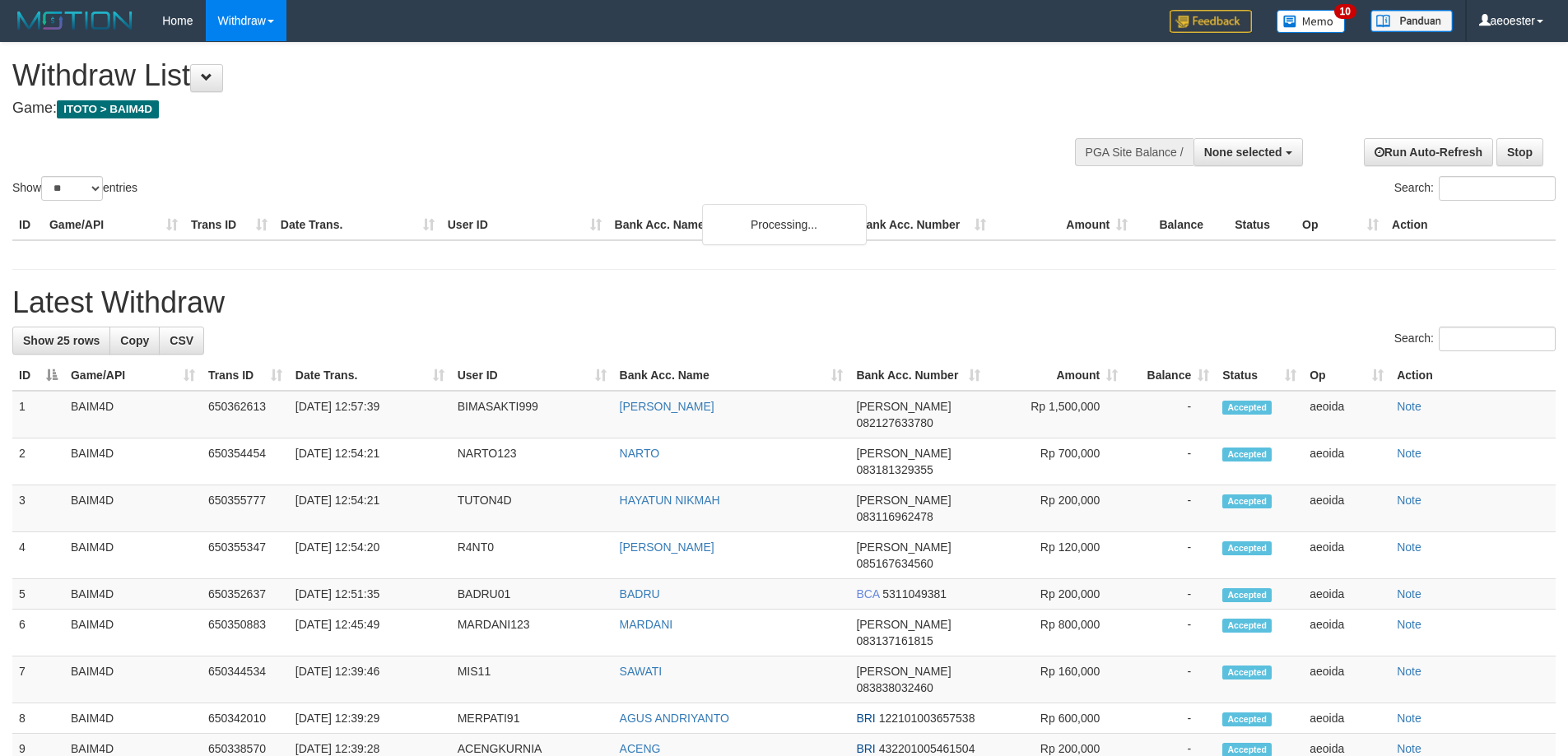 select 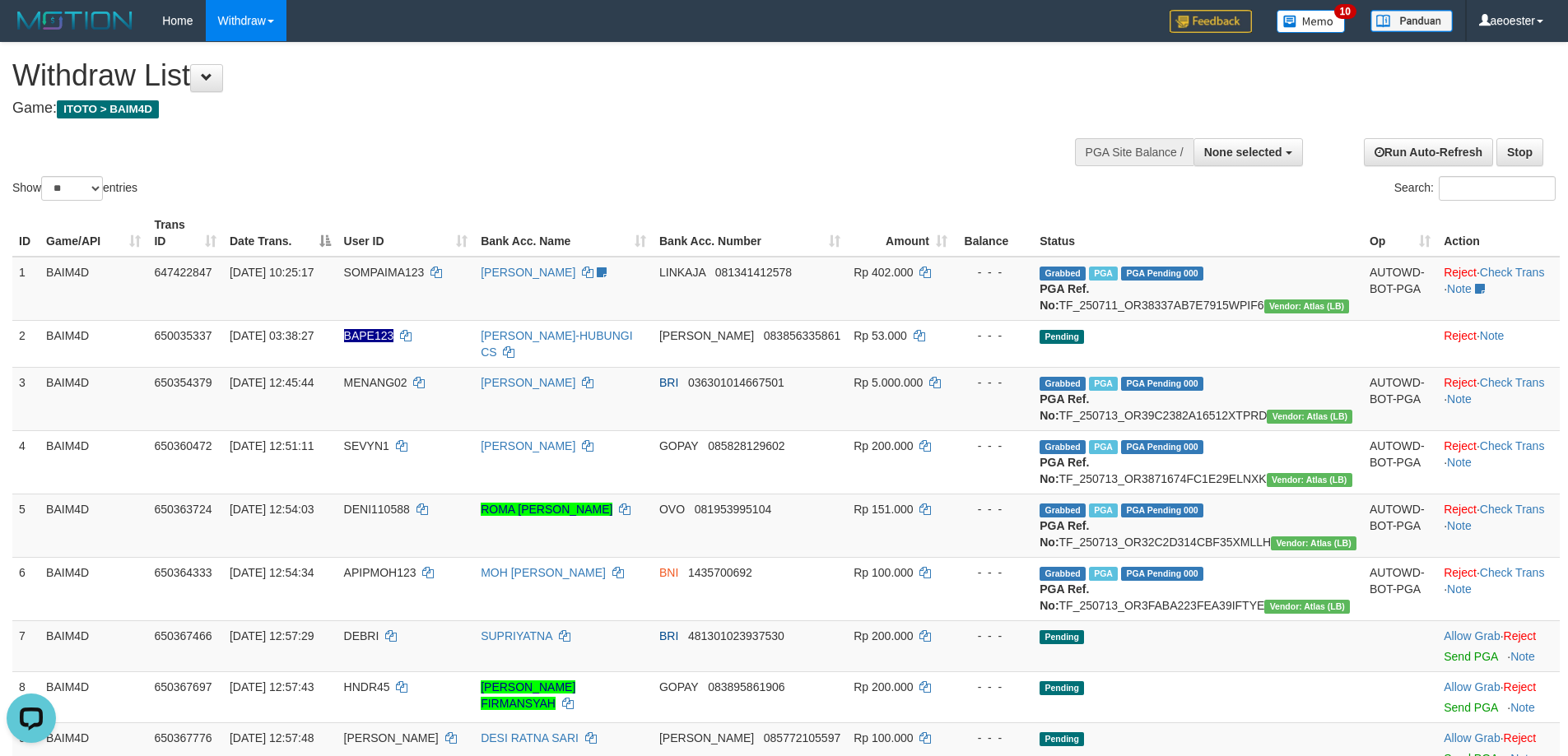 scroll, scrollTop: 0, scrollLeft: 0, axis: both 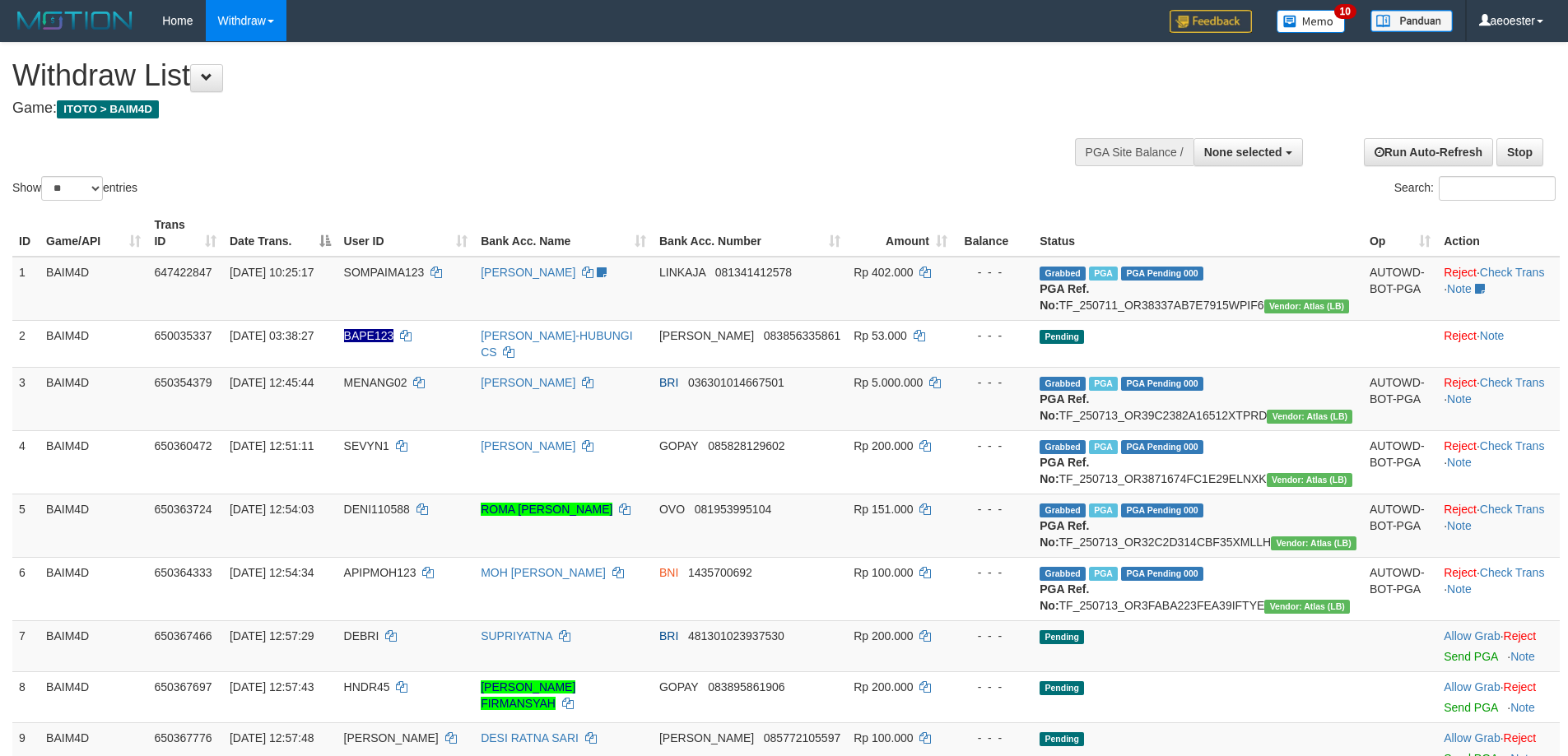 select 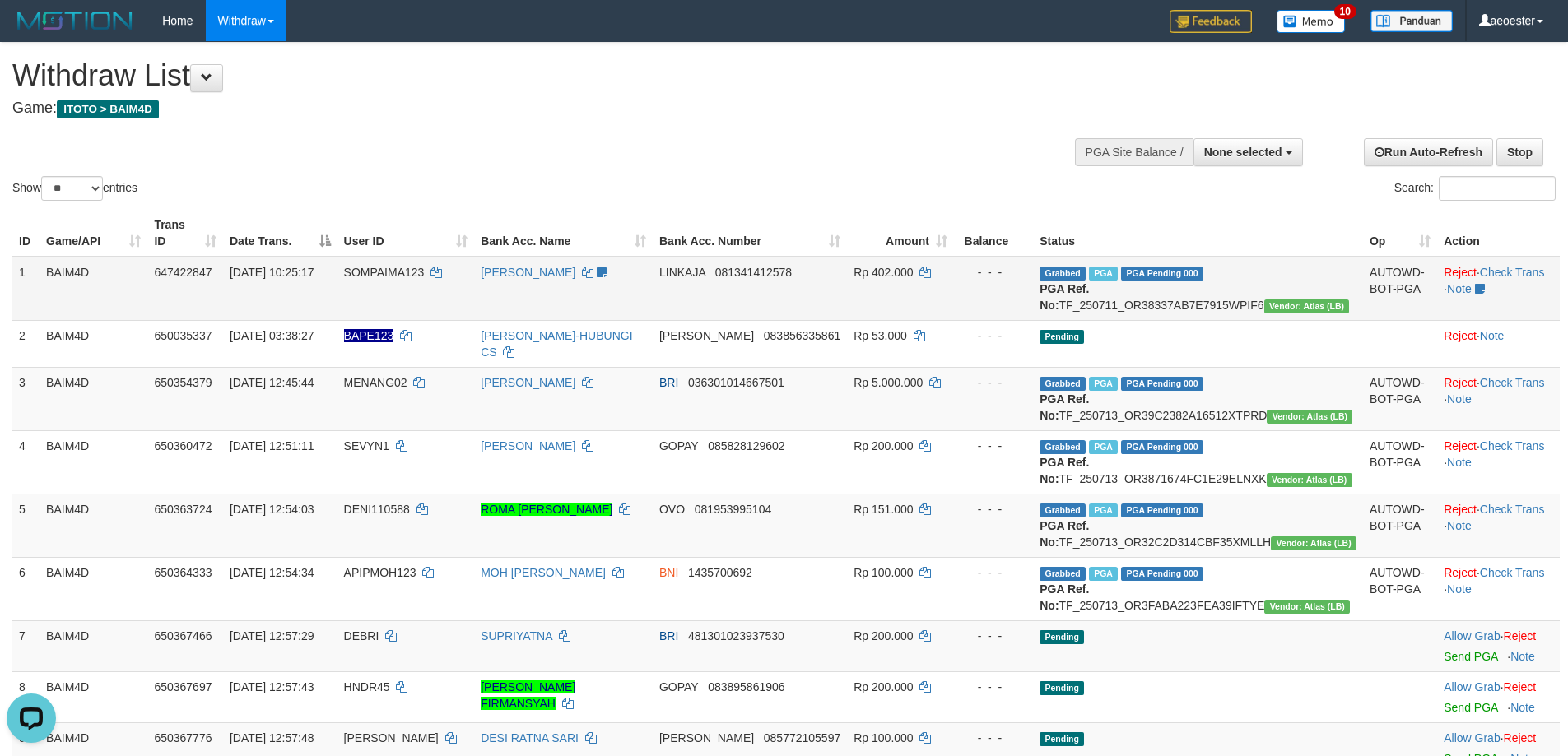 scroll, scrollTop: 0, scrollLeft: 0, axis: both 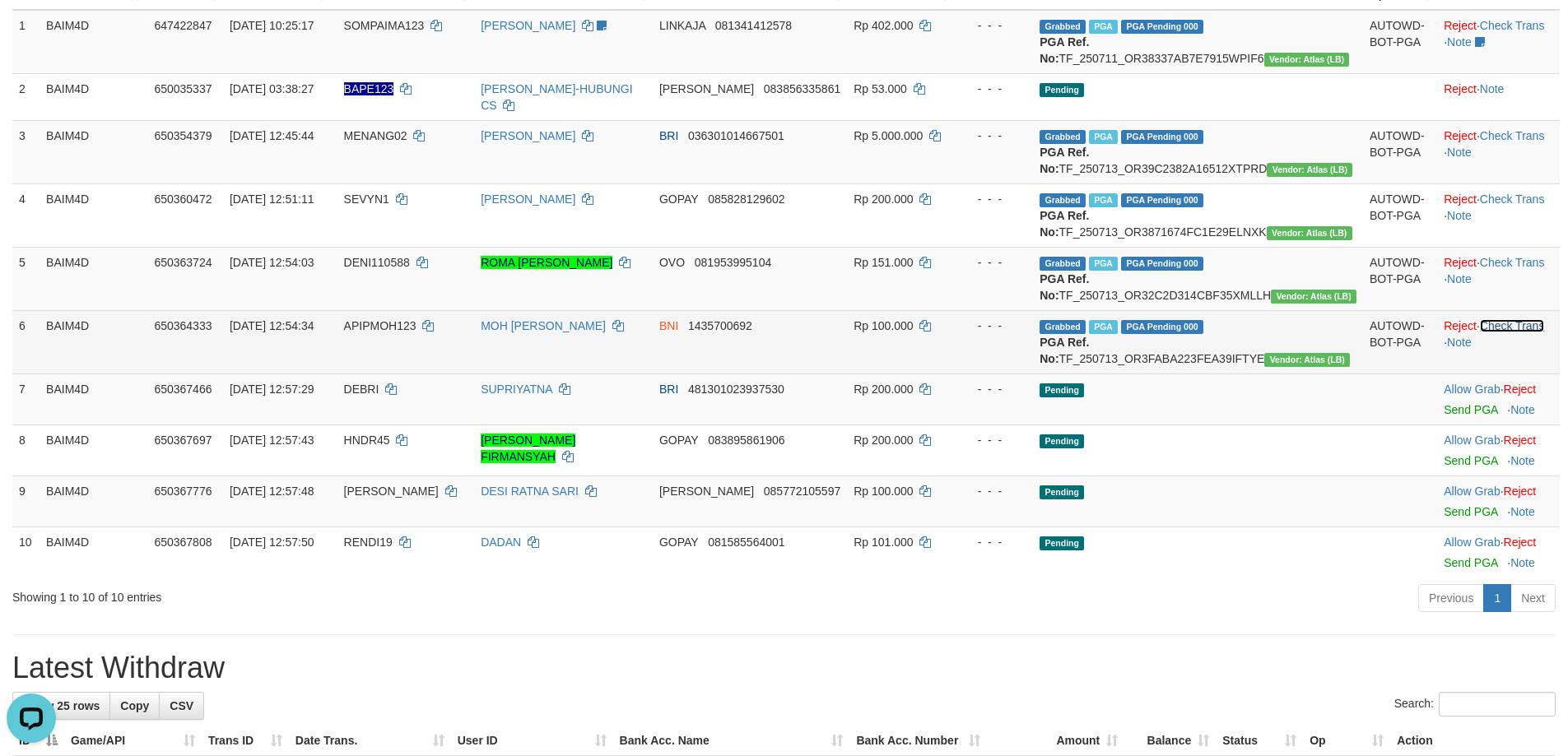 click on "Check Trans" at bounding box center (1512, 326) 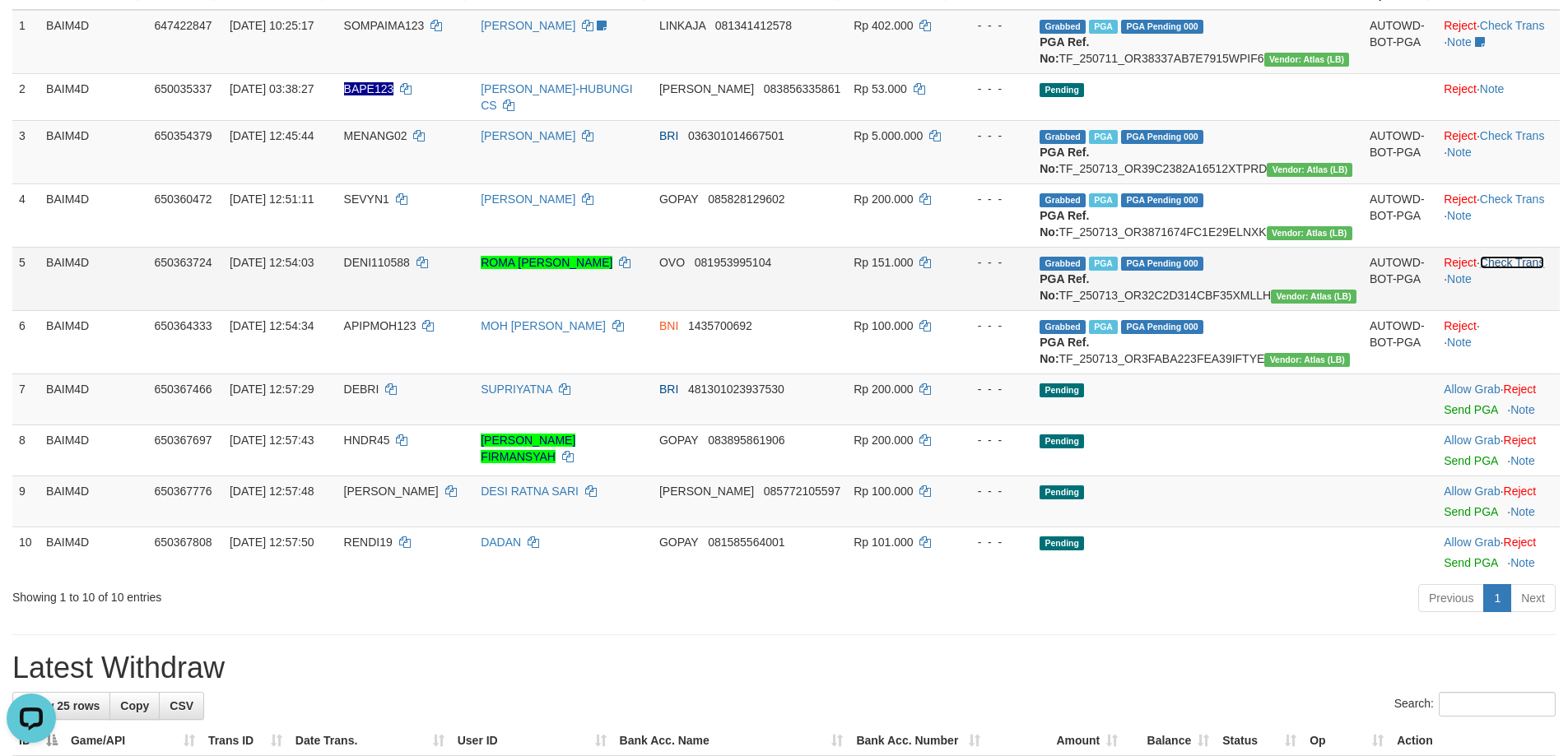 click on "Check Trans" at bounding box center (1512, 262) 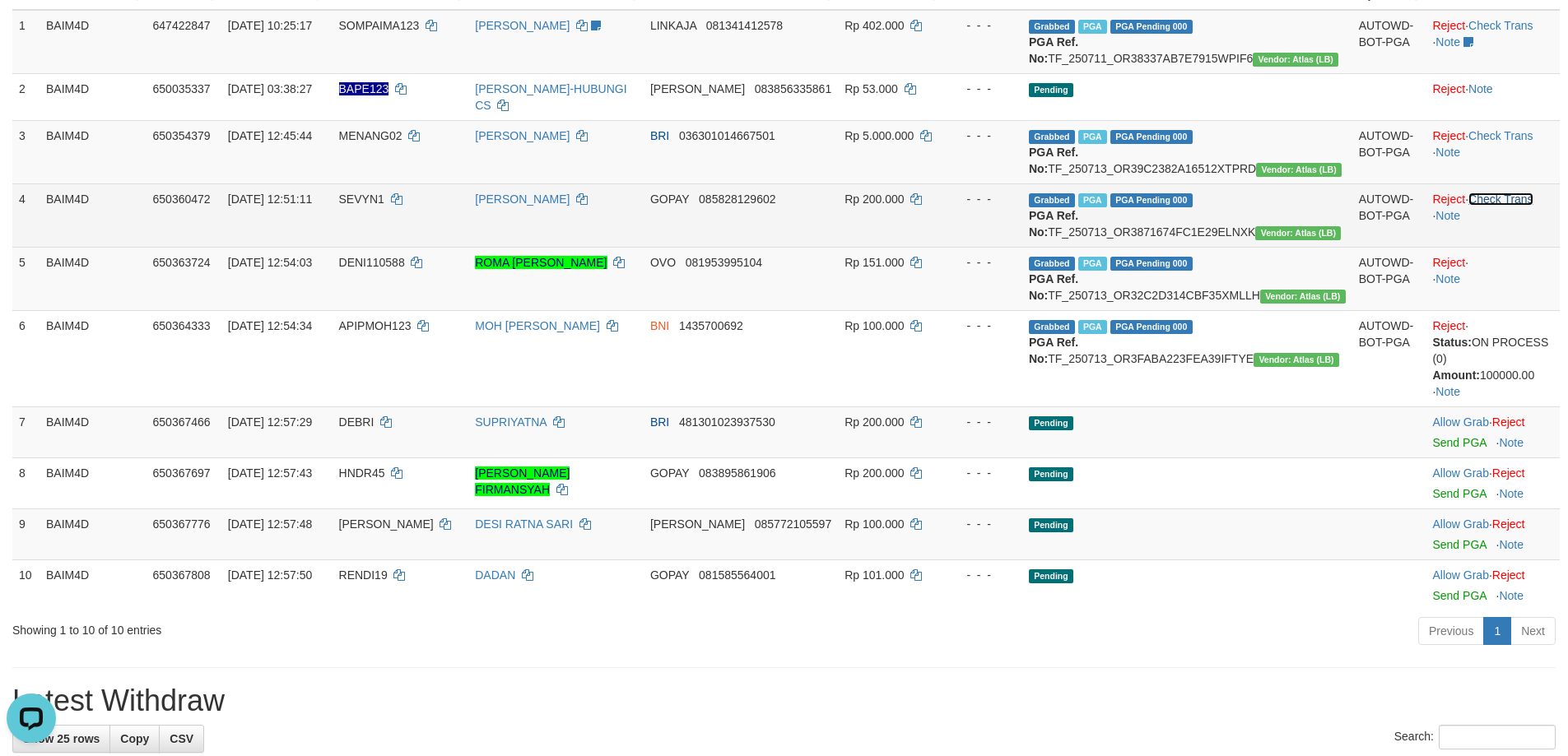 click on "Check Trans" at bounding box center (1501, 199) 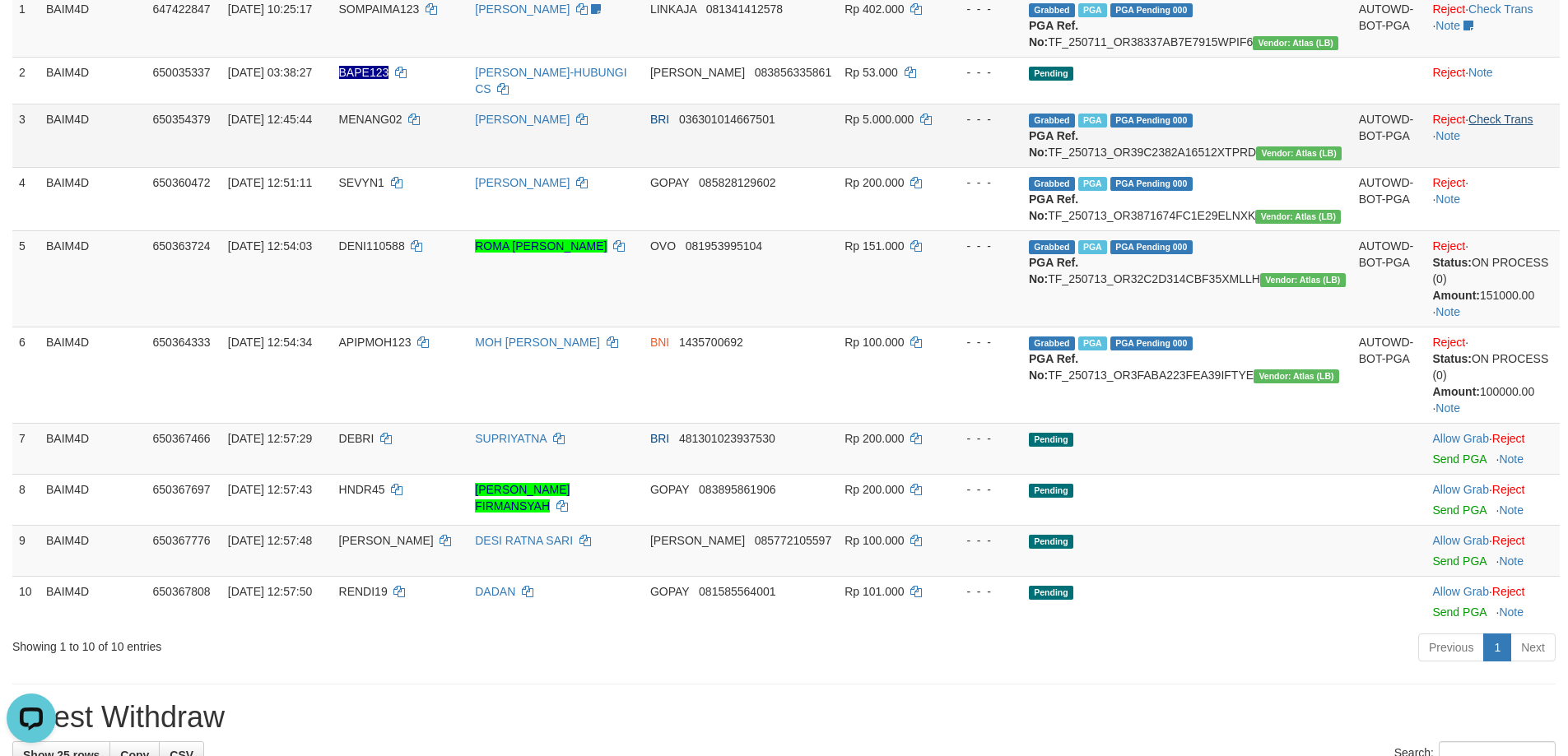 click on "Reject ·    Check Trans    ·    Note" at bounding box center (1492, 135) 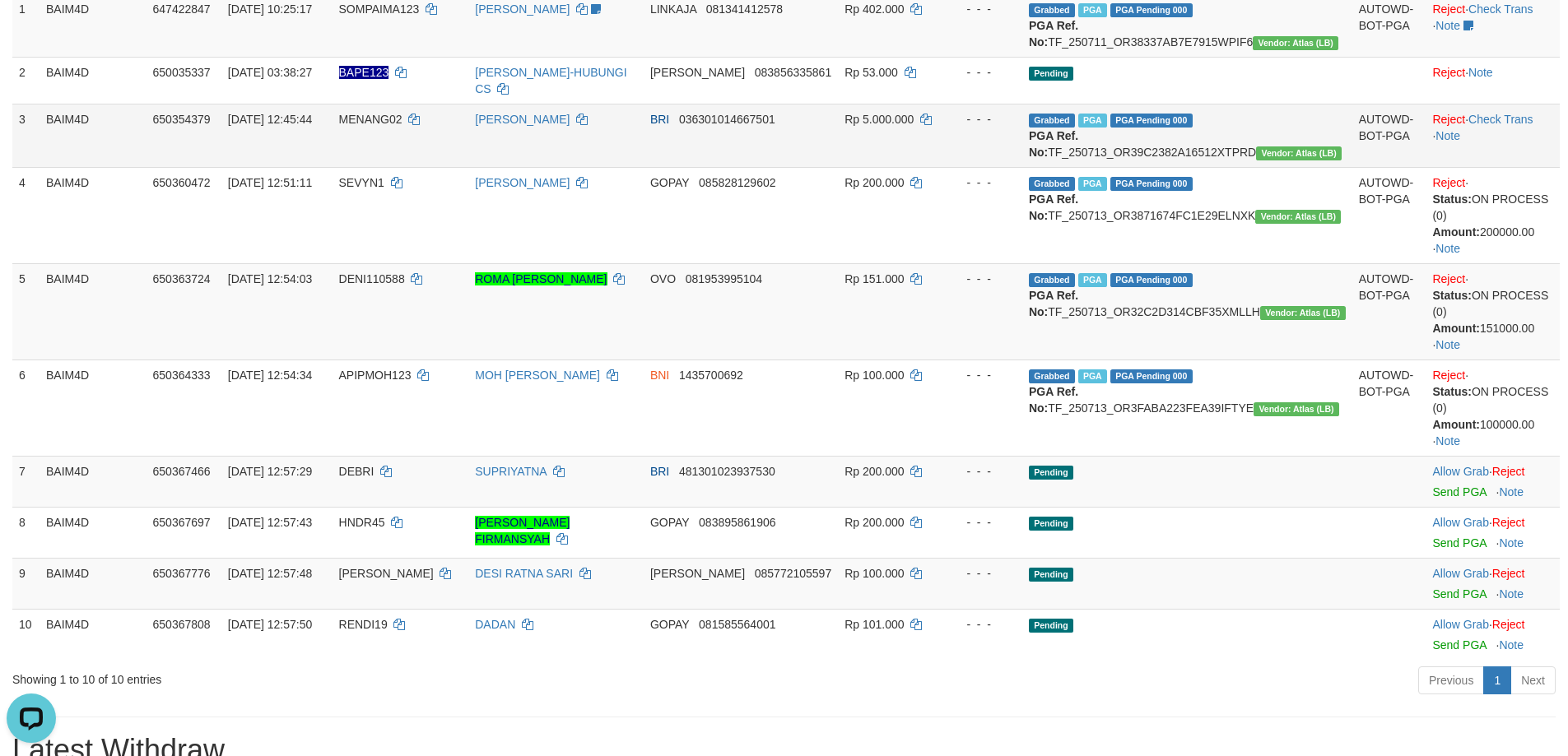 scroll, scrollTop: 280, scrollLeft: 0, axis: vertical 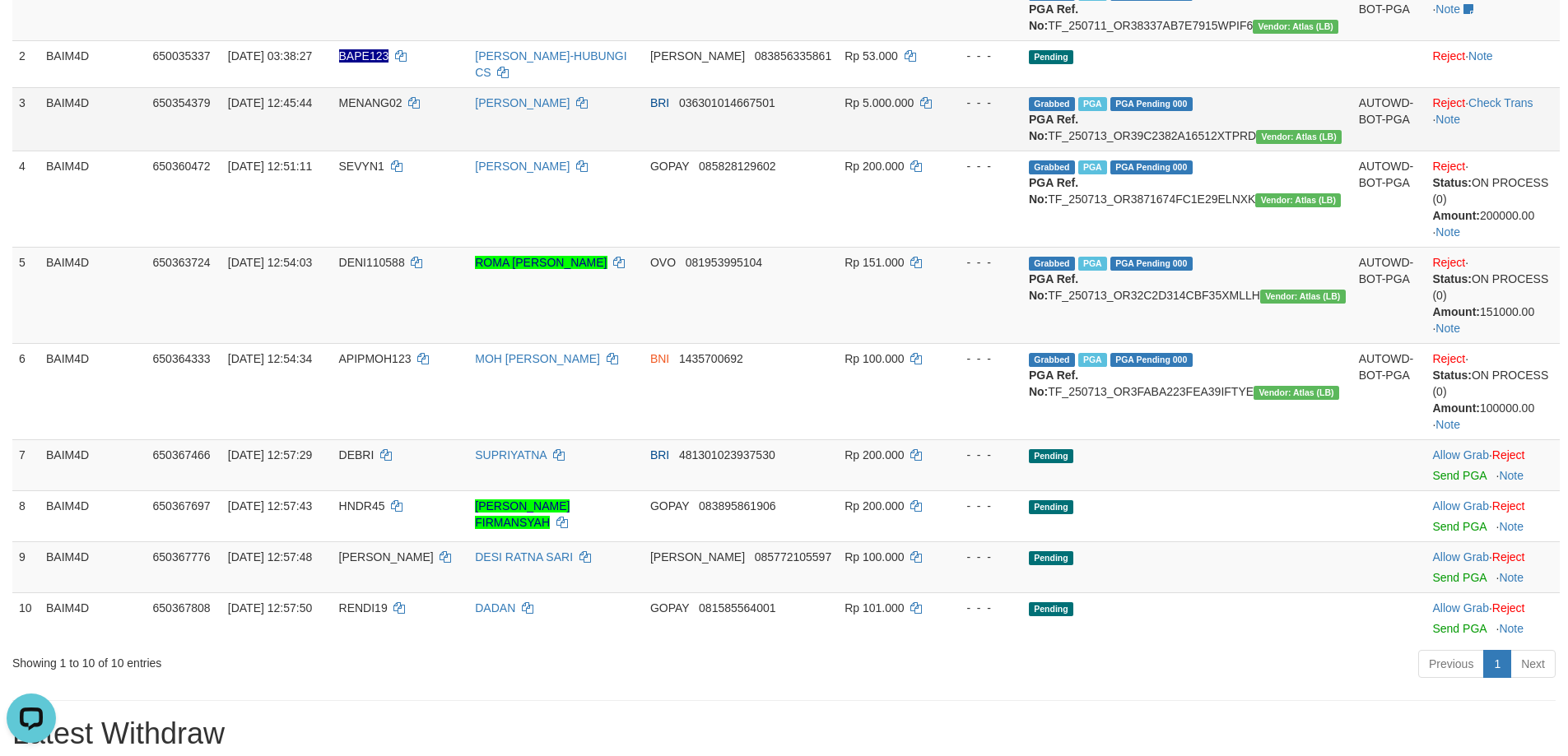 click on "Reject ·    Check Trans    ·    Note" at bounding box center (1492, 118) 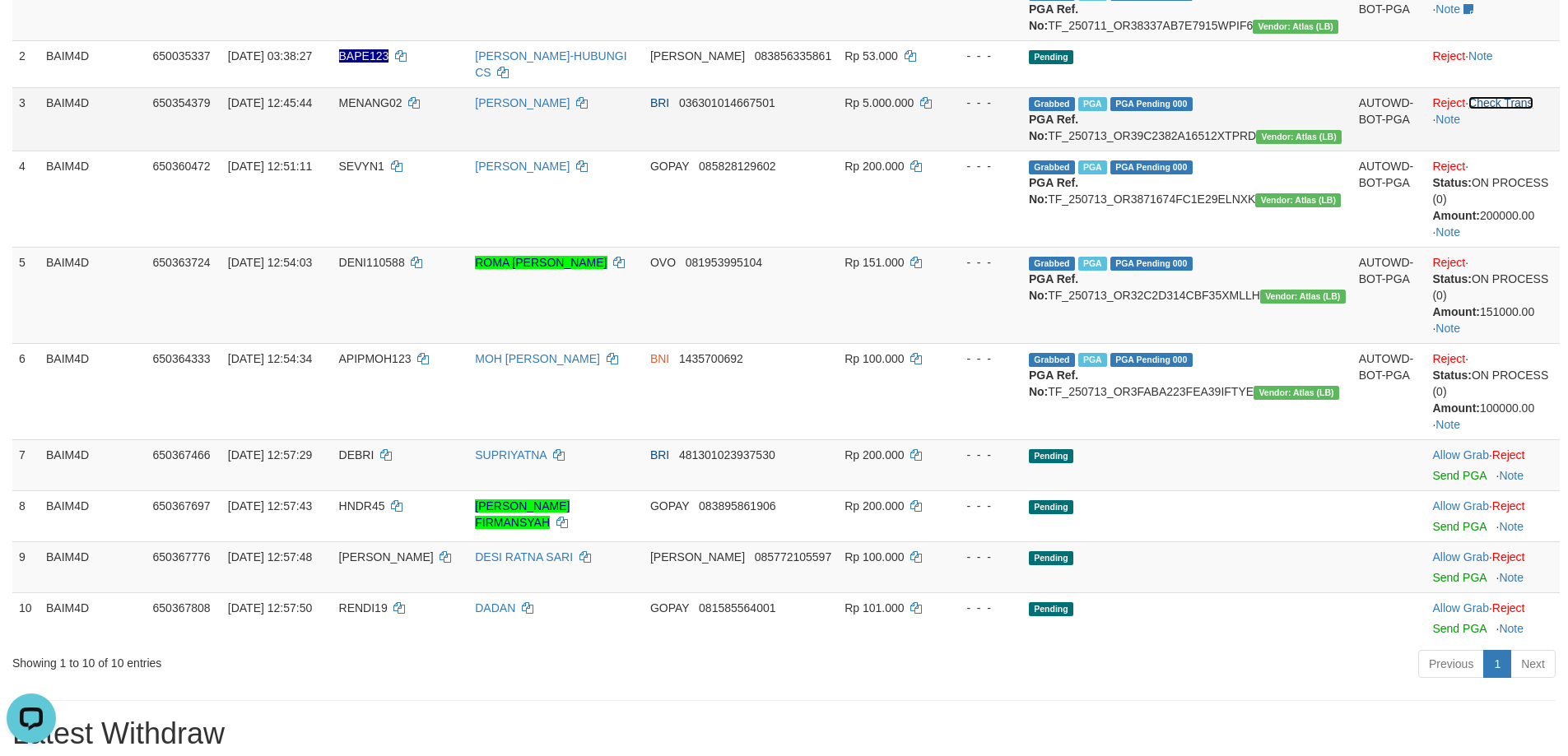 click on "Check Trans" at bounding box center (1501, 103) 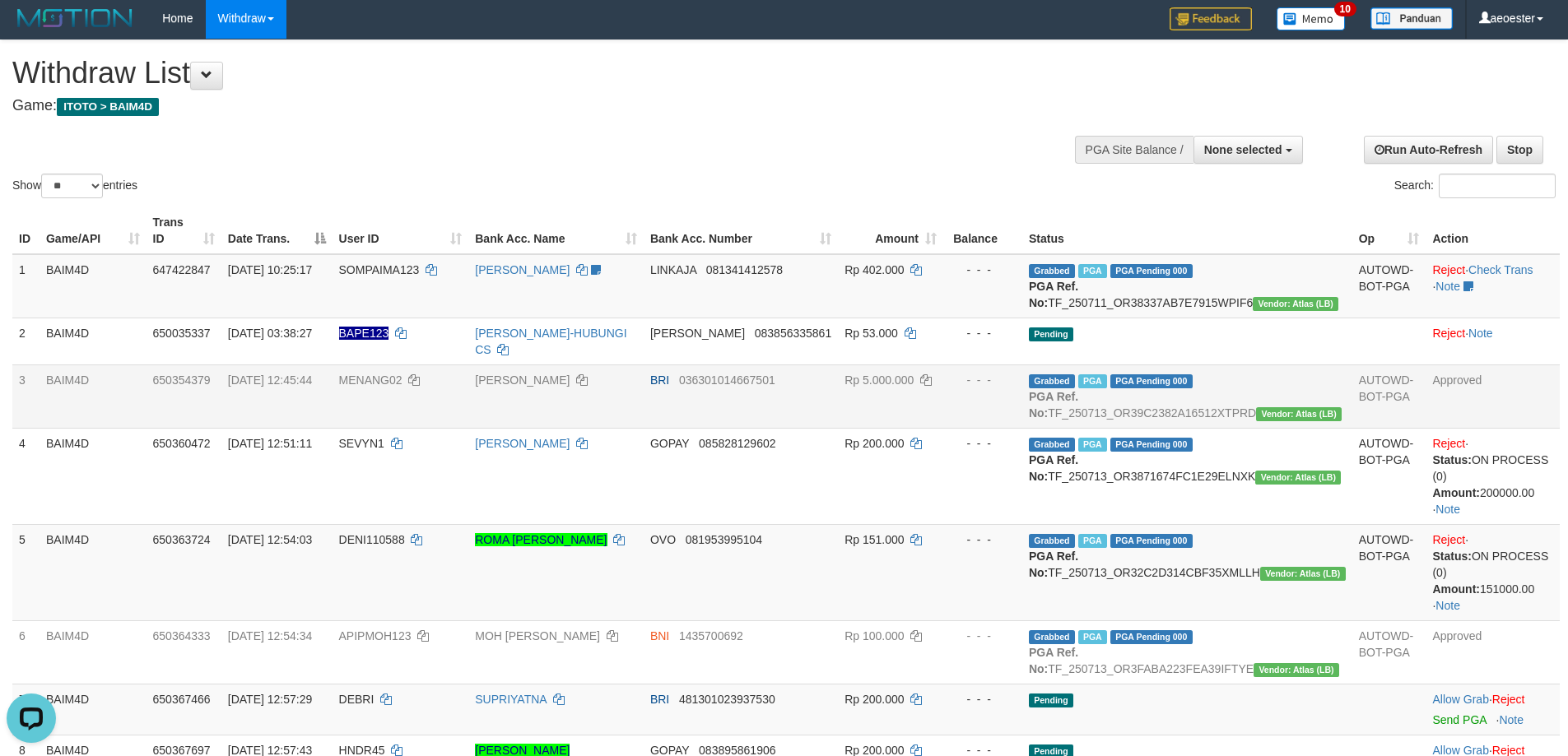 scroll, scrollTop: 0, scrollLeft: 0, axis: both 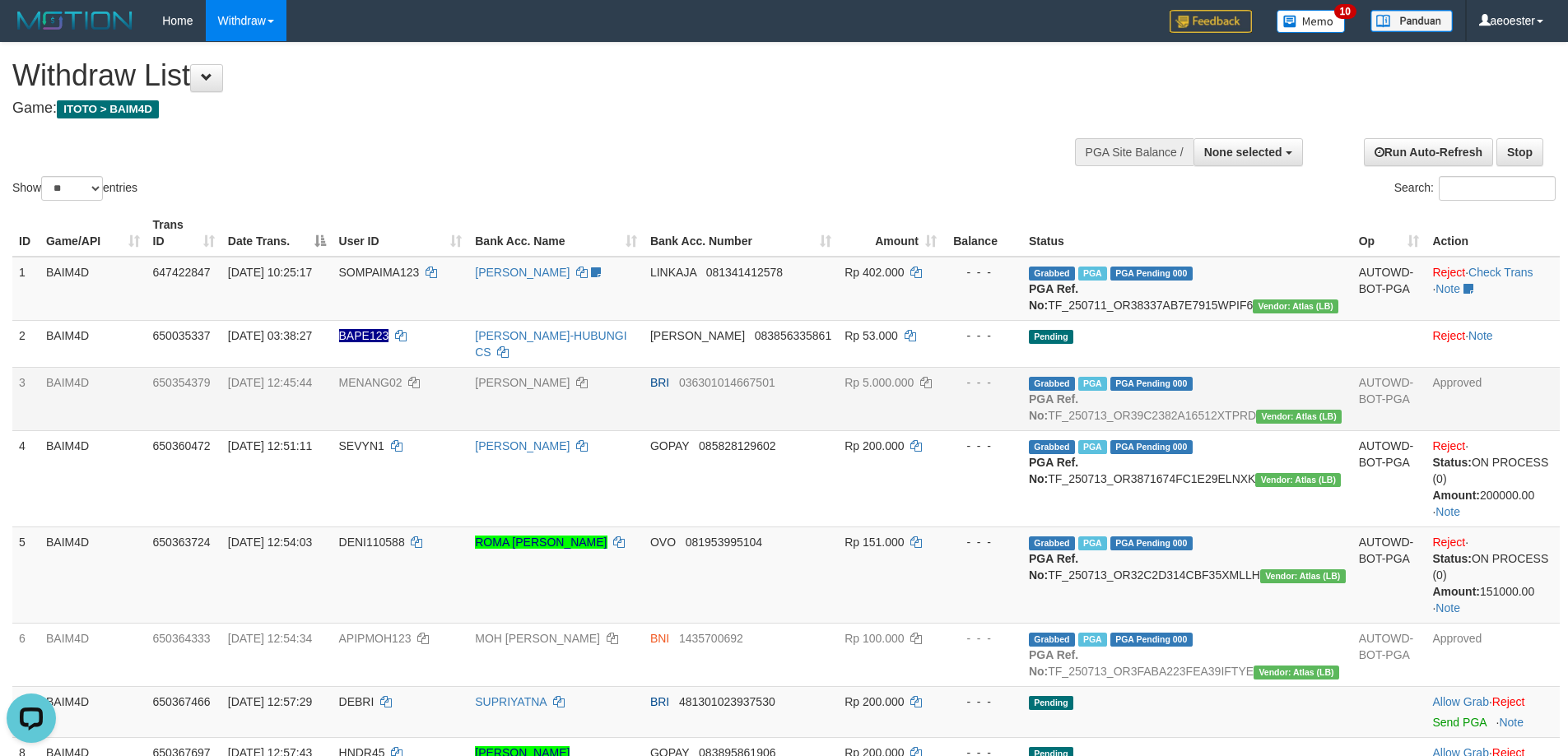 click at bounding box center [784, 125] 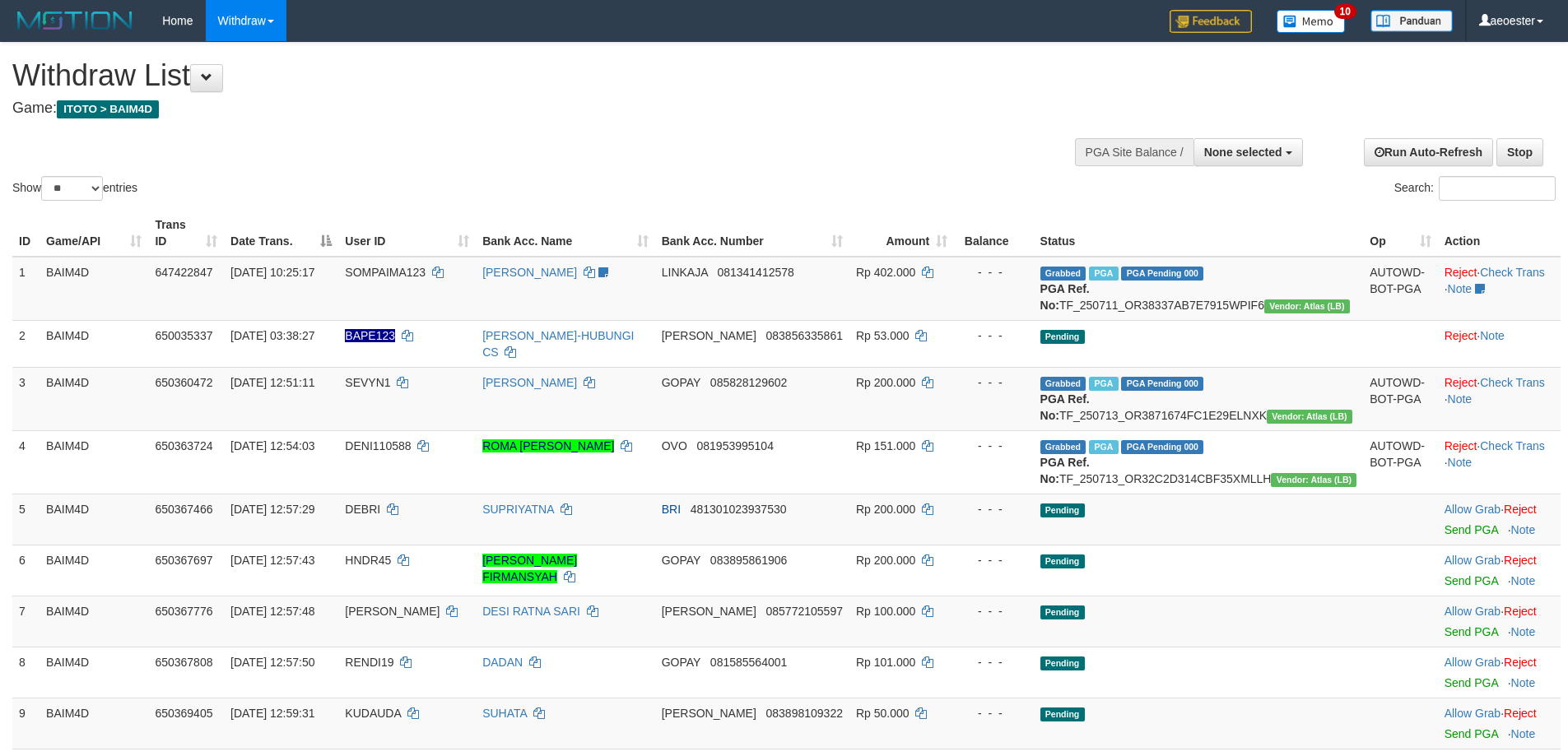select 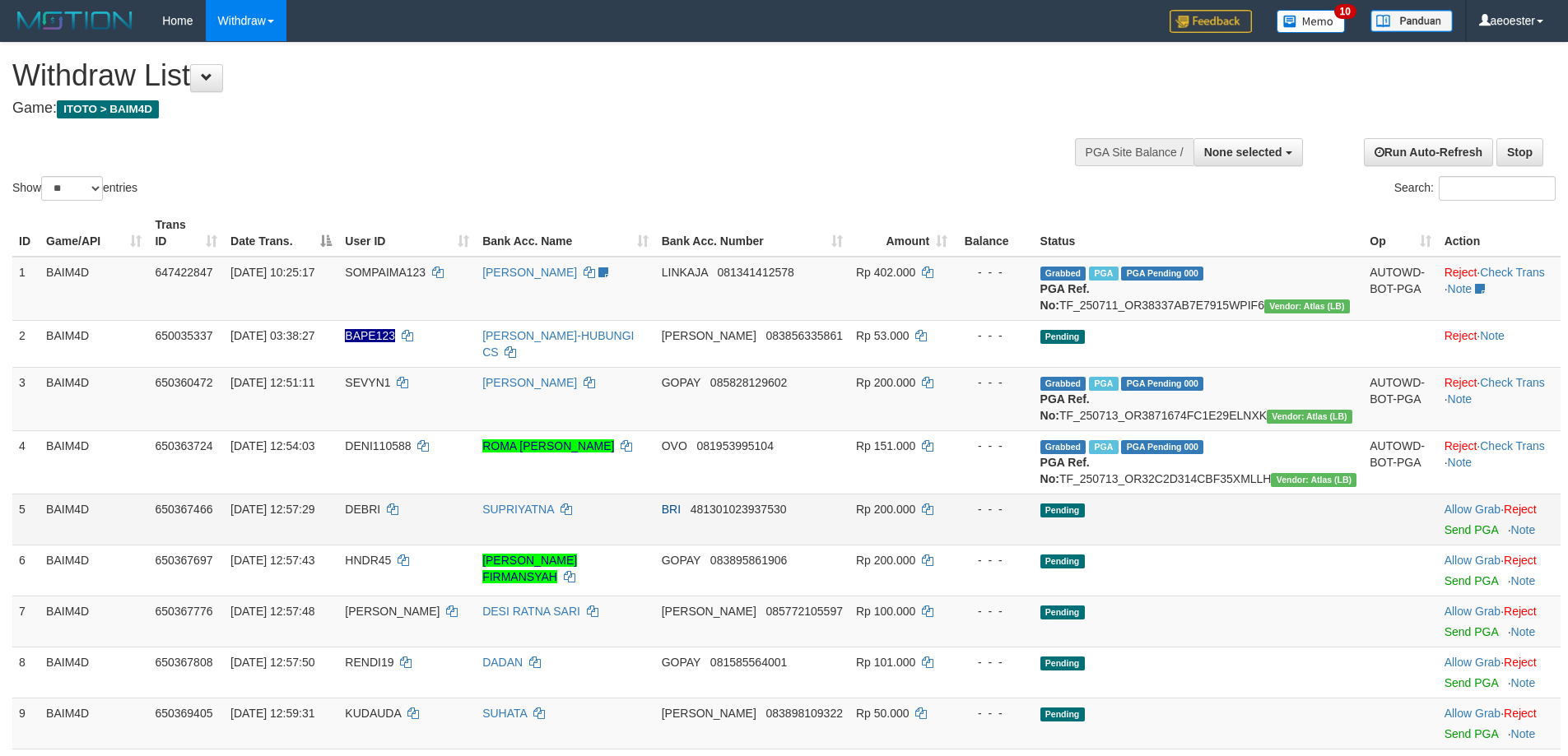 scroll, scrollTop: 402, scrollLeft: 0, axis: vertical 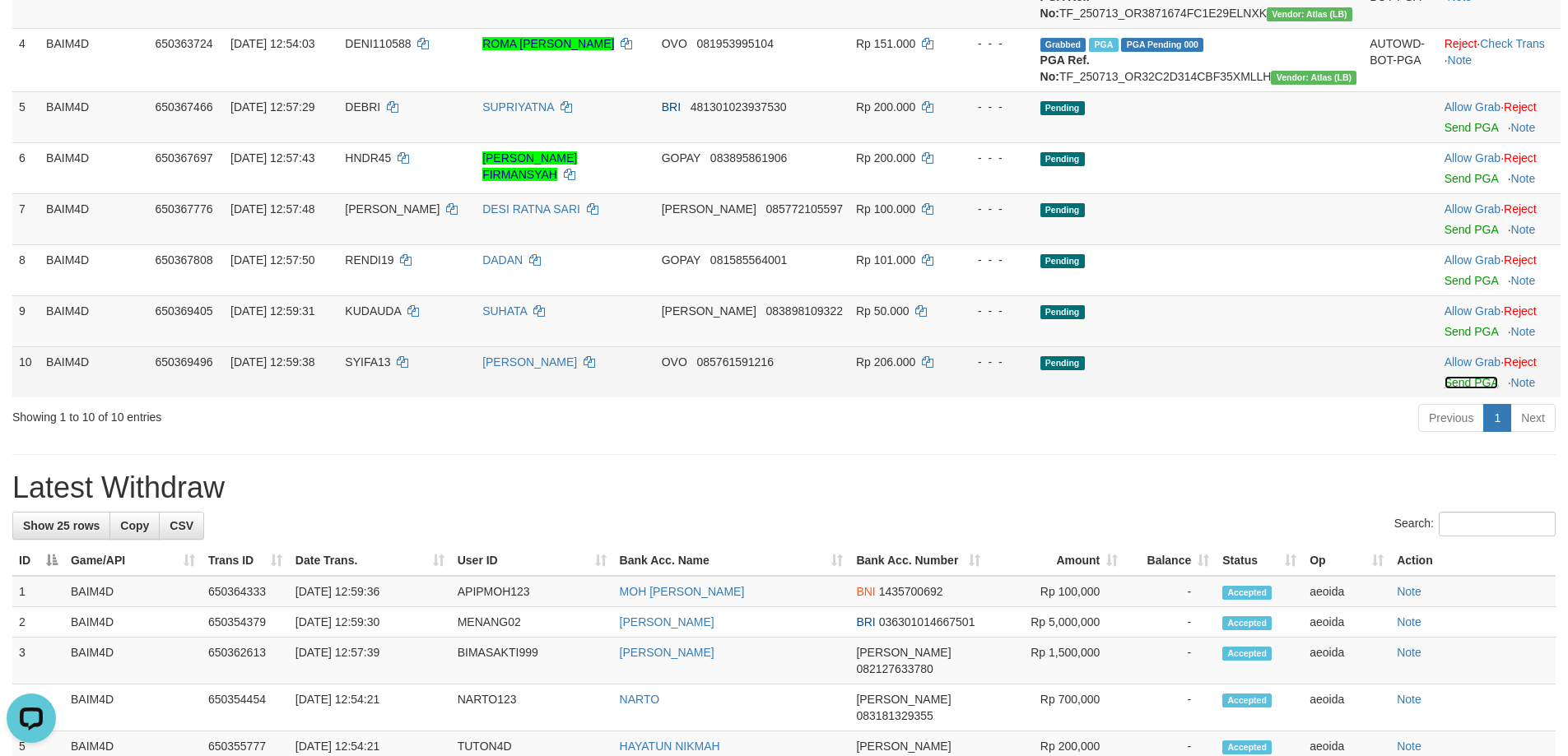 click on "Send PGA" at bounding box center (1471, 383) 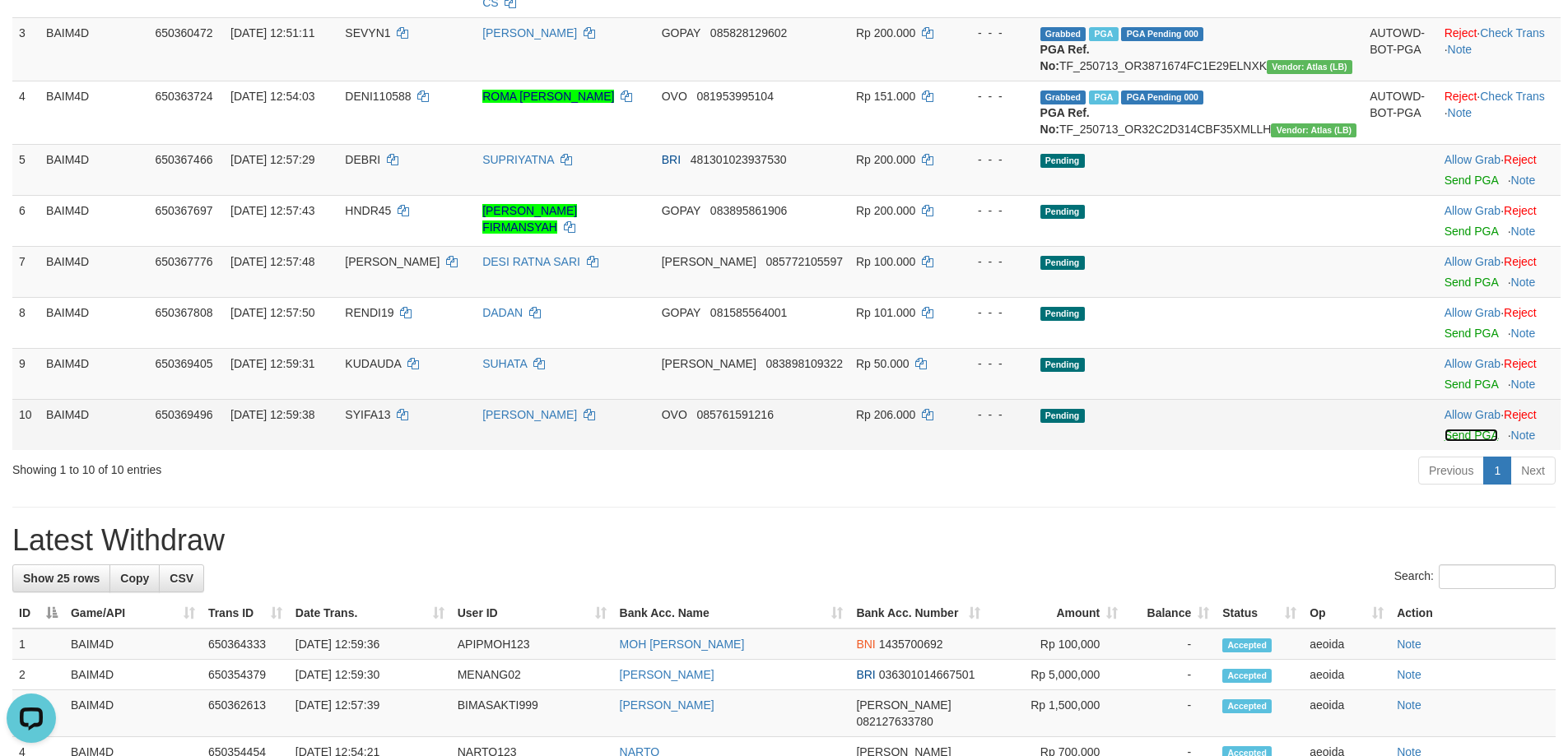 scroll, scrollTop: 320, scrollLeft: 0, axis: vertical 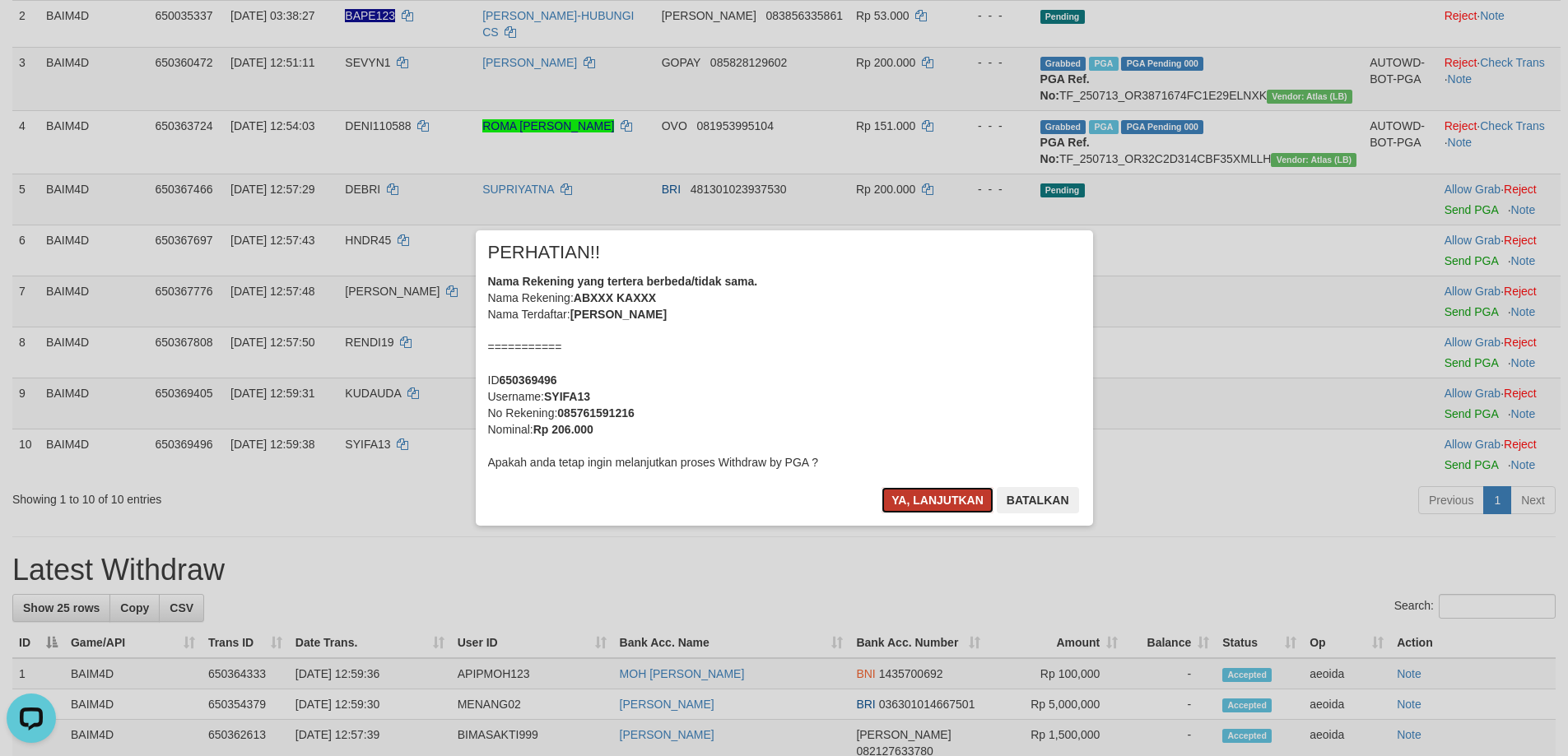 click on "Ya, lanjutkan" at bounding box center (938, 500) 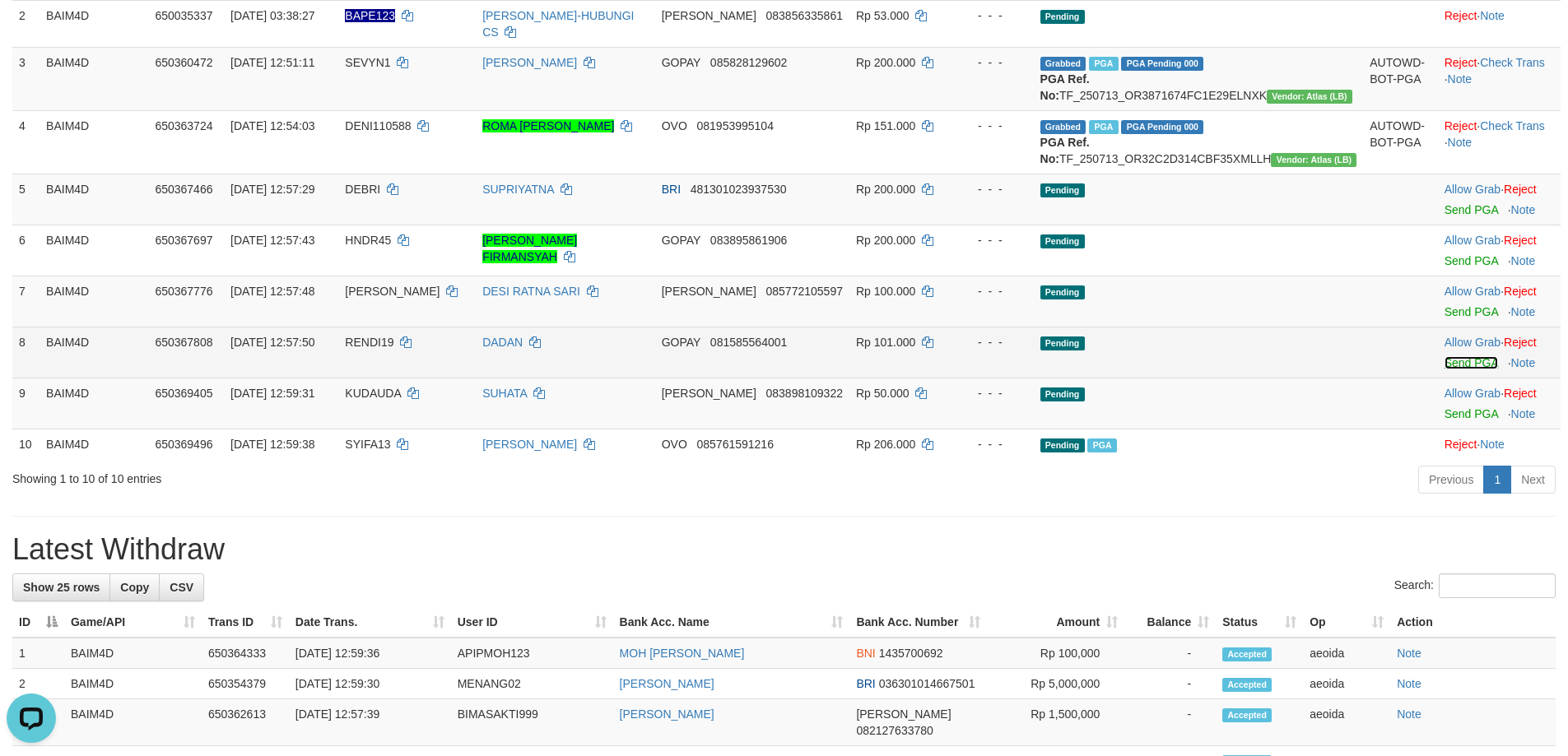 click on "Send PGA" at bounding box center [1471, 363] 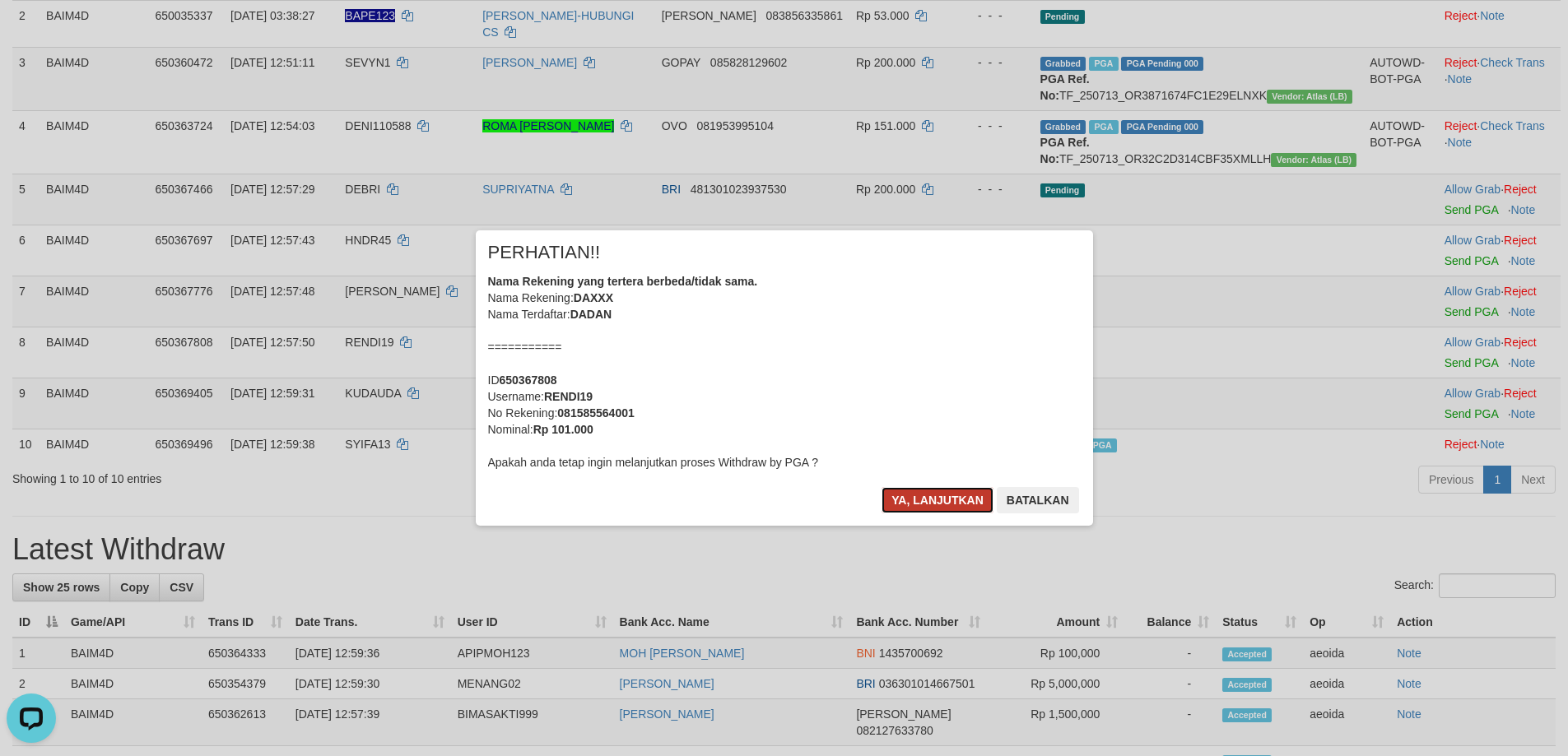 click on "Ya, lanjutkan" at bounding box center (938, 500) 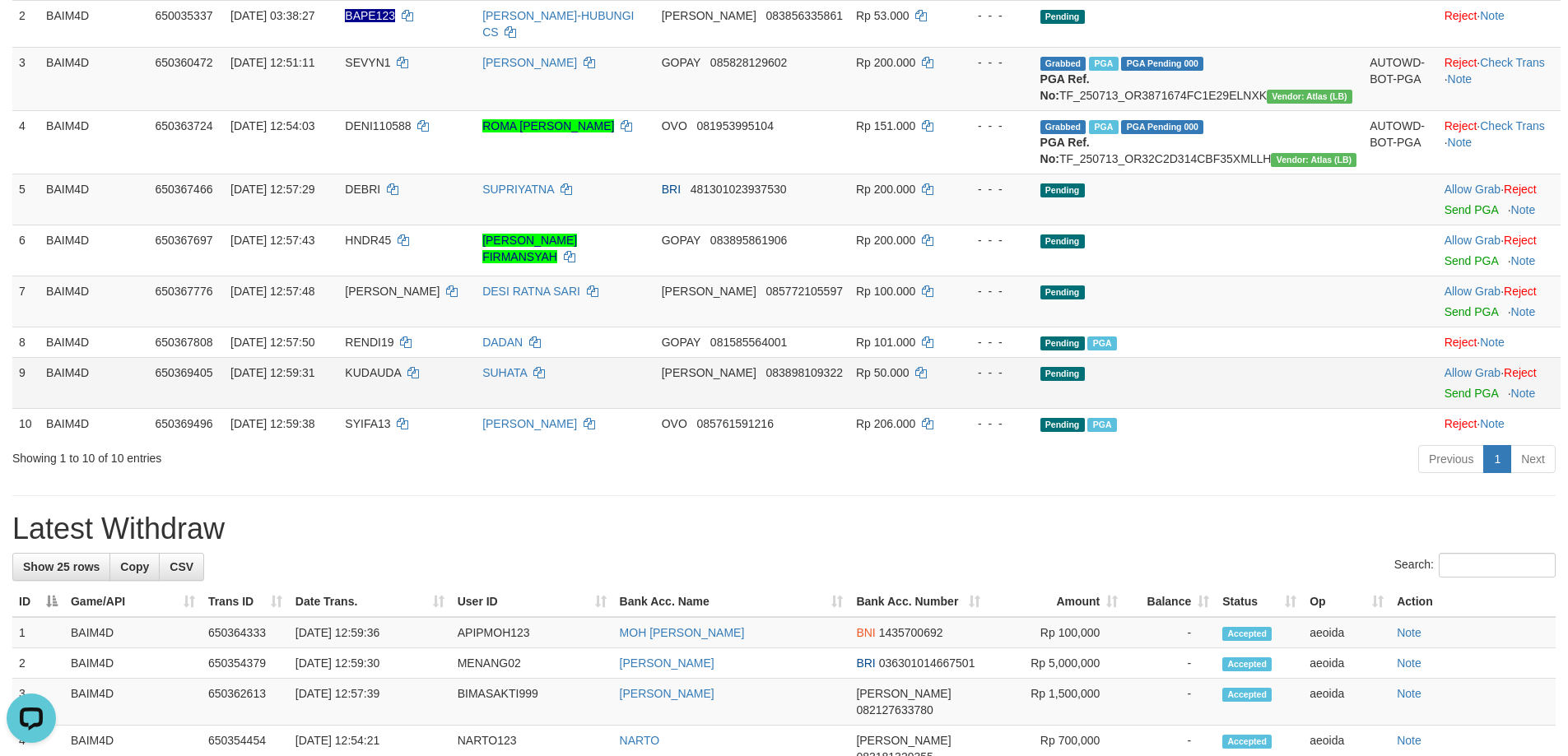 scroll, scrollTop: 299, scrollLeft: 0, axis: vertical 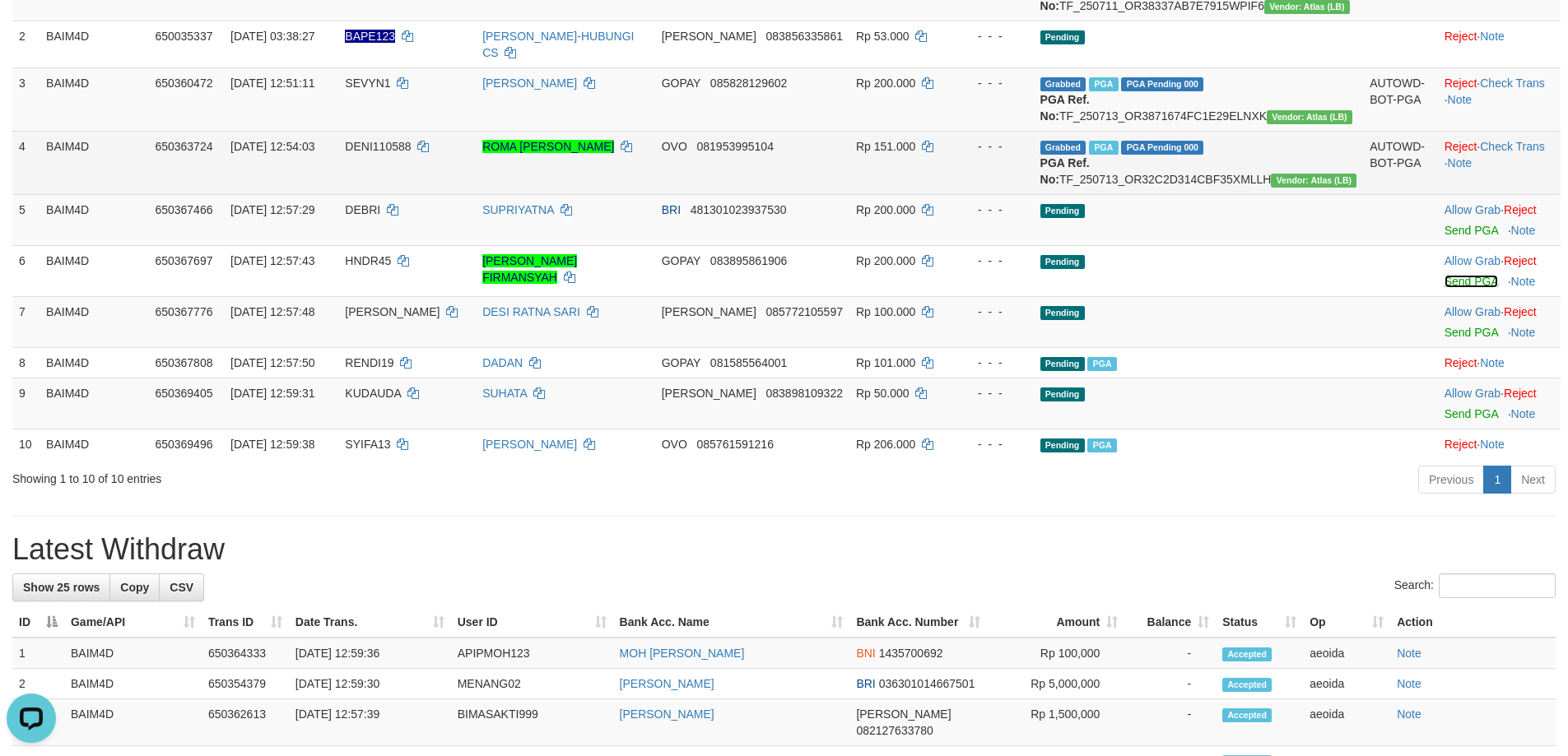 click on "Send PGA" at bounding box center (1471, 281) 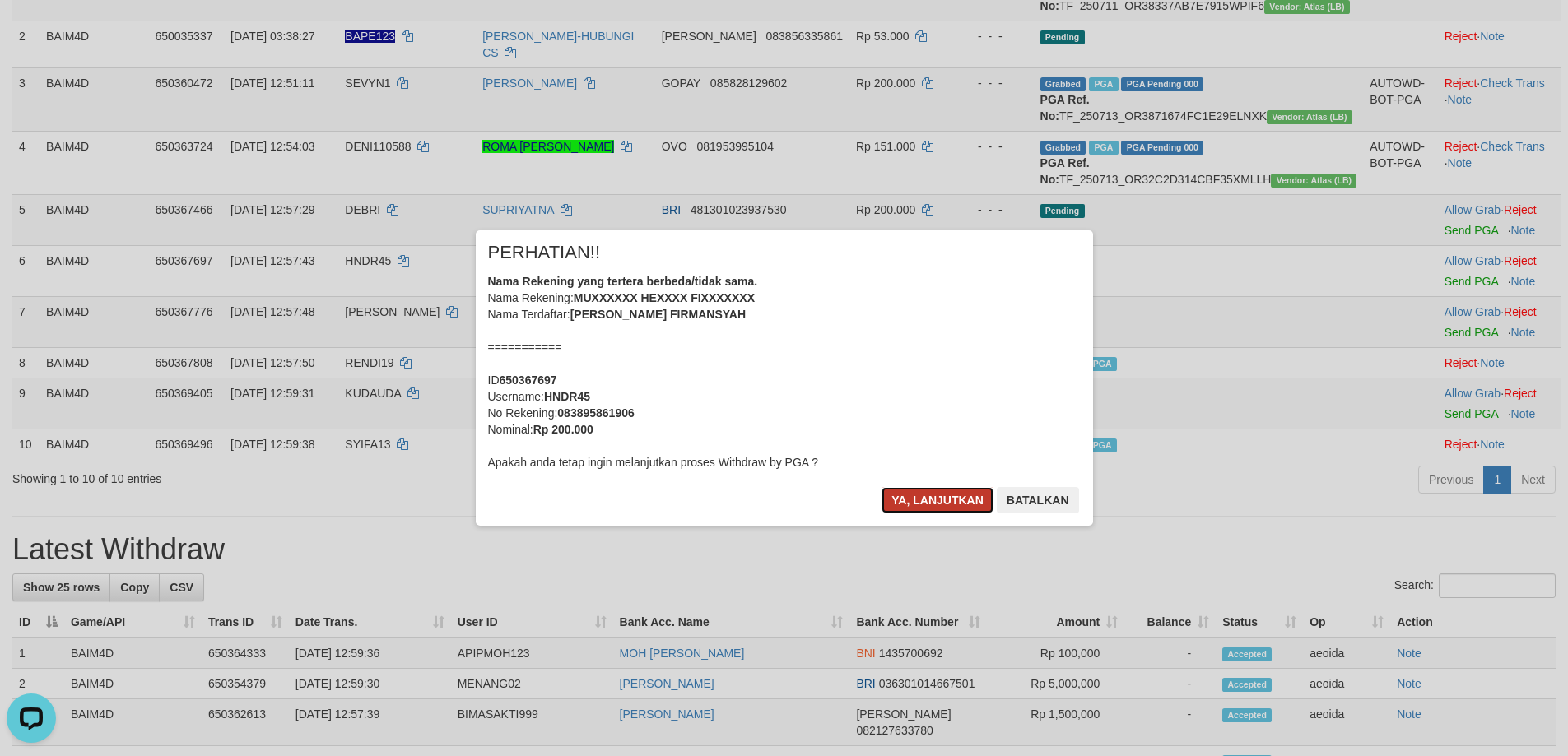 click on "Ya, lanjutkan" at bounding box center (938, 500) 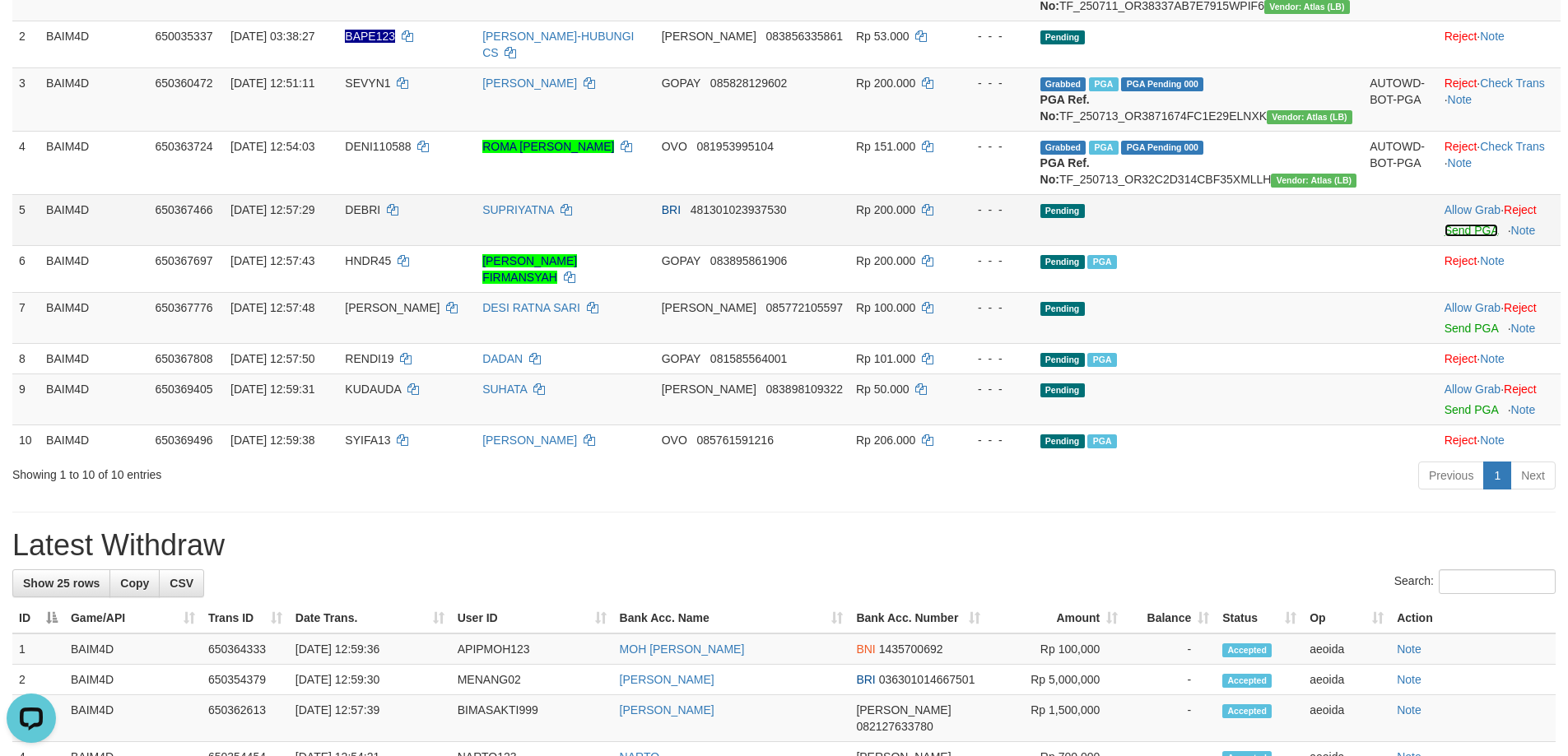 click on "Send PGA" at bounding box center (1471, 230) 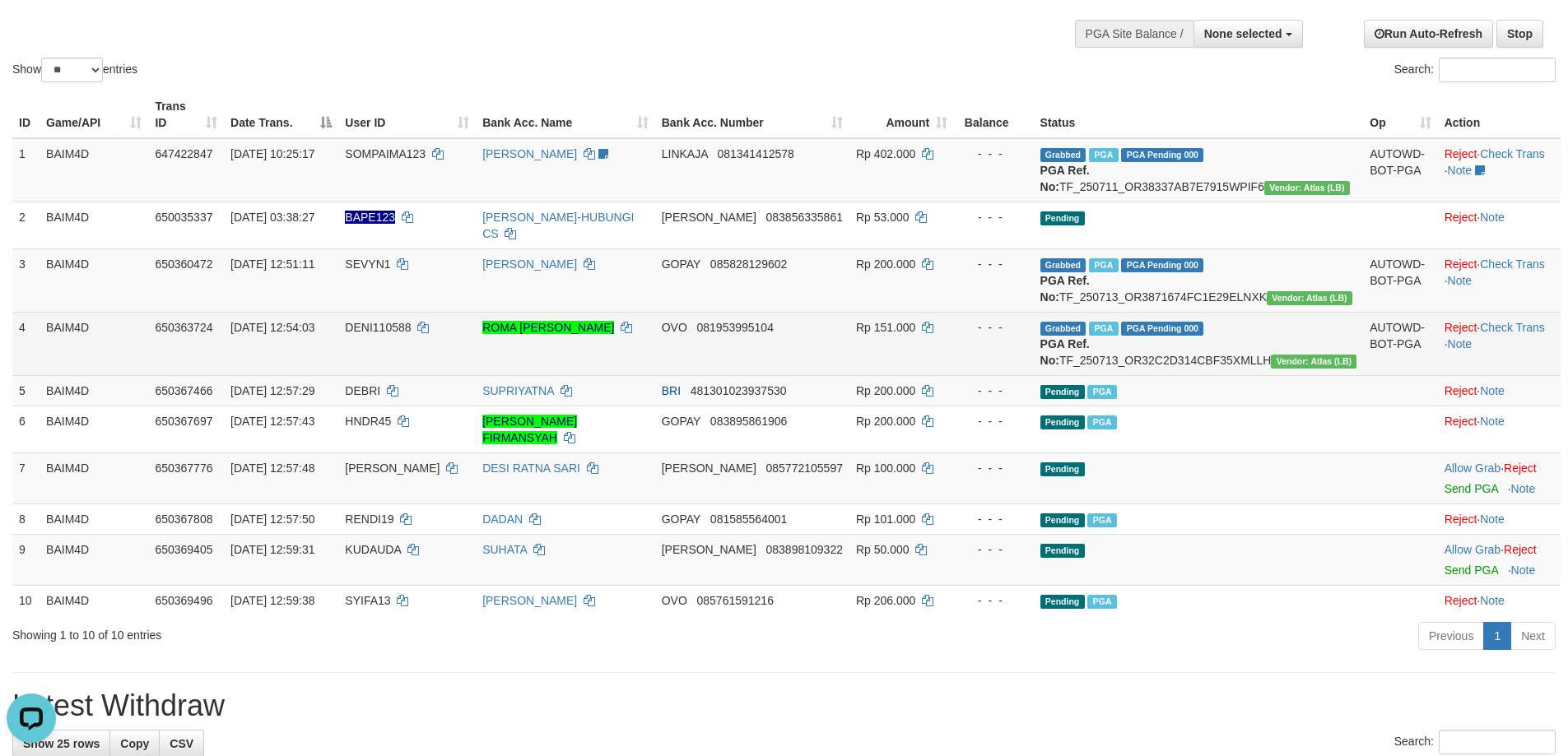 scroll, scrollTop: 114, scrollLeft: 0, axis: vertical 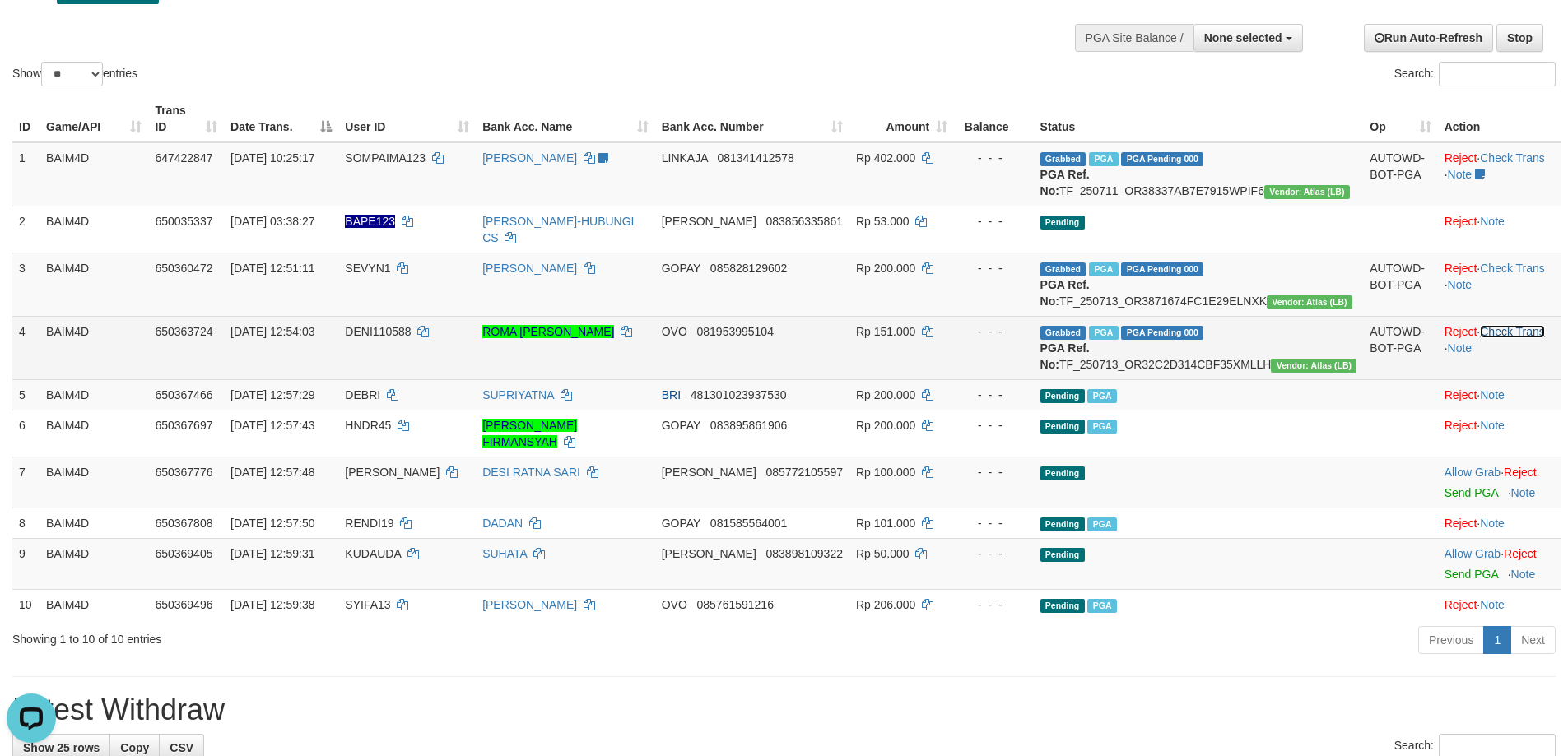 click on "Check Trans" at bounding box center [1512, 332] 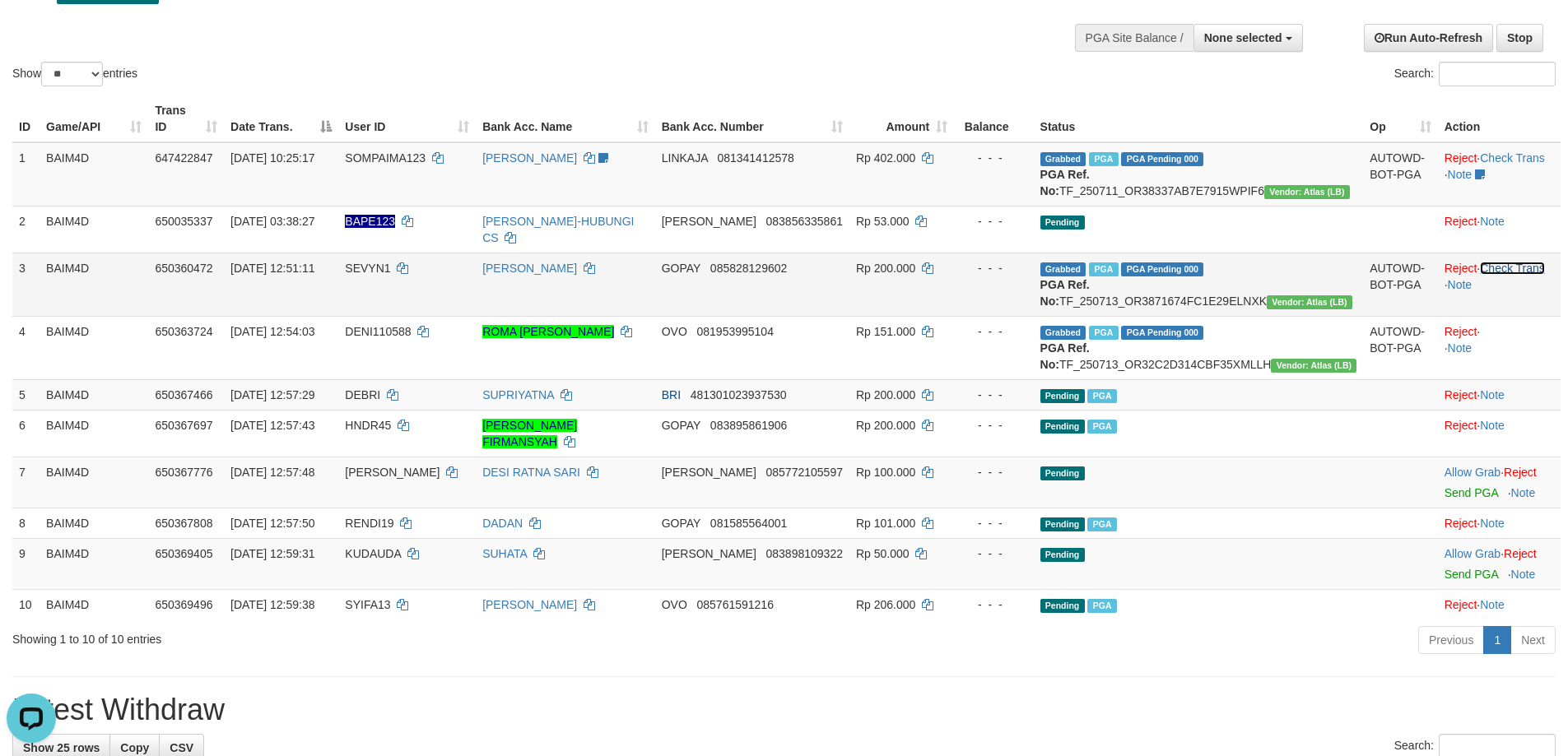click on "Check Trans" at bounding box center (1512, 268) 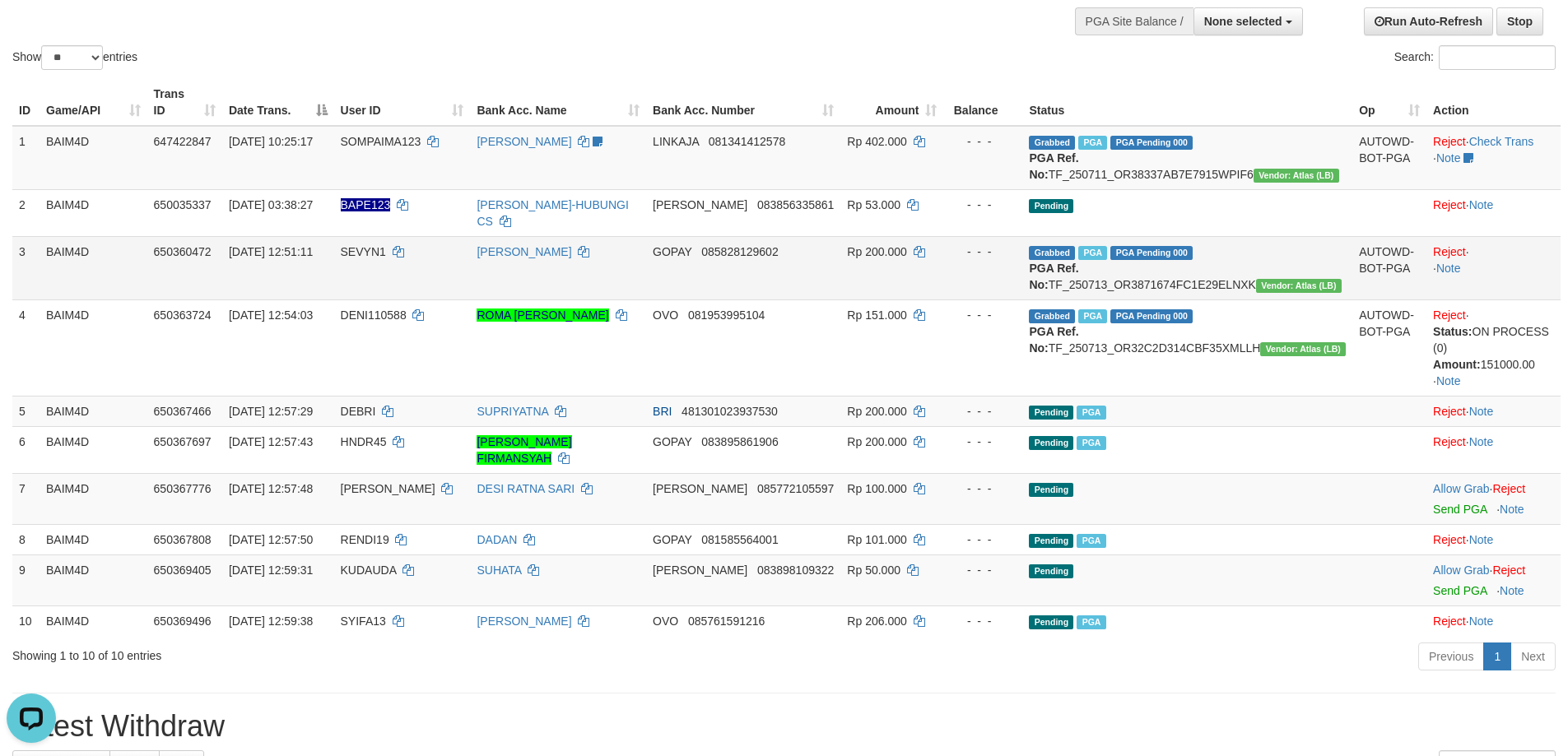 scroll, scrollTop: 147, scrollLeft: 0, axis: vertical 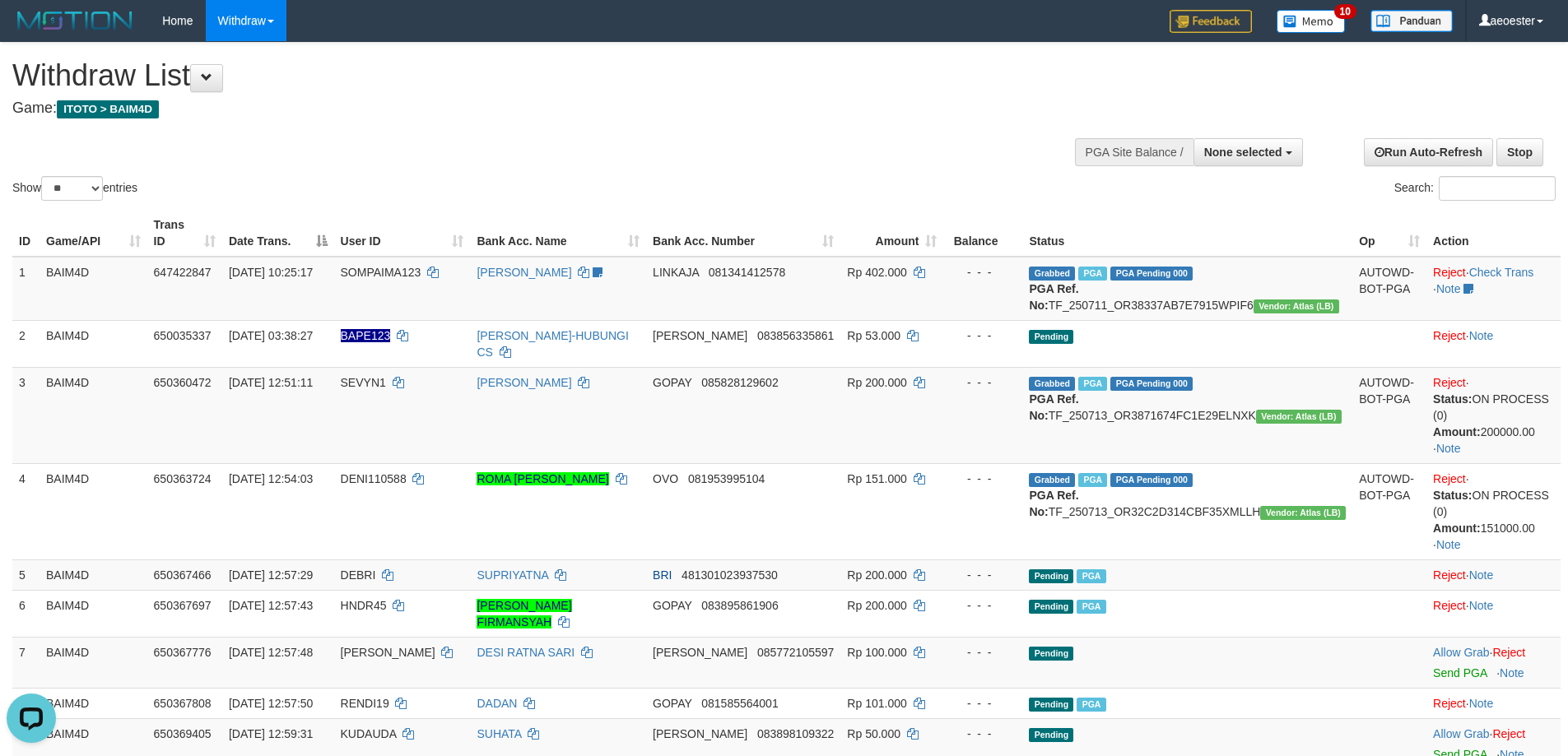 click on "**********" at bounding box center (527, 83) 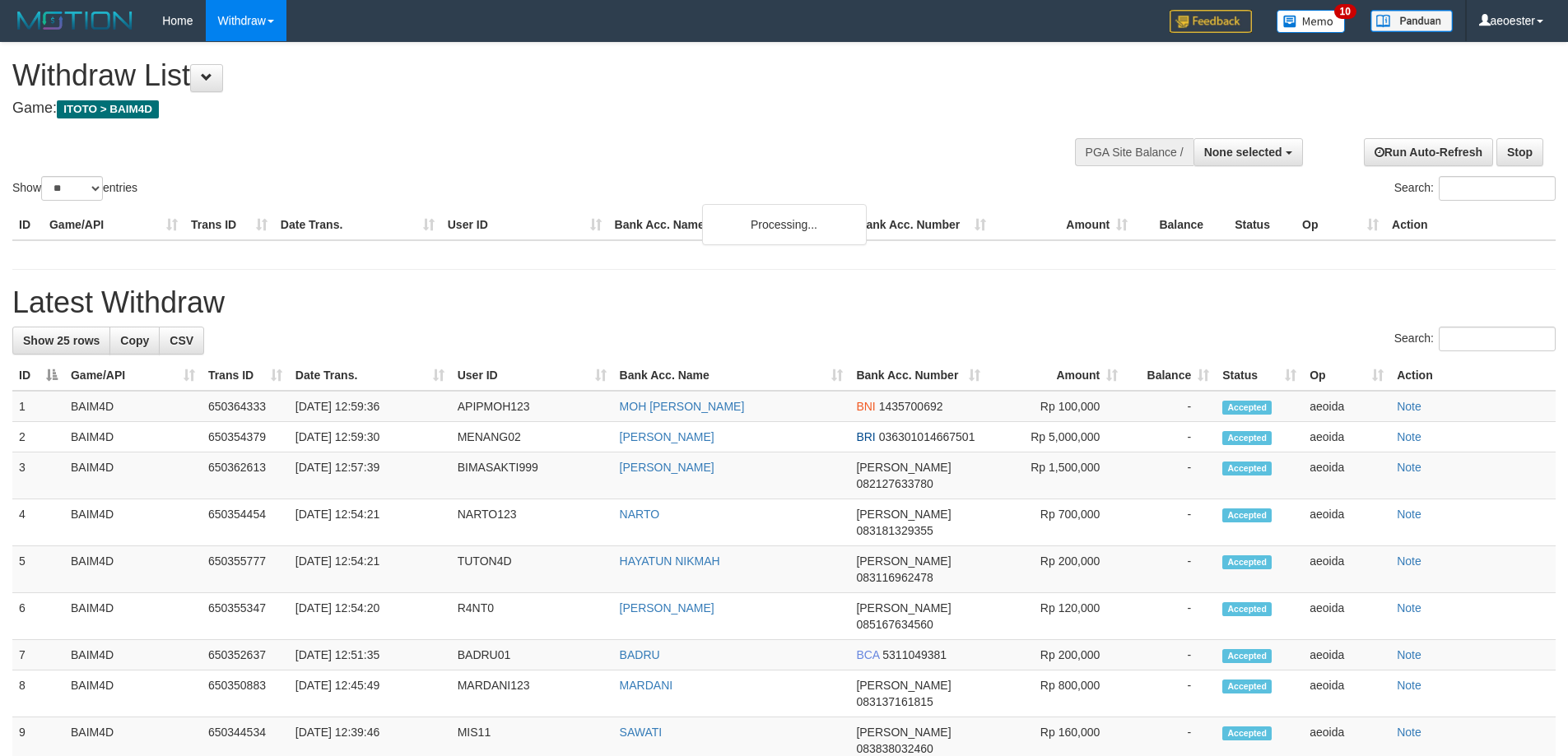 select 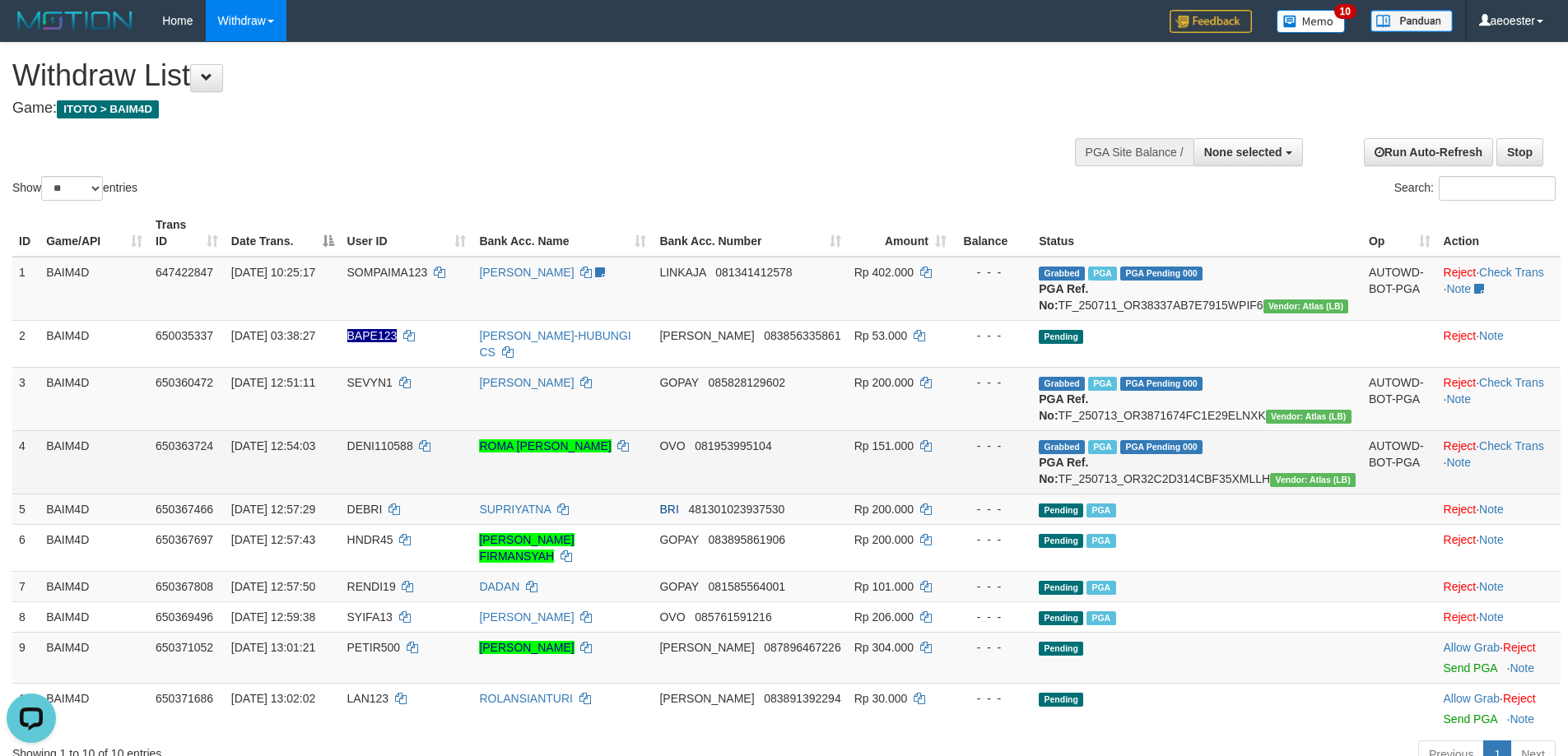 scroll, scrollTop: 0, scrollLeft: 0, axis: both 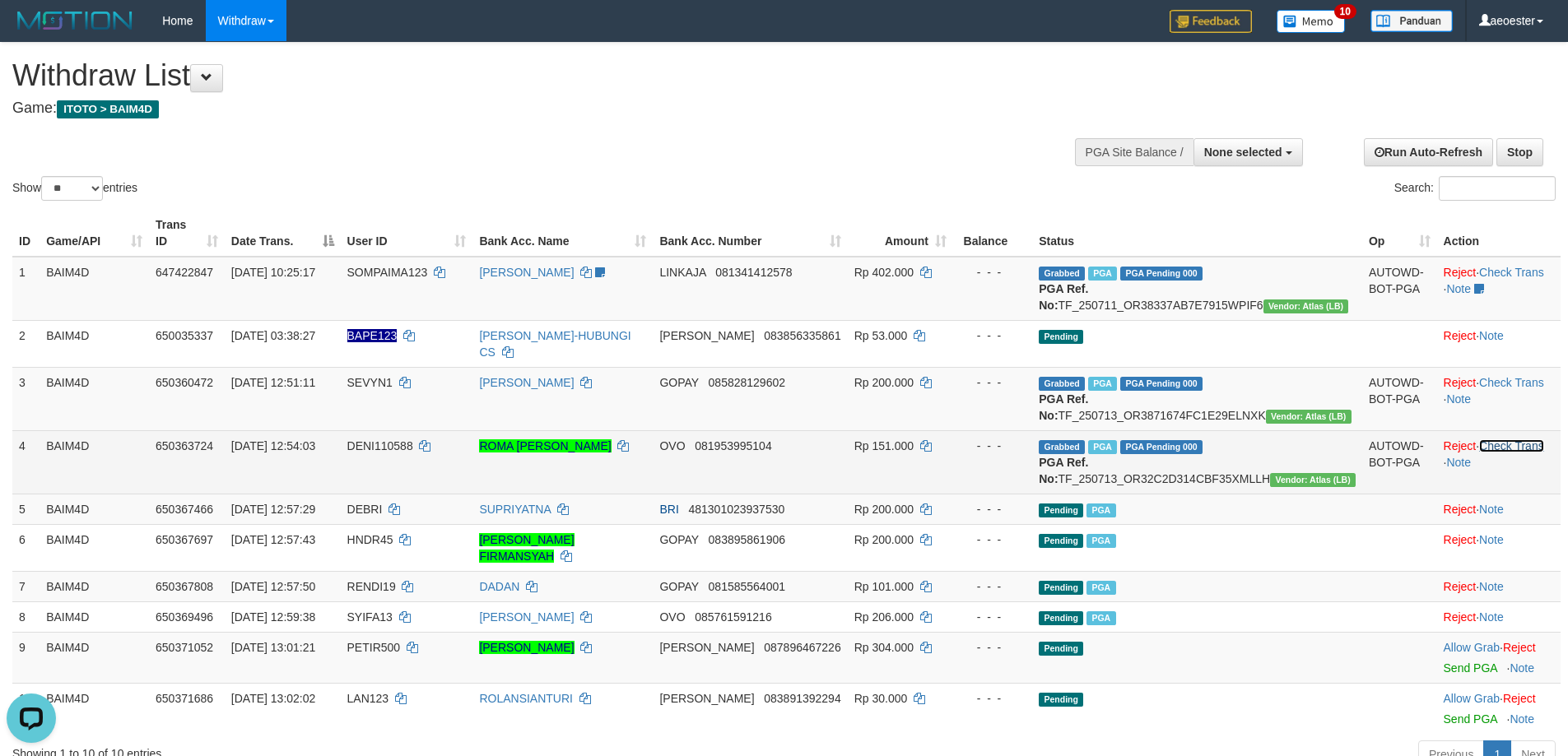 click on "Check Trans" at bounding box center (1511, 446) 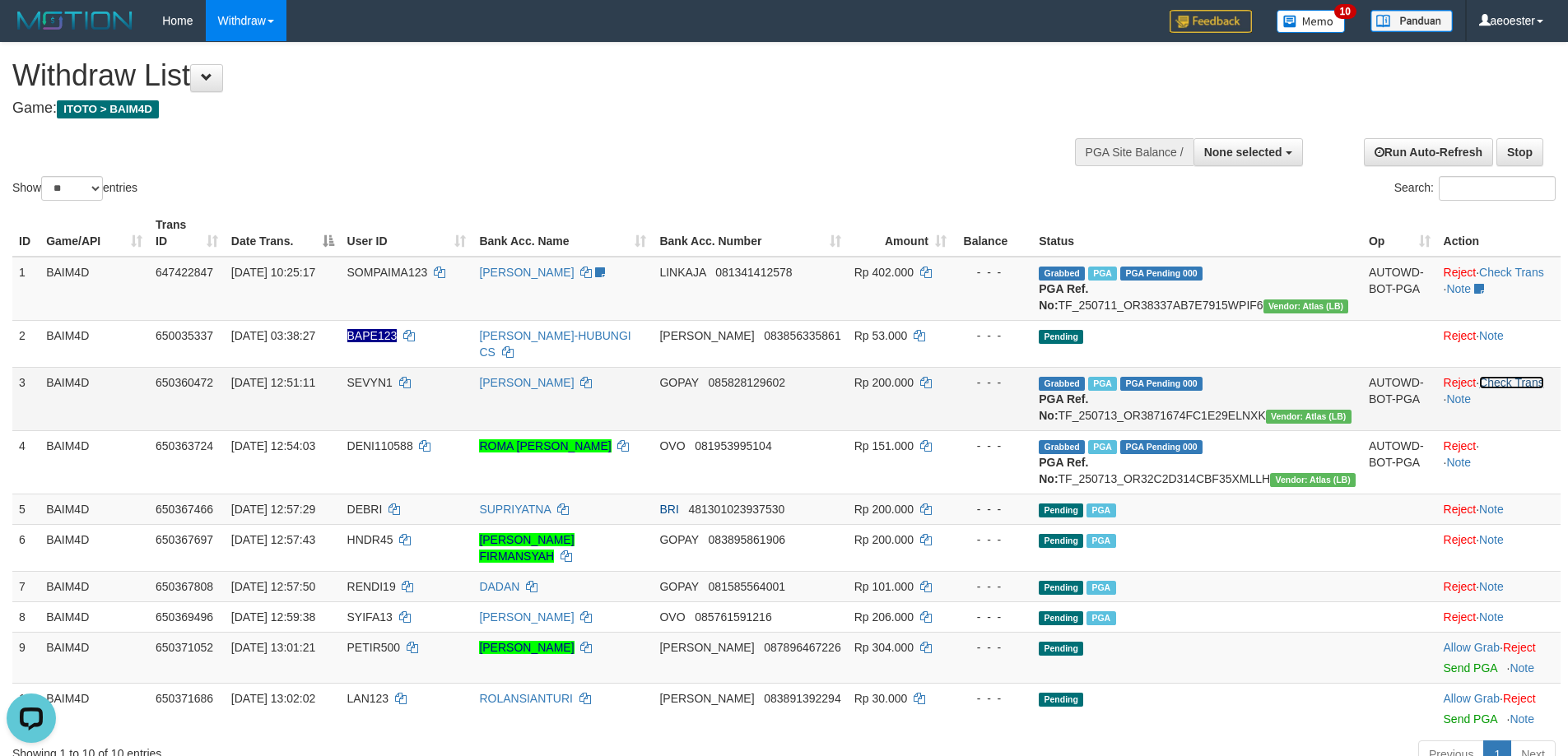 click on "Check Trans" at bounding box center (1511, 383) 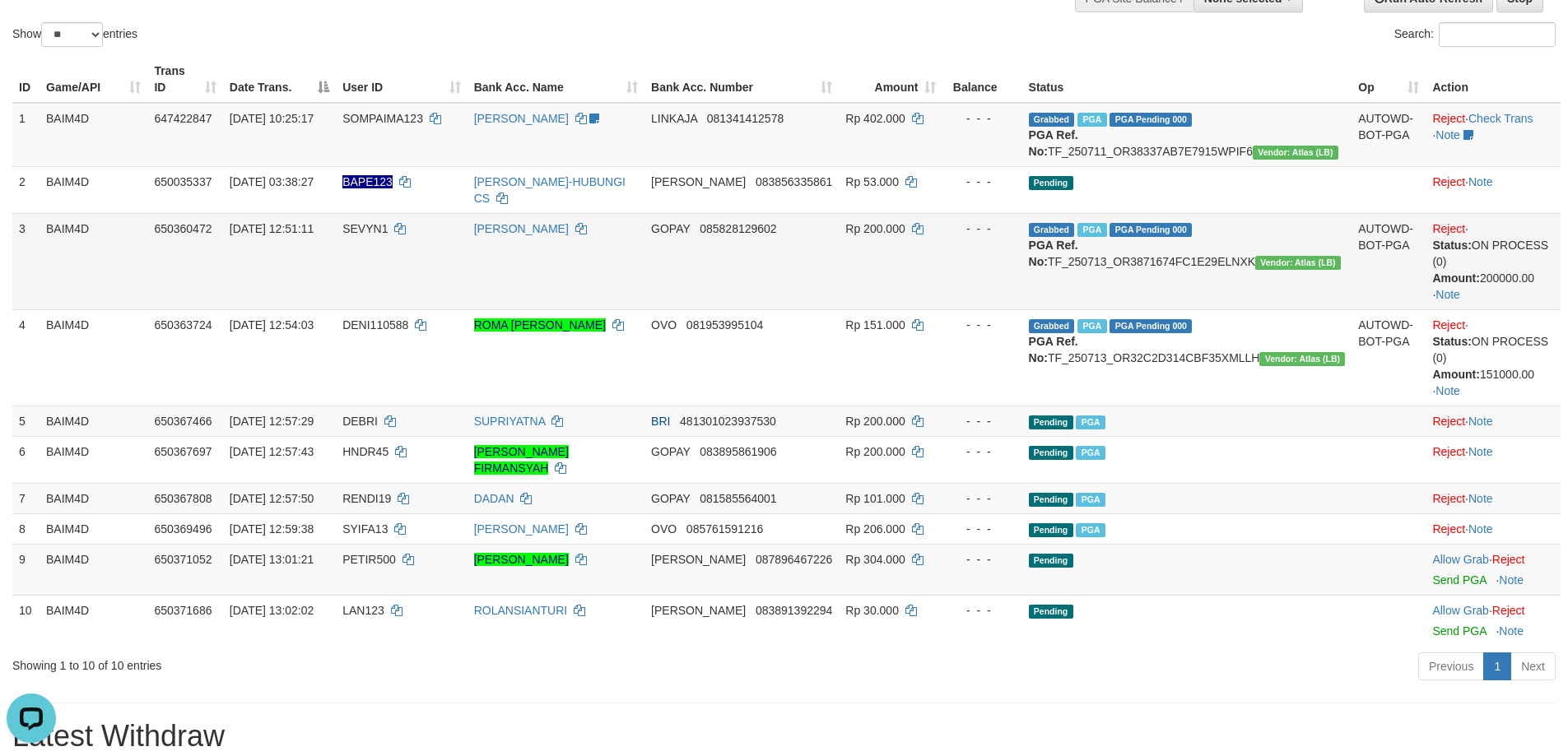 scroll, scrollTop: 247, scrollLeft: 0, axis: vertical 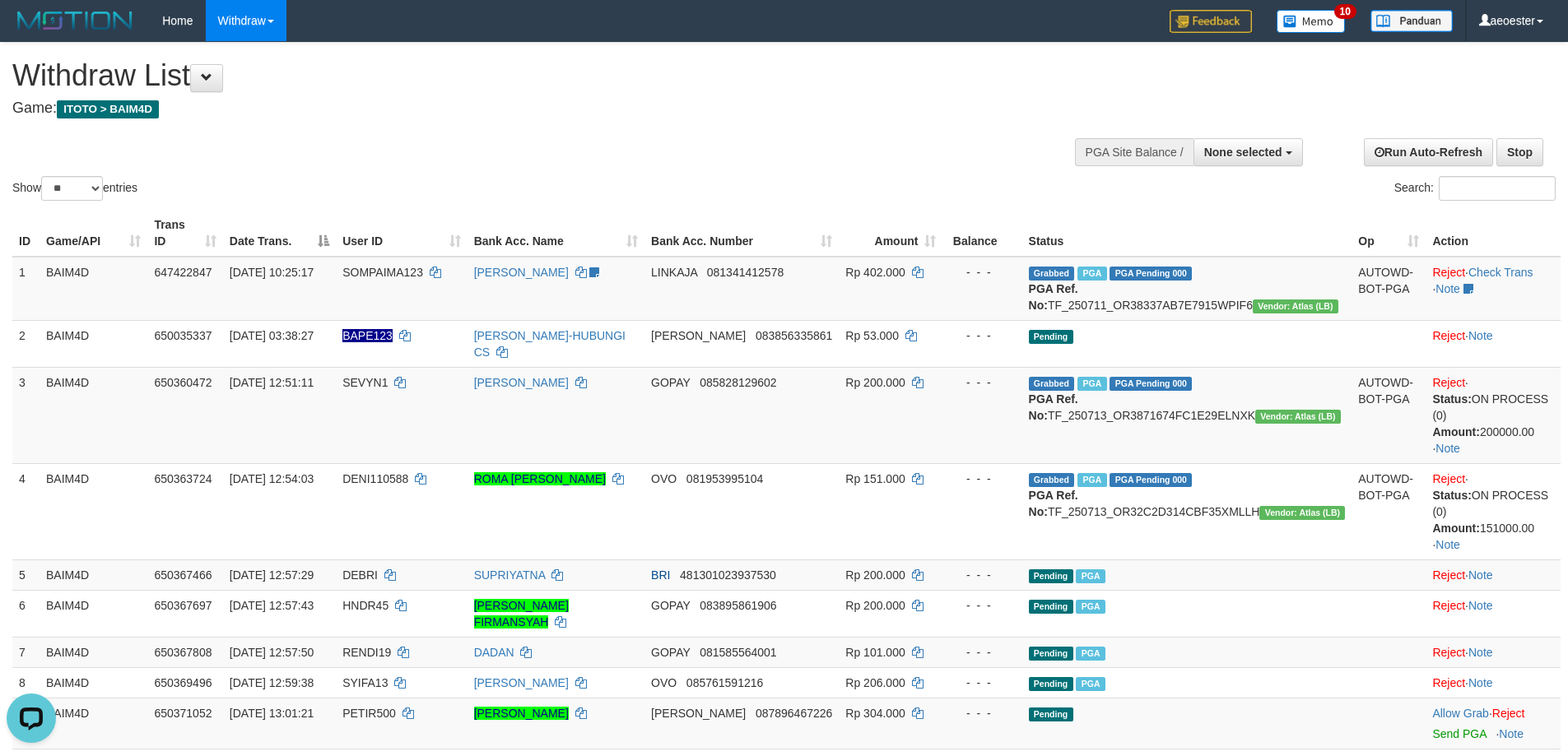 click on "Show  ** ** ** ***  entries Search:" at bounding box center (784, 123) 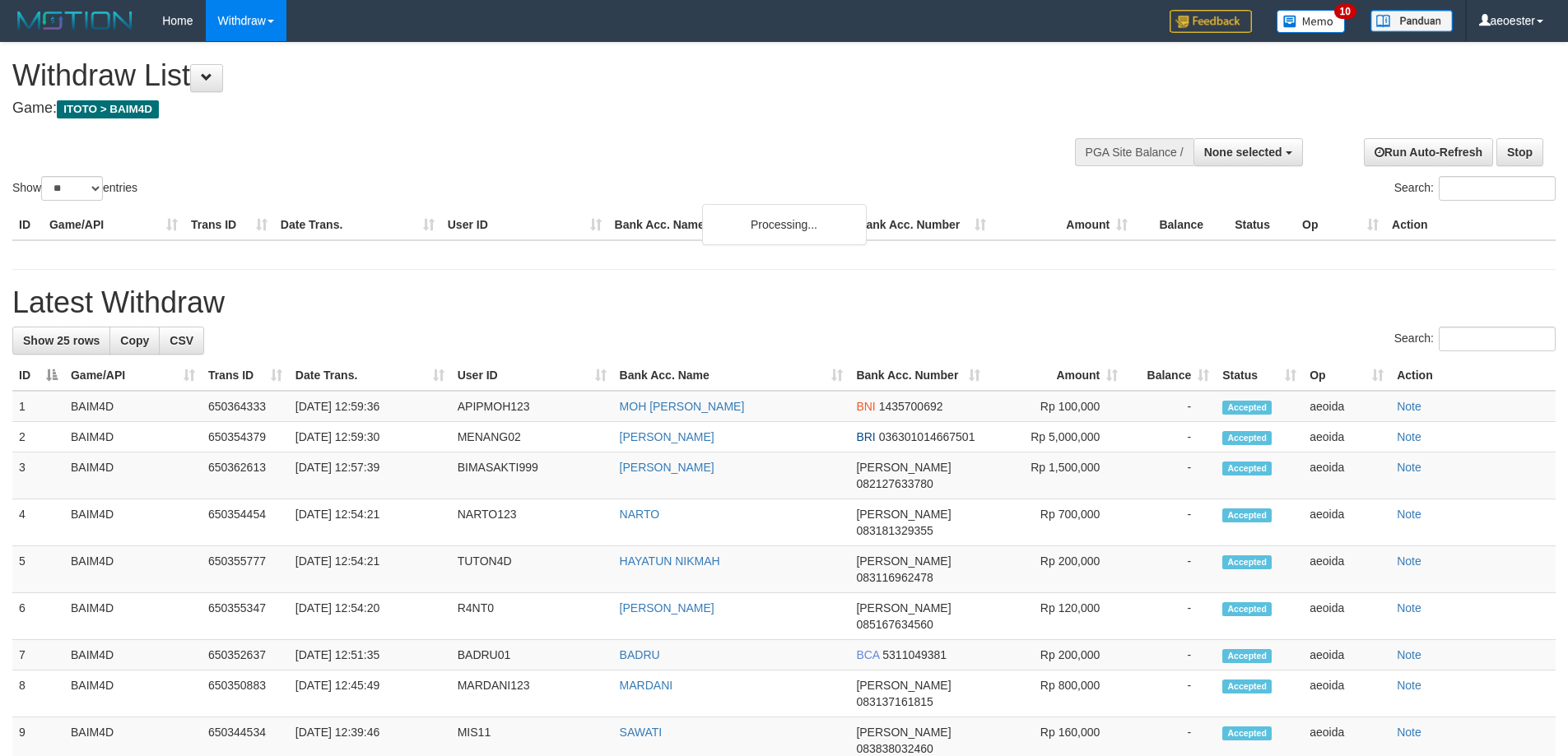 select 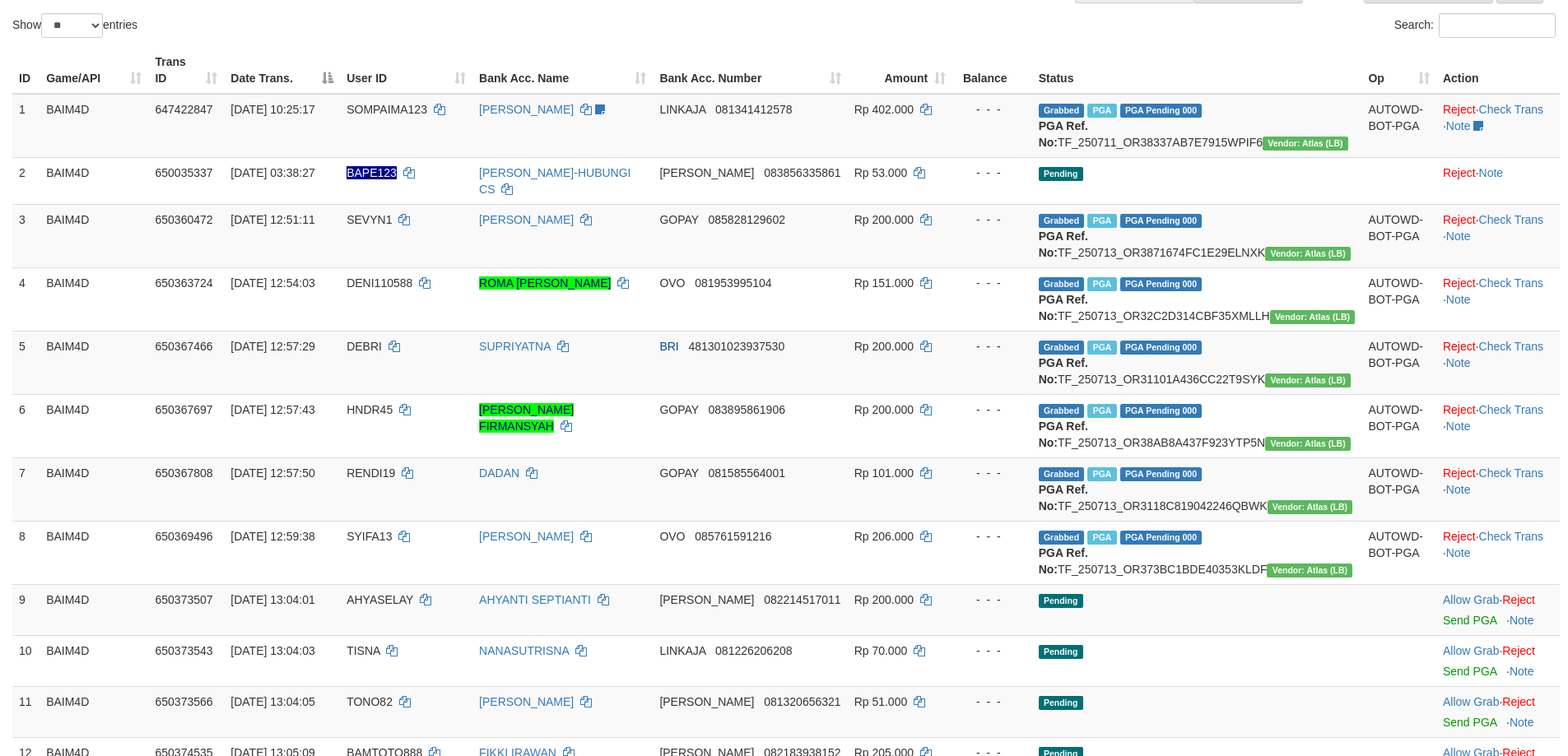 scroll, scrollTop: 165, scrollLeft: 0, axis: vertical 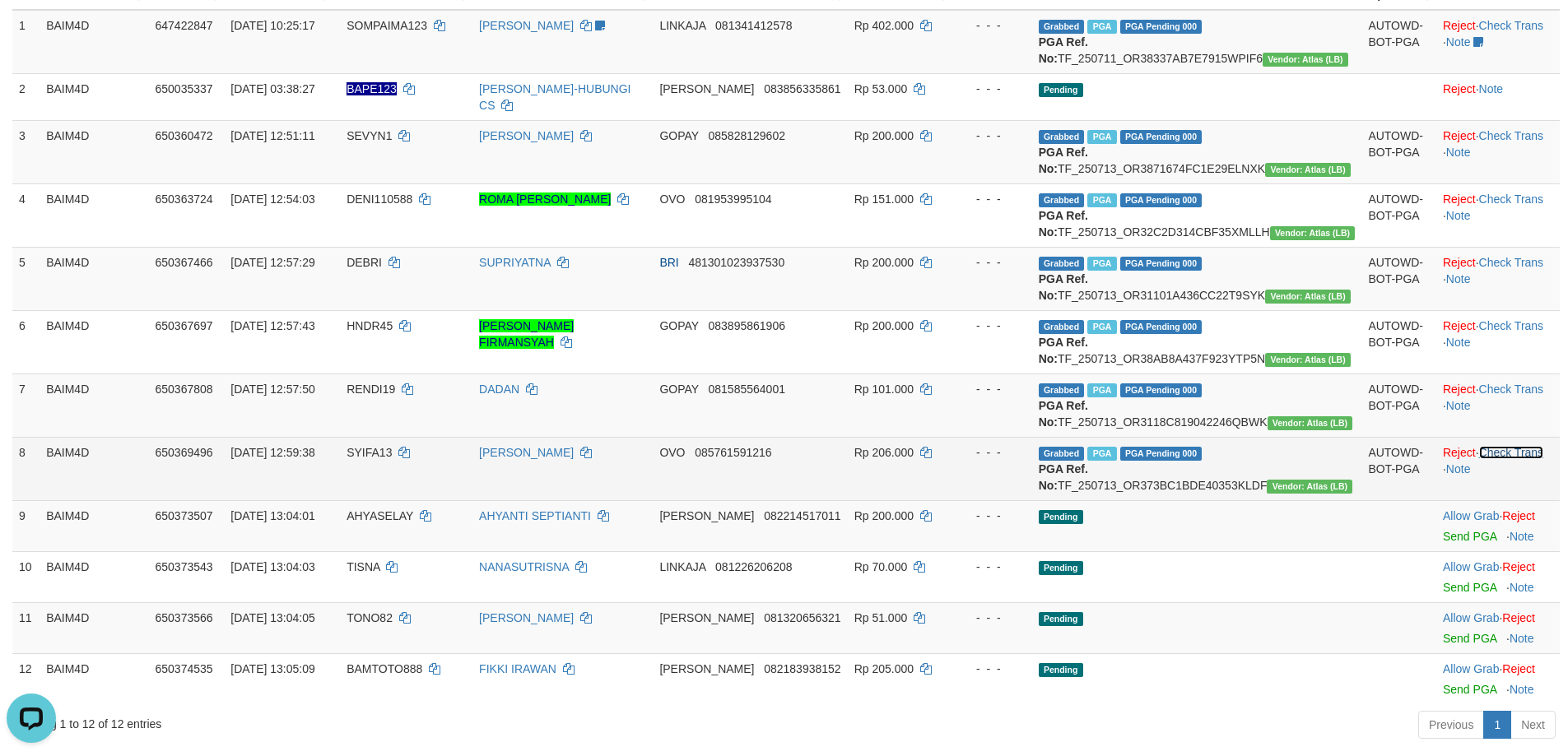 click on "Check Trans" at bounding box center [1511, 452] 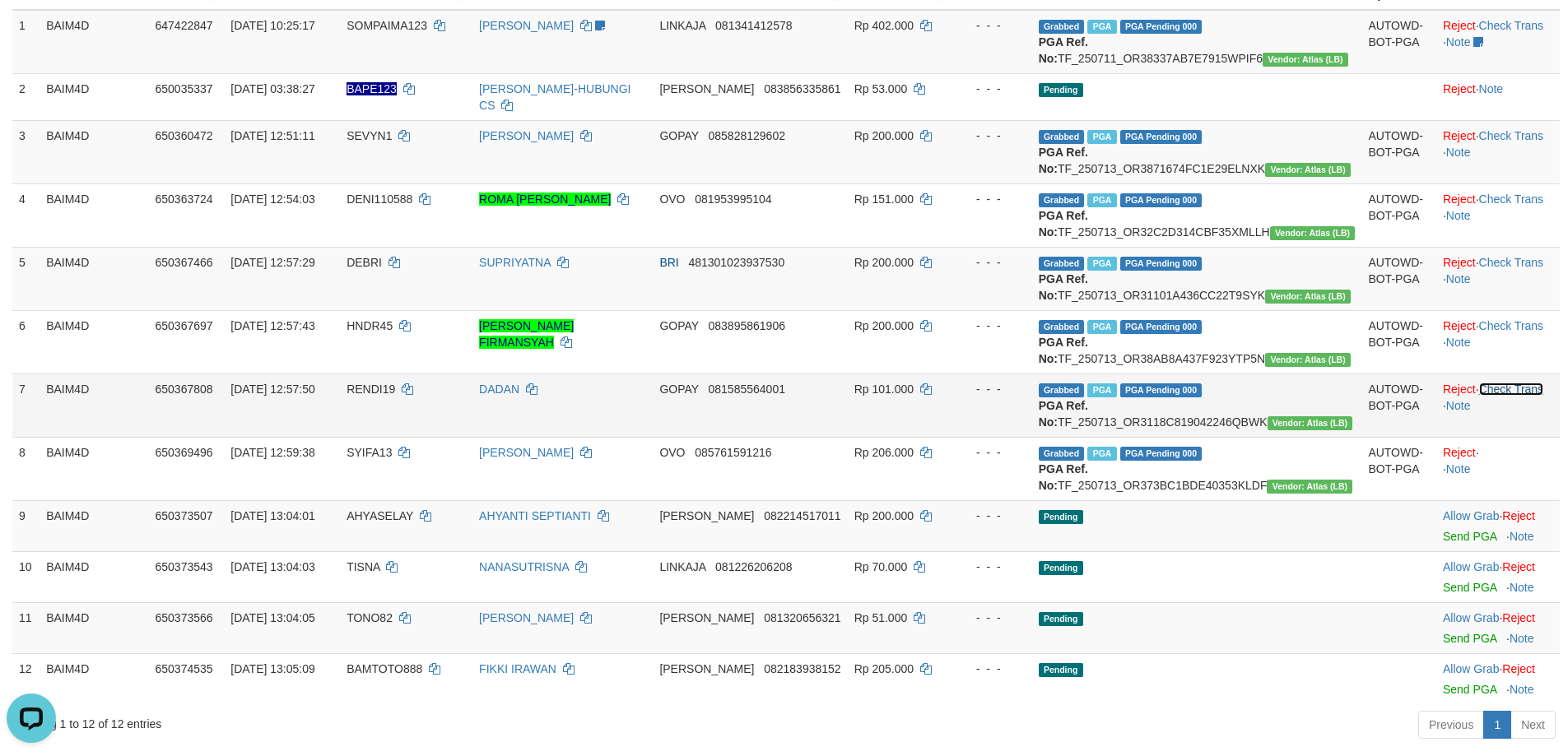 click on "Check Trans" at bounding box center (1511, 389) 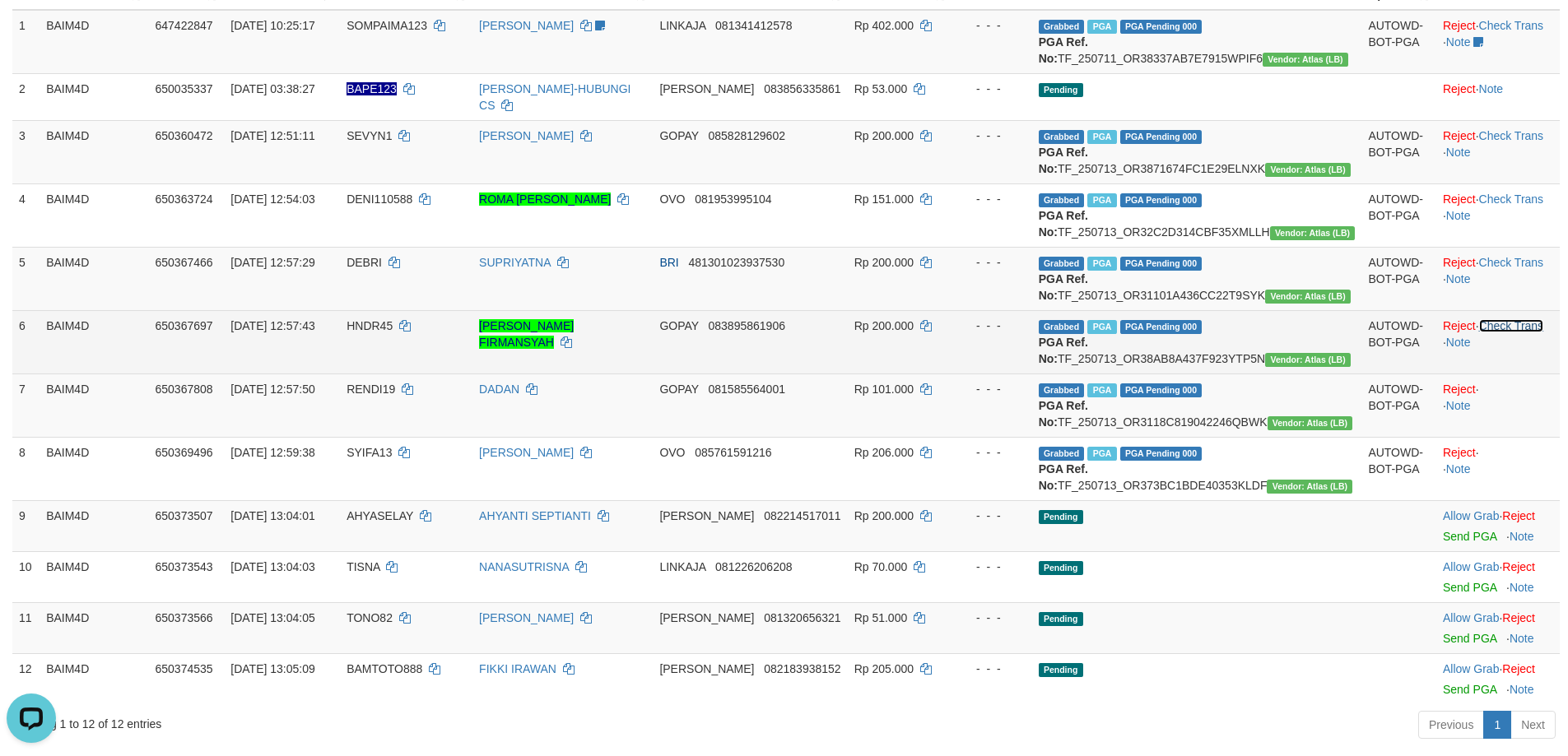 click on "Check Trans" at bounding box center (1511, 326) 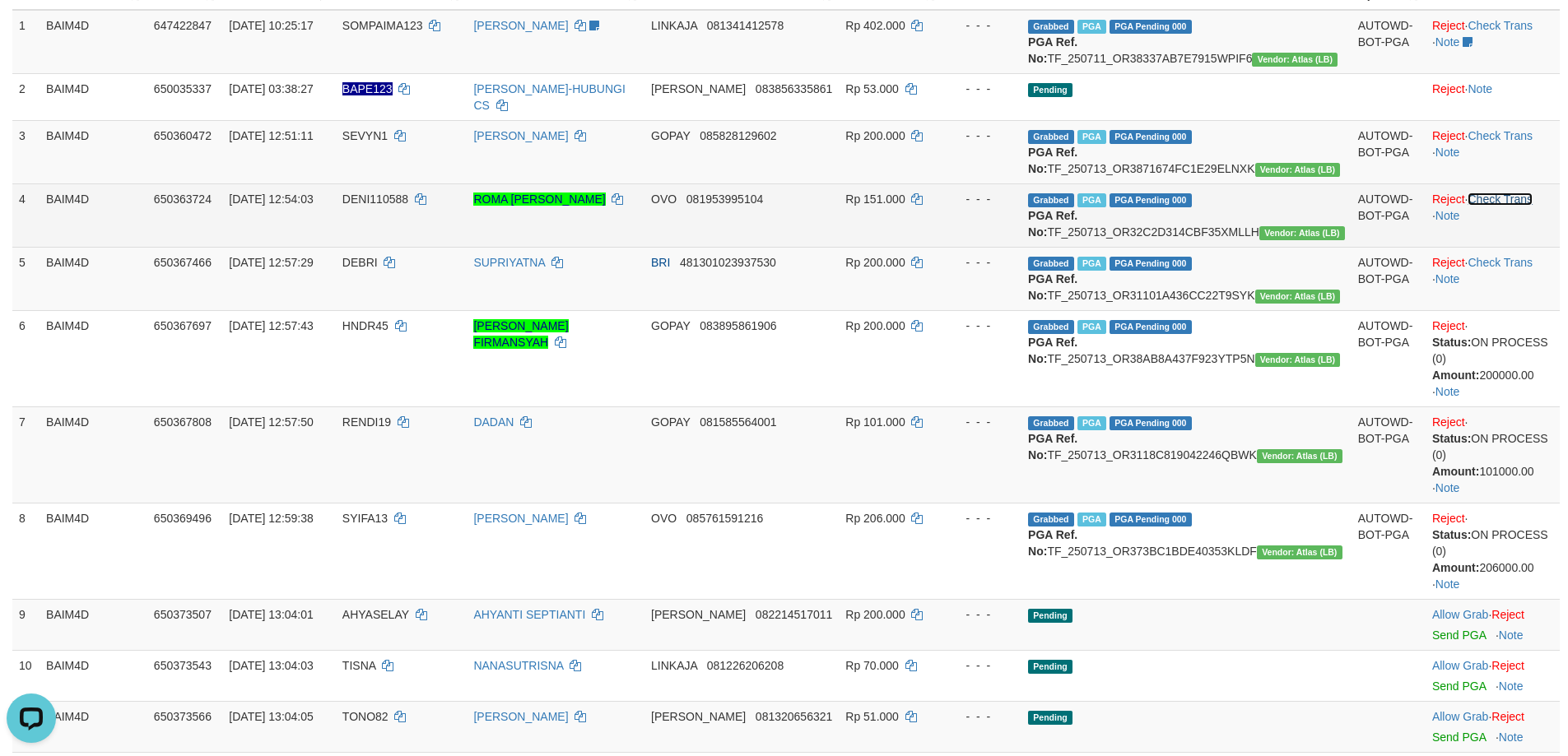 click on "Check Trans" at bounding box center [1500, 199] 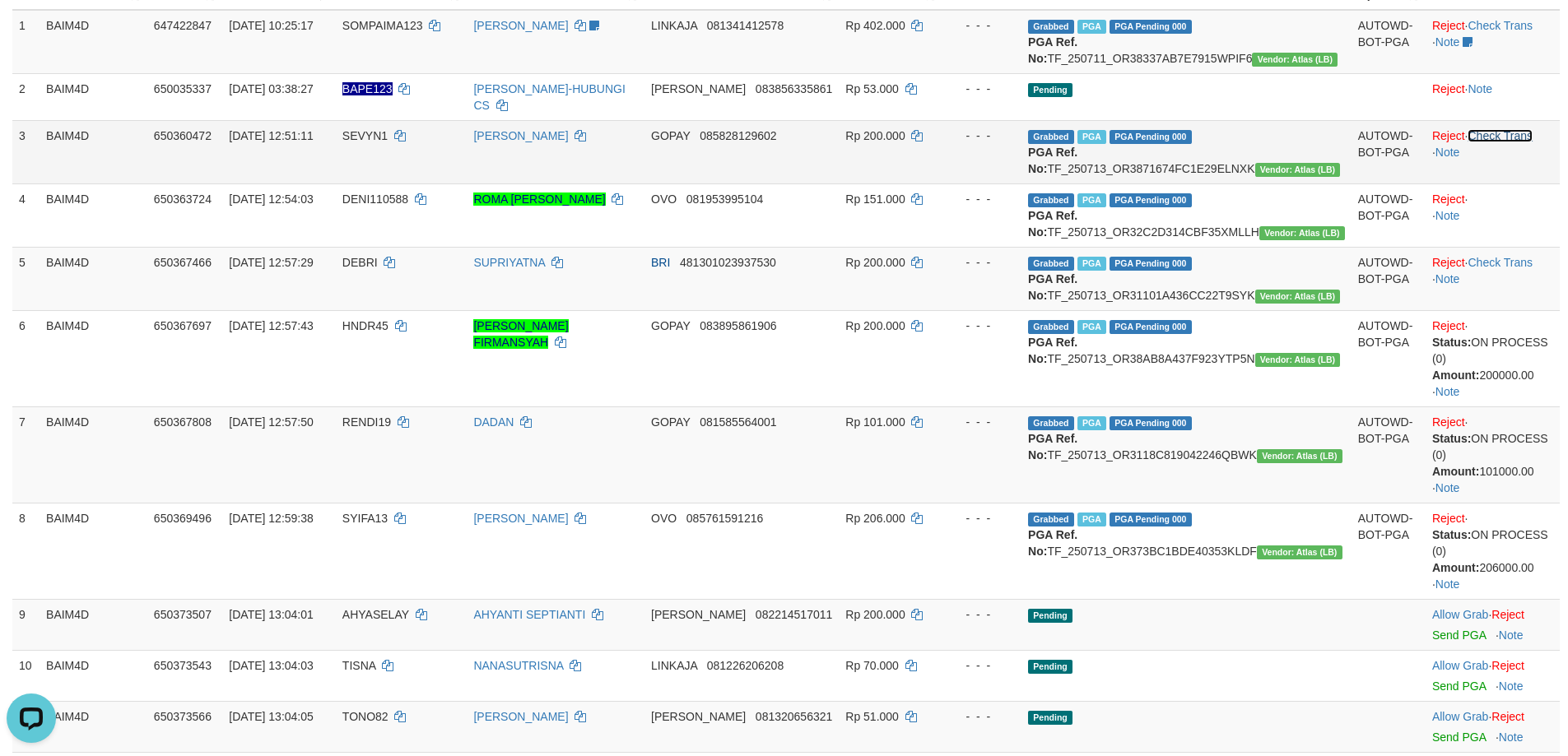 click on "Check Trans" at bounding box center (1500, 136) 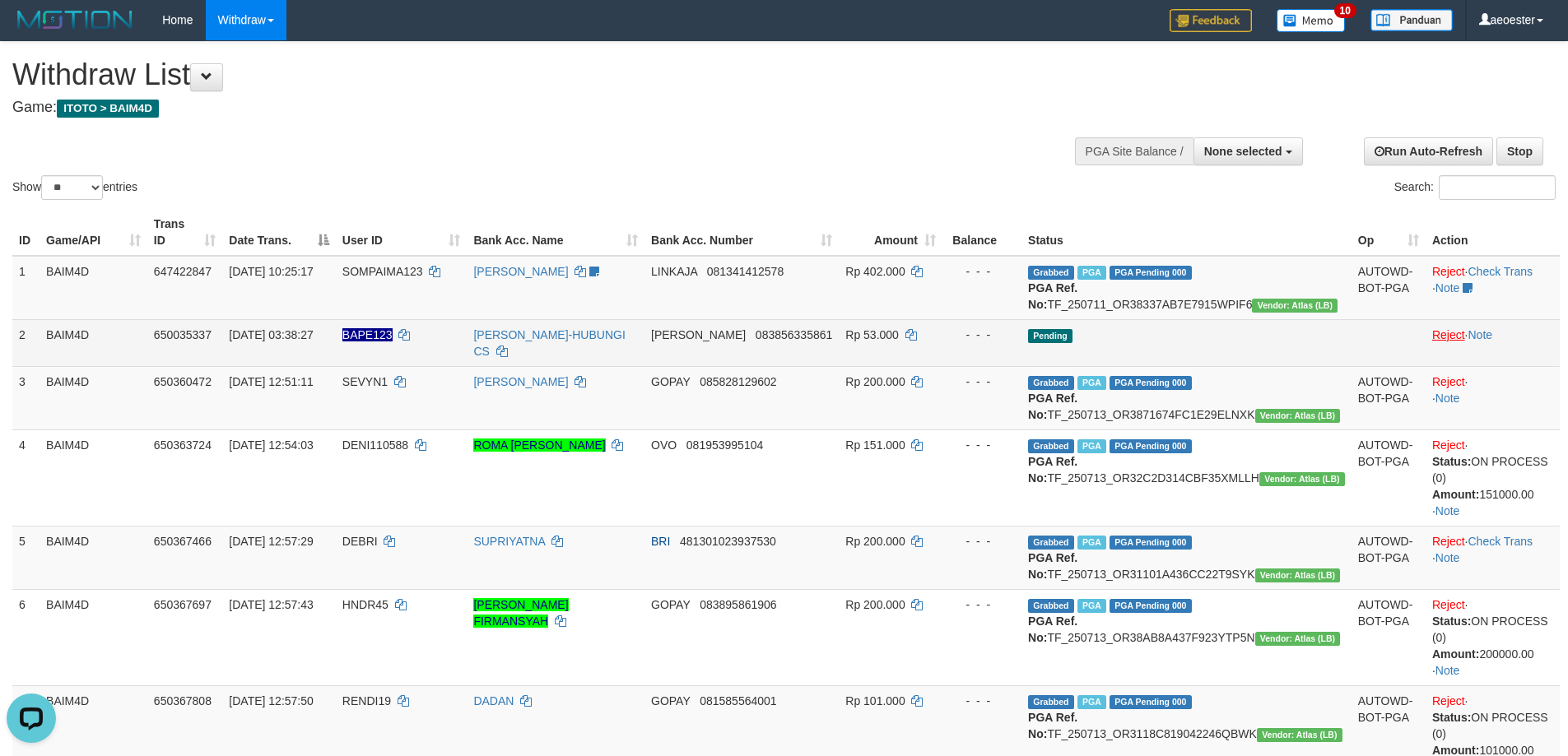 scroll, scrollTop: 0, scrollLeft: 0, axis: both 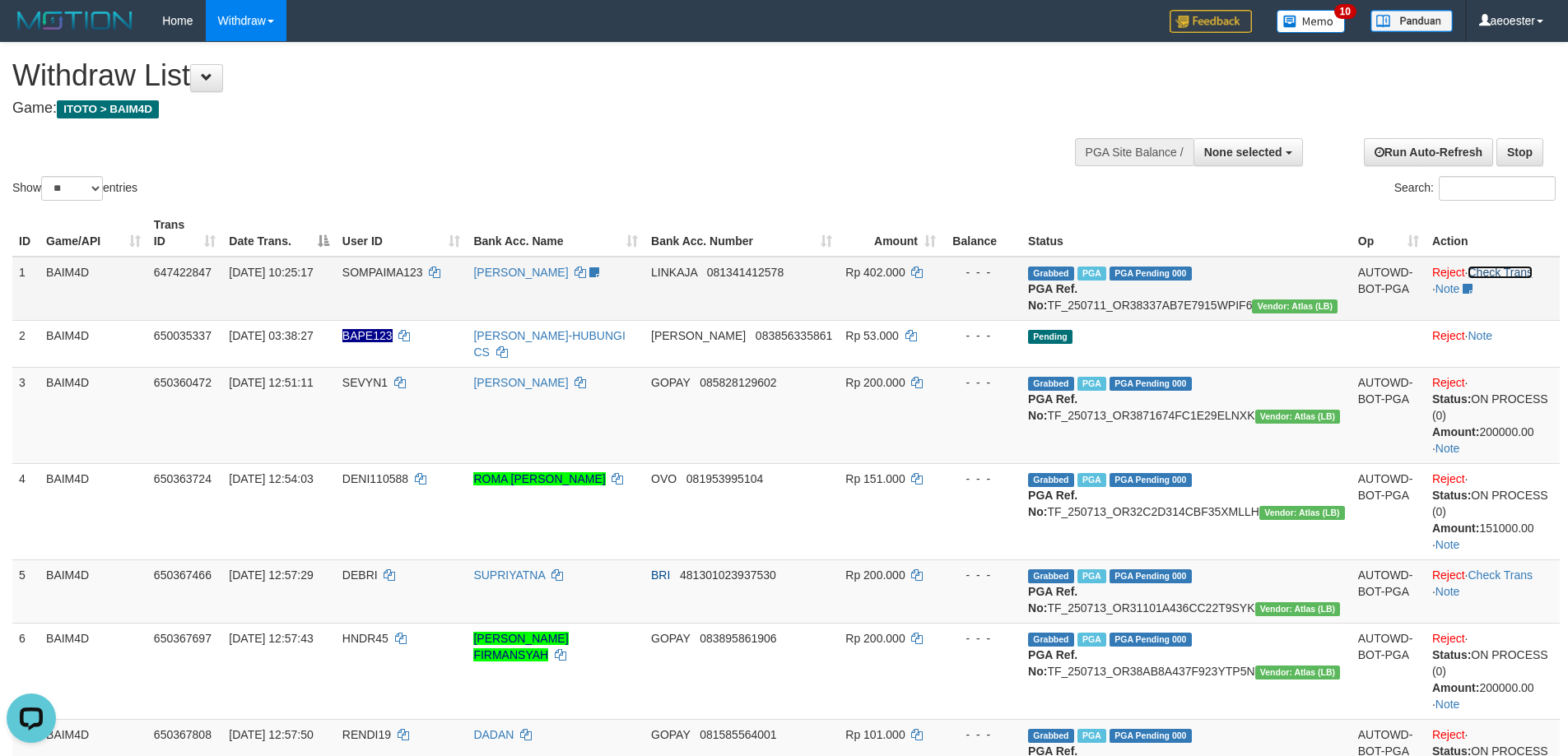 click on "Check Trans" at bounding box center [1500, 272] 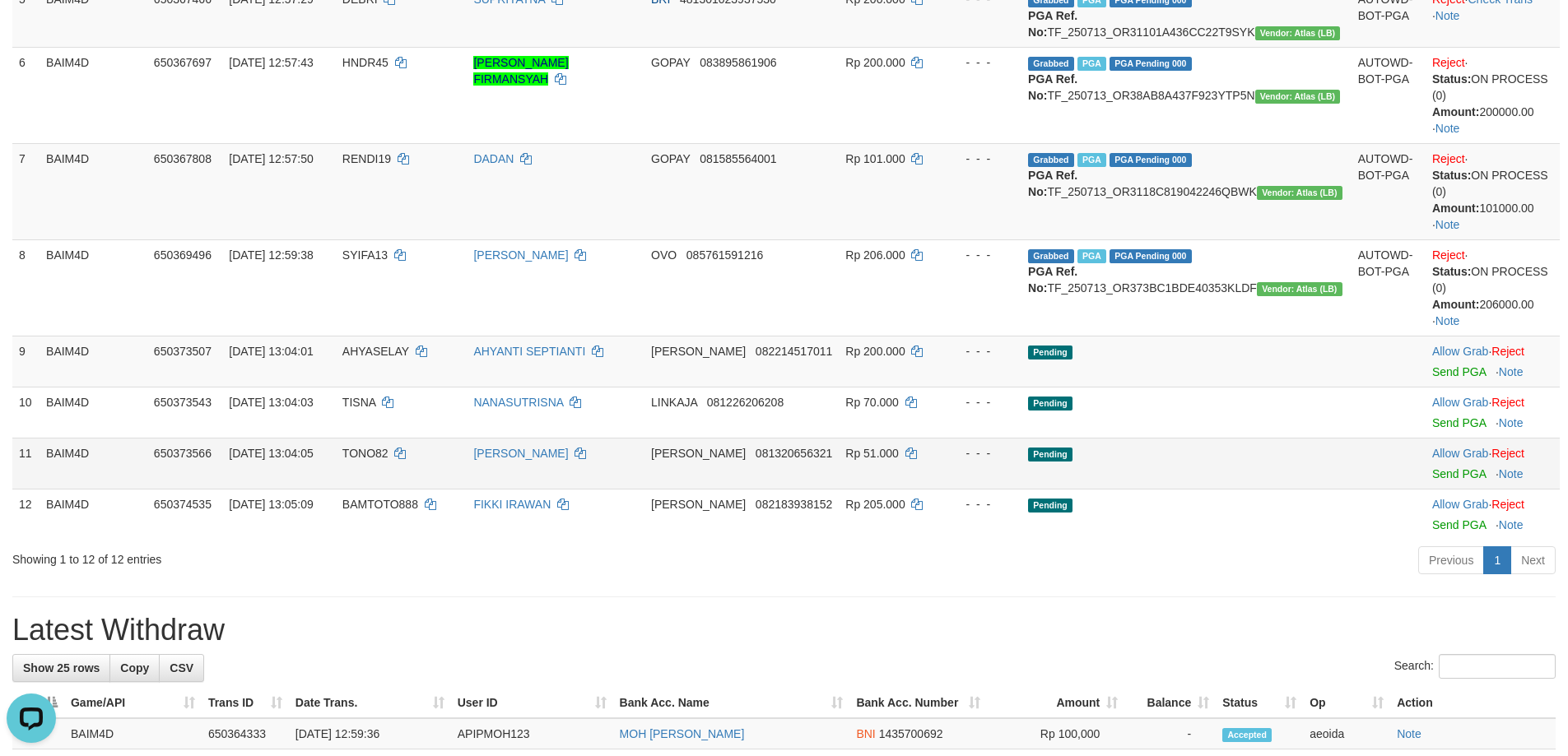 scroll, scrollTop: 592, scrollLeft: 0, axis: vertical 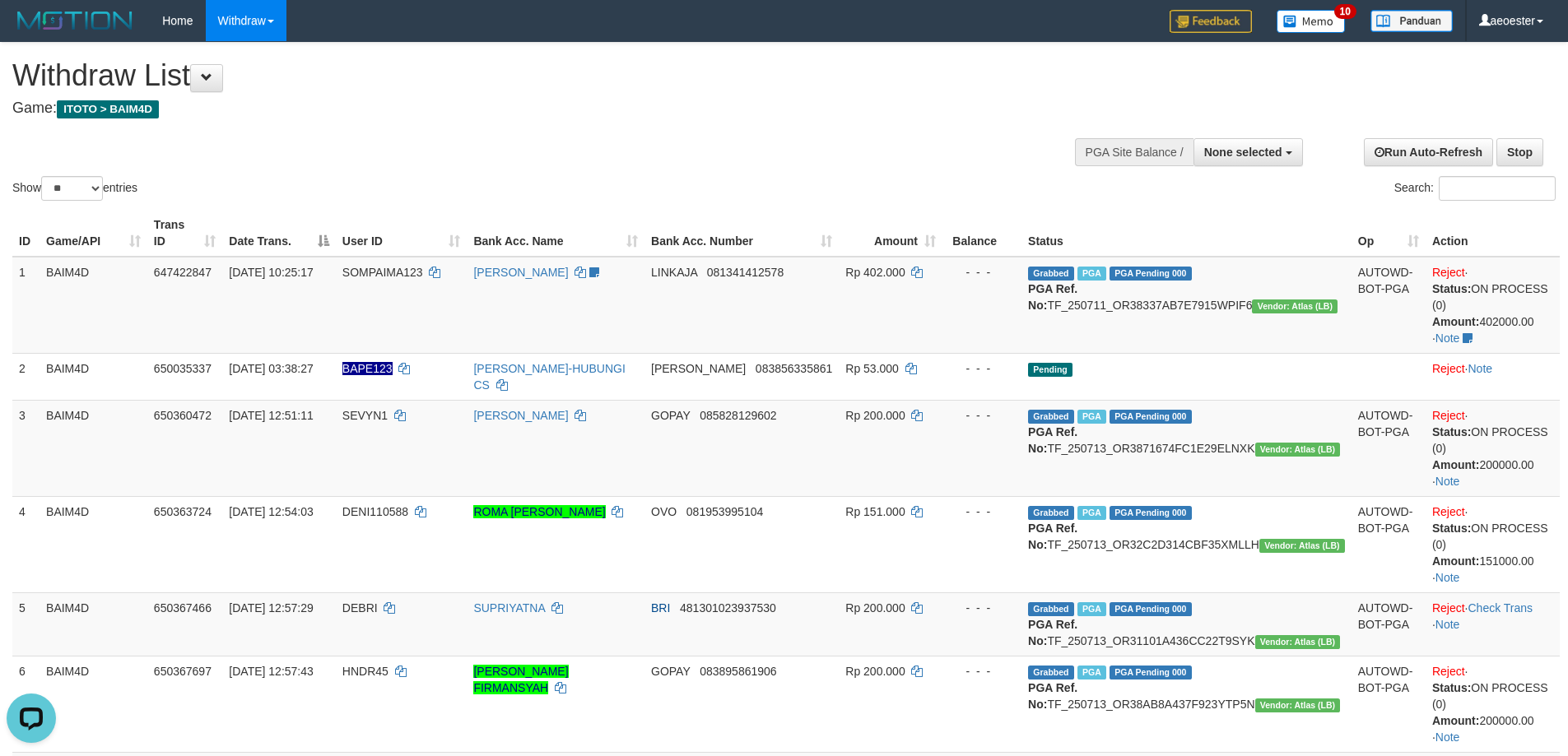 click on "Withdraw List" at bounding box center [520, 76] 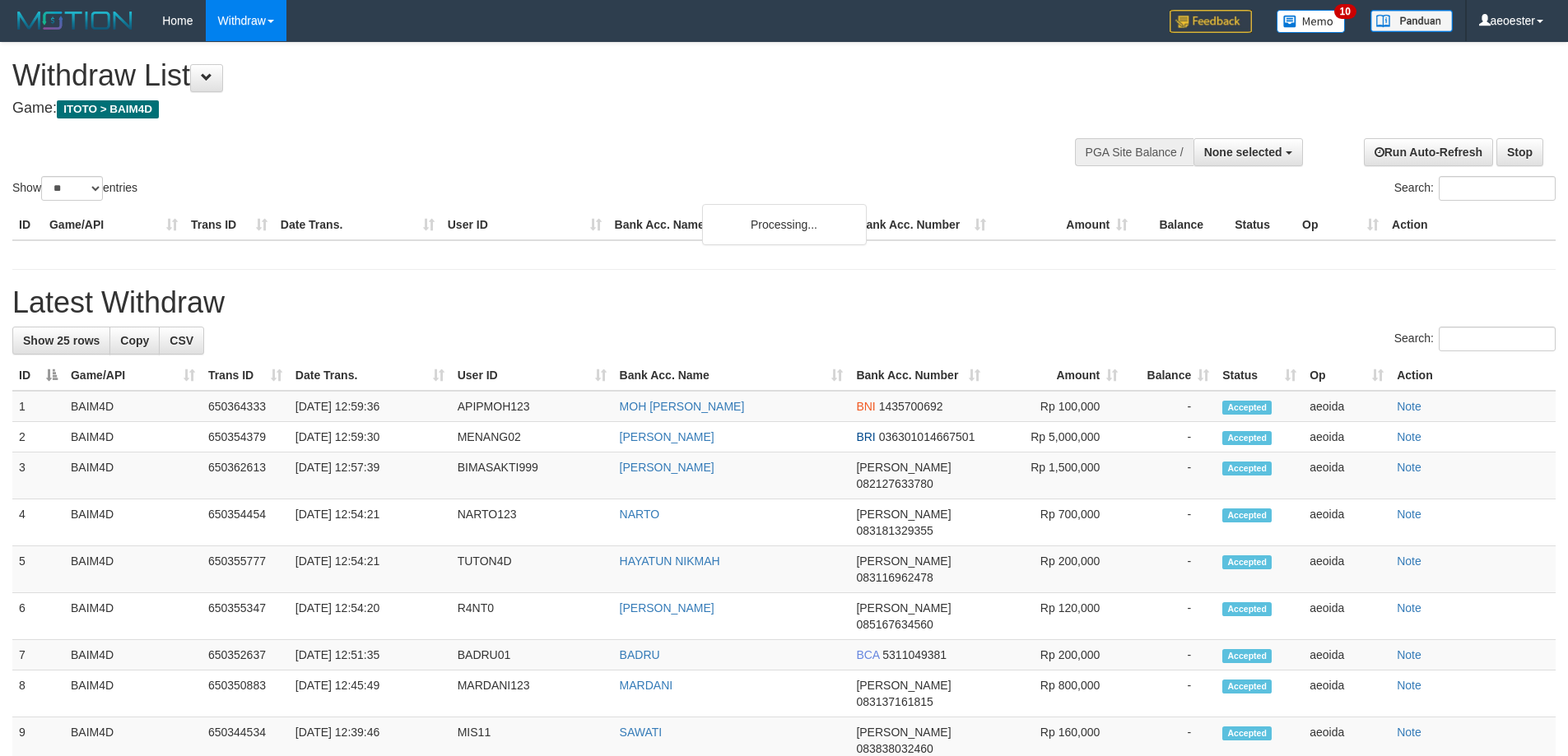 select 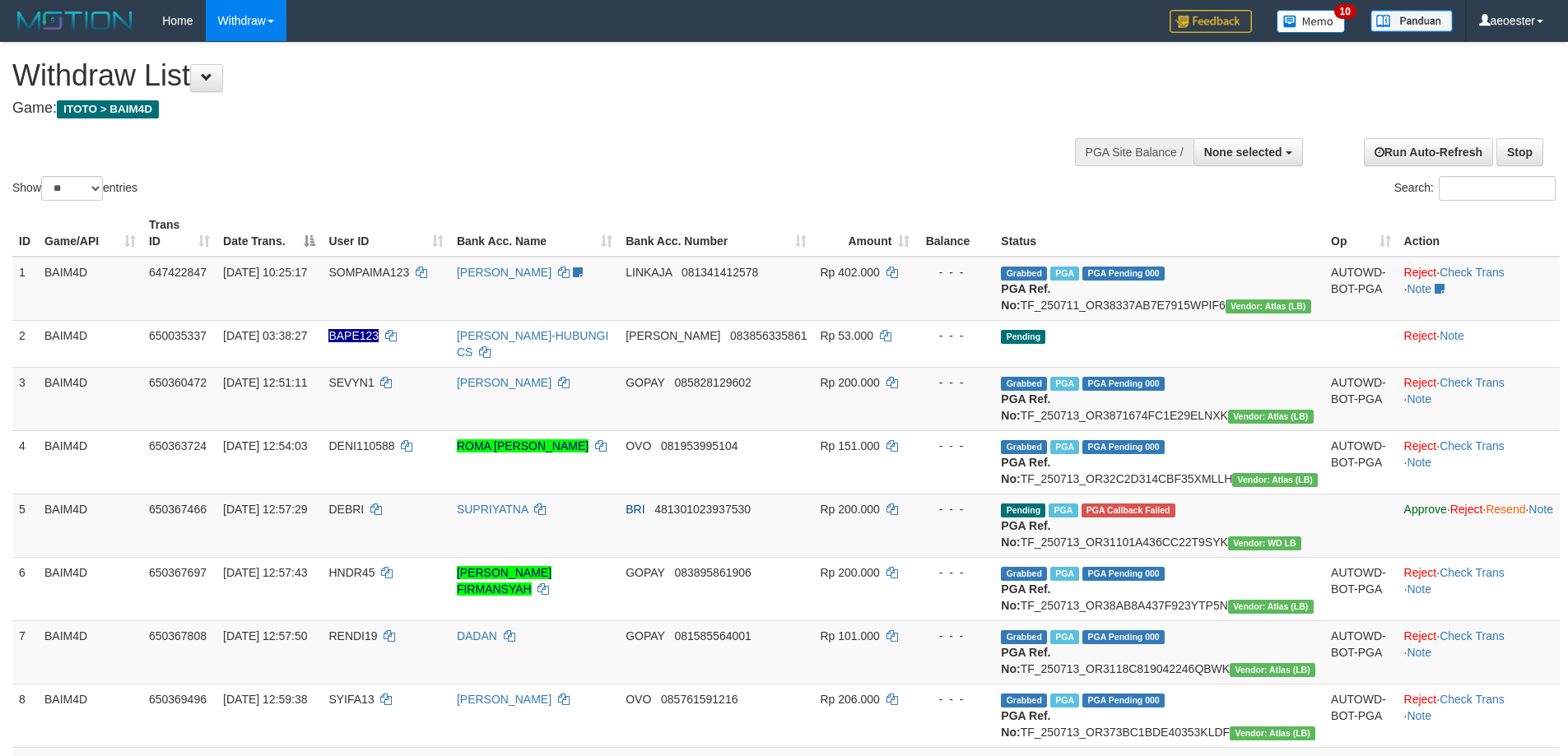 click on "**********" at bounding box center (527, 83) 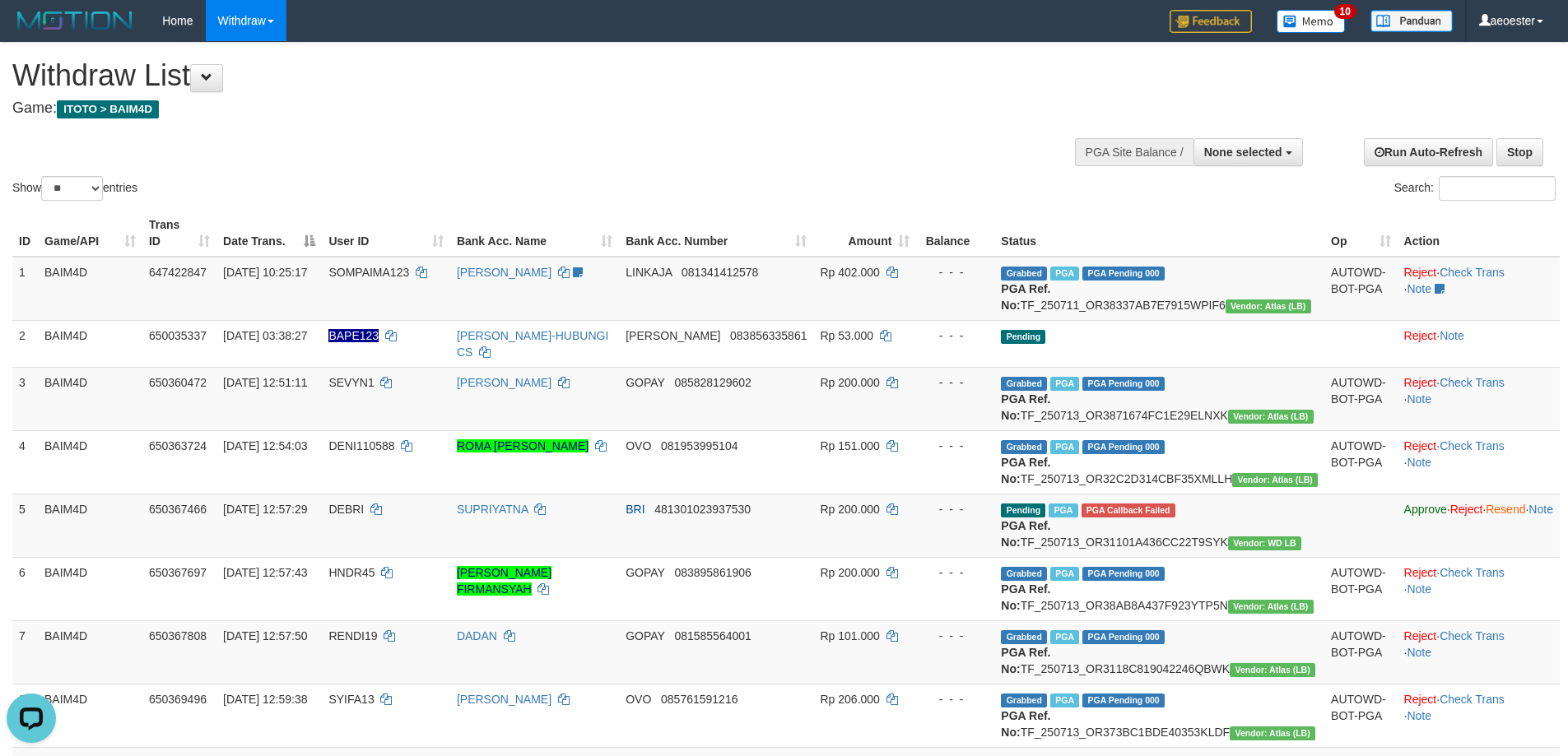 scroll, scrollTop: 0, scrollLeft: 0, axis: both 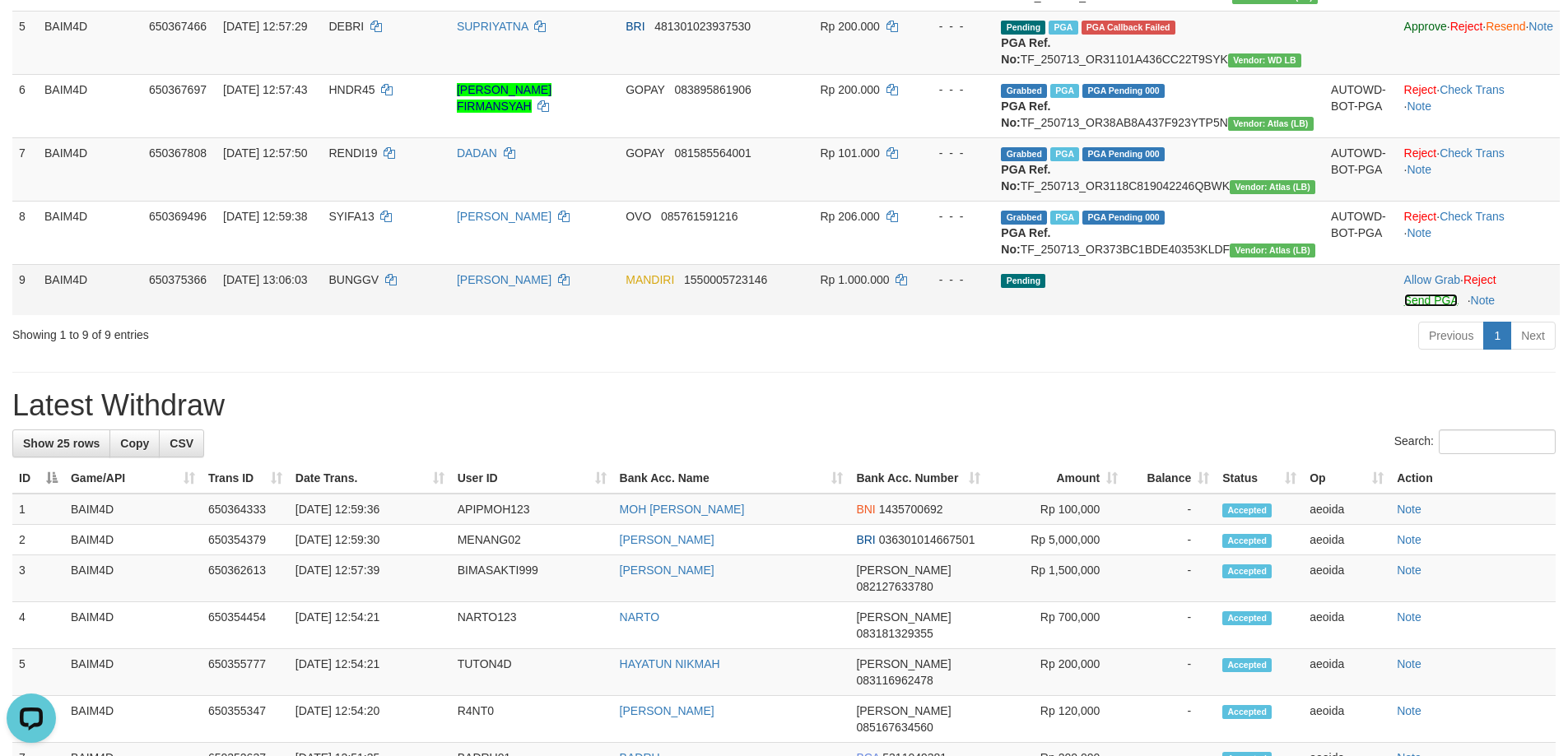 click on "Send PGA" at bounding box center (1431, 300) 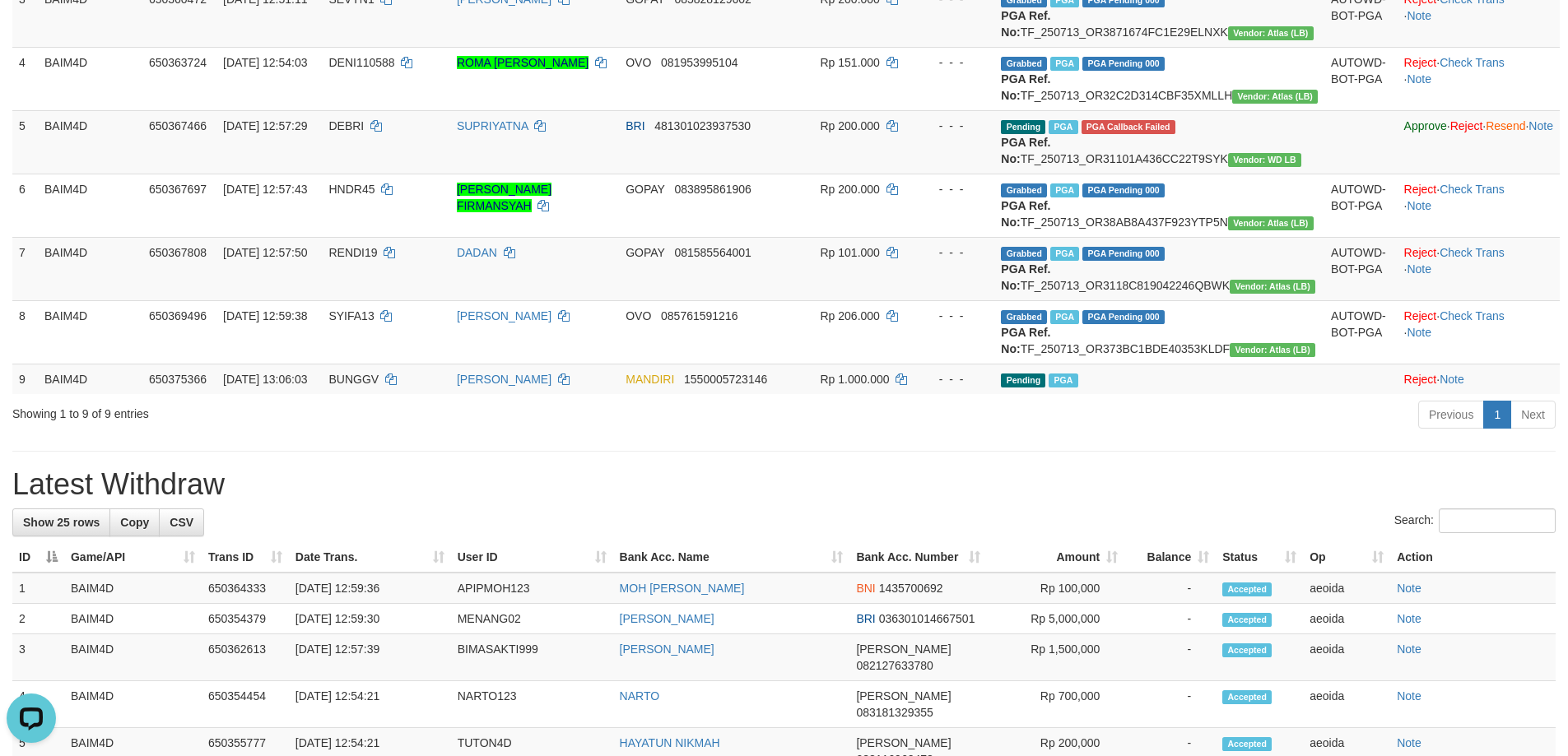scroll, scrollTop: 236, scrollLeft: 0, axis: vertical 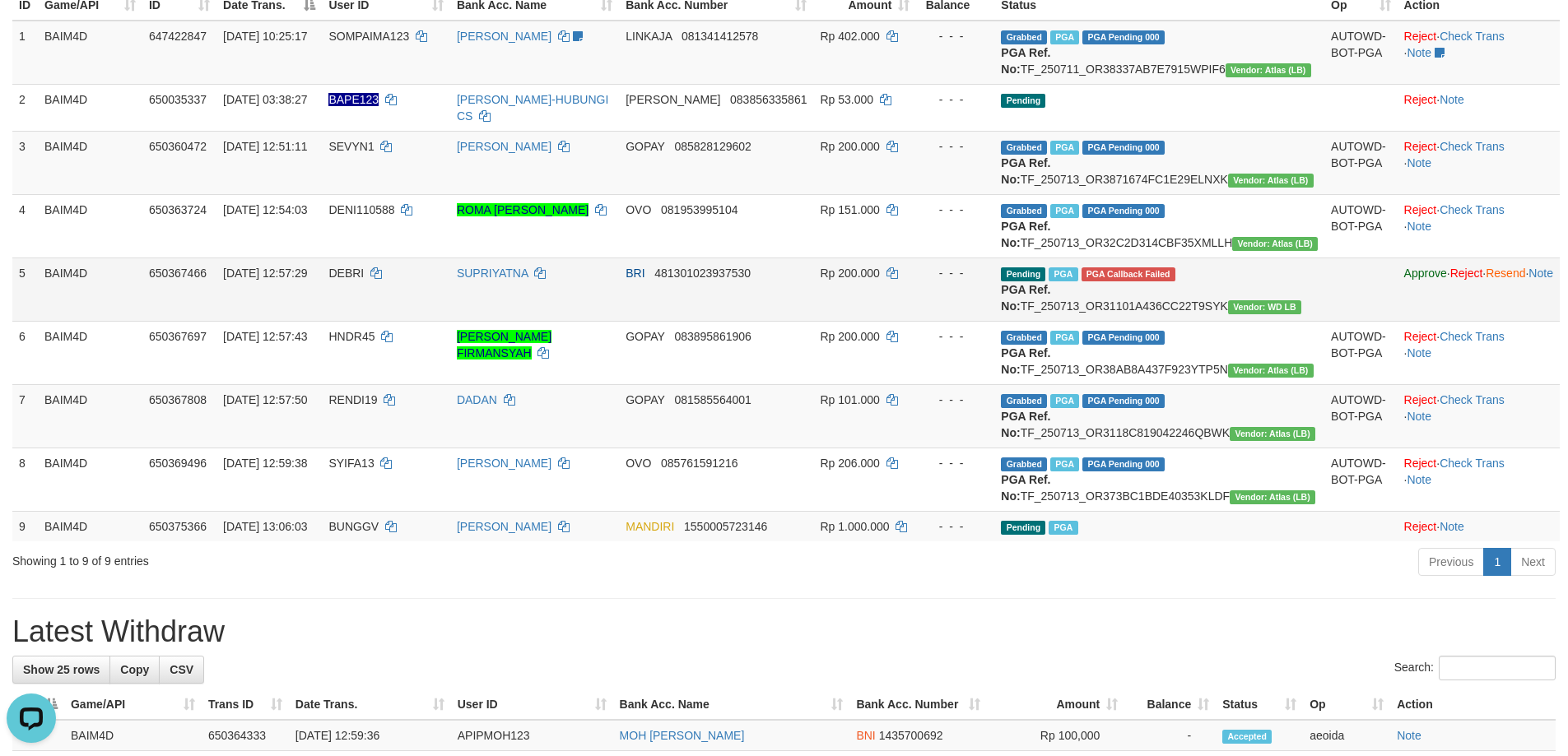 click on "DEBRI" at bounding box center [346, 273] 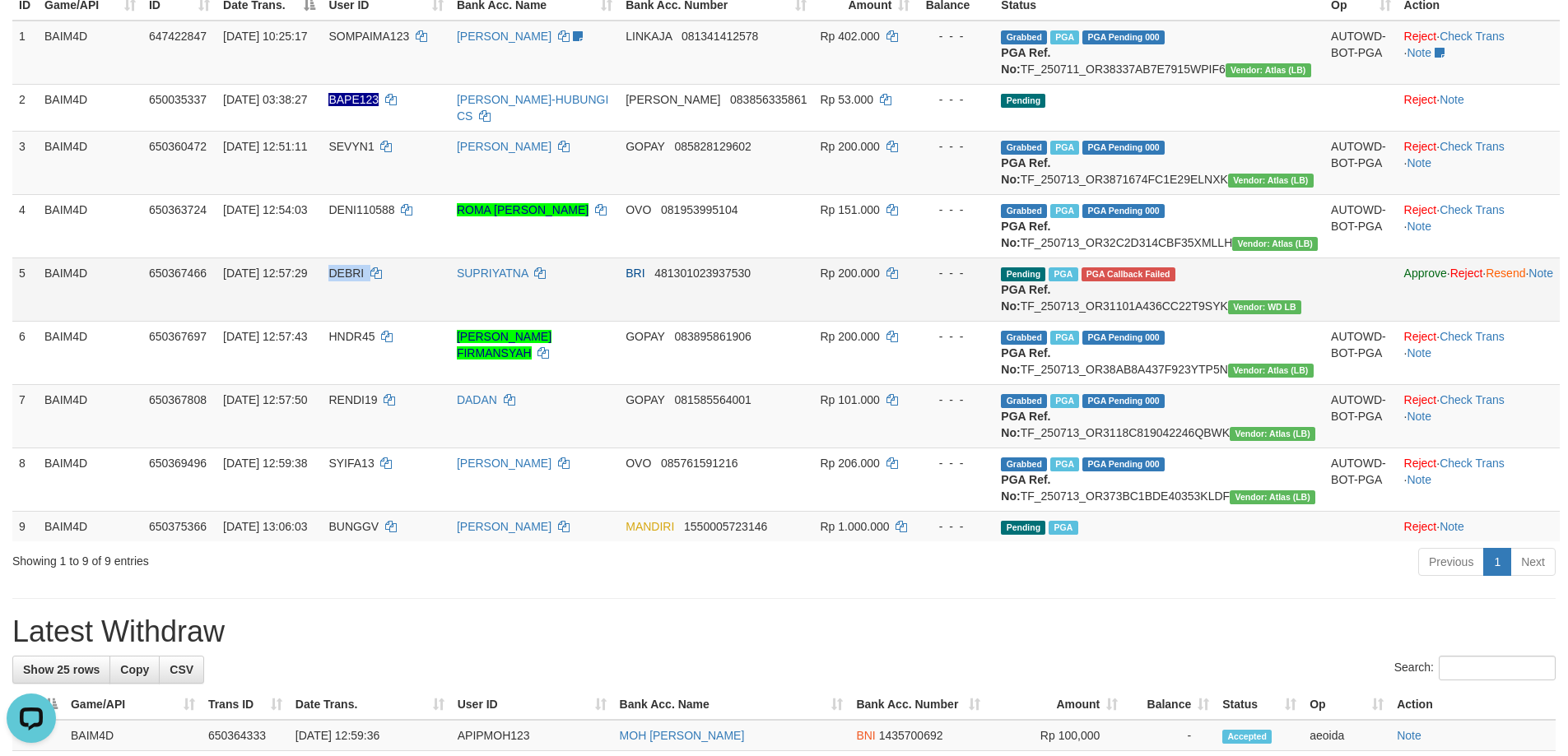 click on "DEBRI" at bounding box center (346, 273) 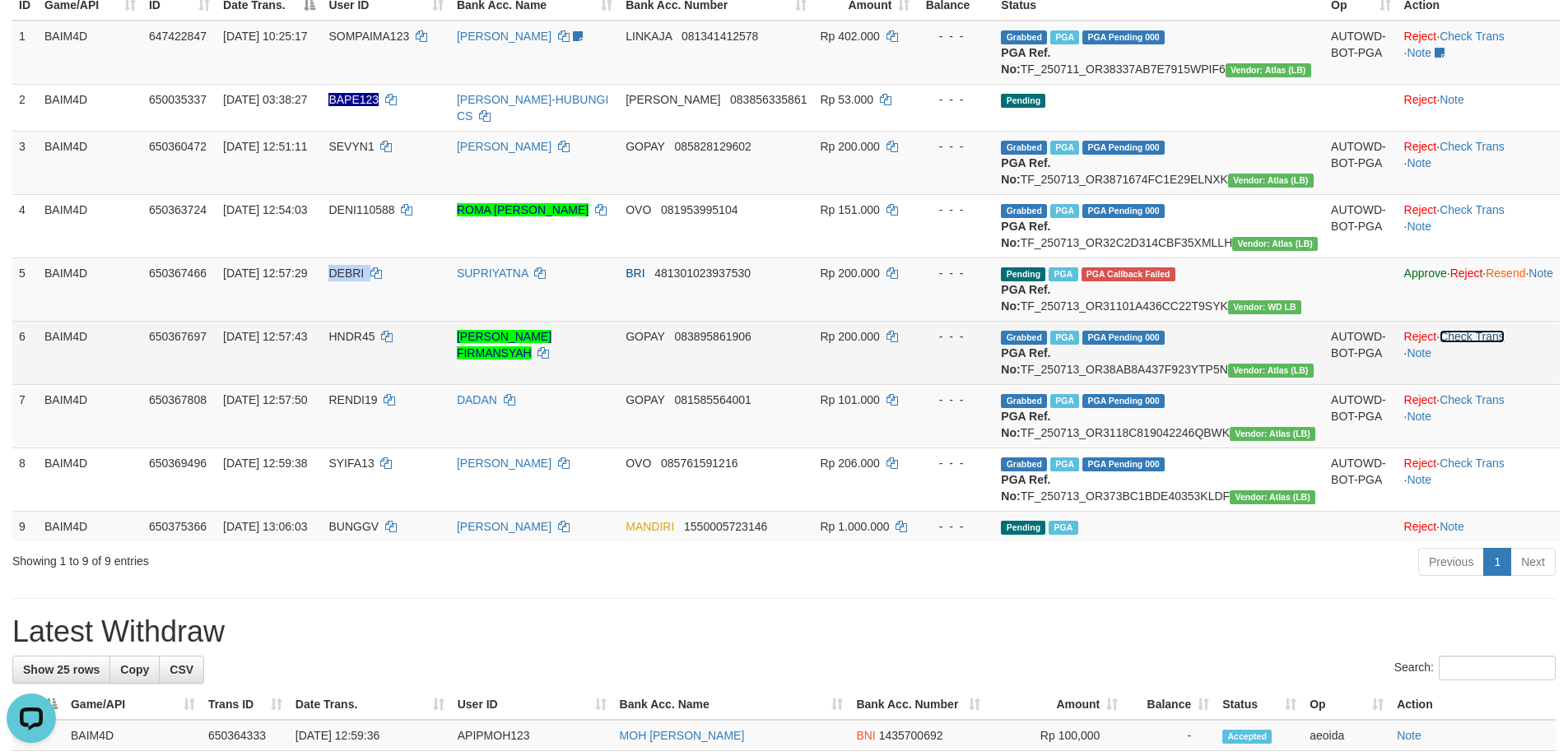click on "Check Trans" at bounding box center [1472, 336] 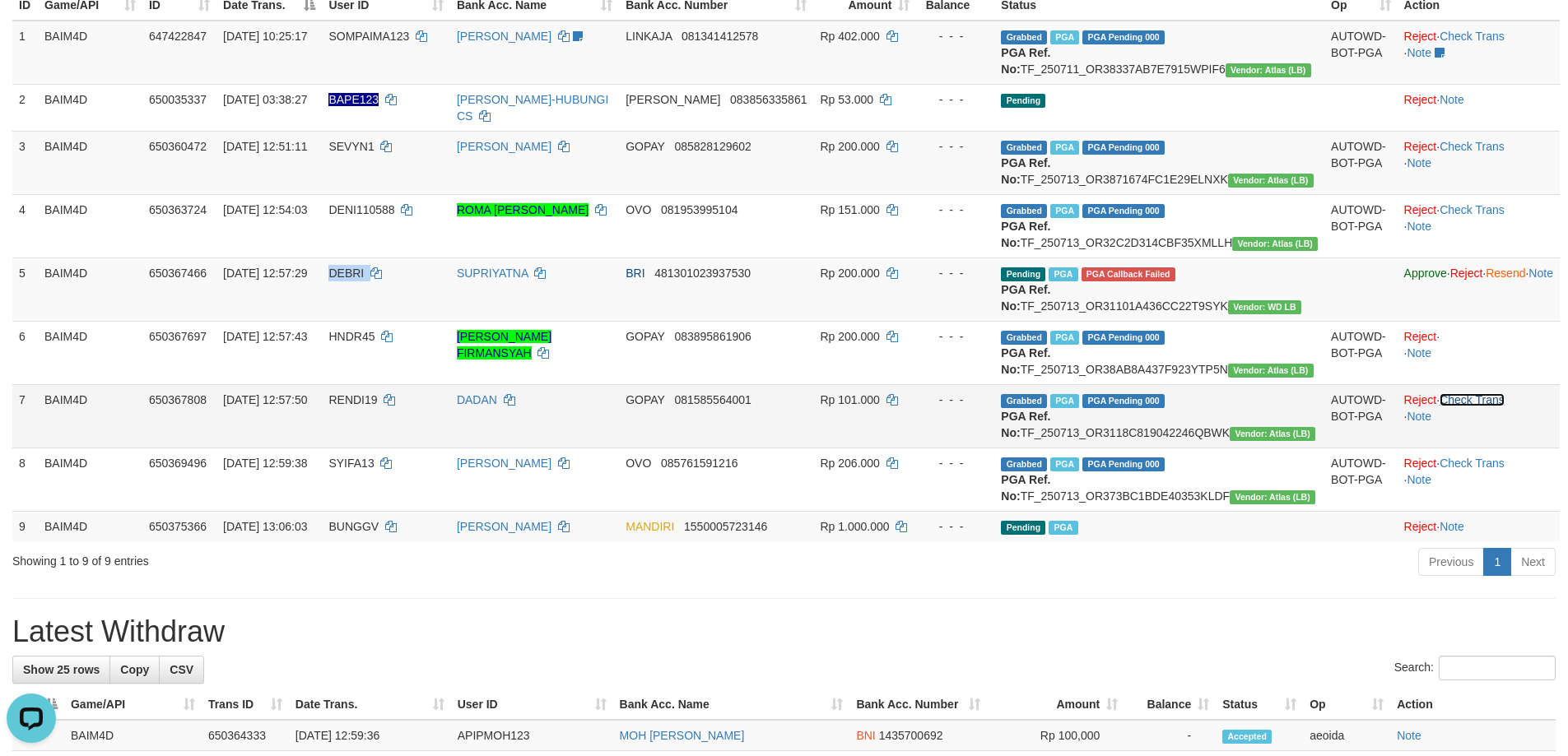 click on "Check Trans" at bounding box center [1472, 400] 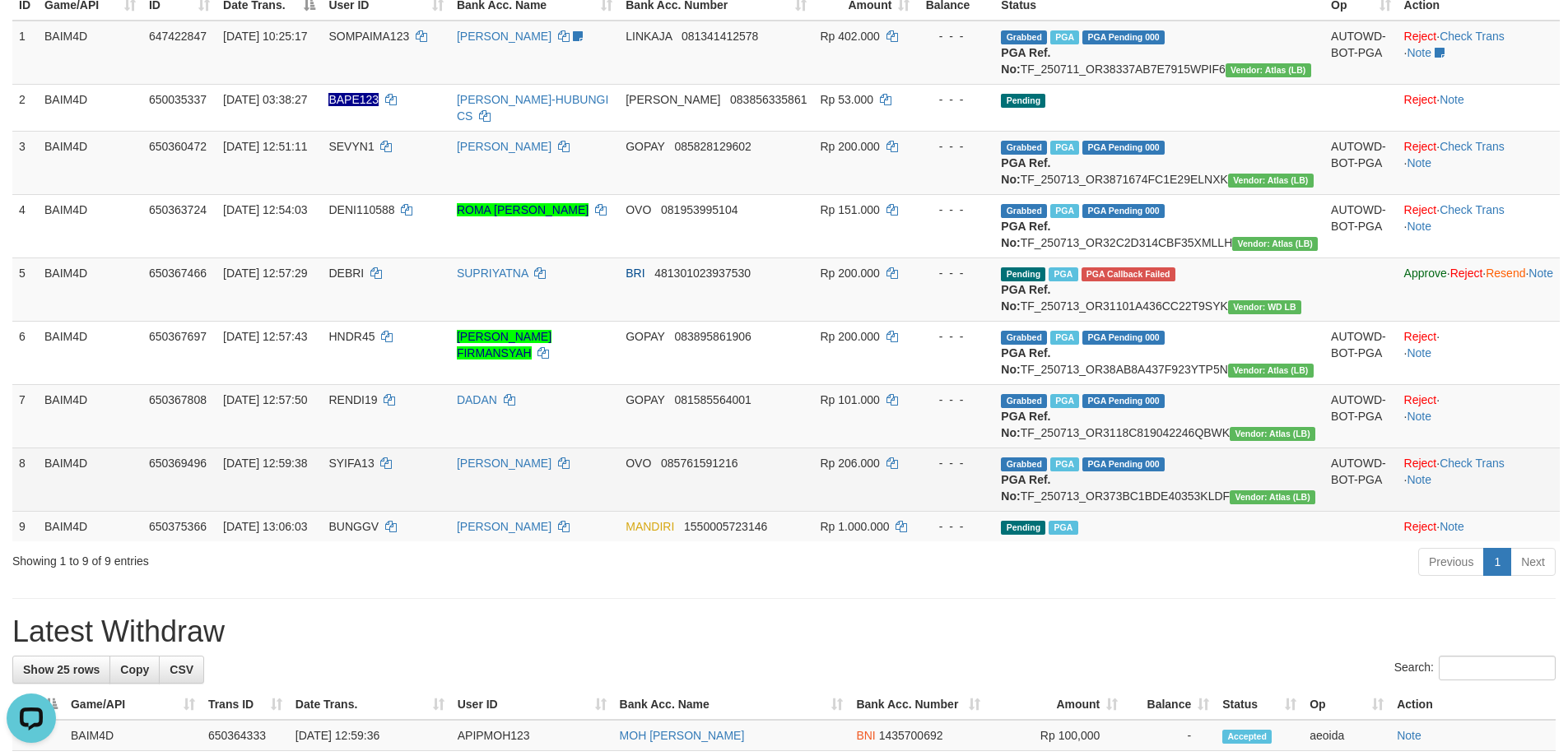 click on "Reject ·    Check Trans    ·    Note" at bounding box center [1478, 479] 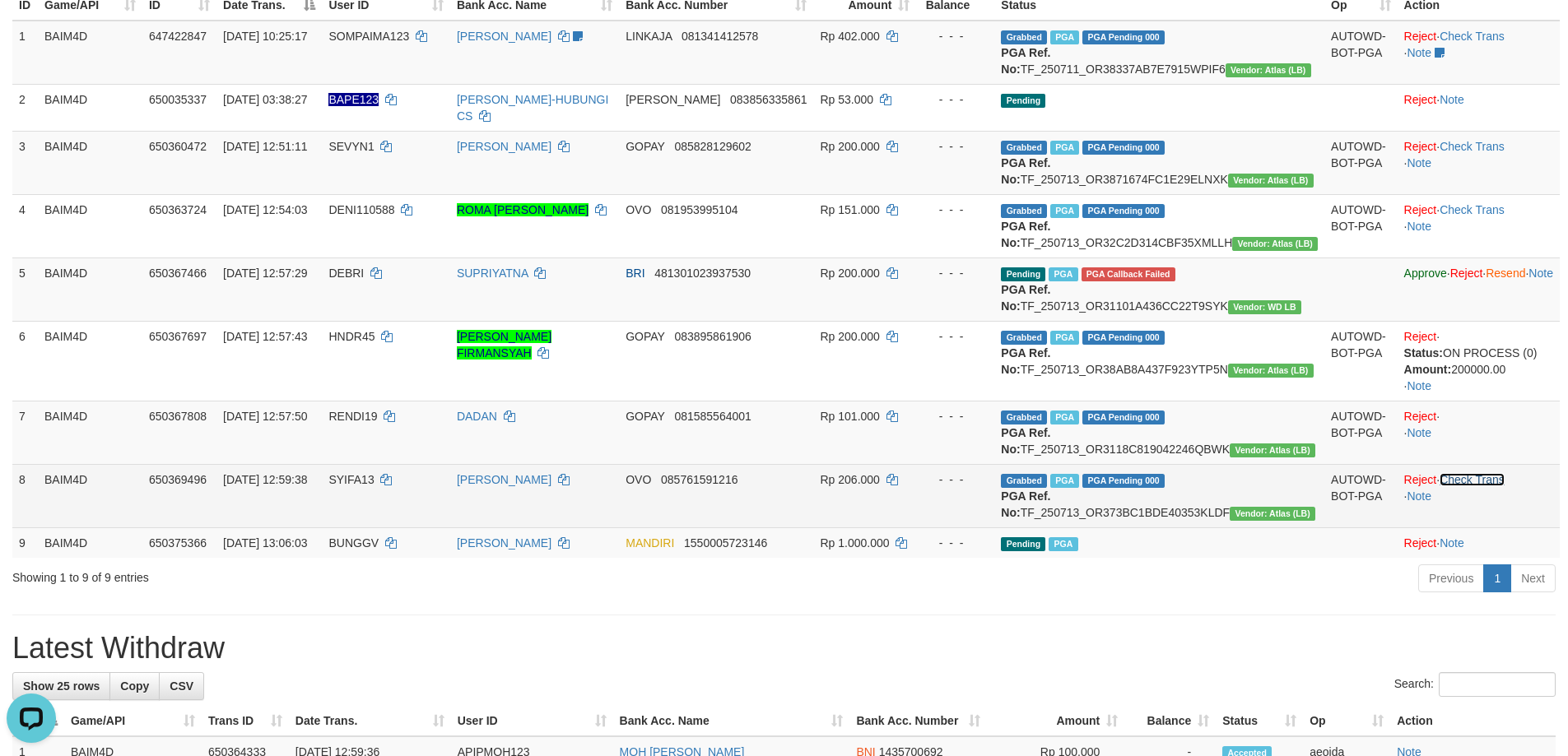 click on "Check Trans" at bounding box center (1472, 480) 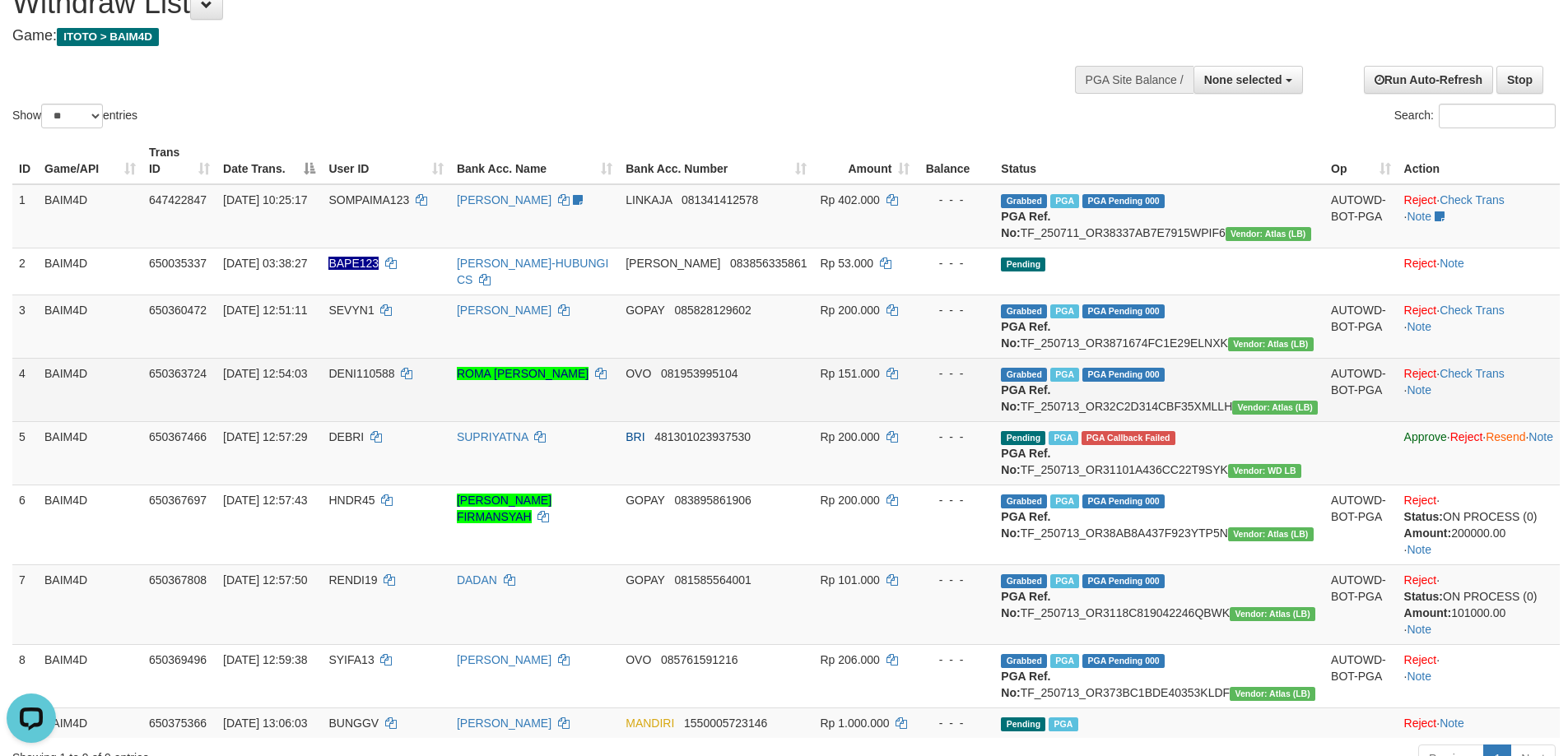 scroll, scrollTop: 72, scrollLeft: 0, axis: vertical 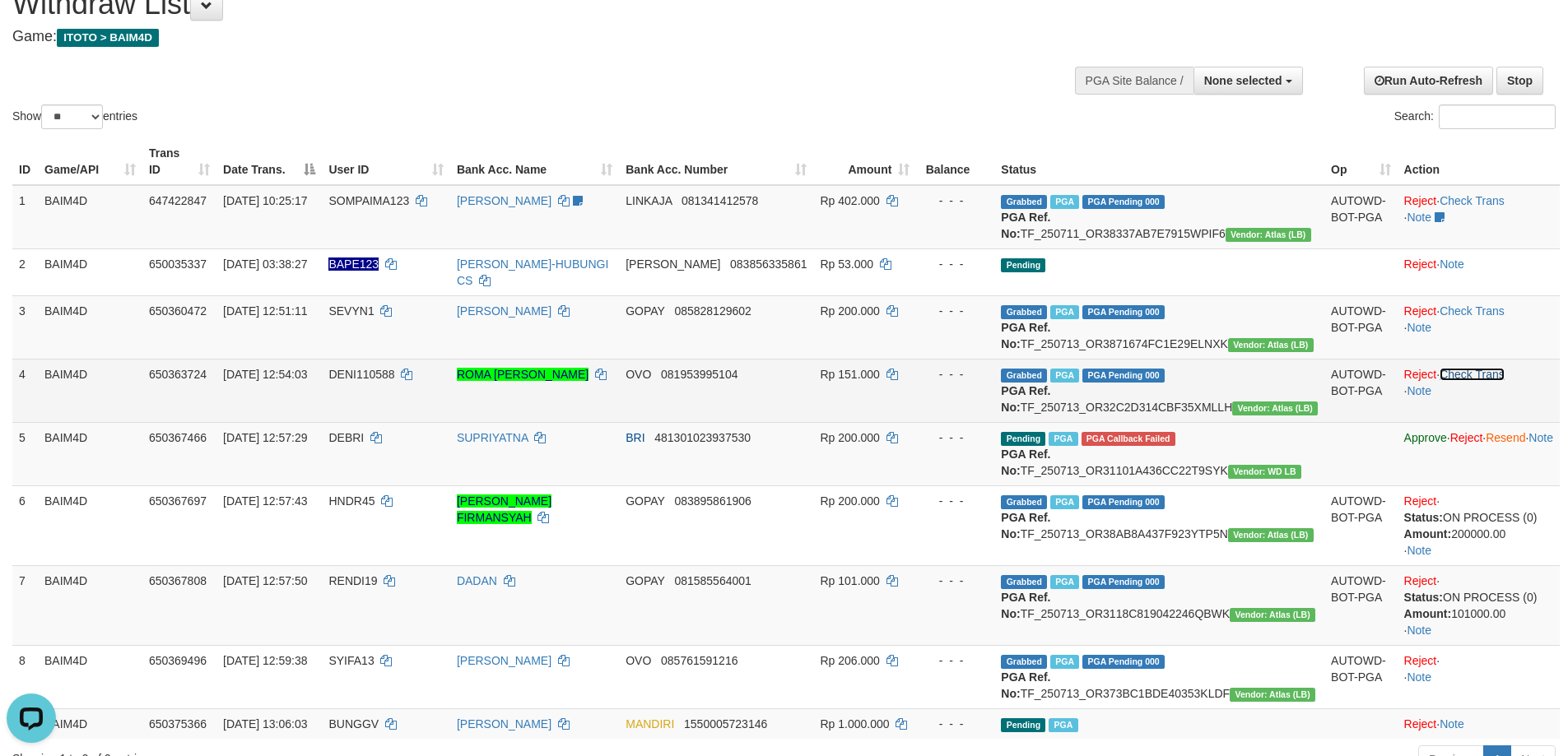 click on "Check Trans" at bounding box center (1472, 374) 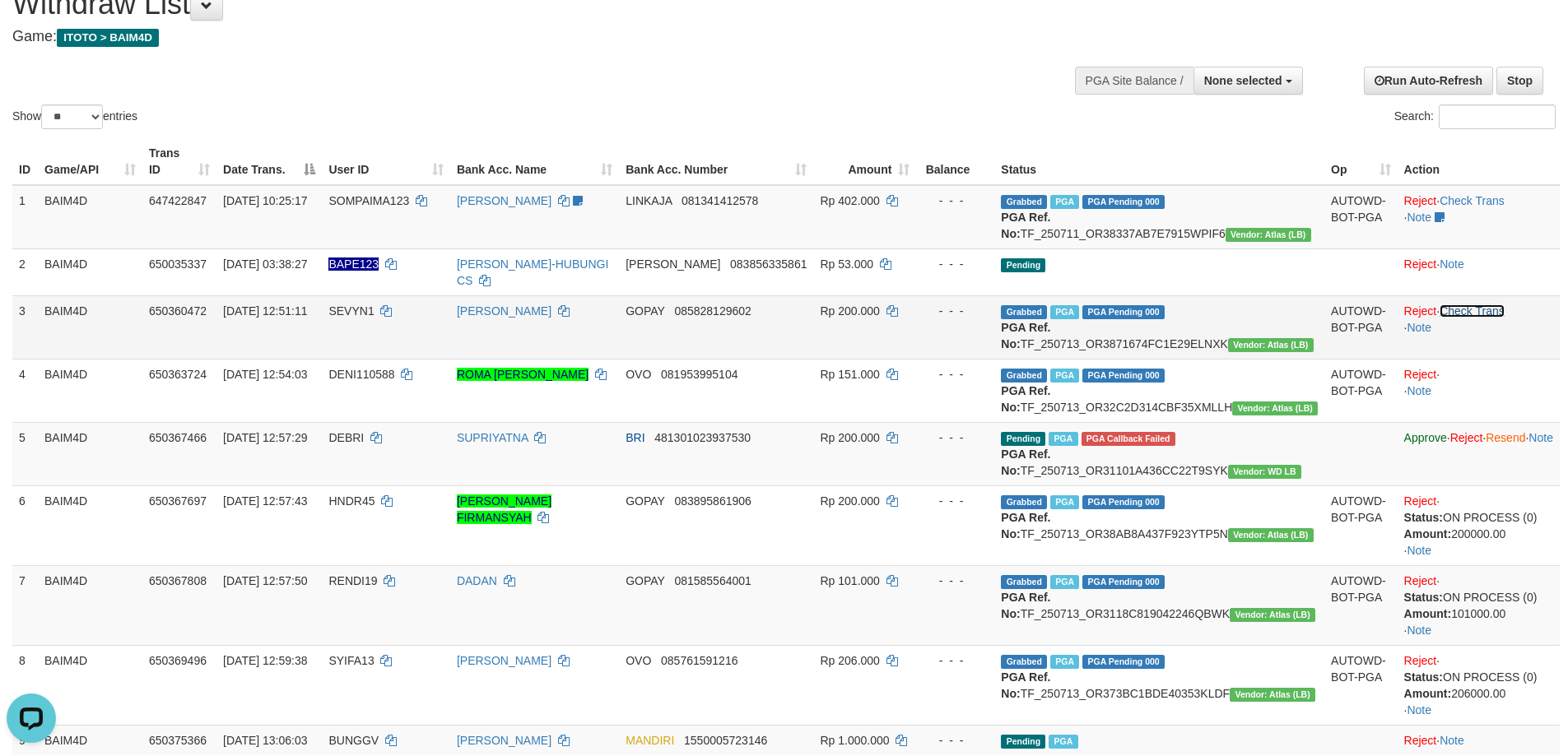 click on "Check Trans" at bounding box center (1472, 311) 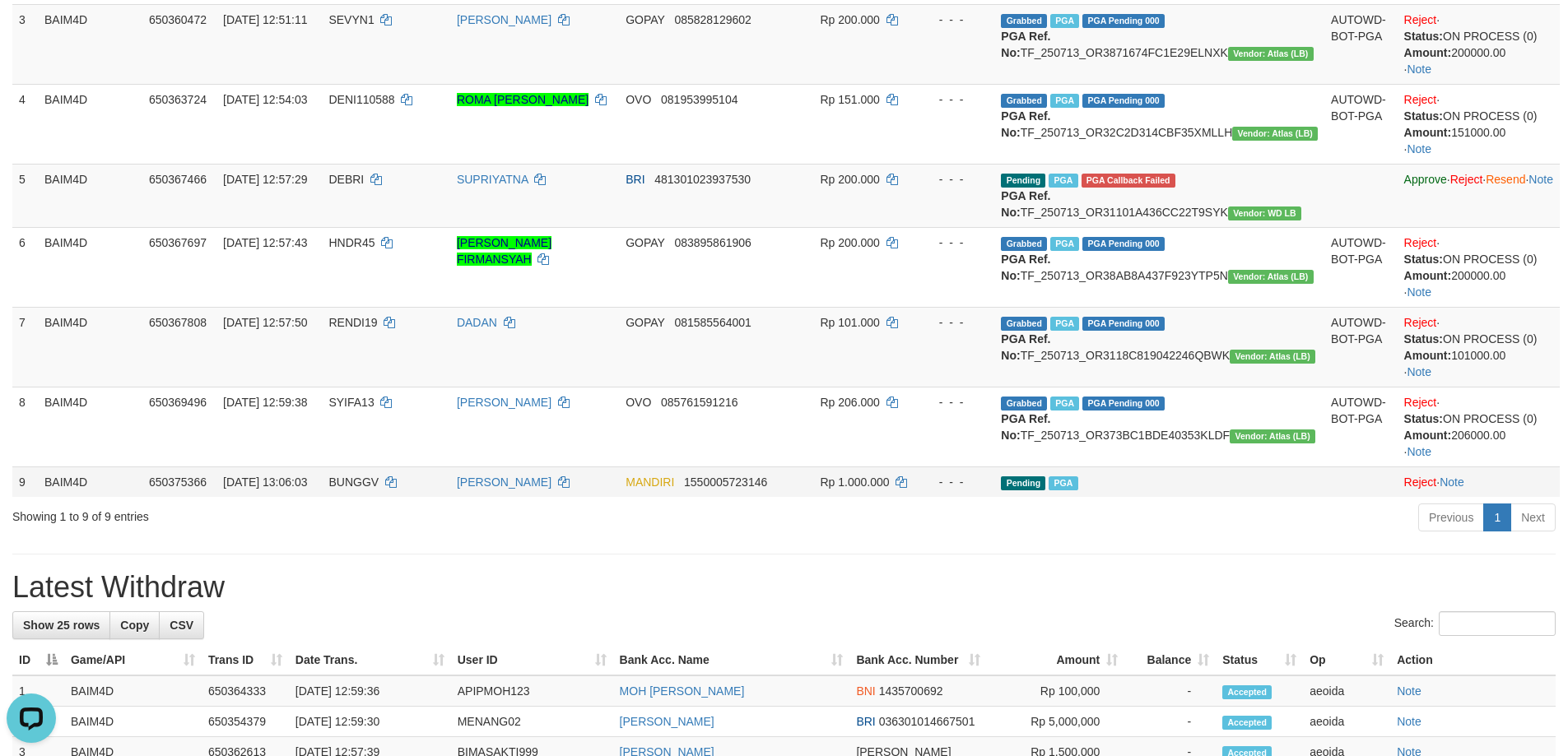 scroll, scrollTop: 401, scrollLeft: 0, axis: vertical 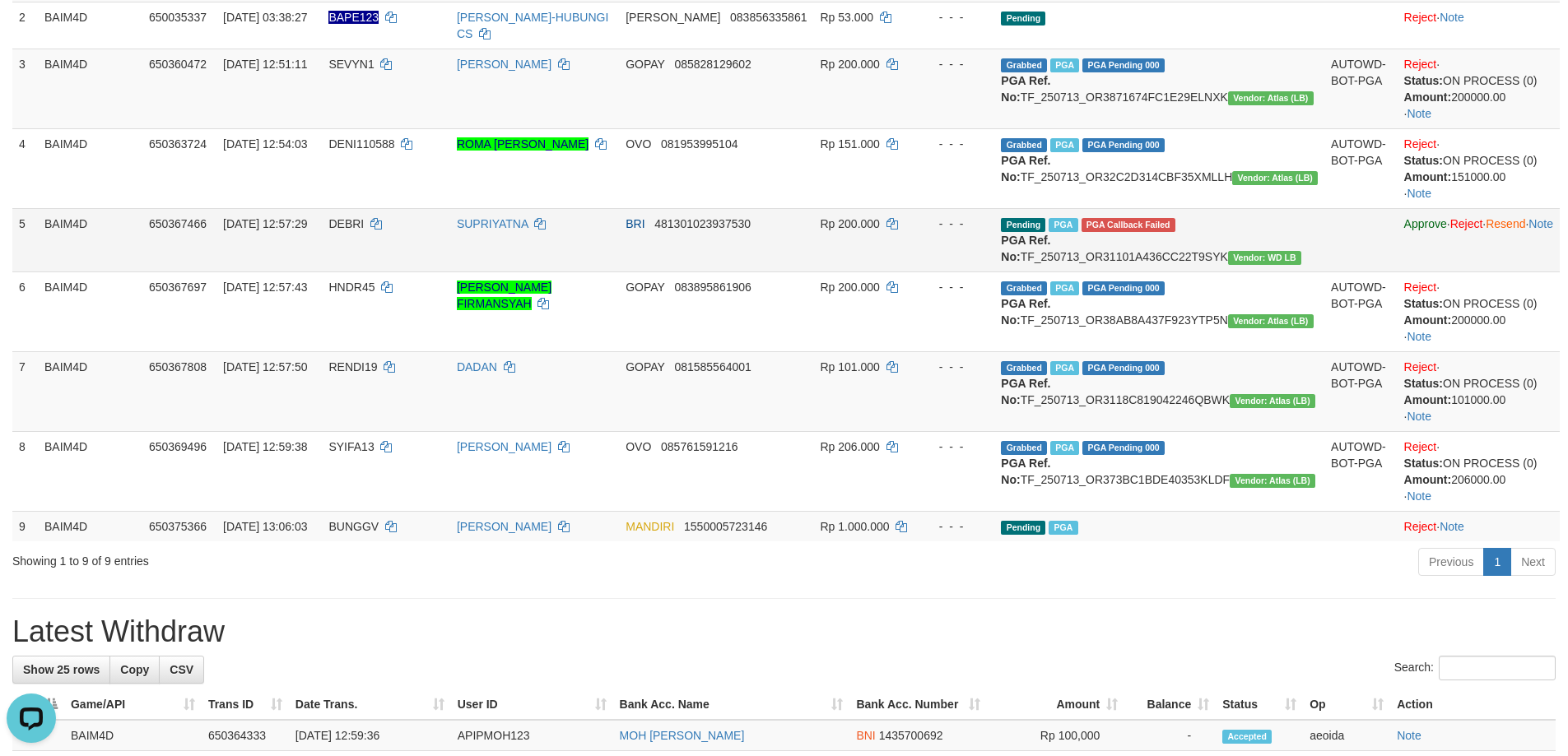 click on "DEBRI" at bounding box center [346, 224] 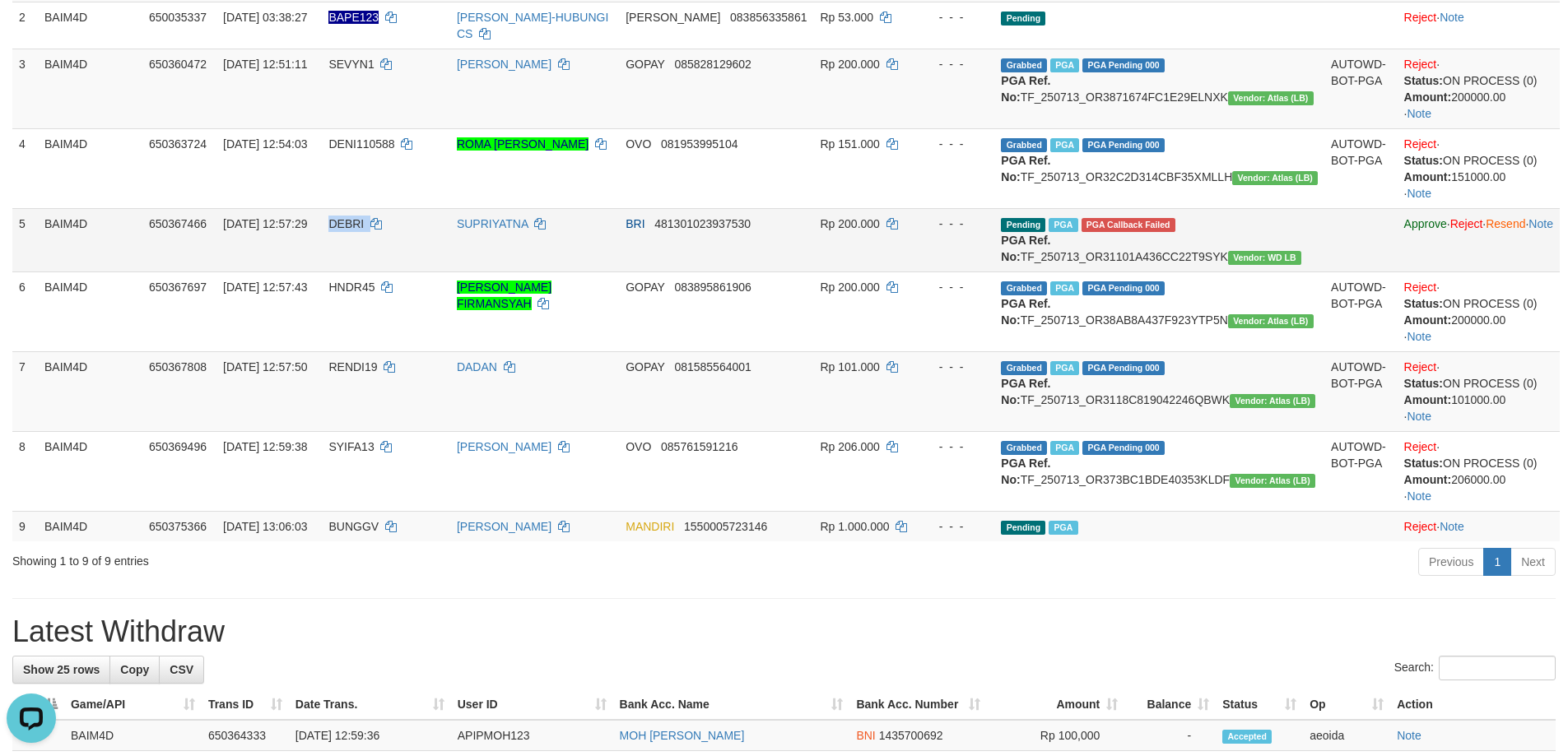 click on "DEBRI" at bounding box center [346, 224] 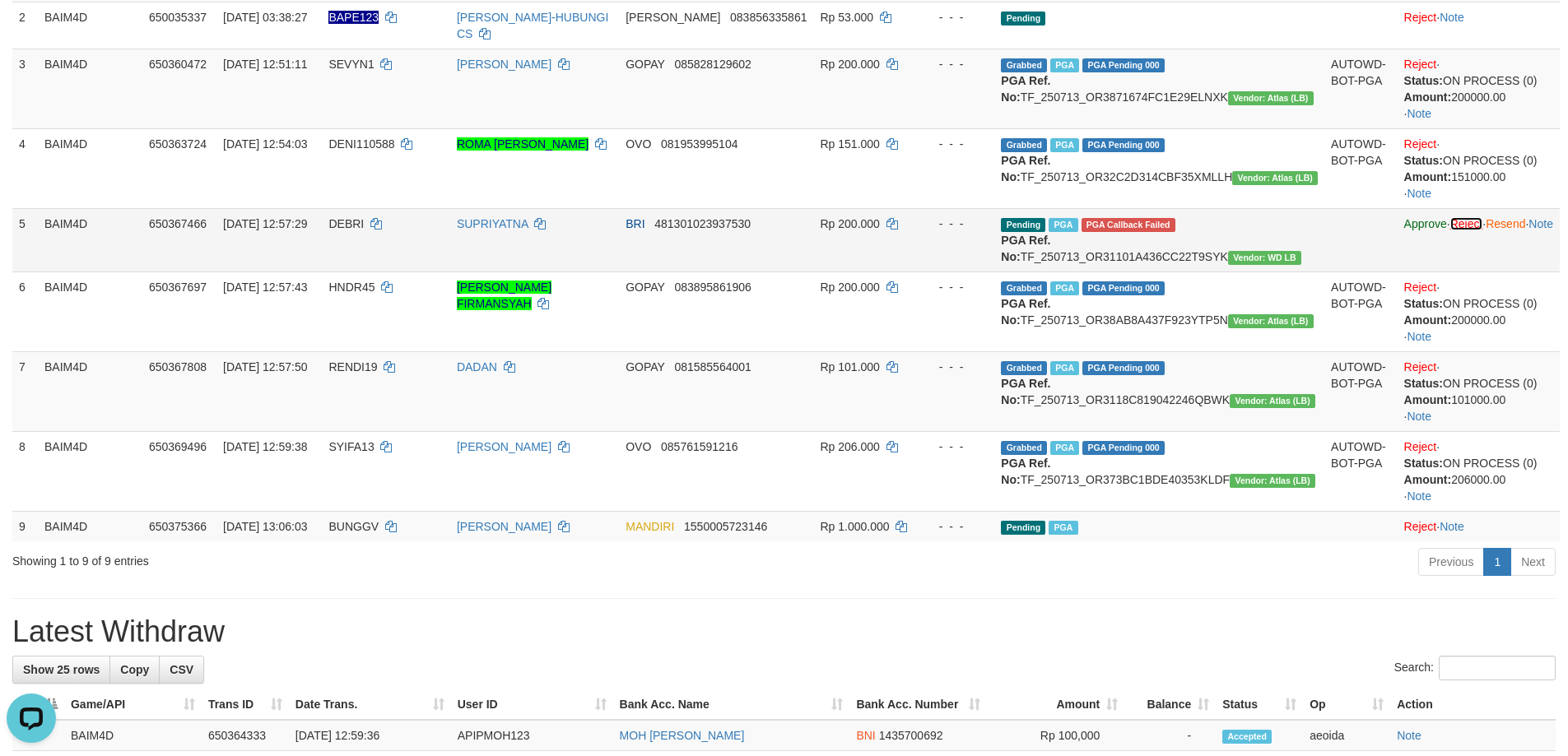click on "Reject" at bounding box center [1467, 224] 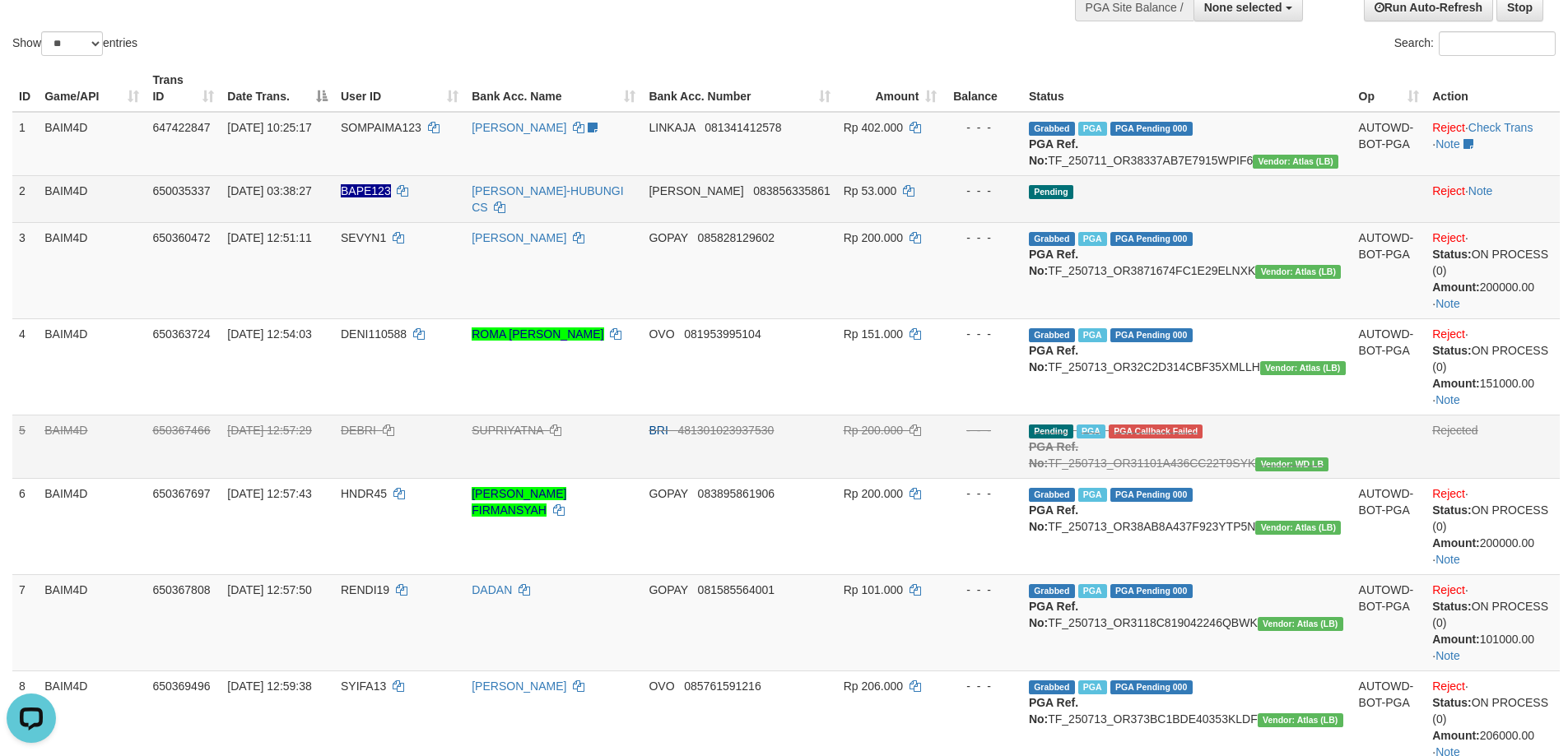 scroll, scrollTop: 0, scrollLeft: 0, axis: both 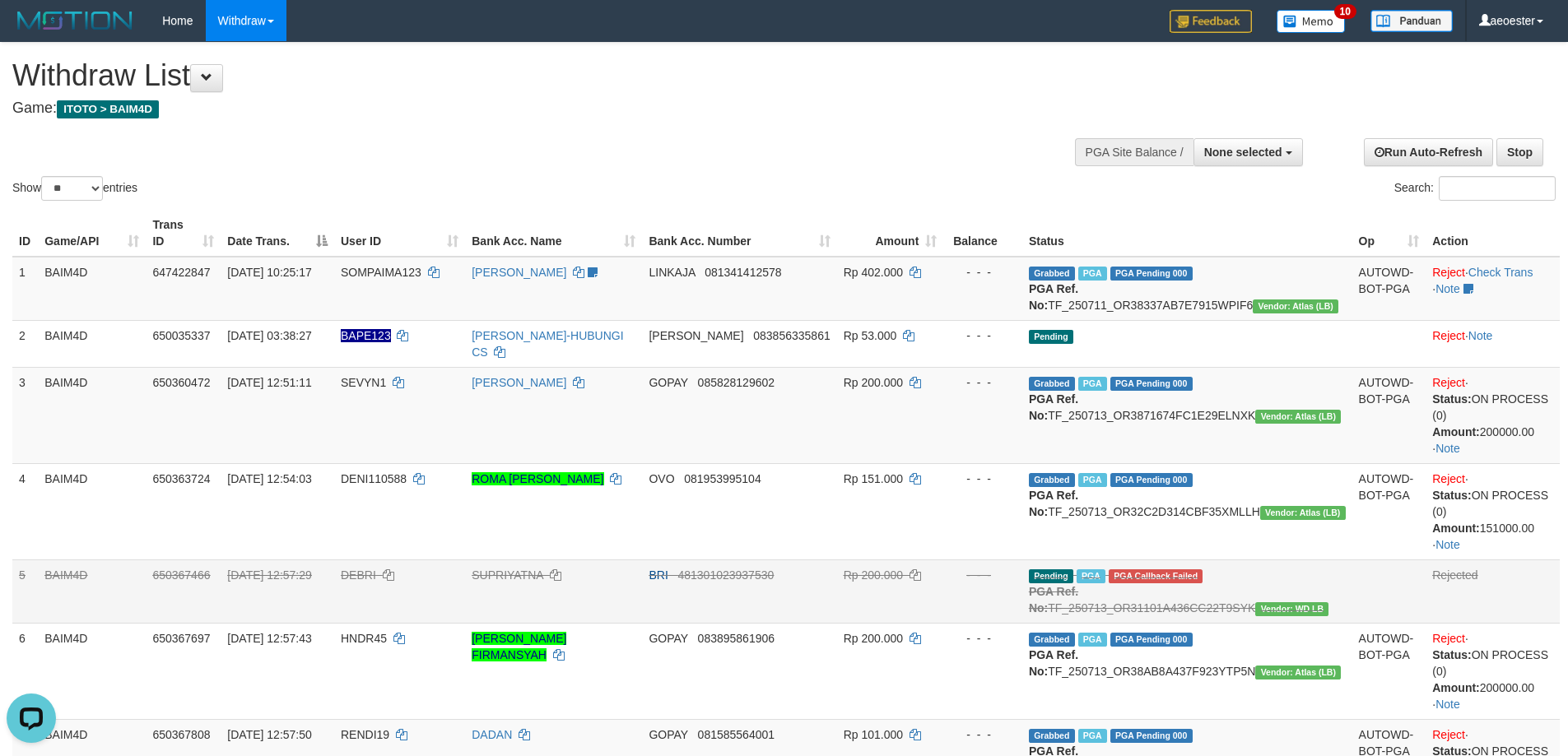 click on "Game:   ITOTO > BAIM4D" at bounding box center (520, 109) 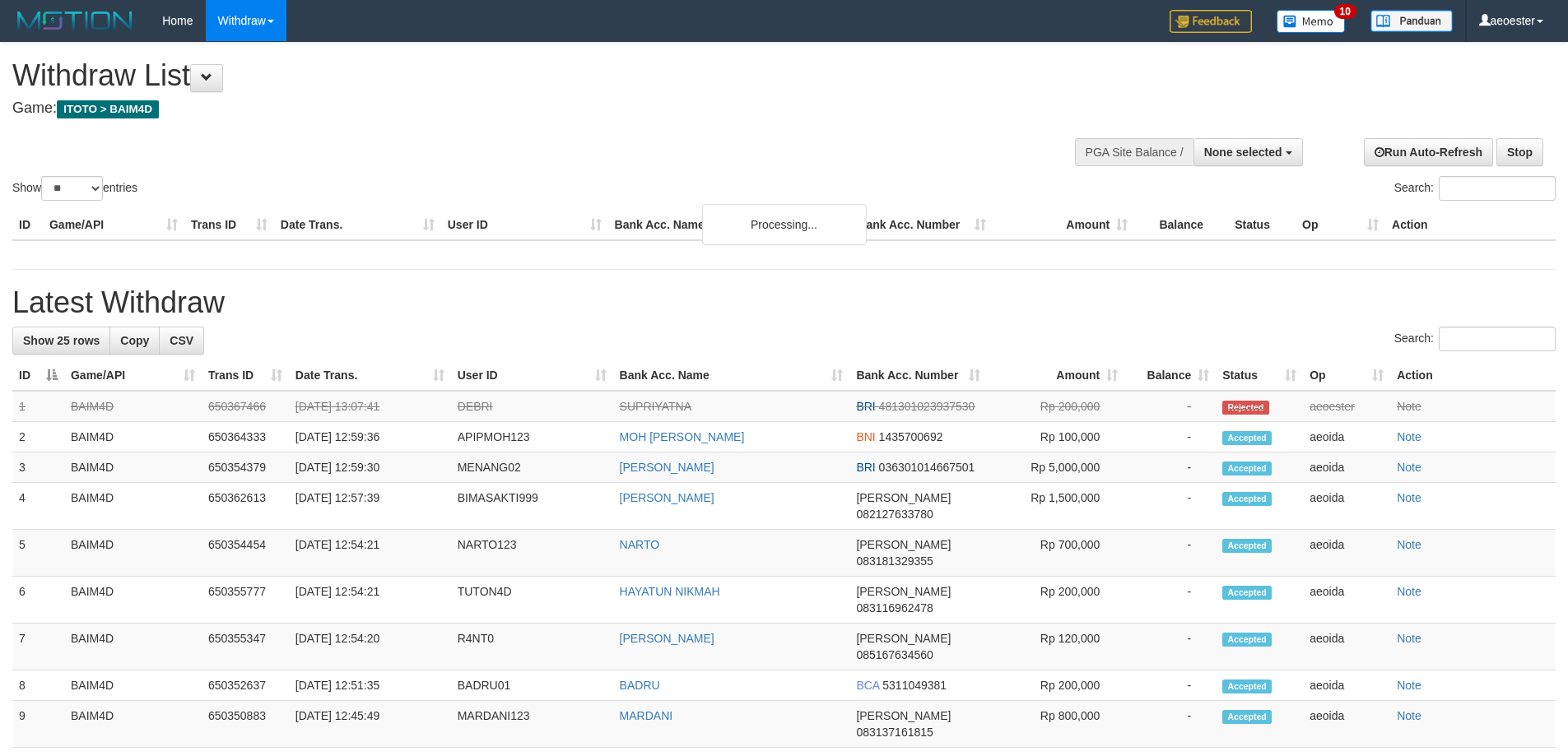 select 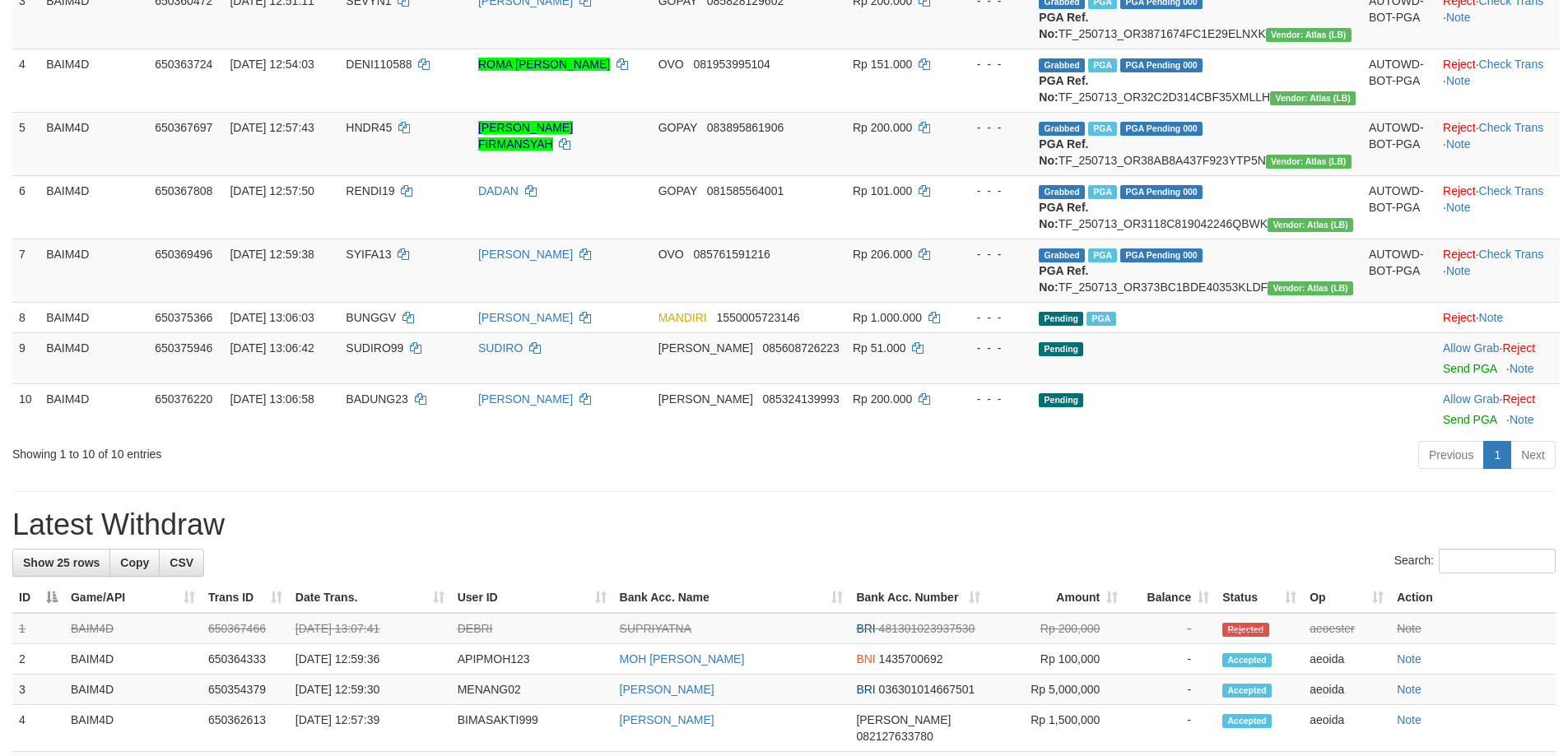 scroll, scrollTop: 411, scrollLeft: 0, axis: vertical 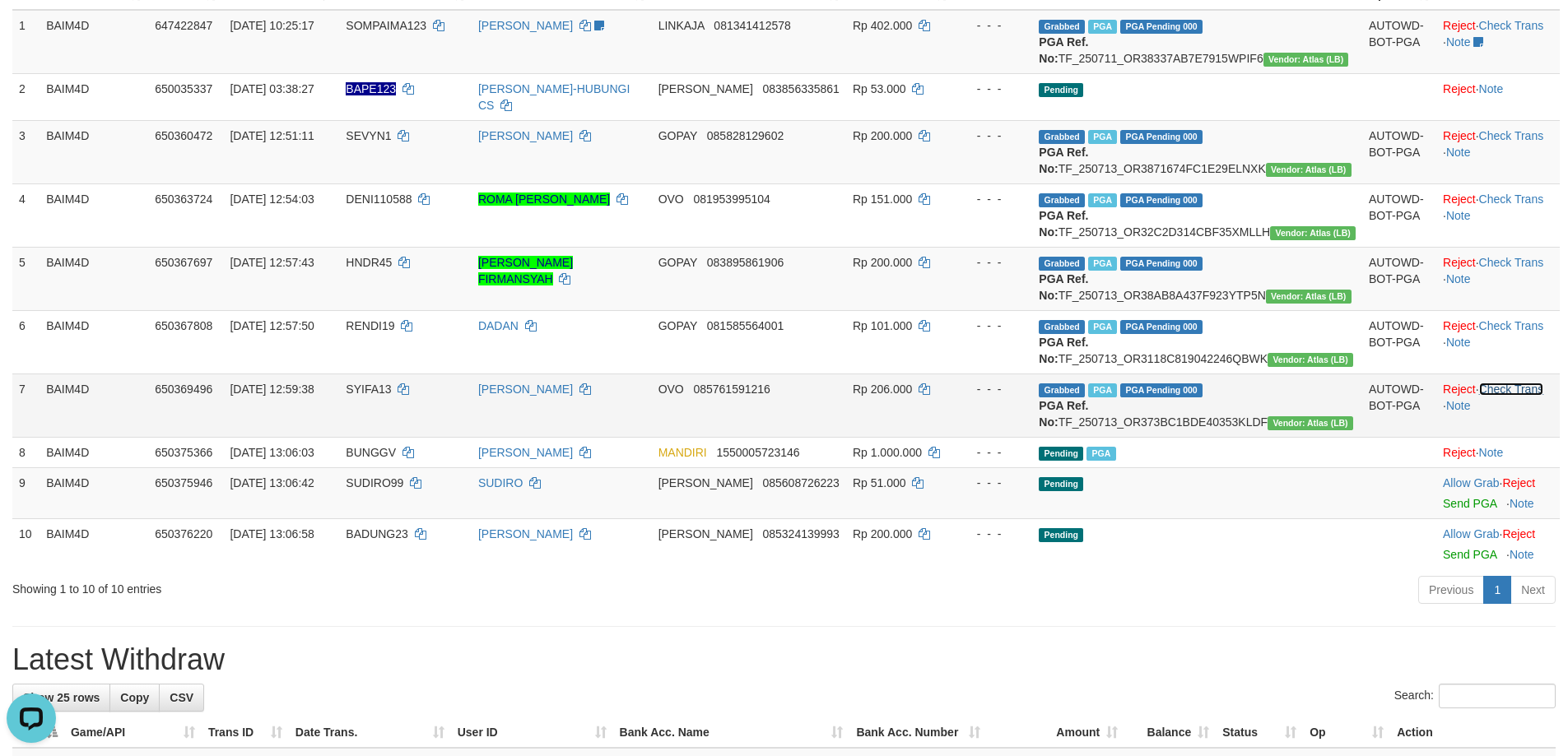 click on "Check Trans" at bounding box center [1511, 389] 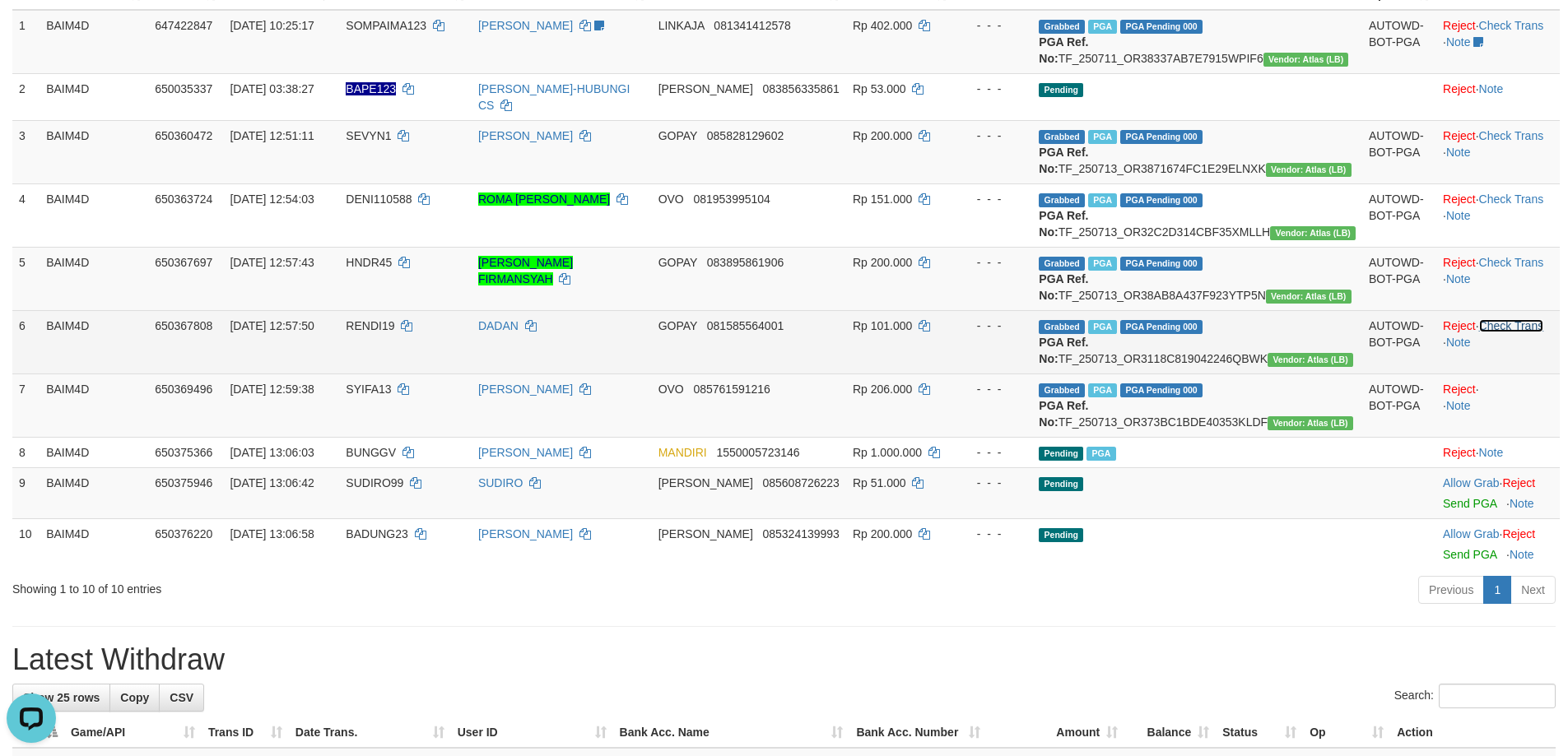 click on "Check Trans" at bounding box center (1511, 326) 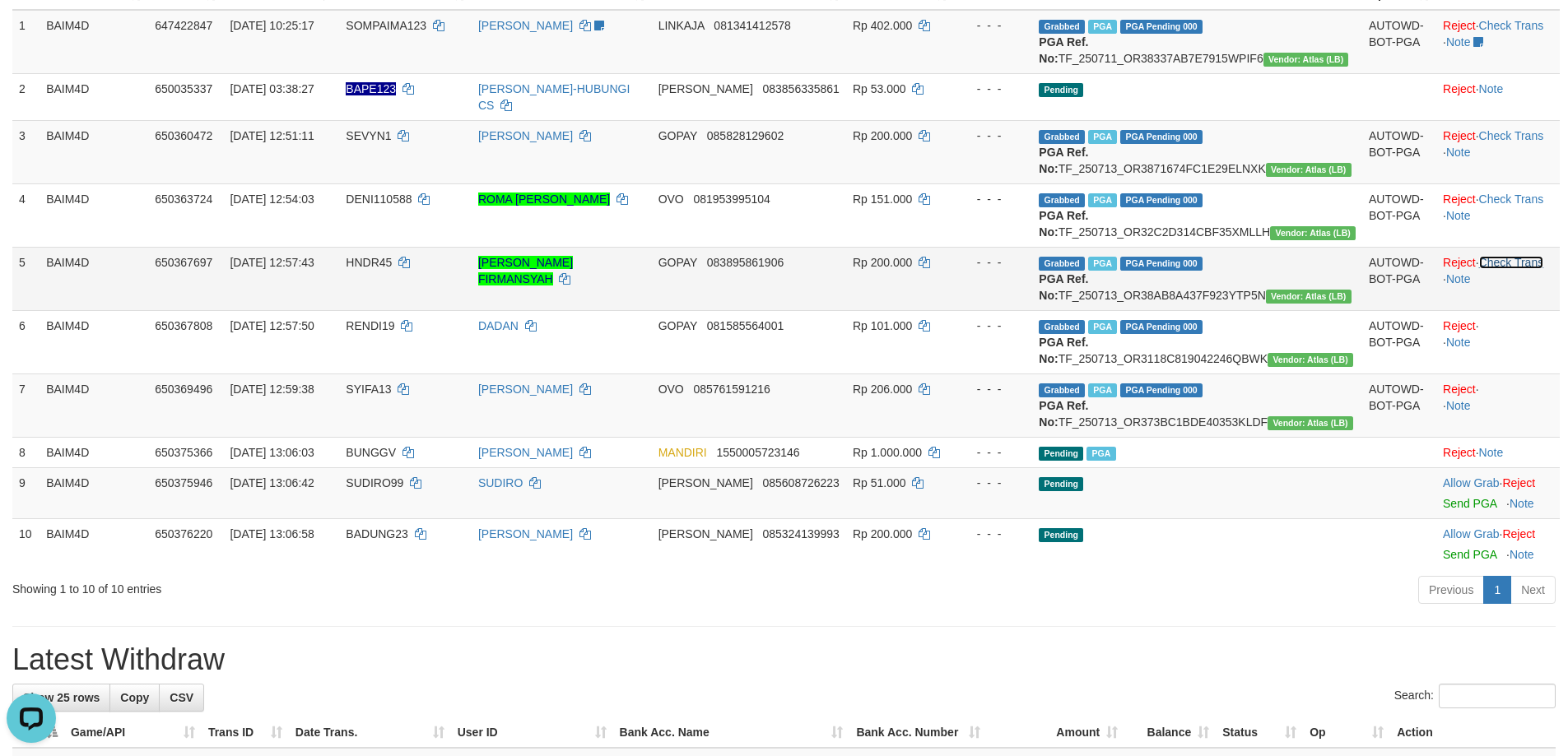 click on "Check Trans" at bounding box center [1511, 262] 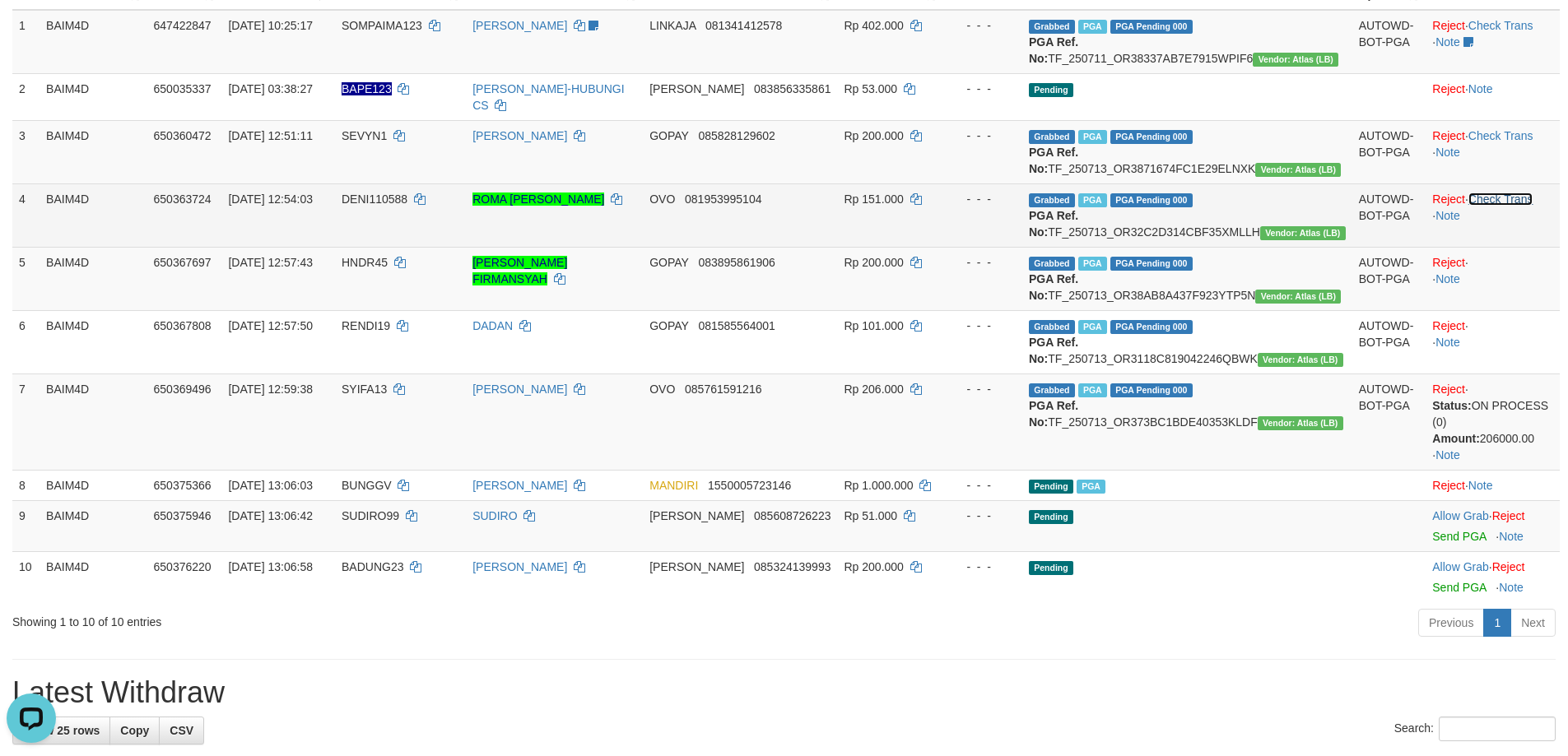 click on "Check Trans" at bounding box center [1501, 199] 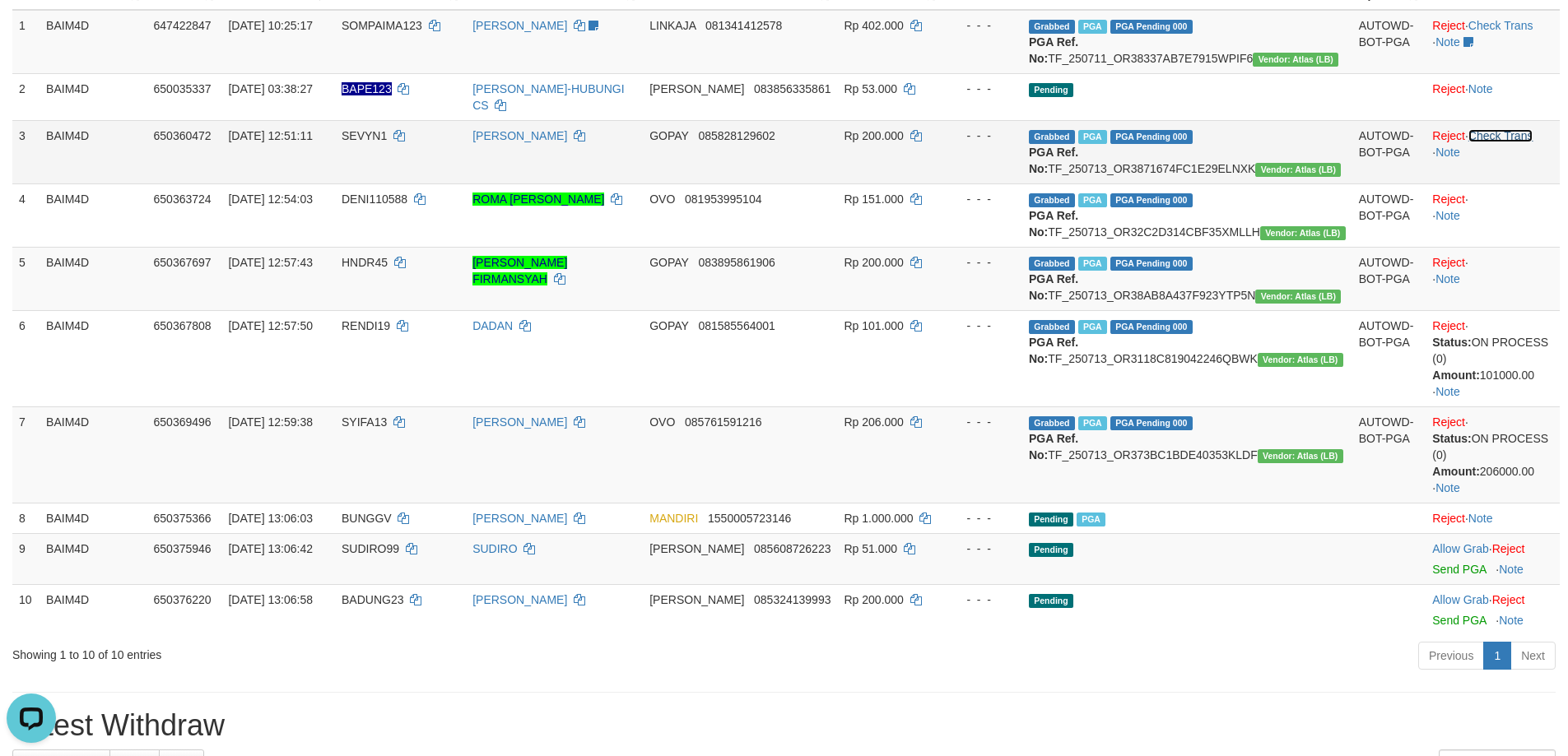 click on "Check Trans" at bounding box center [1501, 136] 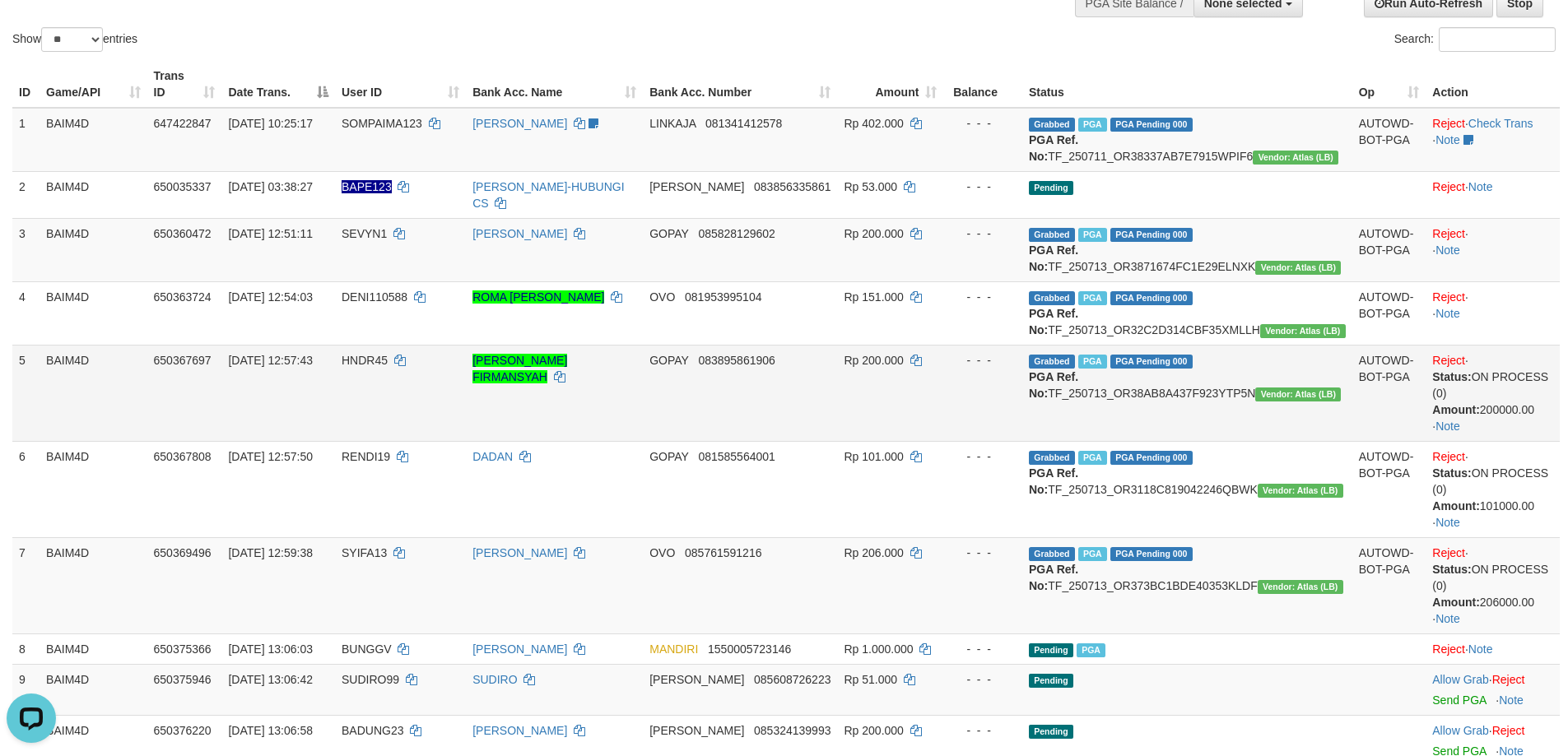 scroll, scrollTop: 0, scrollLeft: 0, axis: both 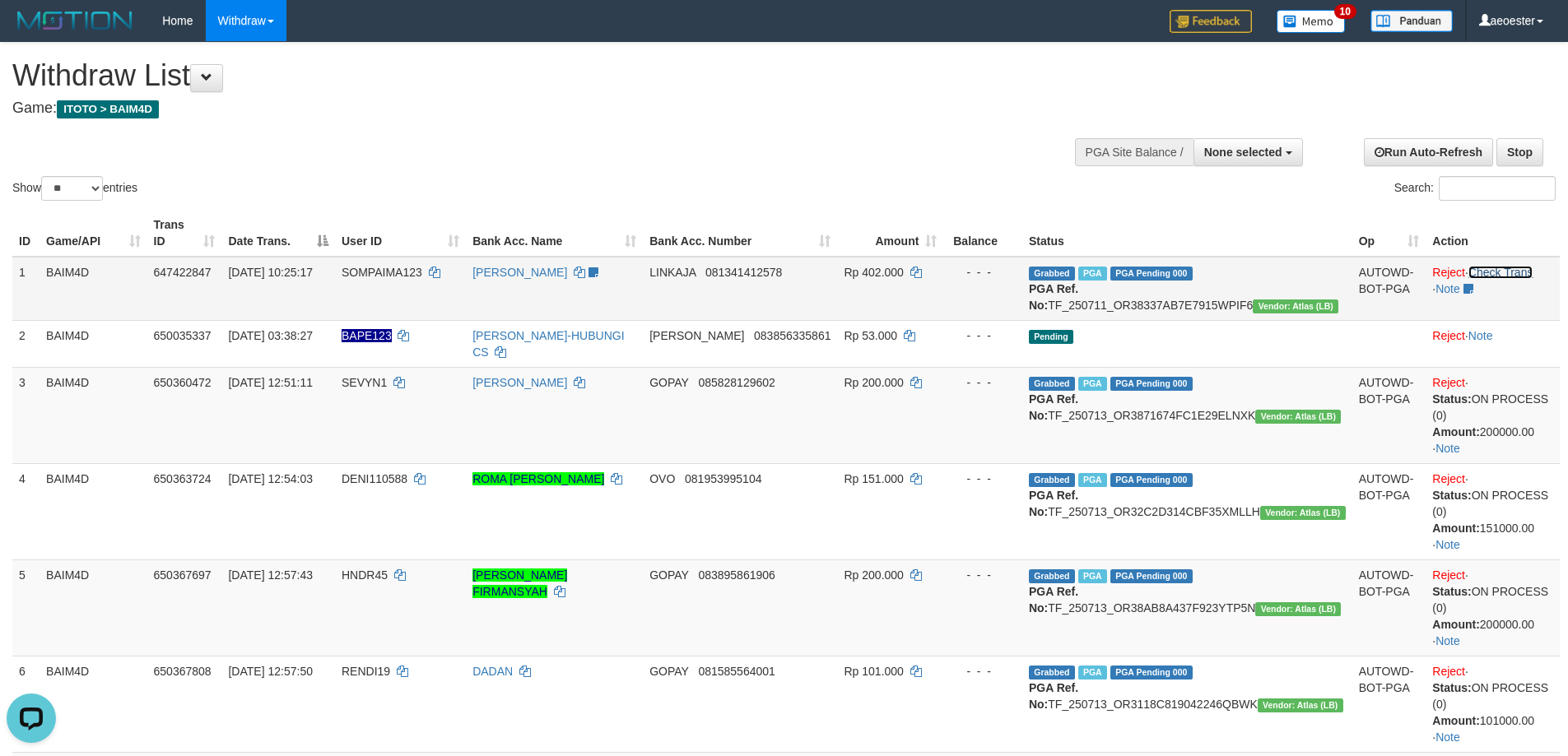 click on "Check Trans" at bounding box center [1501, 272] 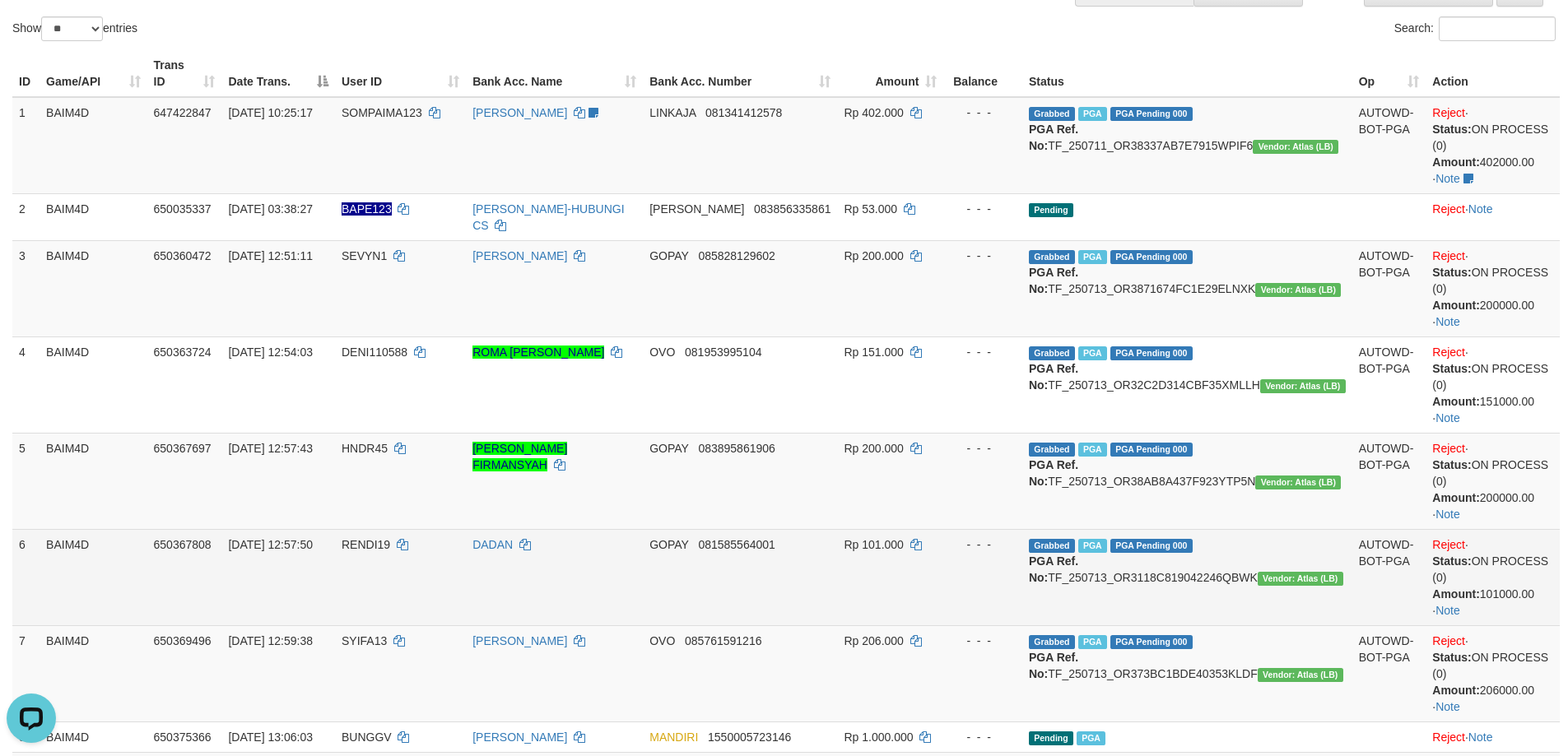 scroll, scrollTop: 0, scrollLeft: 0, axis: both 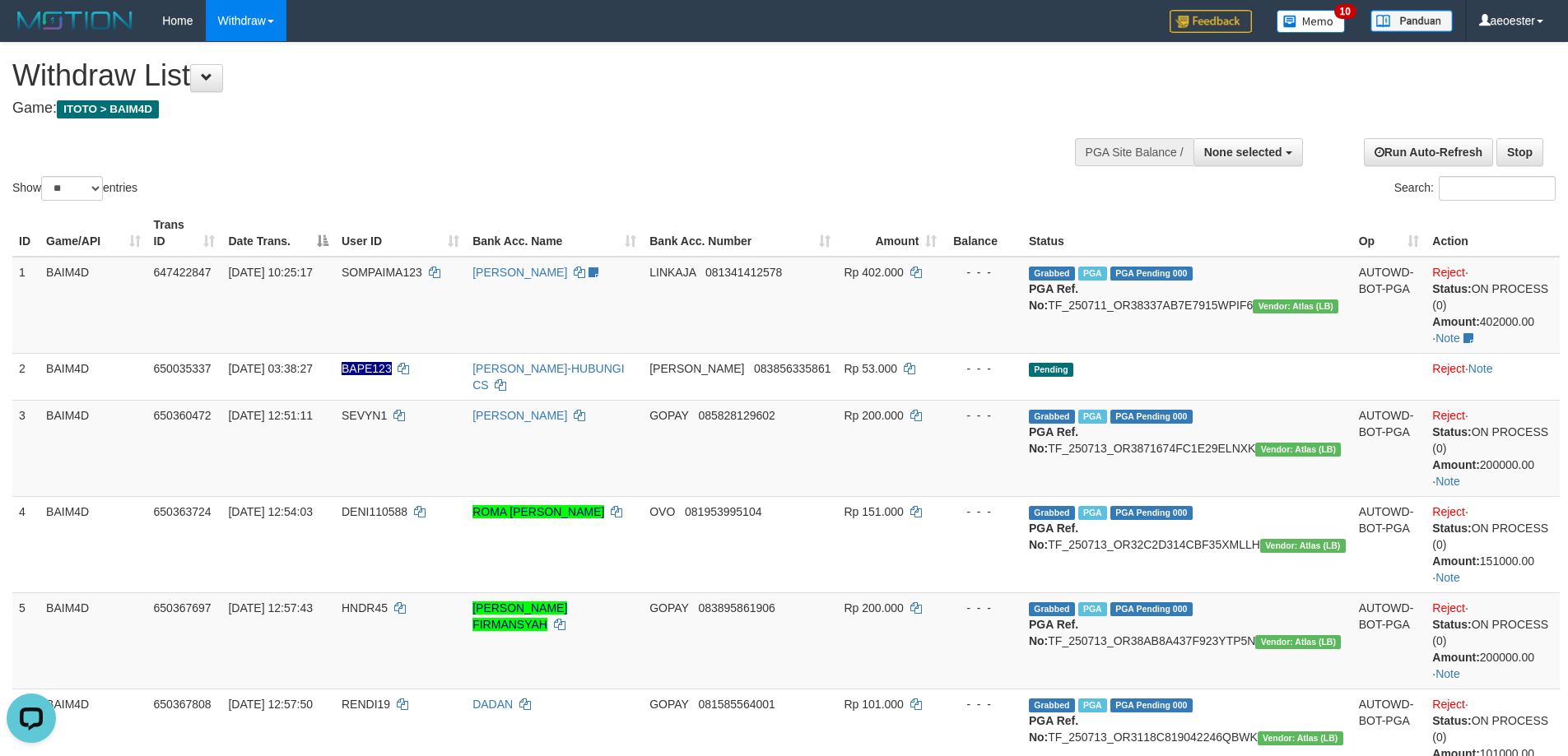 click on "Show  ** ** ** ***  entries Search:" at bounding box center (784, 123) 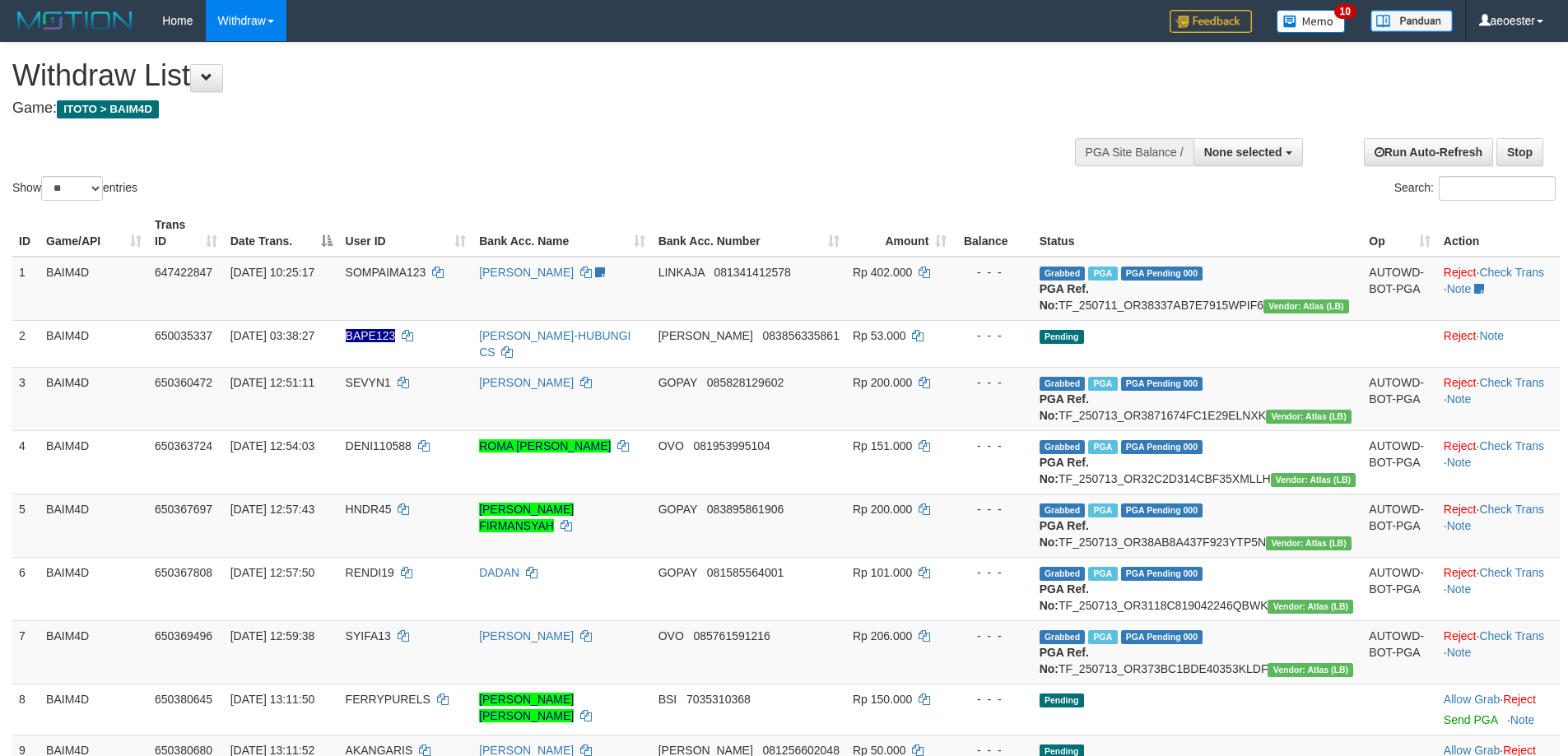 select 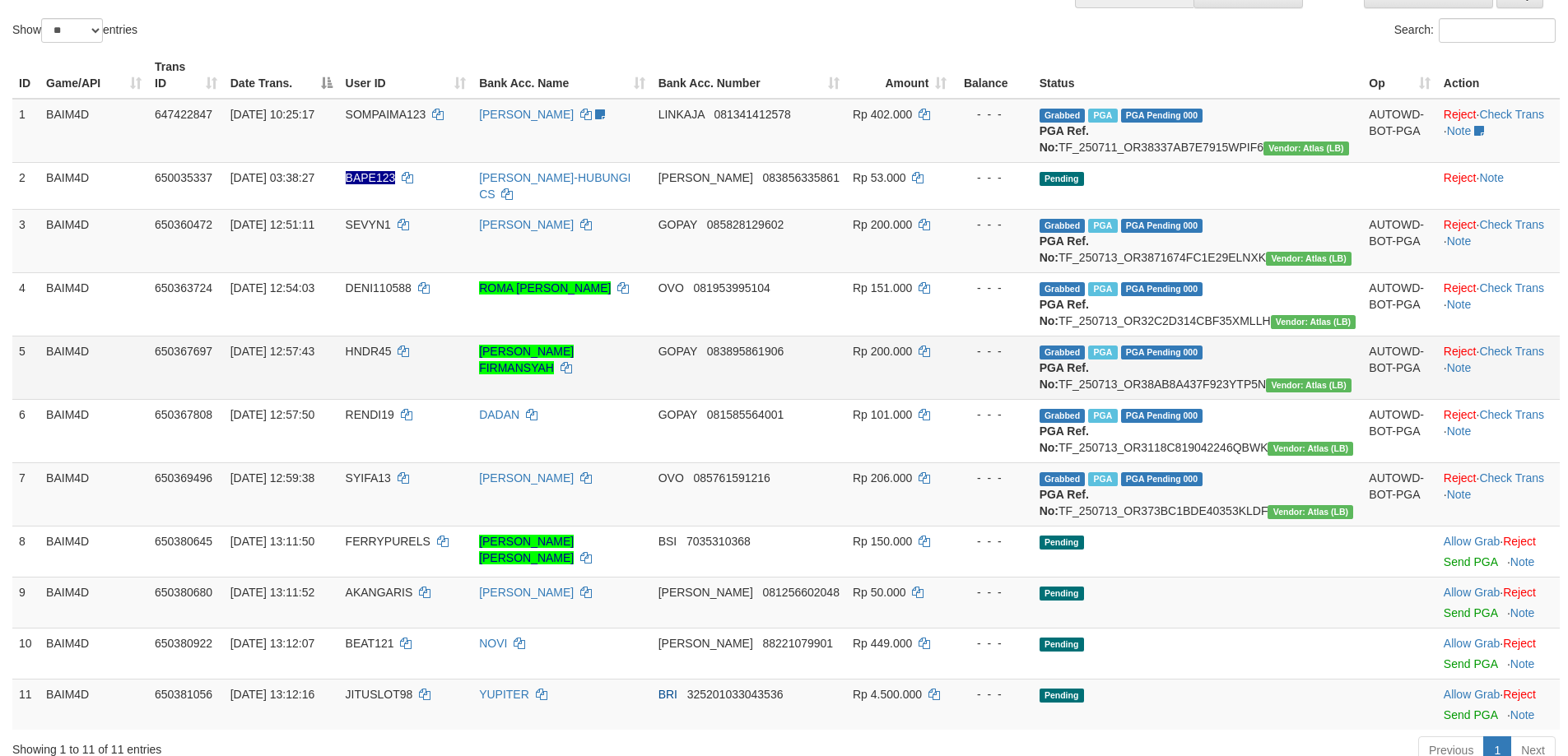 scroll, scrollTop: 165, scrollLeft: 0, axis: vertical 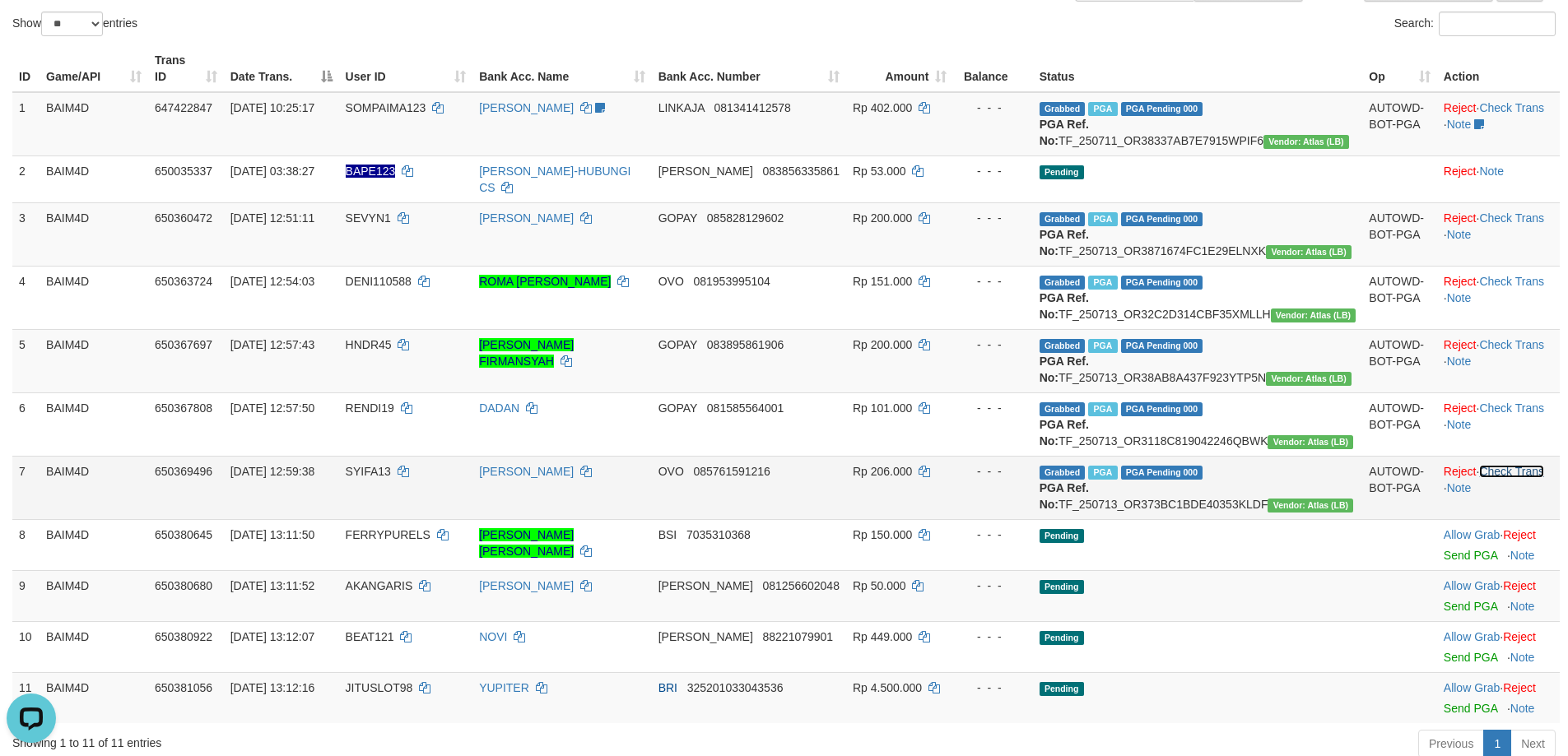 click on "Check Trans" at bounding box center [1511, 471] 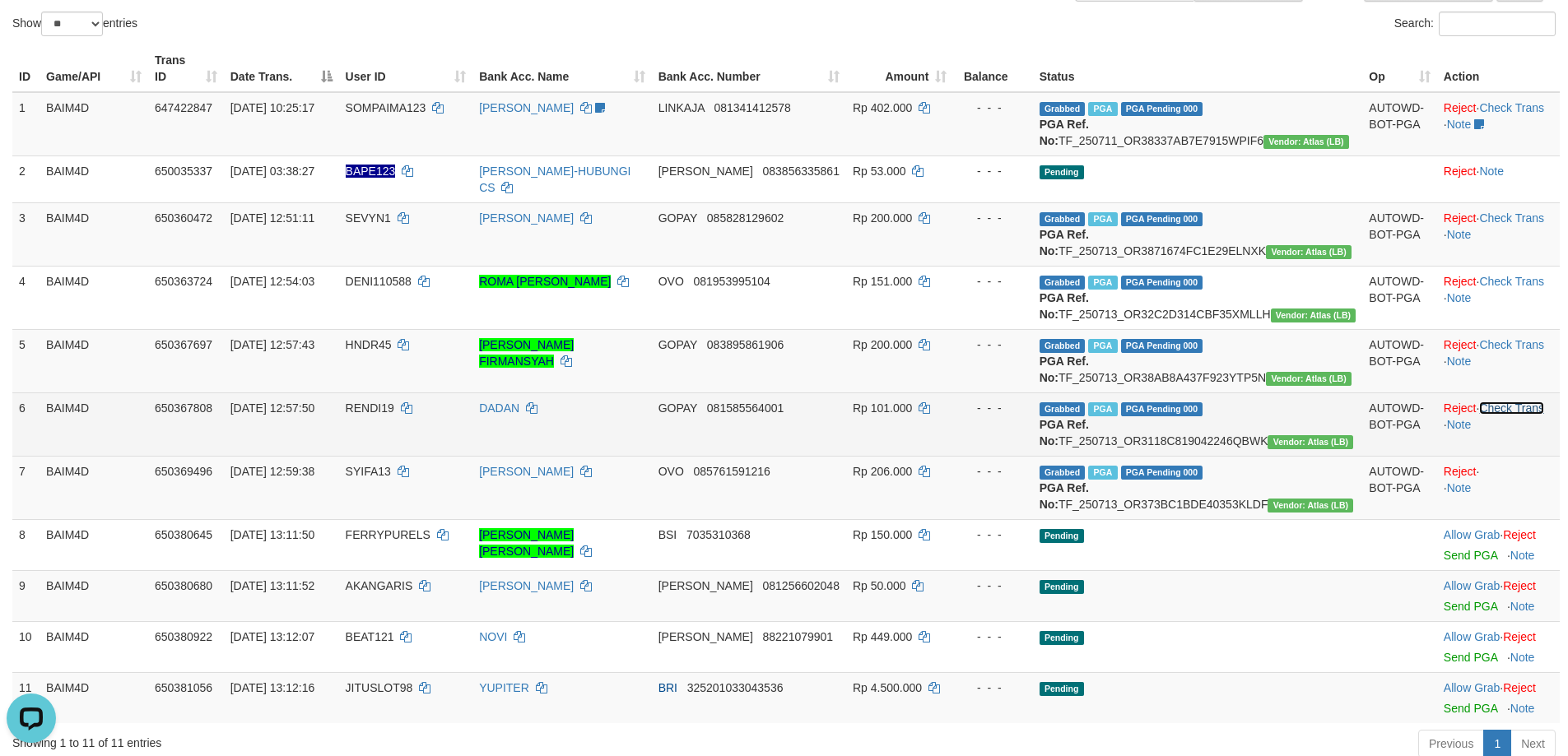 click on "Check Trans" at bounding box center (1511, 408) 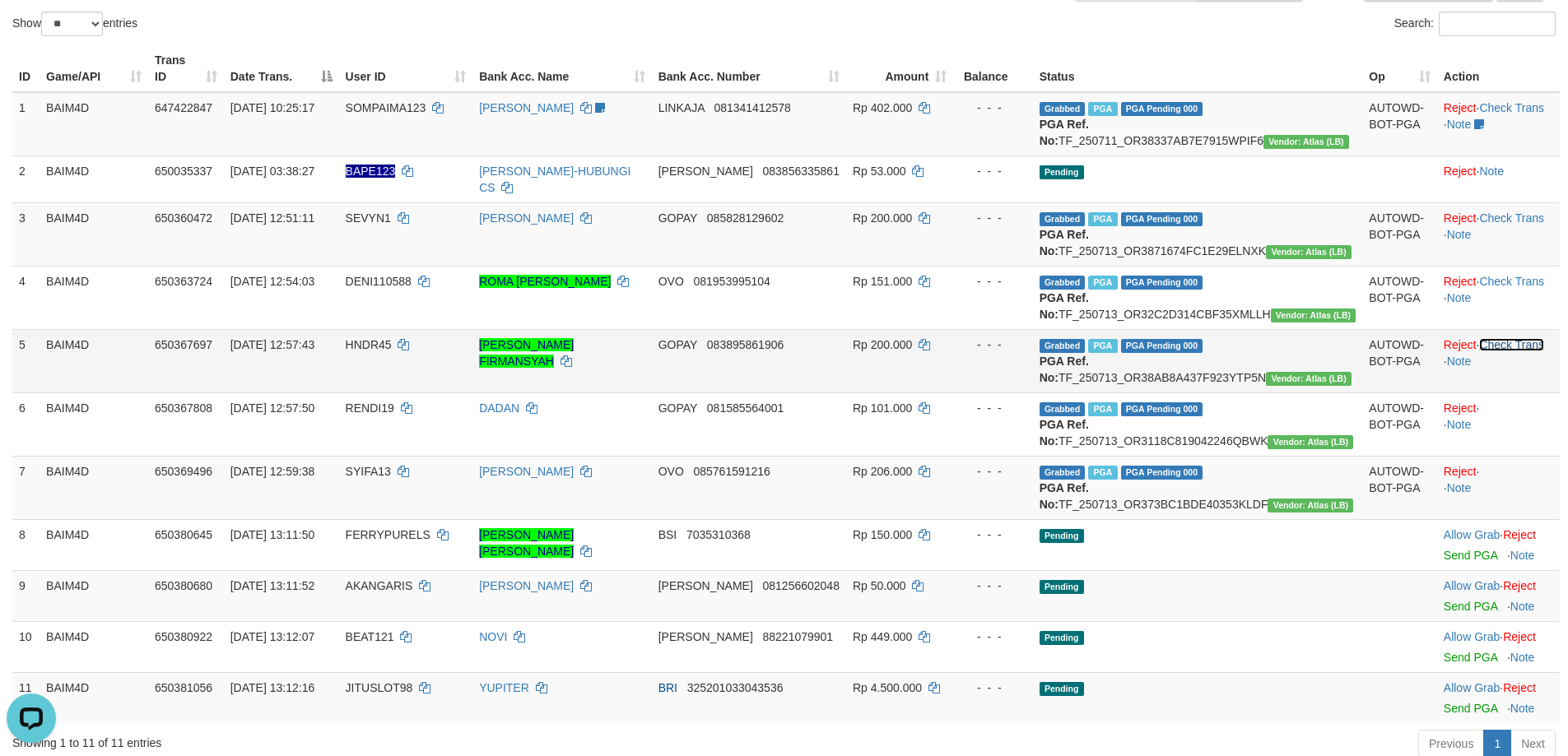 click on "Check Trans" at bounding box center (1511, 345) 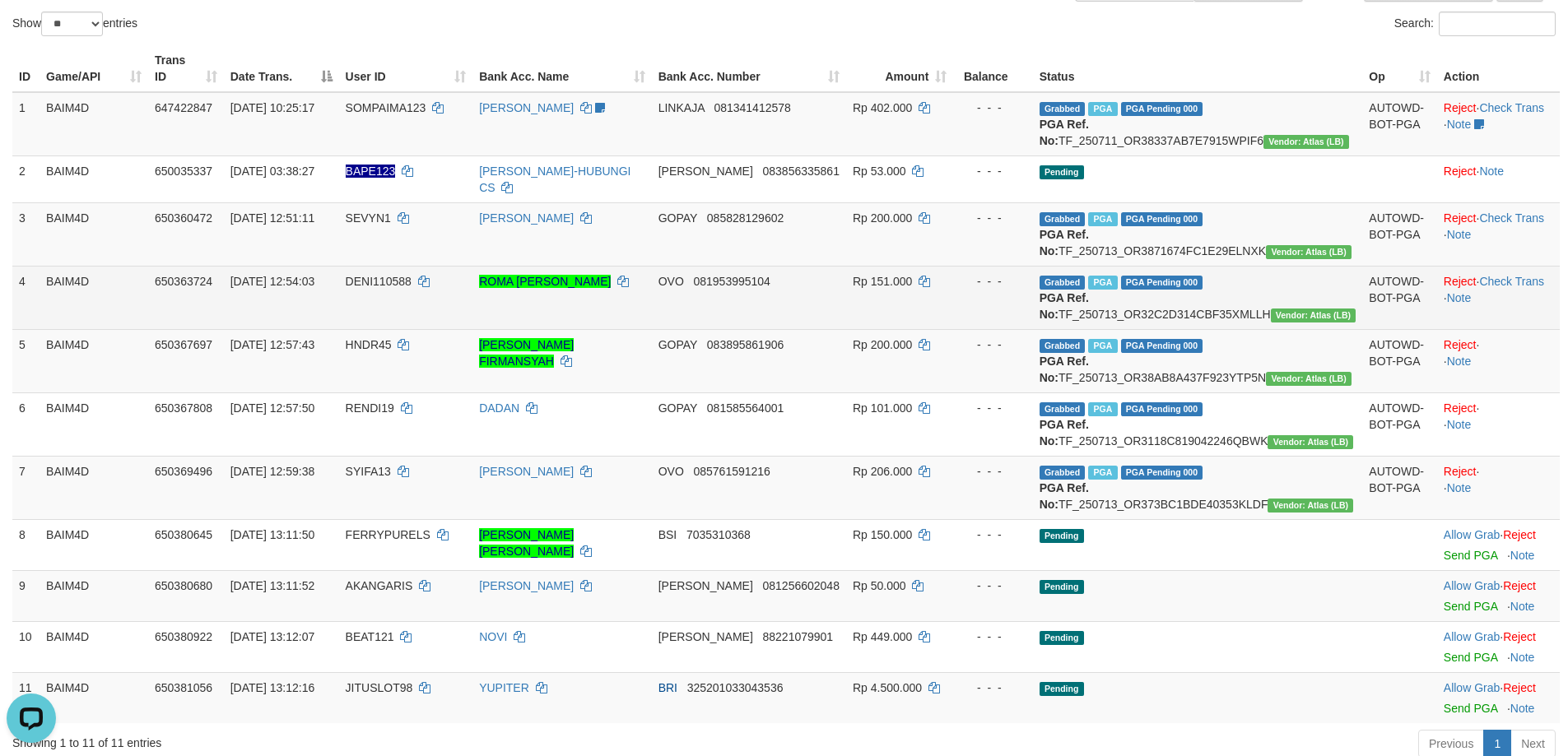 click on "Reject ·    Check Trans    ·    Note" at bounding box center [1498, 297] 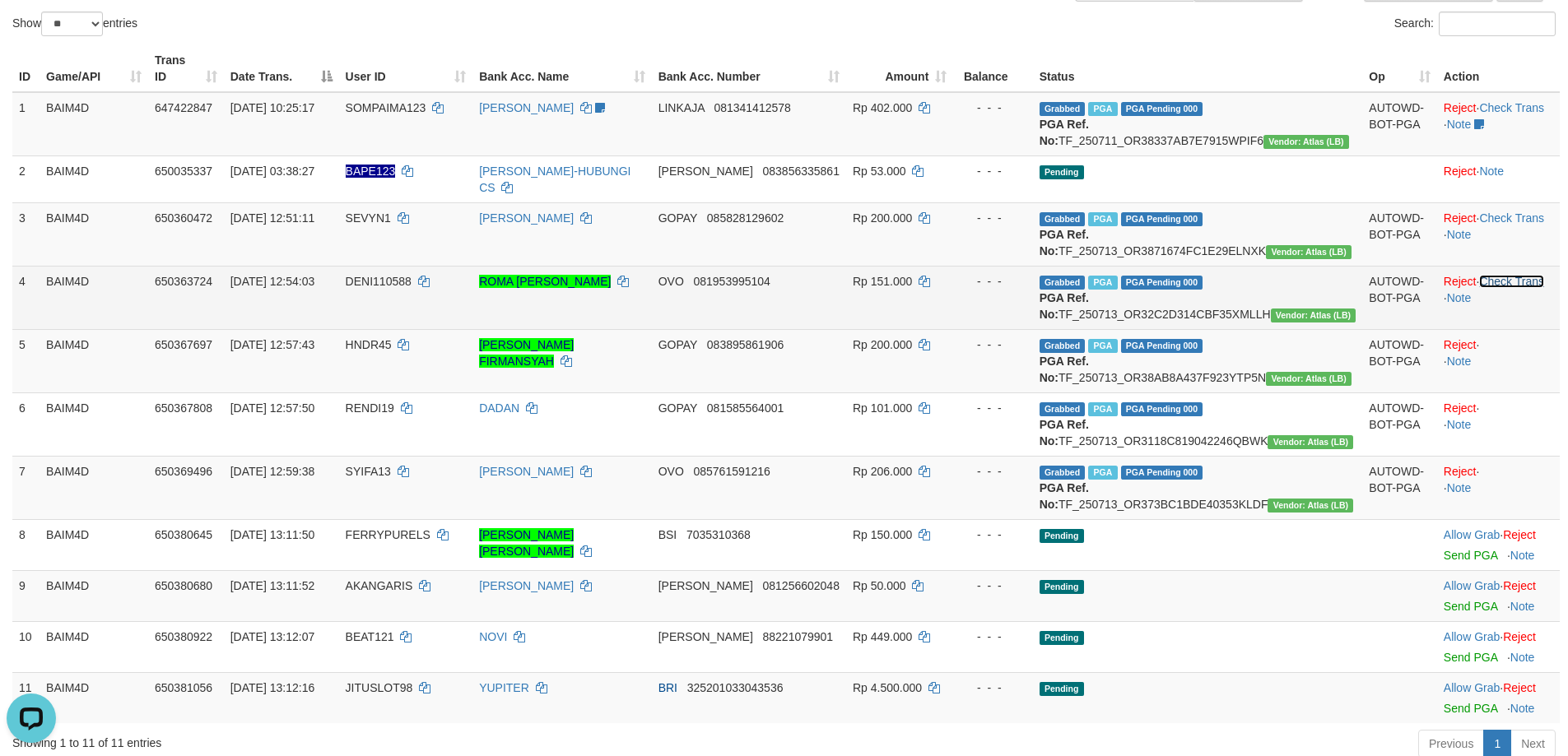 click on "Check Trans" at bounding box center (1511, 281) 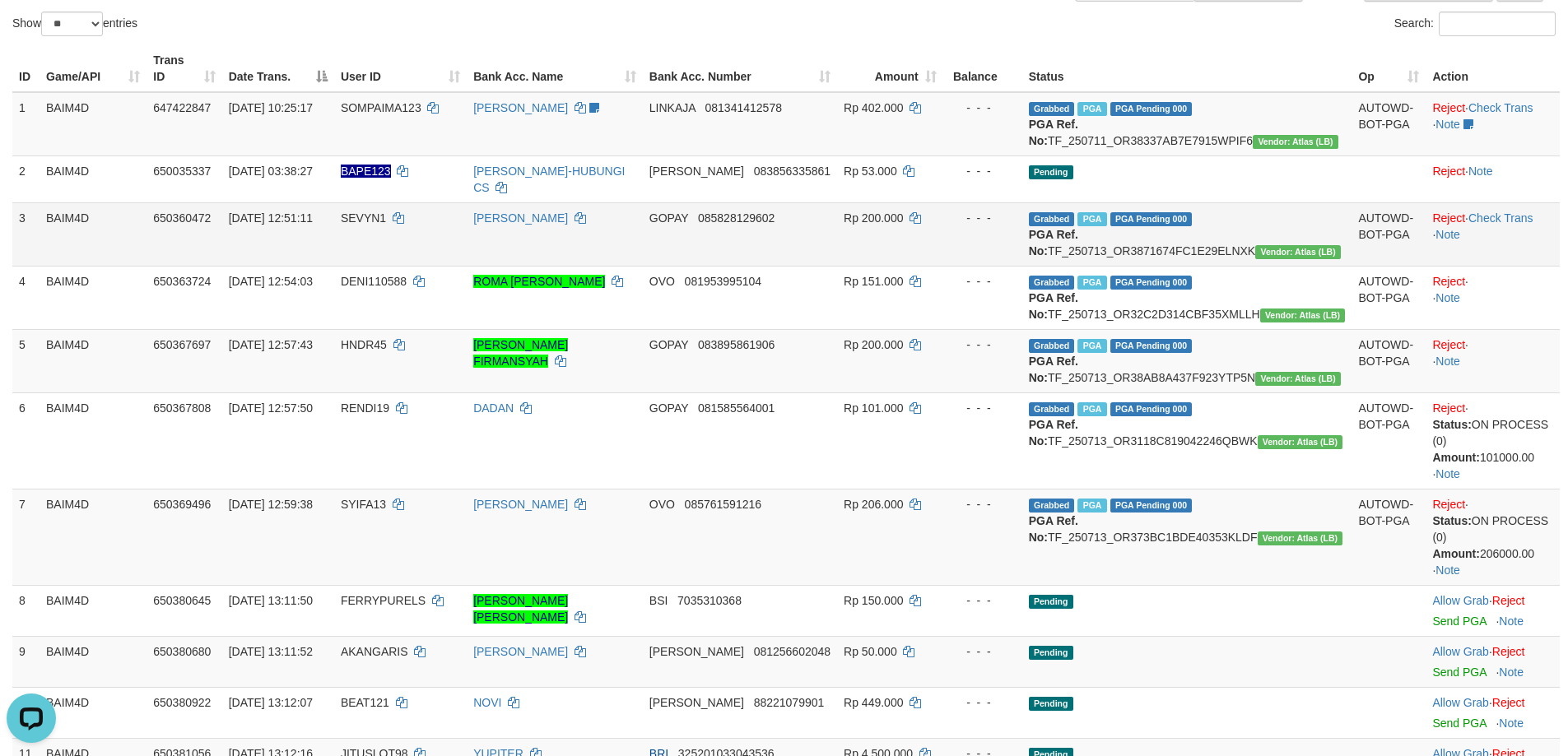 click on "Reject ·    Check Trans    ·    Note" at bounding box center (1492, 234) 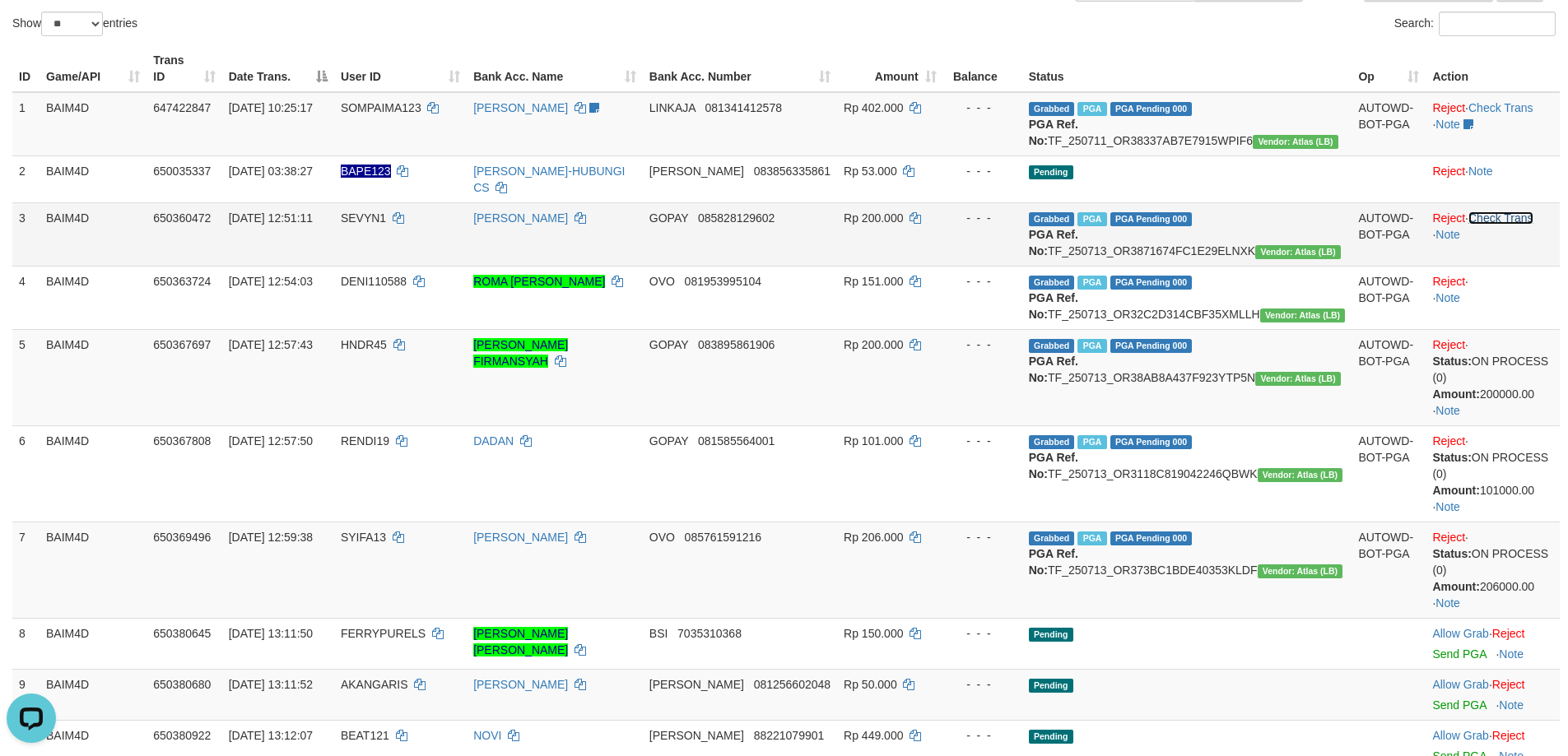 click on "Check Trans" at bounding box center [1501, 218] 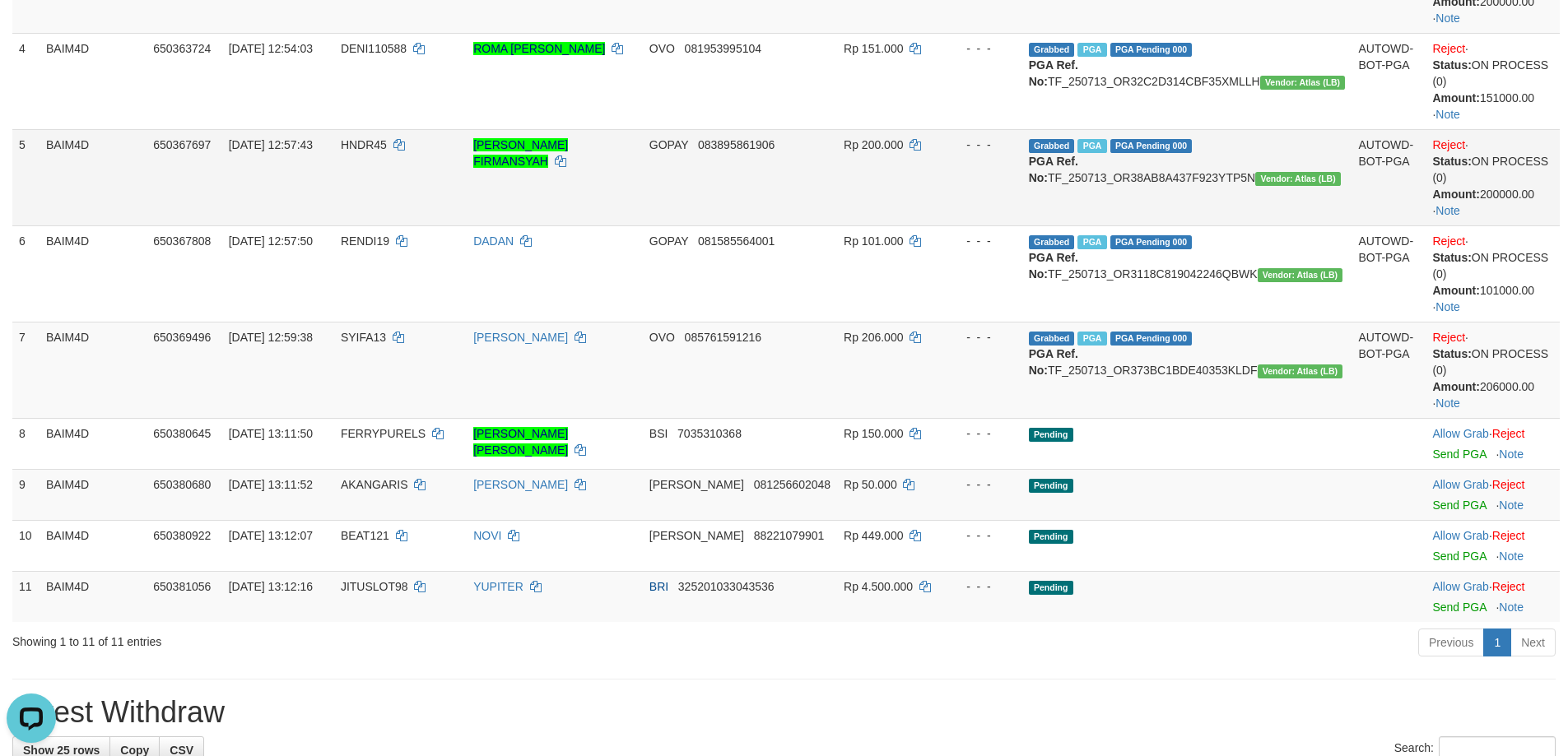 scroll, scrollTop: 576, scrollLeft: 0, axis: vertical 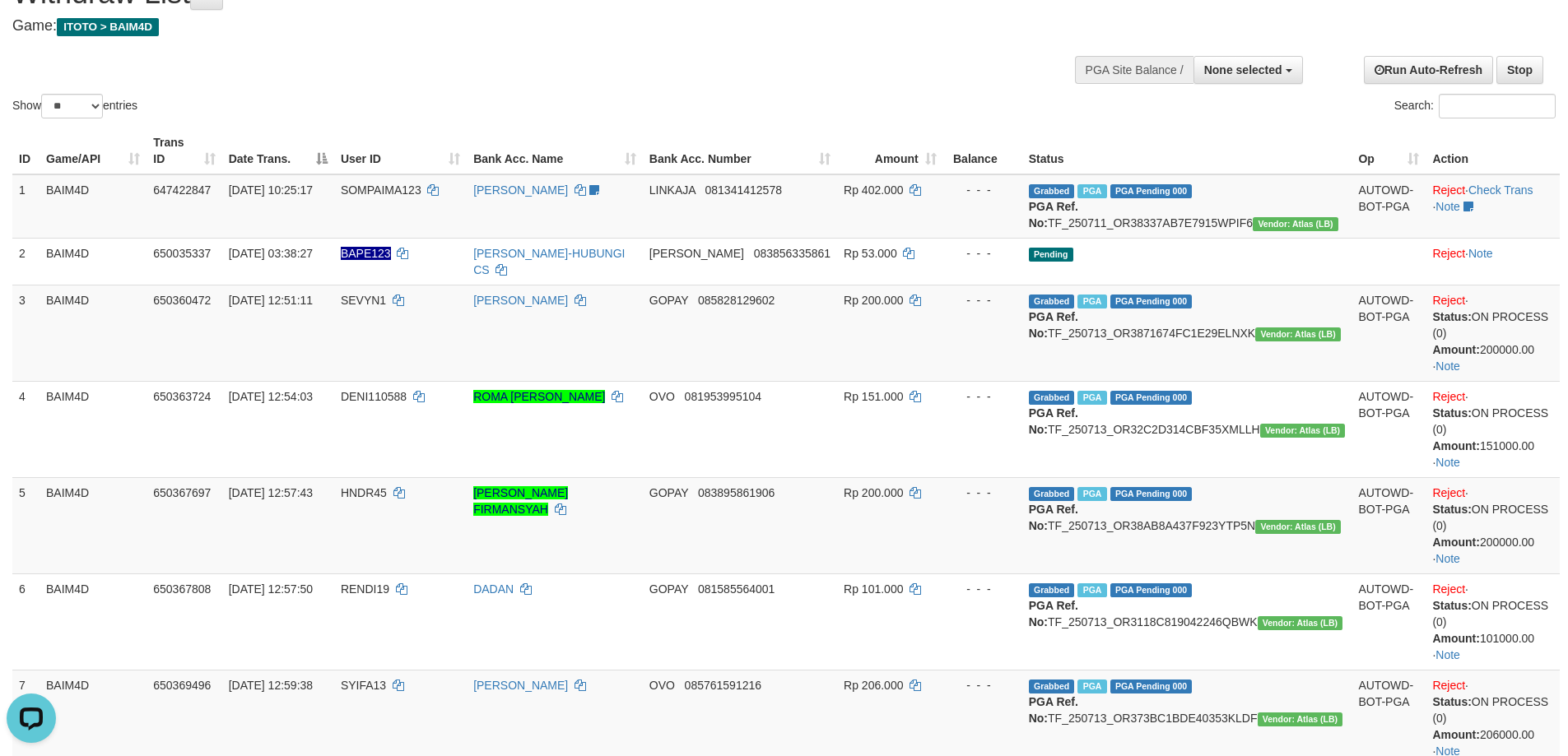 click on "Show  ** ** ** ***  entries Search:" at bounding box center [784, 41] 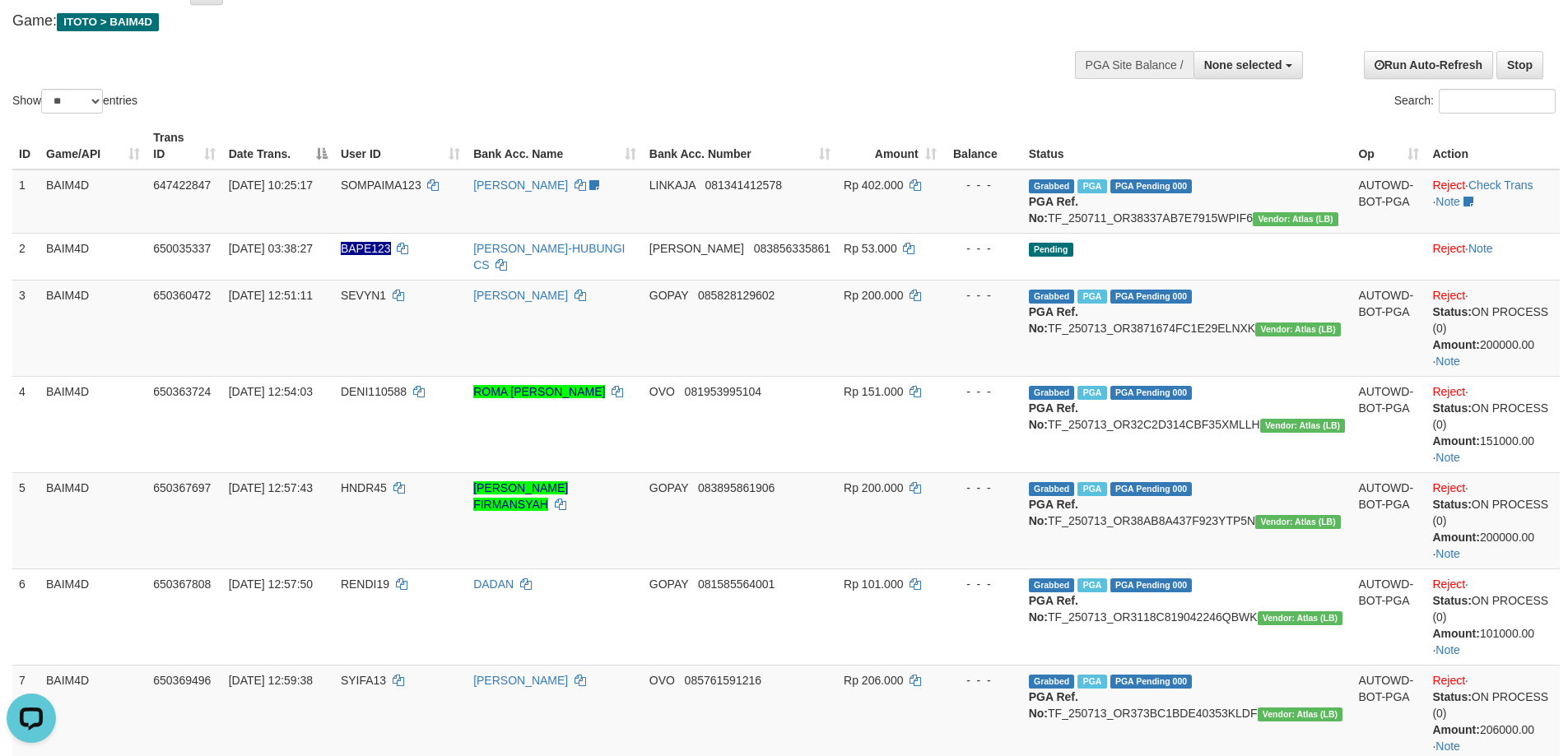scroll, scrollTop: 0, scrollLeft: 0, axis: both 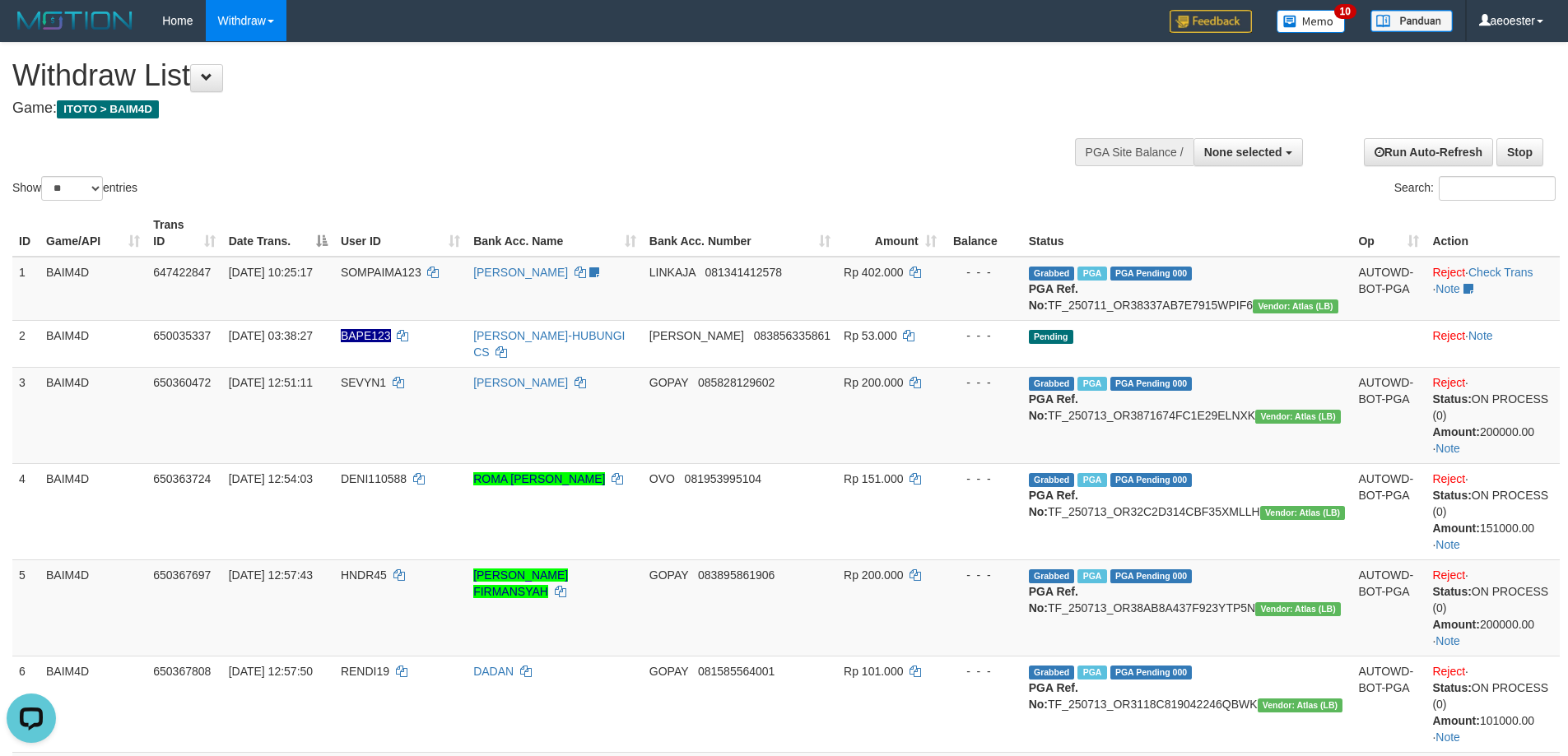 click on "Show  ** ** ** ***  entries Search:" at bounding box center [784, 123] 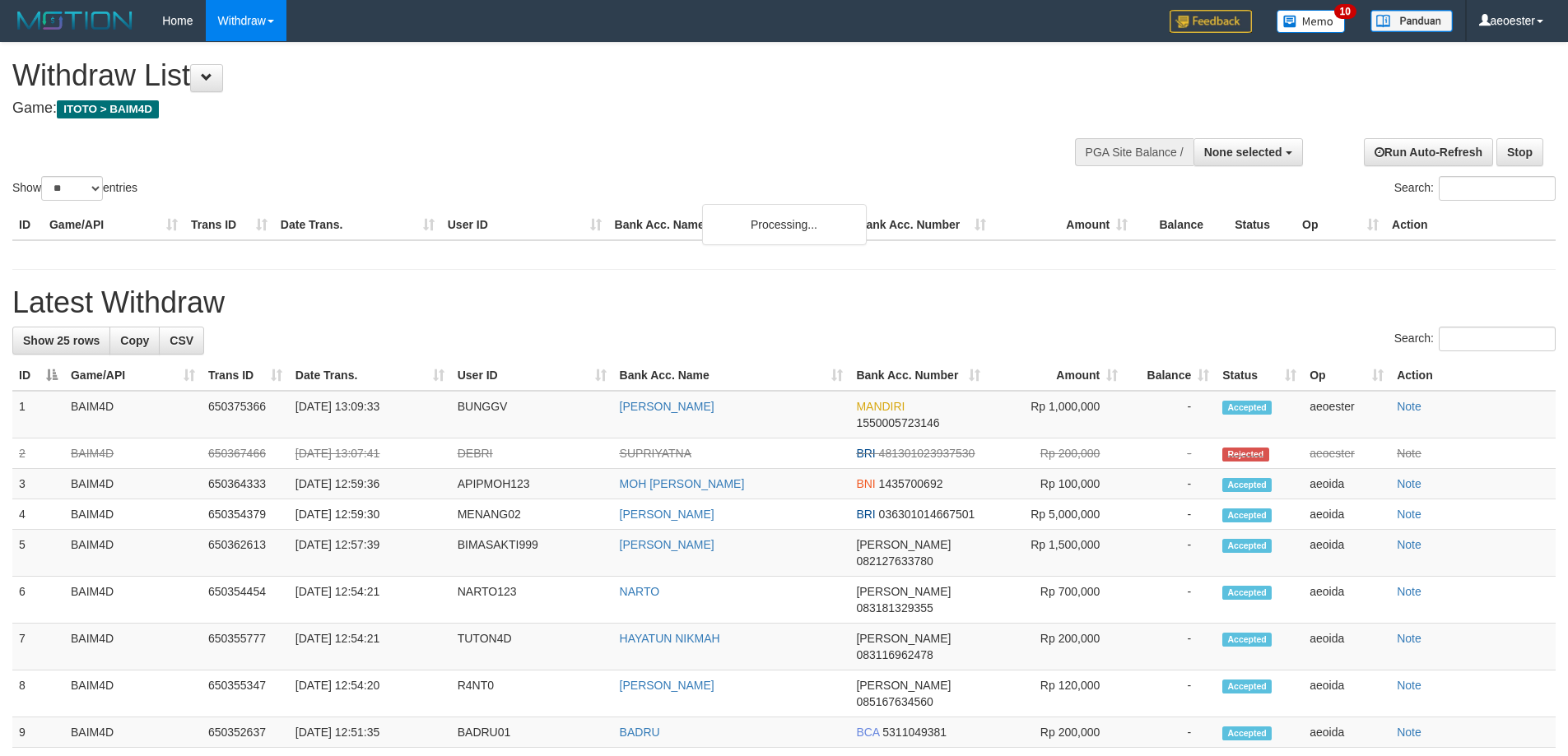 select 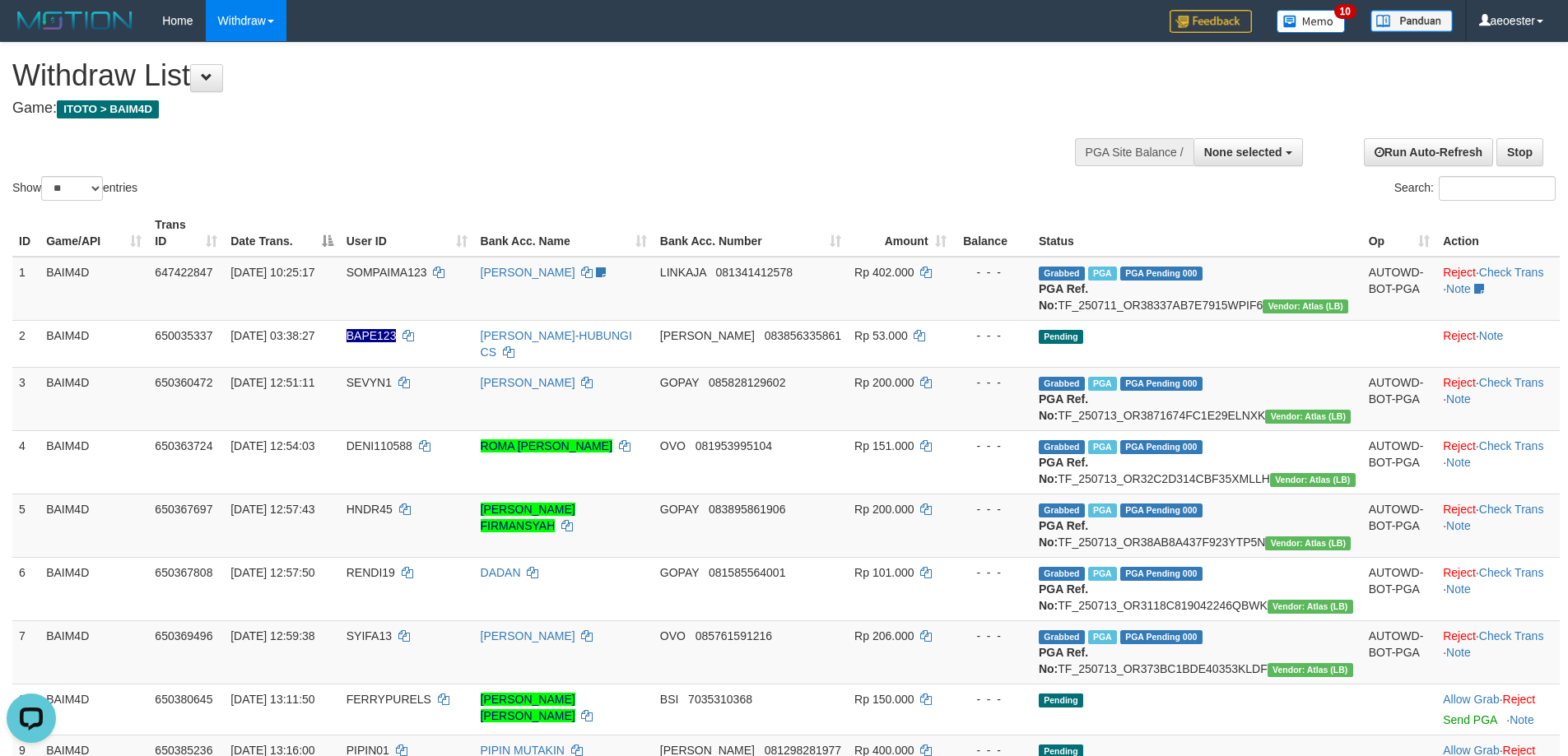 scroll, scrollTop: 0, scrollLeft: 0, axis: both 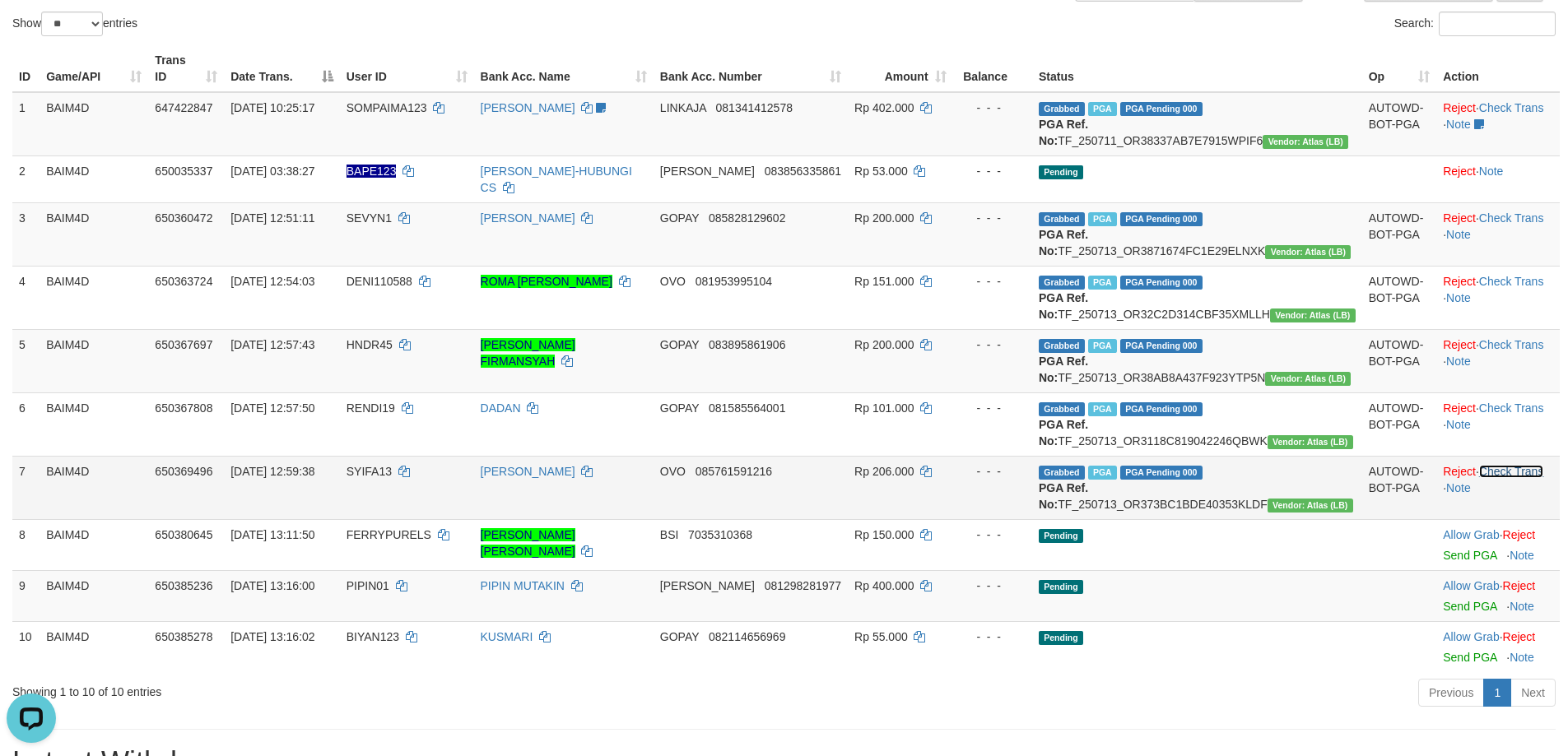 click on "Check Trans" at bounding box center [1511, 471] 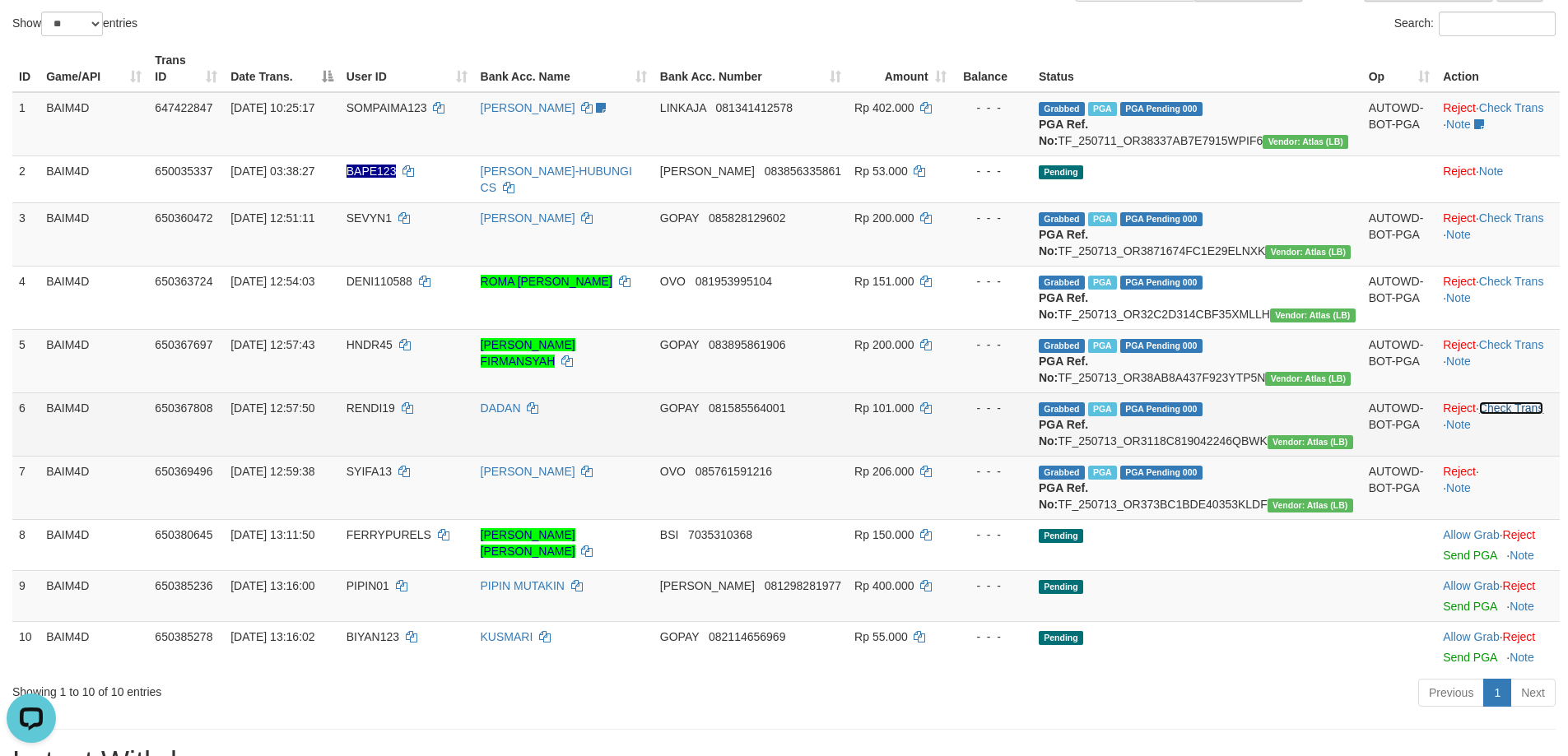 click on "Check Trans" at bounding box center [1511, 408] 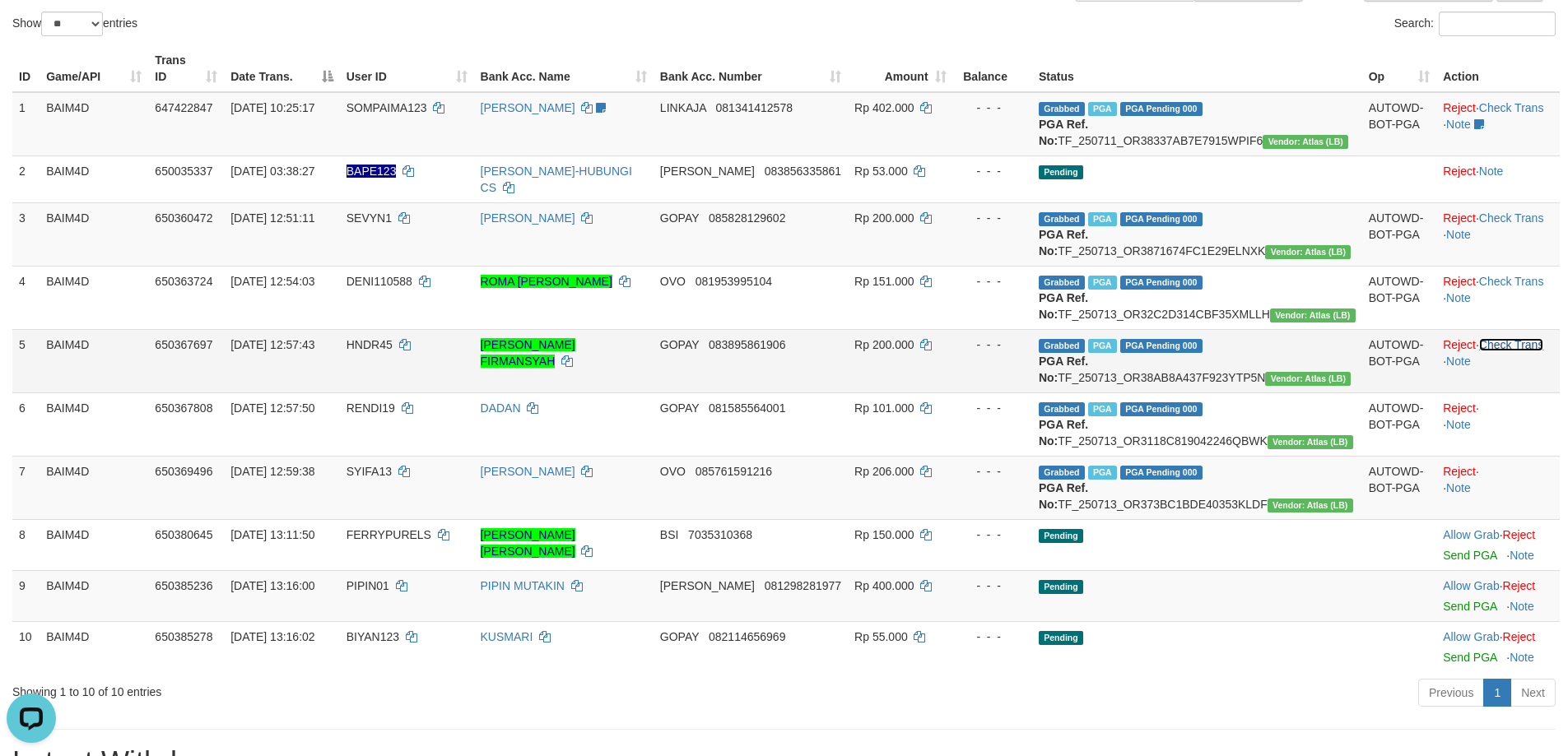 click on "Check Trans" at bounding box center [1511, 345] 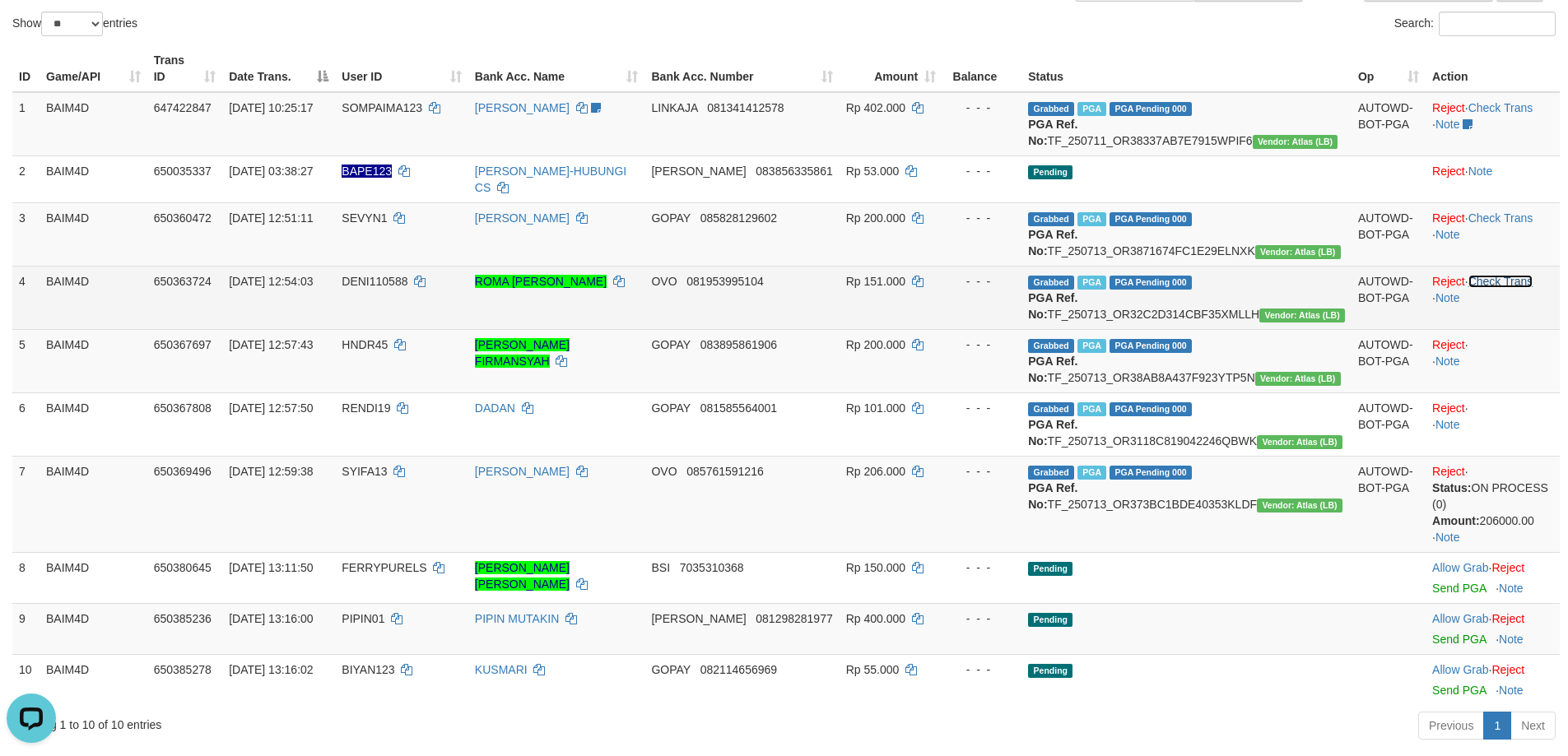 click on "Check Trans" at bounding box center (1501, 281) 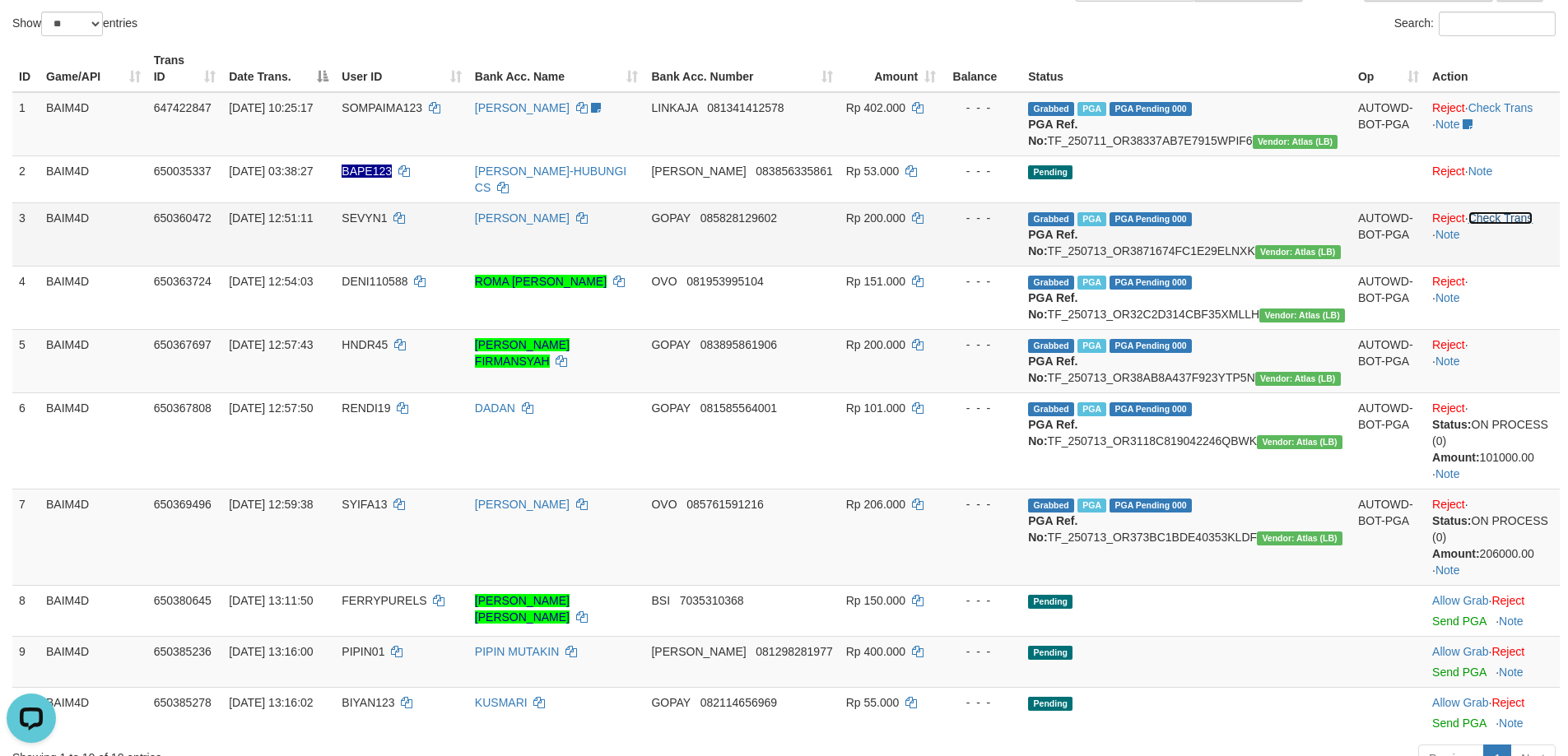 click on "Check Trans" at bounding box center (1501, 218) 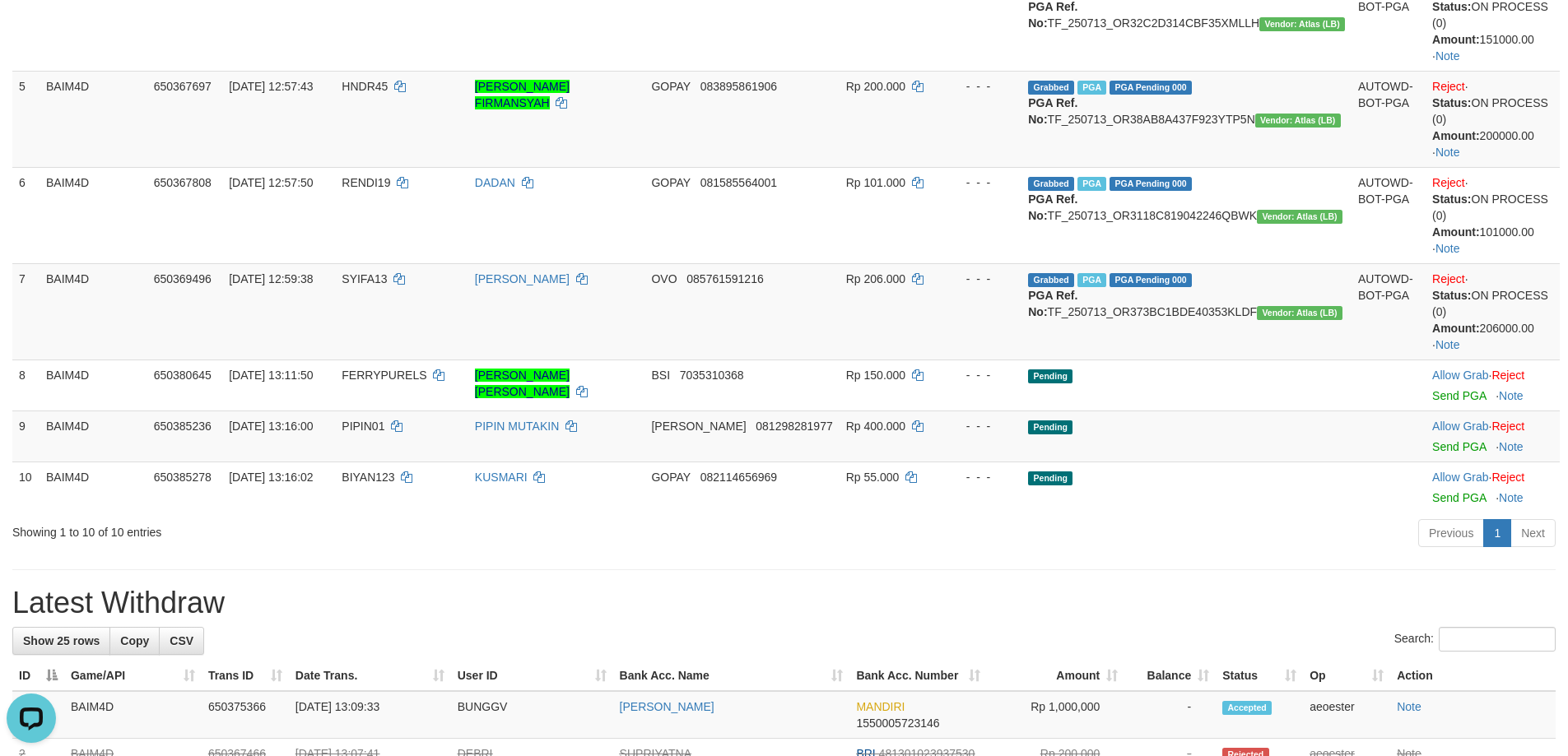 scroll, scrollTop: 494, scrollLeft: 0, axis: vertical 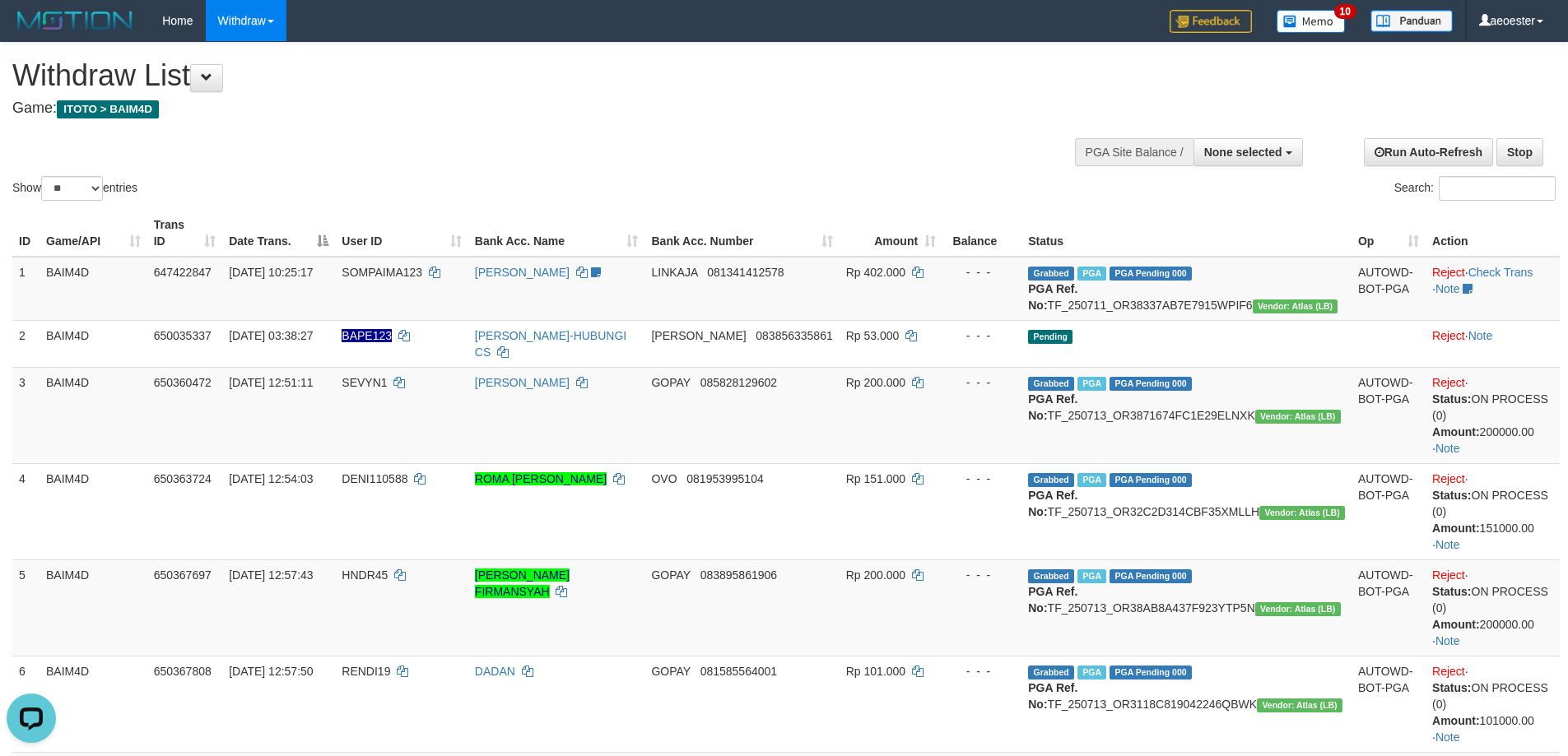 click on "Game:   ITOTO > BAIM4D" at bounding box center [520, 109] 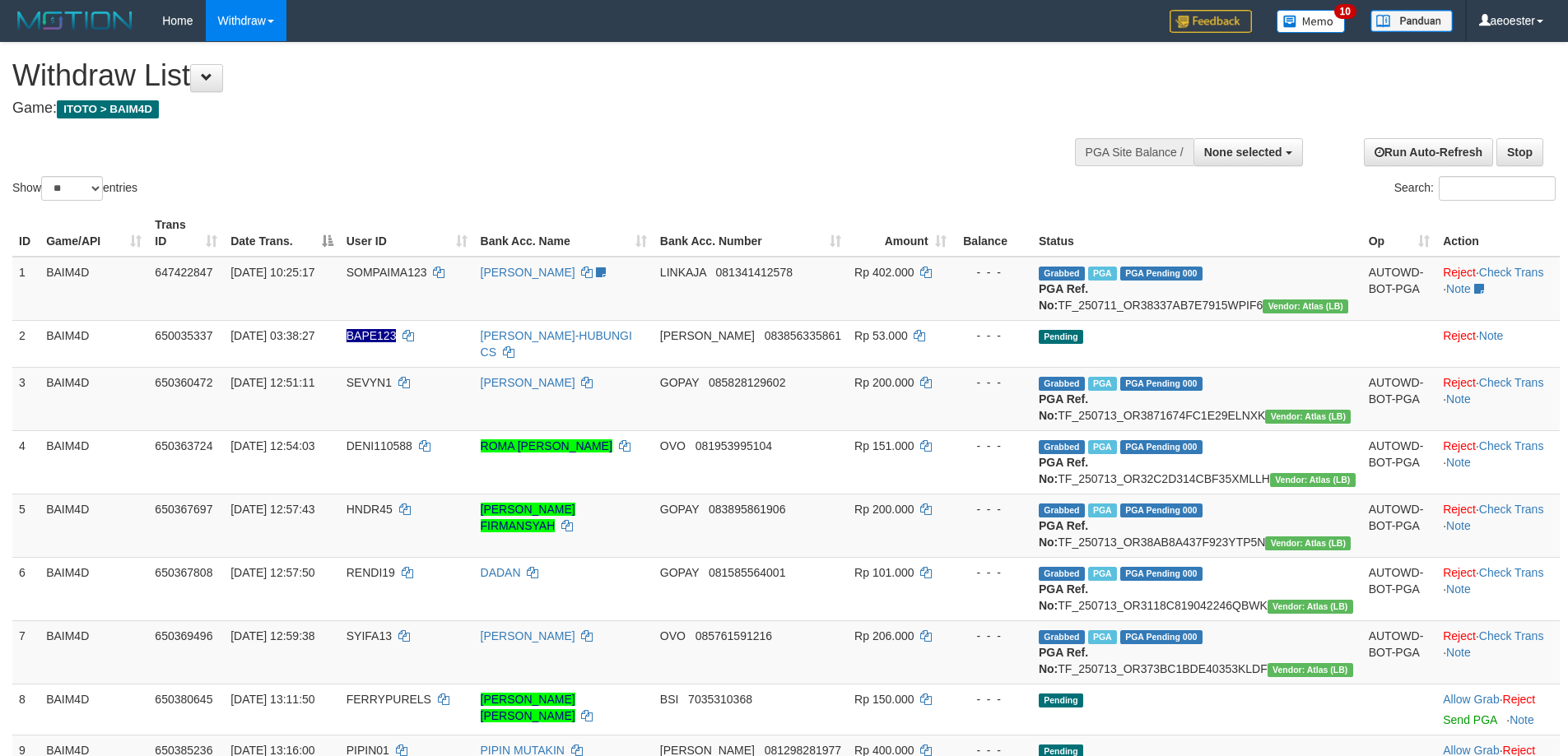 select 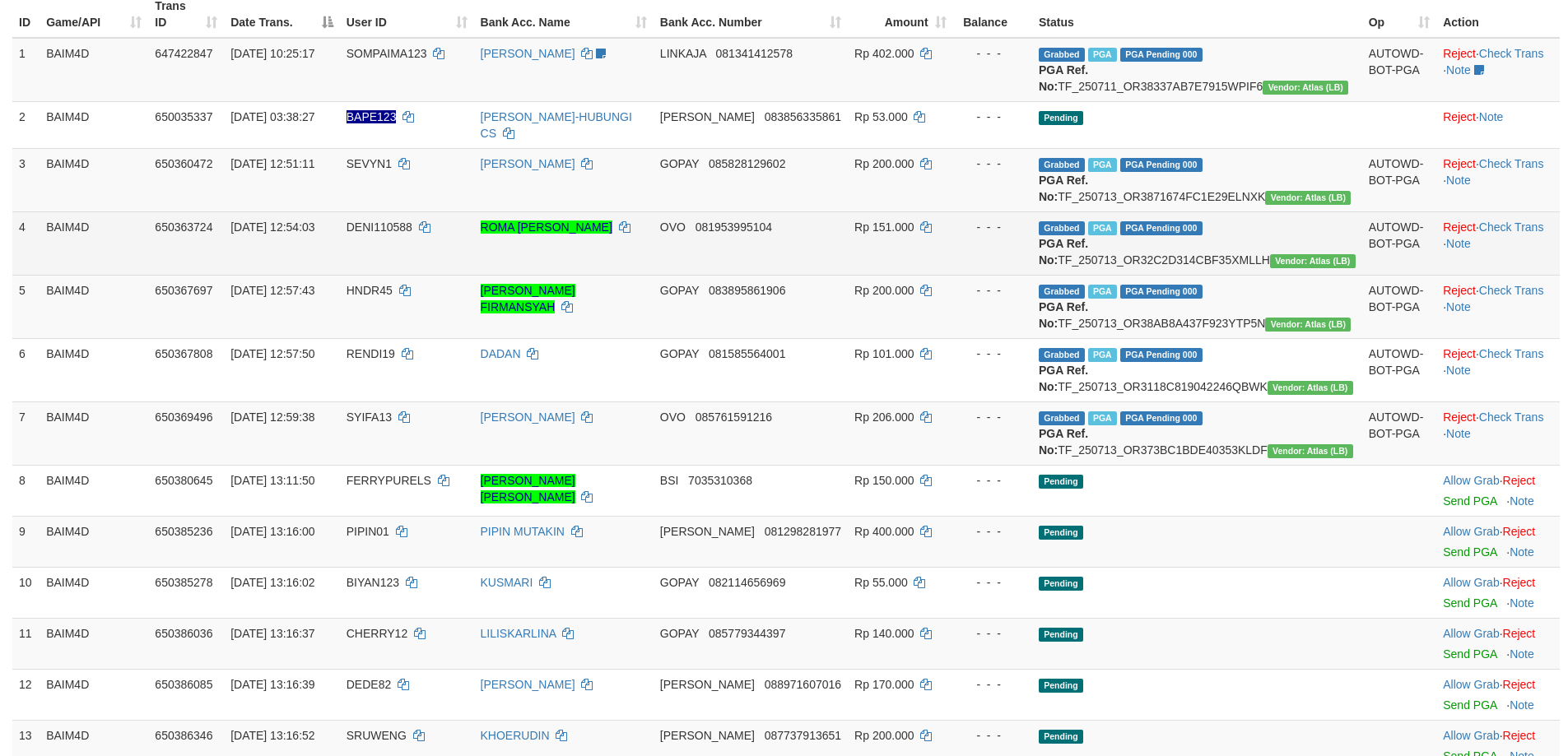 scroll, scrollTop: 315, scrollLeft: 0, axis: vertical 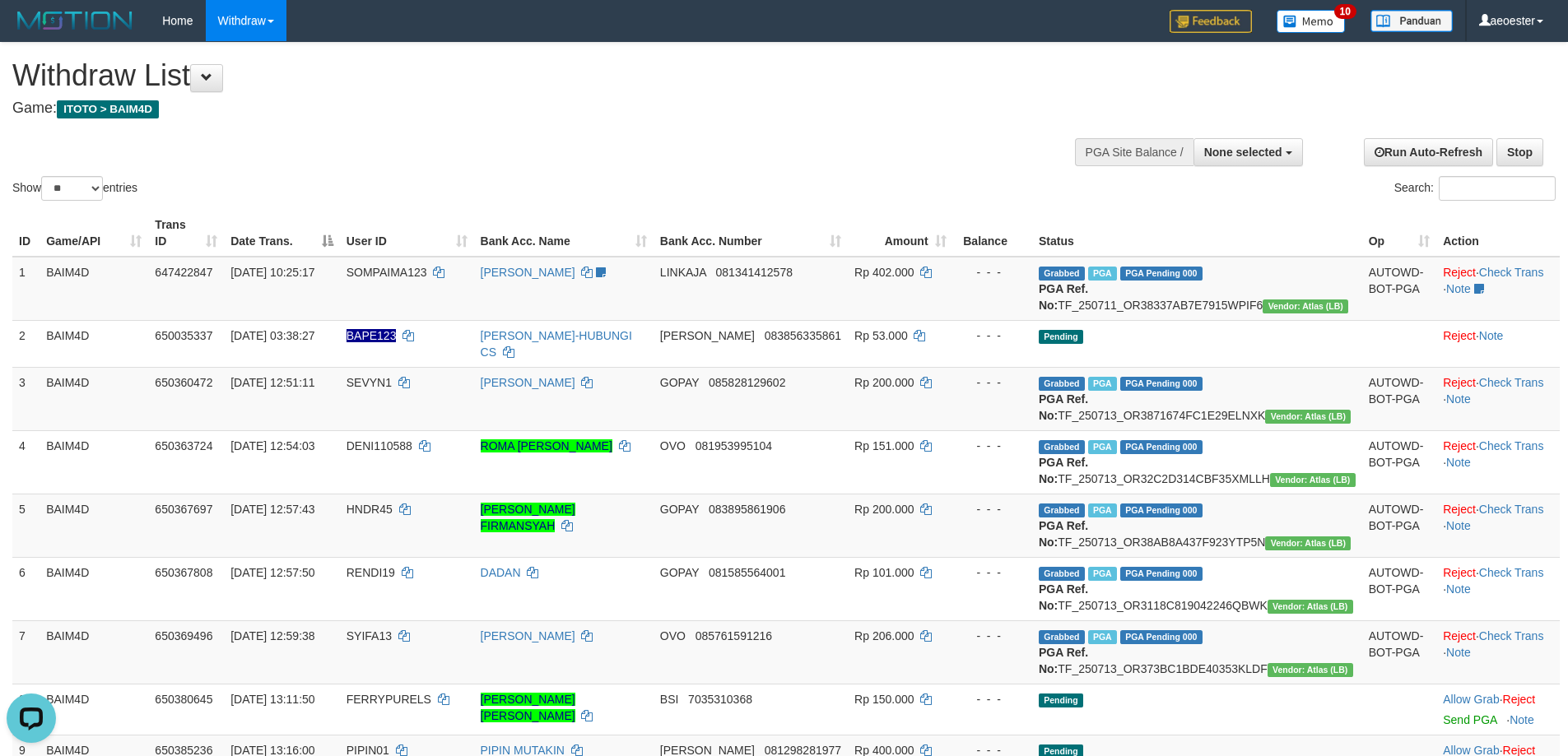 click on "Game:   ITOTO > BAIM4D" at bounding box center (520, 109) 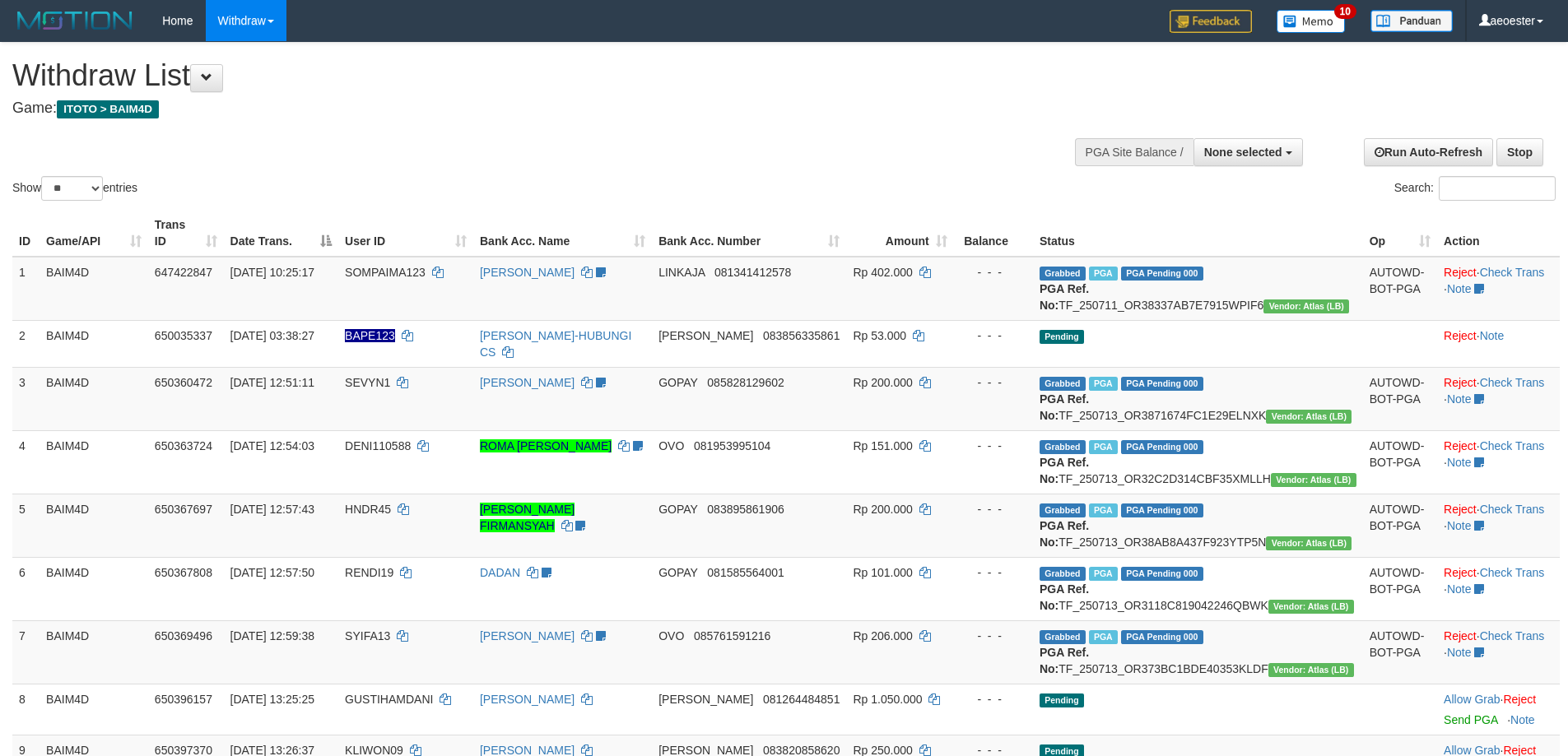 select 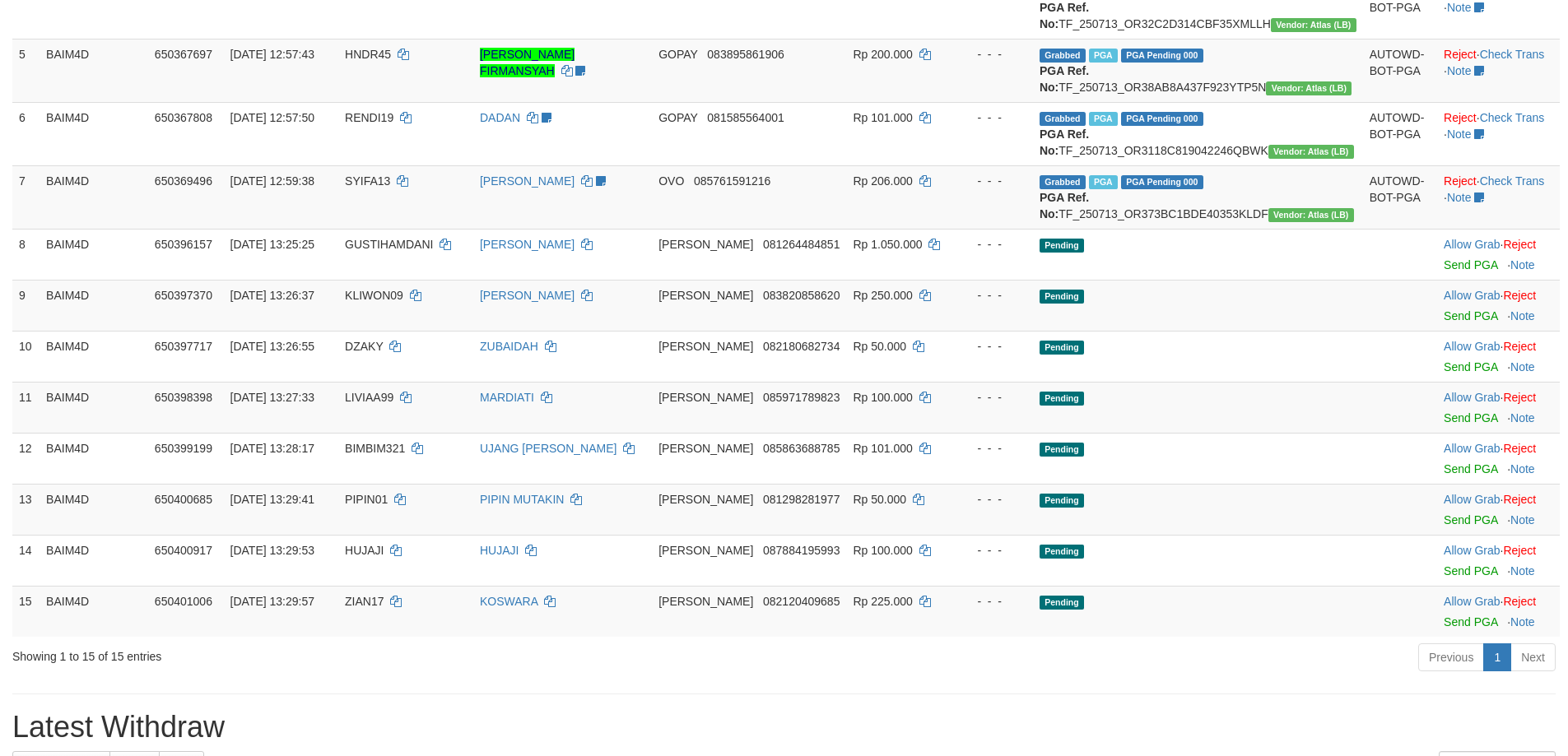 scroll, scrollTop: 494, scrollLeft: 0, axis: vertical 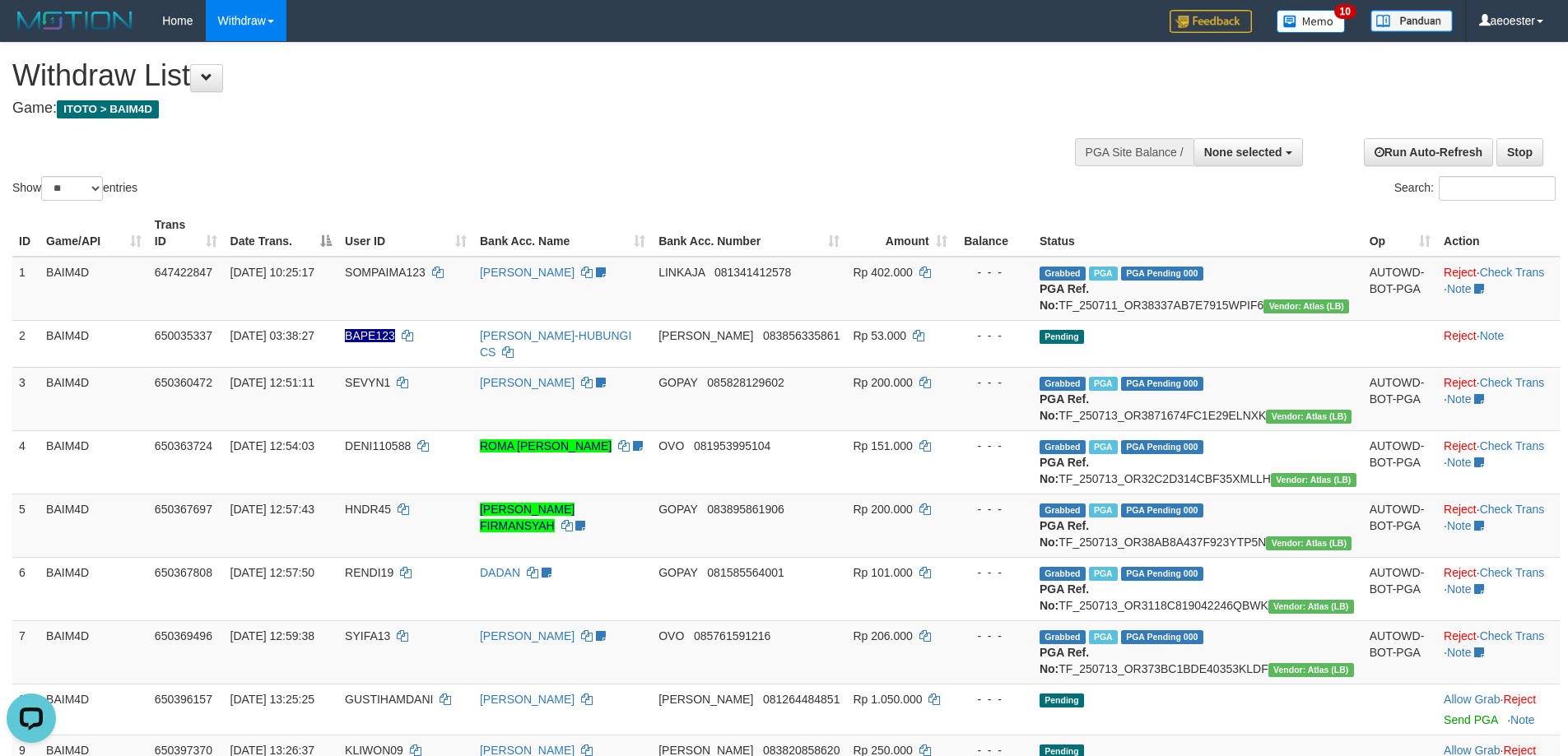 click on "Withdraw List" at bounding box center (520, 76) 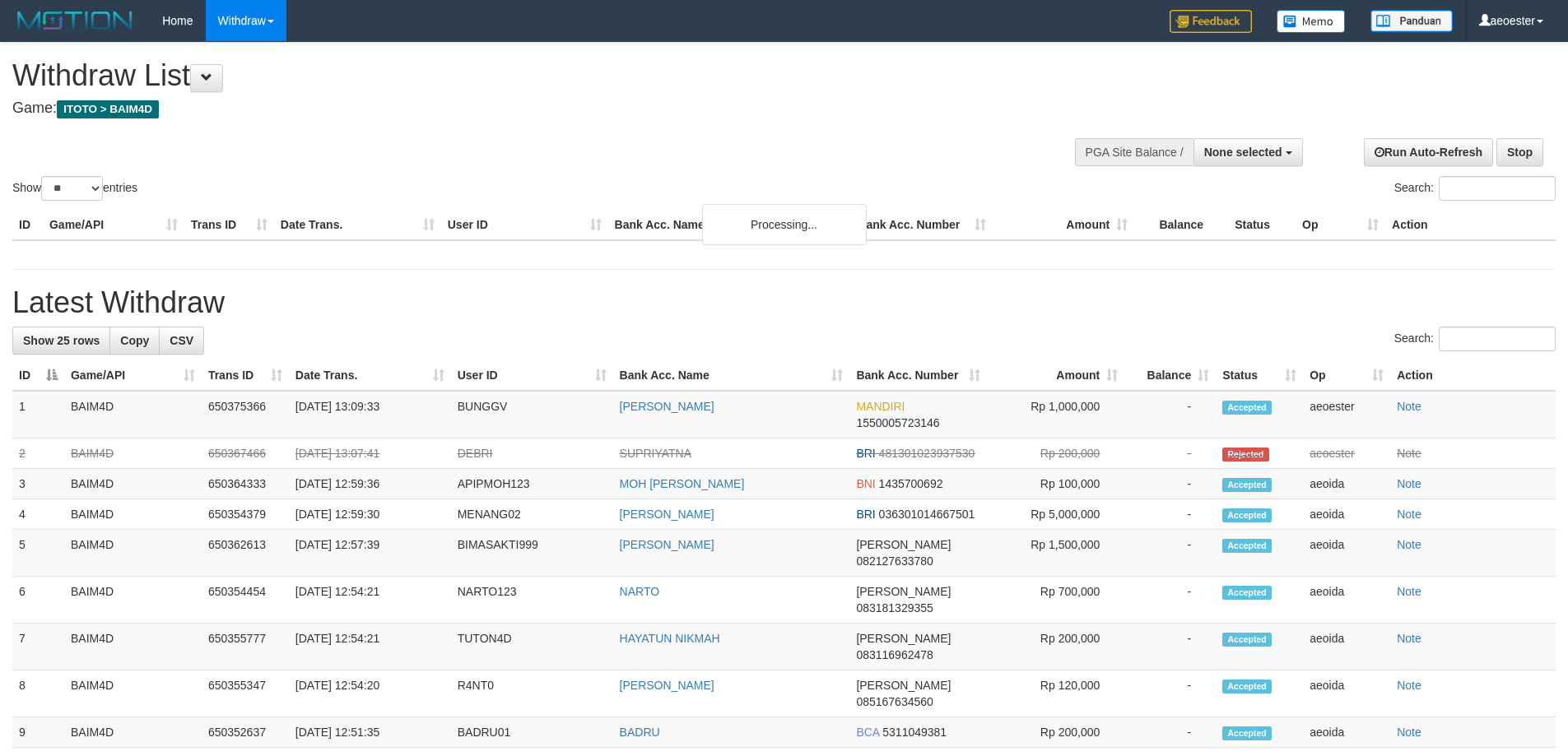 select 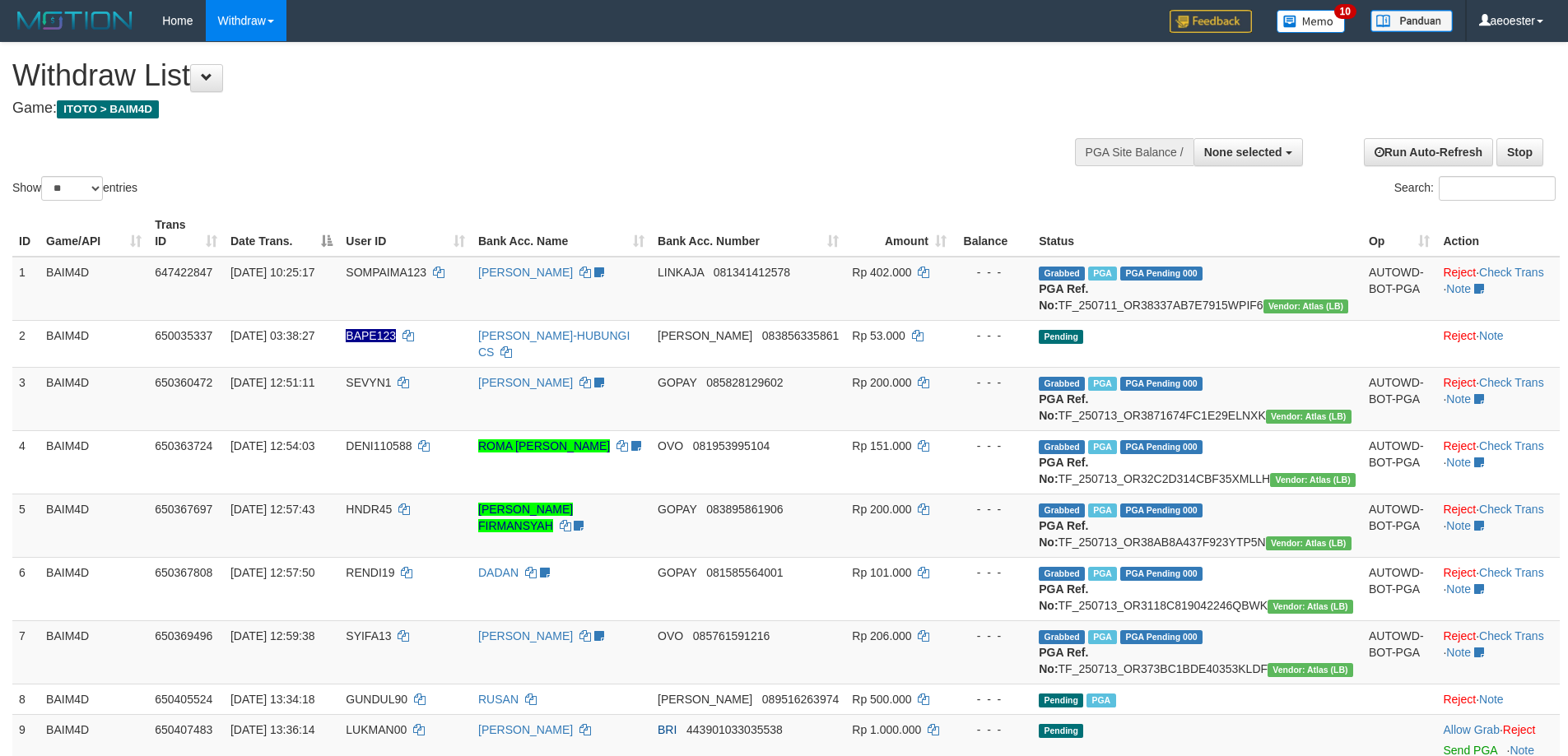 scroll, scrollTop: 417, scrollLeft: 0, axis: vertical 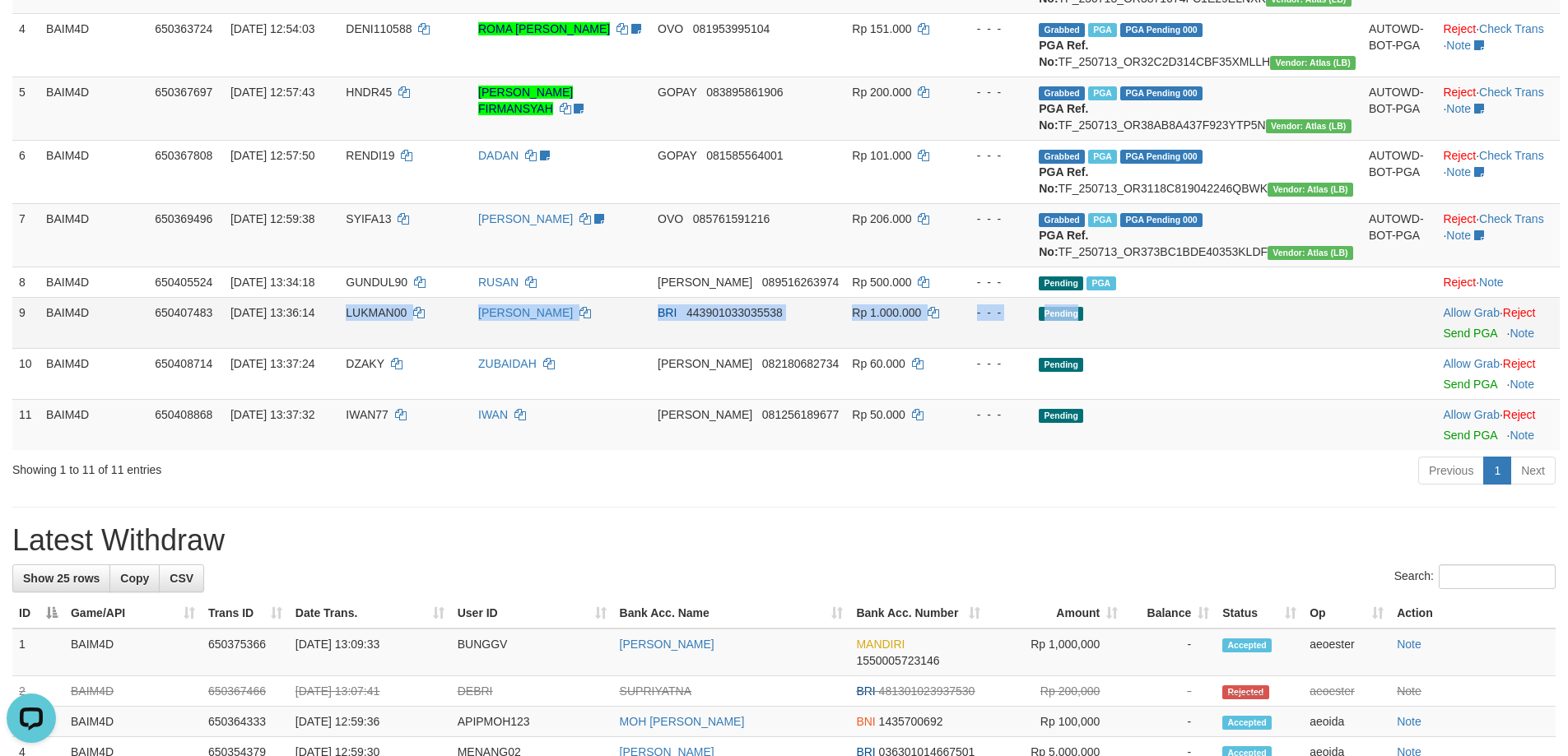 drag, startPoint x: 375, startPoint y: 378, endPoint x: 1213, endPoint y: 385, distance: 838.02924 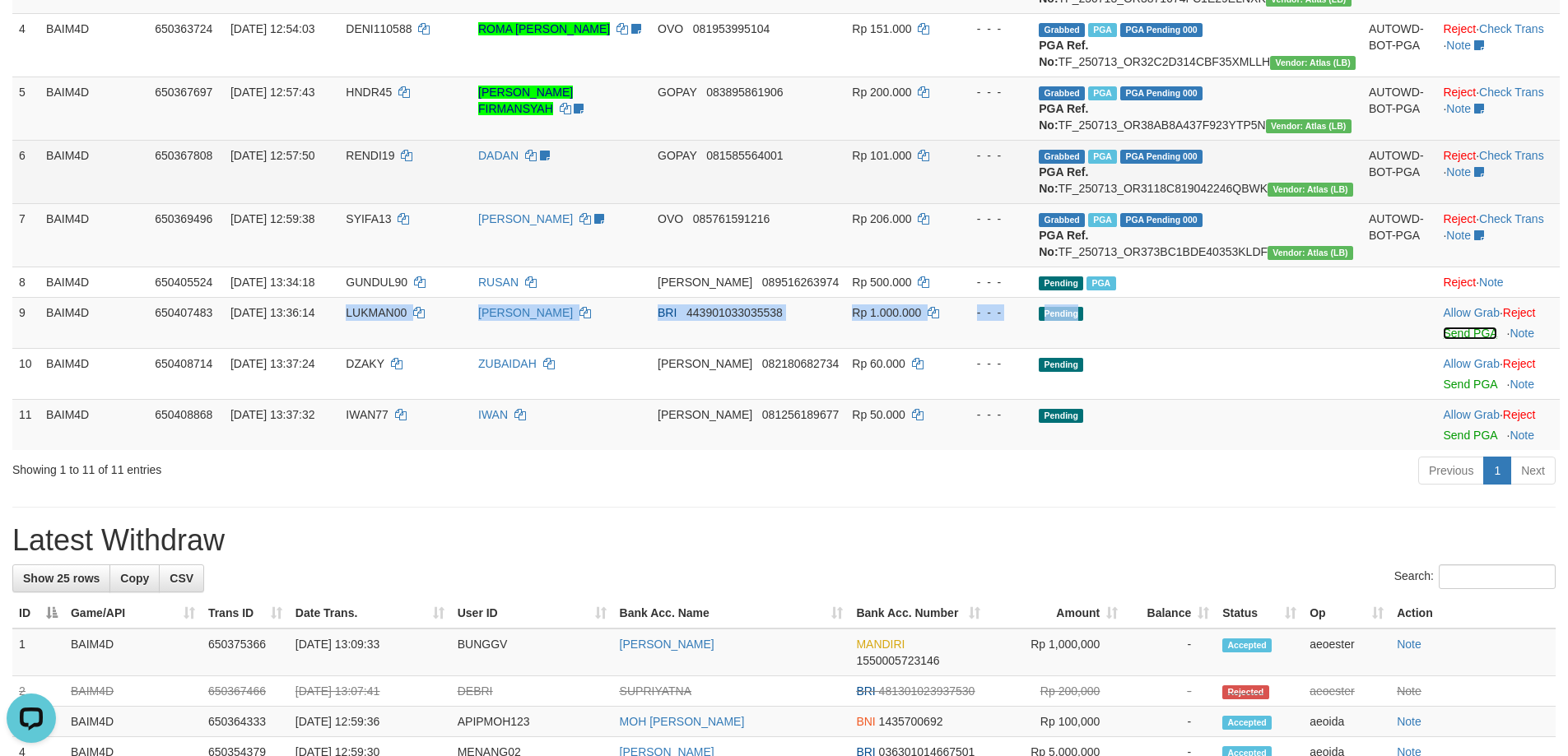 drag, startPoint x: 1436, startPoint y: 396, endPoint x: 871, endPoint y: 198, distance: 598.6894 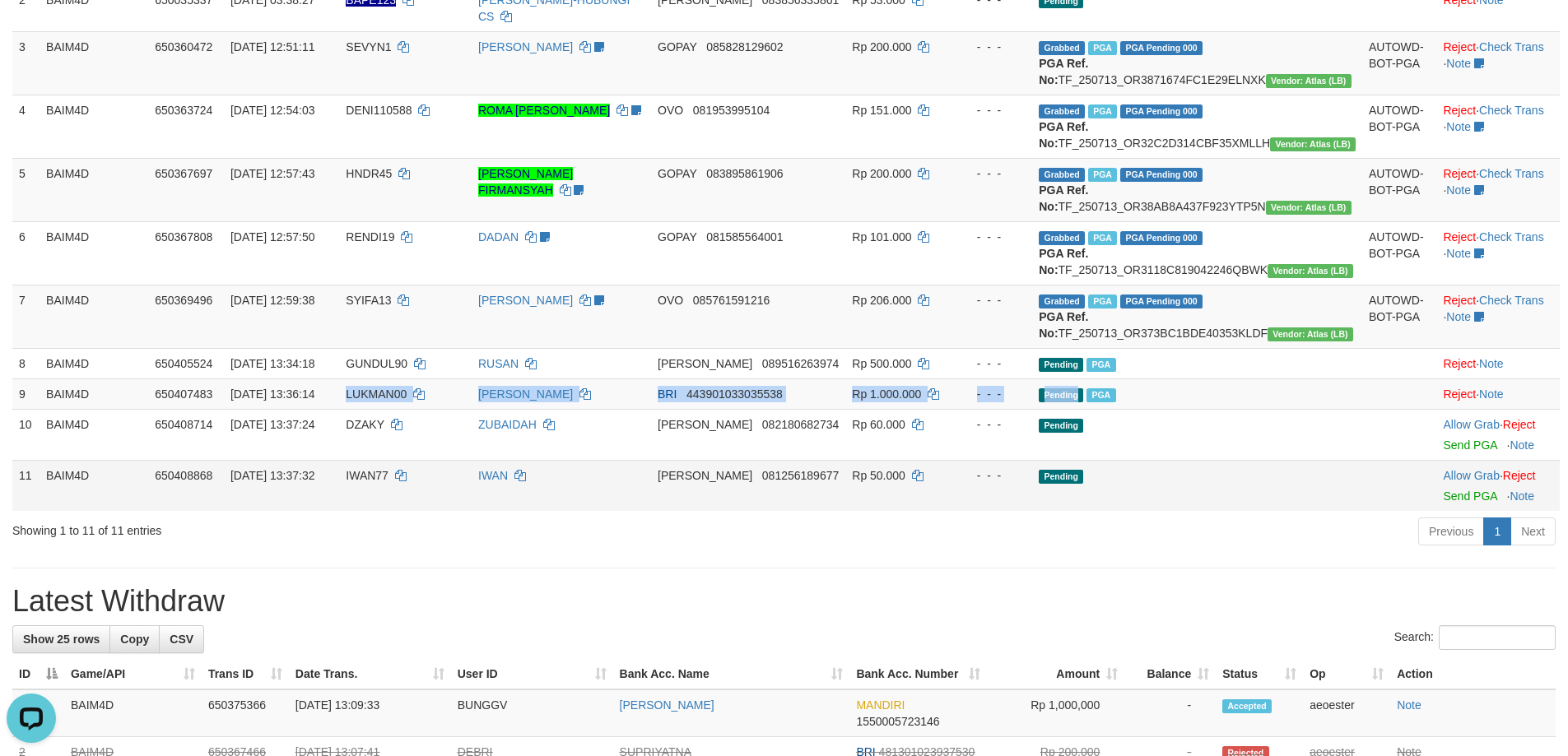 scroll, scrollTop: 335, scrollLeft: 0, axis: vertical 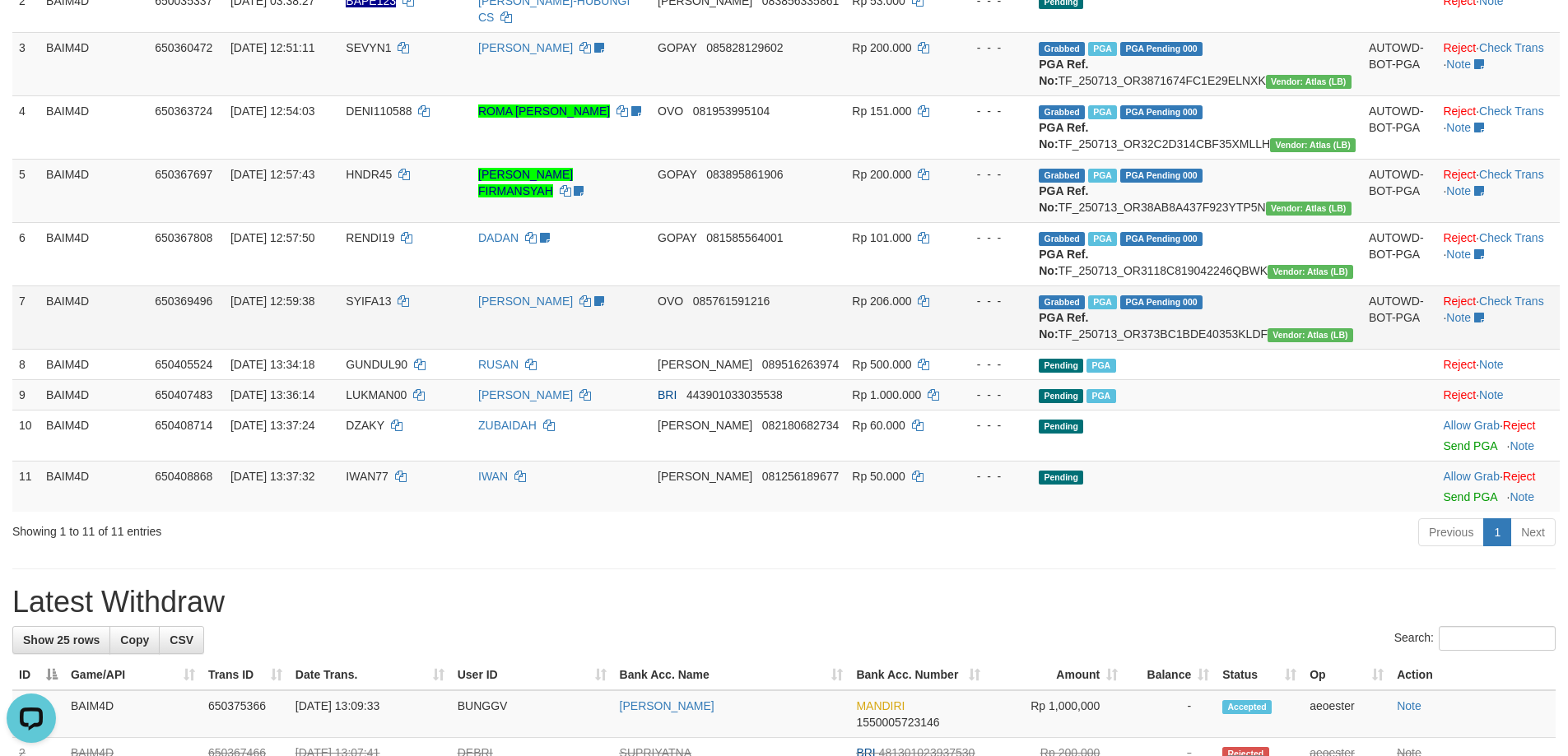 click on "ABDUL KADIR        TICKETING OLEH VMTAADON" at bounding box center [561, 317] 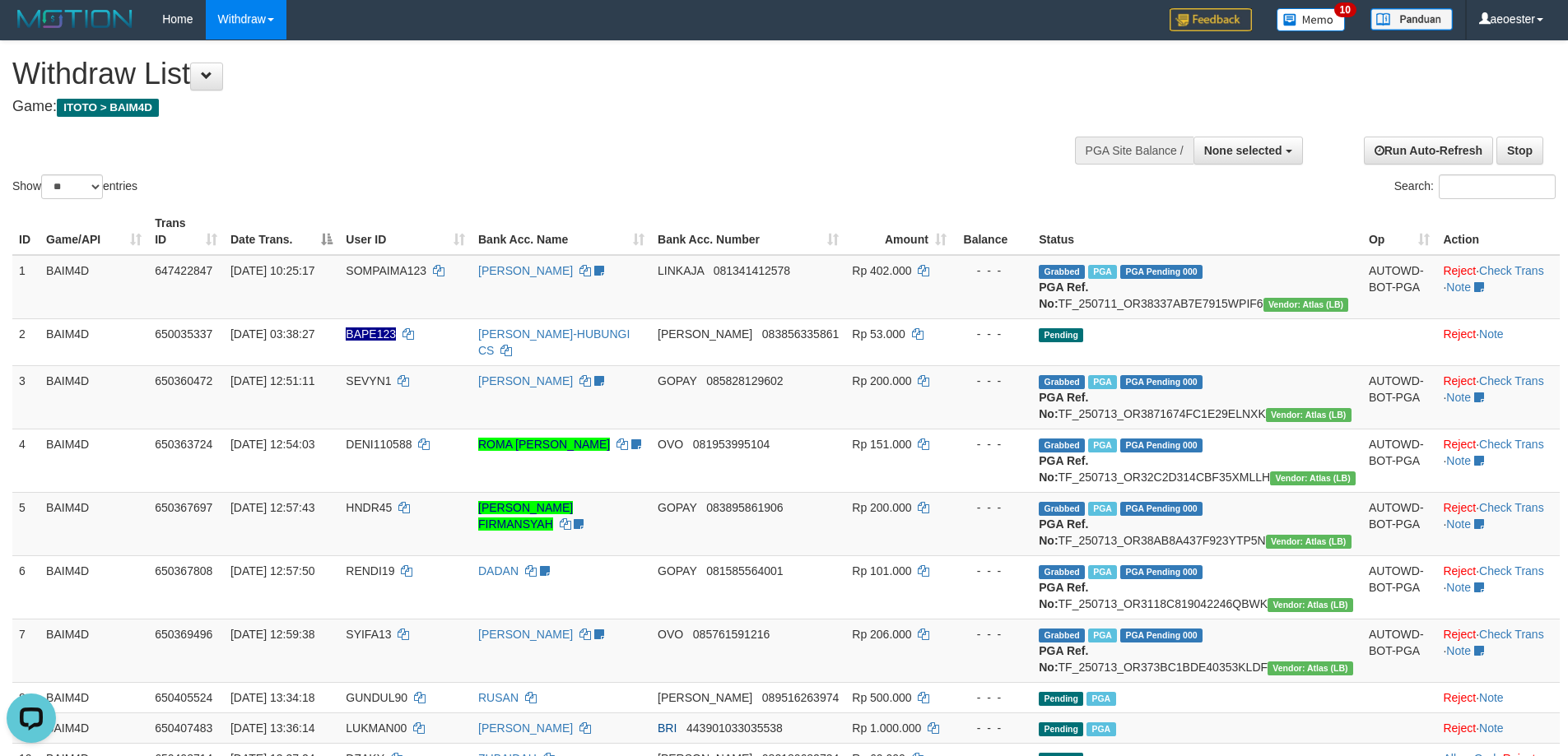 scroll, scrollTop: 0, scrollLeft: 0, axis: both 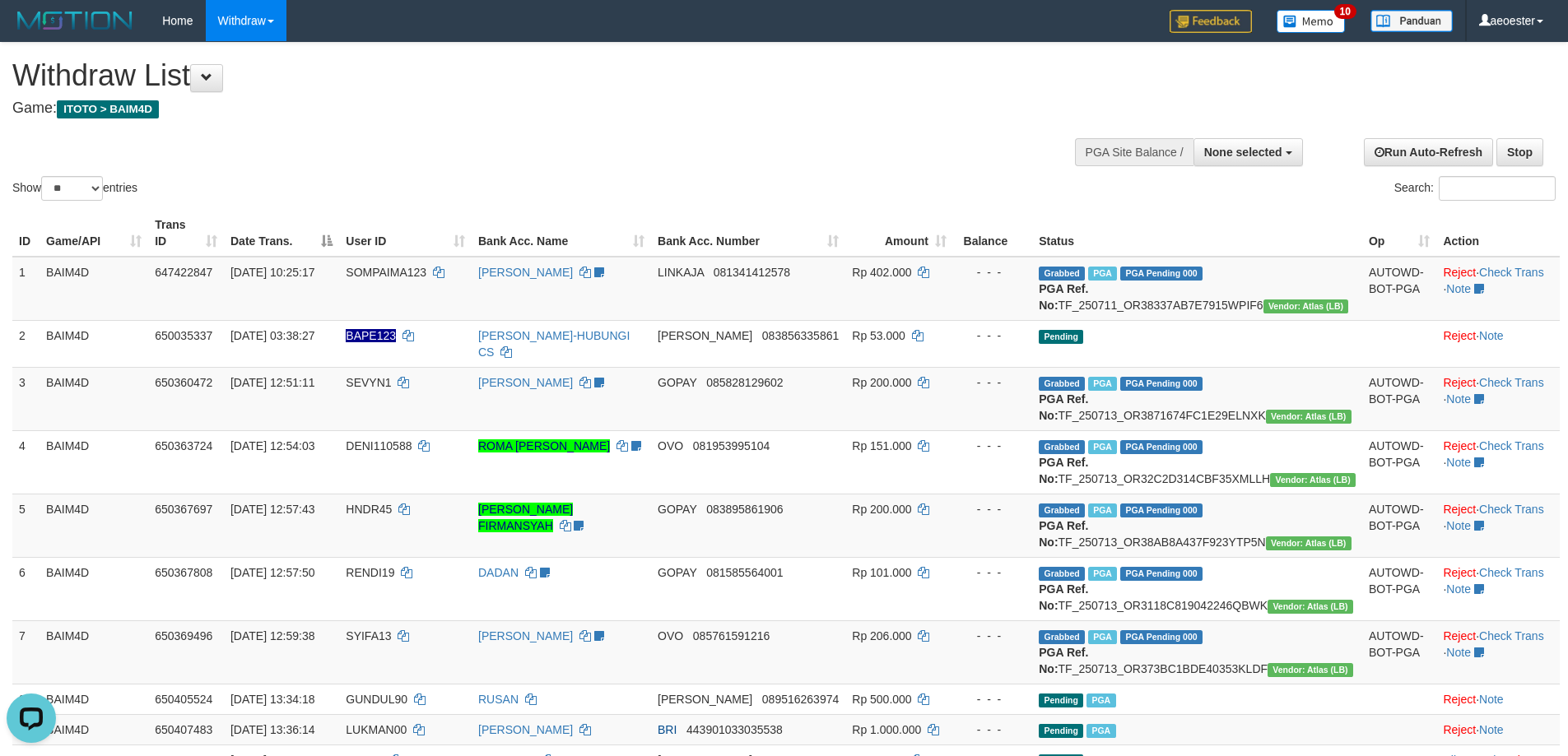 click on "Show  ** ** ** ***  entries Search:" at bounding box center (784, 123) 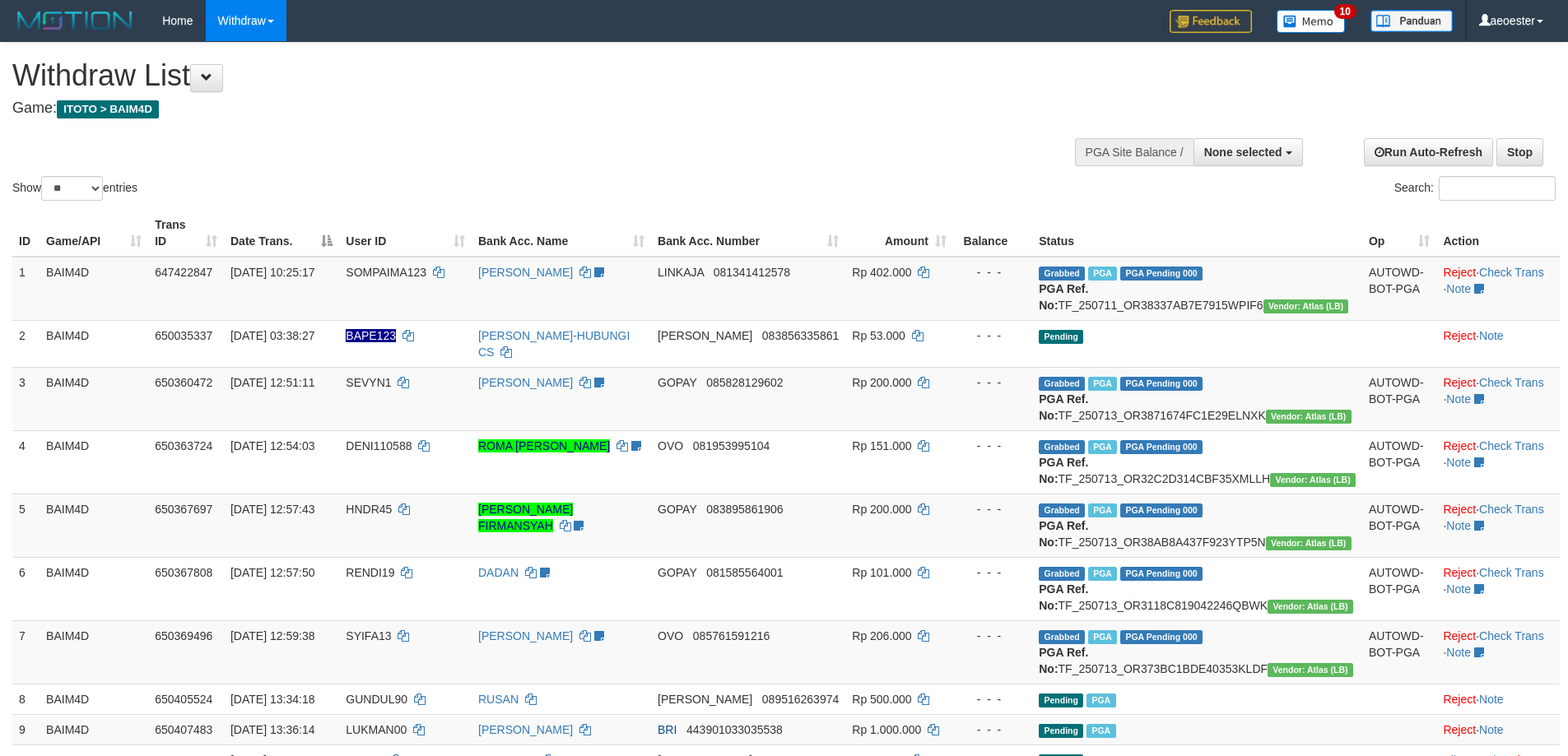 select 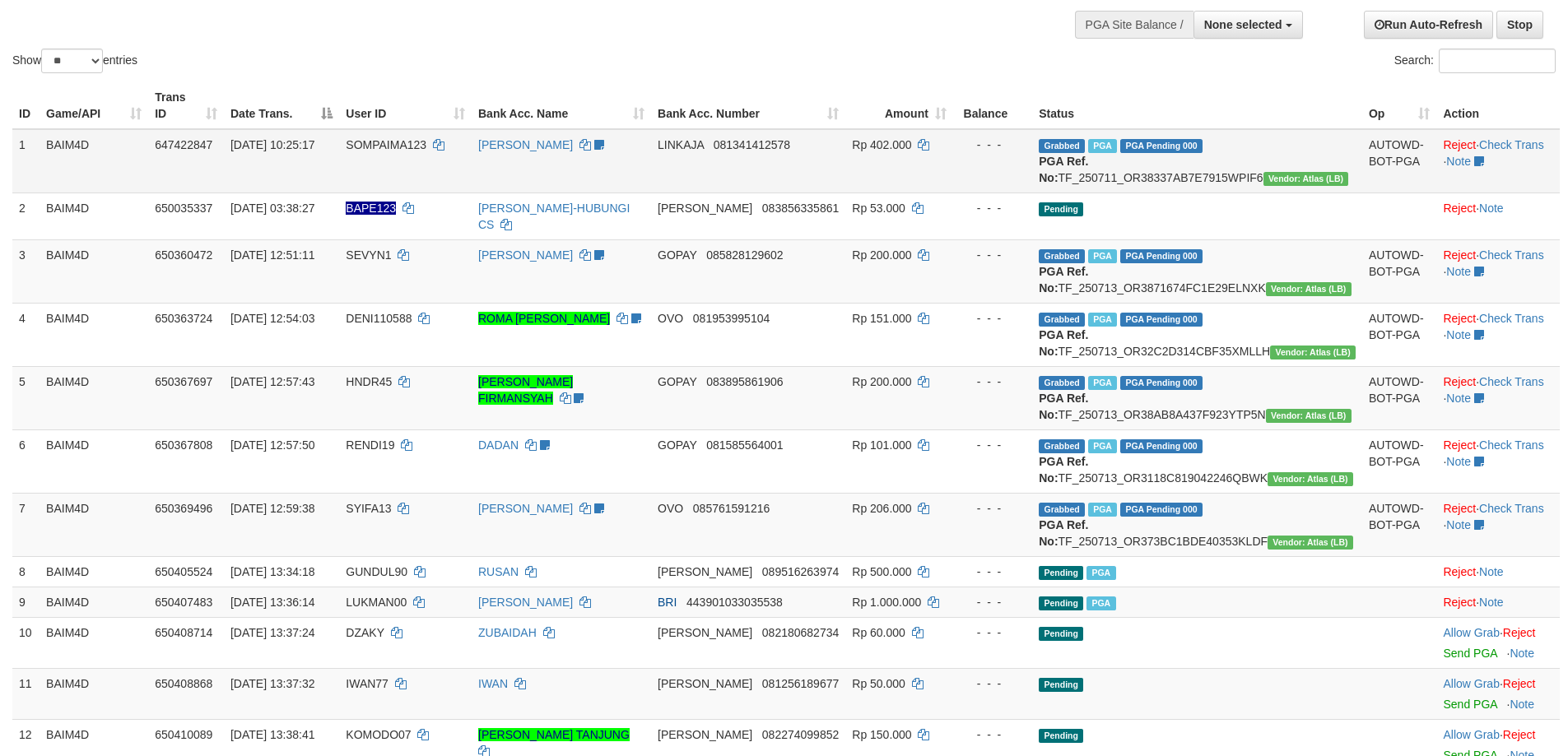 scroll, scrollTop: 247, scrollLeft: 0, axis: vertical 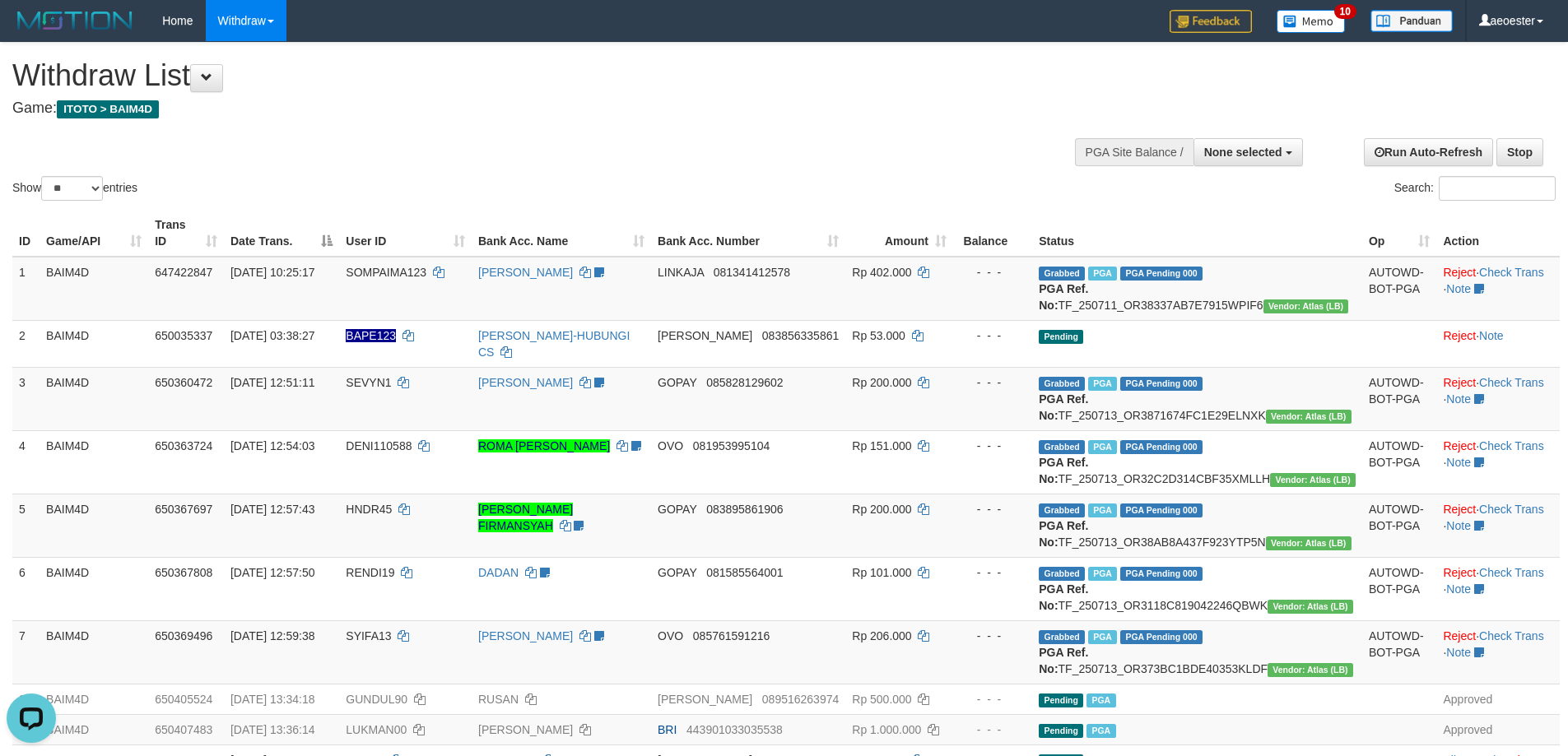 click on "Withdraw List
Game:   ITOTO > BAIM4D" at bounding box center (520, 87) 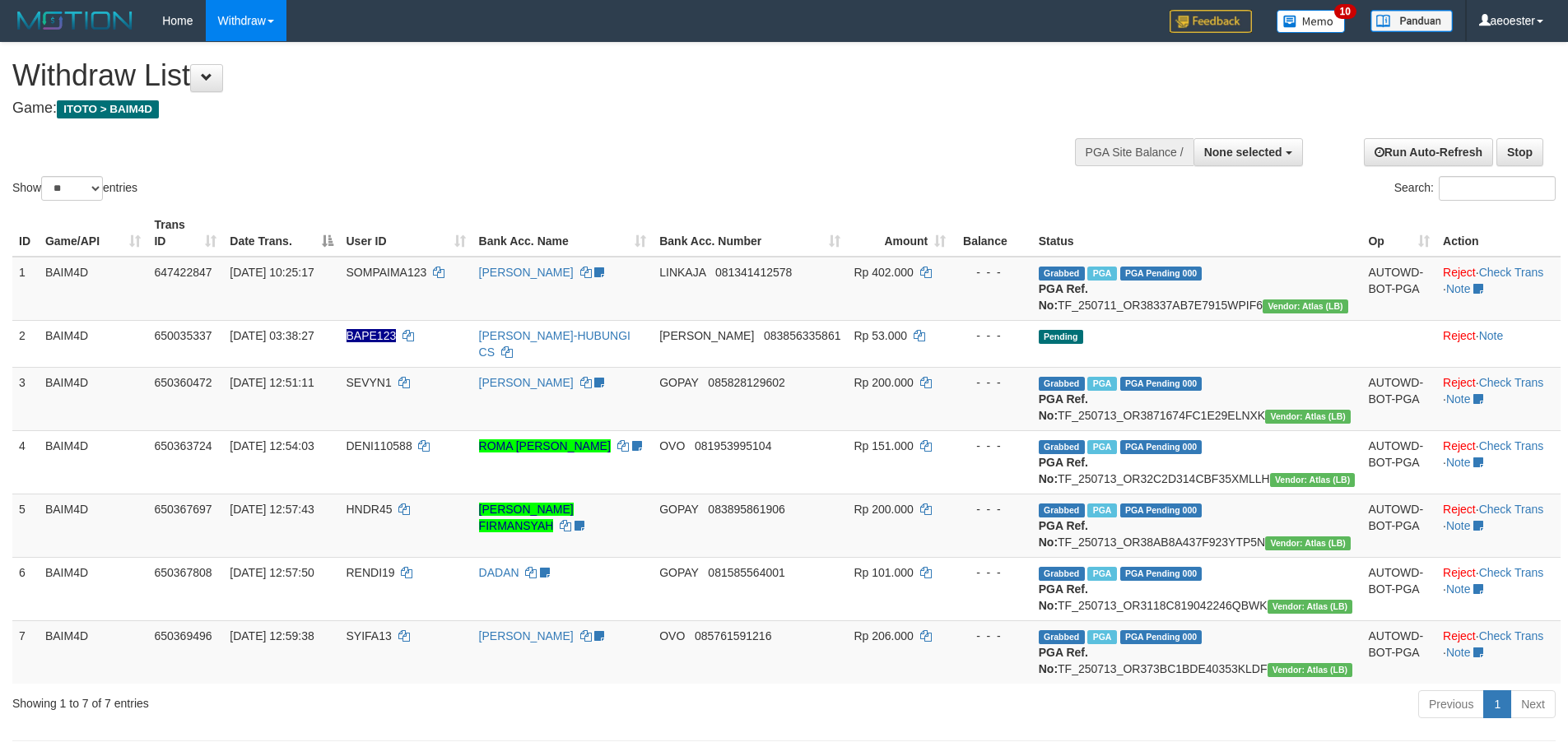 select 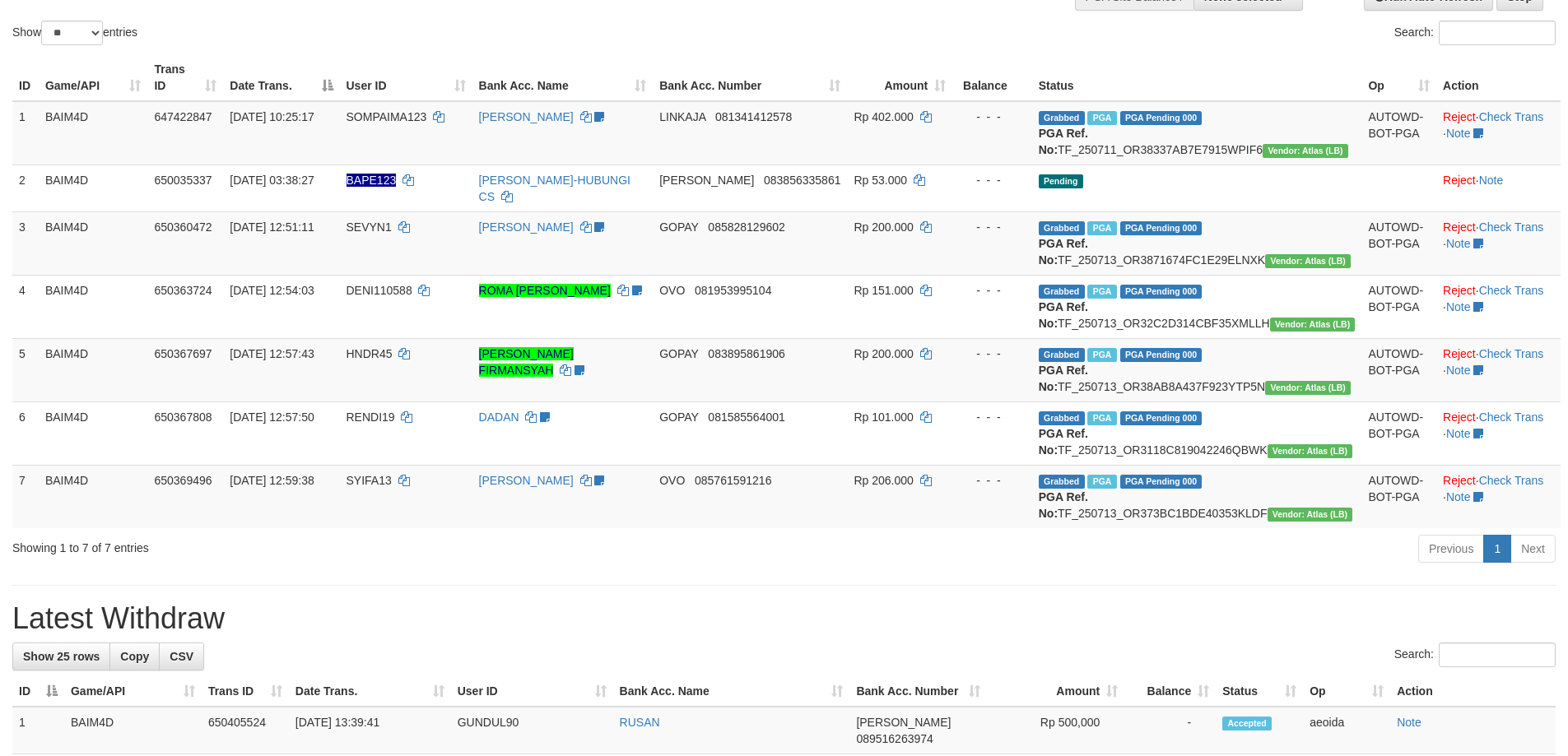 scroll, scrollTop: 0, scrollLeft: 0, axis: both 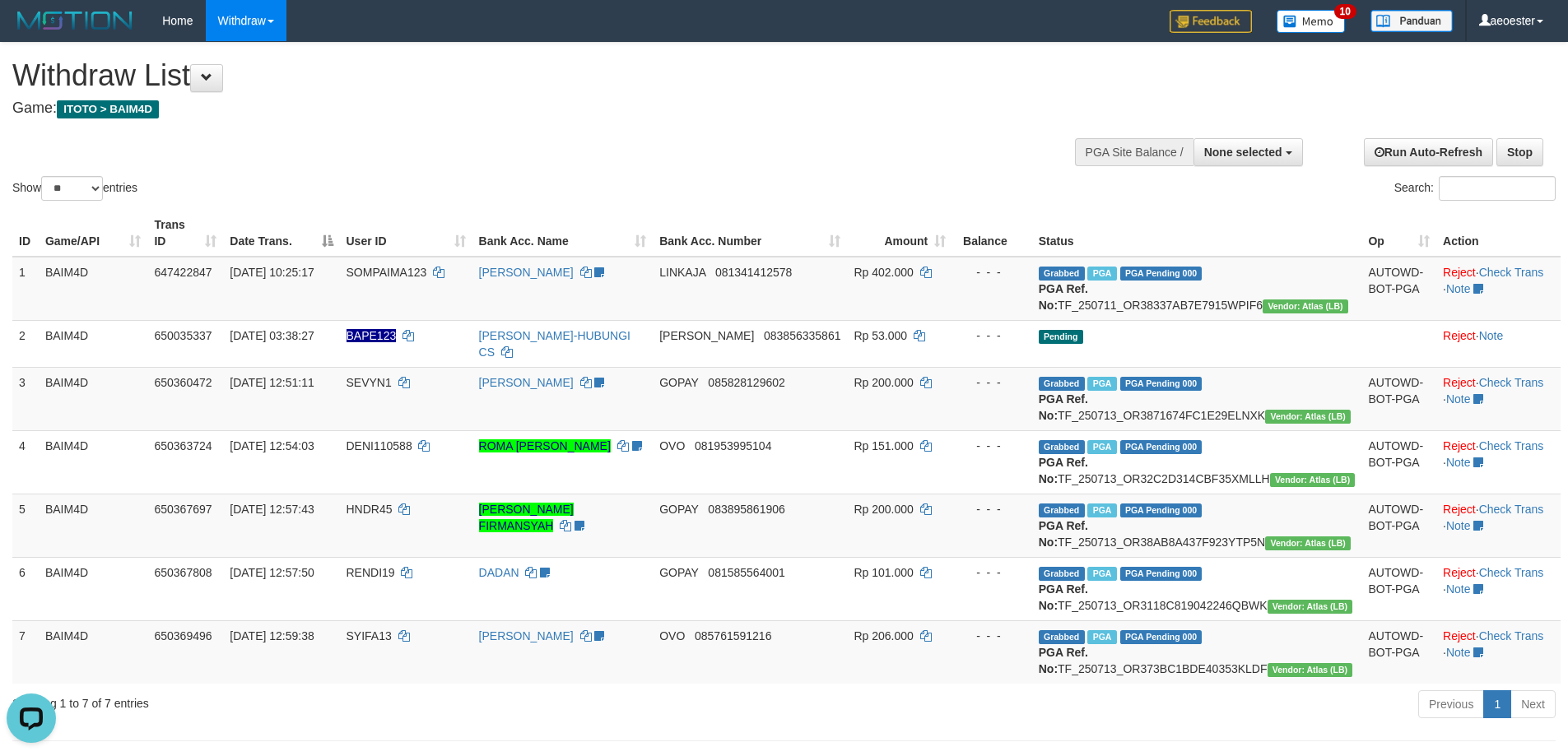 click on "Game:   ITOTO > BAIM4D" at bounding box center (520, 109) 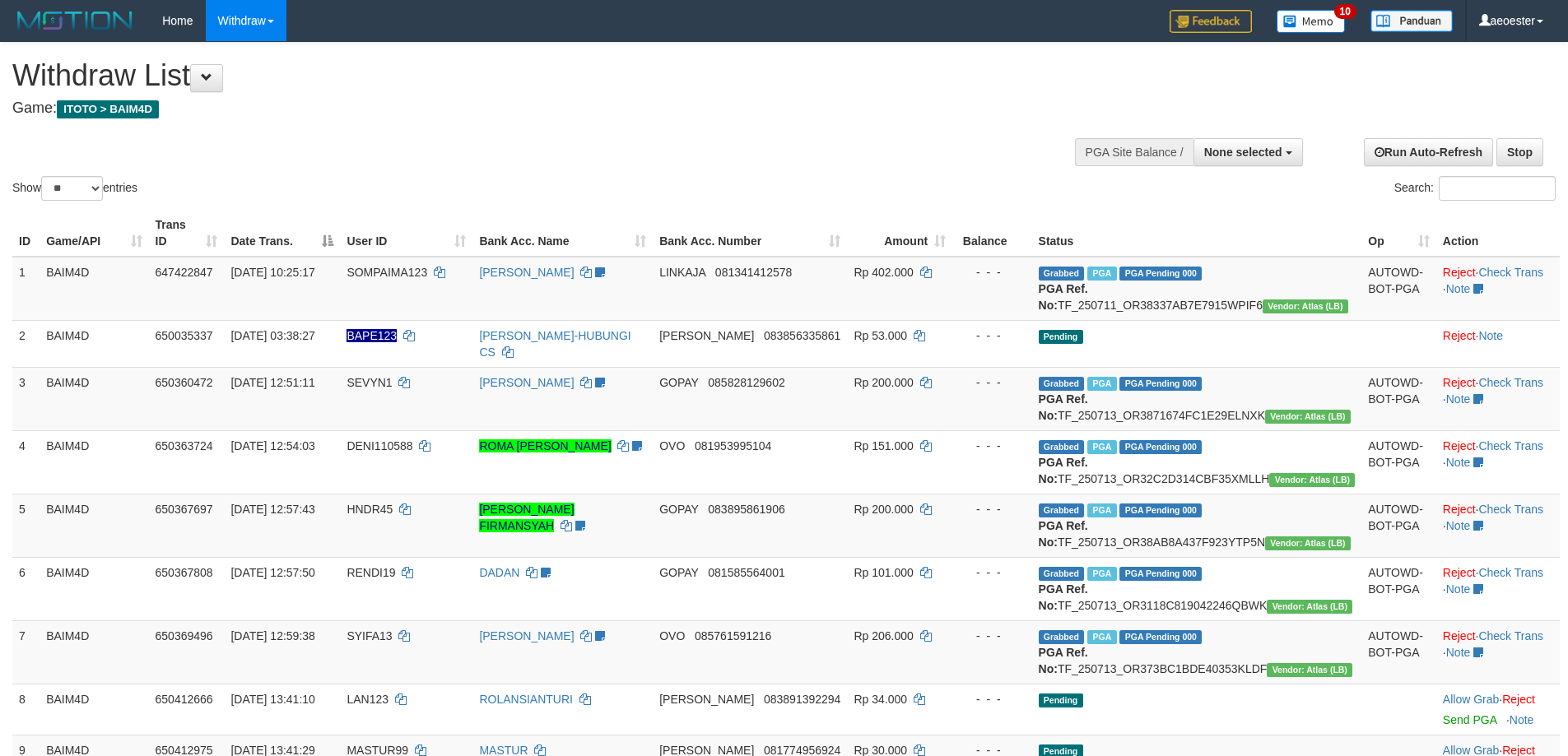 select 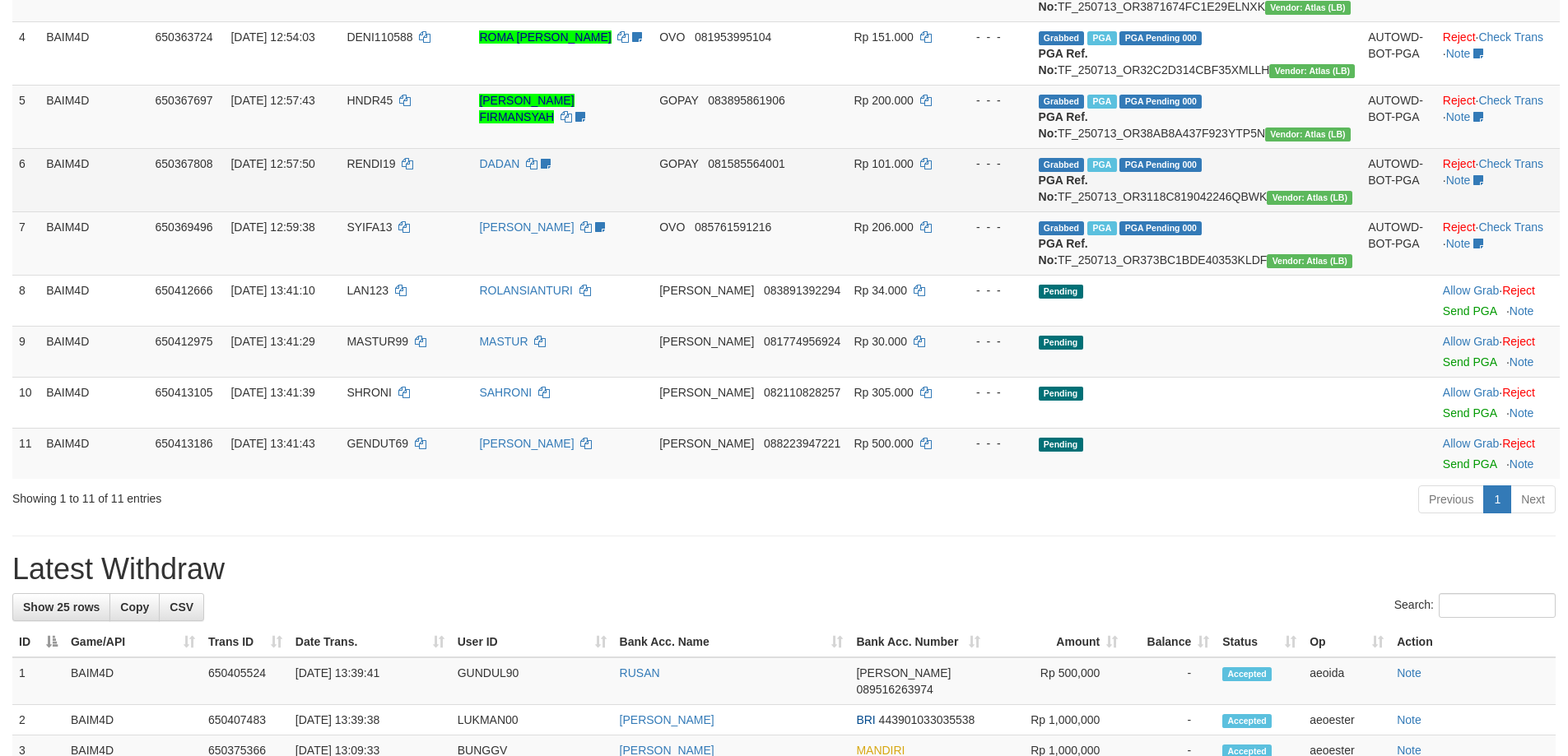 scroll, scrollTop: 411, scrollLeft: 0, axis: vertical 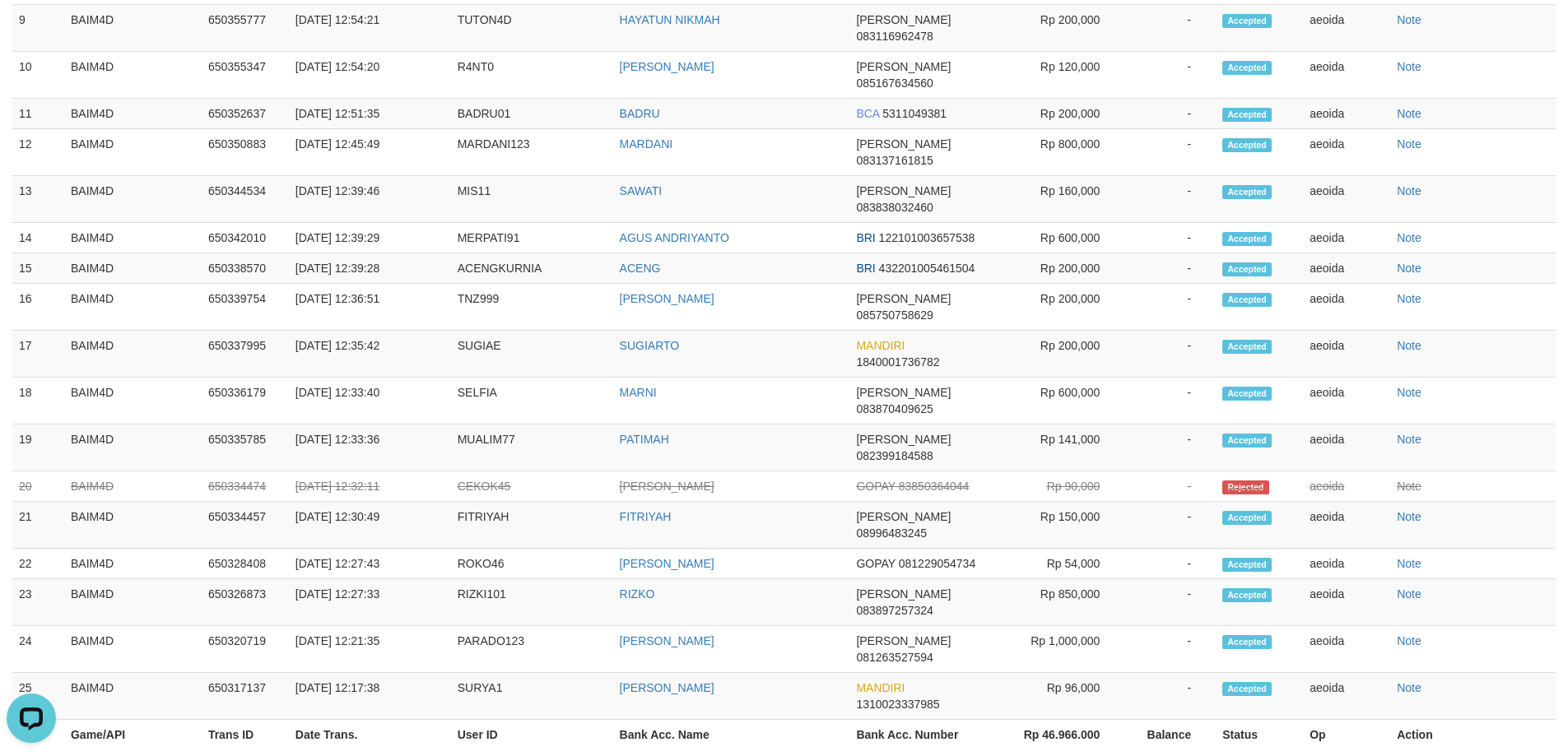 click on "Toggle navigation
Home
Withdraw
WD Fetch
WD List
WD Grab
Mutasi WD
Report
Report Link
History
PGA History
Note WD
aeoester
My Profile
Log Out
10
Withdraw List
Game:   ITOTO > BAIM4D" at bounding box center (784, -234) 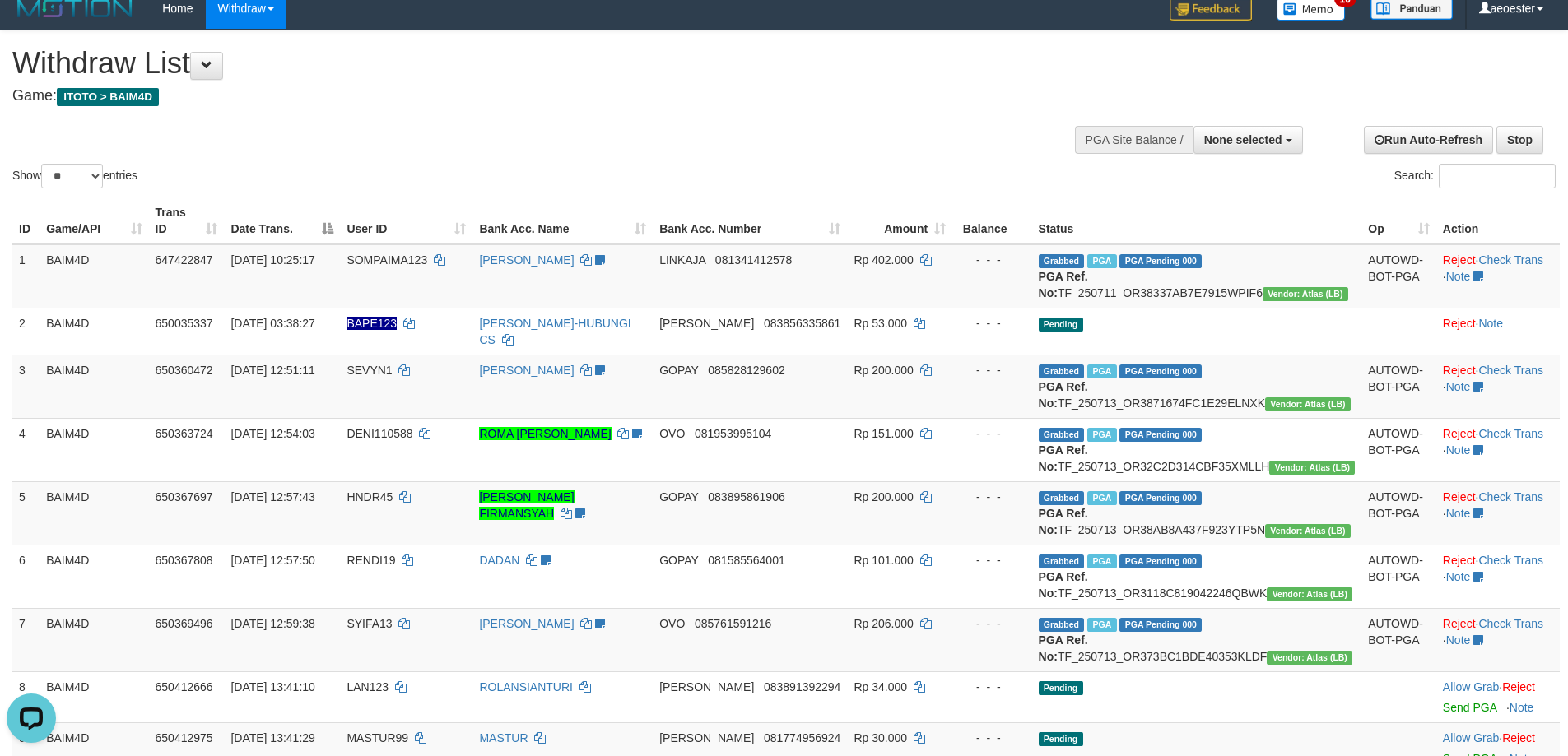 scroll, scrollTop: 0, scrollLeft: 0, axis: both 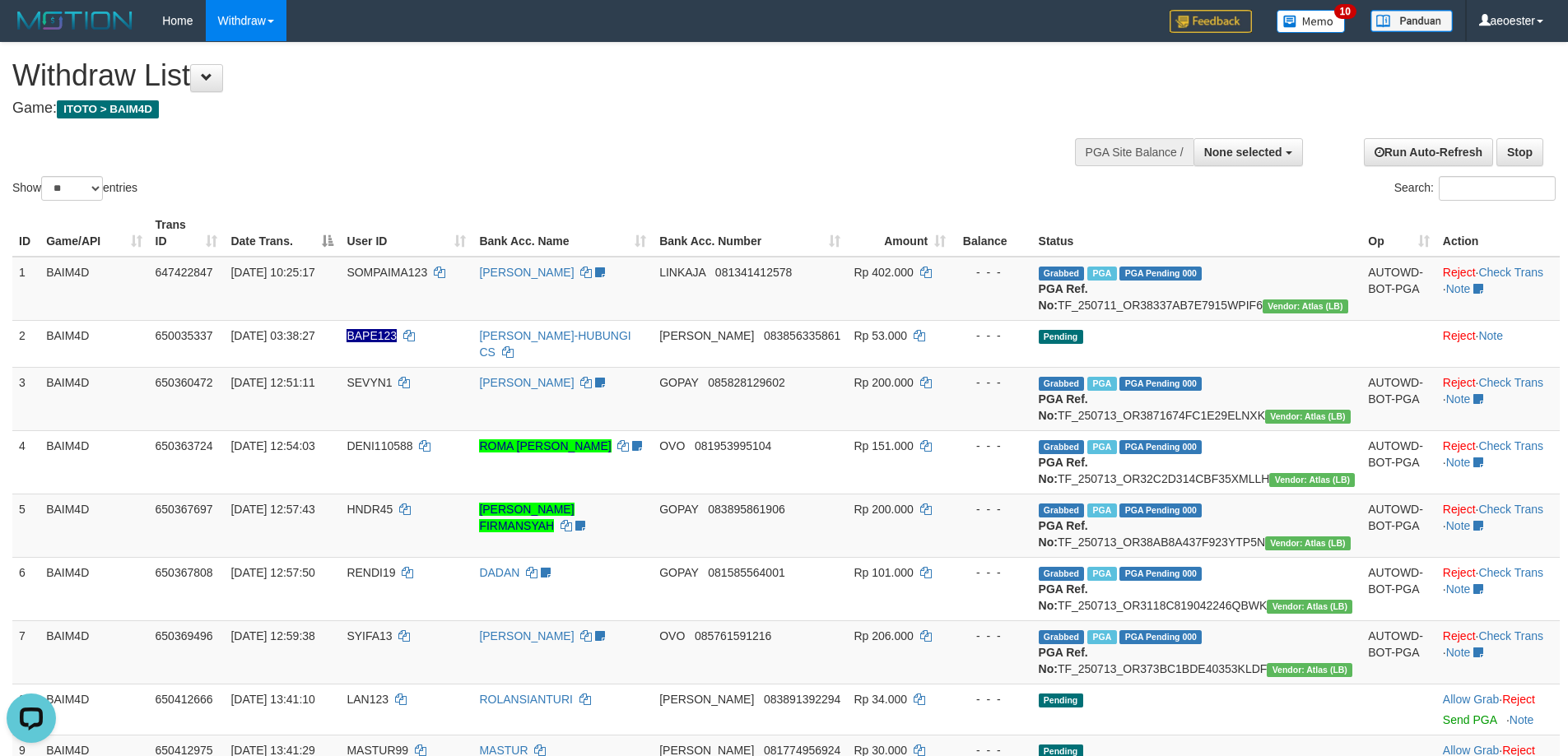 click on "Withdraw List" at bounding box center (520, 76) 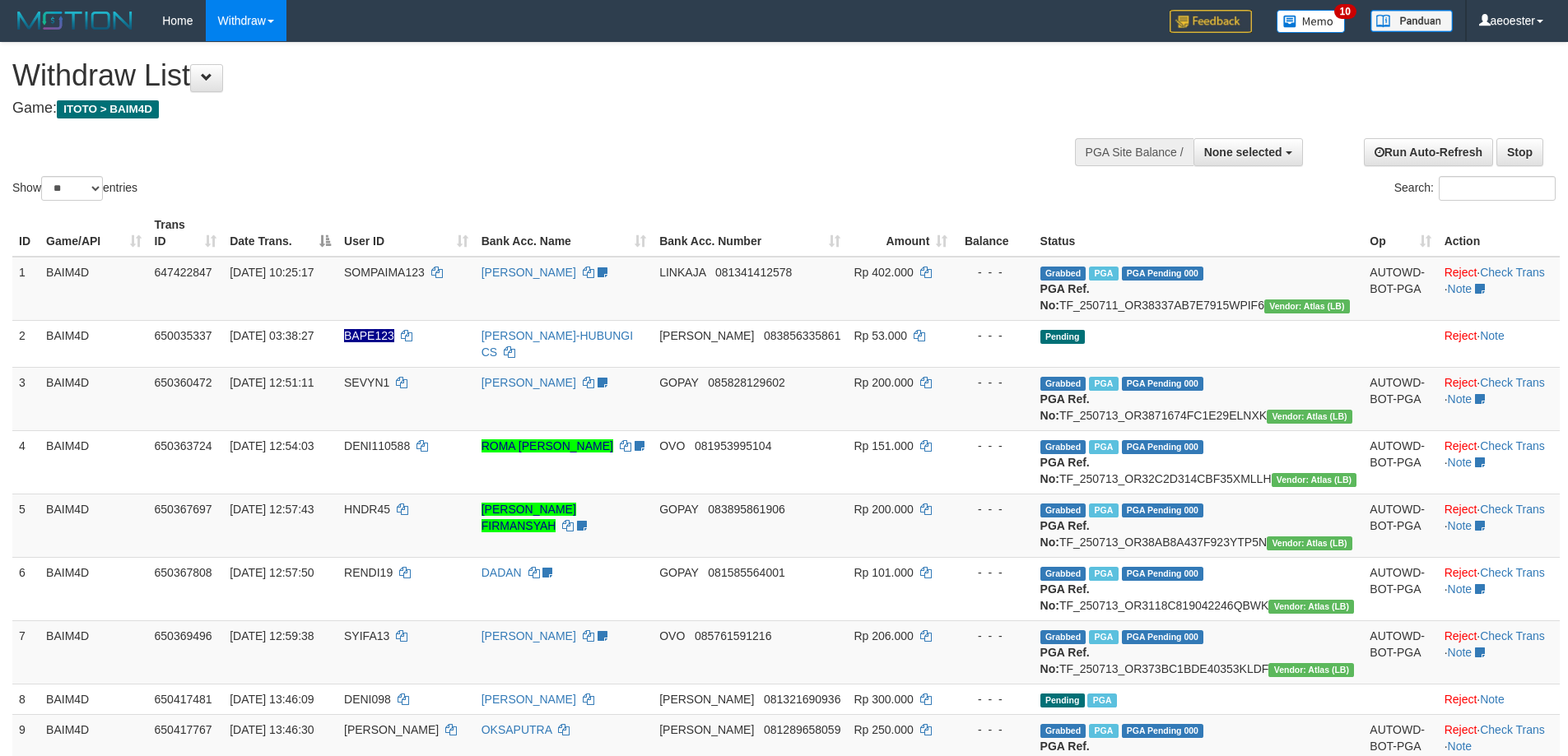 select 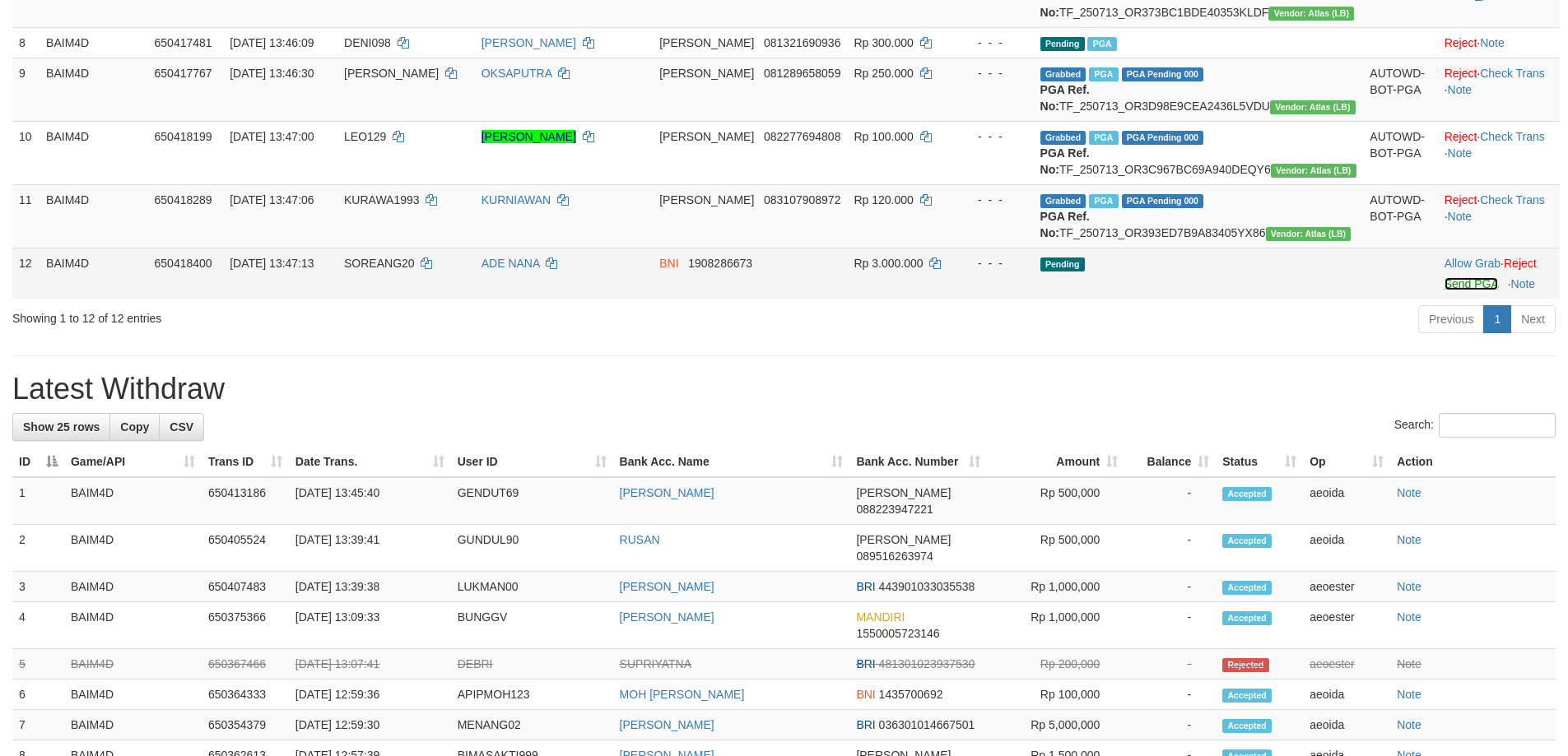 click on "Send PGA" at bounding box center (1471, 284) 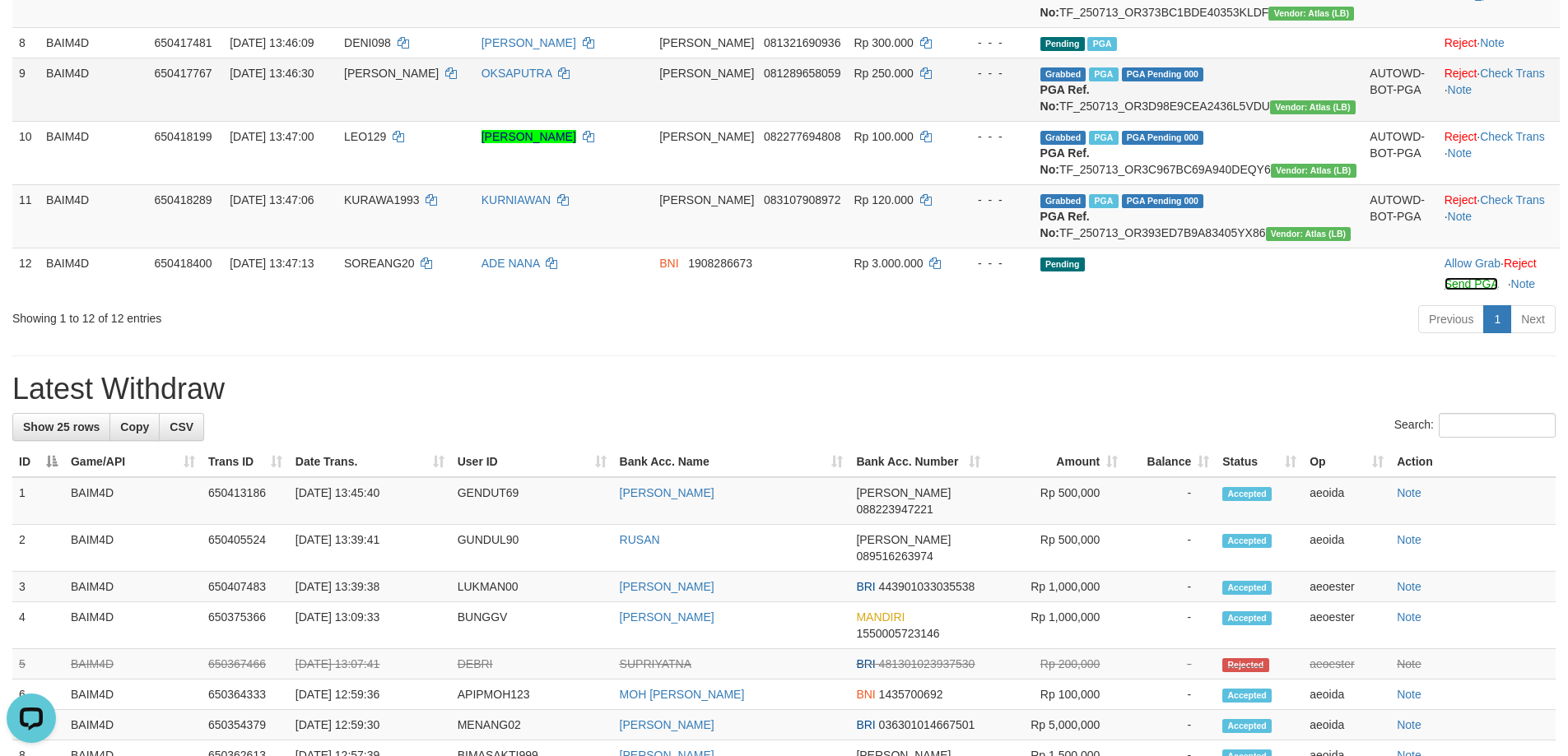 scroll, scrollTop: 0, scrollLeft: 0, axis: both 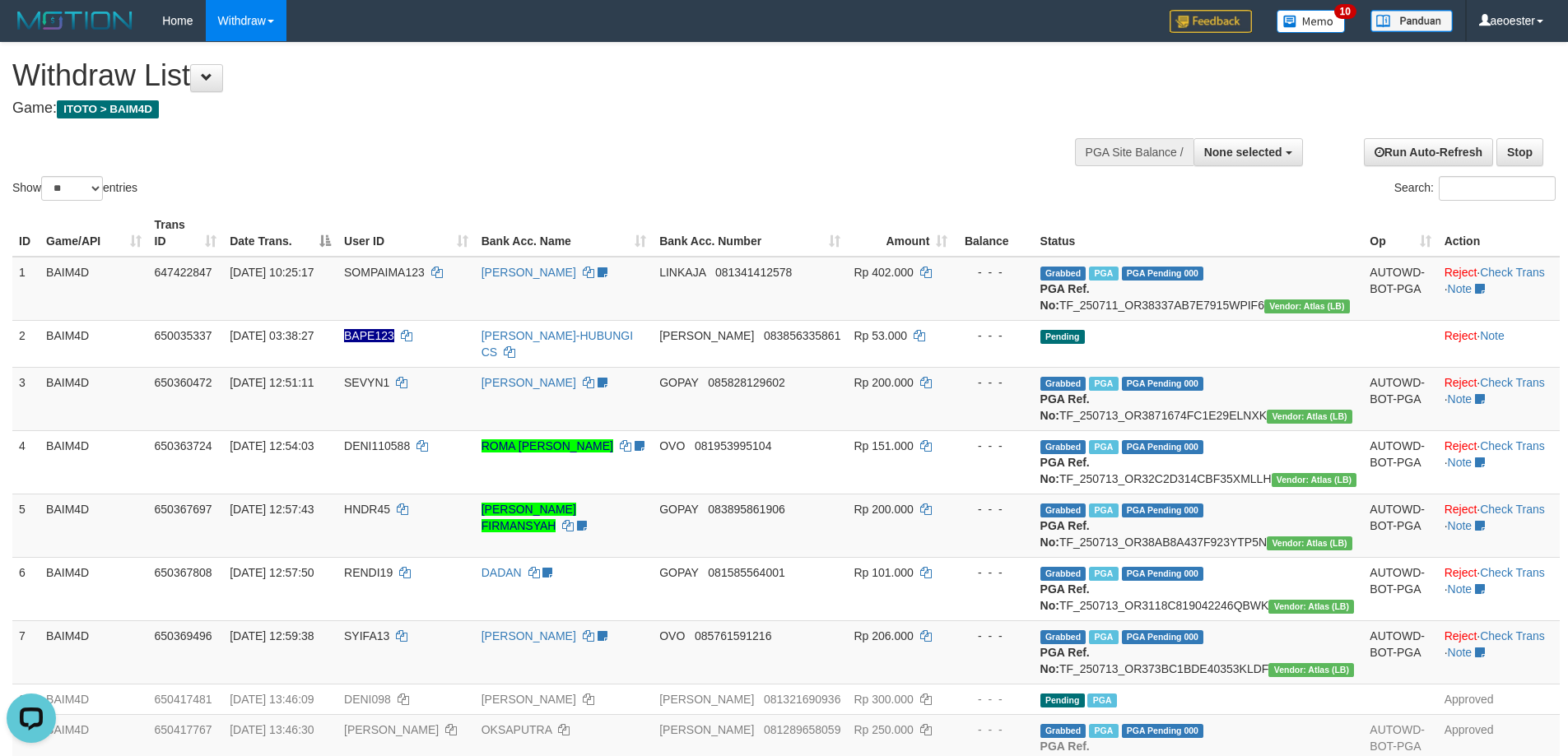 click on "Show  ** ** ** ***  entries Search:" at bounding box center (784, 123) 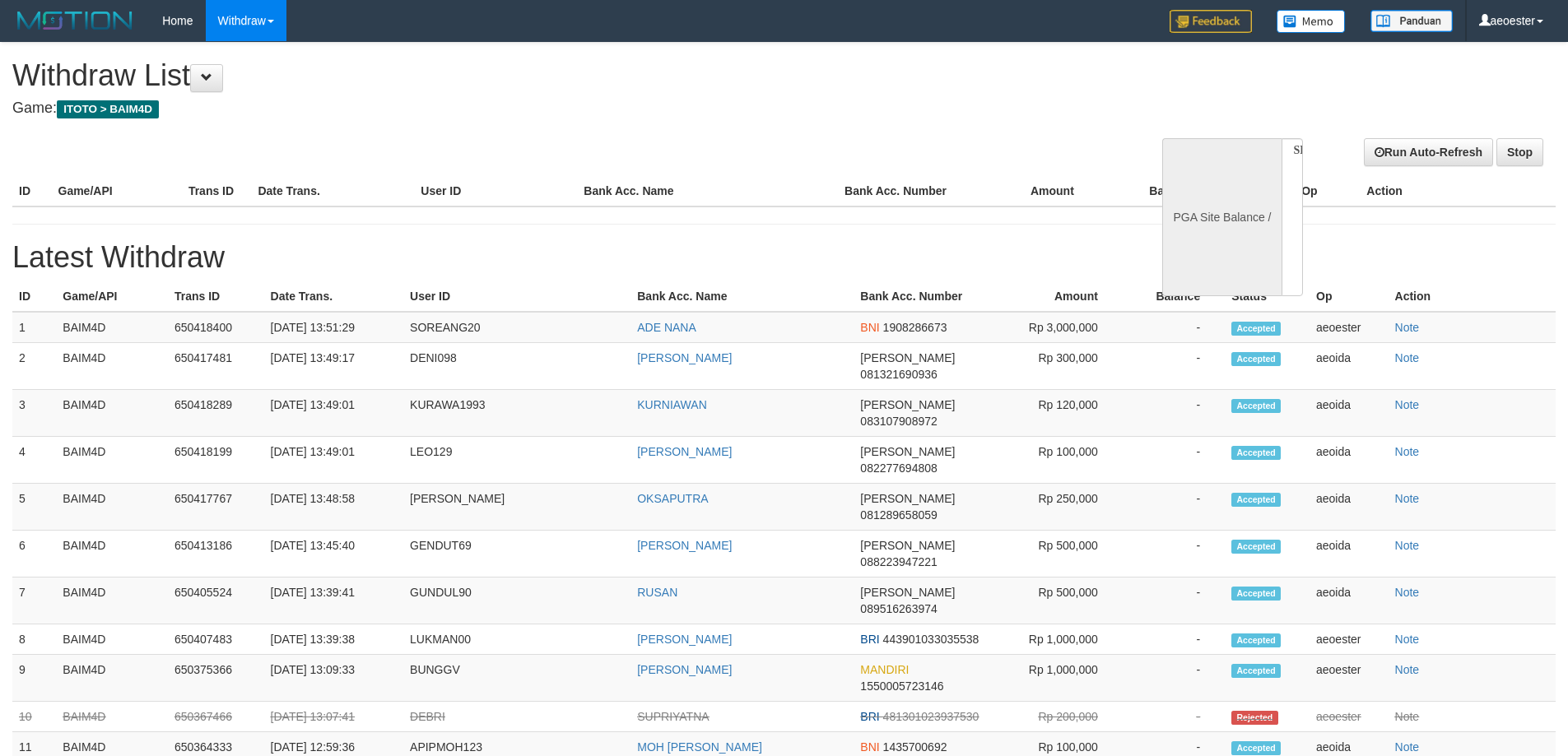 select 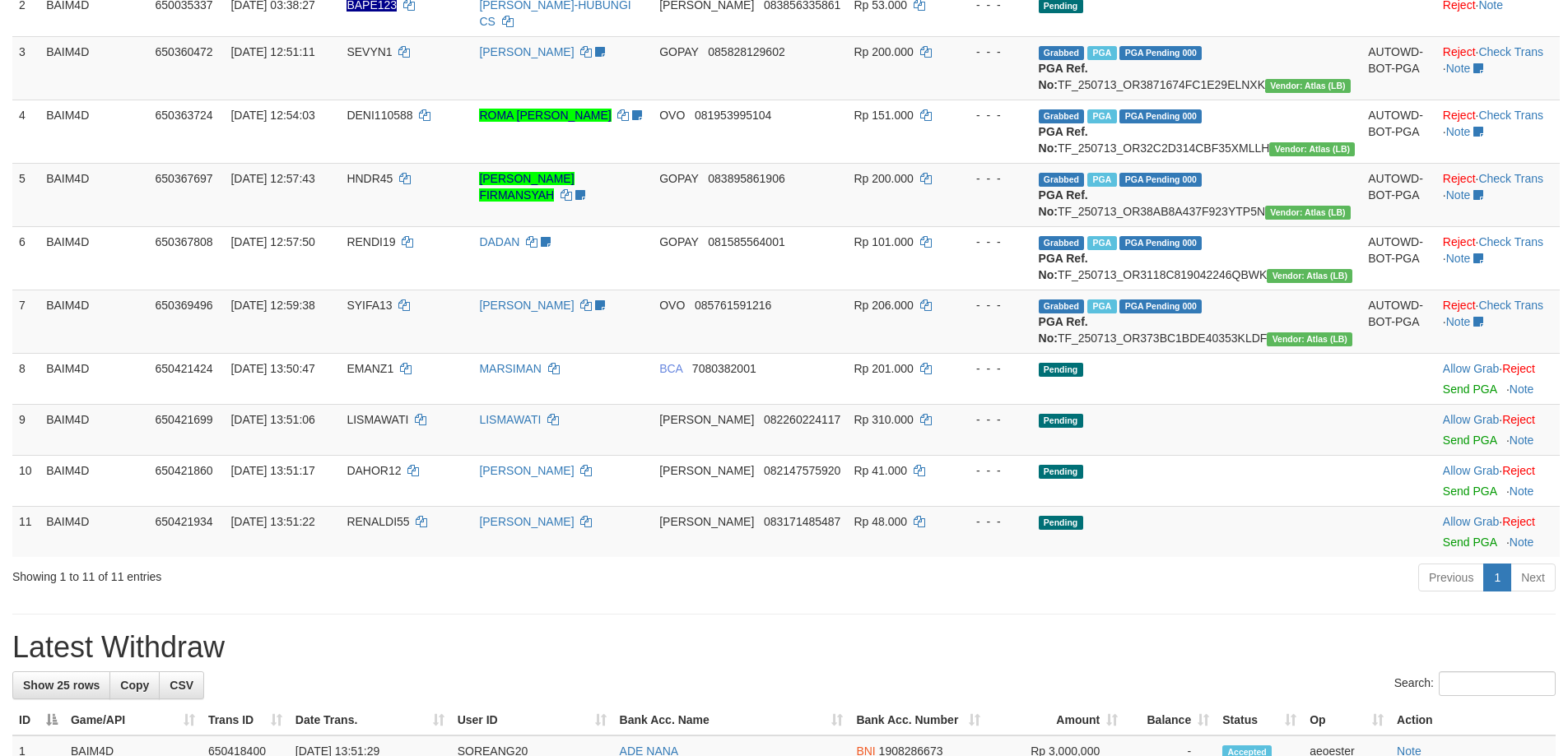 scroll, scrollTop: 411, scrollLeft: 0, axis: vertical 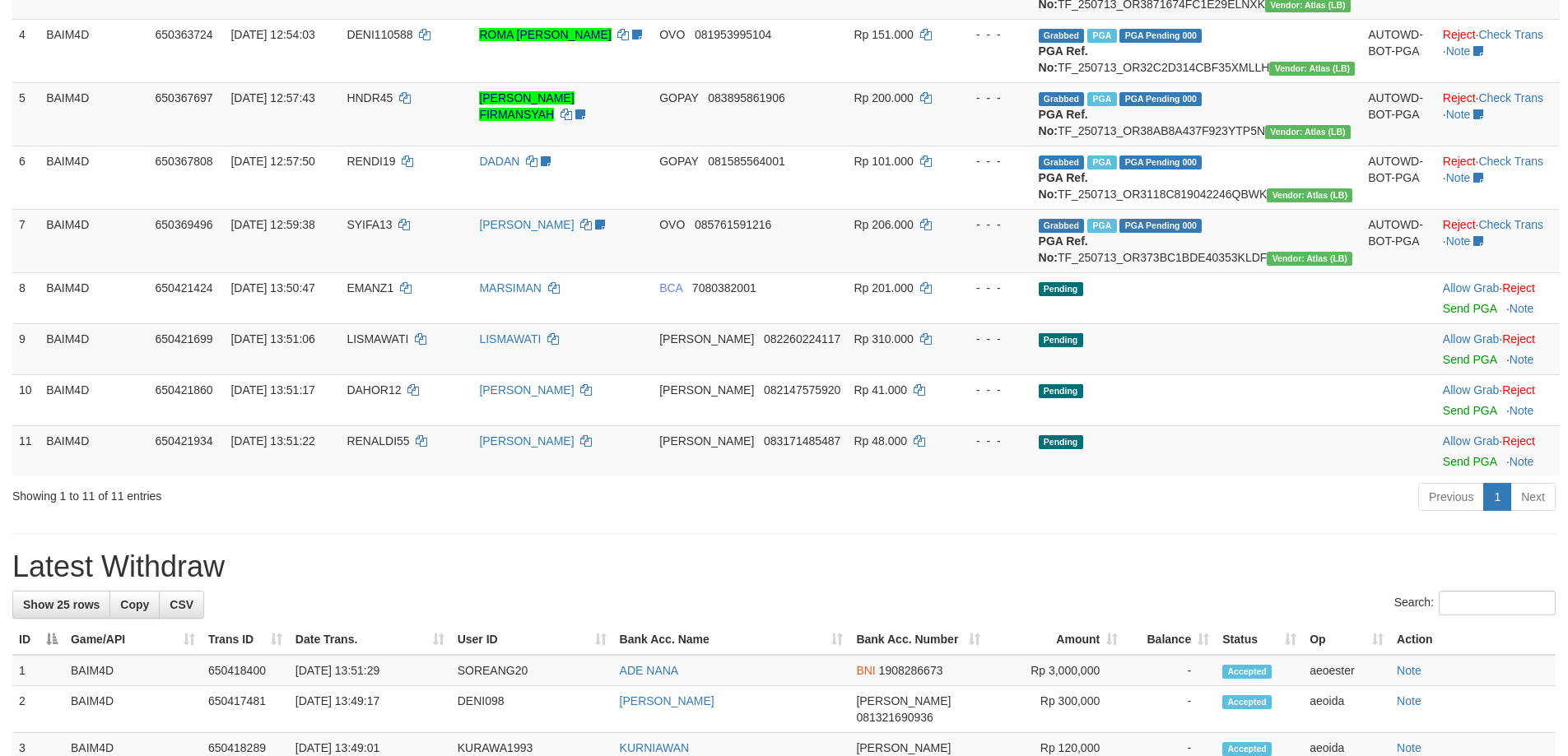 click on "Showing 1 to 11 of 11 entries" at bounding box center (327, 493) 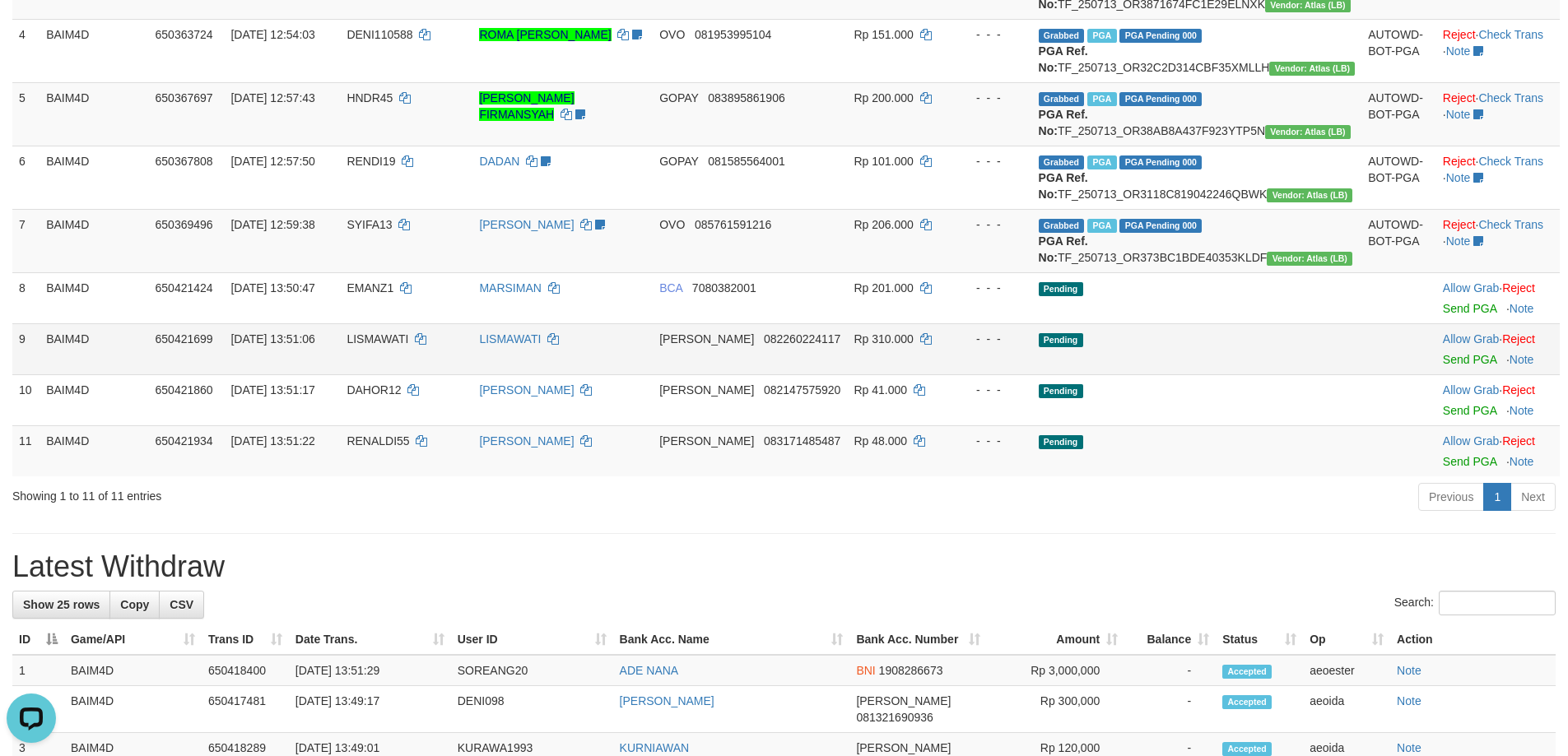 scroll, scrollTop: 0, scrollLeft: 0, axis: both 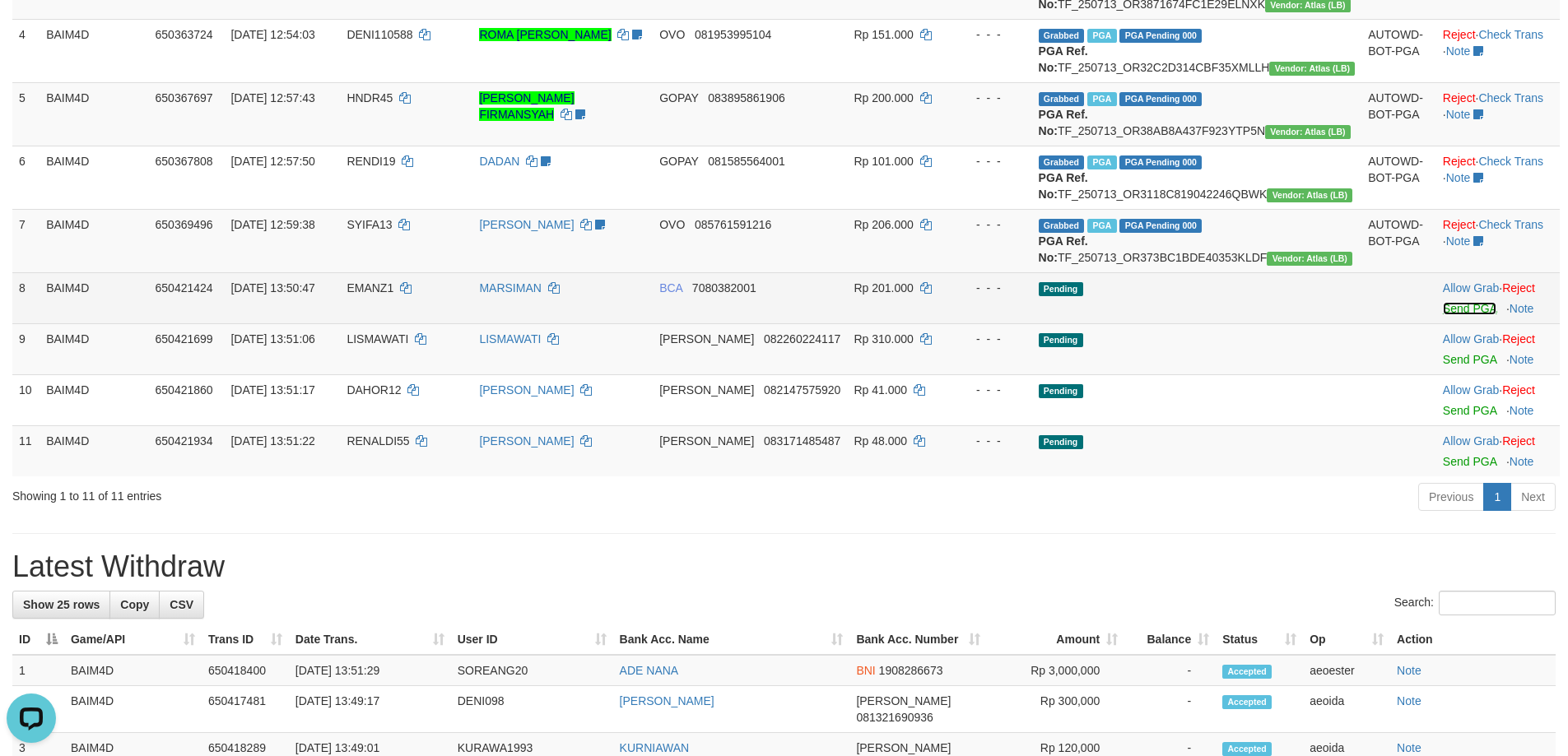 click on "Send PGA" at bounding box center (1469, 308) 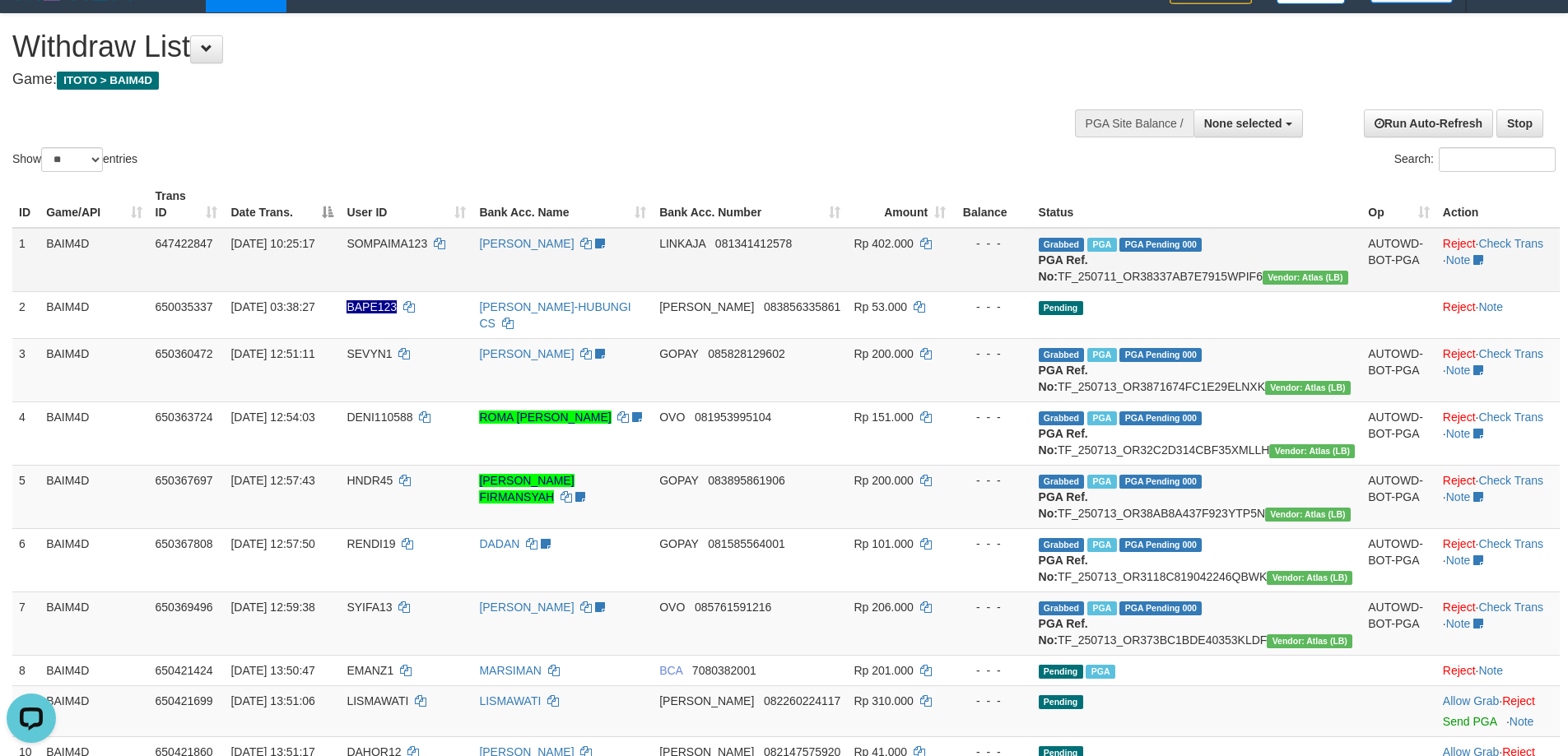scroll, scrollTop: 0, scrollLeft: 0, axis: both 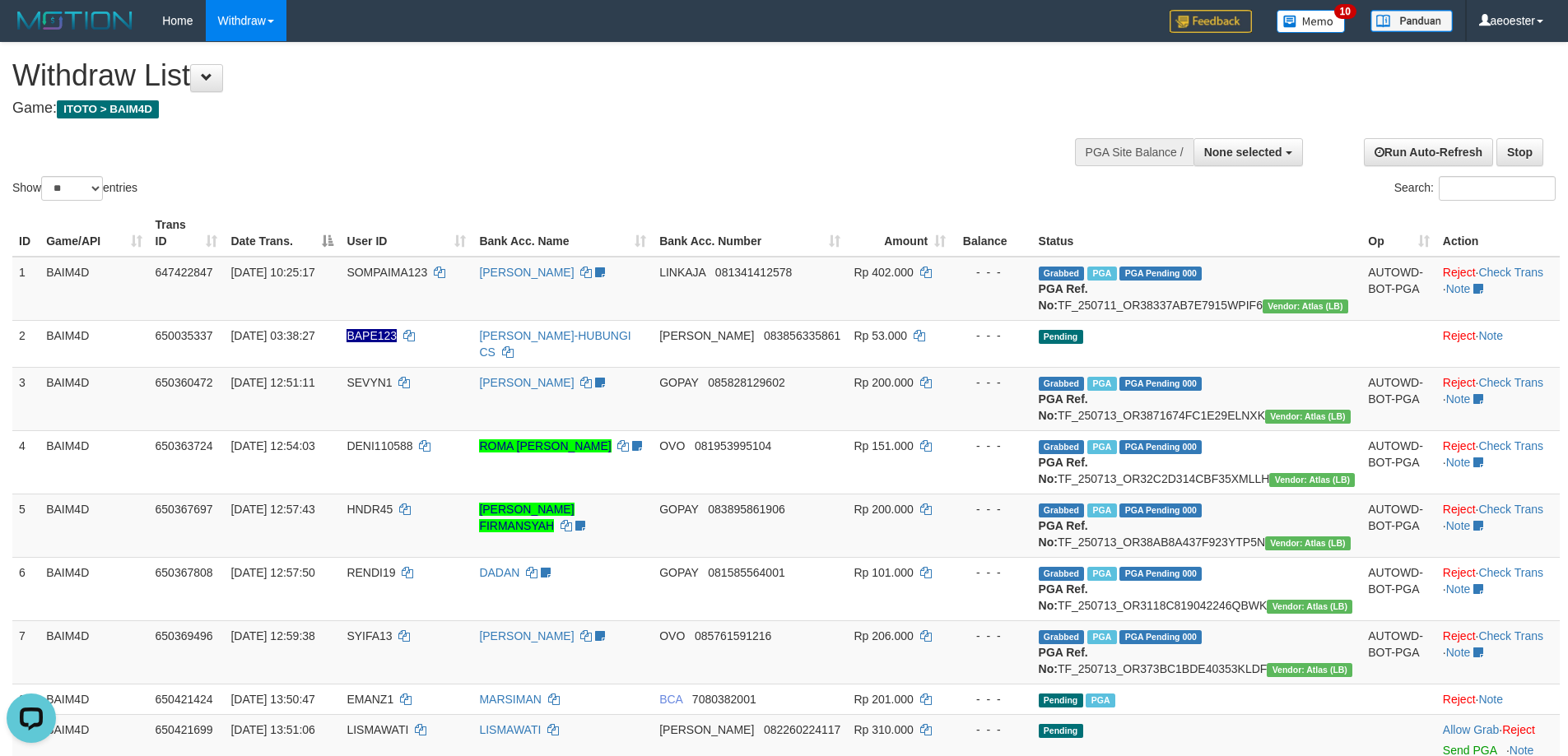 click on "Show  ** ** ** ***  entries Search:" at bounding box center [784, 123] 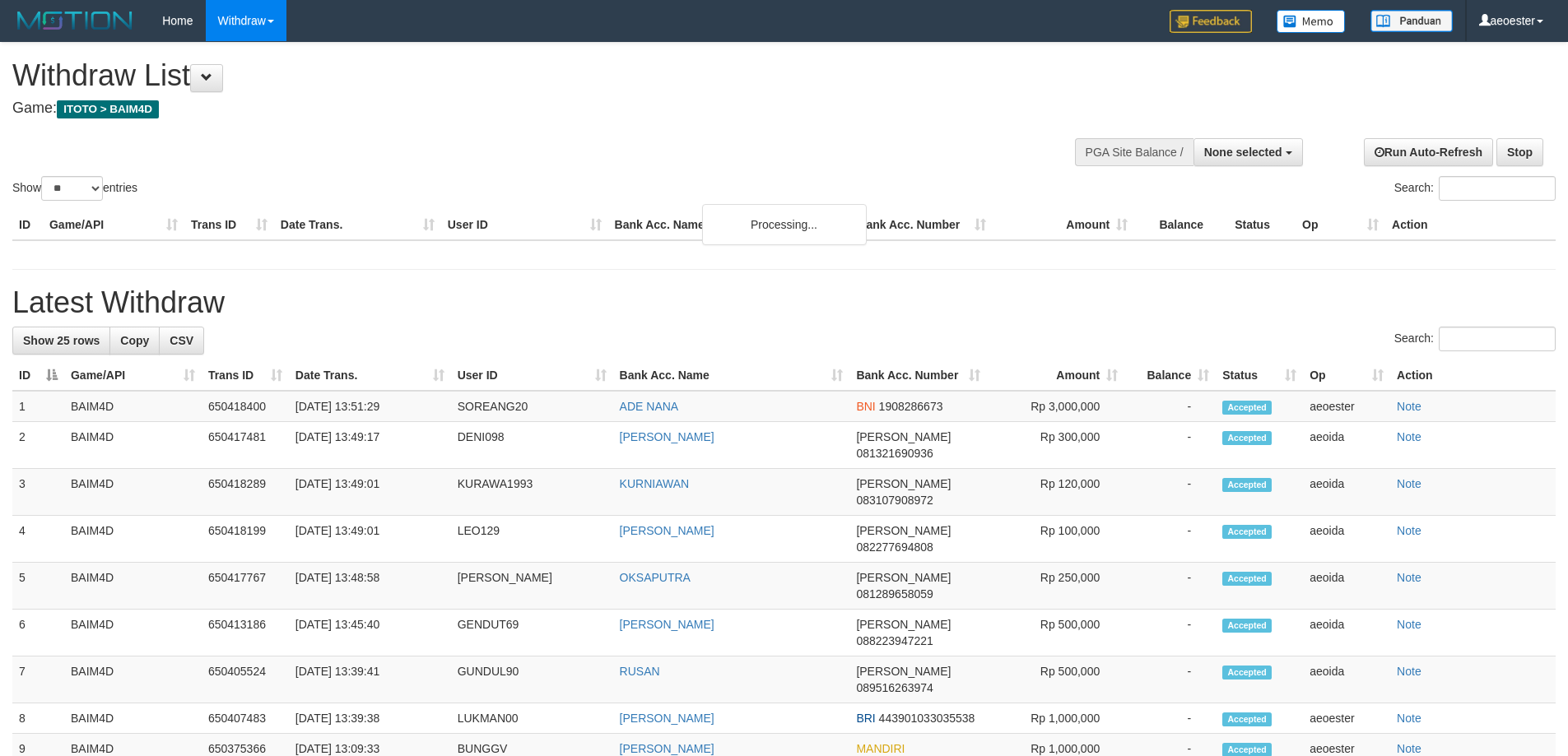 select 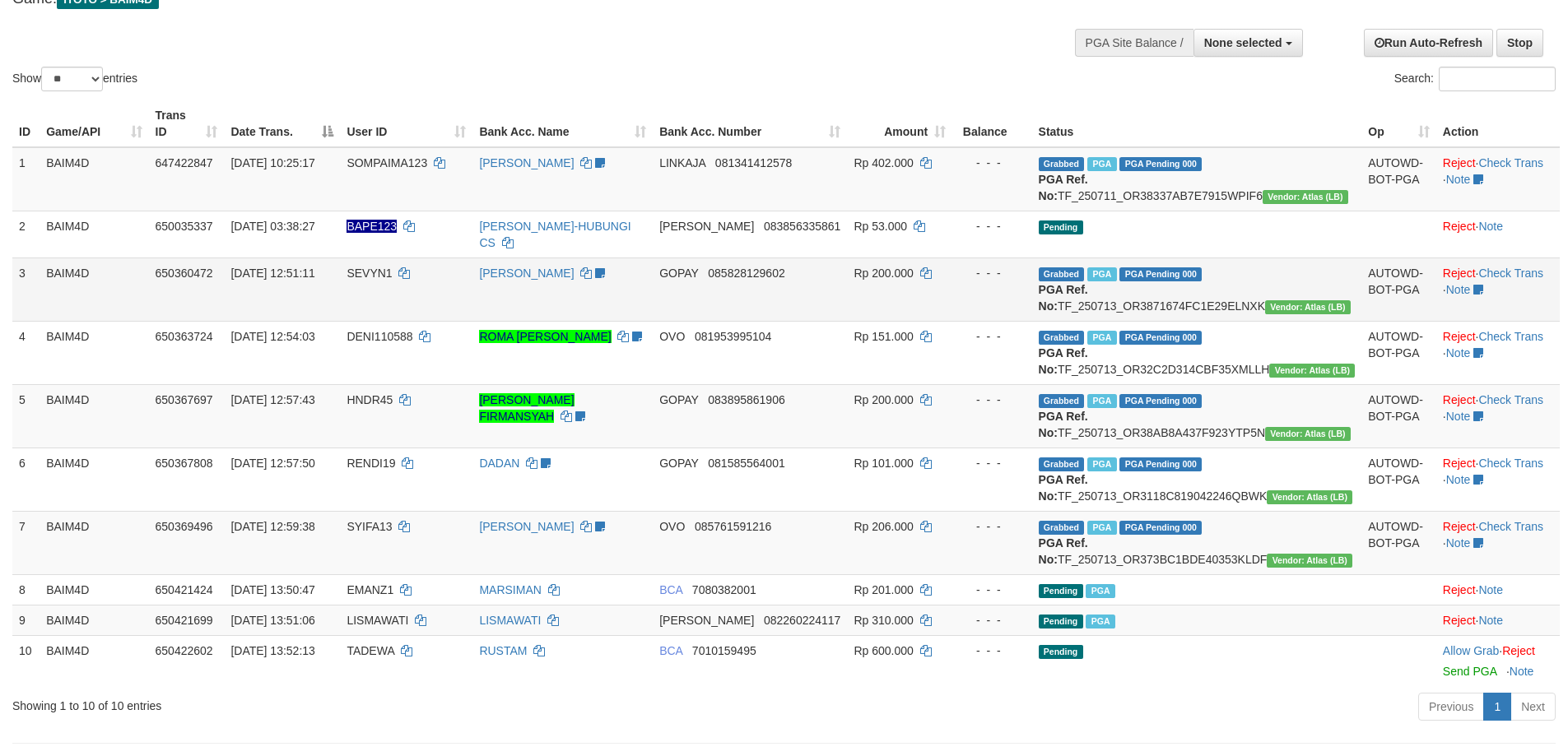 scroll, scrollTop: 411, scrollLeft: 0, axis: vertical 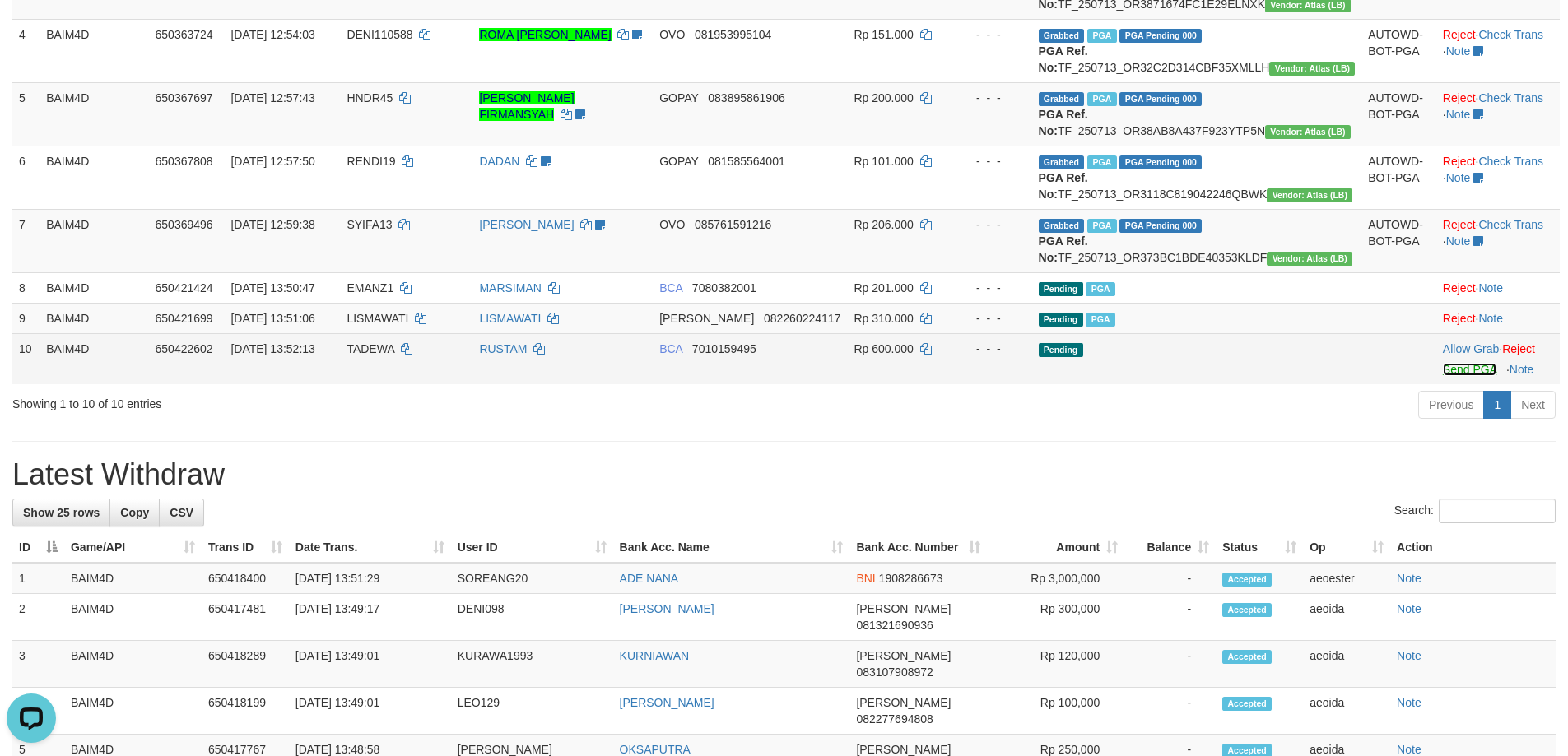 click on "Send PGA" at bounding box center (1469, 369) 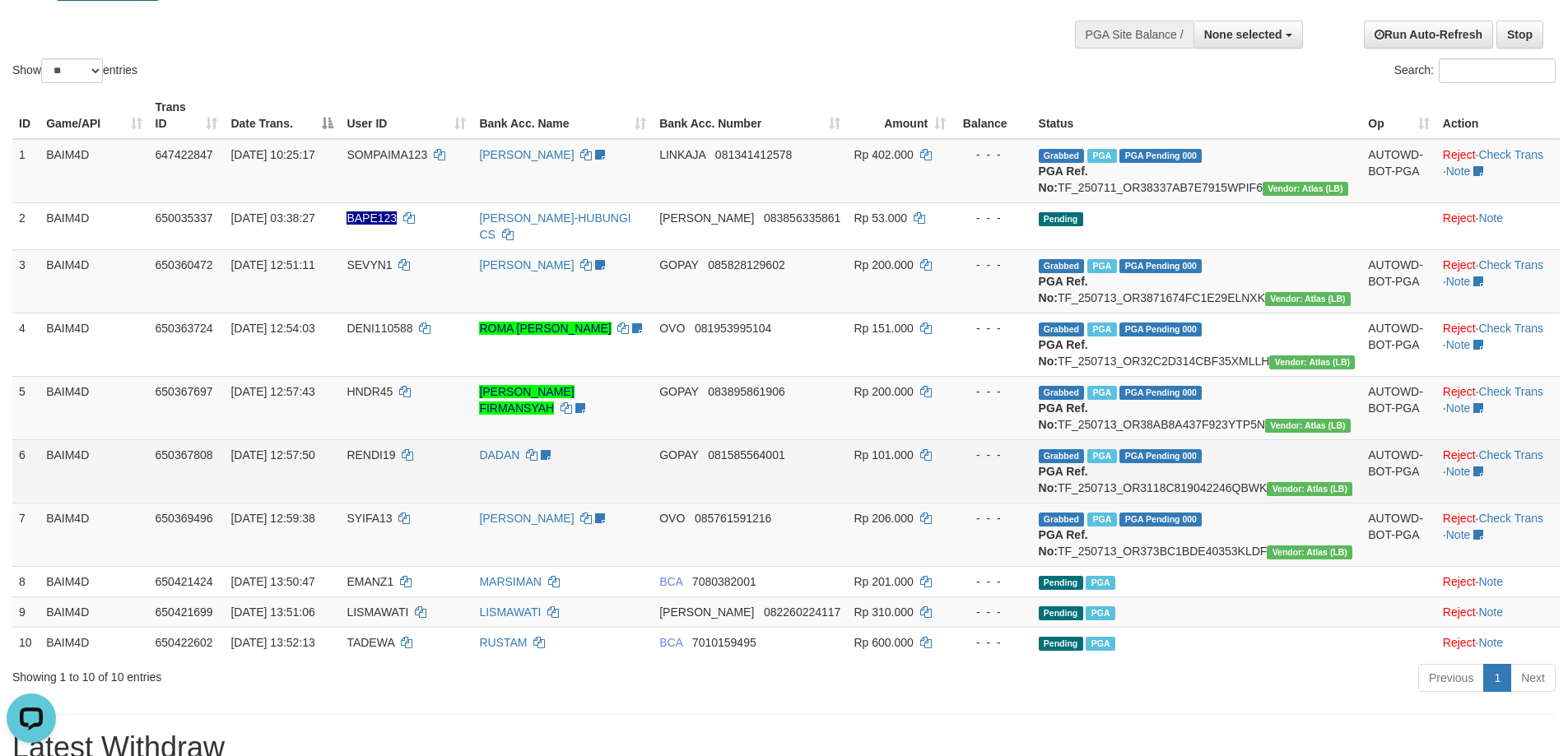 scroll, scrollTop: 82, scrollLeft: 0, axis: vertical 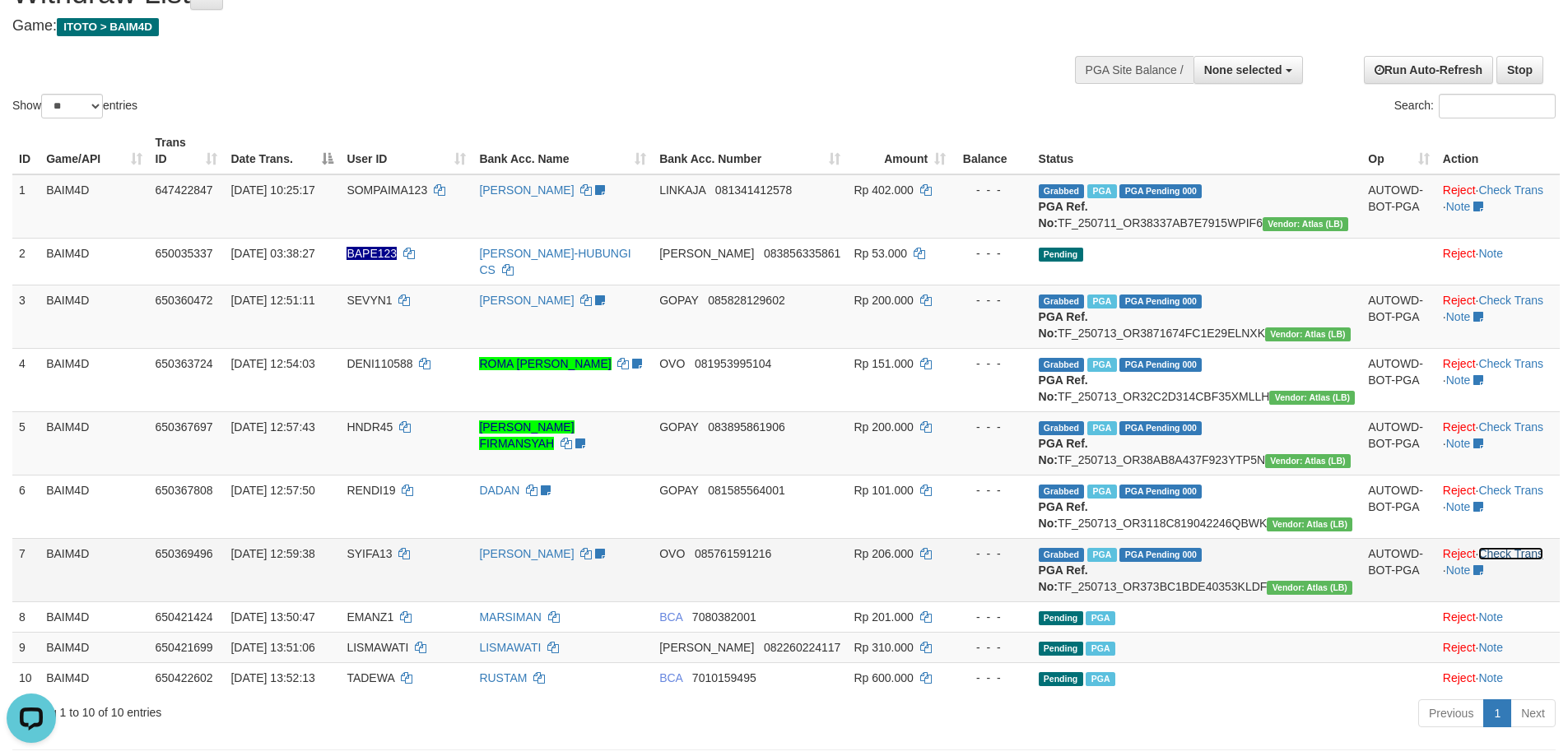 click on "Check Trans" at bounding box center (1510, 554) 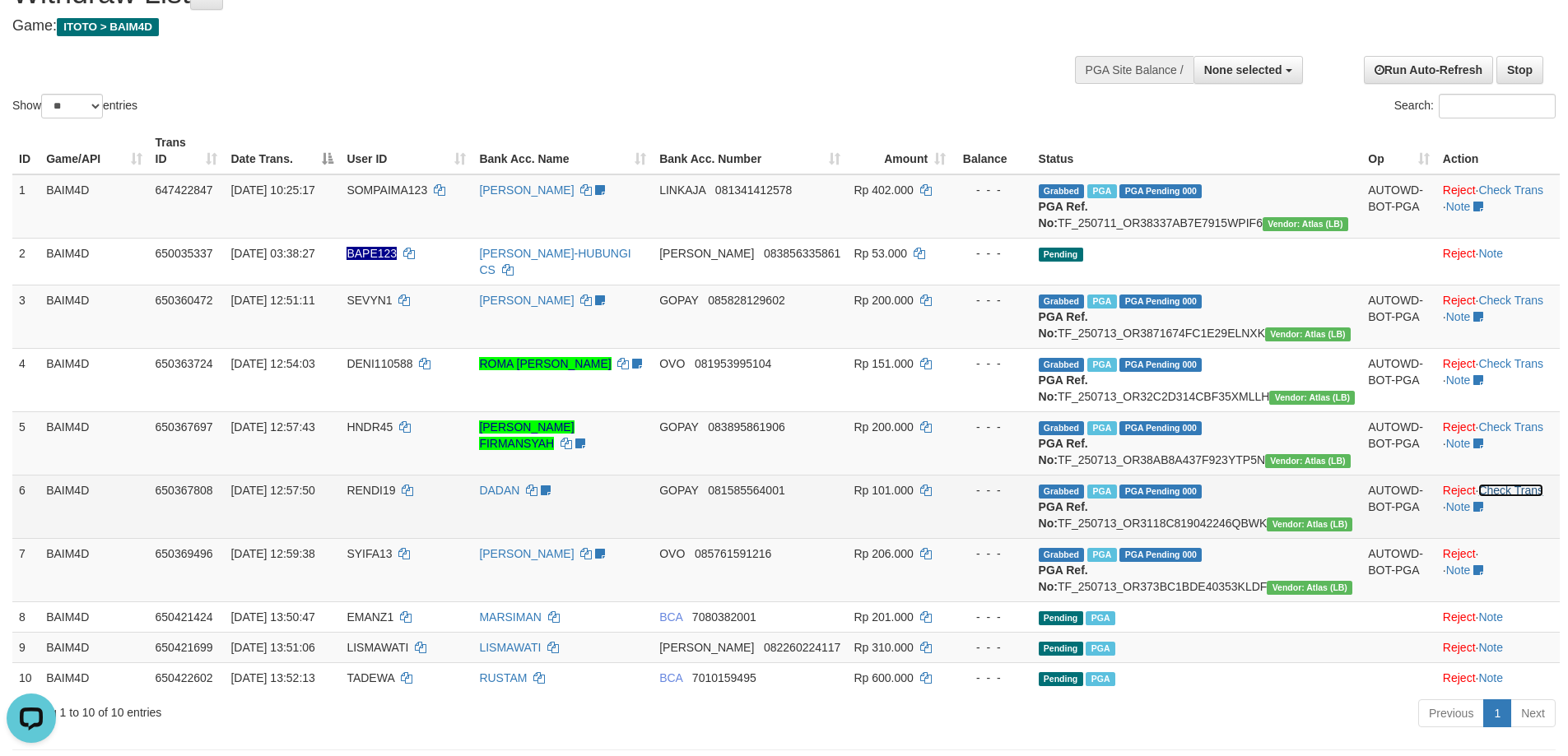 click on "Check Trans" at bounding box center [1510, 490] 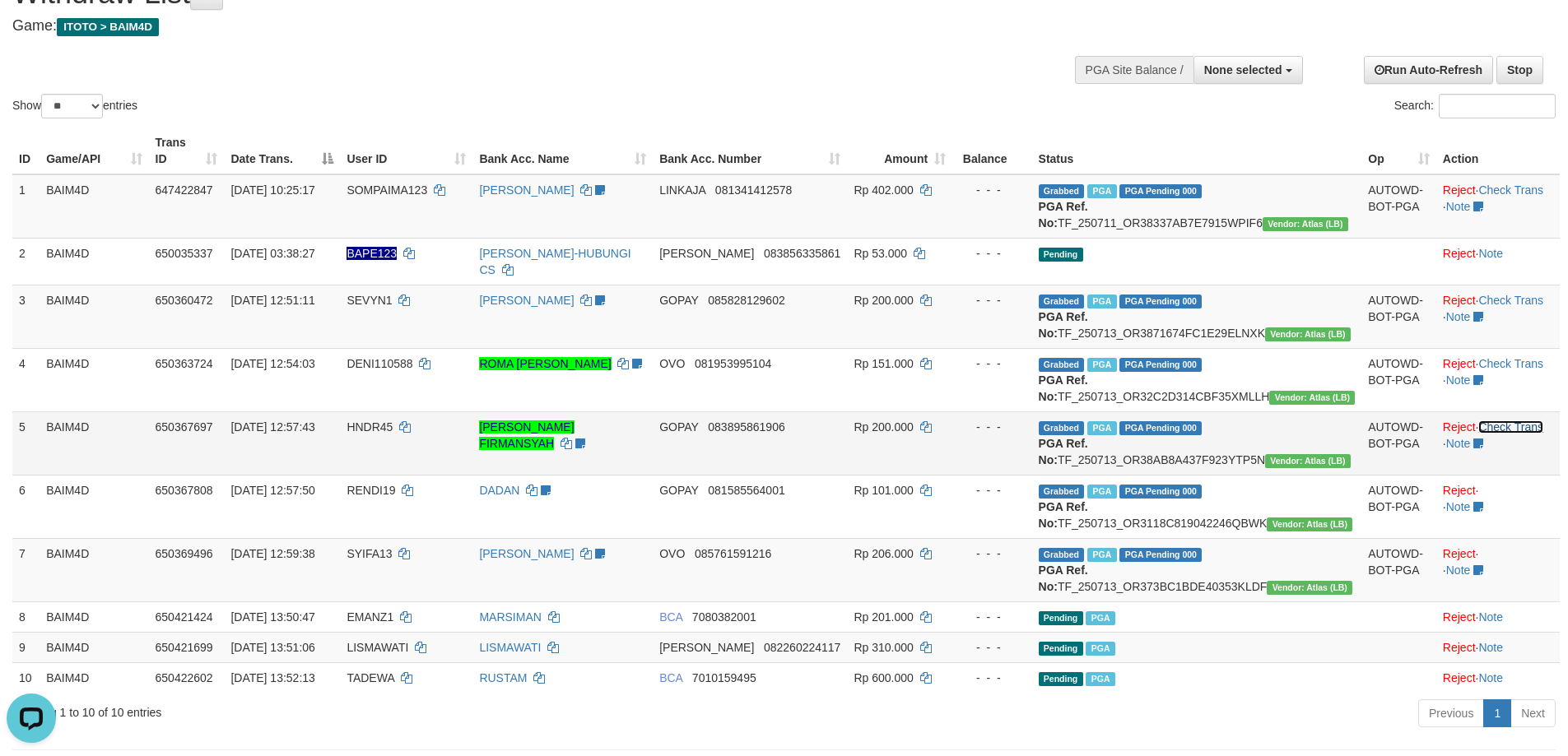 click on "Check Trans" at bounding box center [1510, 427] 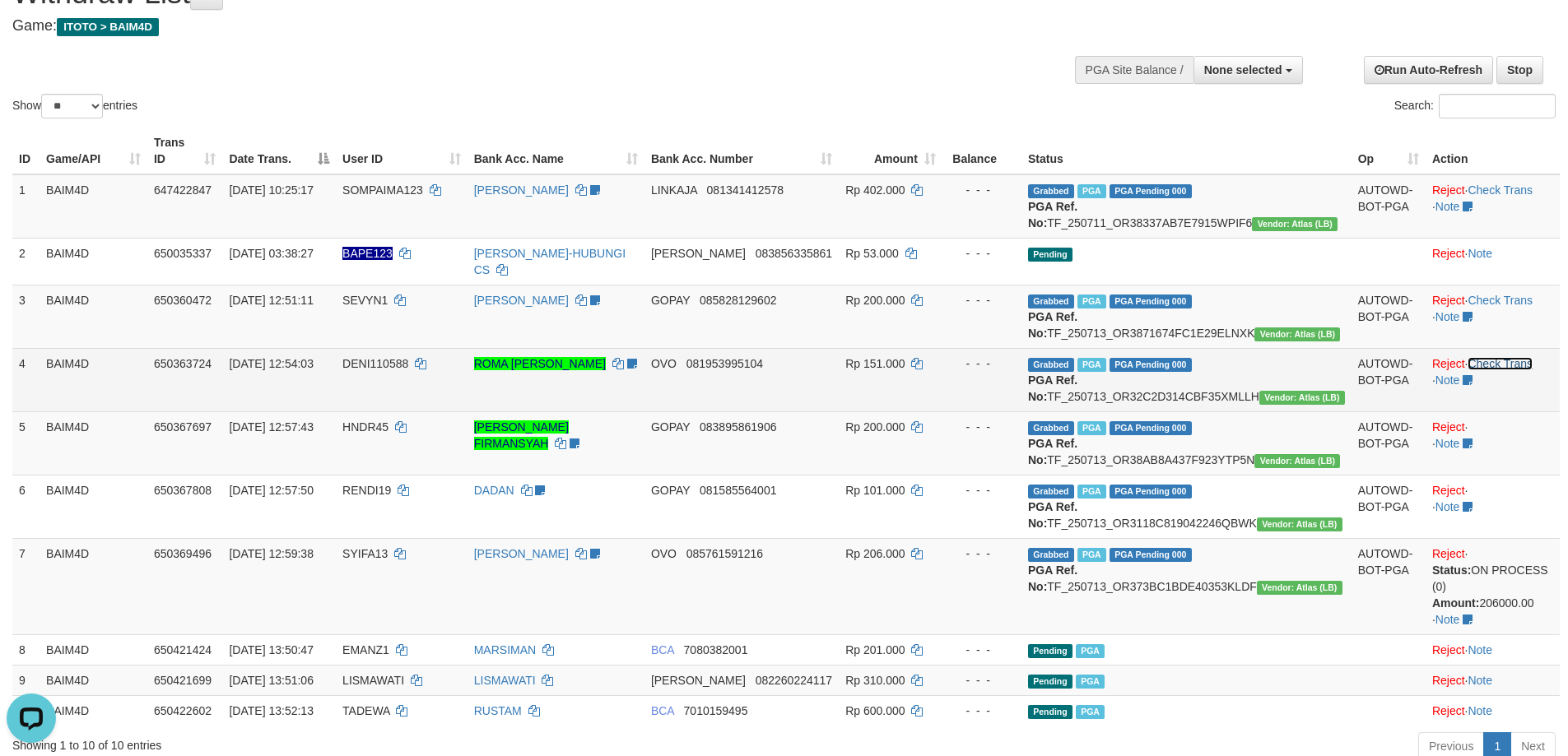click on "Check Trans" at bounding box center [1500, 364] 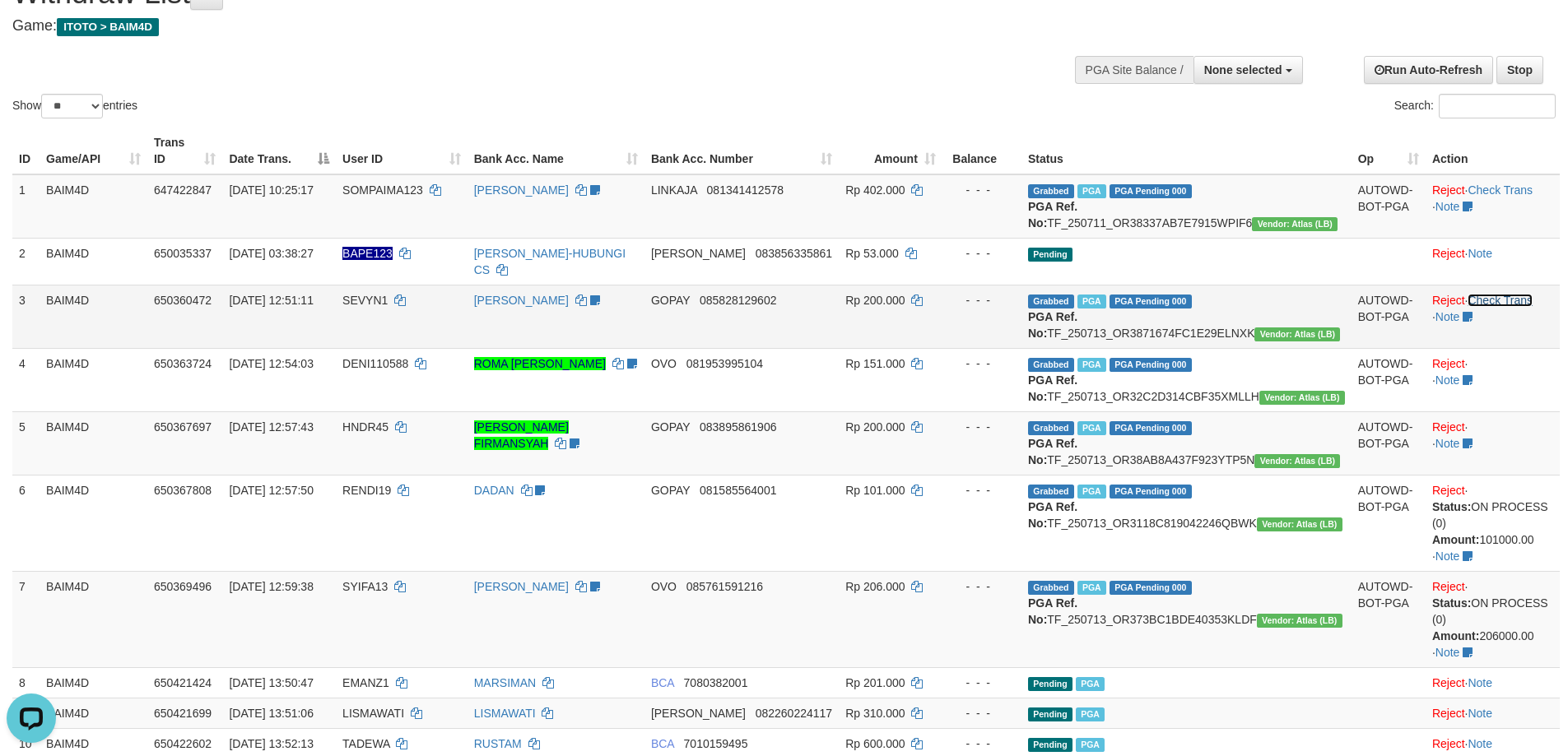 click on "Check Trans" at bounding box center (1500, 300) 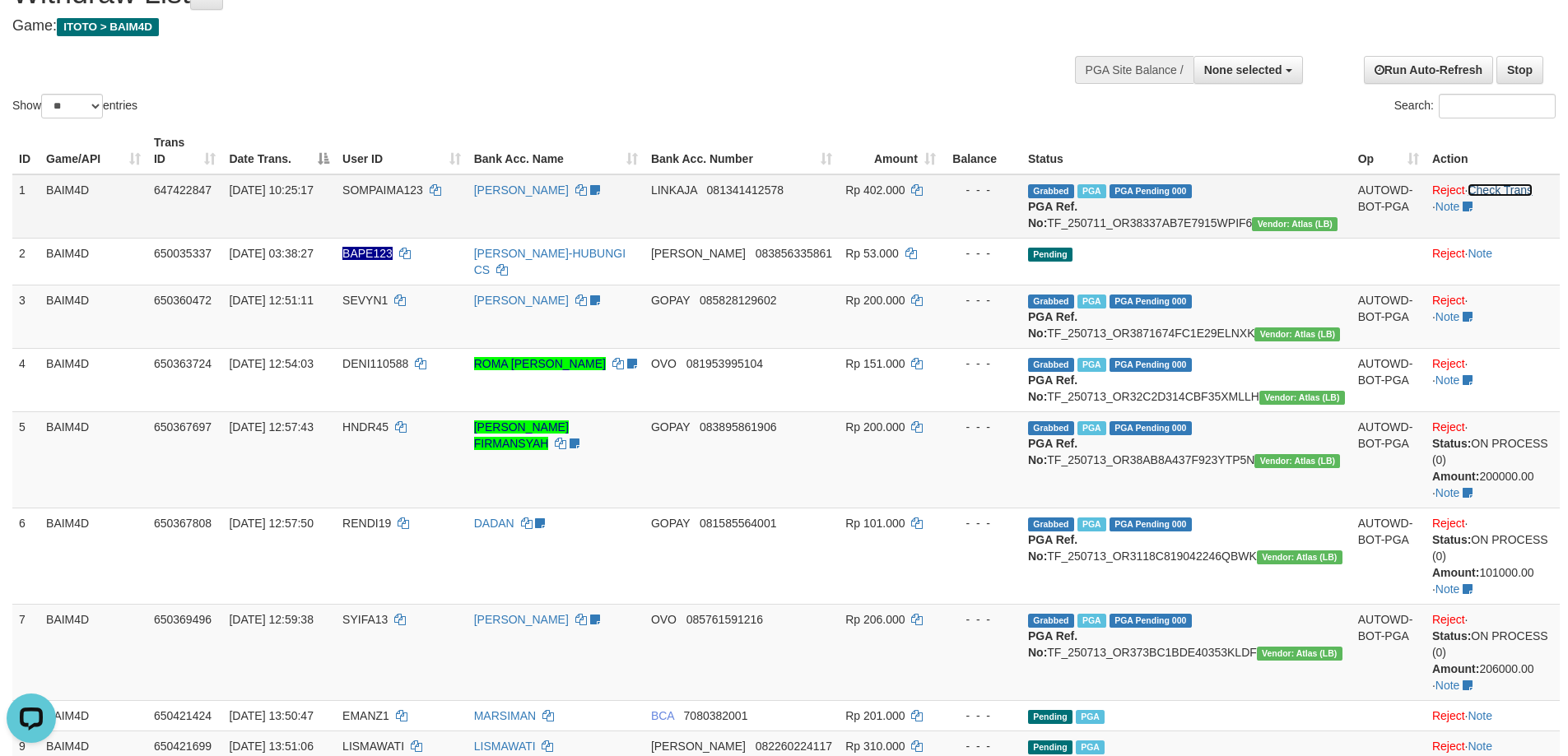 click on "Check Trans" at bounding box center [1500, 190] 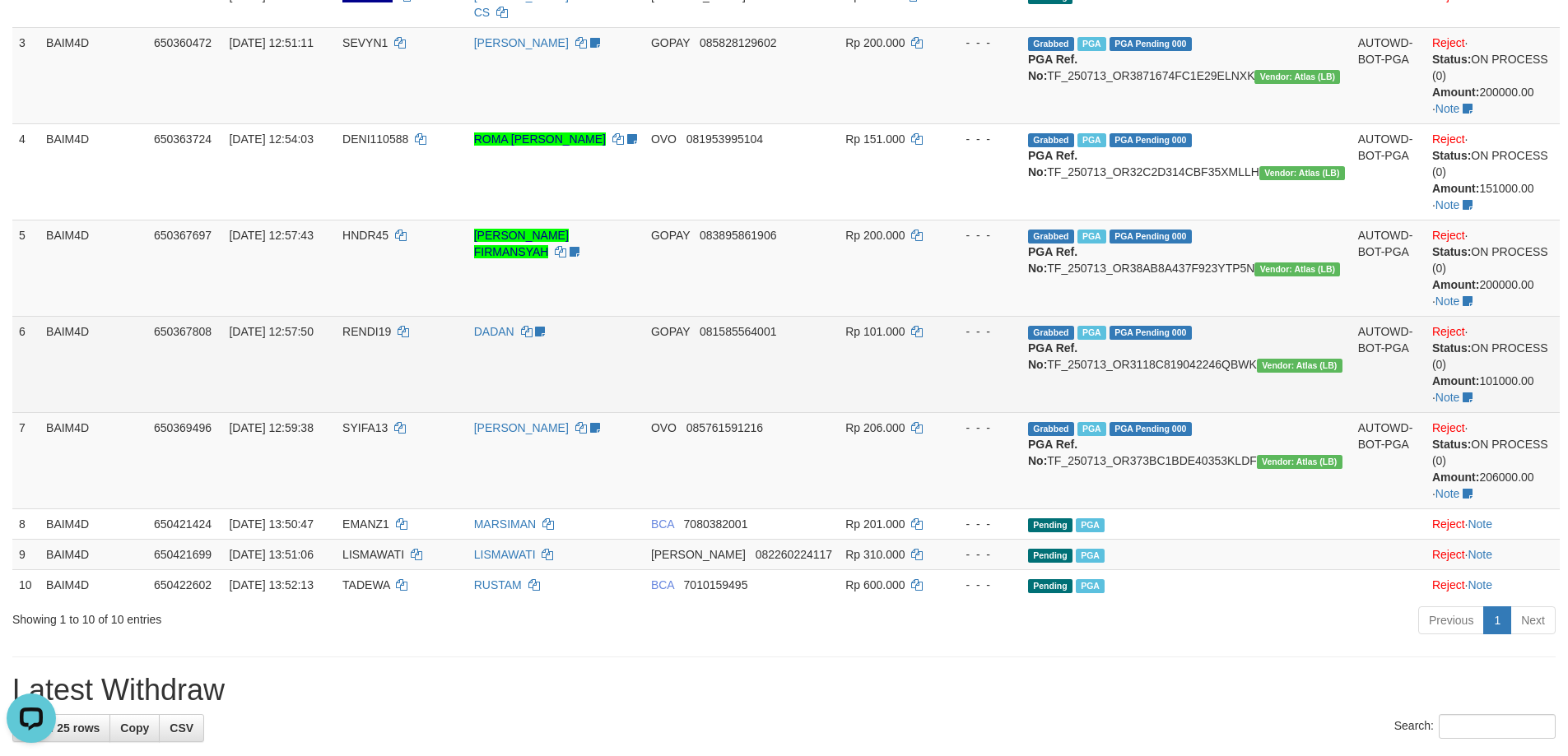scroll, scrollTop: 411, scrollLeft: 0, axis: vertical 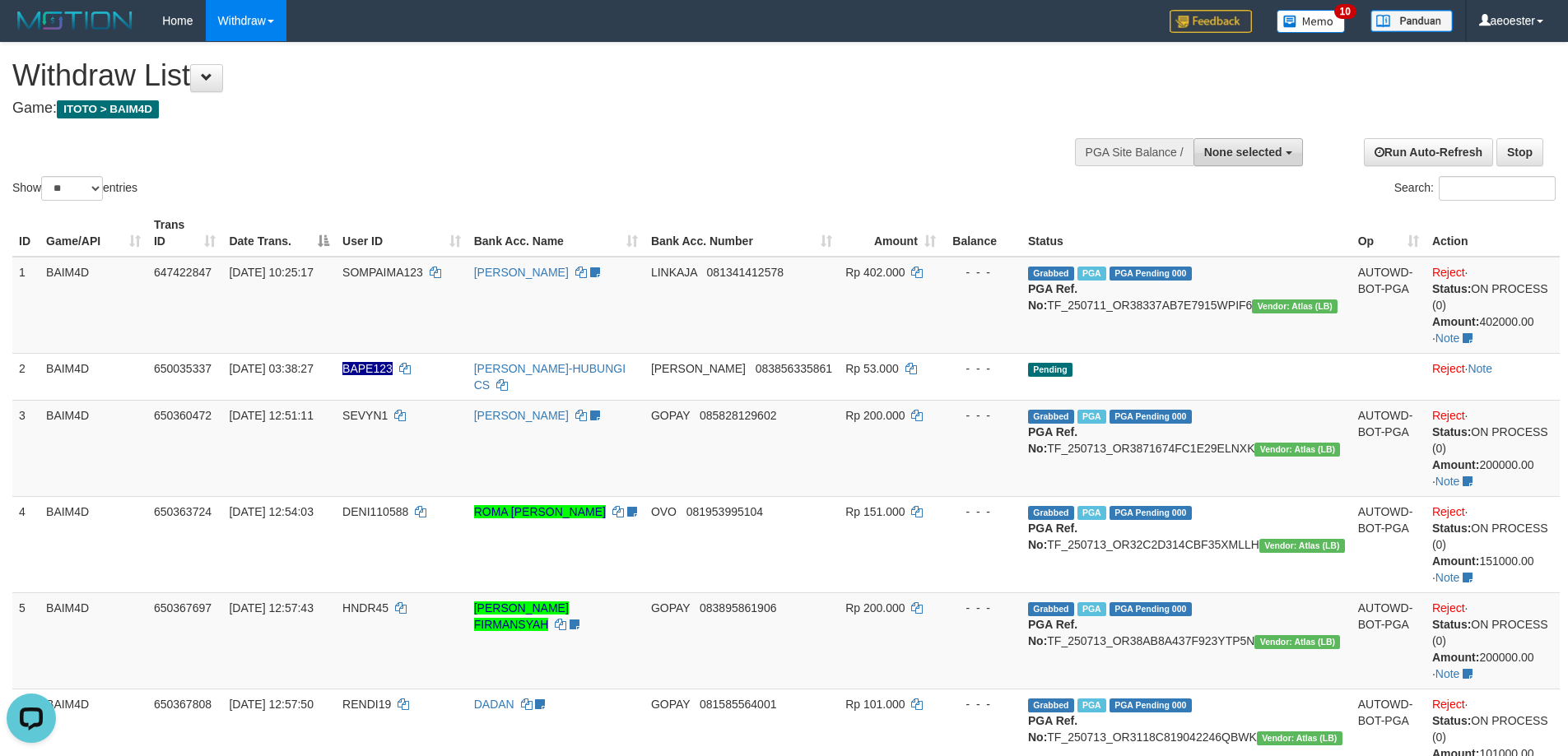 click on "None selected" at bounding box center (1243, 152) 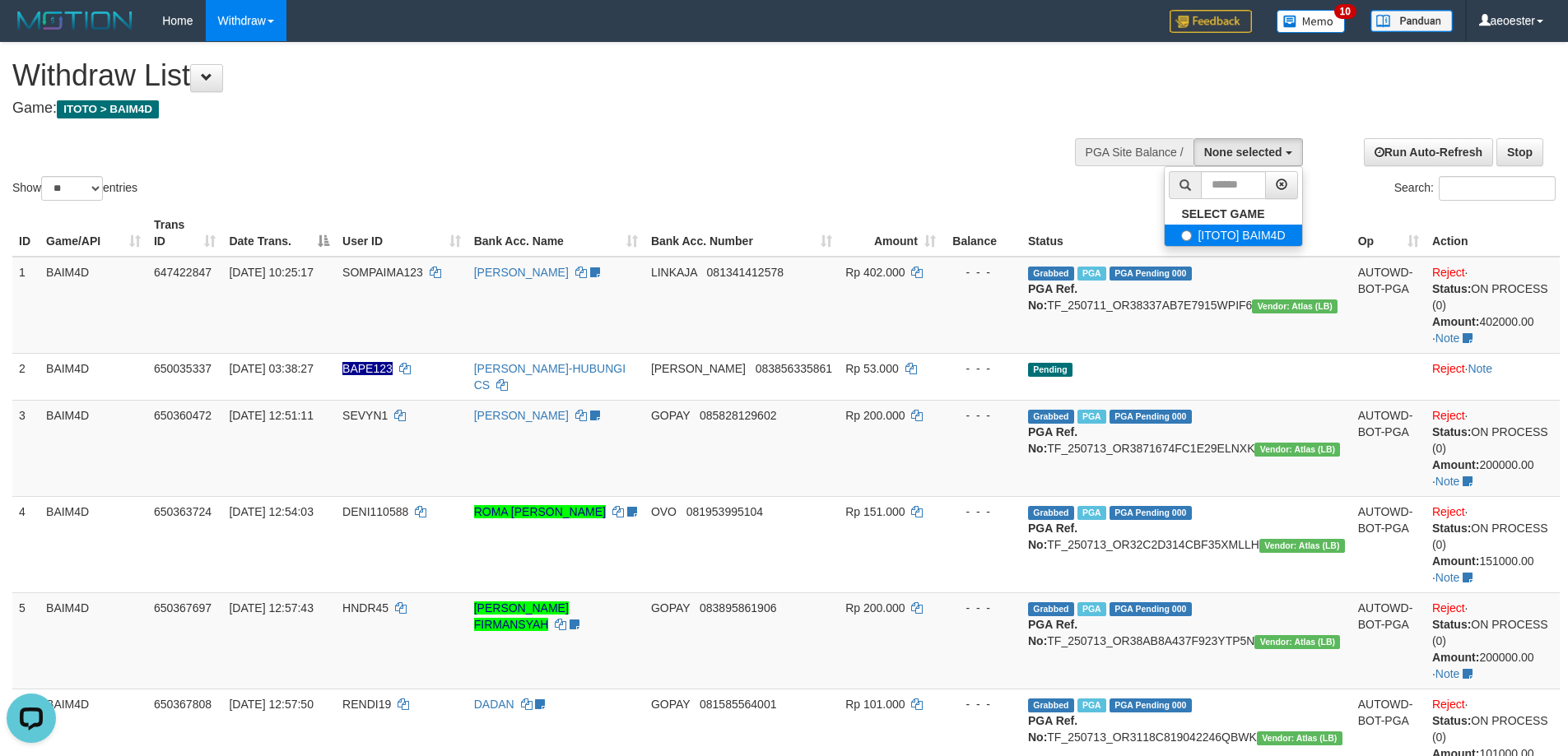 select on "***" 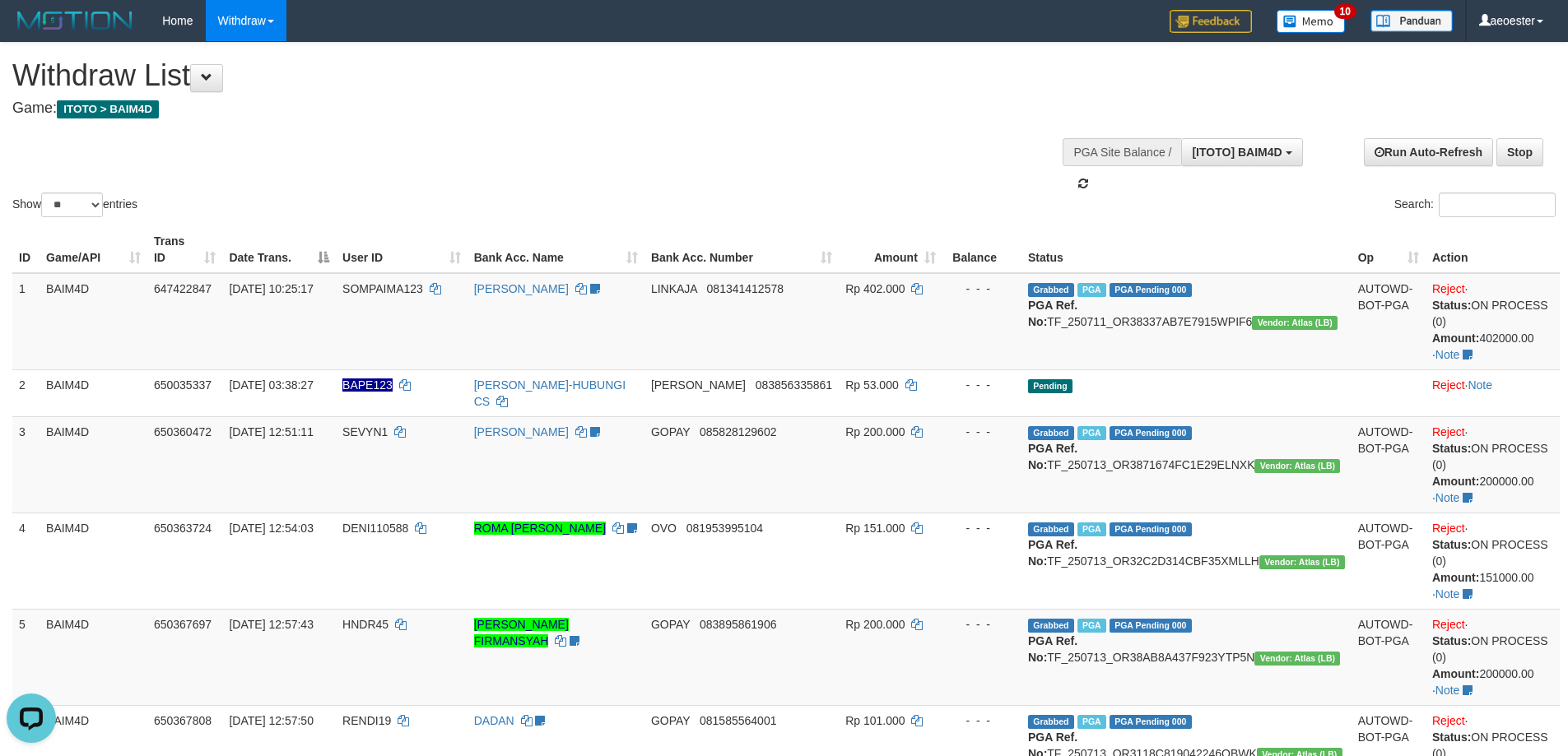 scroll, scrollTop: 15, scrollLeft: 0, axis: vertical 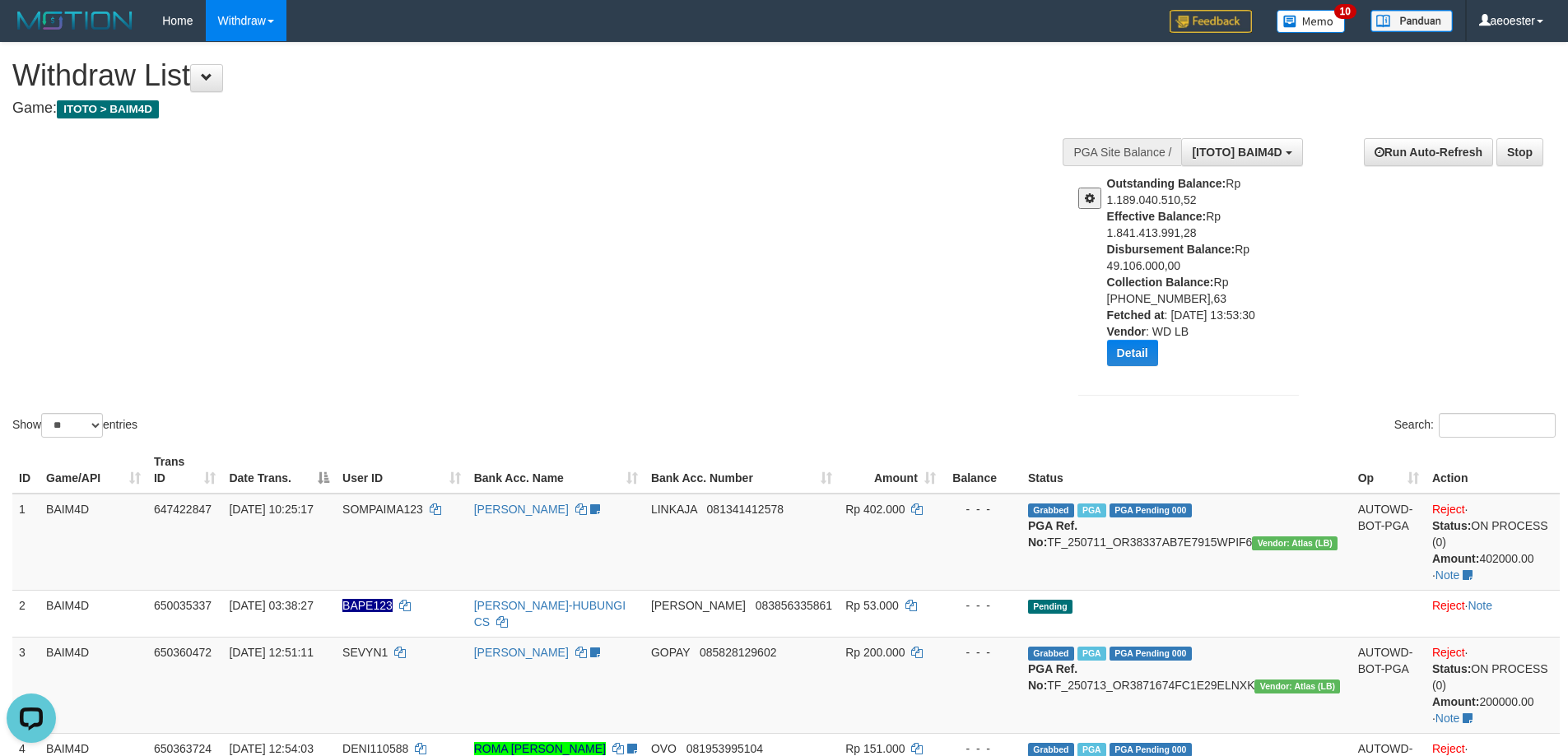 click on "Game:   ITOTO > BAIM4D" at bounding box center (520, 109) 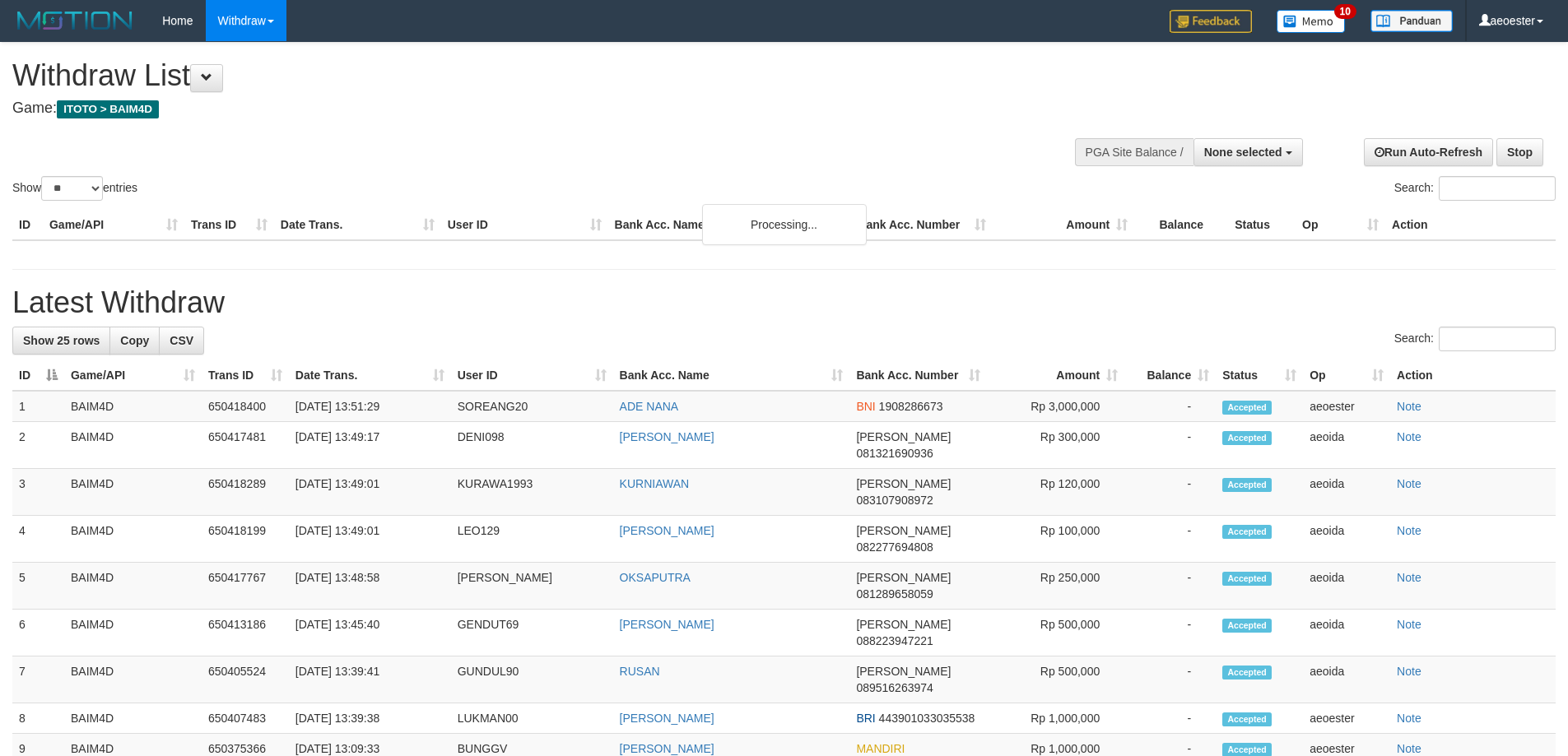 select 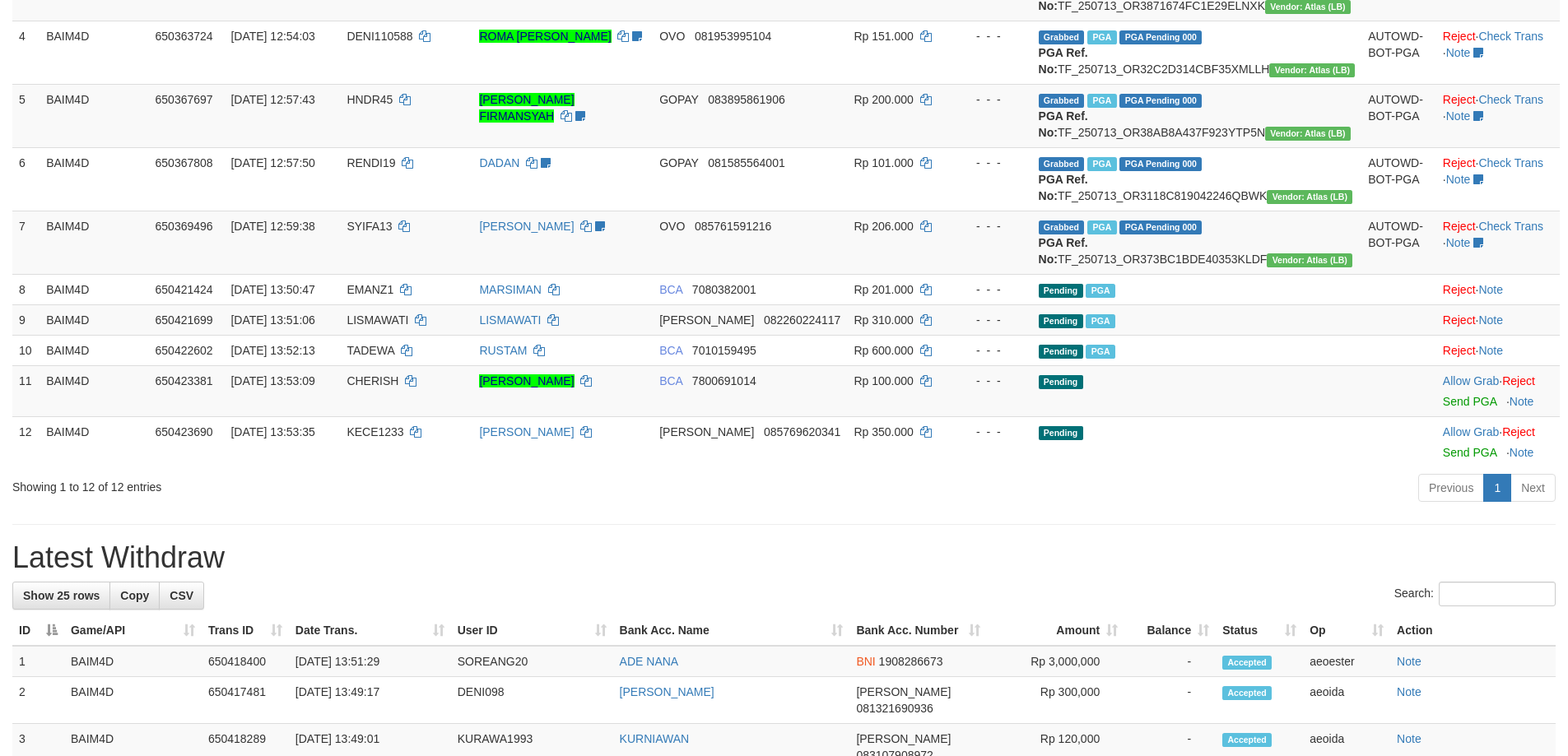 scroll, scrollTop: 411, scrollLeft: 0, axis: vertical 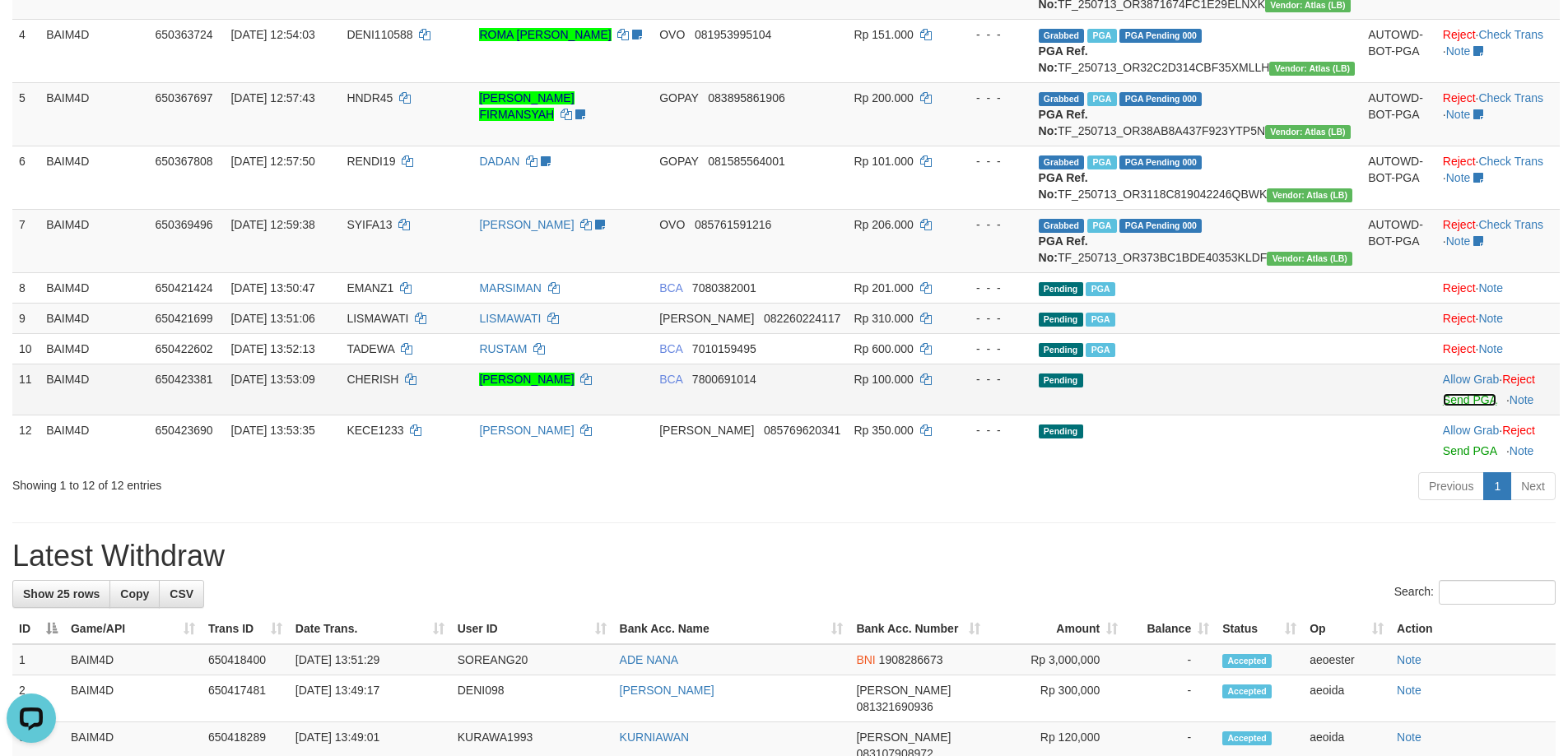 click on "Send PGA" at bounding box center [1469, 400] 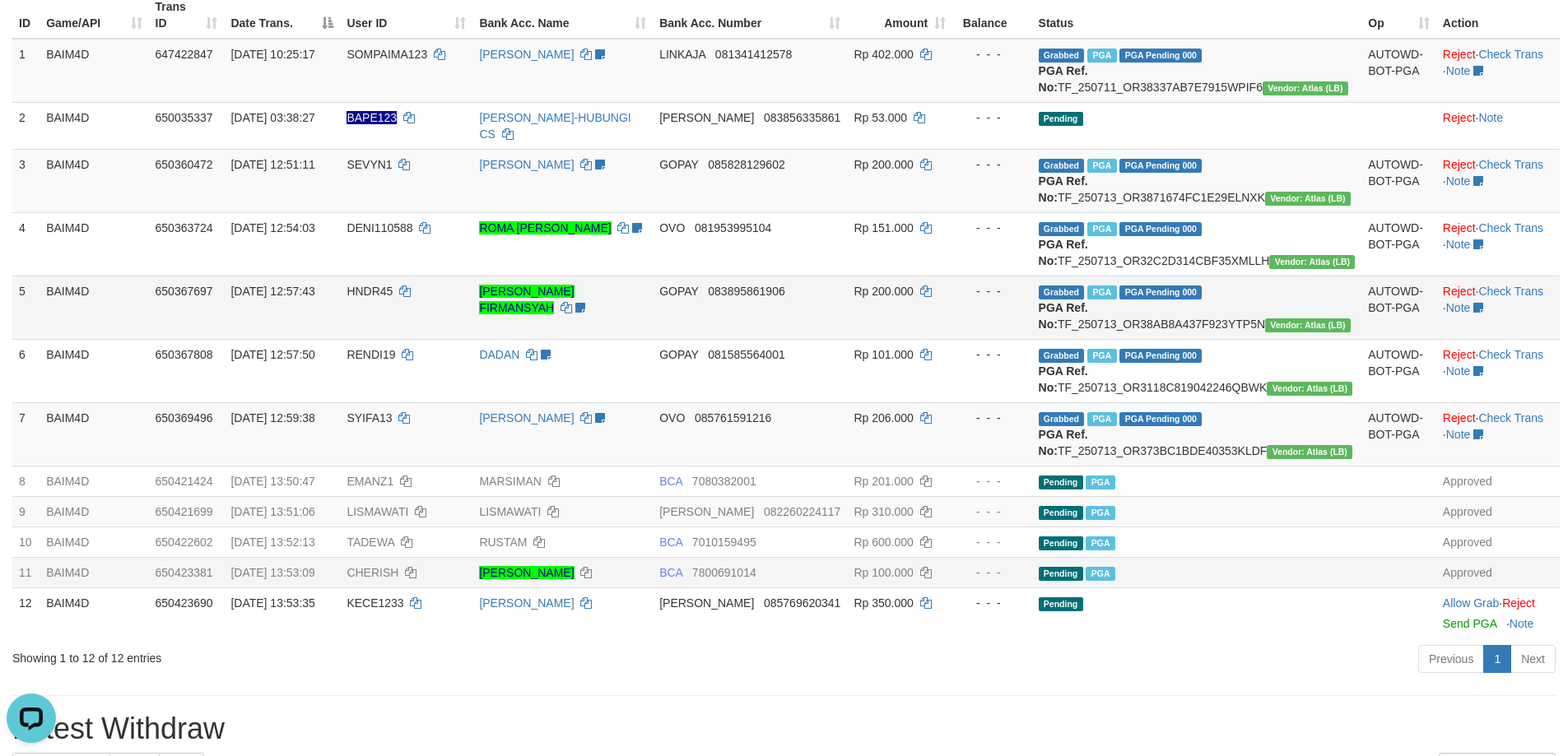 scroll, scrollTop: 0, scrollLeft: 0, axis: both 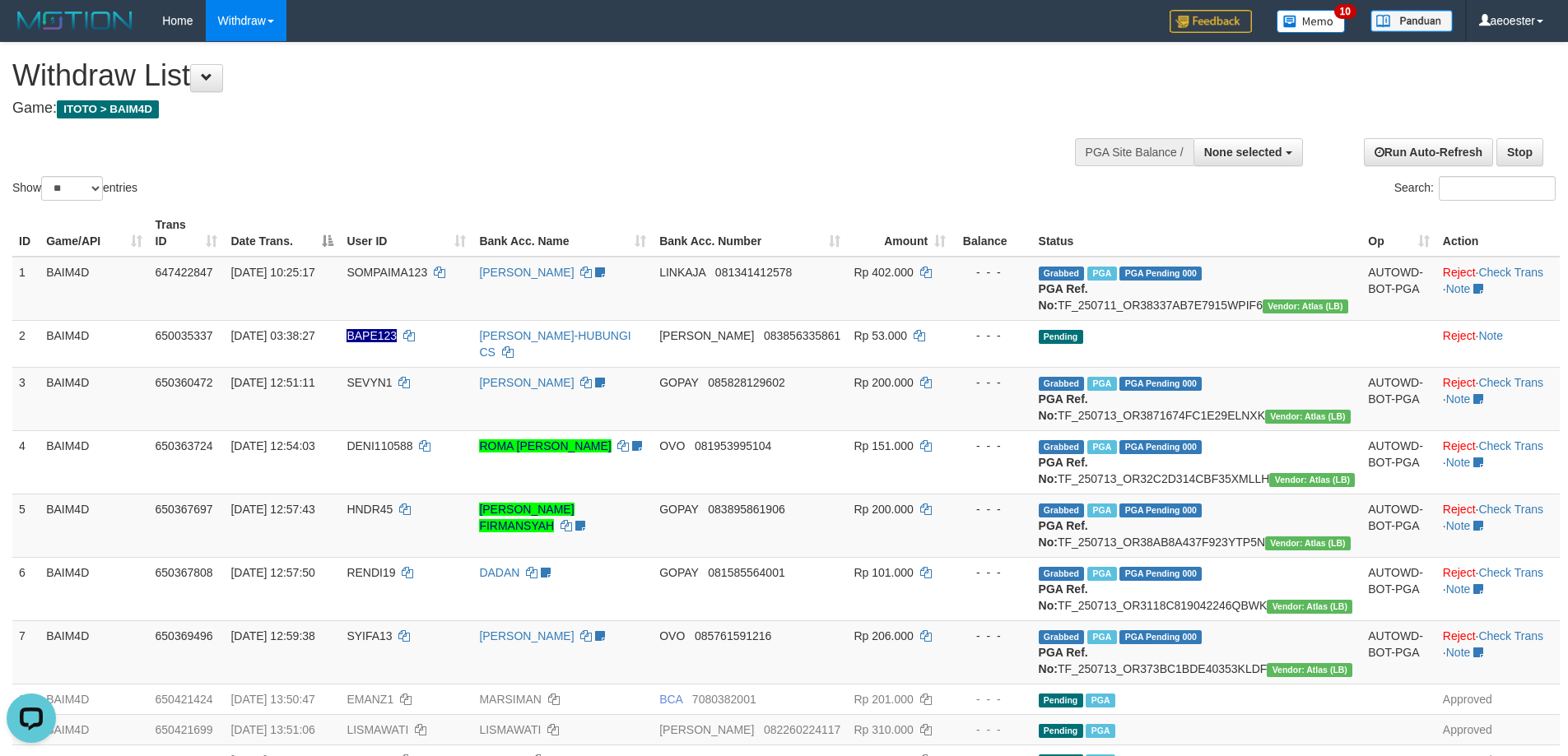 click on "Show  ** ** ** ***  entries Search:" at bounding box center (784, 123) 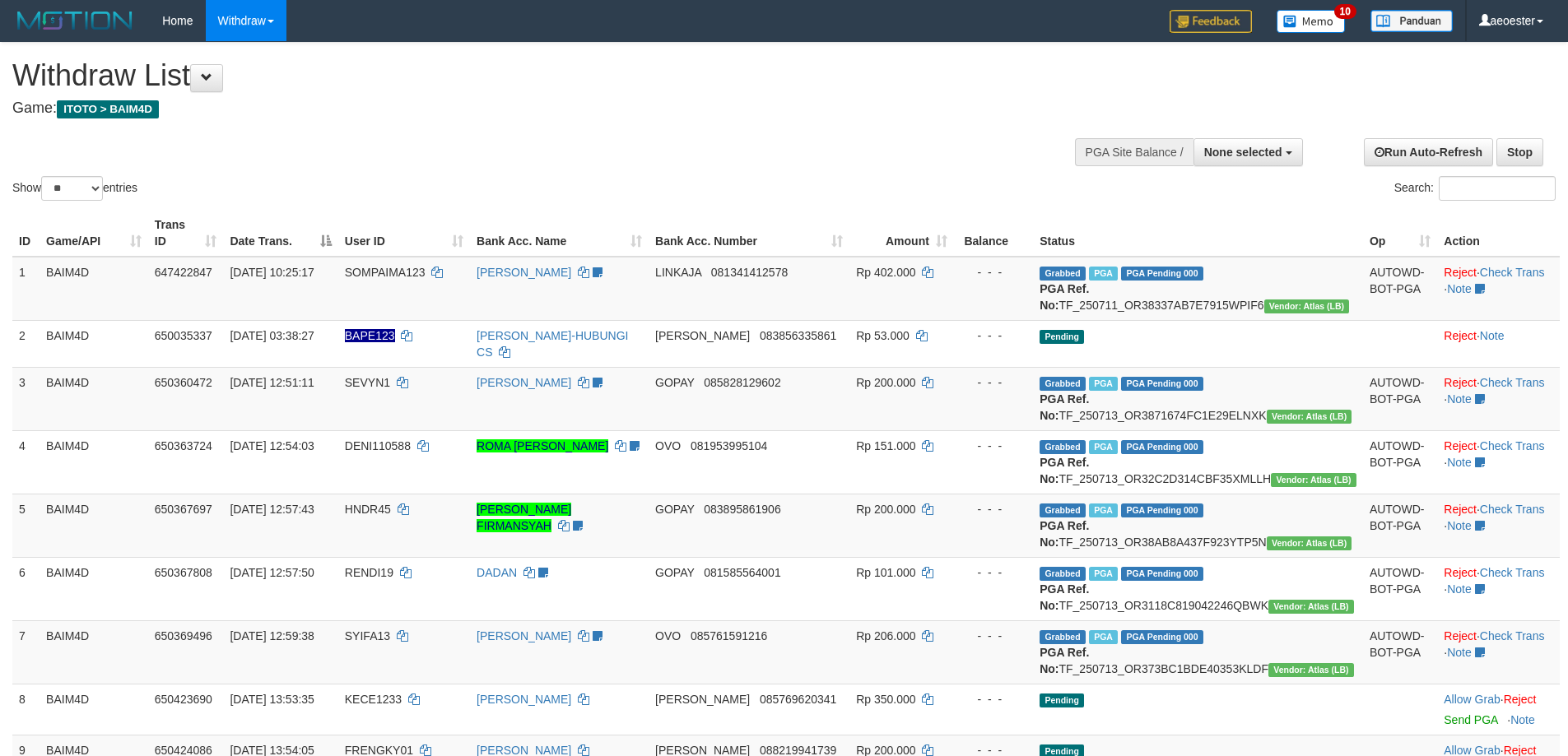 select 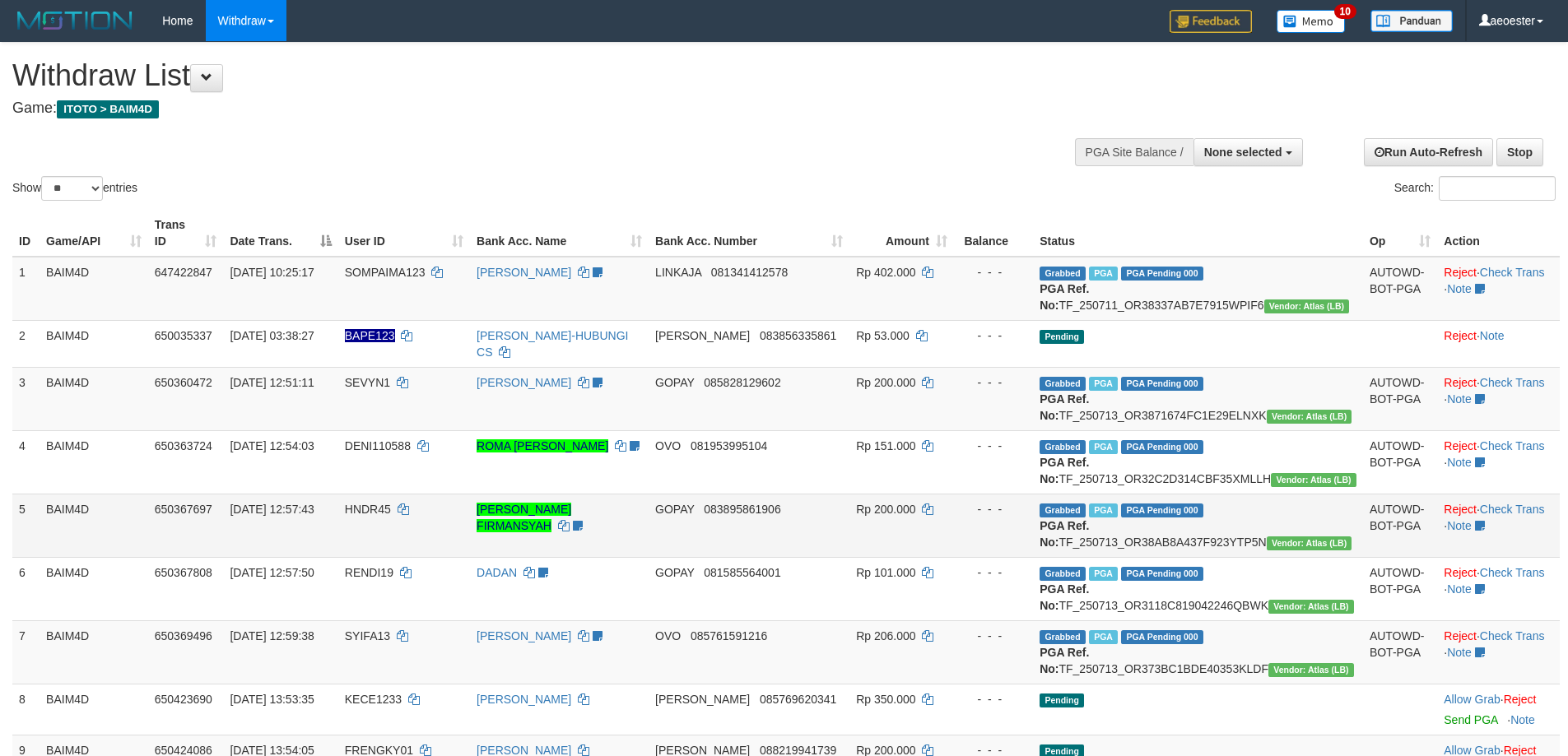 scroll, scrollTop: 5, scrollLeft: 0, axis: vertical 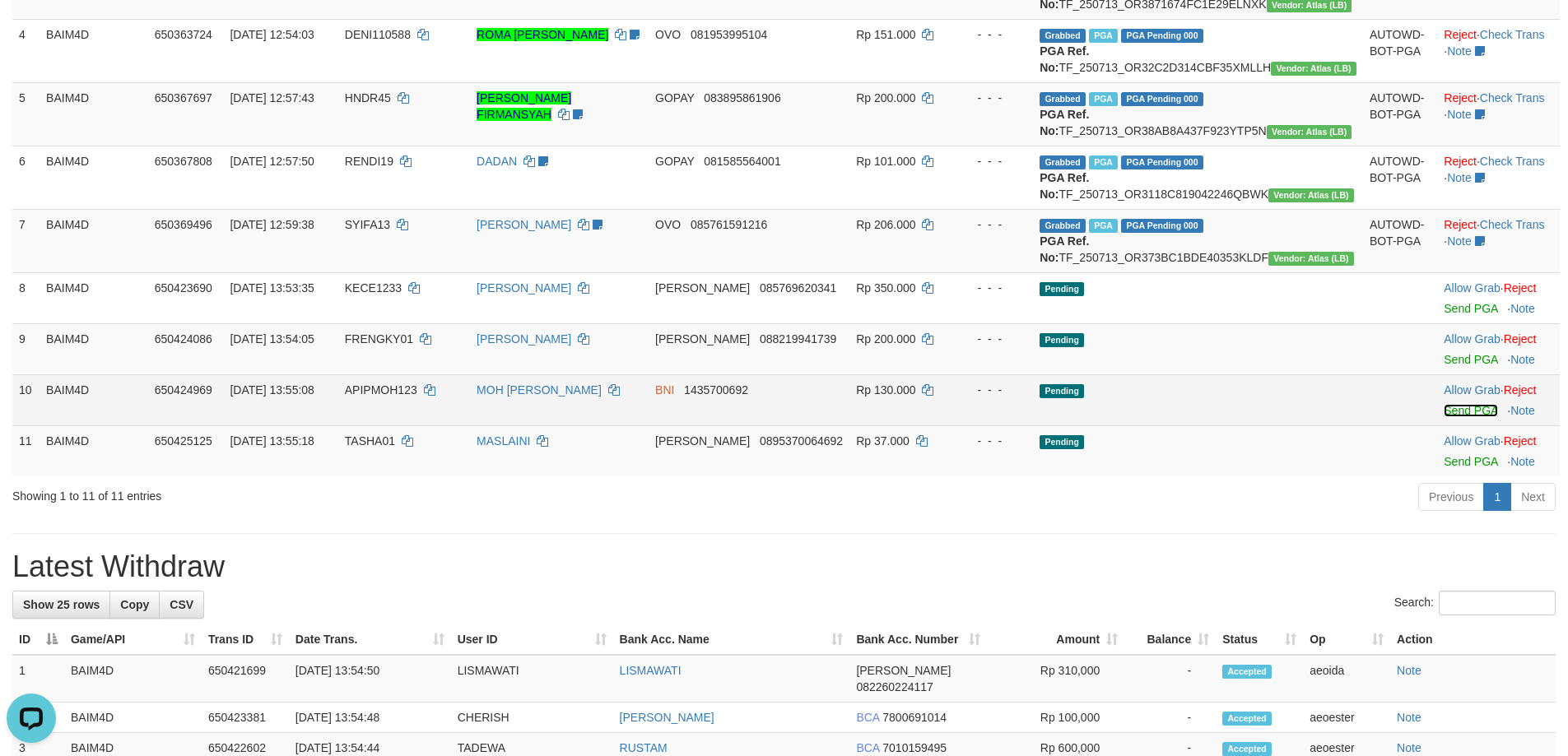 click on "Send PGA" at bounding box center [1470, 410] 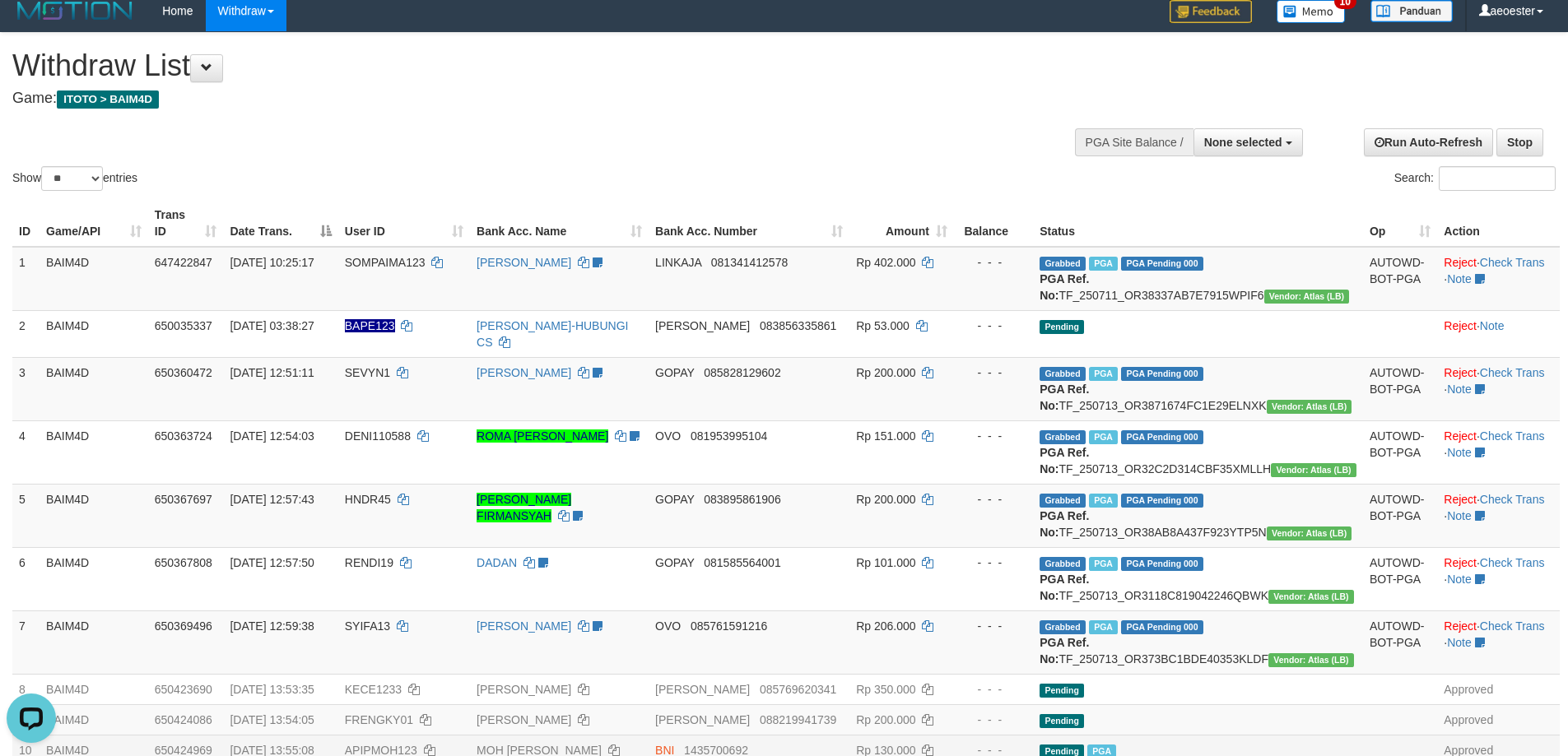 scroll, scrollTop: 0, scrollLeft: 0, axis: both 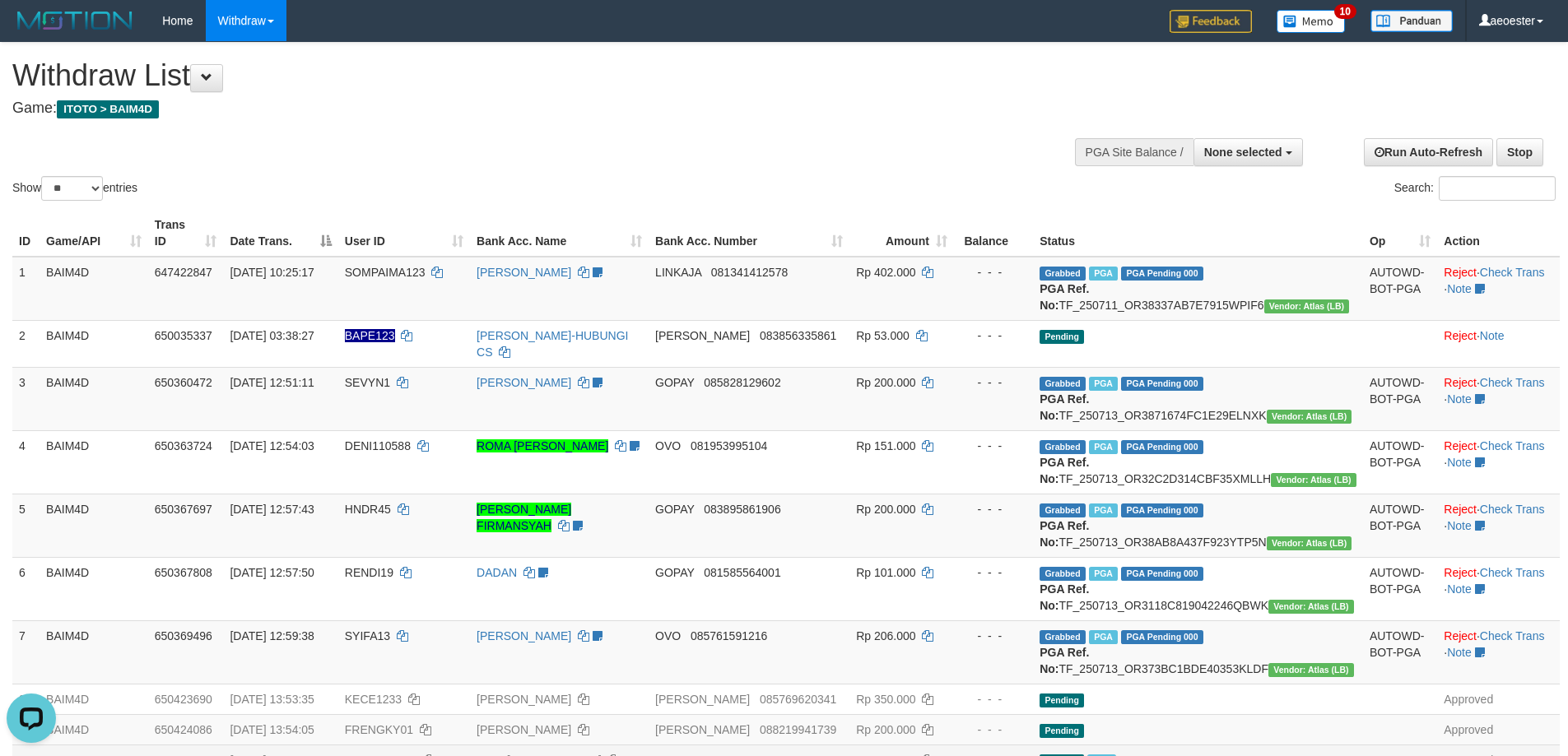 click on "Show  ** ** ** ***  entries Search:" at bounding box center (784, 123) 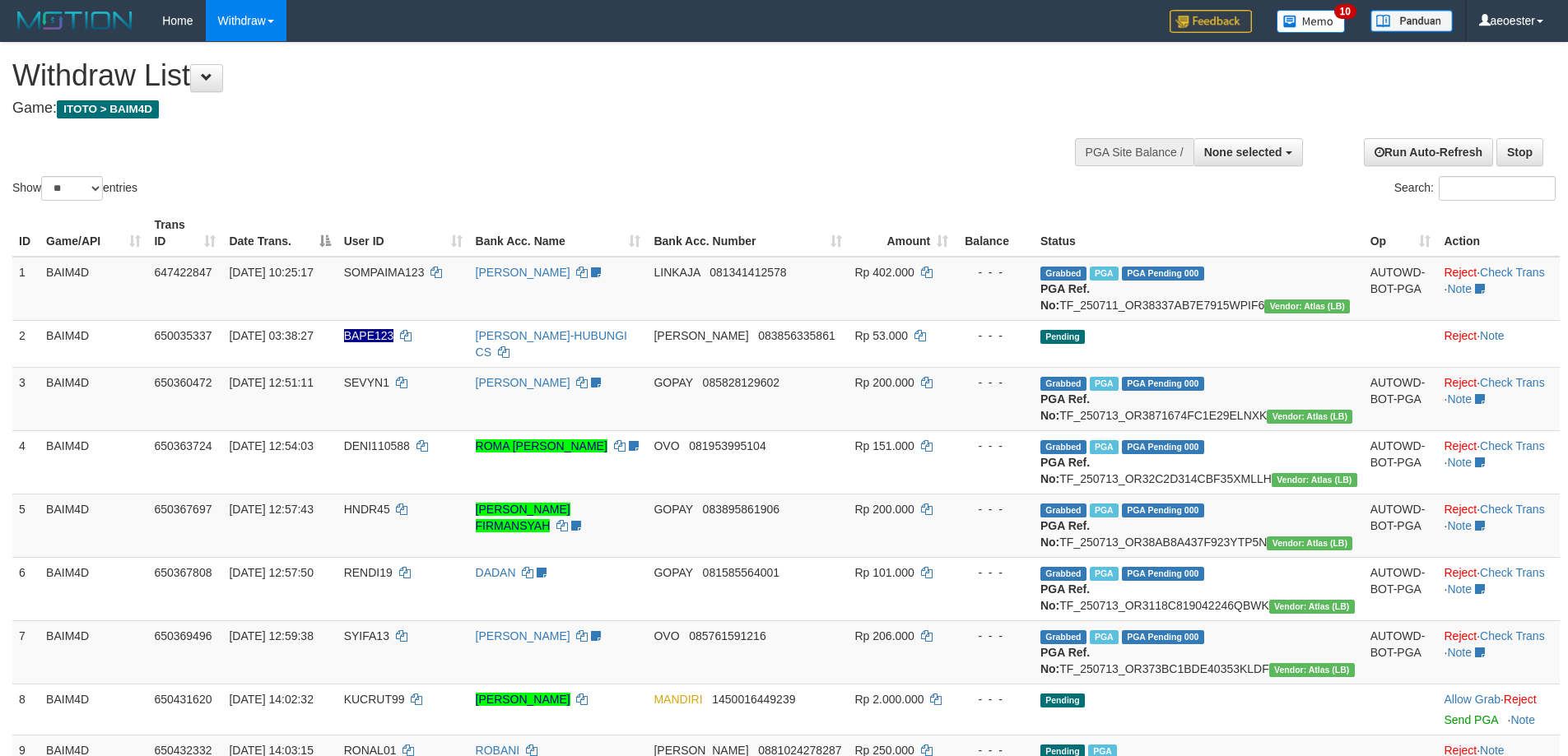 select 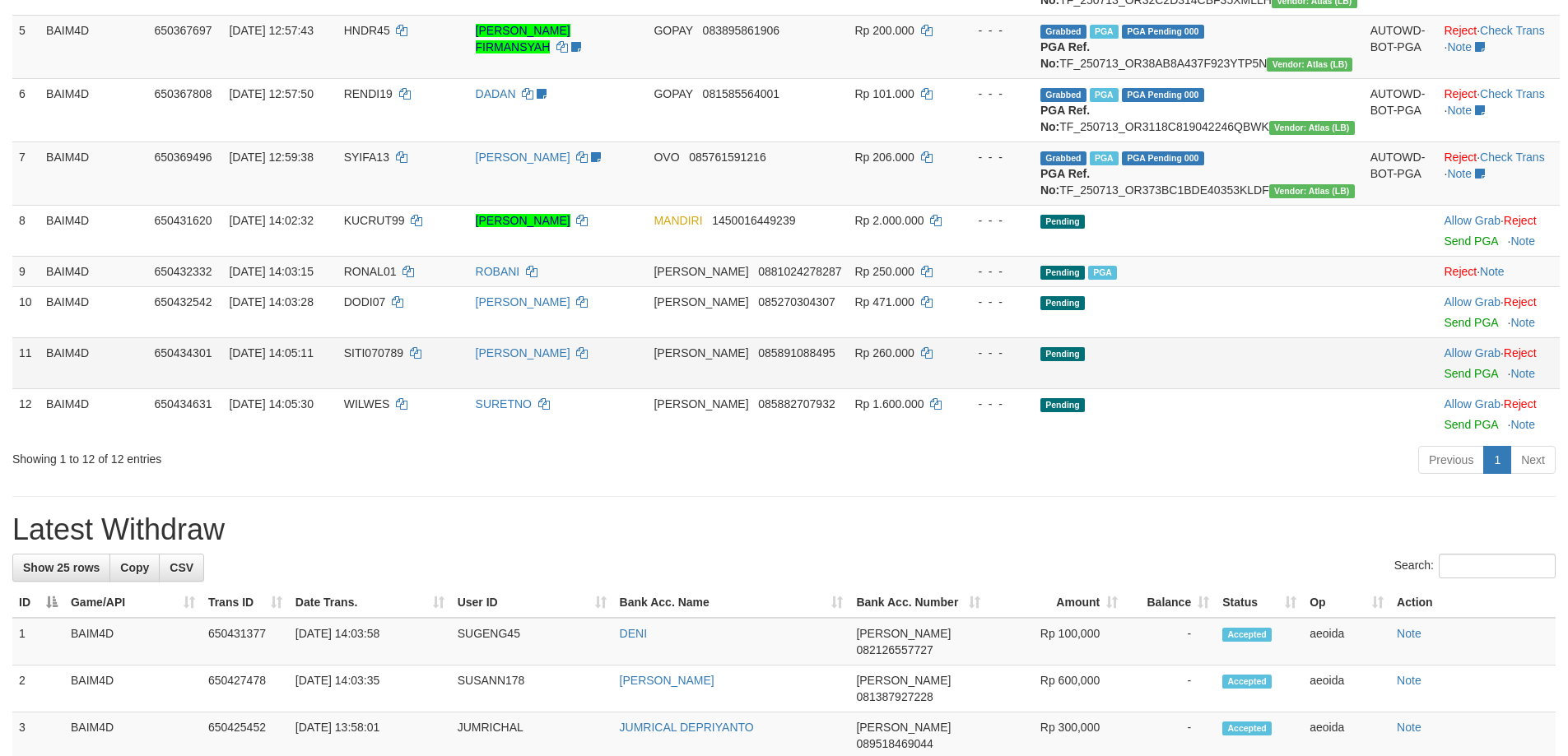 scroll, scrollTop: 494, scrollLeft: 0, axis: vertical 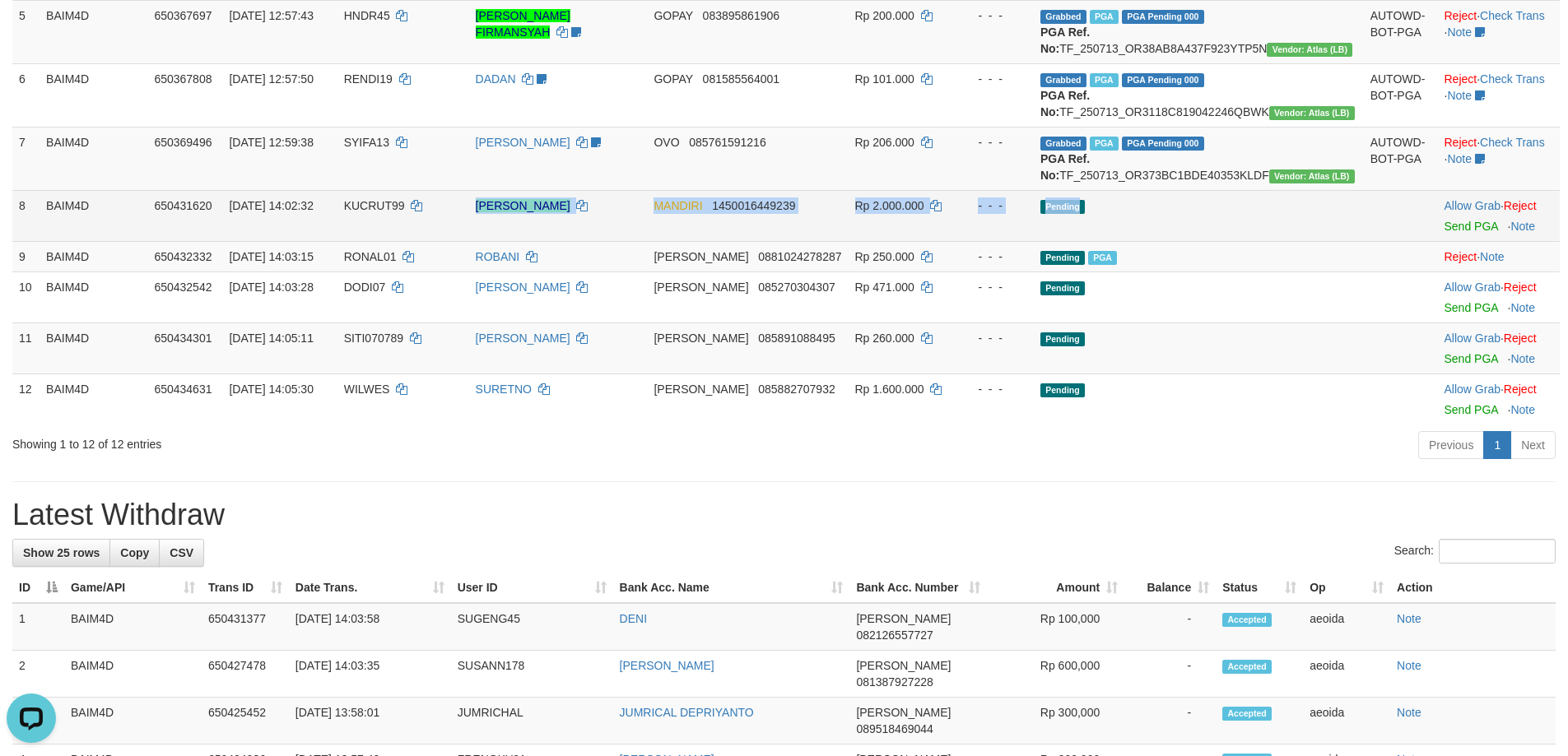 drag, startPoint x: 504, startPoint y: 276, endPoint x: 1380, endPoint y: 277, distance: 876.0006 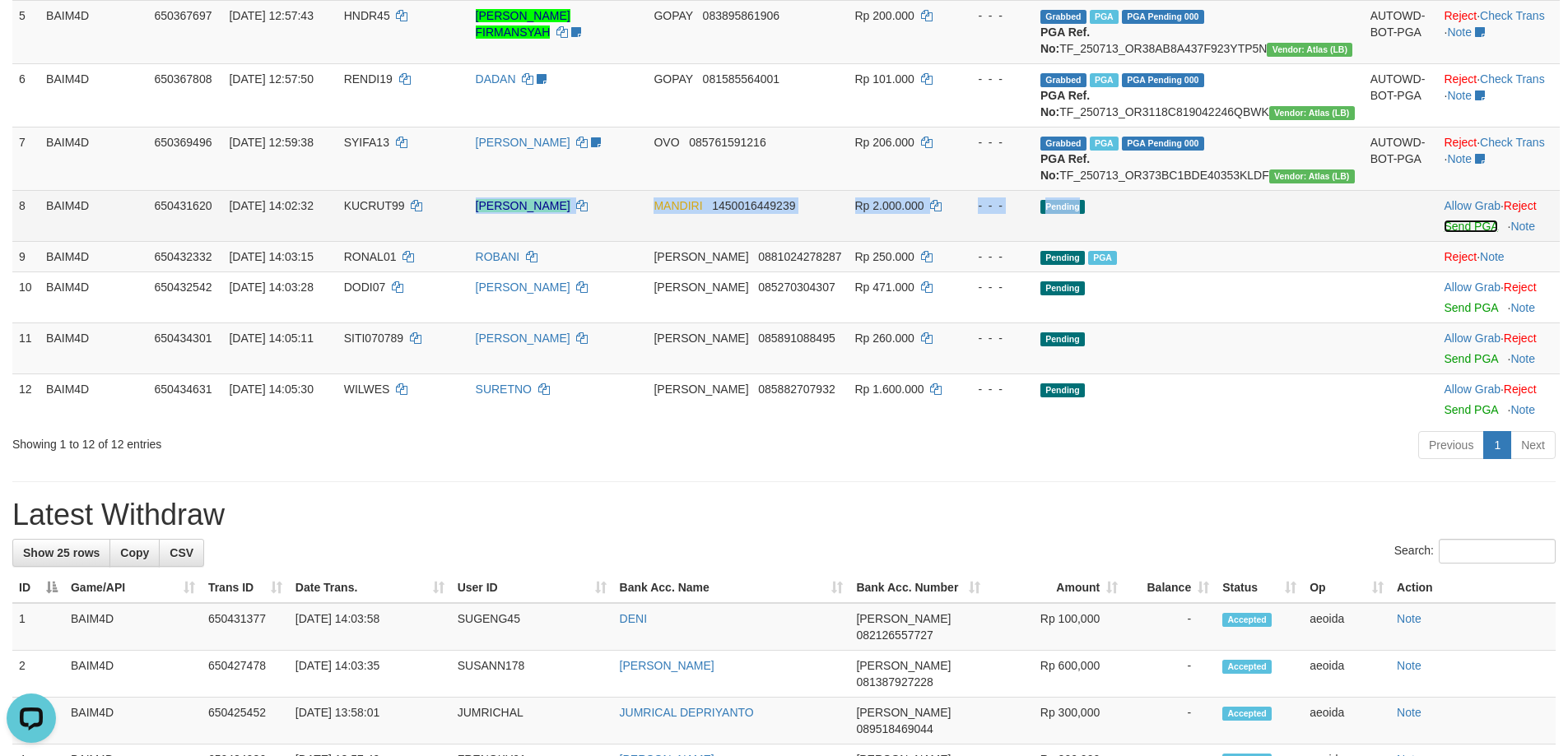 click on "Send PGA" at bounding box center [1470, 226] 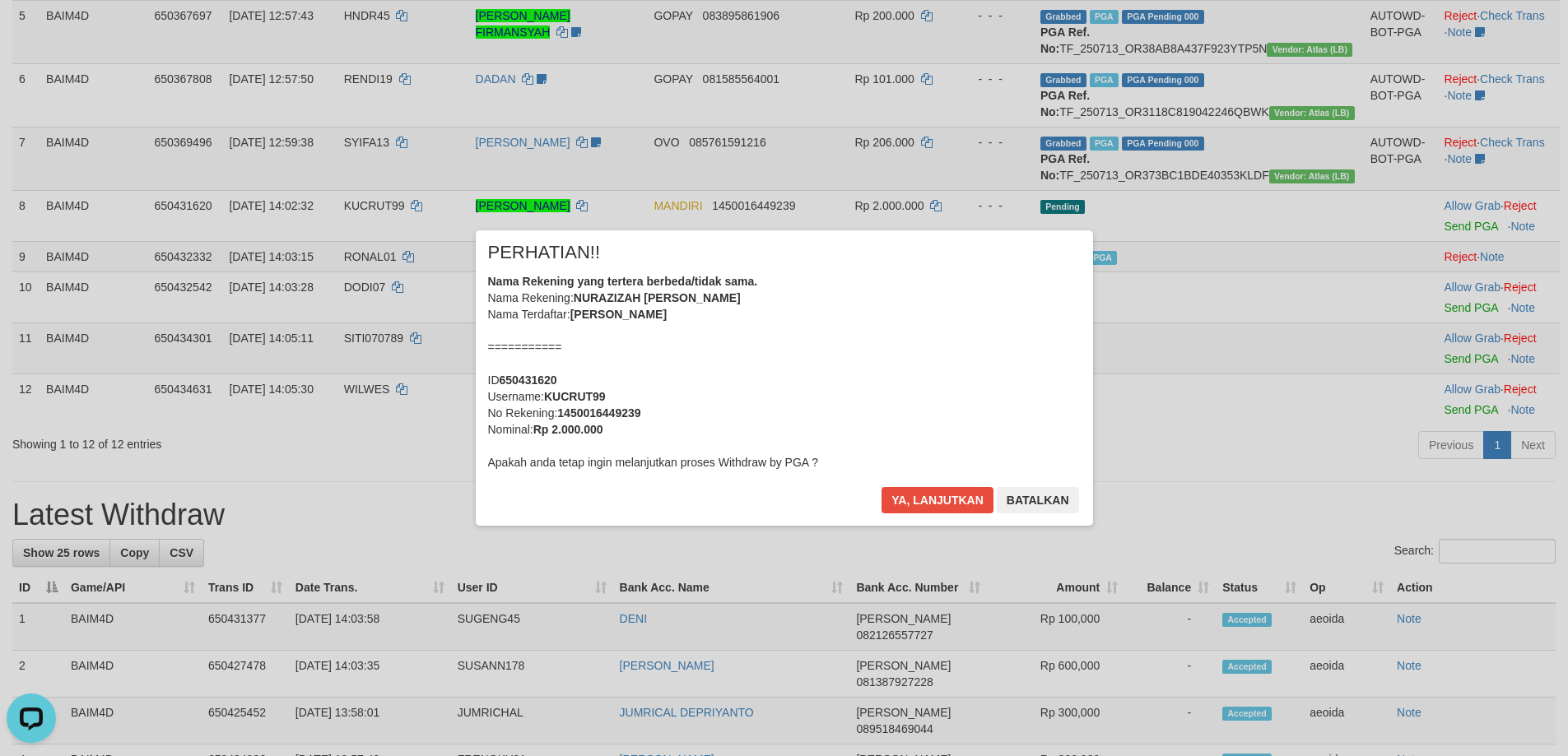click on "× PERHATIAN!! Nama Rekening yang tertera berbeda/tidak sama. Nama Rekening:  NURAZIZAH HANUN NAFI Nama Terdaftar:  NUR AZIZAH HANUN NAFIAH =========== ID  650431620 Username:  KUCRUT99 No Rekening:  1450016449239 Nominal:  Rp 2.000.000 Apakah anda tetap ingin melanjutkan proses Withdraw by PGA ? Ya, lanjutkan Batalkan" at bounding box center (784, 378) 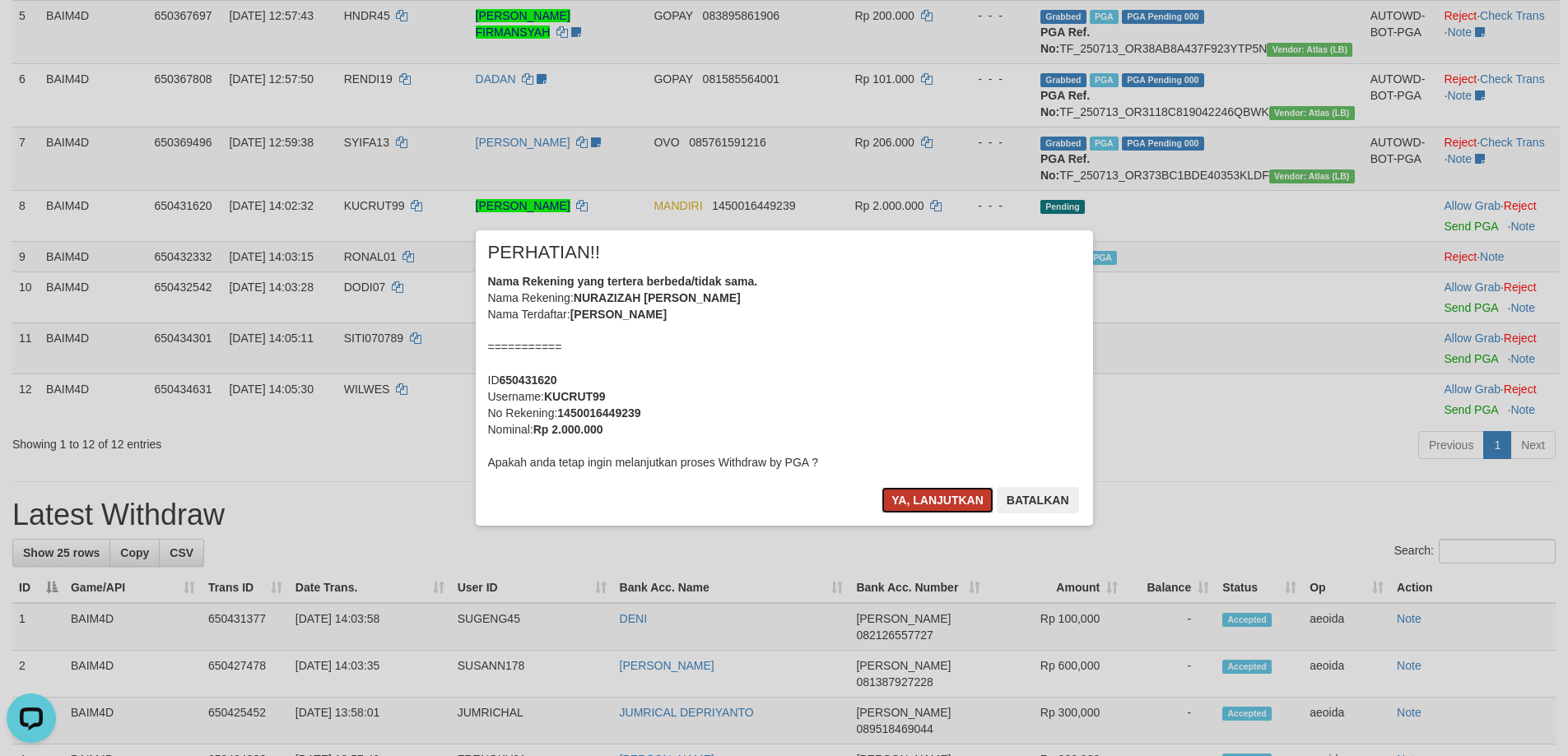 click on "Ya, lanjutkan" at bounding box center [938, 500] 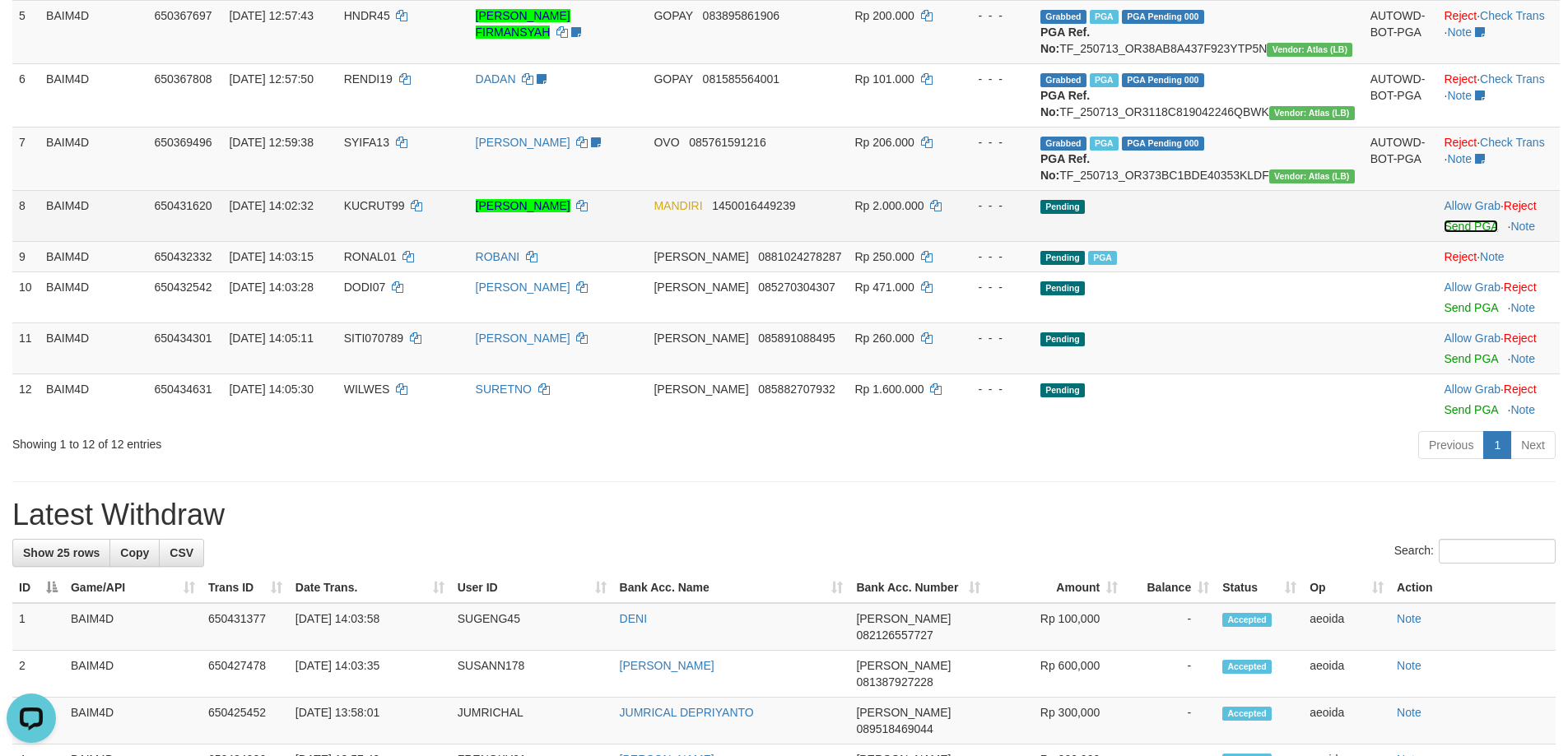 click on "Send PGA" at bounding box center (1470, 226) 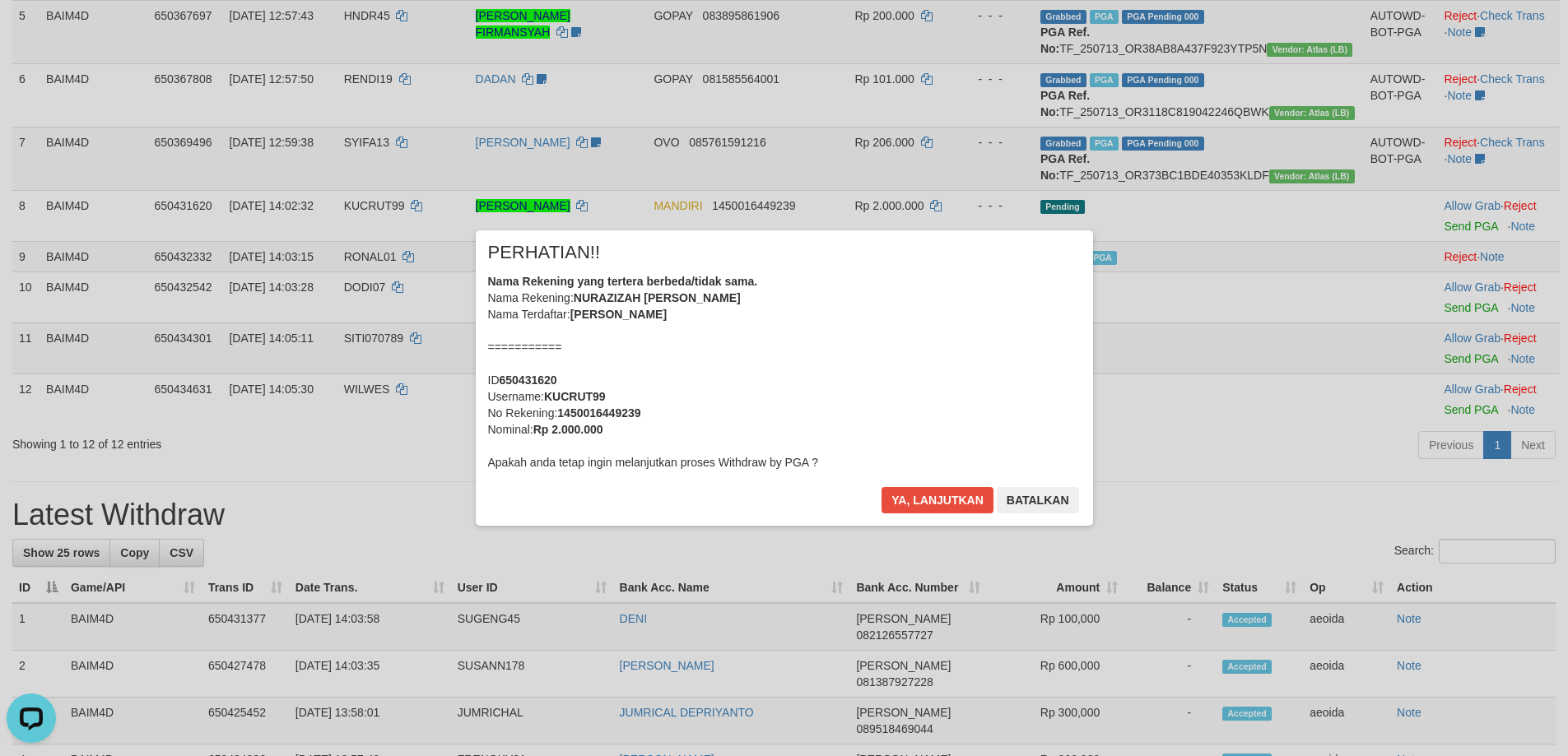 scroll, scrollTop: 411, scrollLeft: 0, axis: vertical 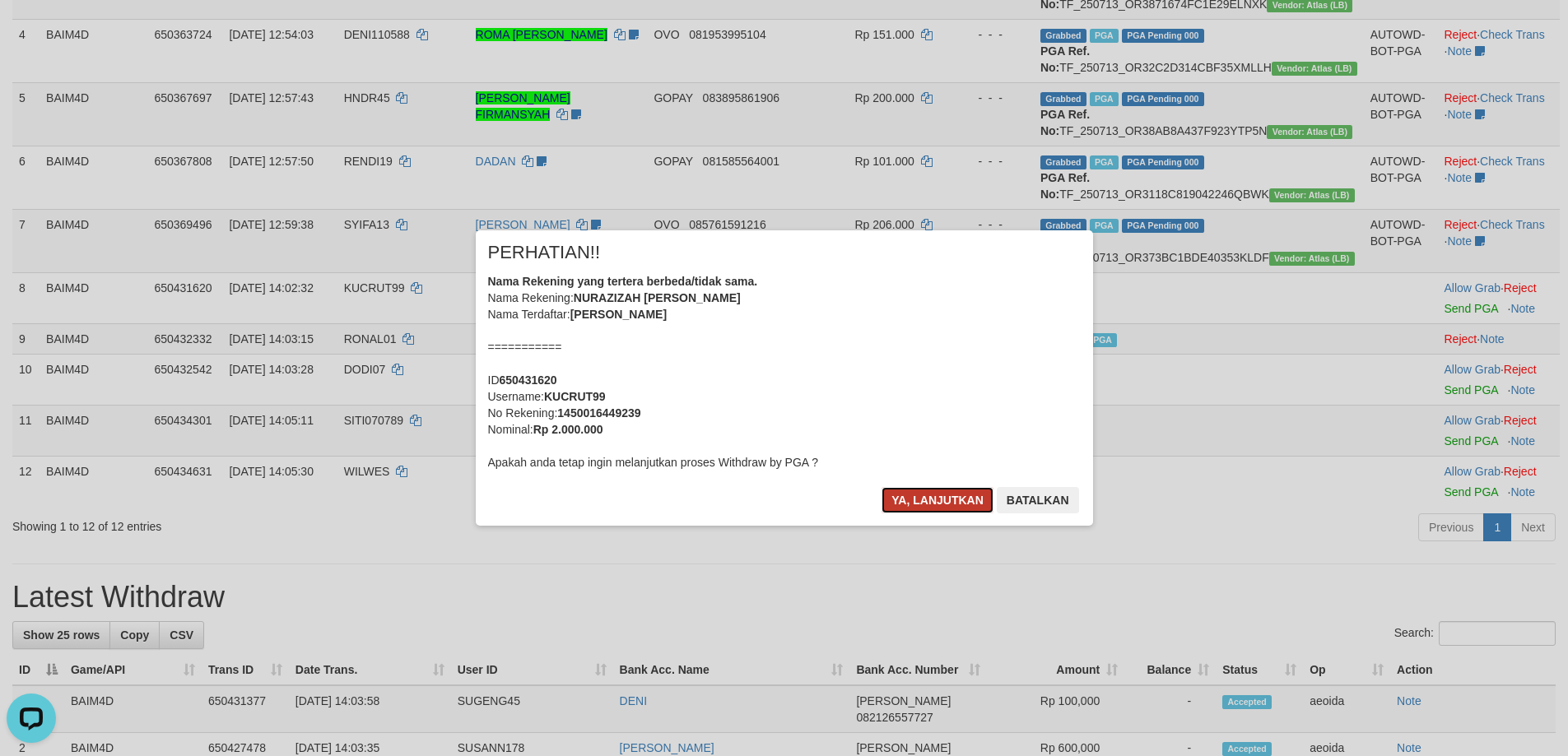 click on "Ya, lanjutkan" at bounding box center [938, 500] 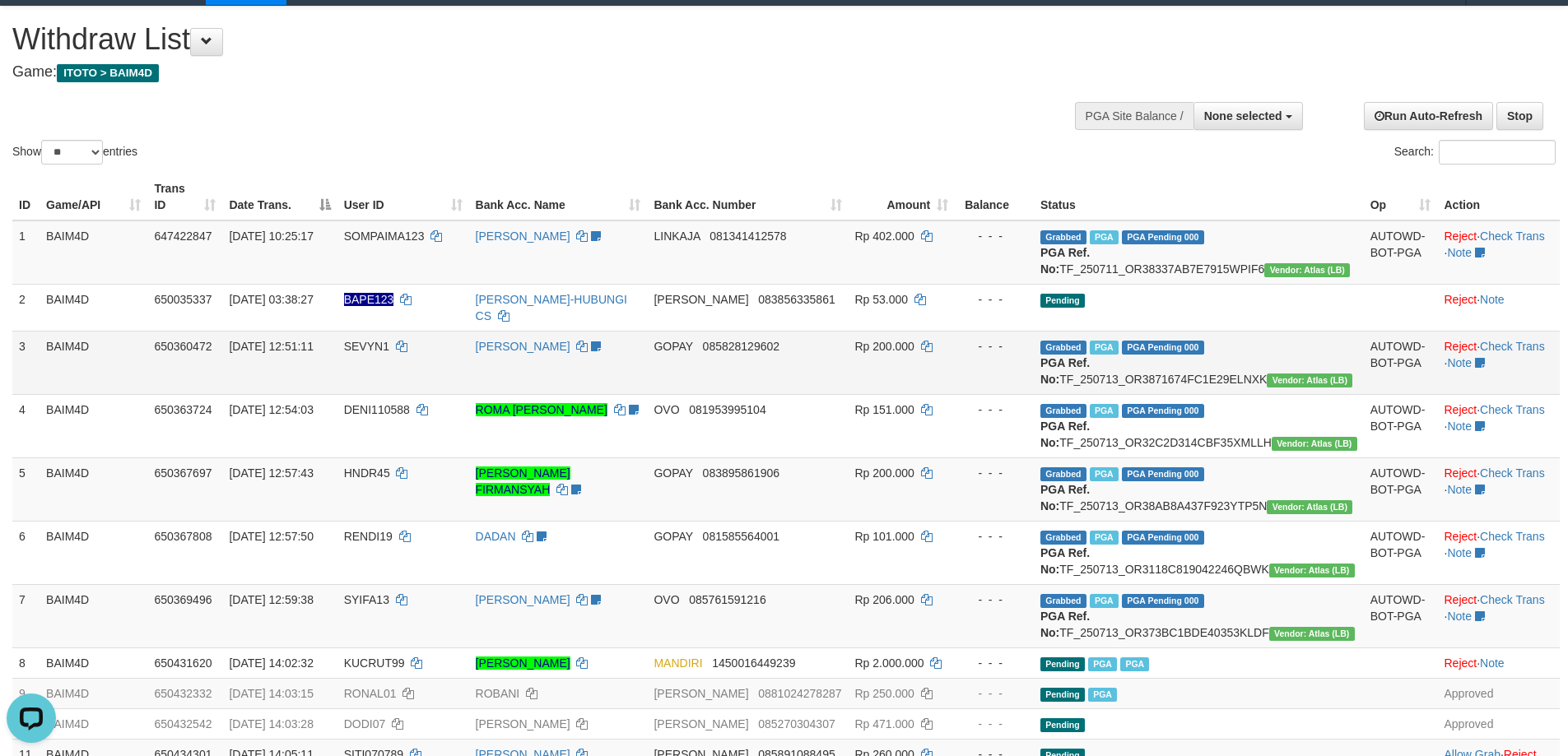 scroll, scrollTop: 0, scrollLeft: 0, axis: both 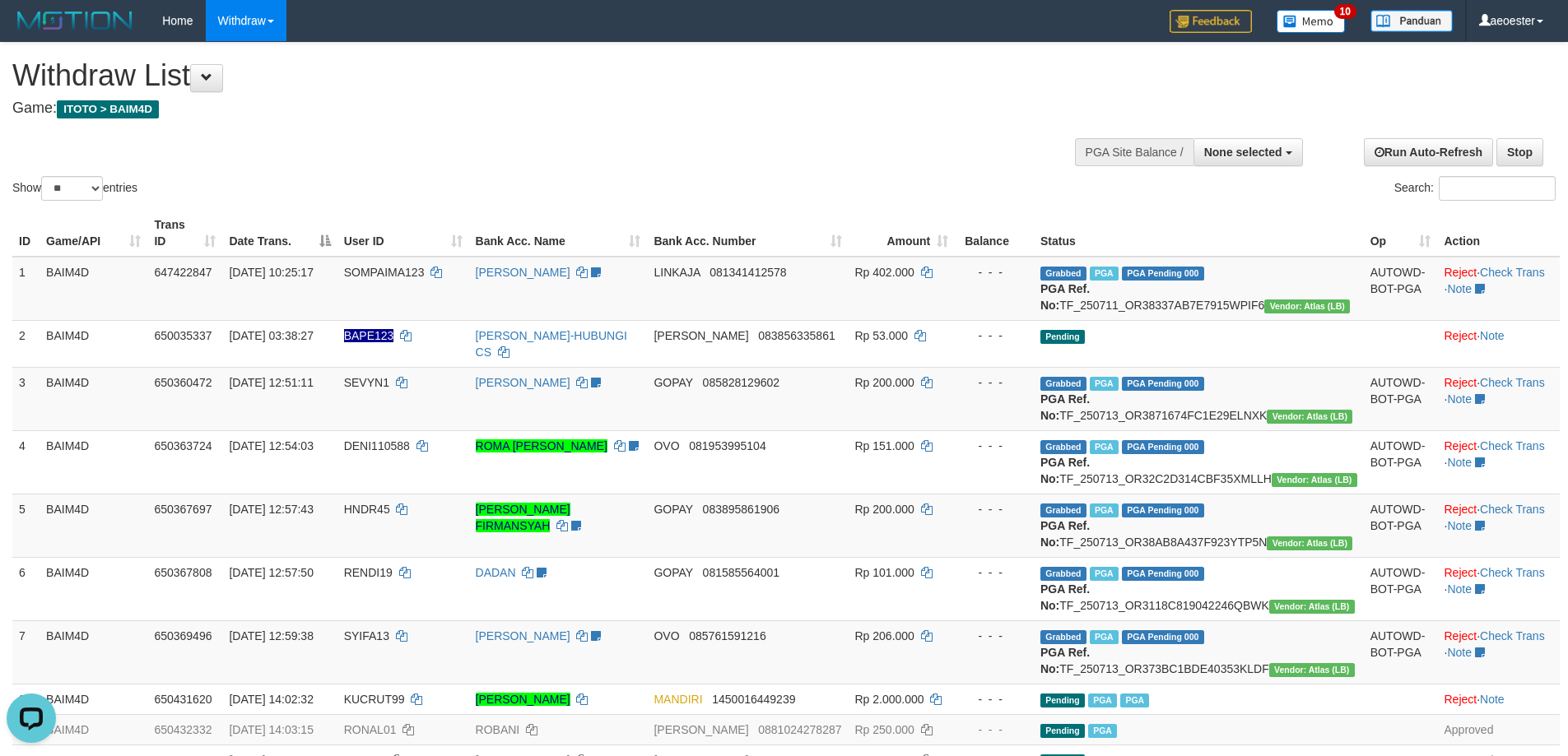 click on "Show  ** ** ** ***  entries Search:" at bounding box center (784, 123) 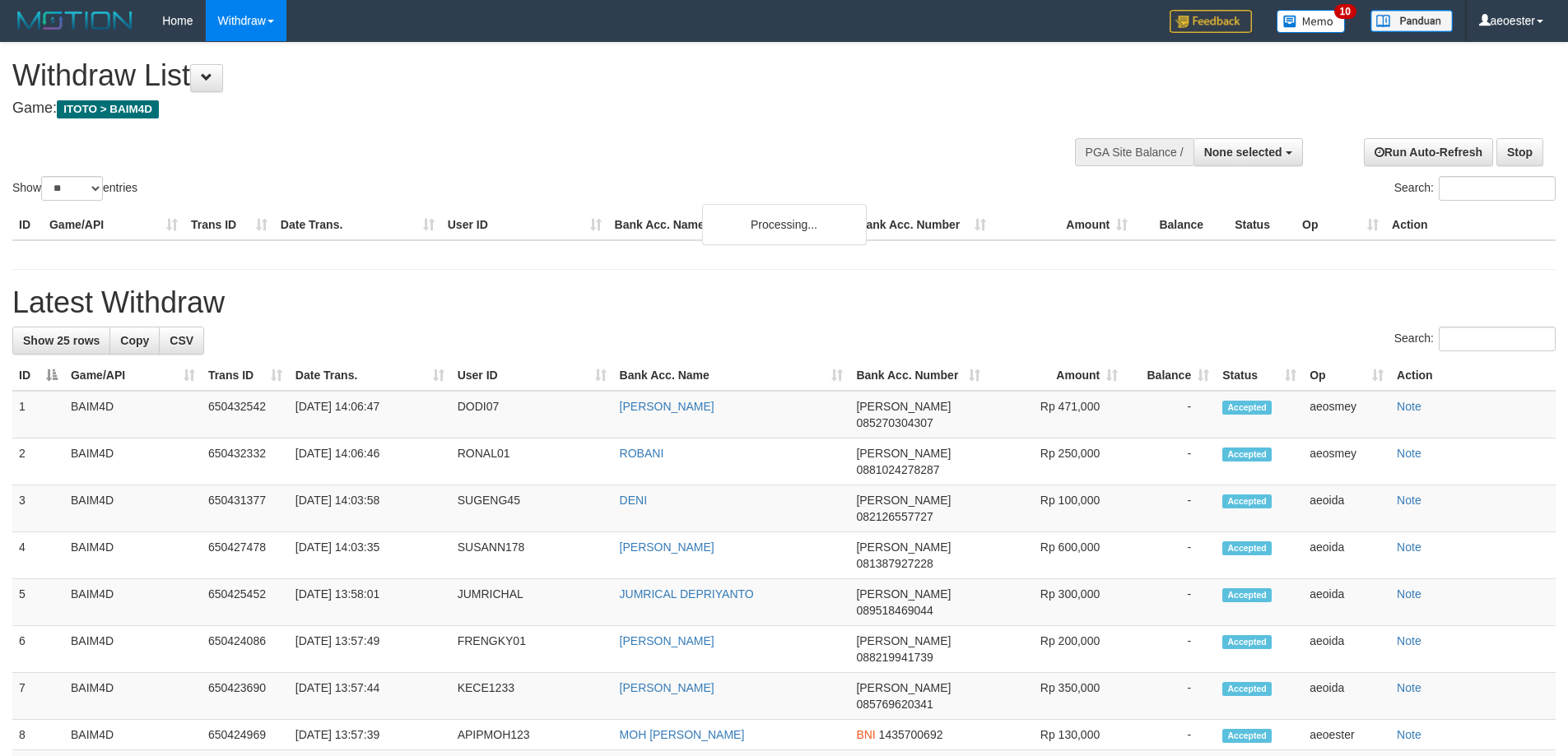 select 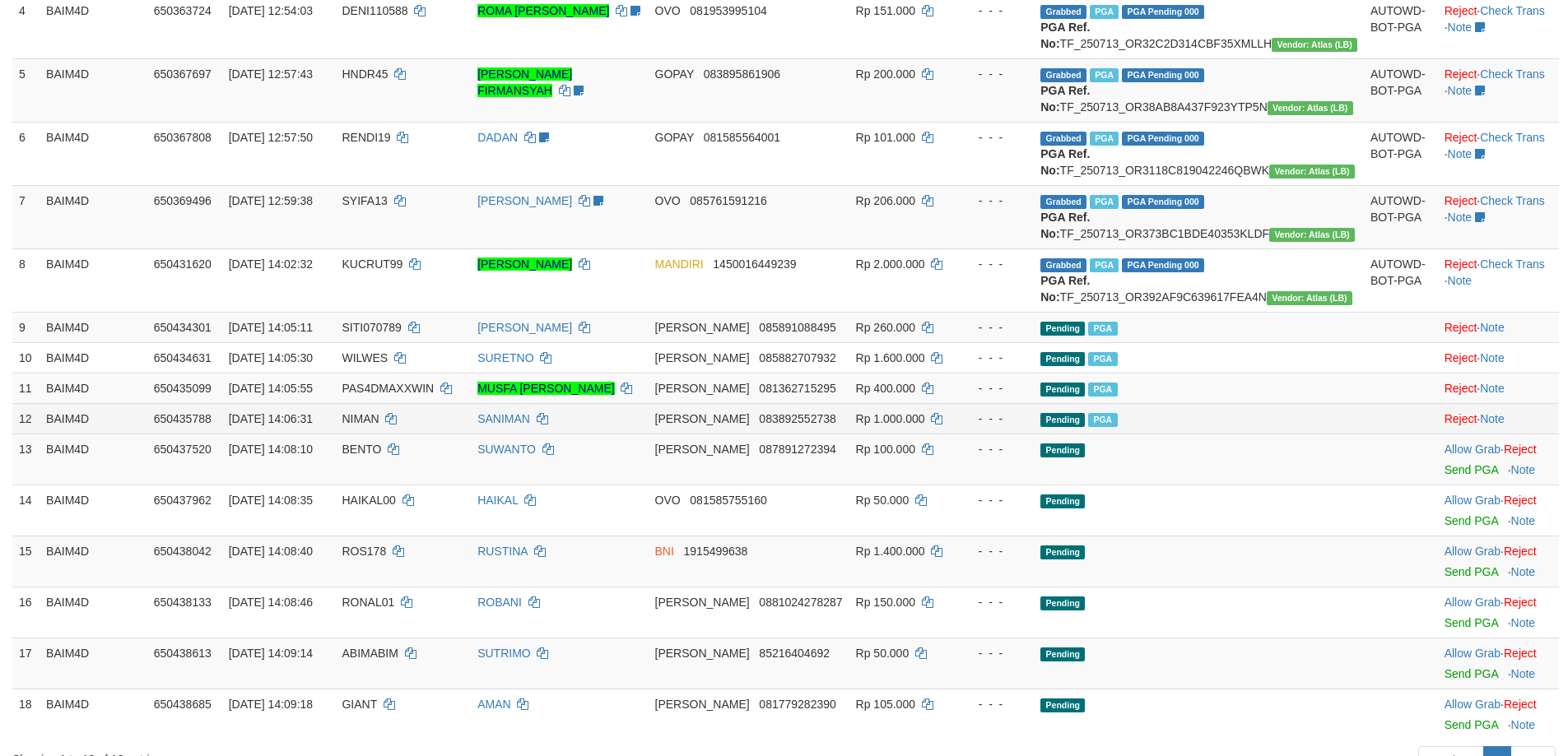 scroll, scrollTop: 494, scrollLeft: 0, axis: vertical 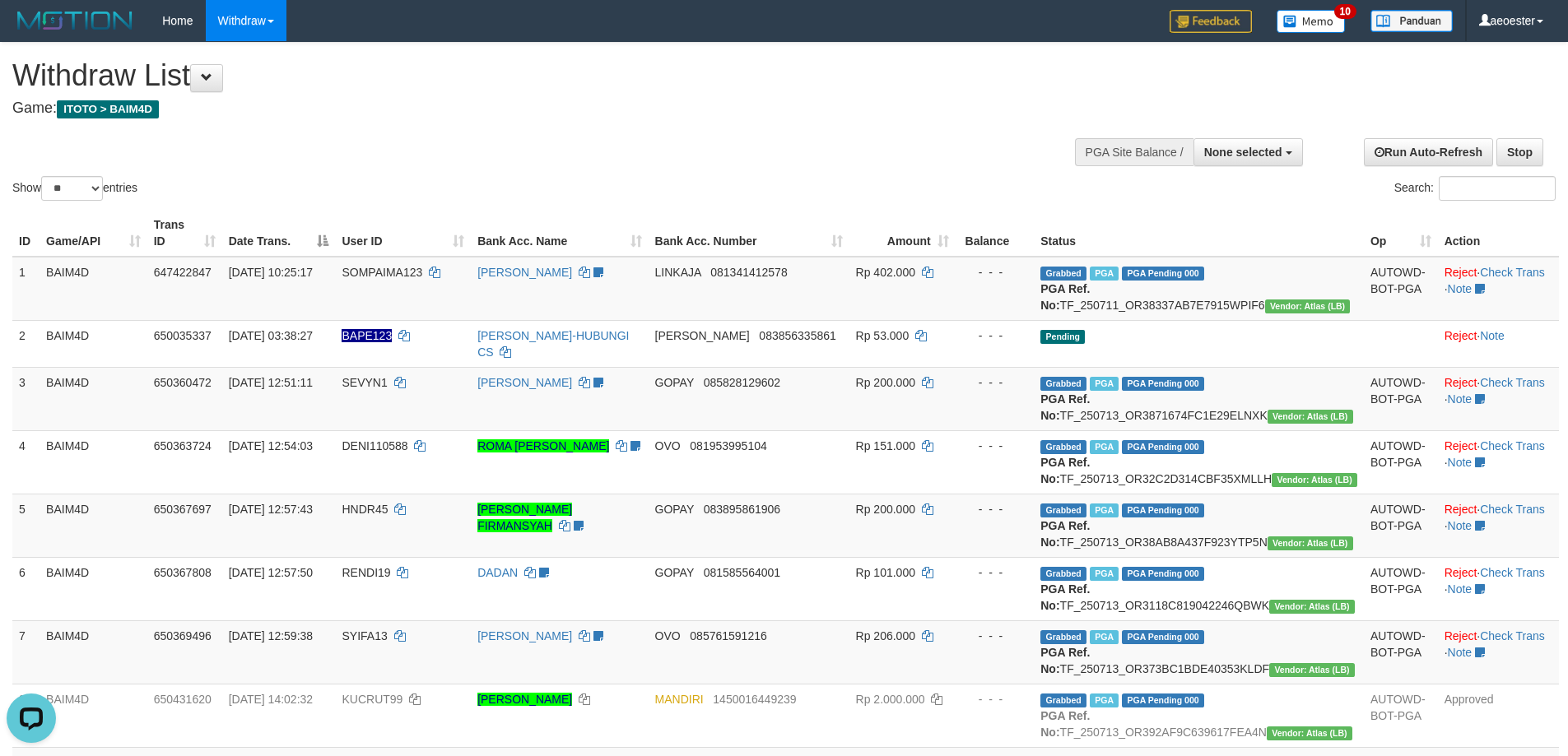 click on "Show  ** ** ** ***  entries Search:" at bounding box center [784, 123] 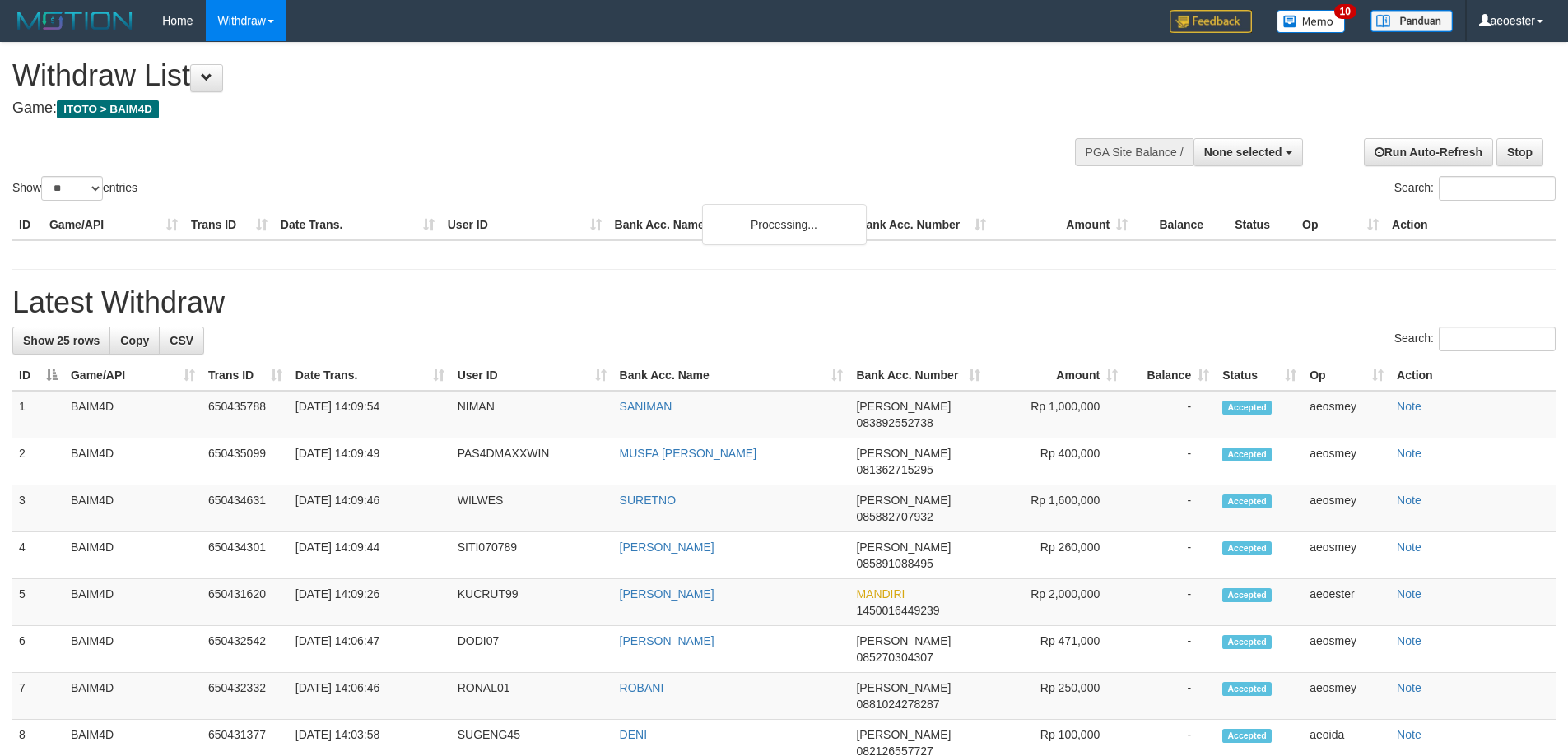 select 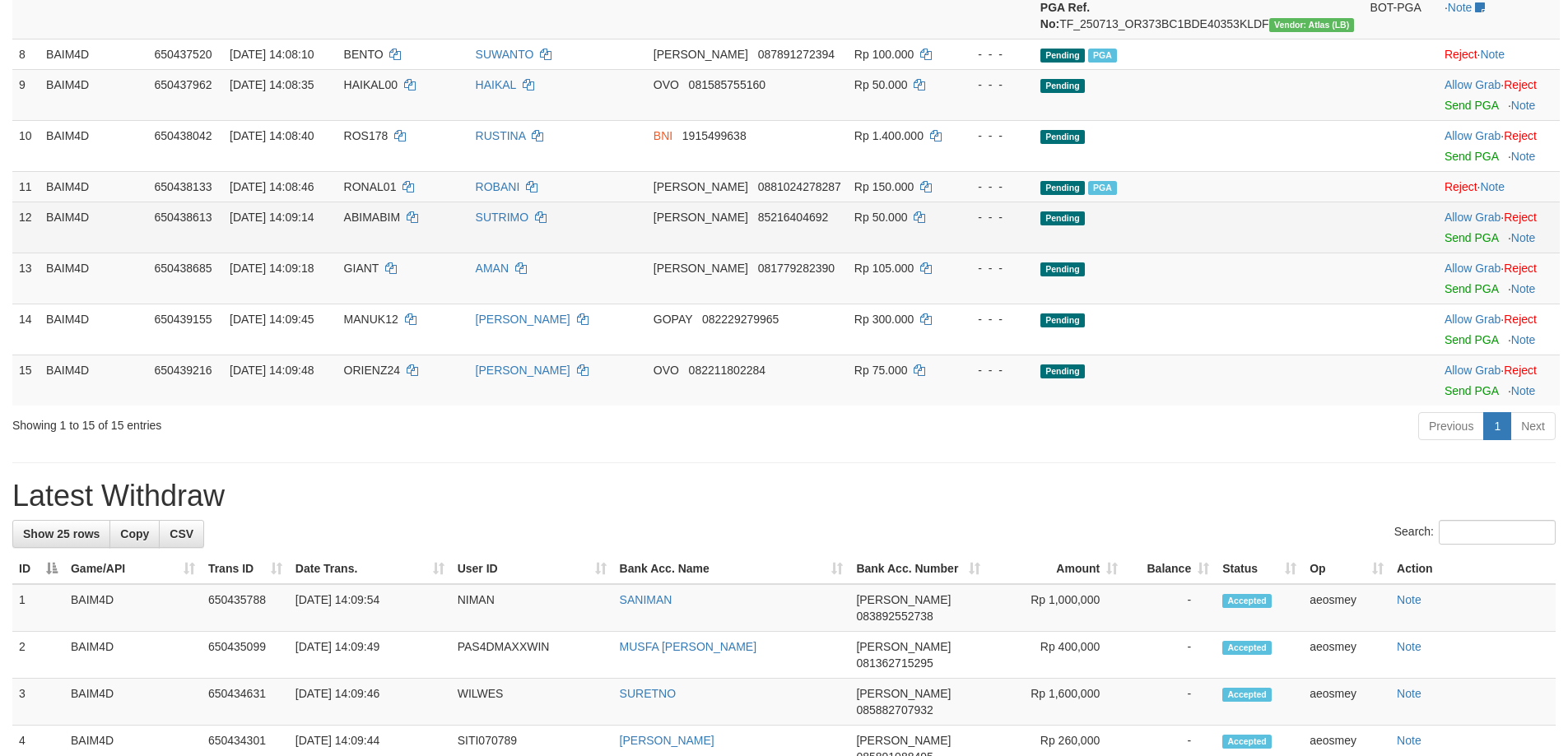 scroll, scrollTop: 494, scrollLeft: 0, axis: vertical 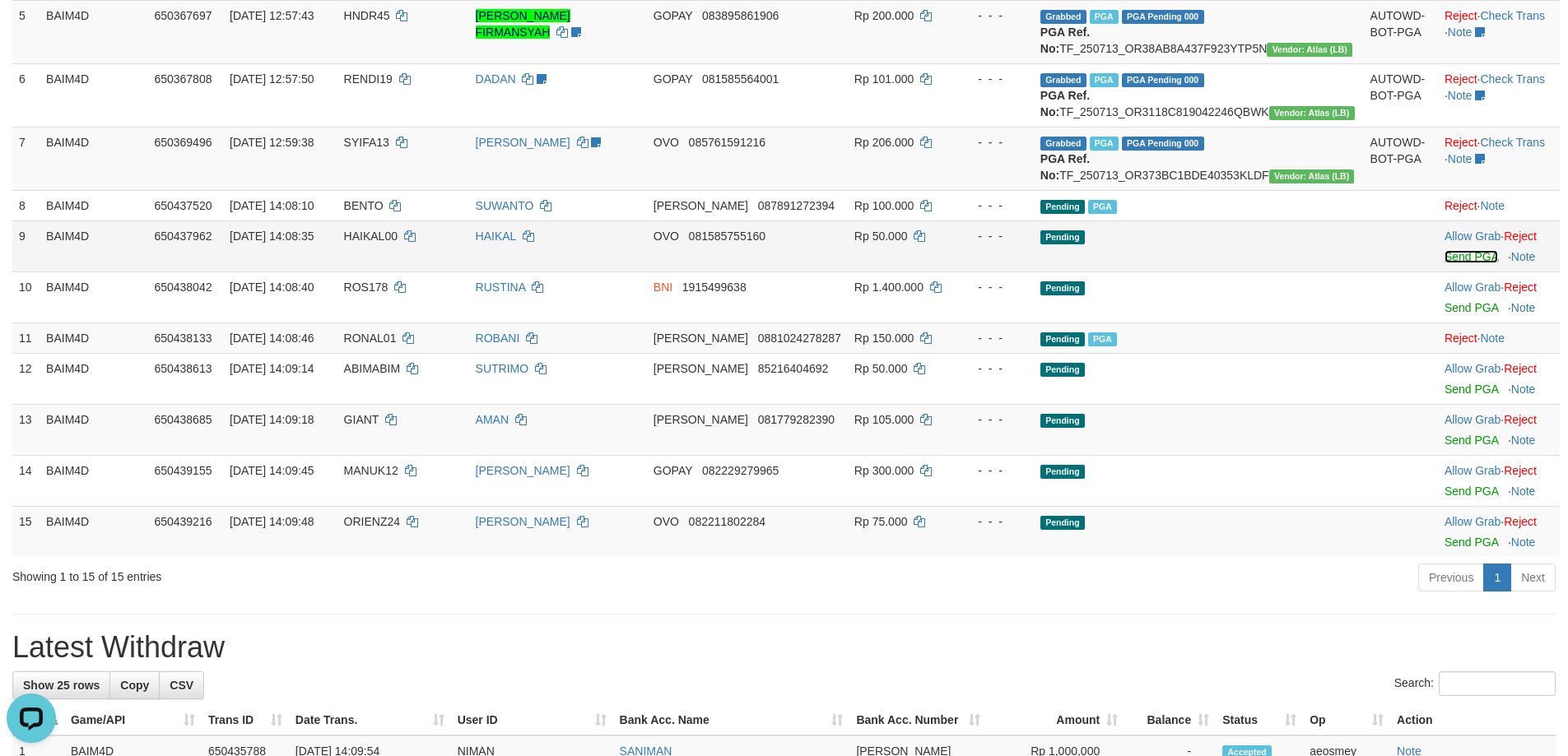 click on "Send PGA" at bounding box center [1471, 257] 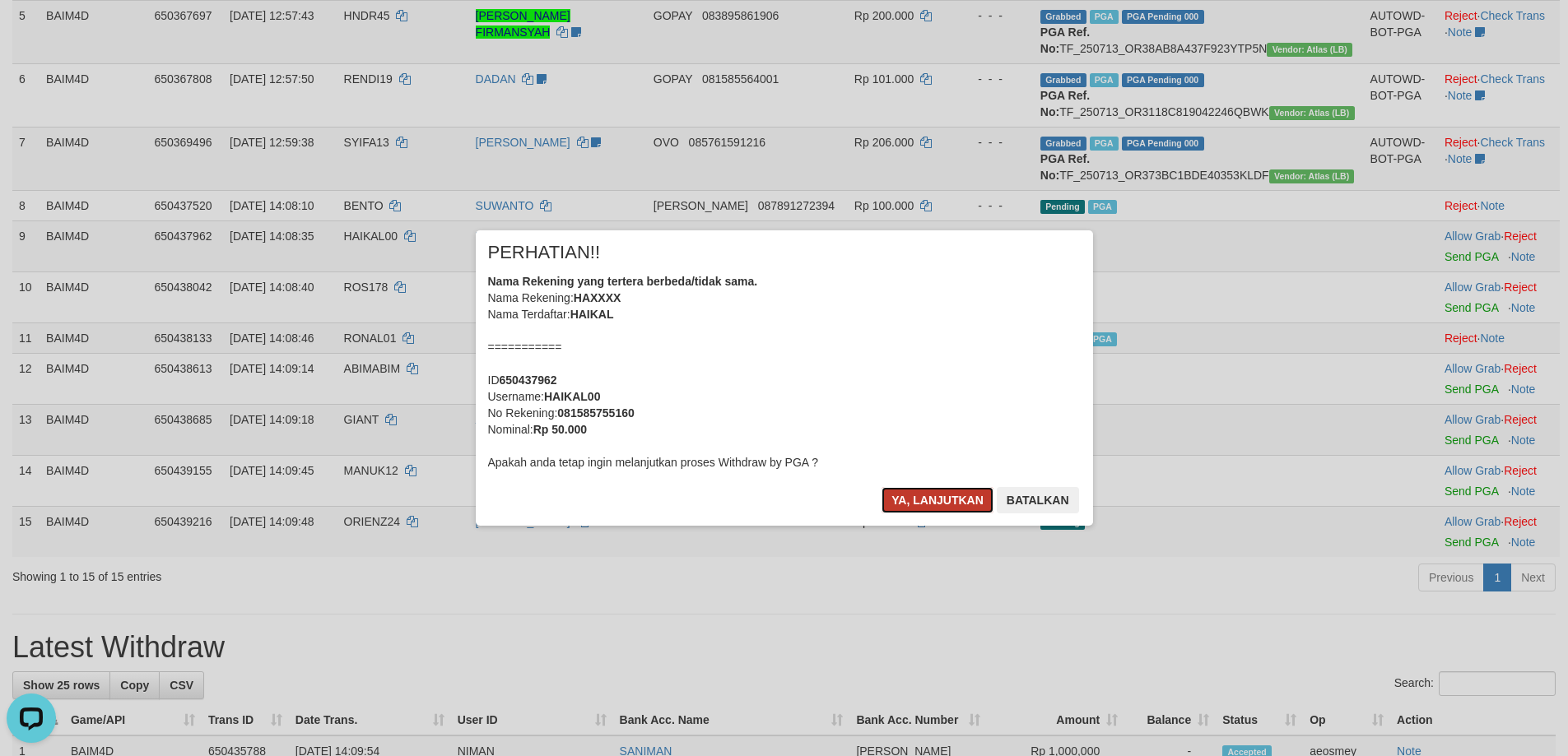click on "Ya, lanjutkan" at bounding box center [938, 500] 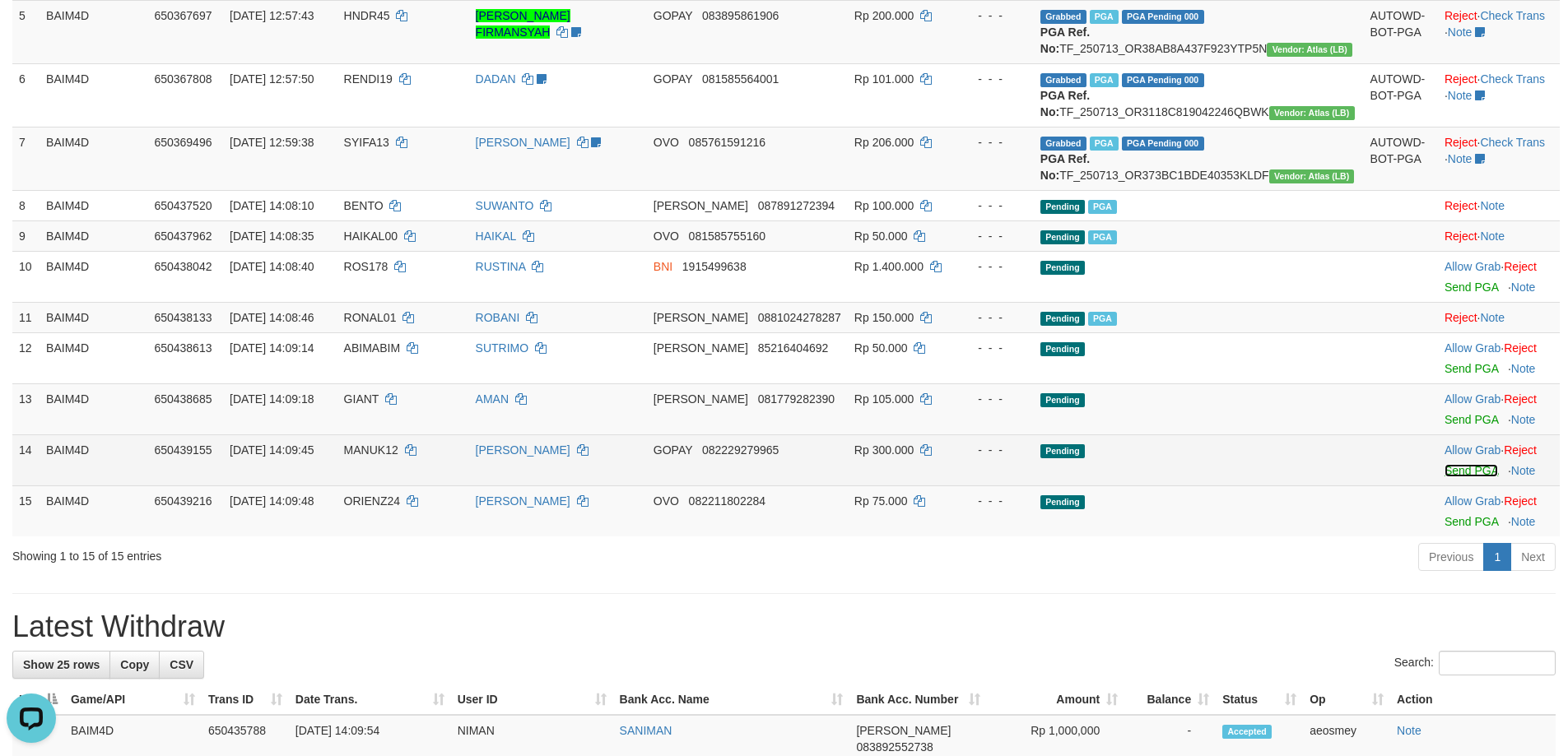 click on "Send PGA" at bounding box center (1471, 471) 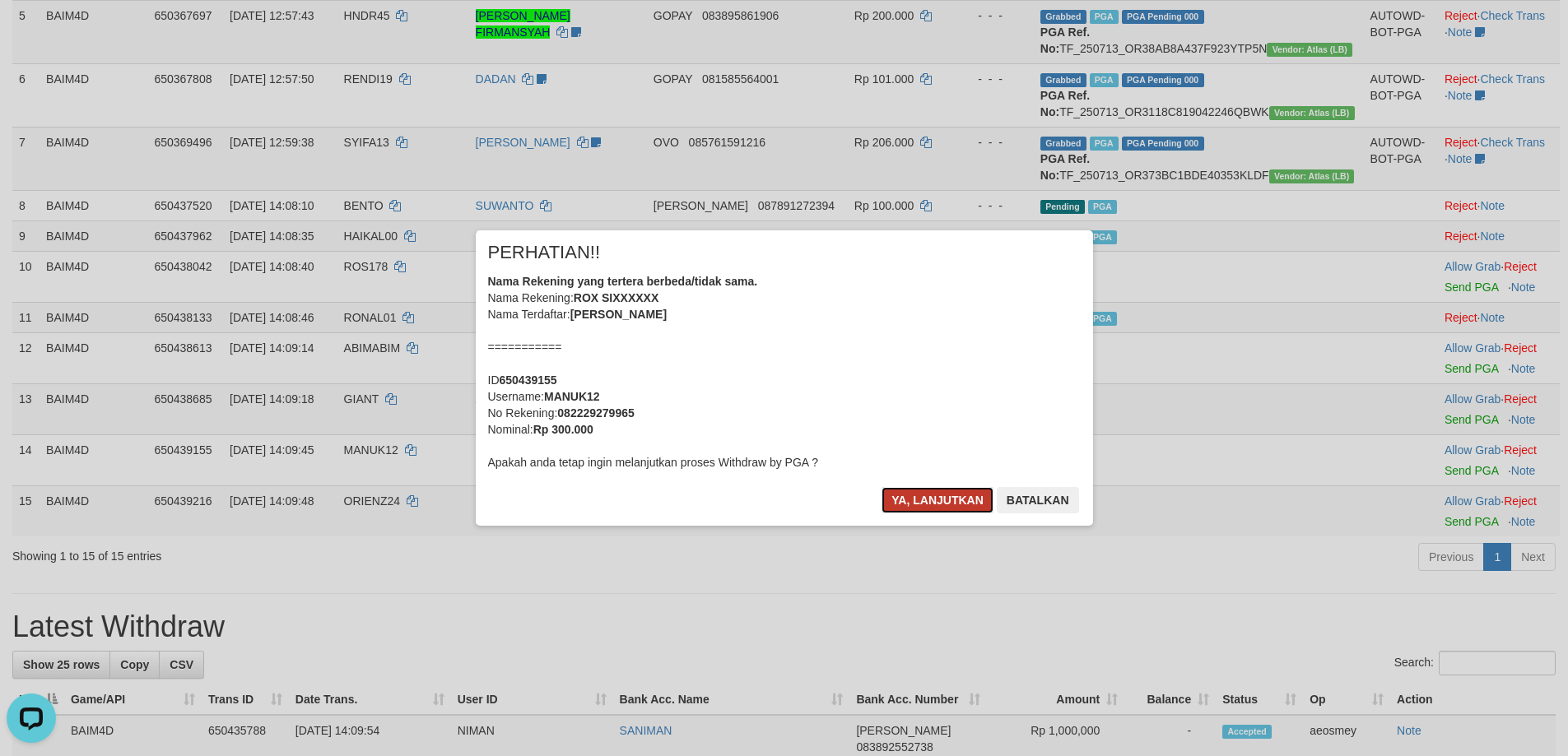 click on "Ya, lanjutkan" at bounding box center (938, 500) 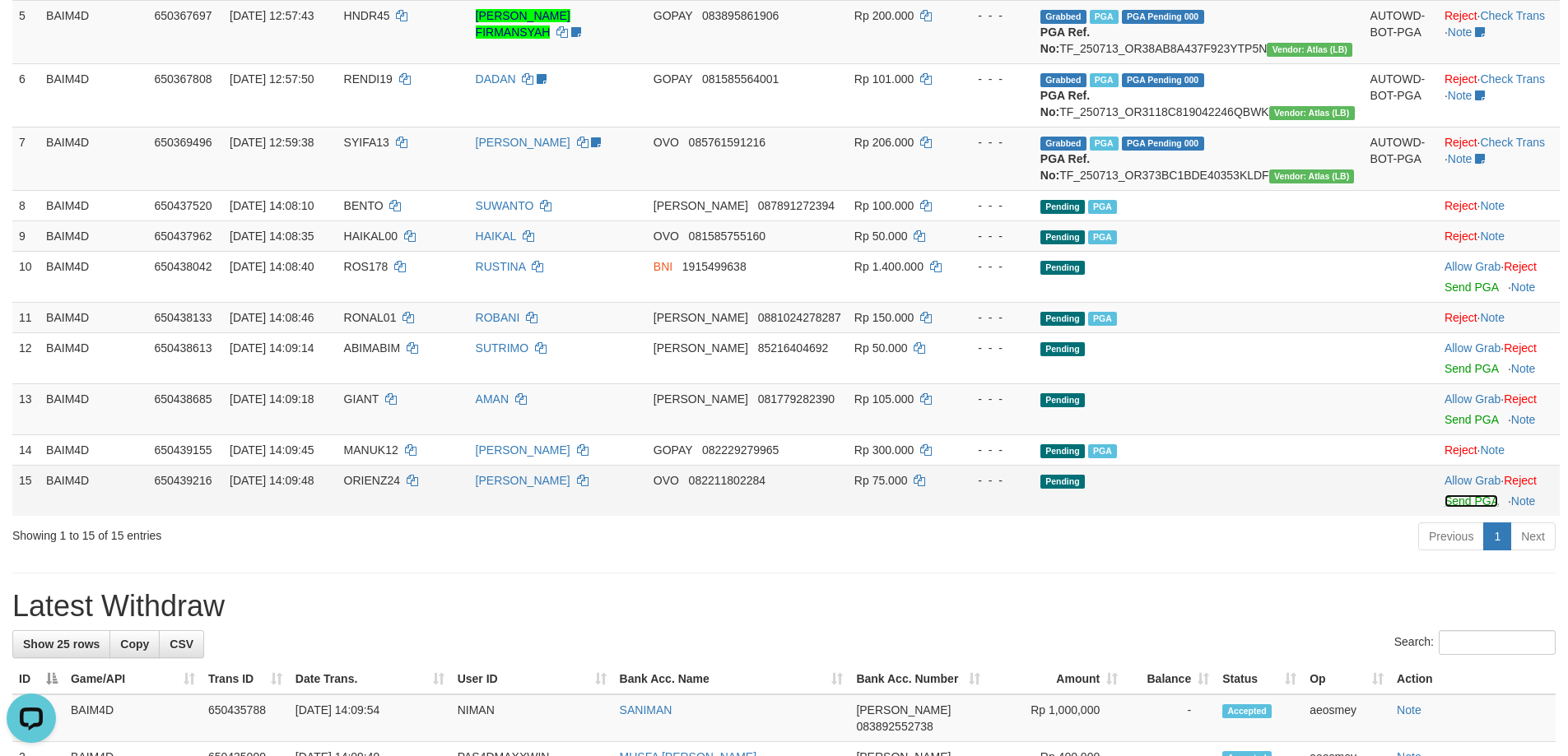 click on "Send PGA" at bounding box center [1471, 501] 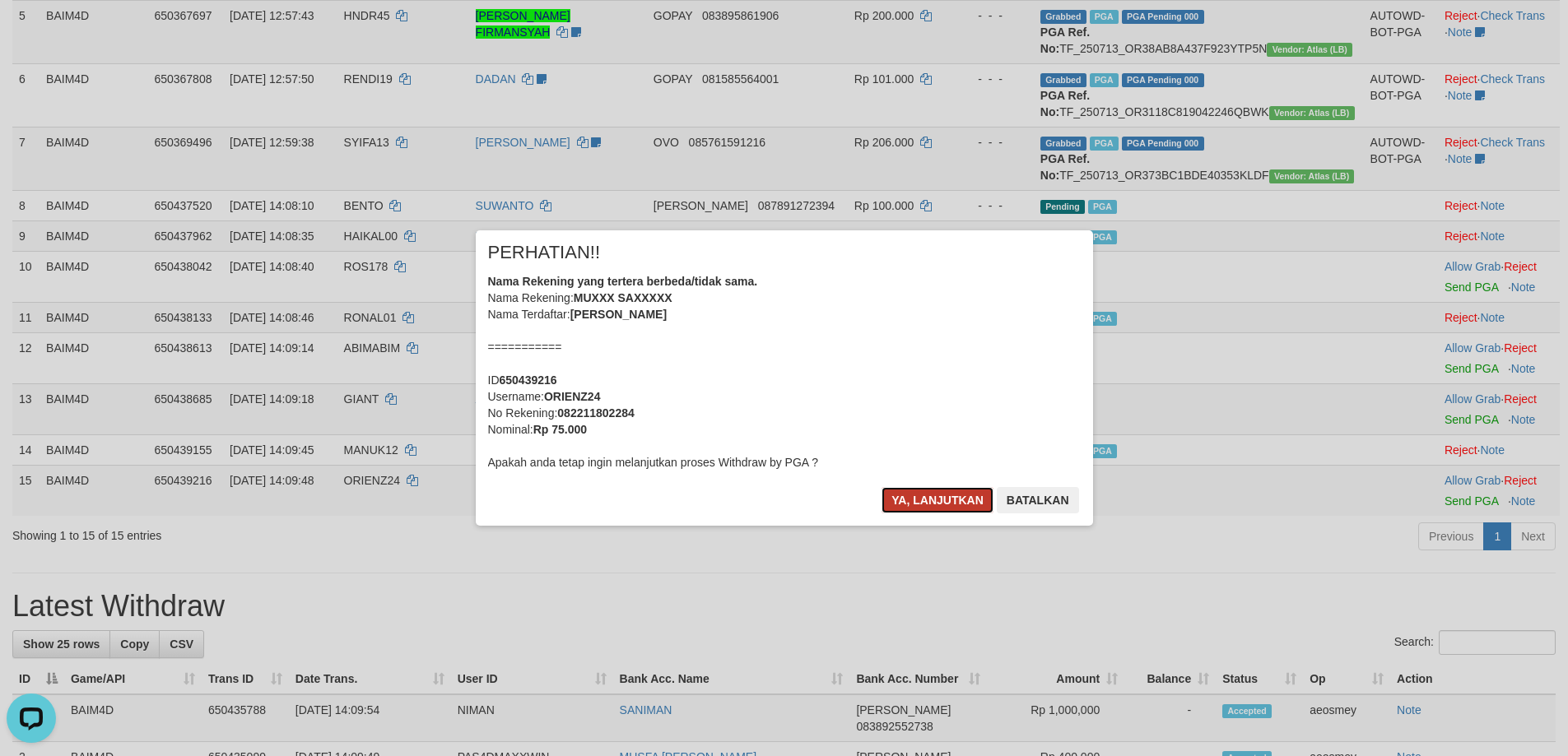 click on "Ya, lanjutkan" at bounding box center (938, 500) 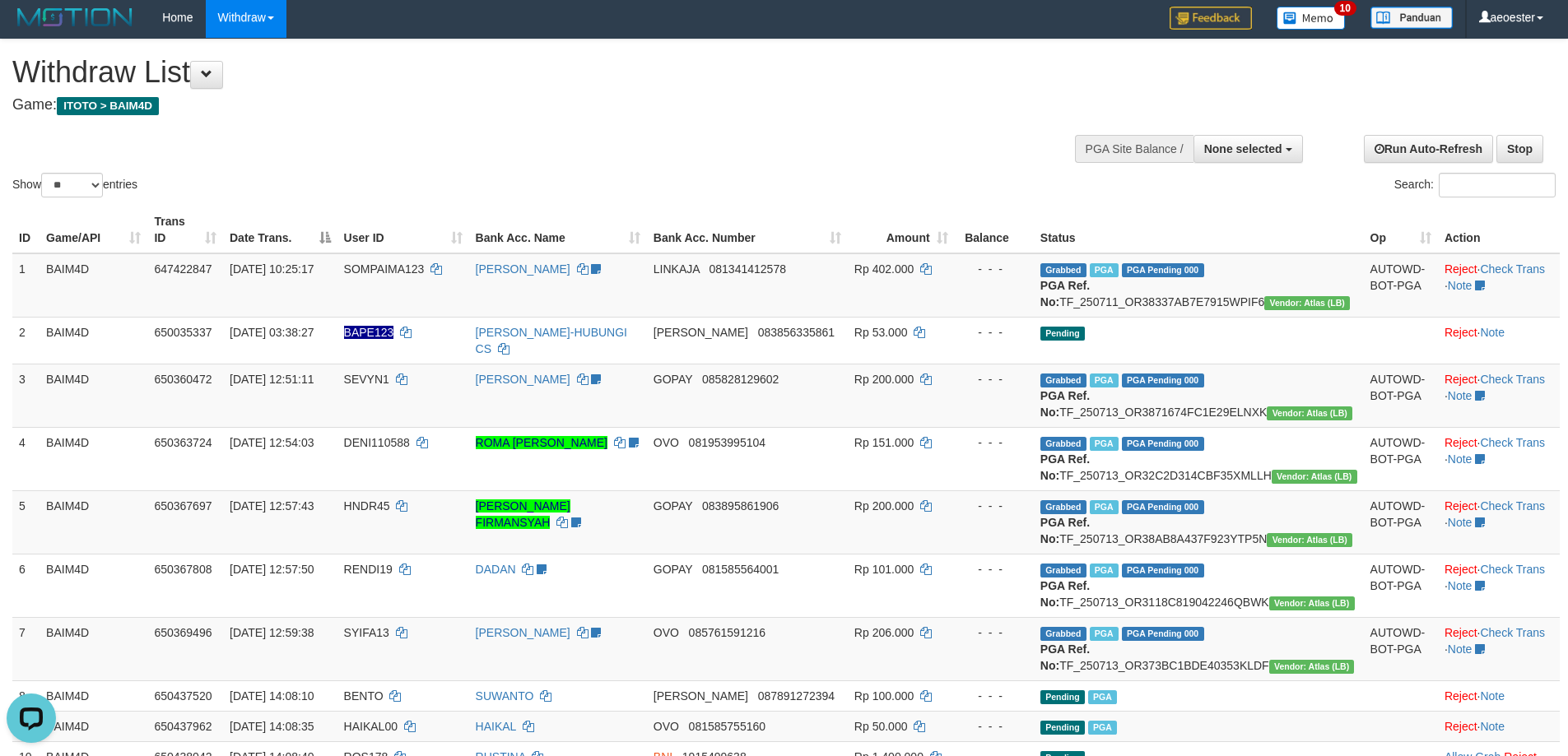 scroll, scrollTop: 0, scrollLeft: 0, axis: both 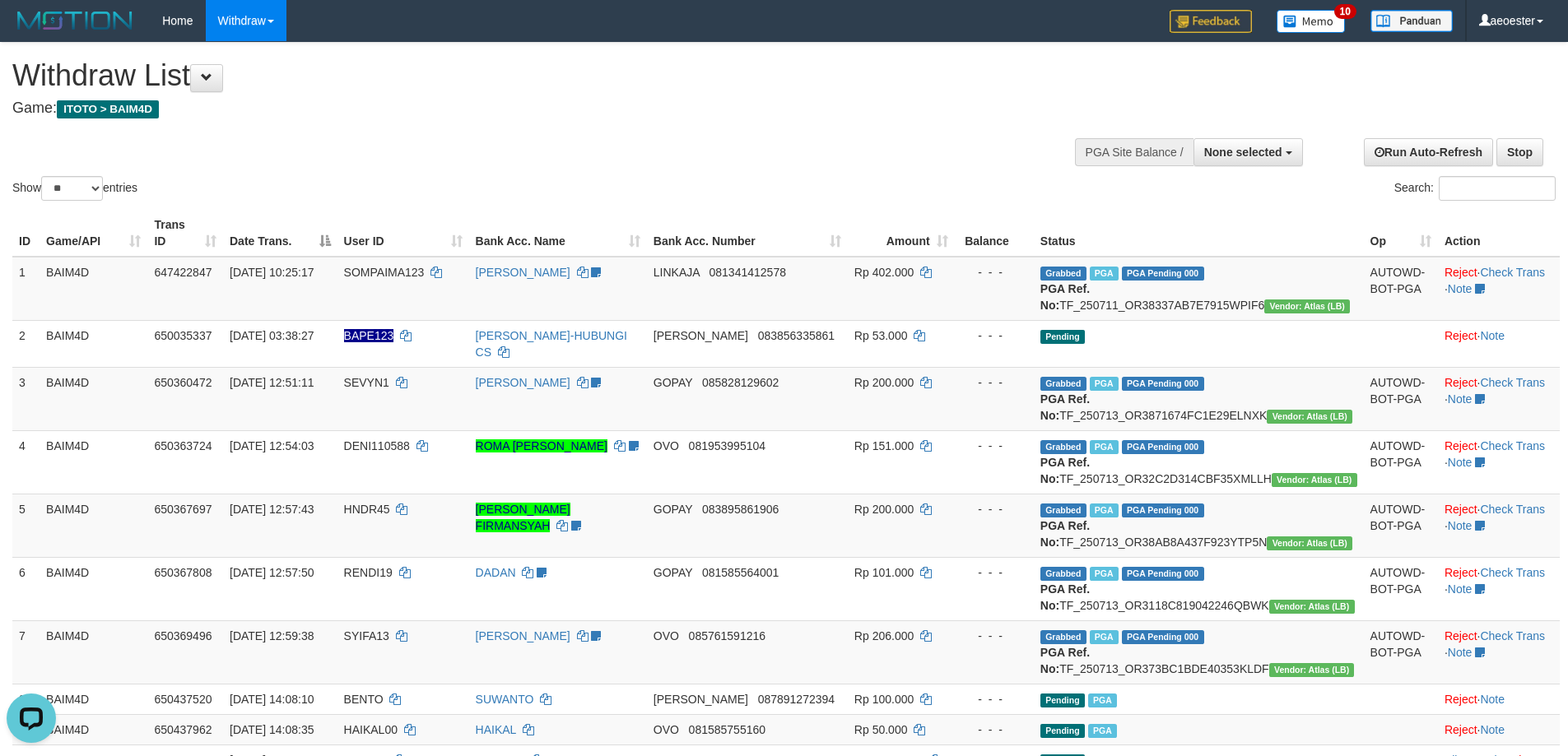 click on "Show  ** ** ** ***  entries Search:" at bounding box center [784, 123] 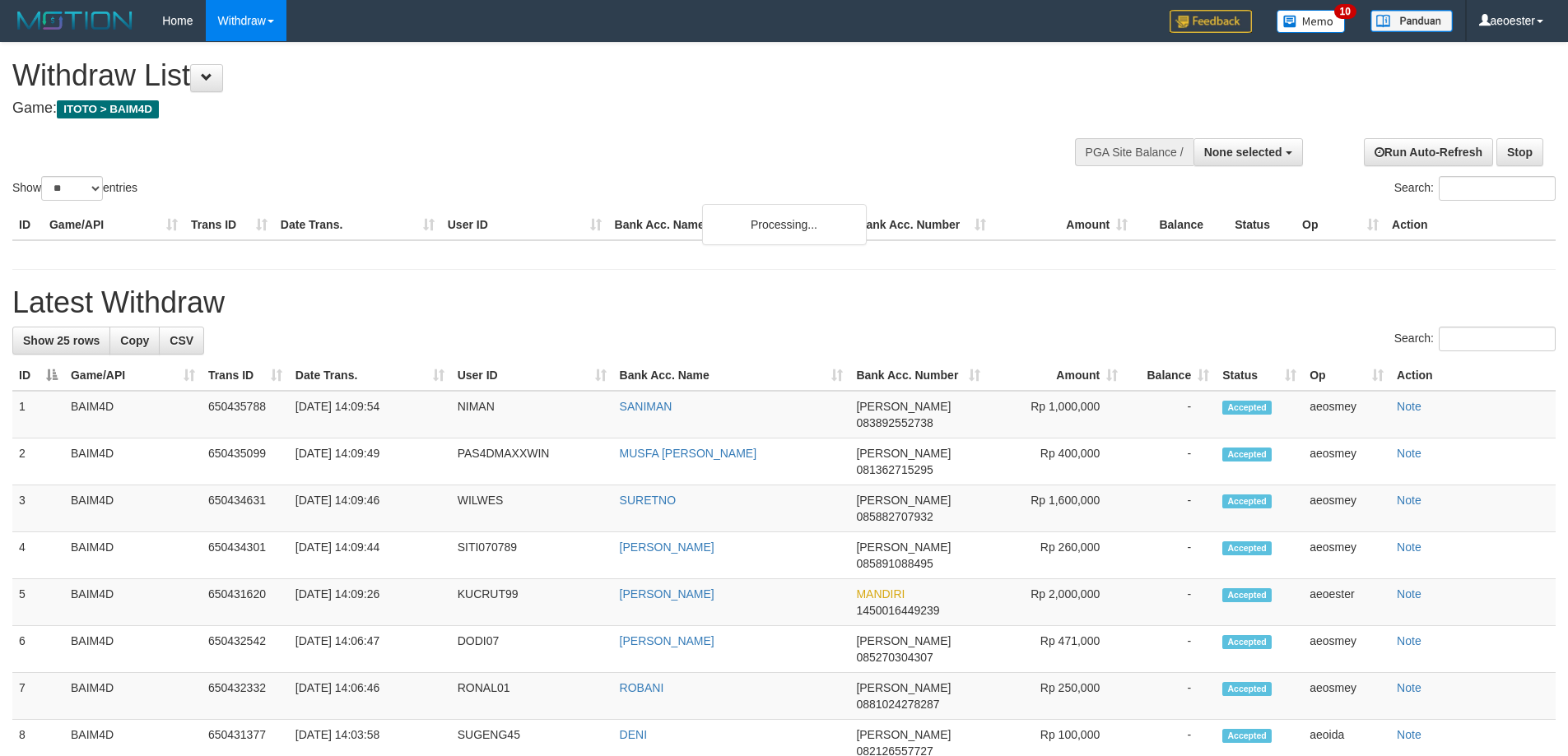 select 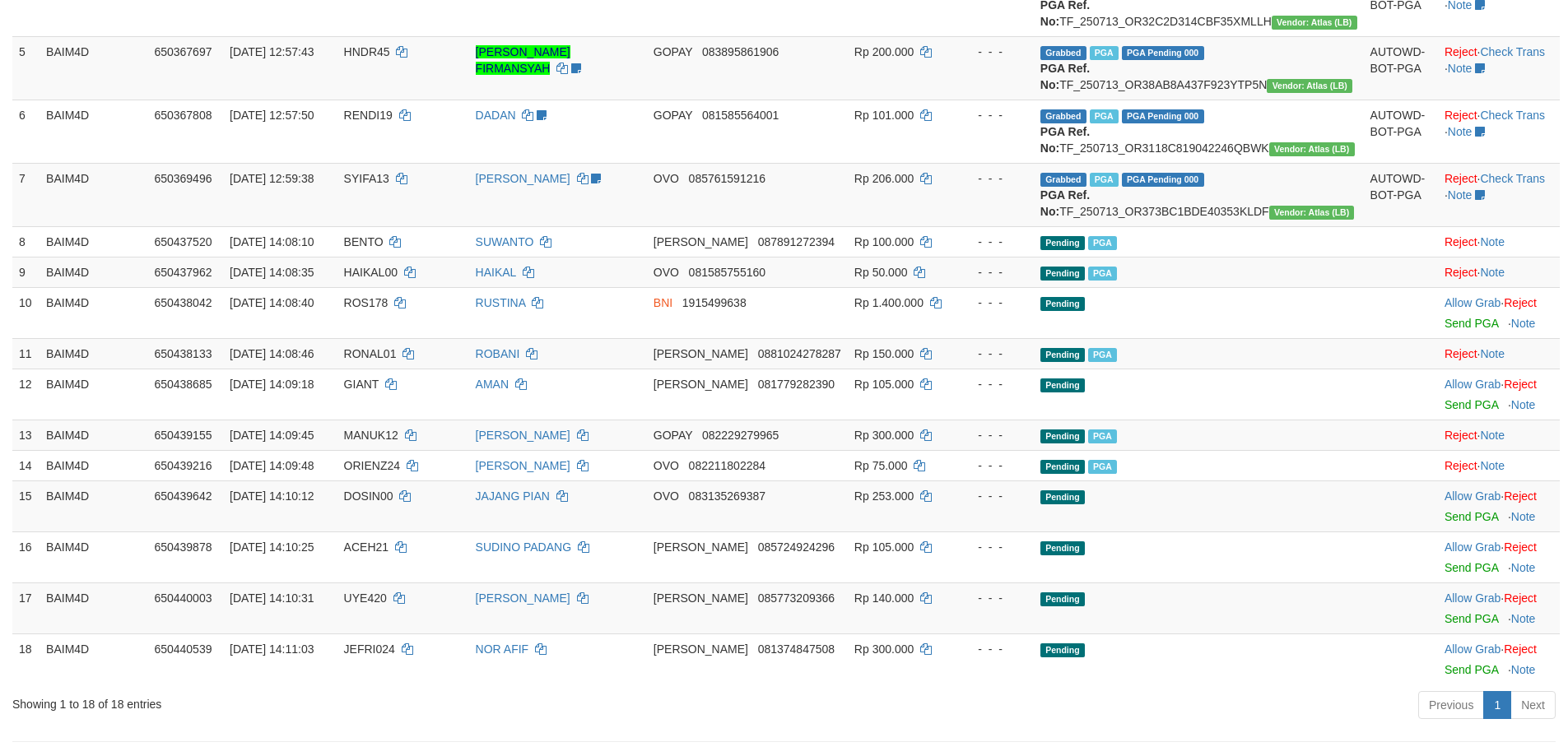 scroll, scrollTop: 658, scrollLeft: 0, axis: vertical 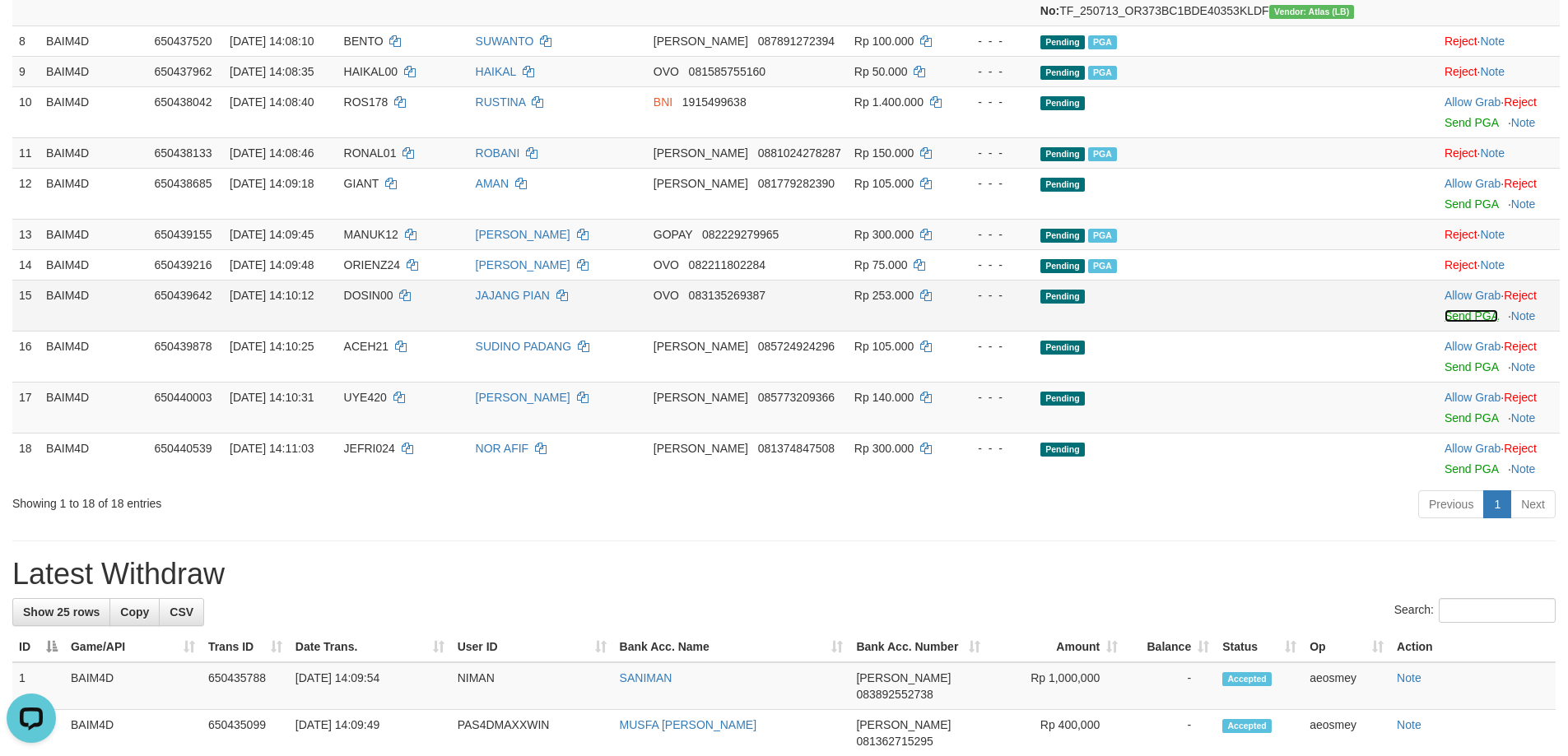 click on "Send PGA" at bounding box center (1471, 316) 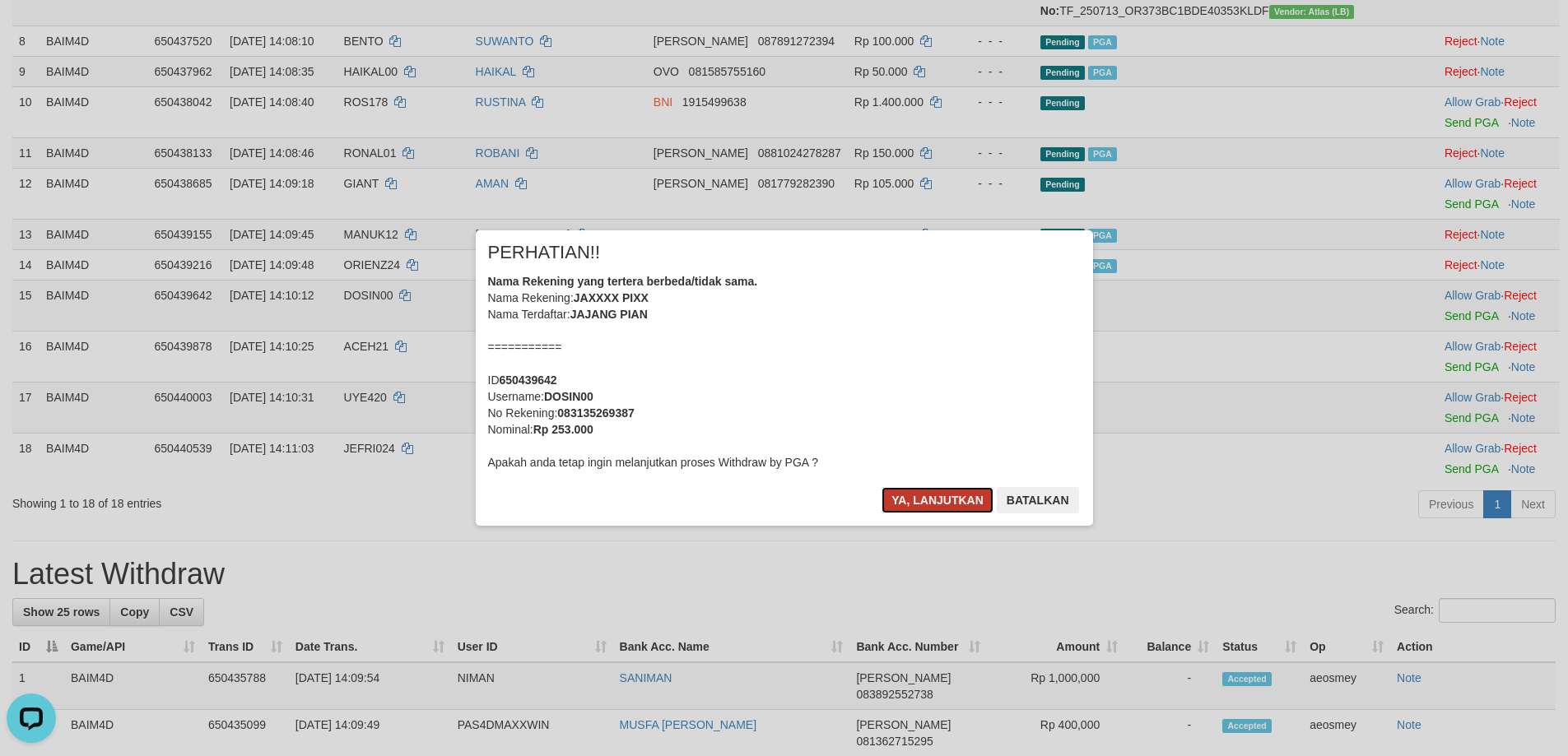 click on "Ya, lanjutkan" at bounding box center [938, 500] 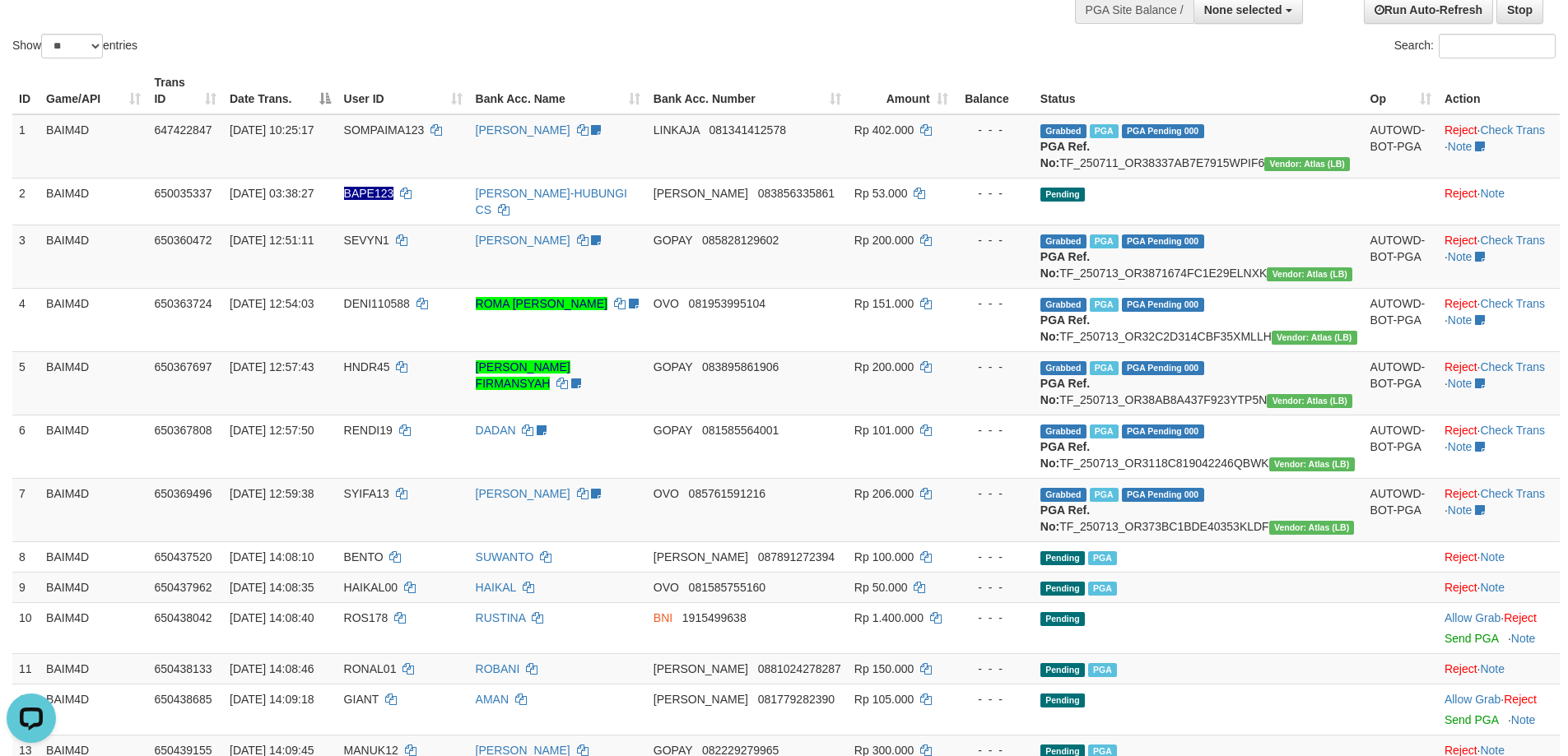 scroll, scrollTop: 0, scrollLeft: 0, axis: both 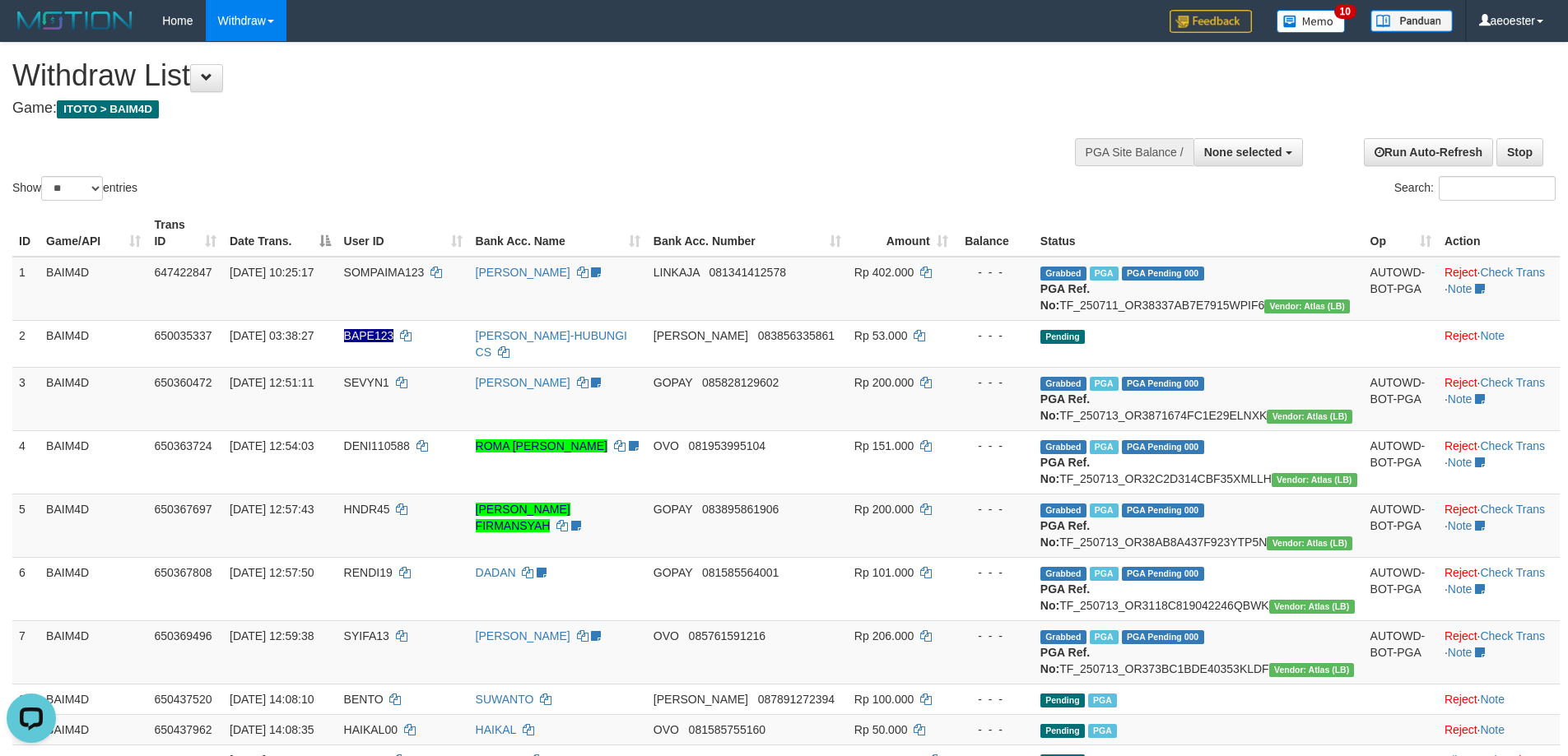 click on "Show  ** ** ** ***  entries Search:" at bounding box center (784, 123) 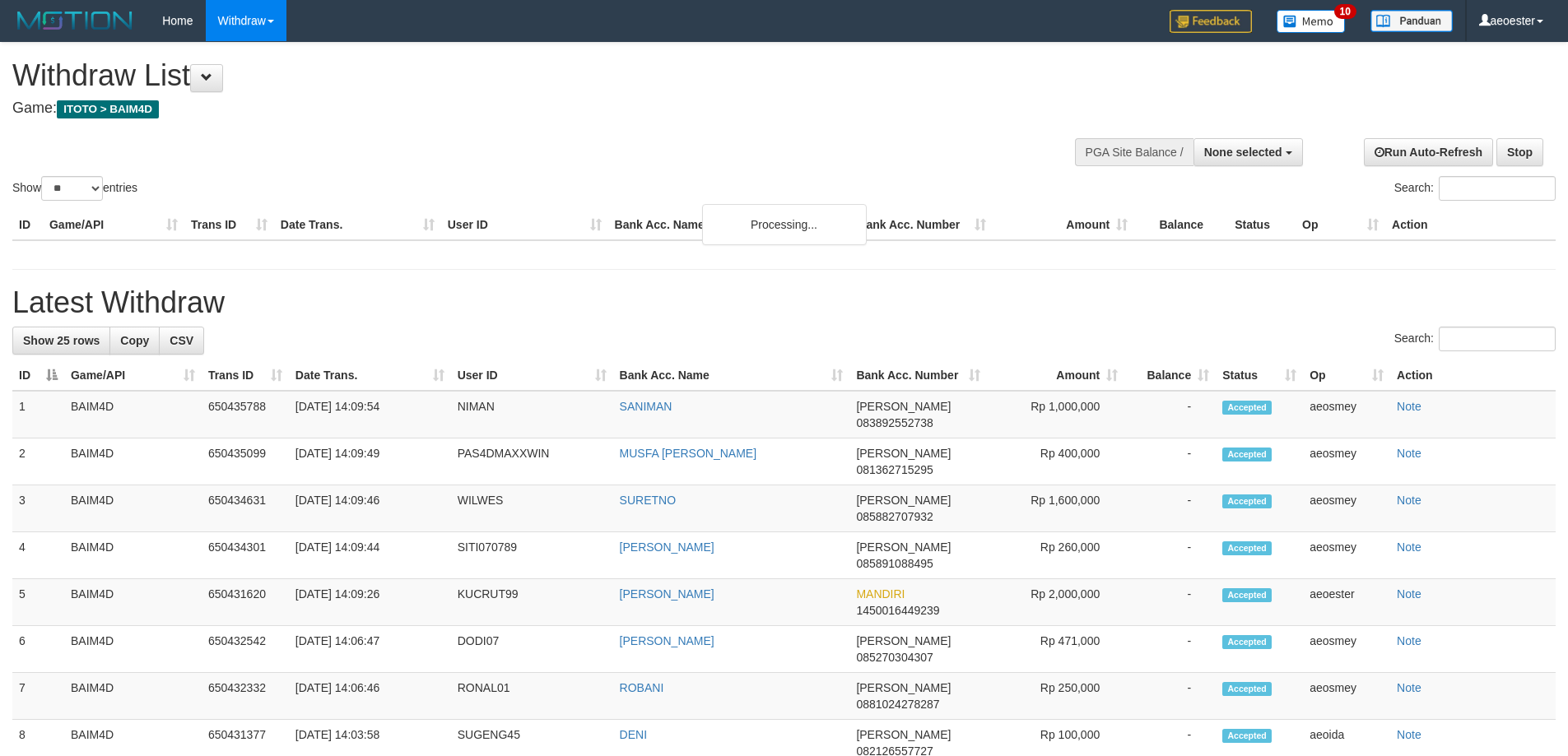 select 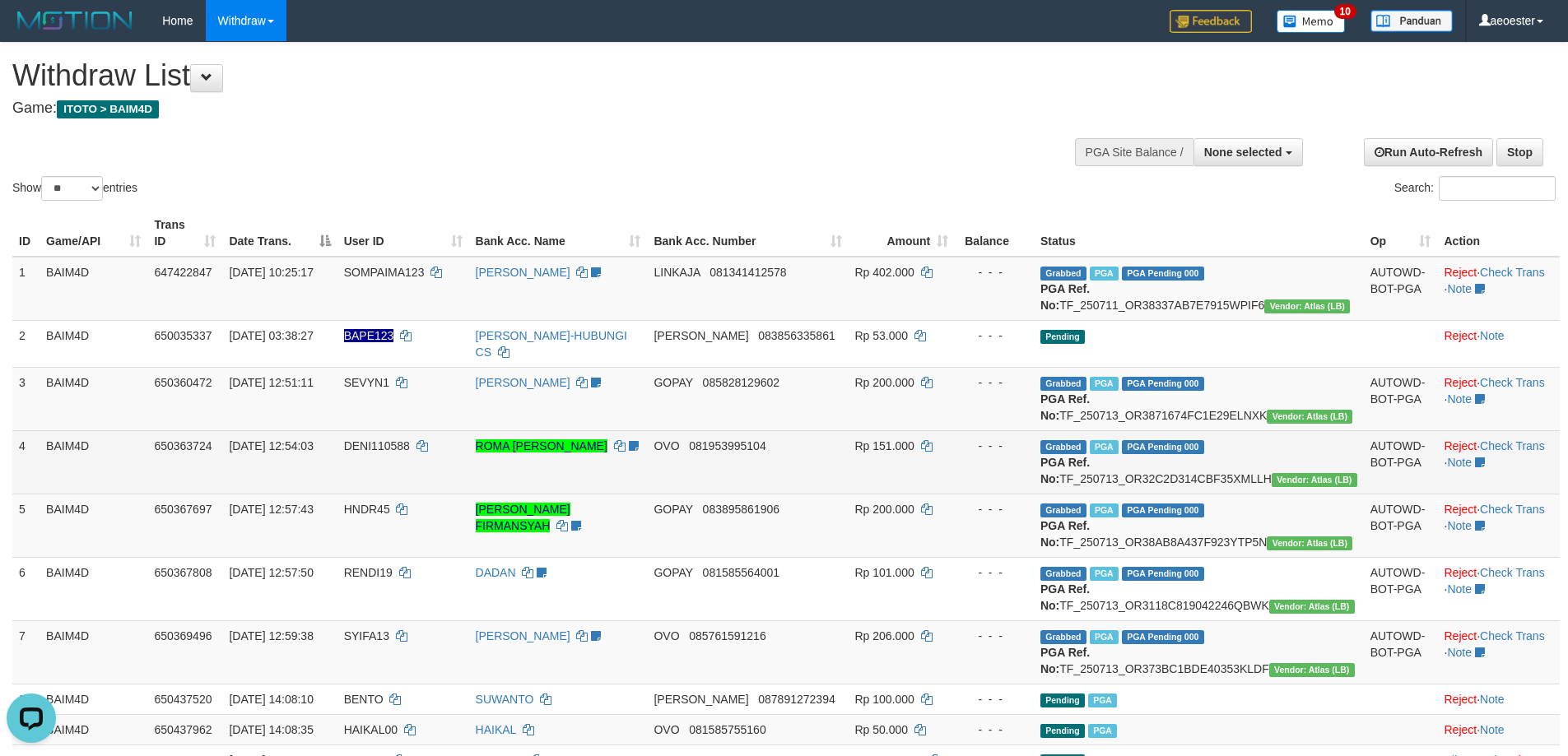 scroll, scrollTop: 0, scrollLeft: 0, axis: both 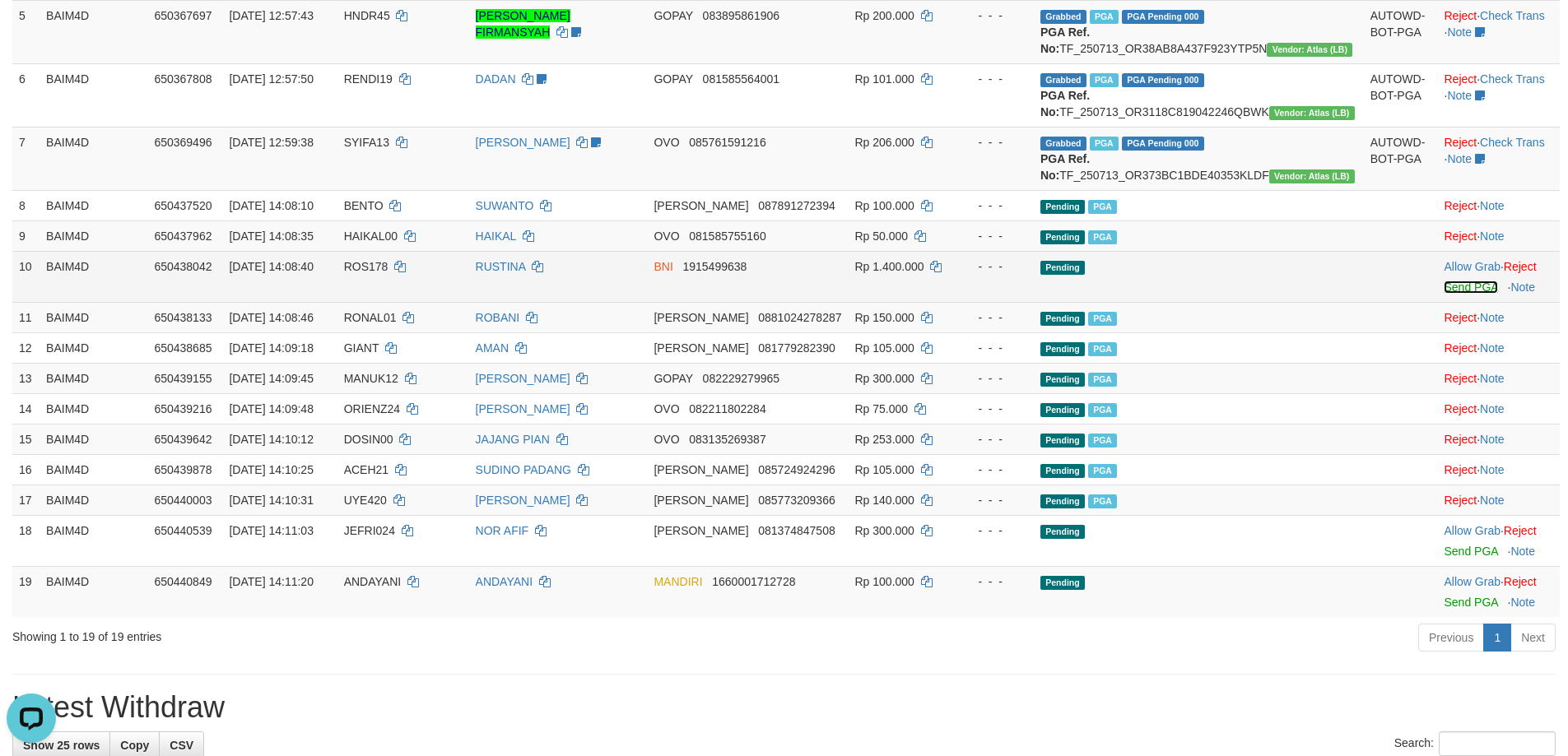 click on "Send PGA" at bounding box center [1470, 287] 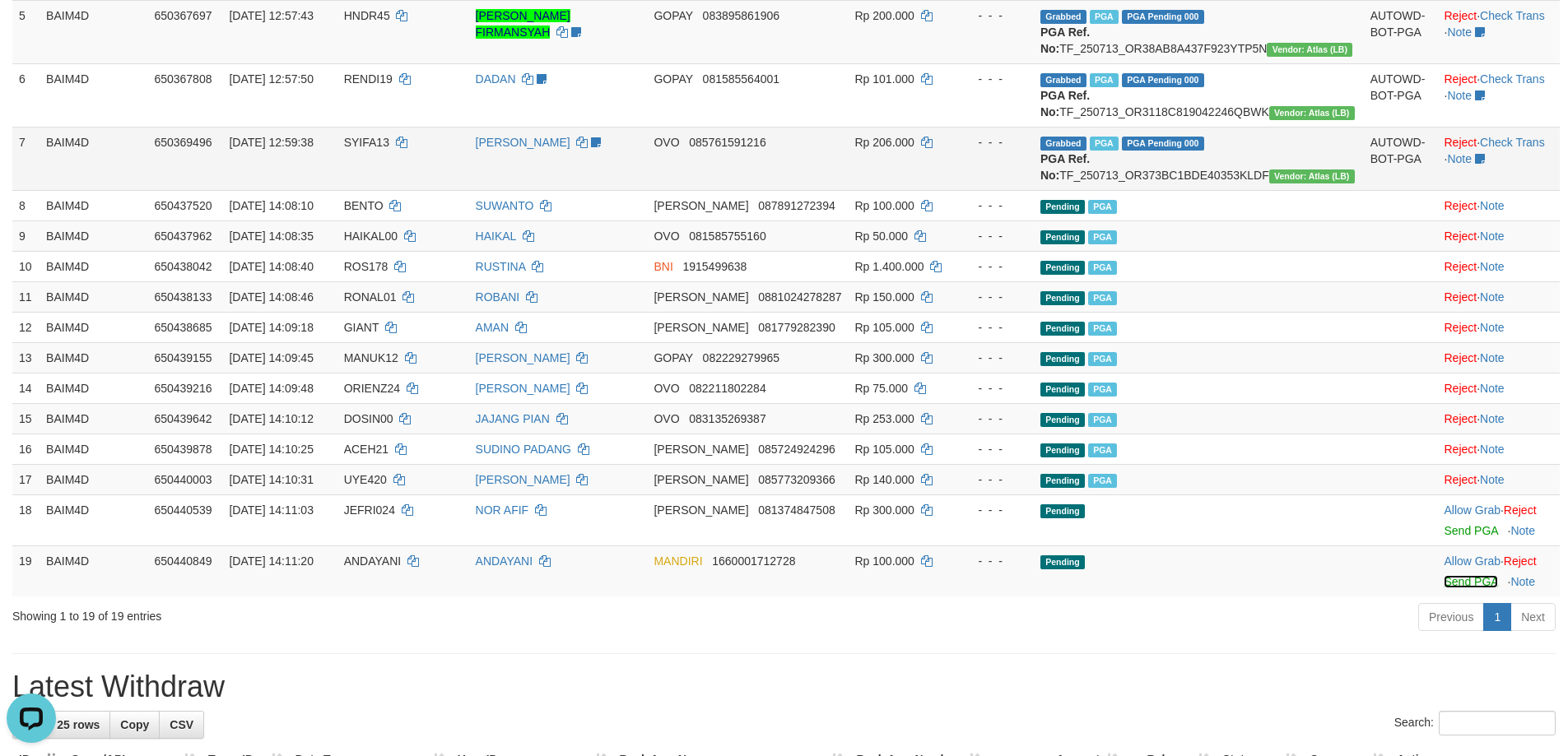 drag, startPoint x: 1448, startPoint y: 651, endPoint x: 858, endPoint y: 198, distance: 743.8474 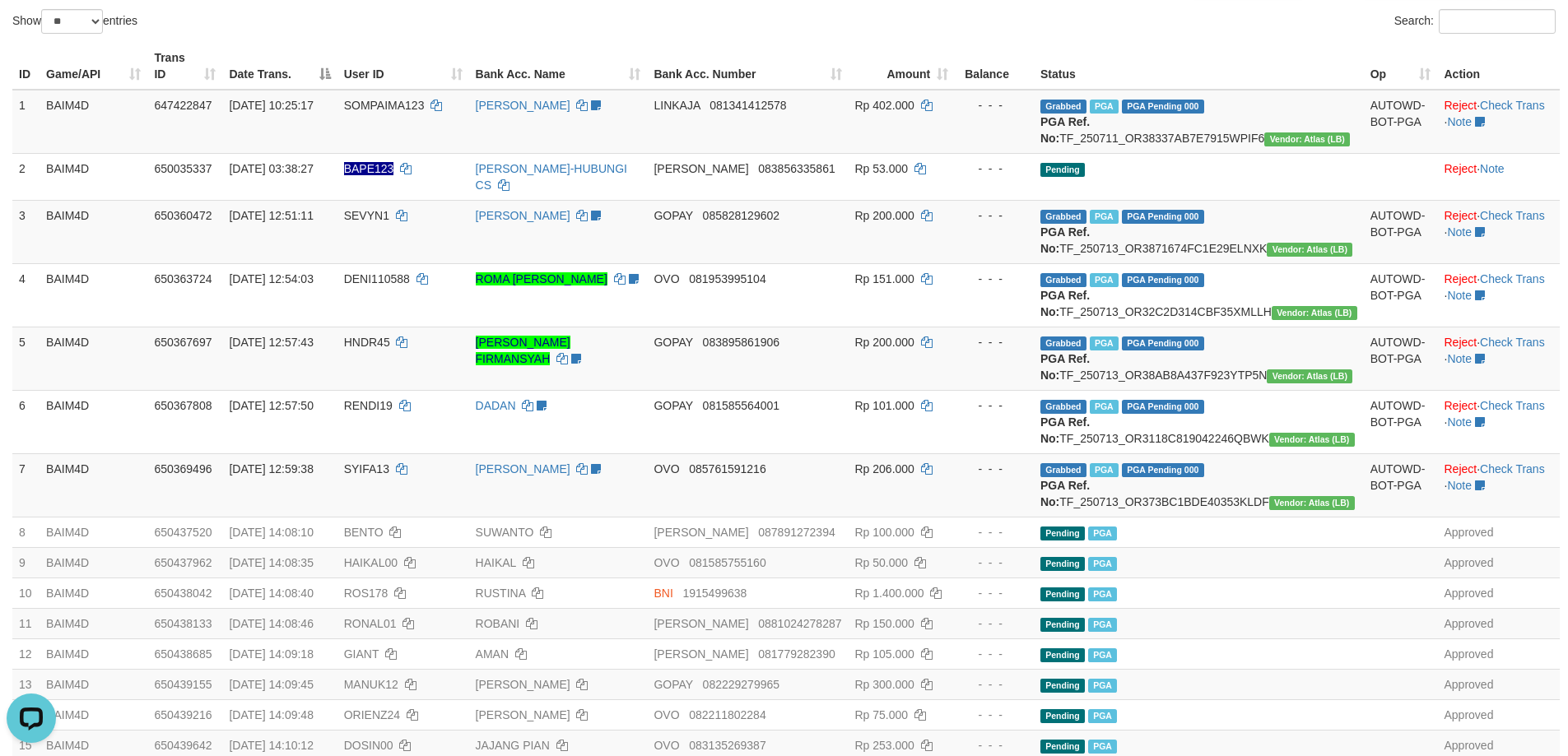 scroll, scrollTop: 0, scrollLeft: 0, axis: both 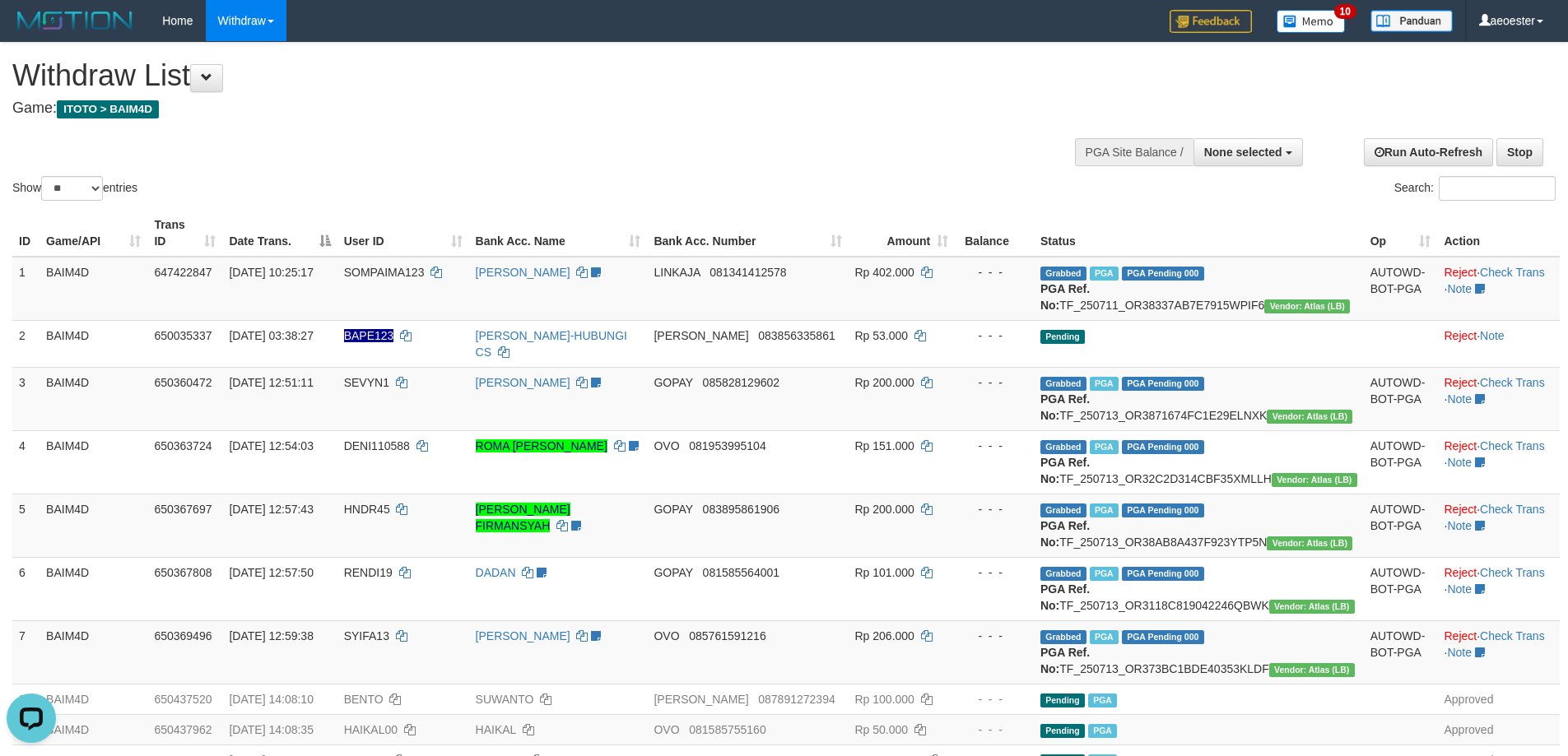 click on "Show  ** ** ** ***  entries Search:" at bounding box center (784, 123) 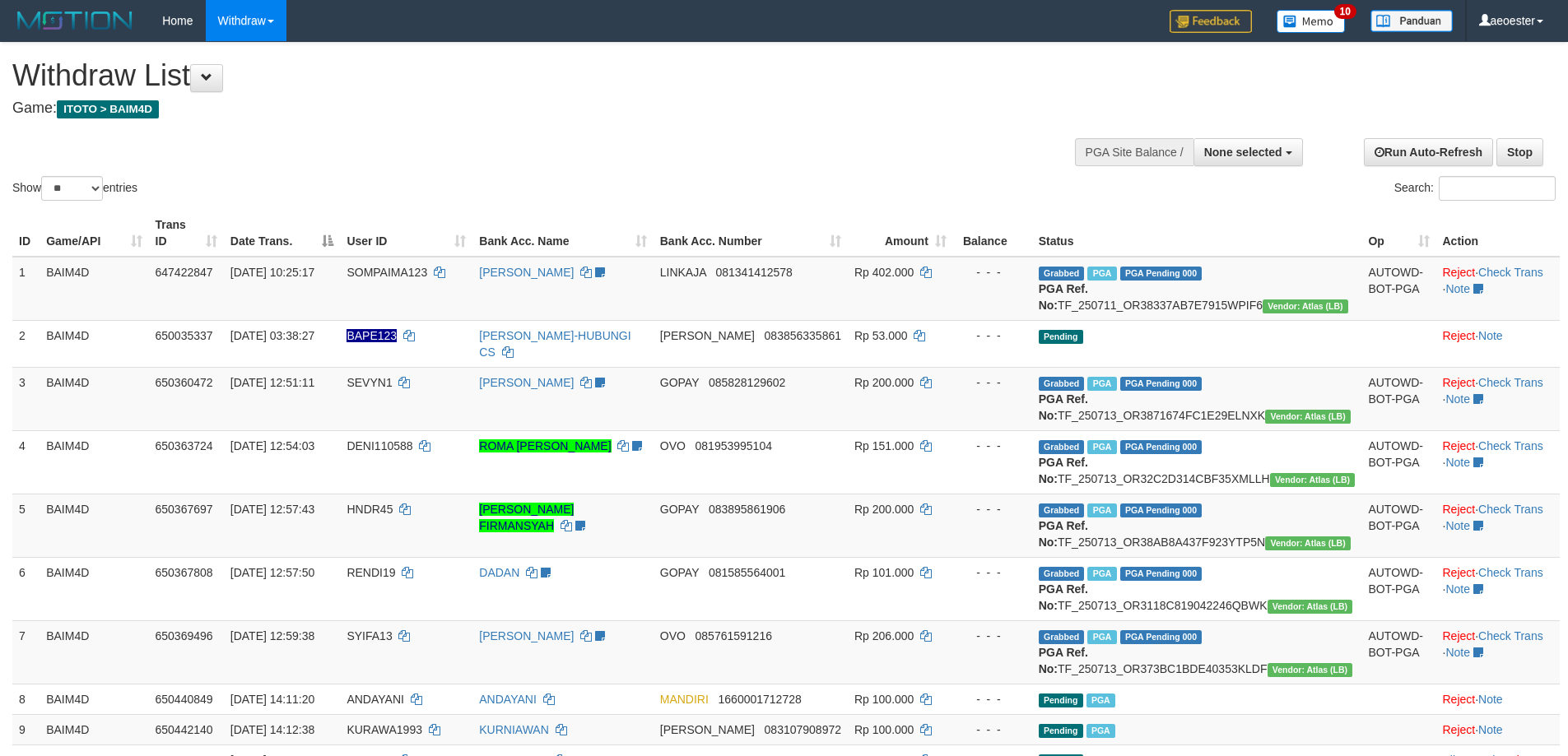 select 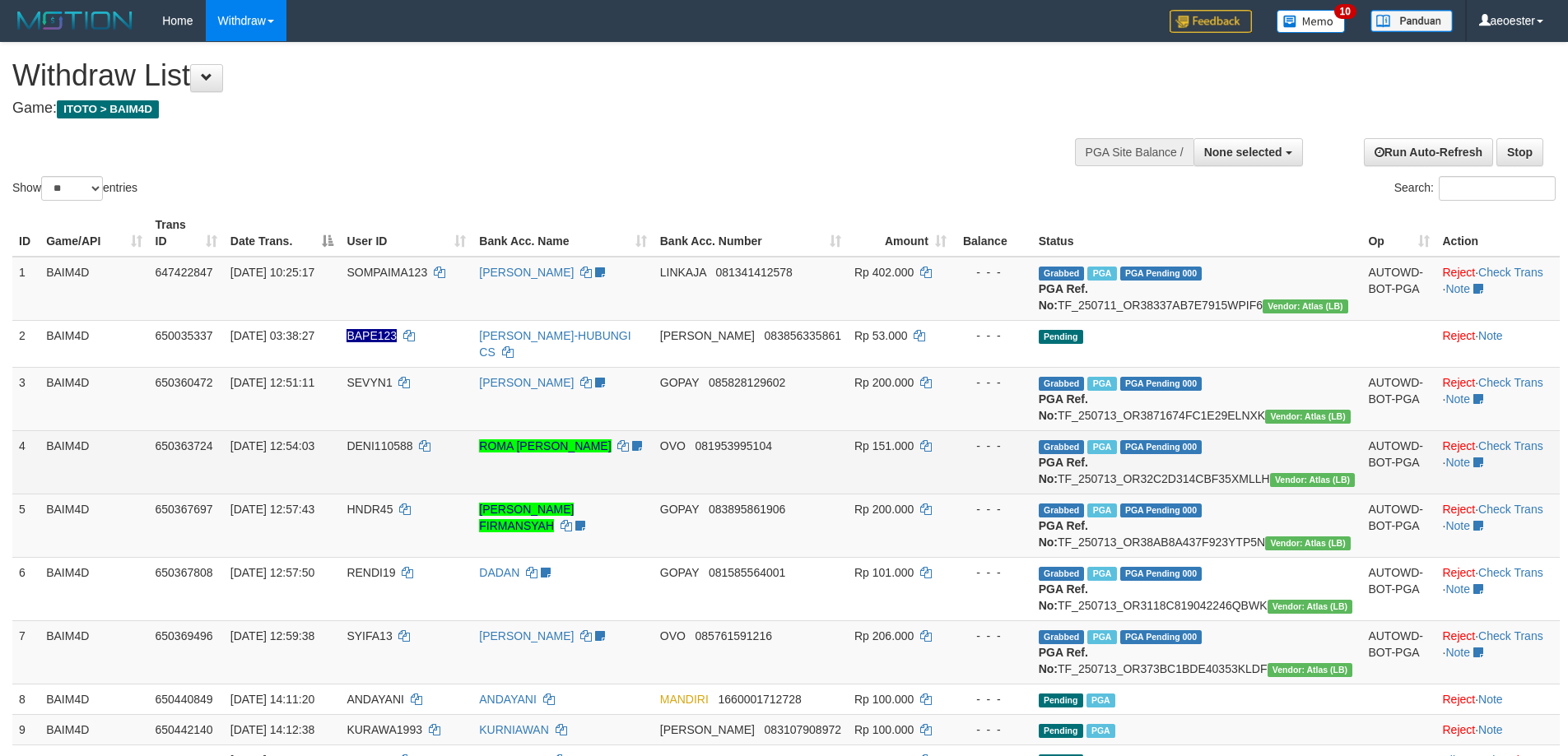 scroll, scrollTop: 329, scrollLeft: 0, axis: vertical 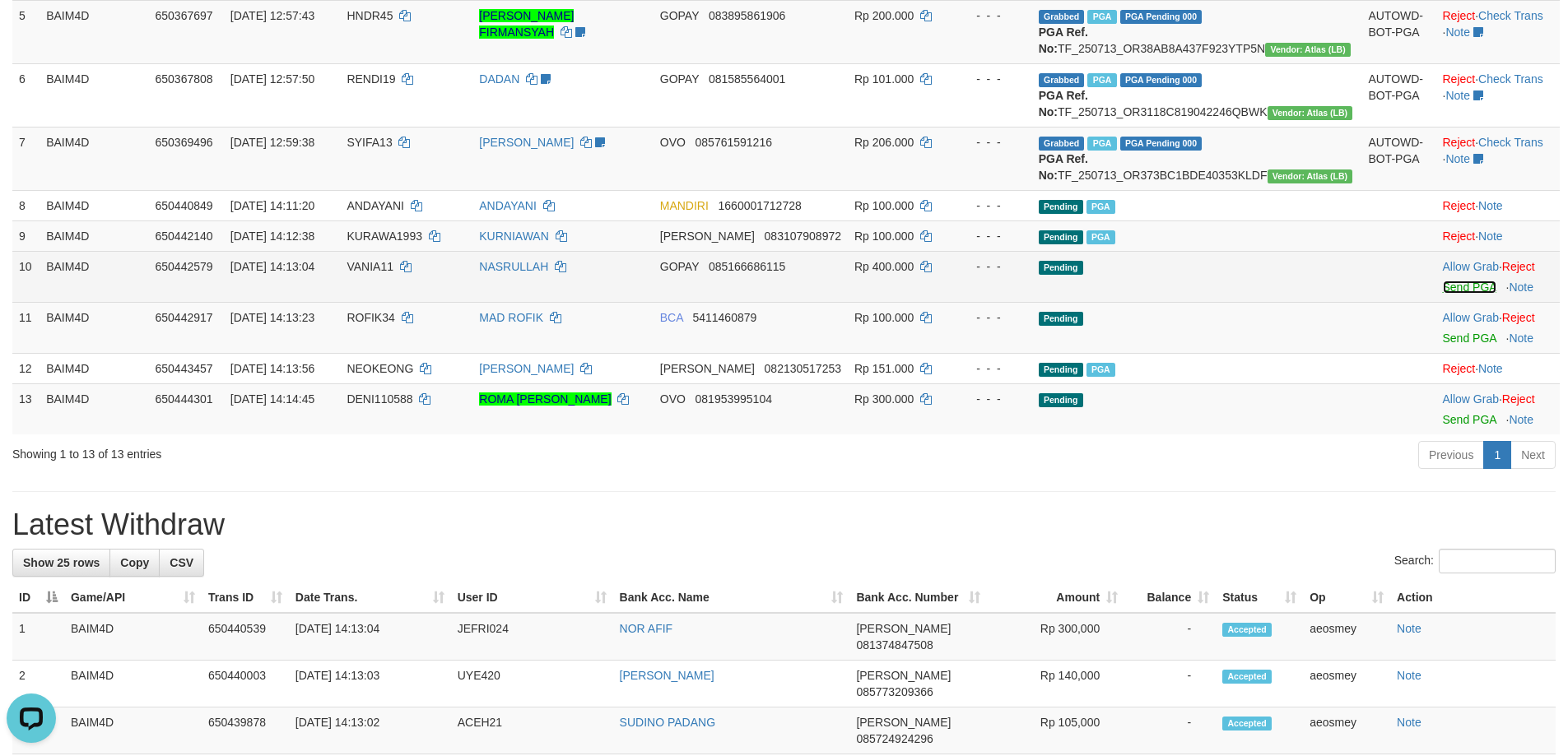 click on "Send PGA" at bounding box center (1469, 287) 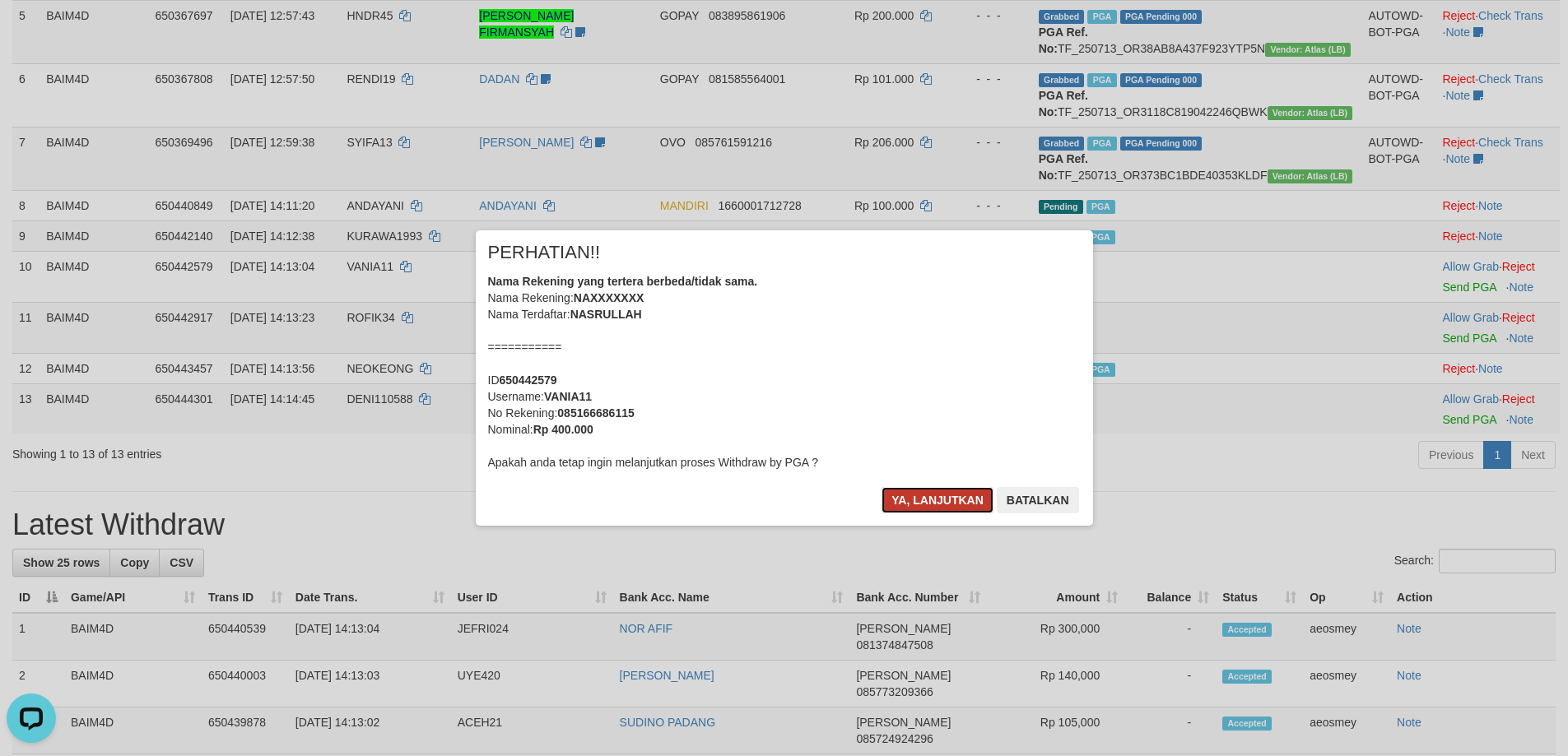 click on "Ya, lanjutkan" at bounding box center [938, 500] 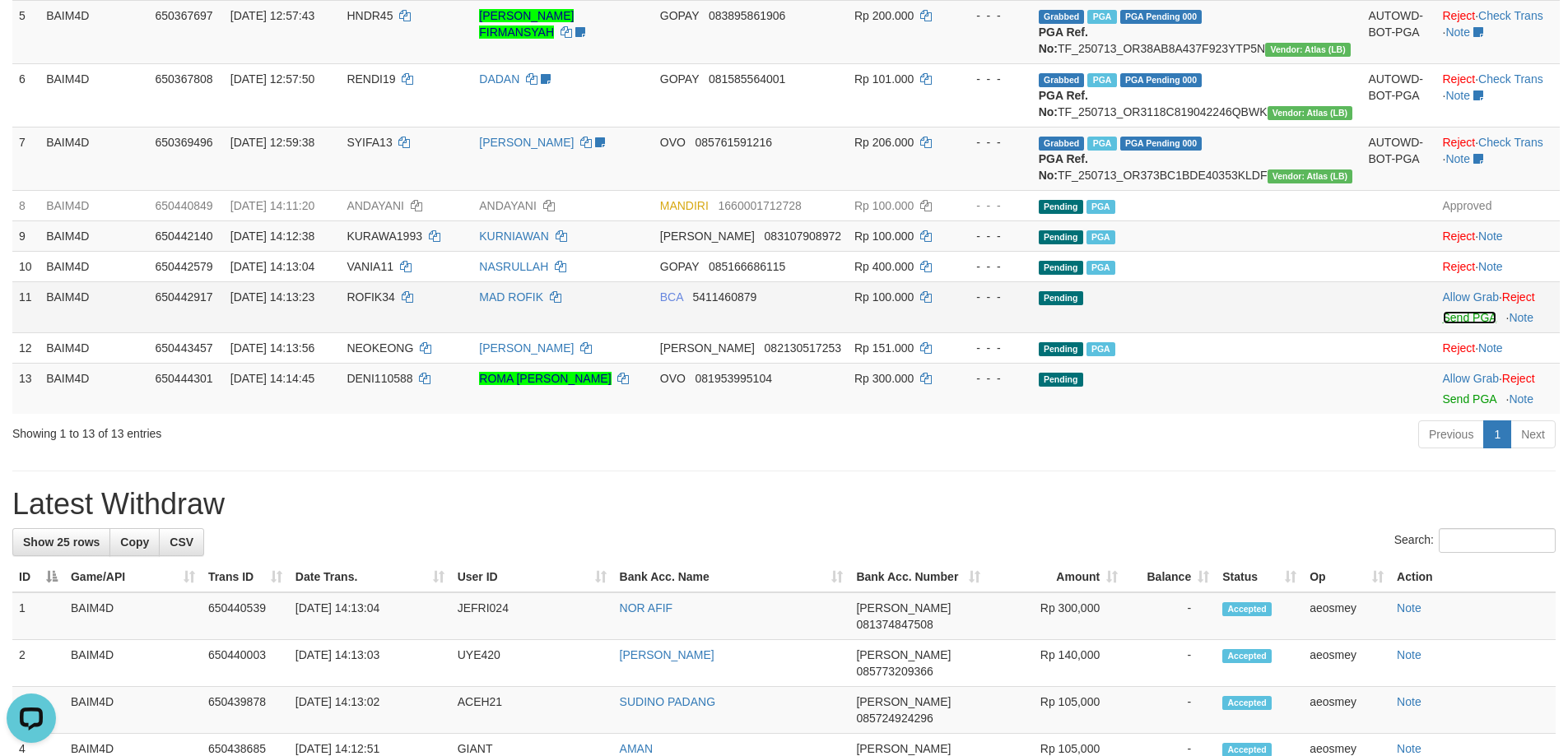 click on "Send PGA" at bounding box center [1469, 318] 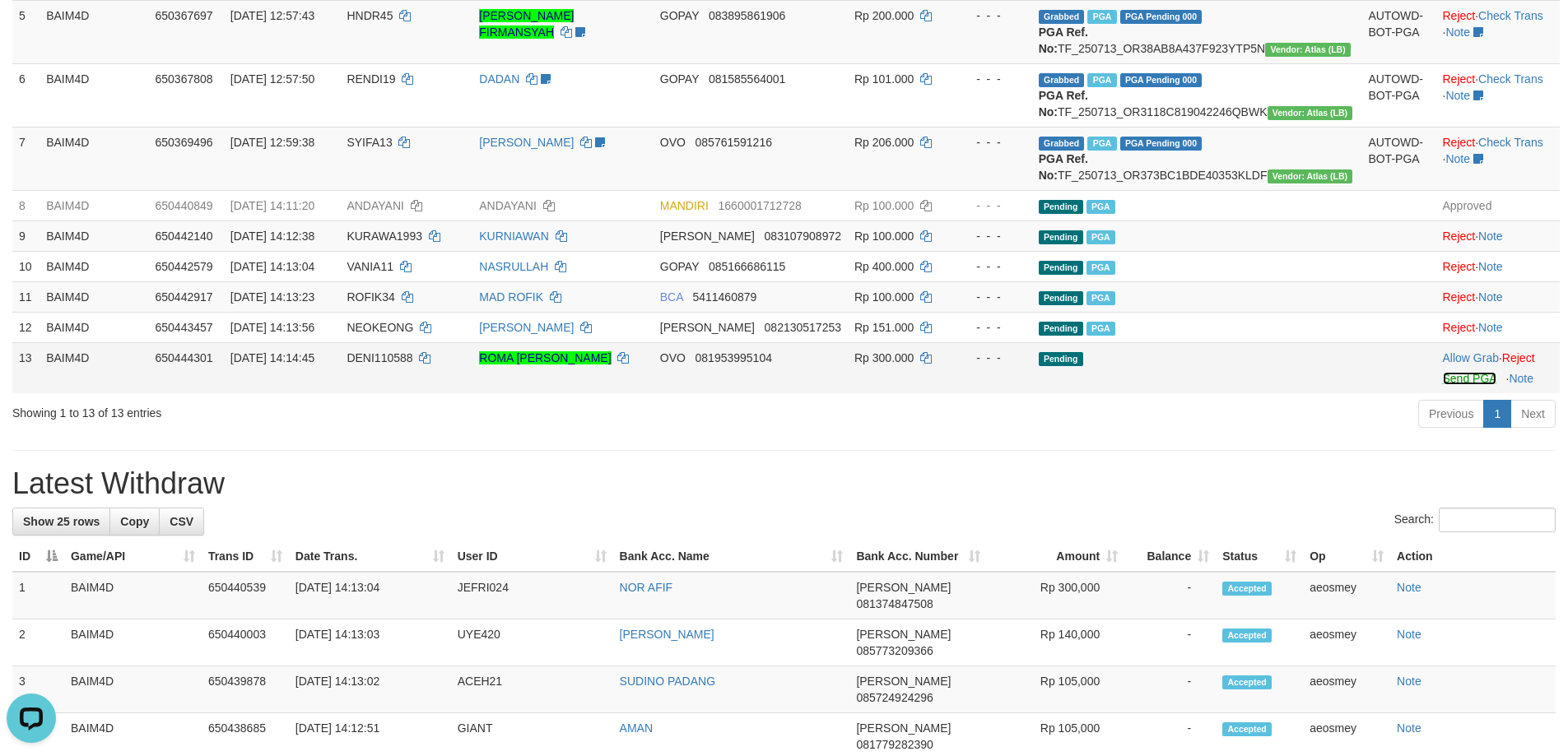 click on "Send PGA" at bounding box center [1469, 378] 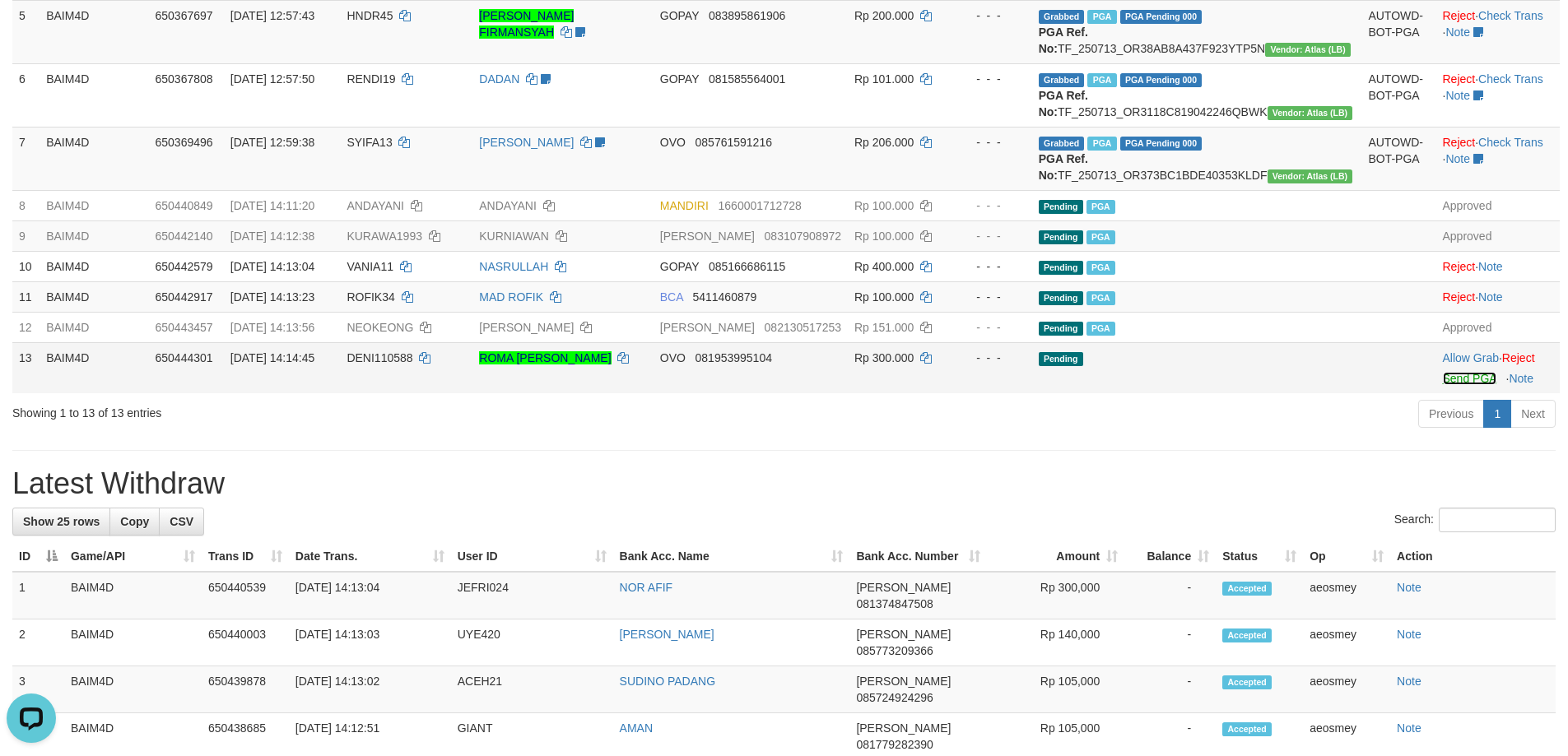 click on "Send PGA" at bounding box center [1469, 378] 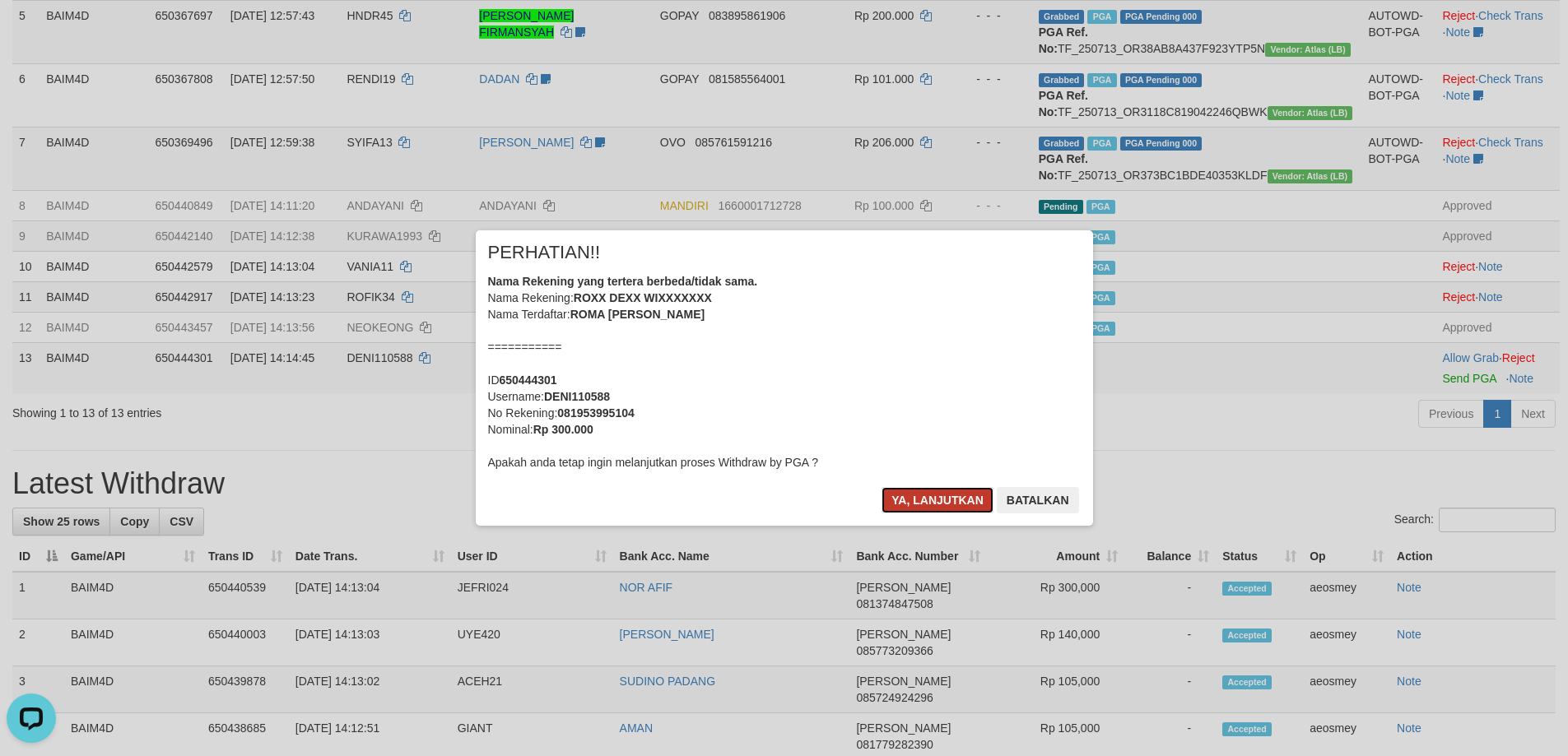click on "Ya, lanjutkan" at bounding box center (938, 500) 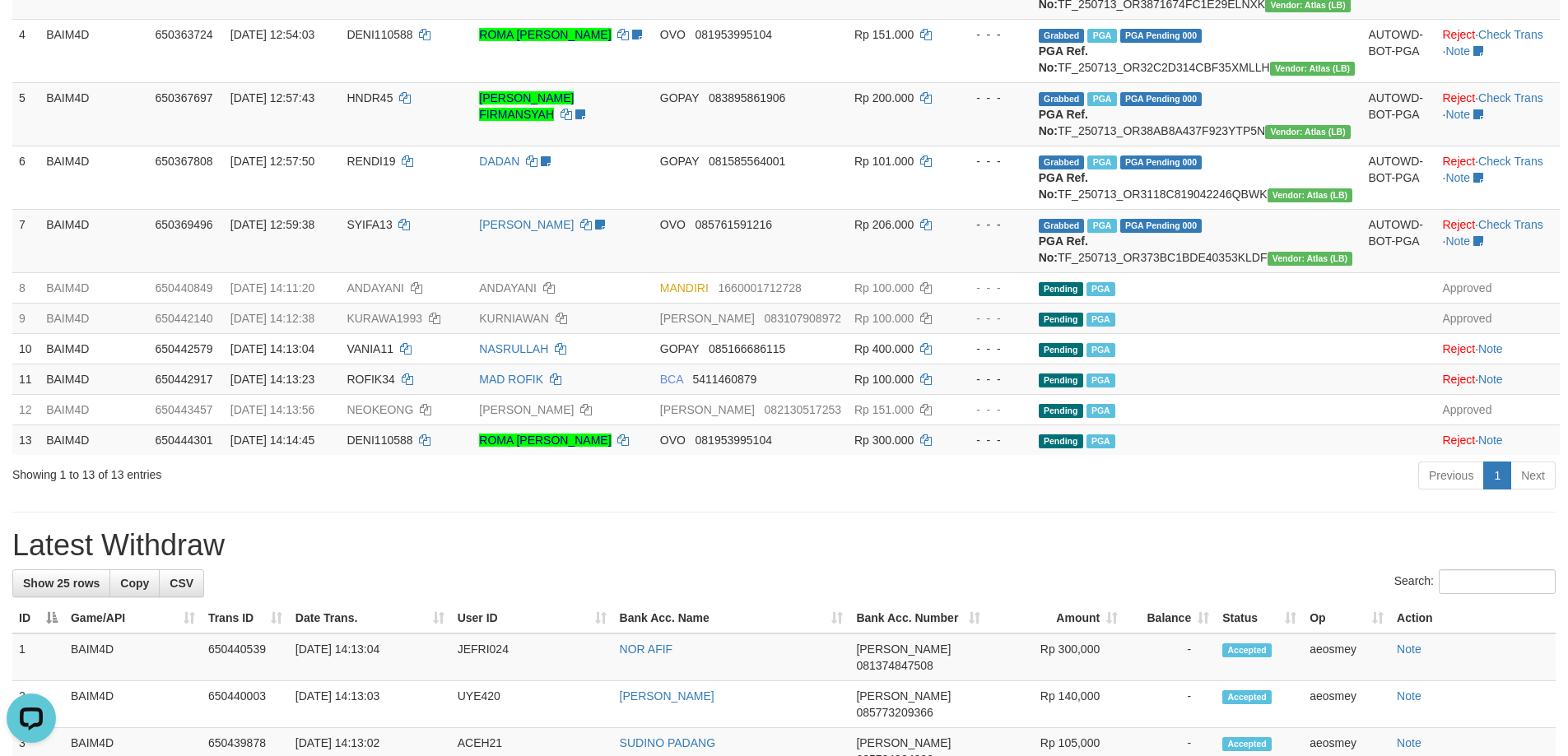 scroll, scrollTop: 165, scrollLeft: 0, axis: vertical 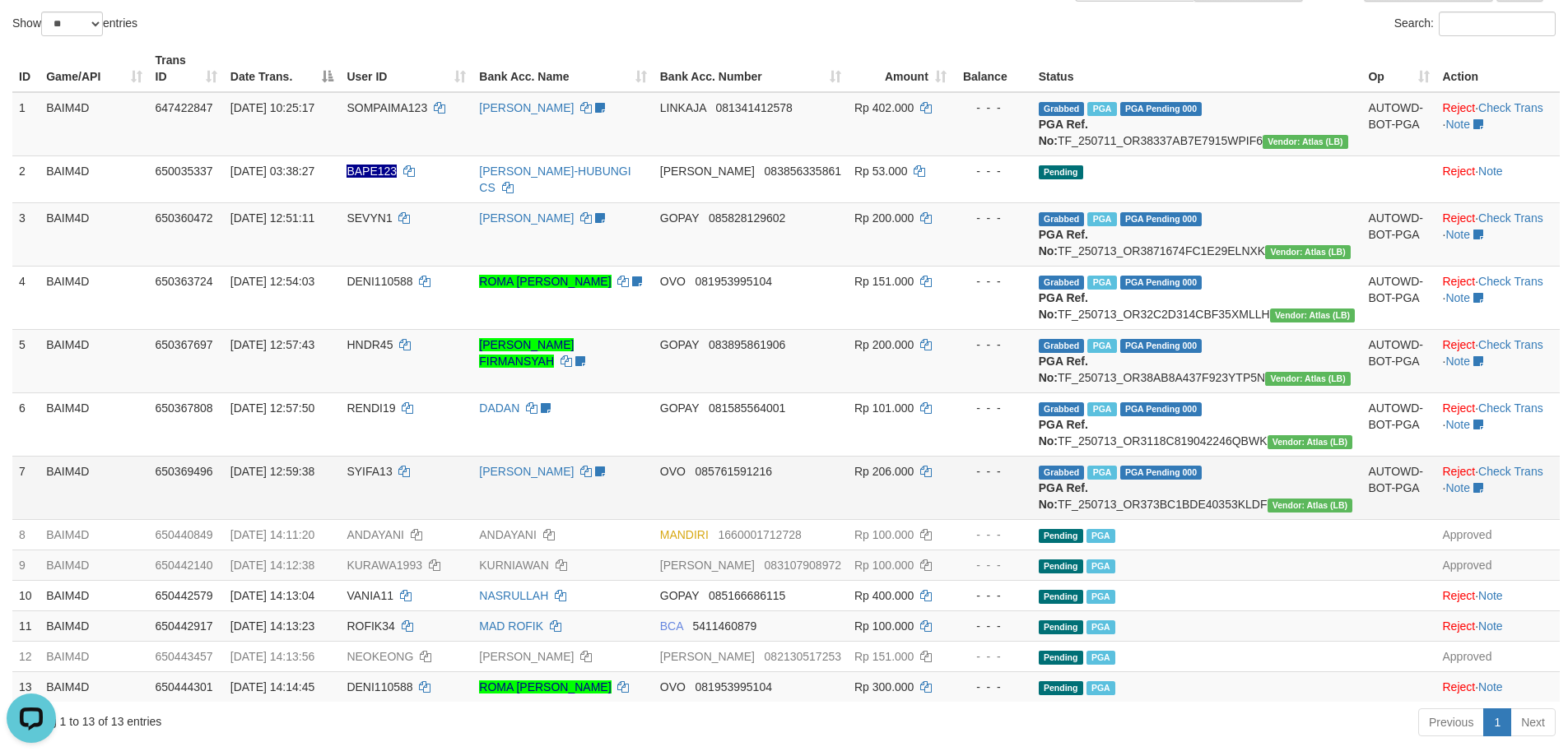 click on "Rp 206.000" at bounding box center [900, 487] 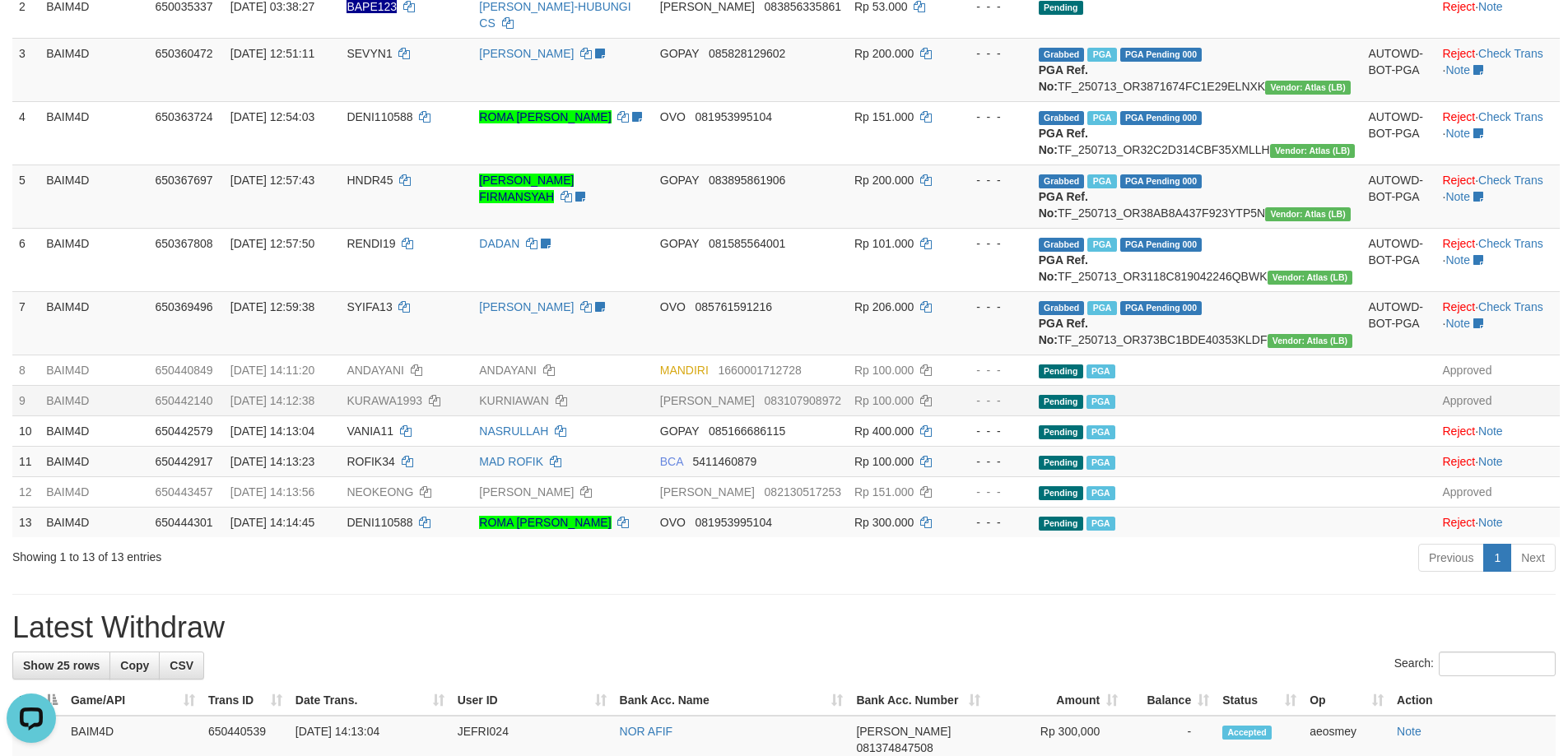 scroll, scrollTop: 0, scrollLeft: 0, axis: both 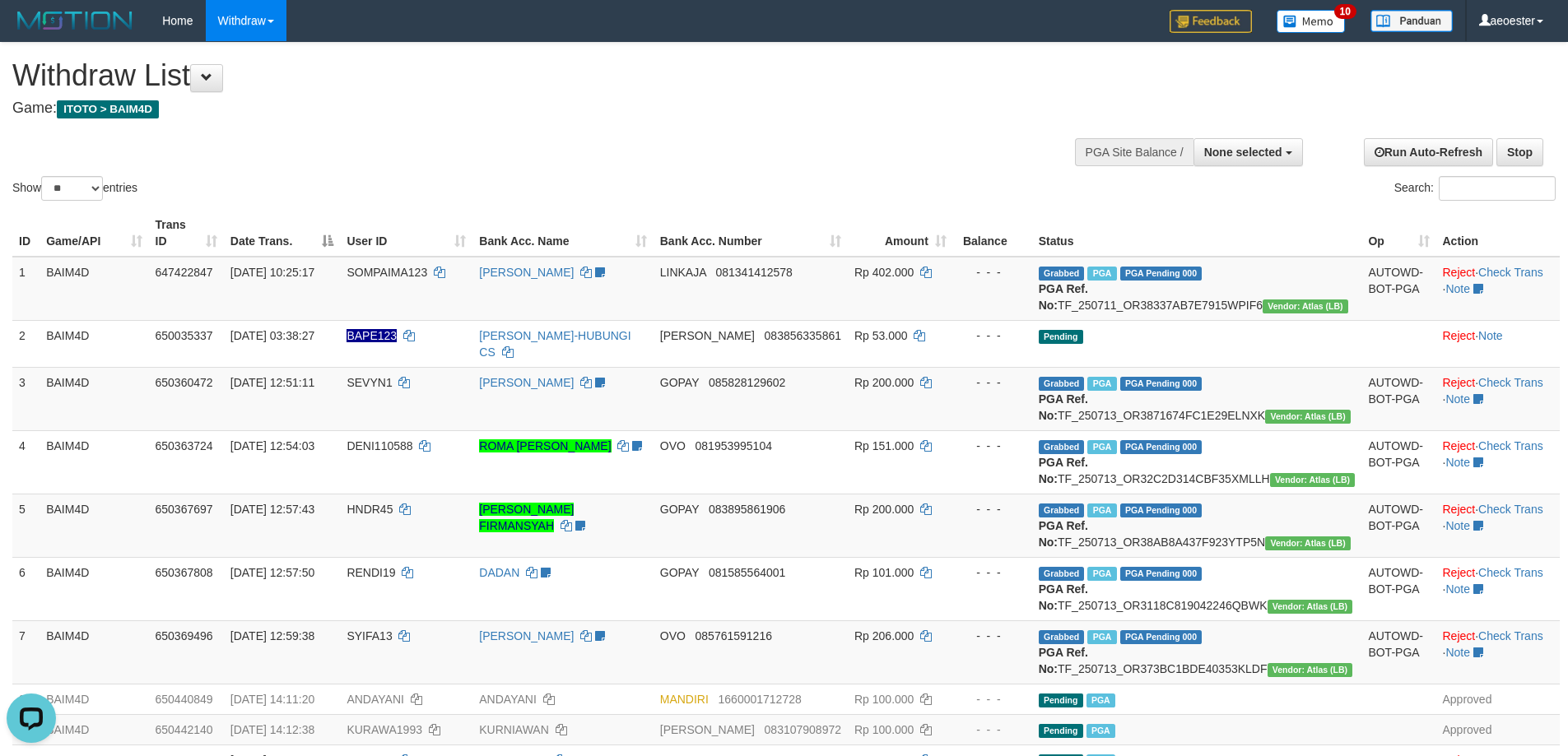 click on "Show  ** ** ** ***  entries Search:" at bounding box center [784, 123] 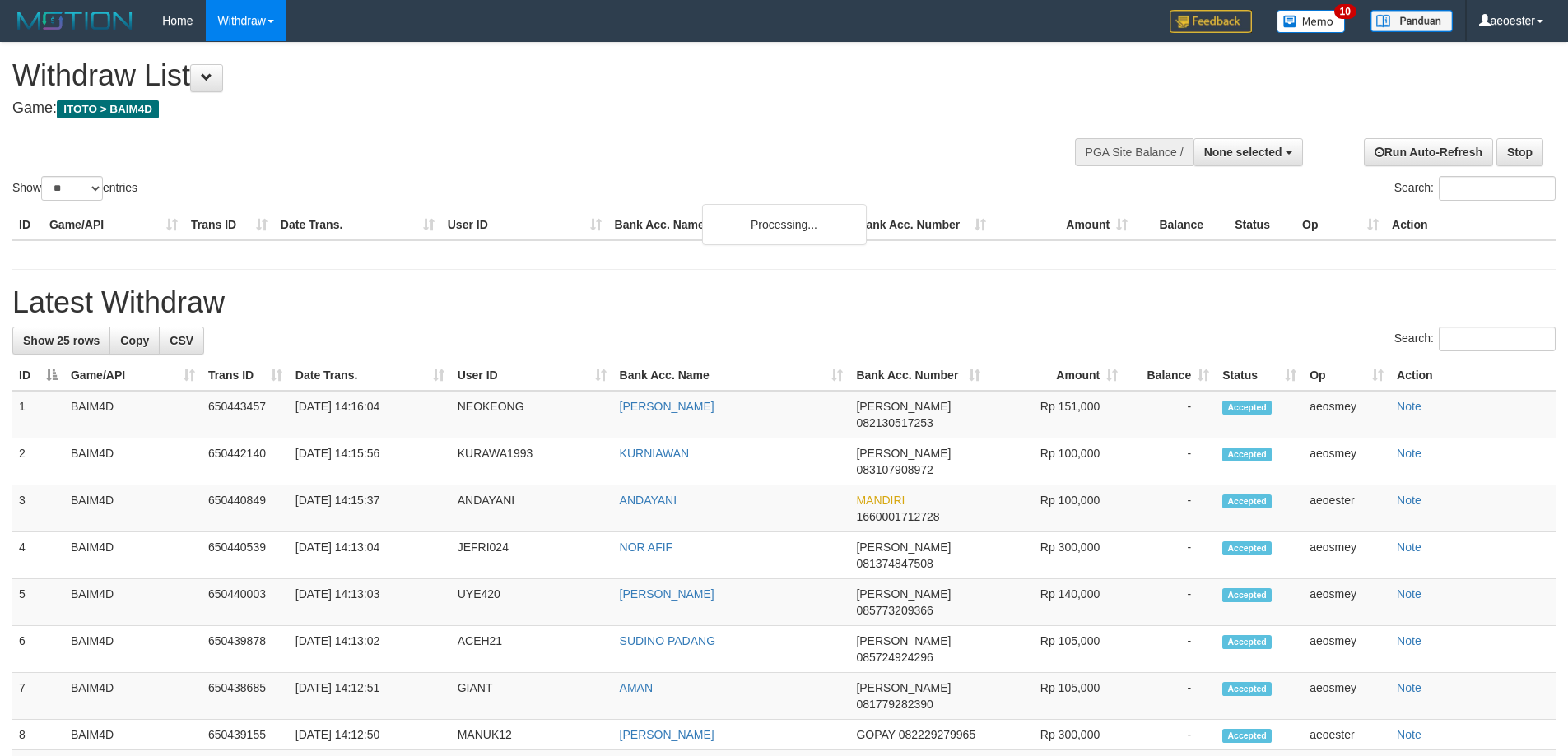 select 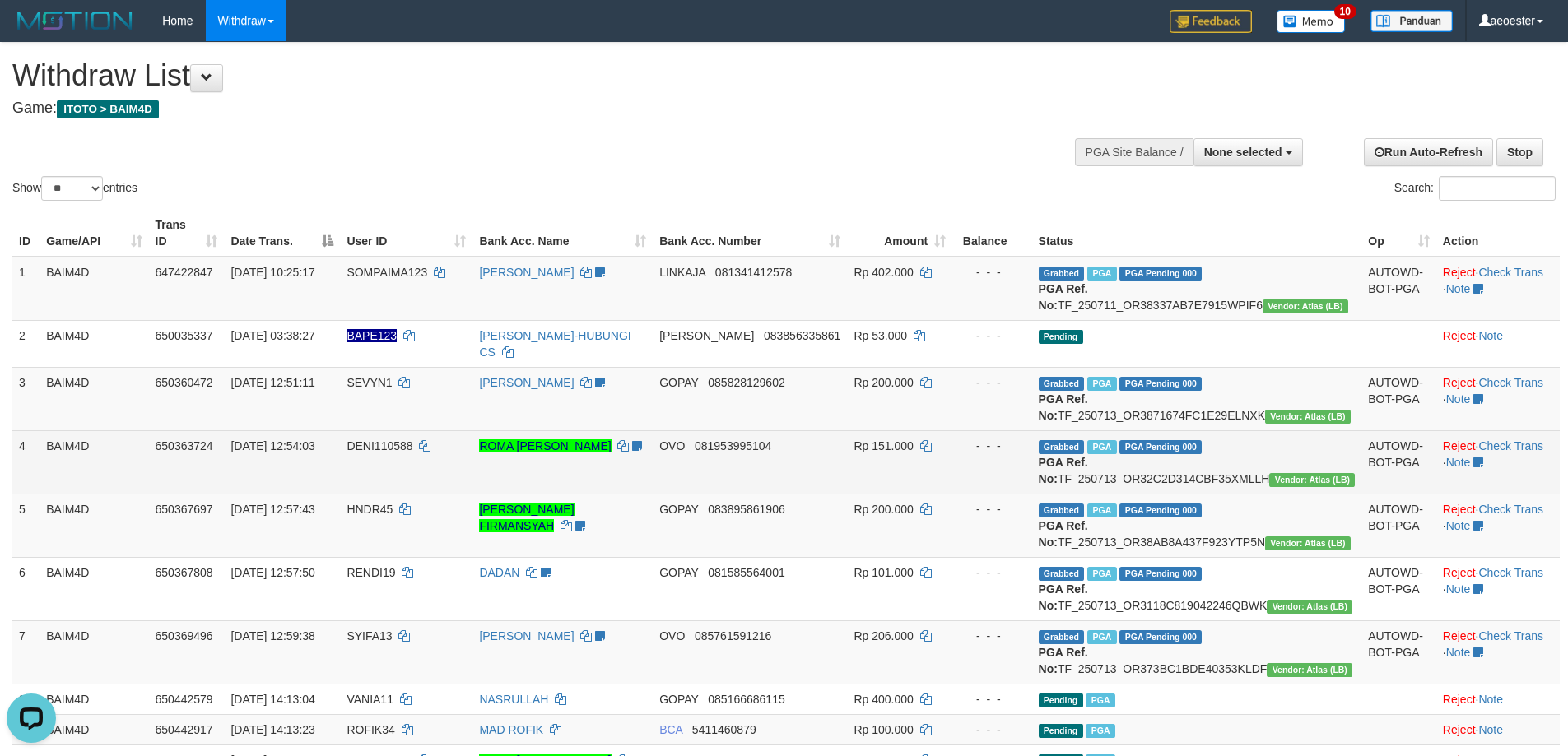 scroll, scrollTop: 0, scrollLeft: 0, axis: both 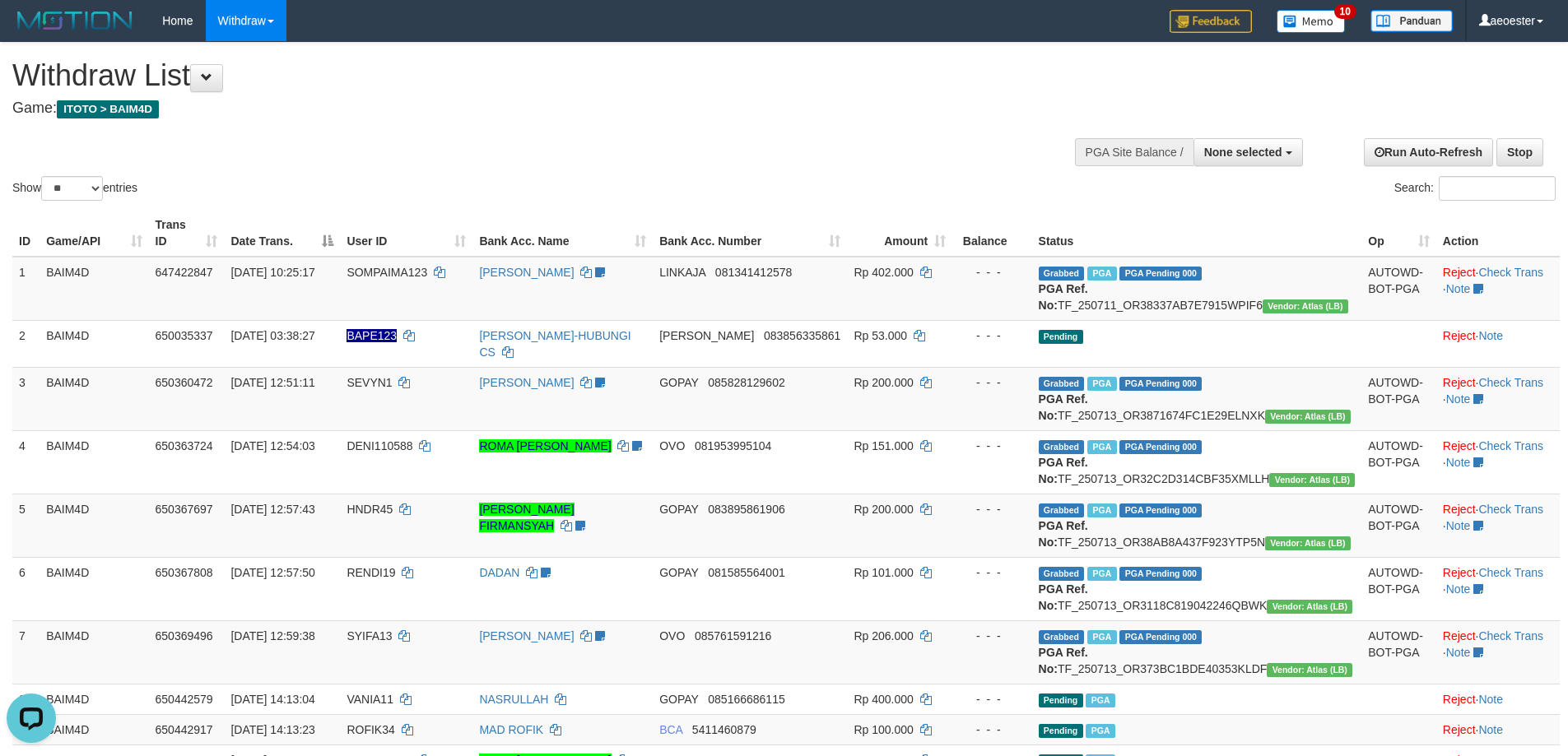 click on "Show  ** ** ** ***  entries Search:" at bounding box center (784, 123) 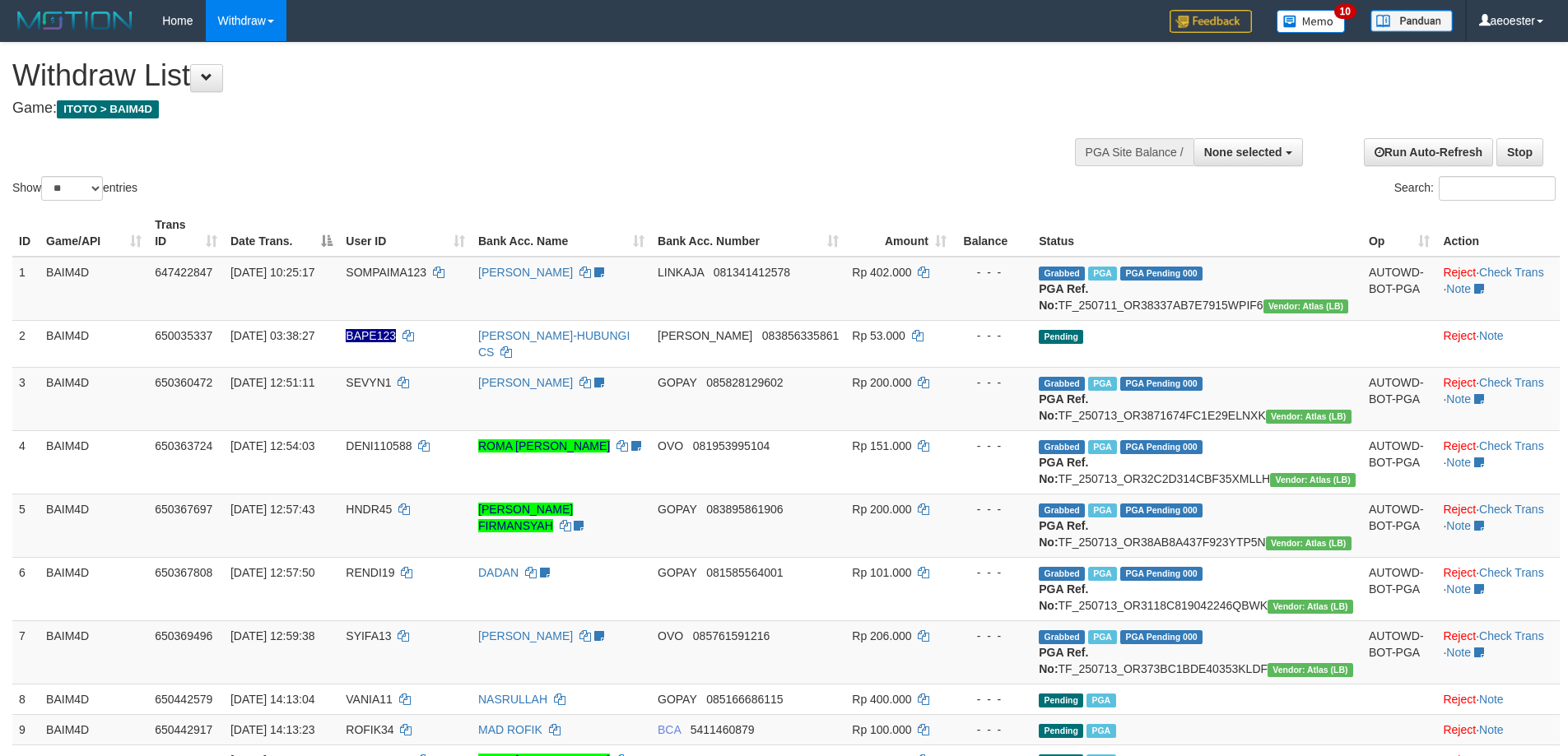 select 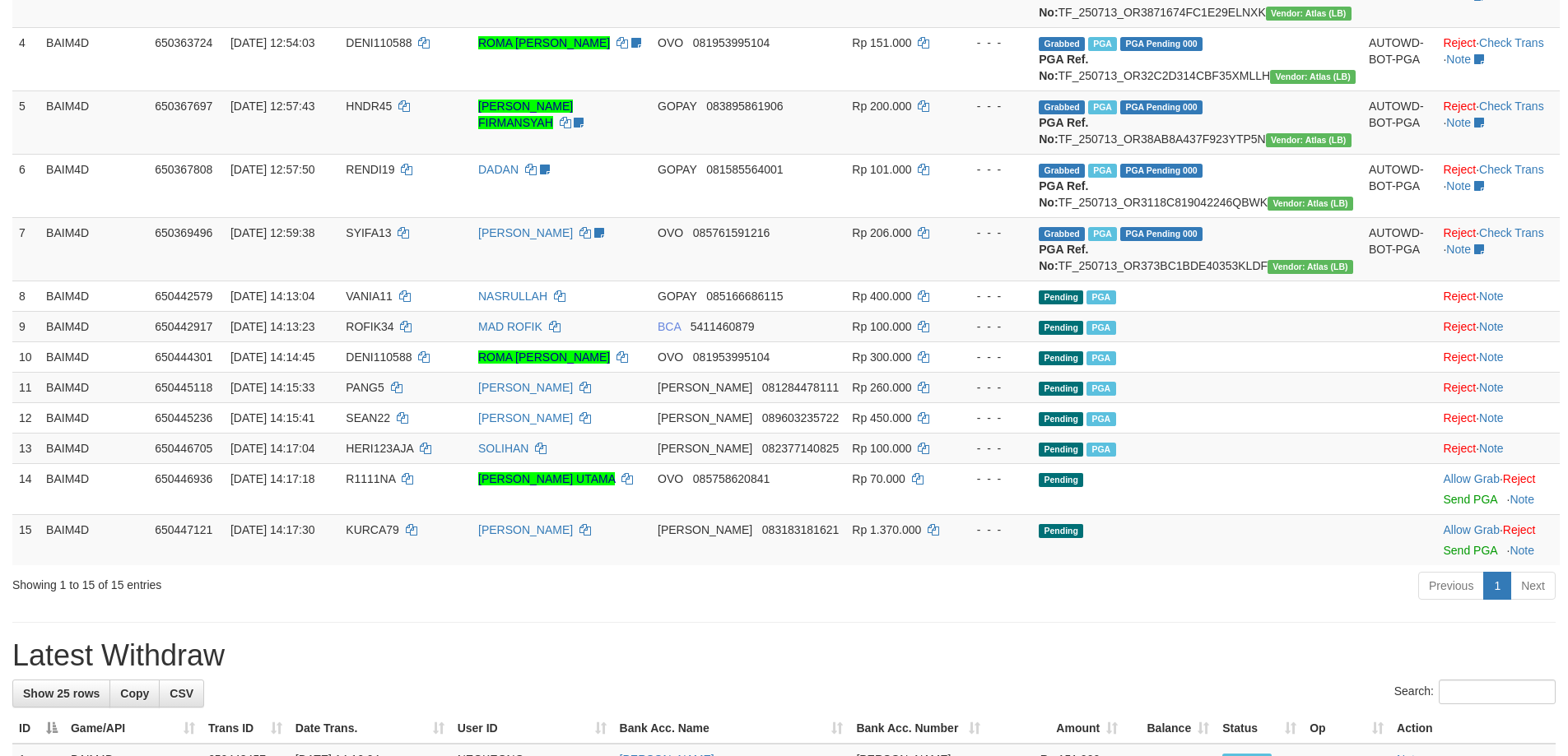 scroll, scrollTop: 494, scrollLeft: 0, axis: vertical 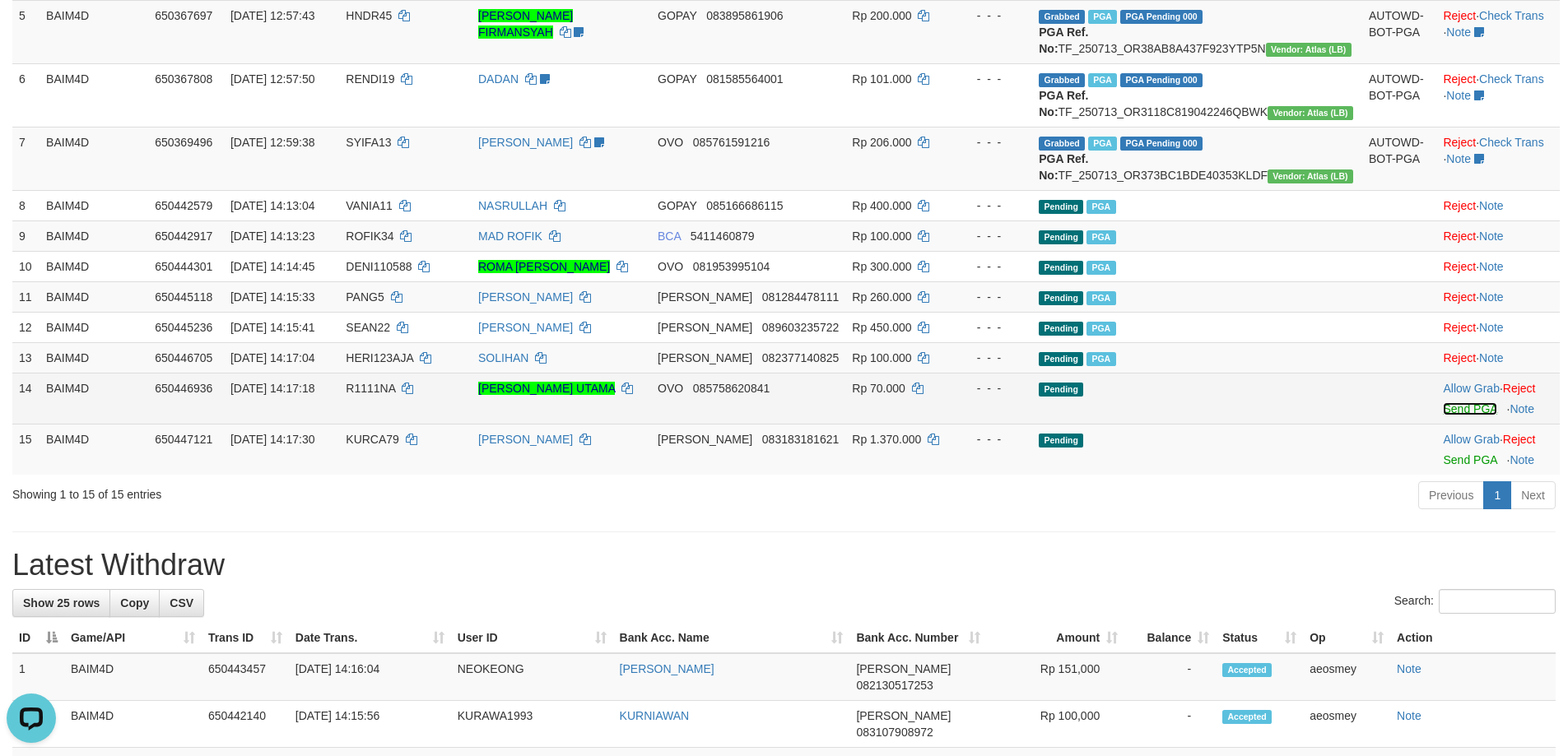 click on "Send PGA" at bounding box center [1469, 409] 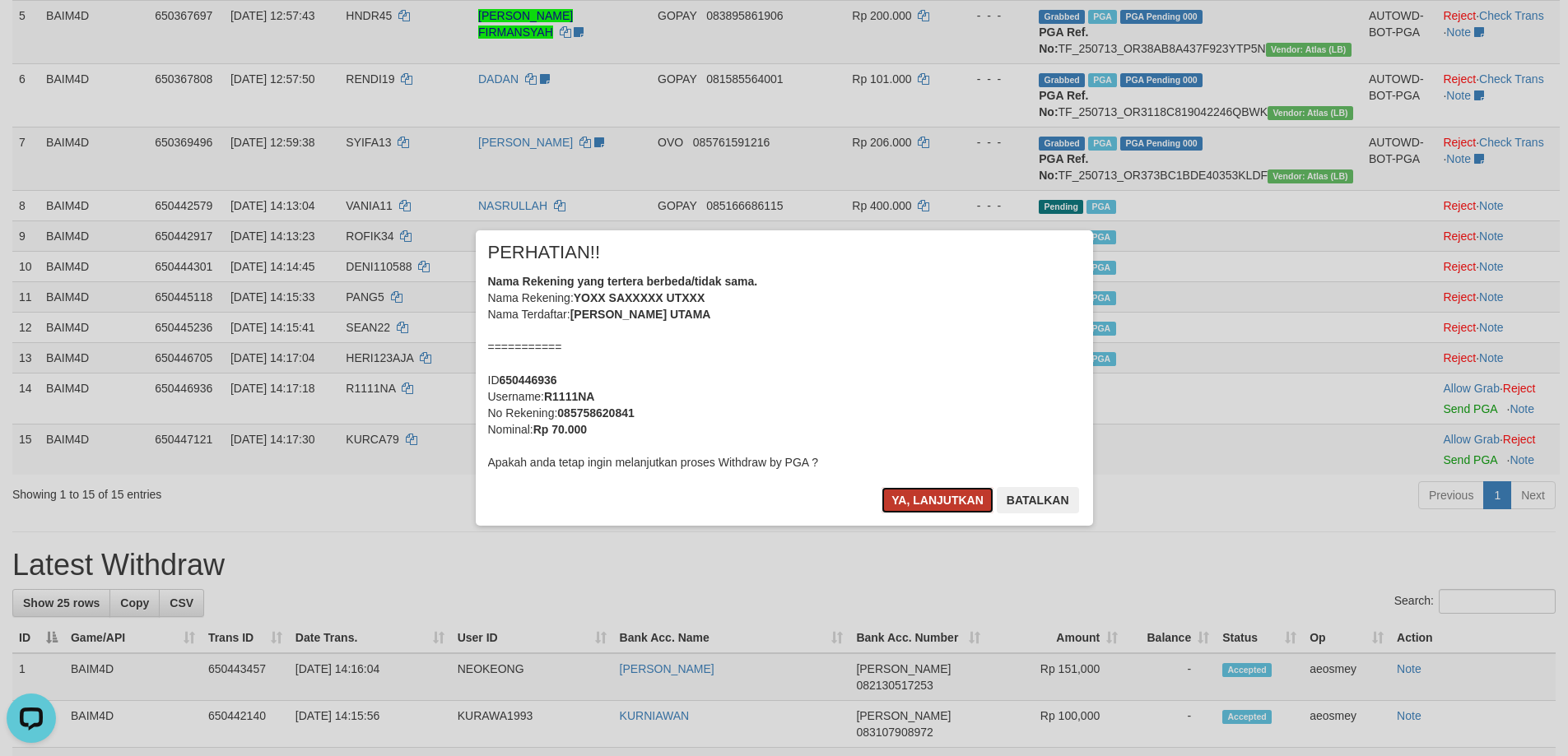 click on "Ya, lanjutkan" at bounding box center (938, 500) 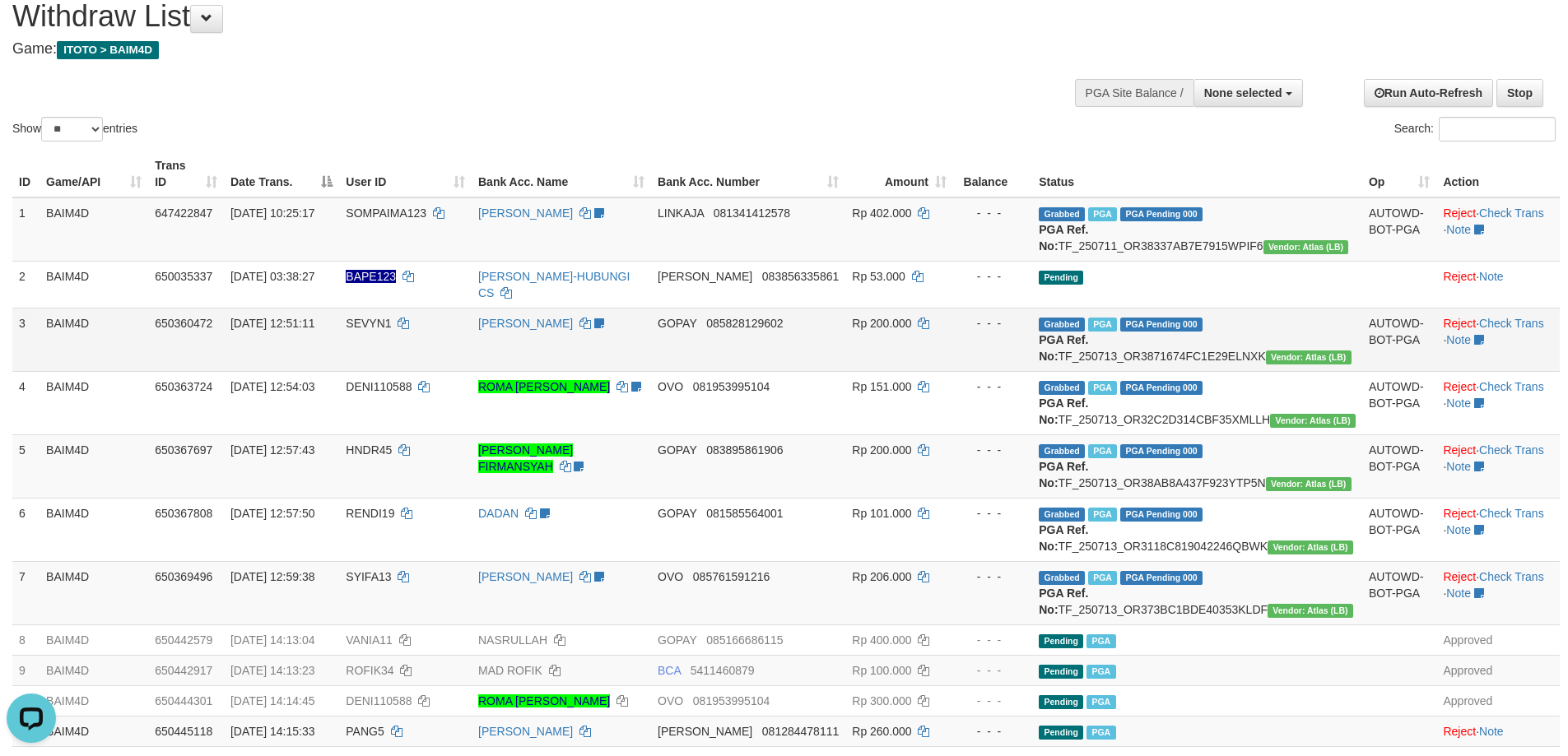 scroll, scrollTop: 0, scrollLeft: 0, axis: both 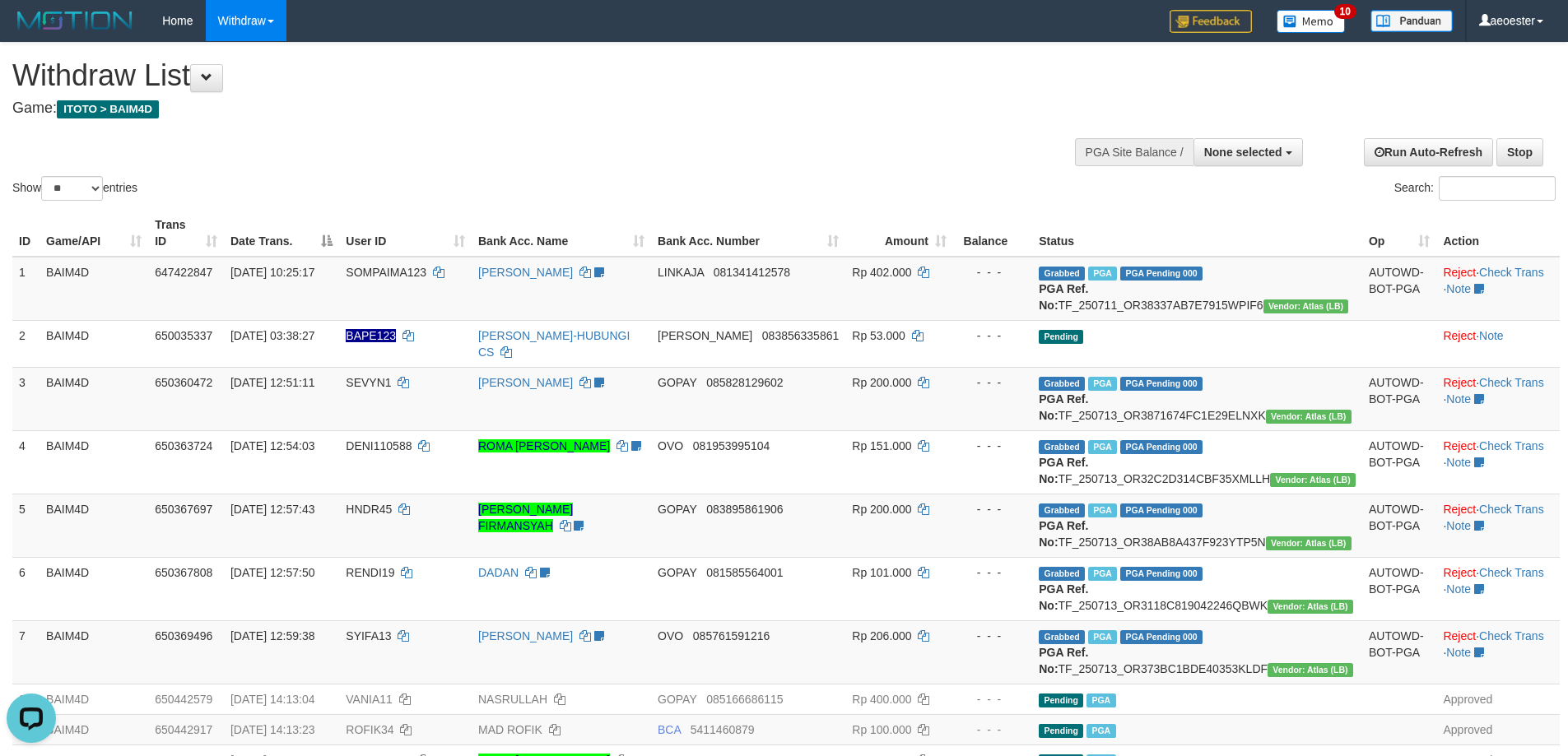 drag, startPoint x: 803, startPoint y: 63, endPoint x: 779, endPoint y: 96, distance: 40.80441 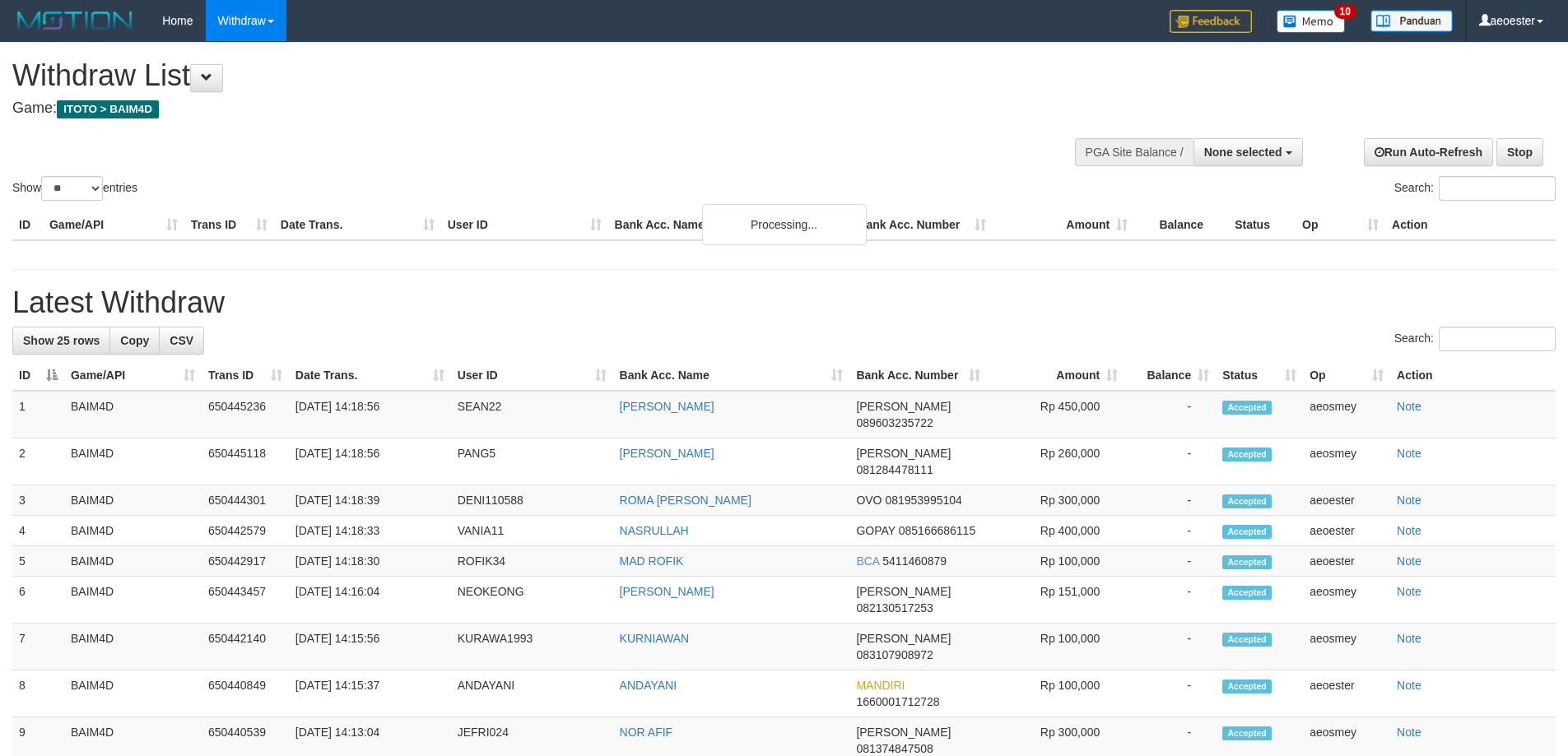 select 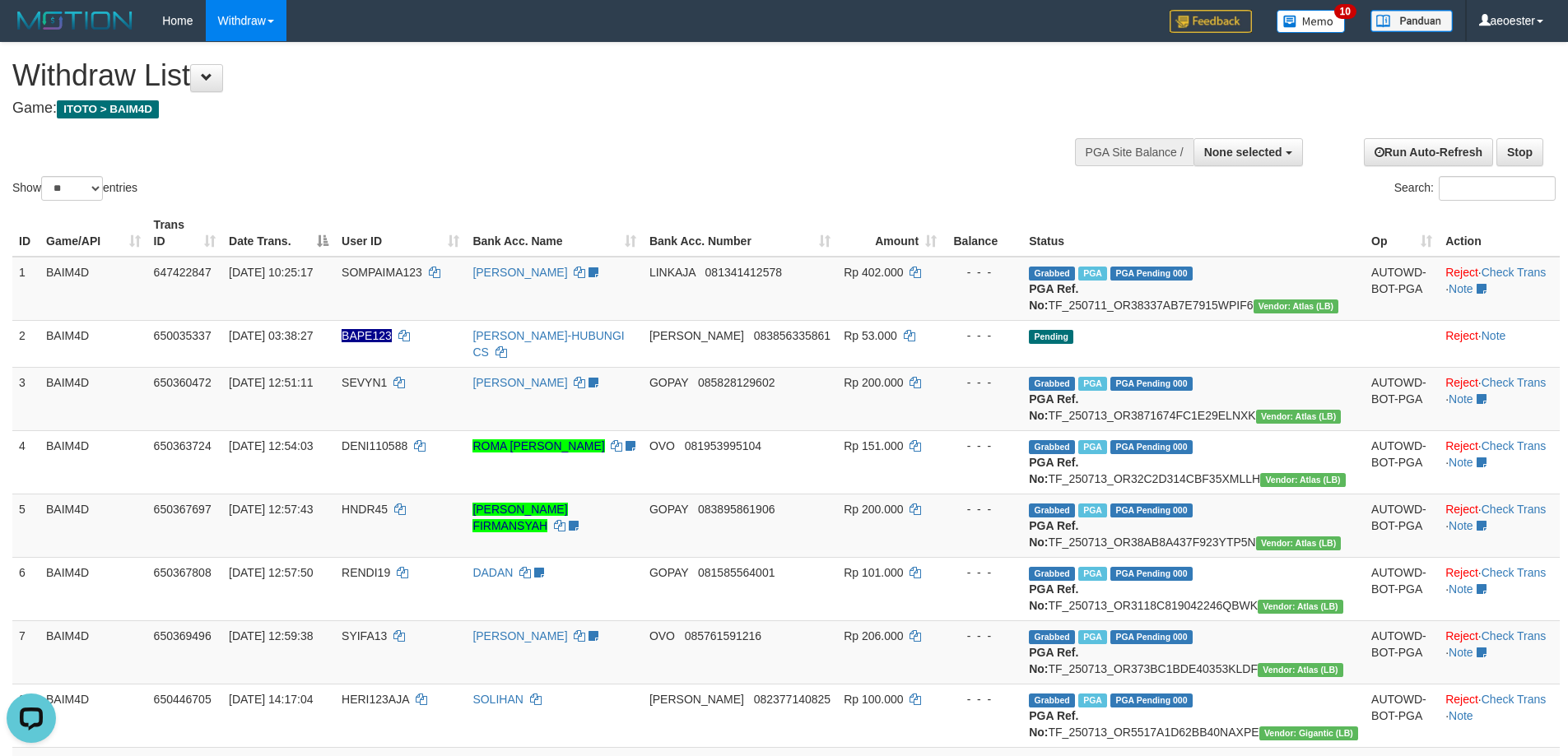 scroll, scrollTop: 0, scrollLeft: 0, axis: both 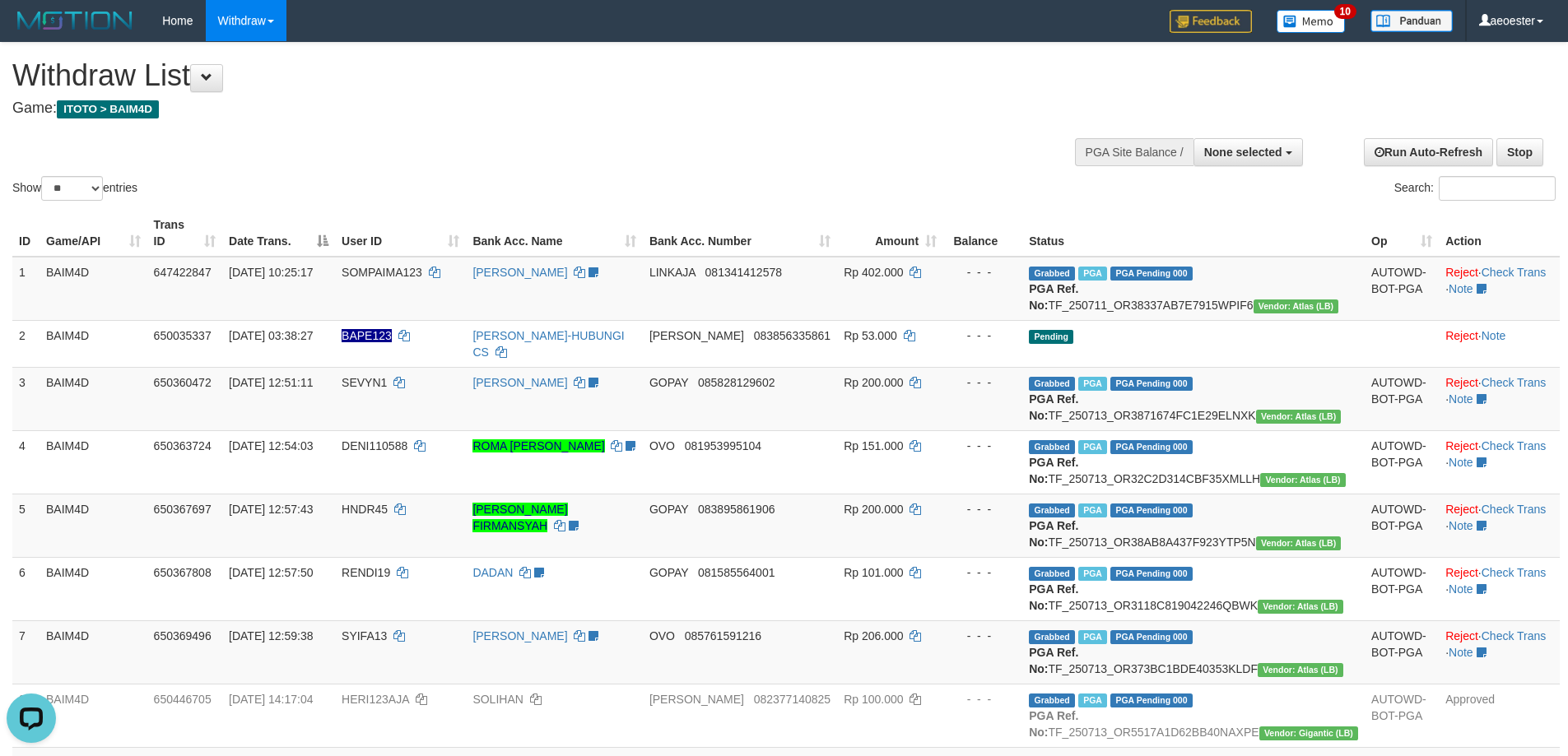 click on "Show  ** ** ** ***  entries Search:" at bounding box center (784, 123) 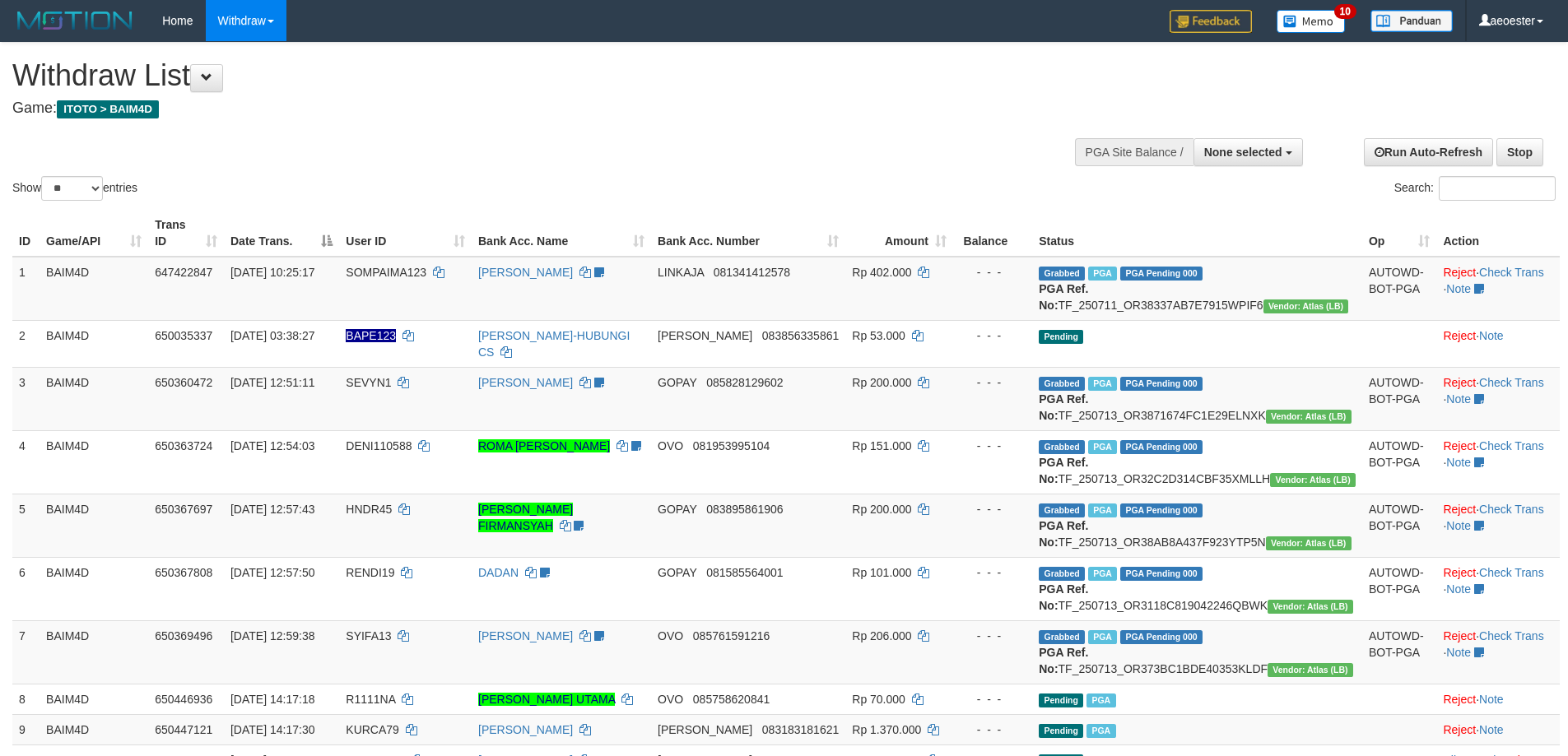 select 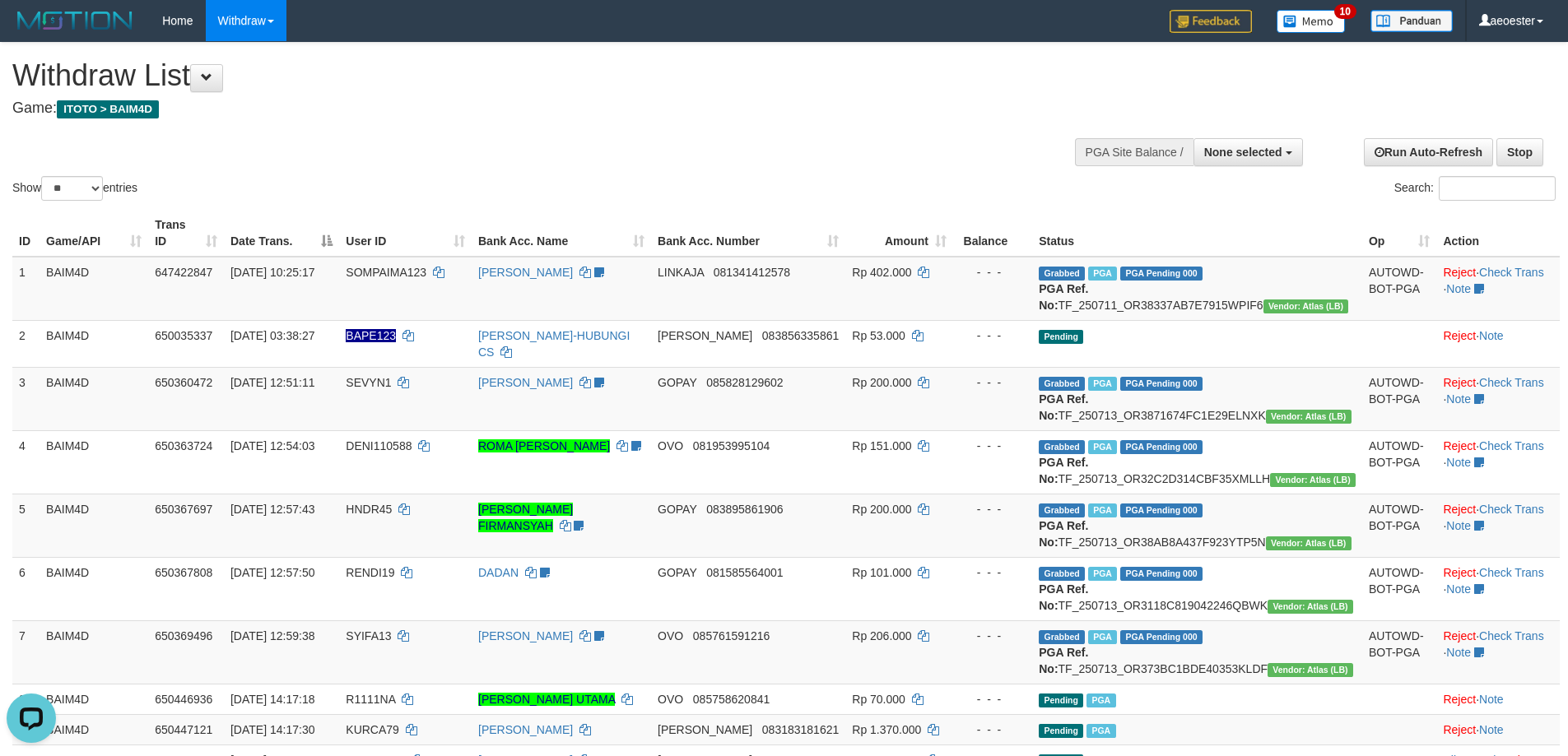 scroll, scrollTop: 0, scrollLeft: 0, axis: both 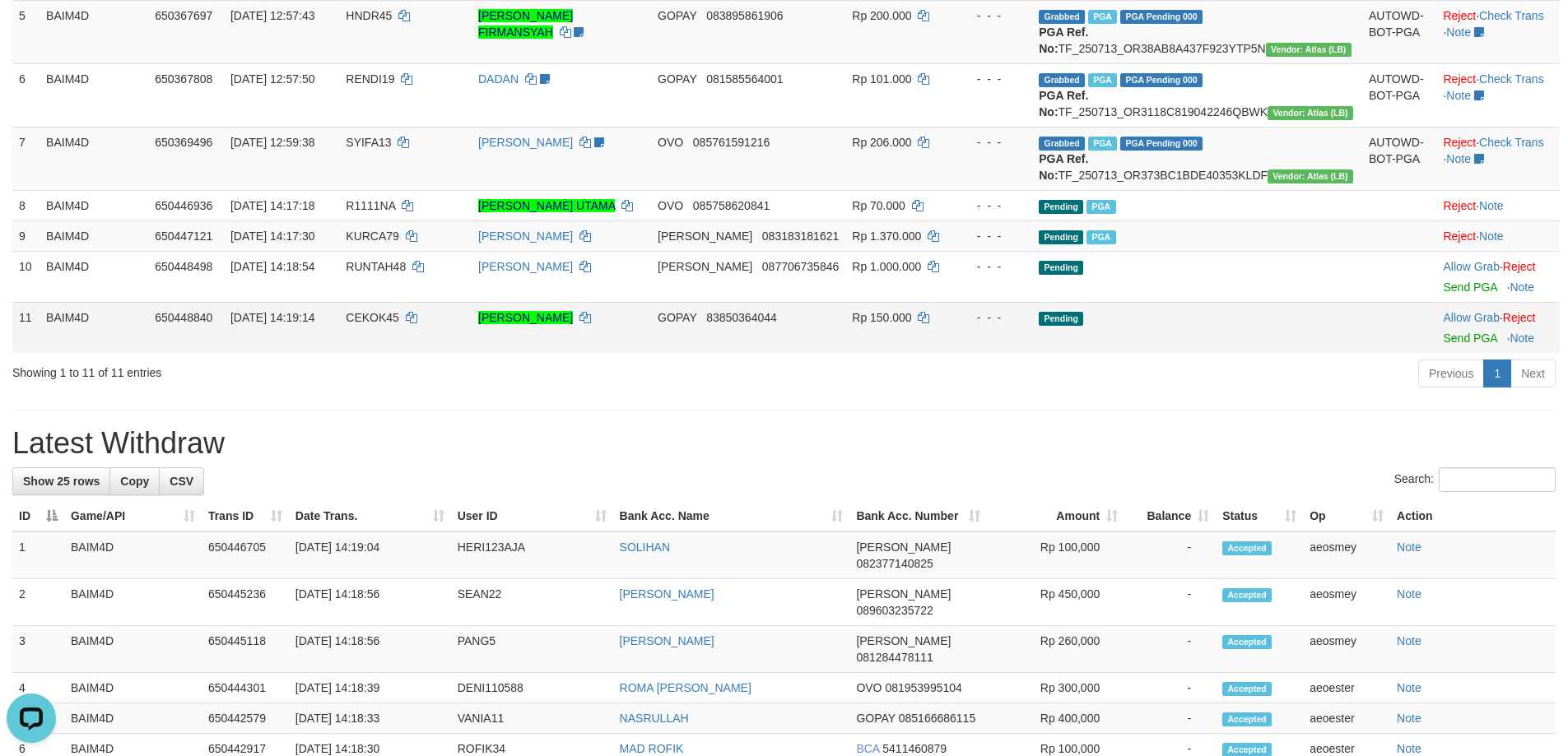 click on "Allow Grab   ·    Reject Send PGA     ·    Note" at bounding box center [1498, 327] 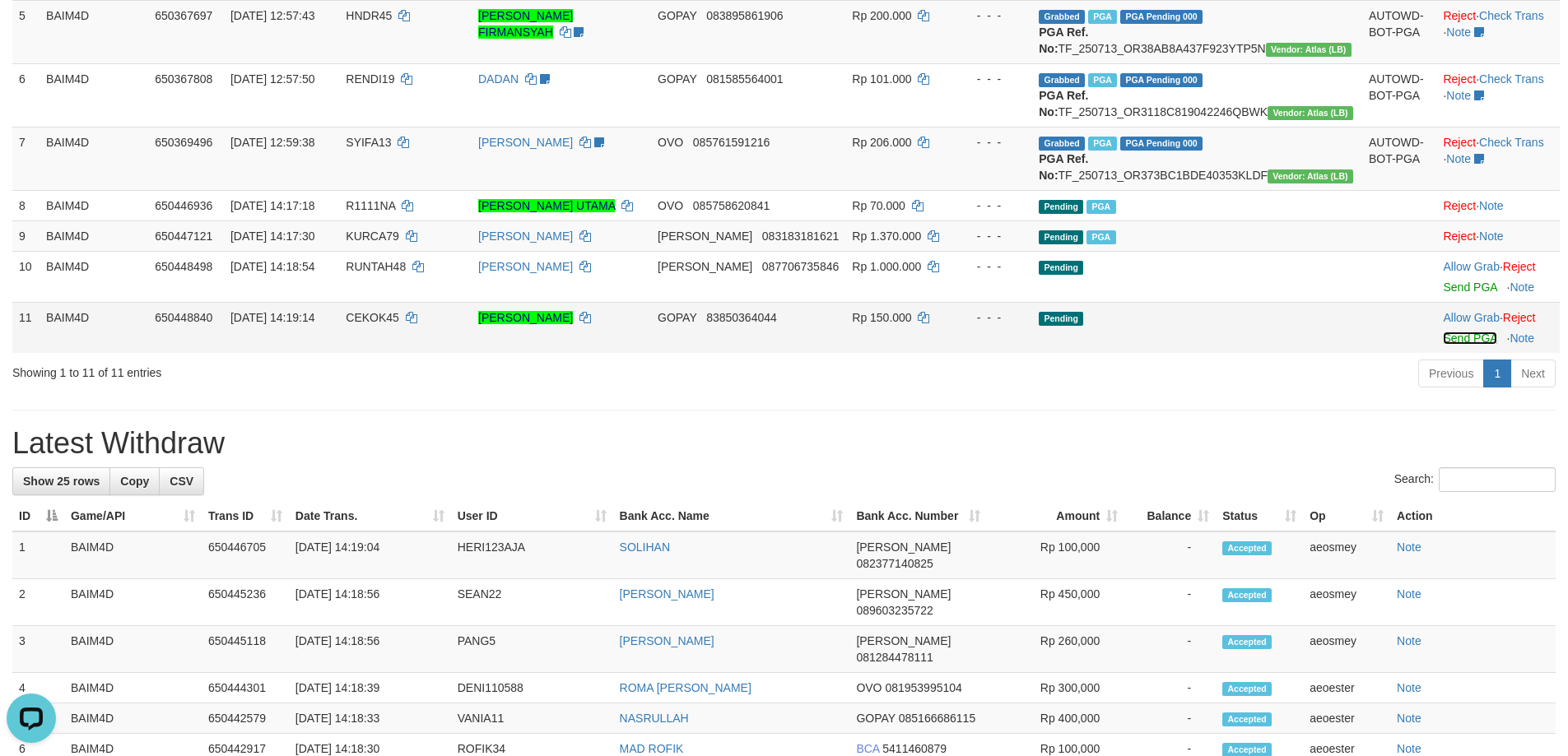 click on "Send PGA" at bounding box center (1469, 338) 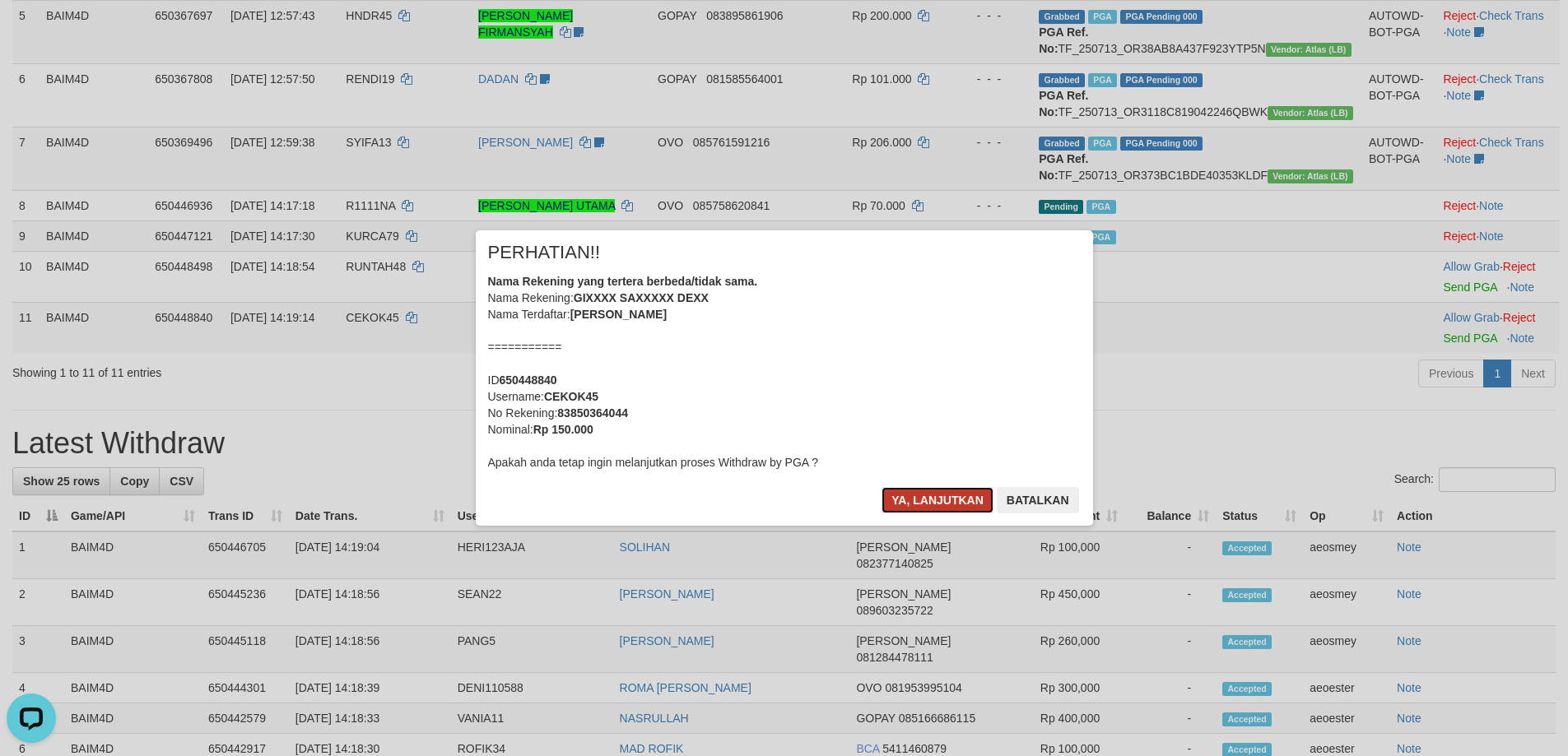 click on "Ya, lanjutkan" at bounding box center (938, 500) 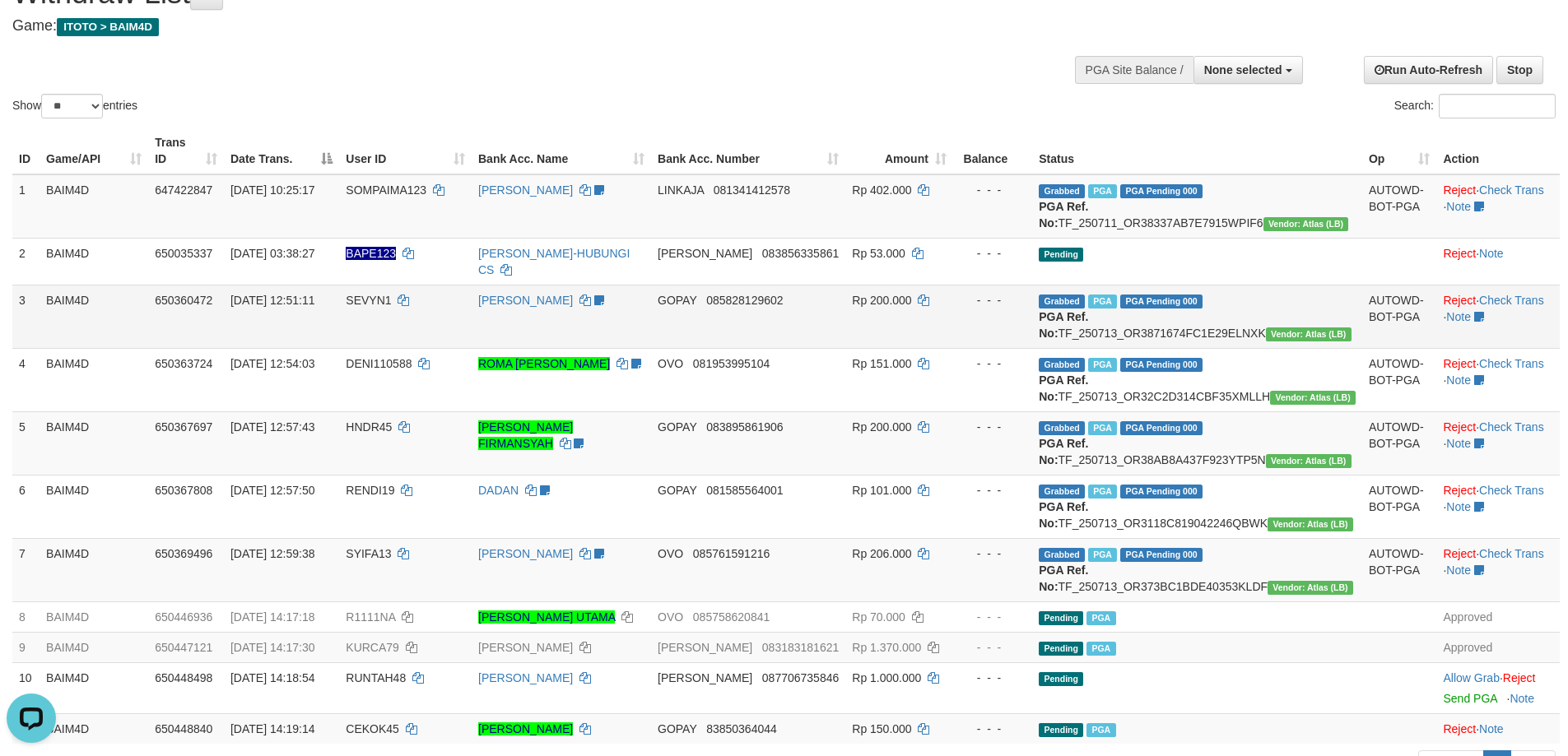 scroll, scrollTop: 0, scrollLeft: 0, axis: both 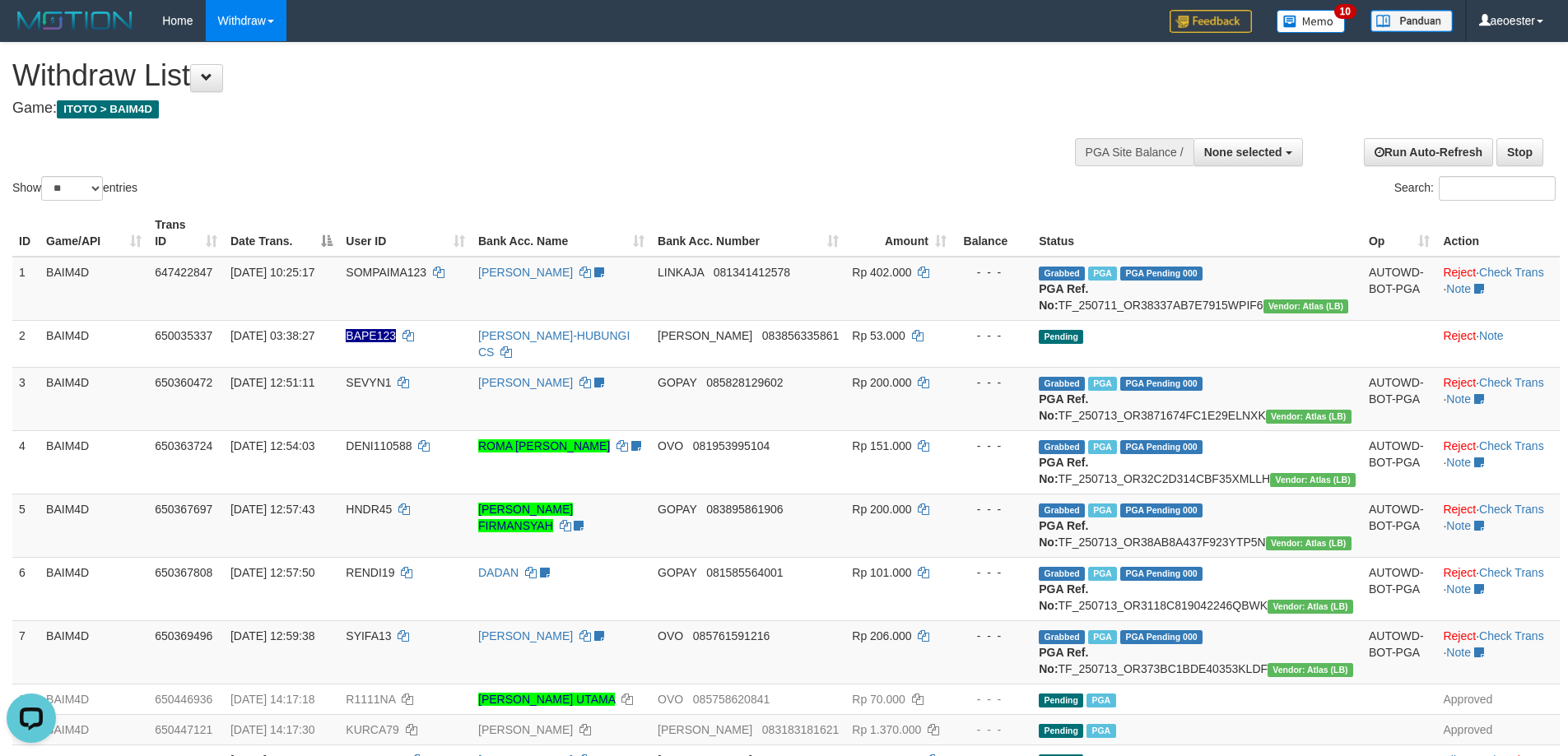 click on "Show  ** ** ** ***  entries Search:" at bounding box center [784, 123] 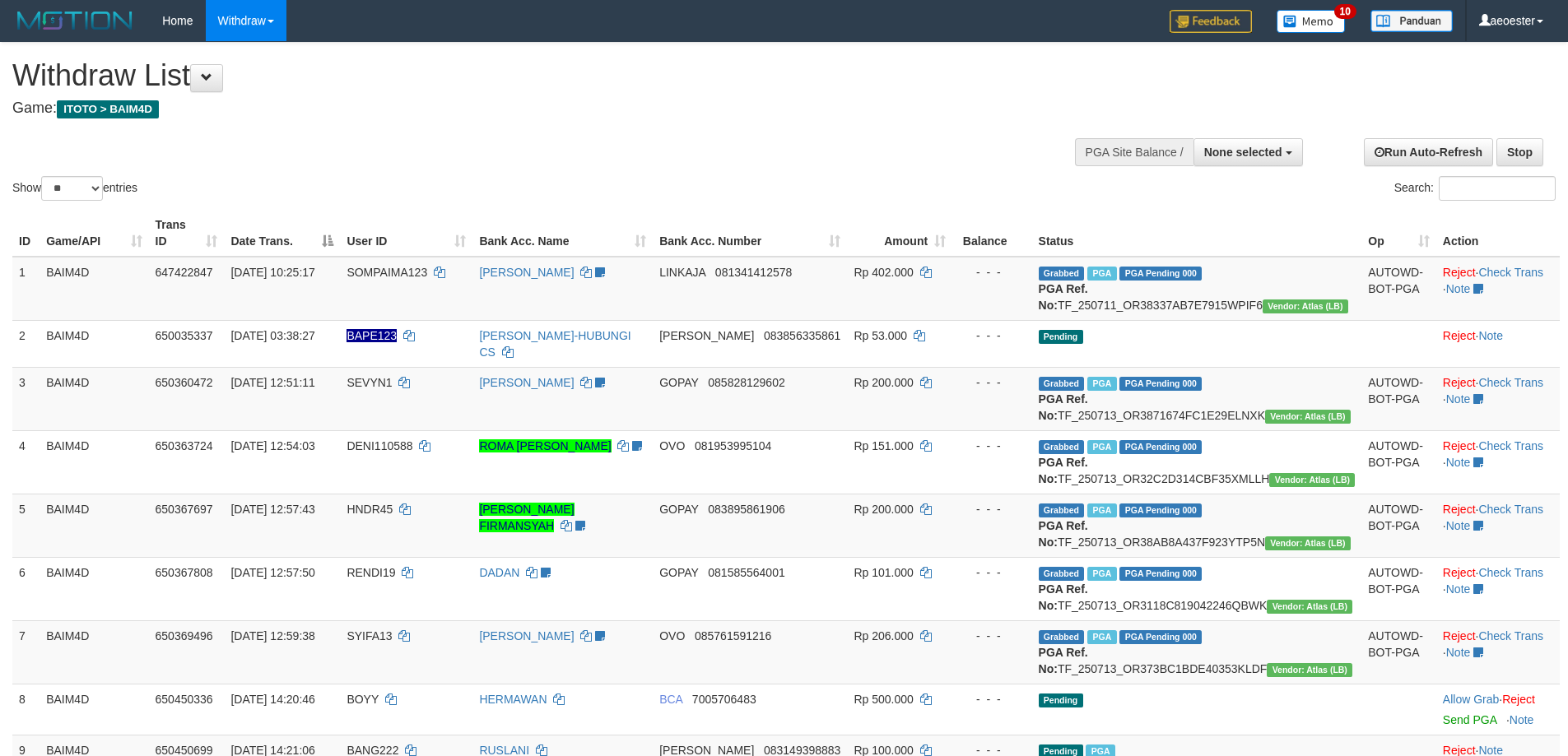 select 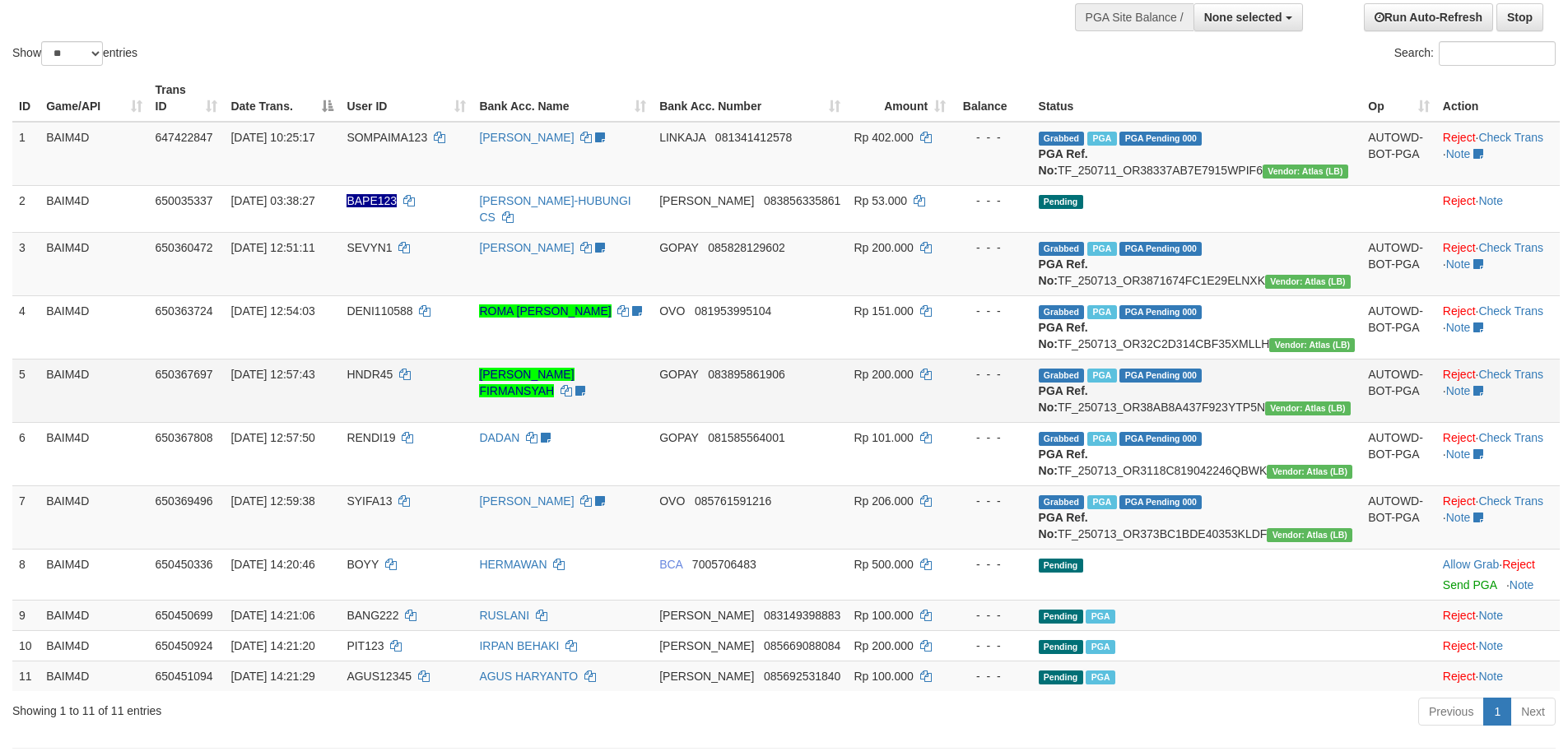 scroll, scrollTop: 329, scrollLeft: 0, axis: vertical 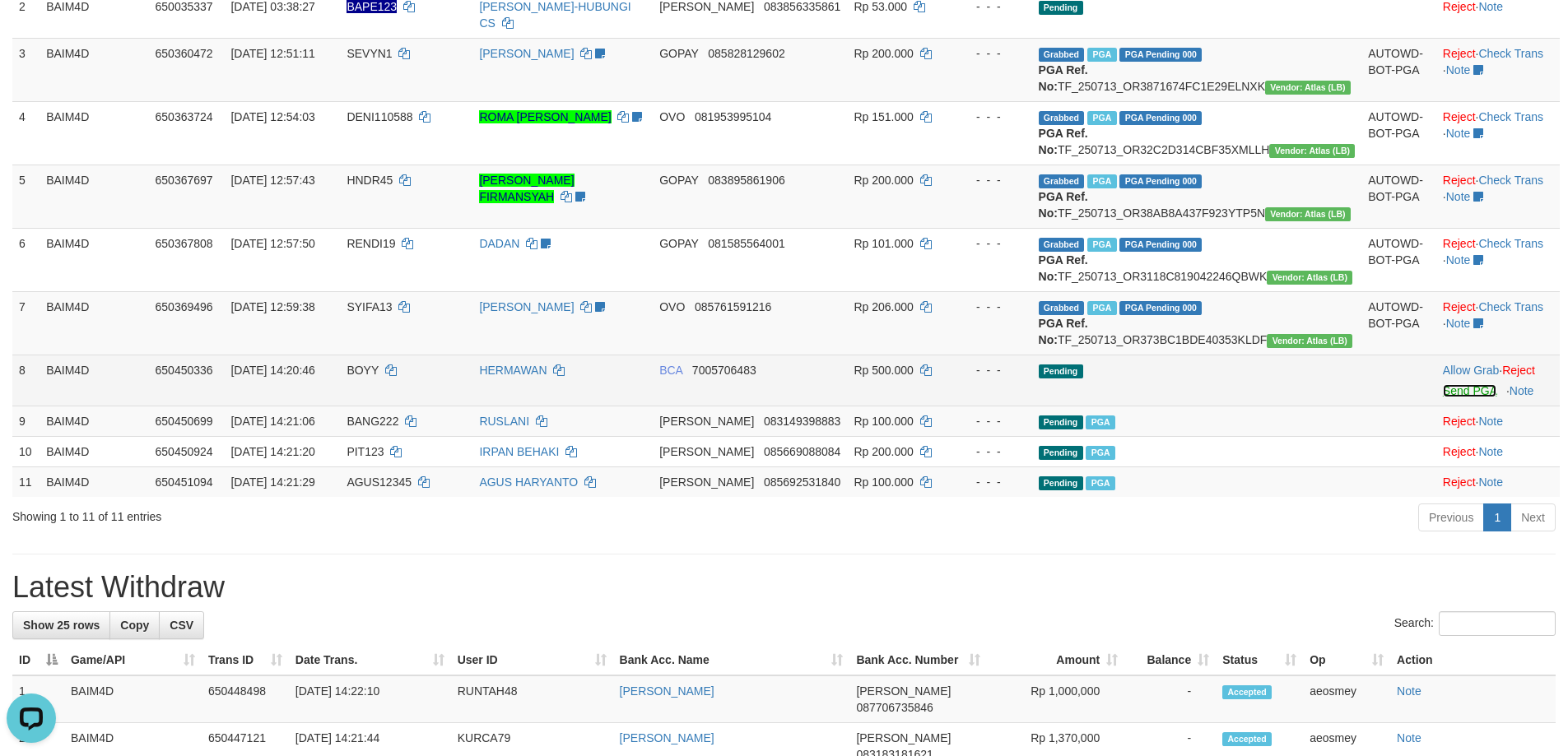 click on "Send PGA" at bounding box center [1469, 391] 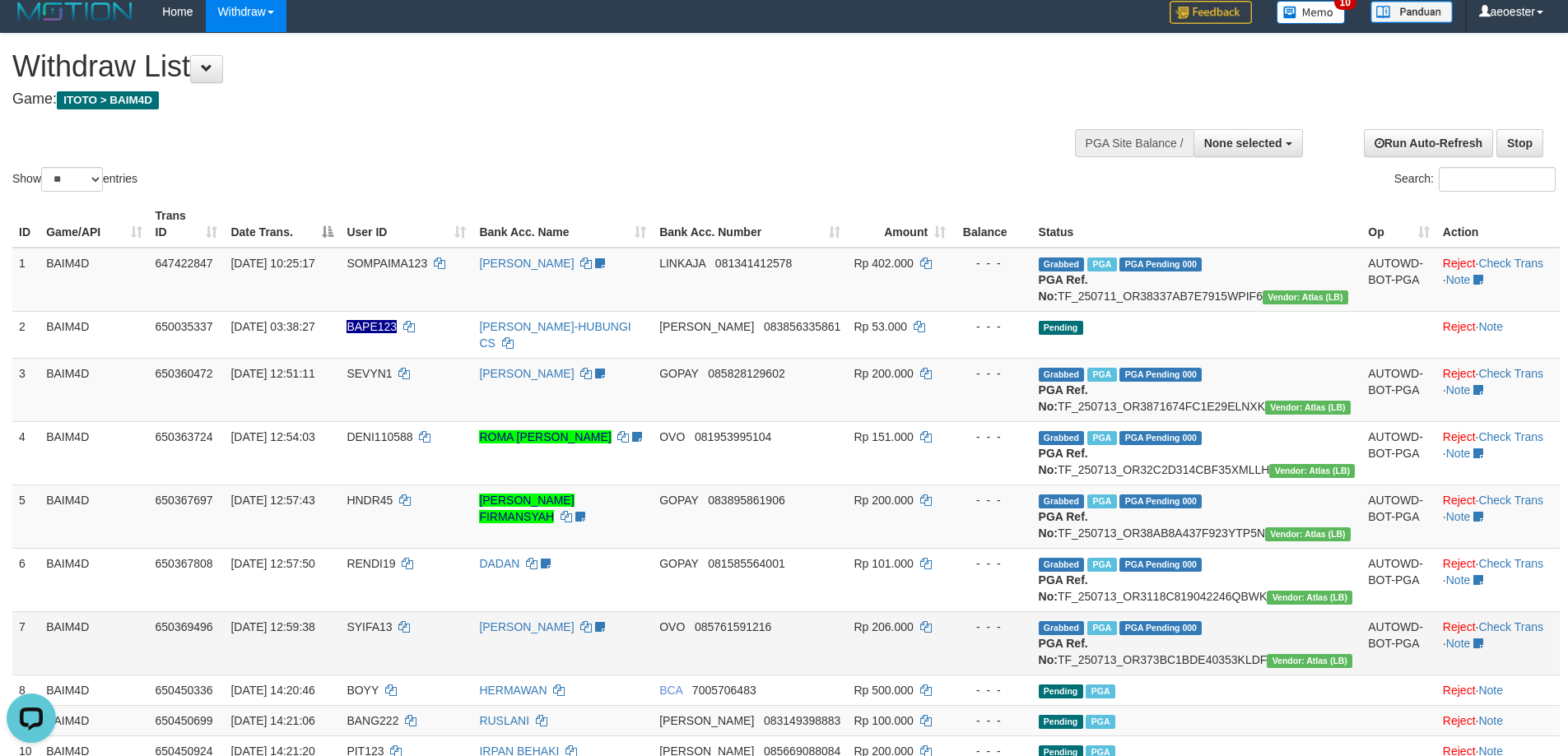 scroll, scrollTop: 0, scrollLeft: 0, axis: both 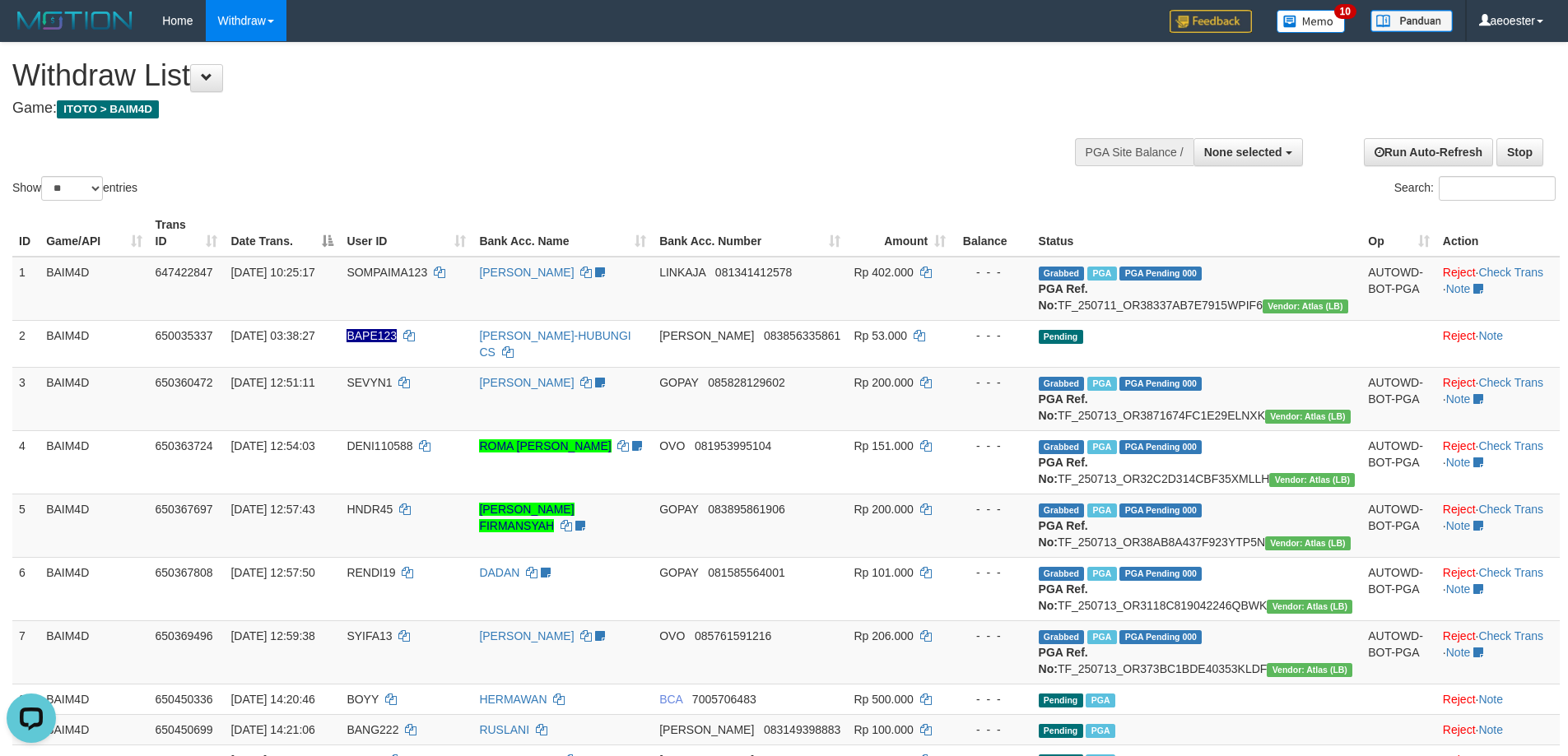 click at bounding box center (784, 125) 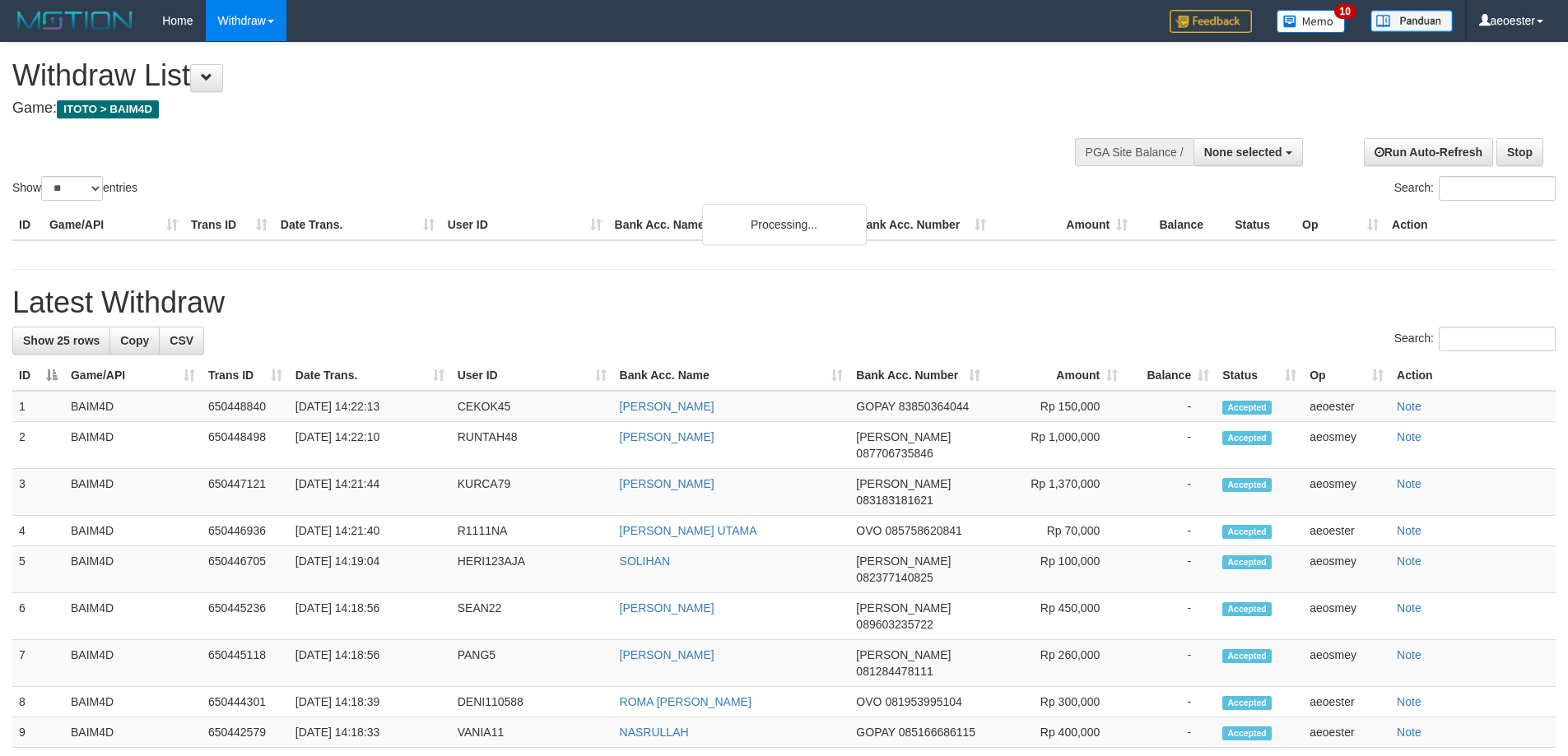 select 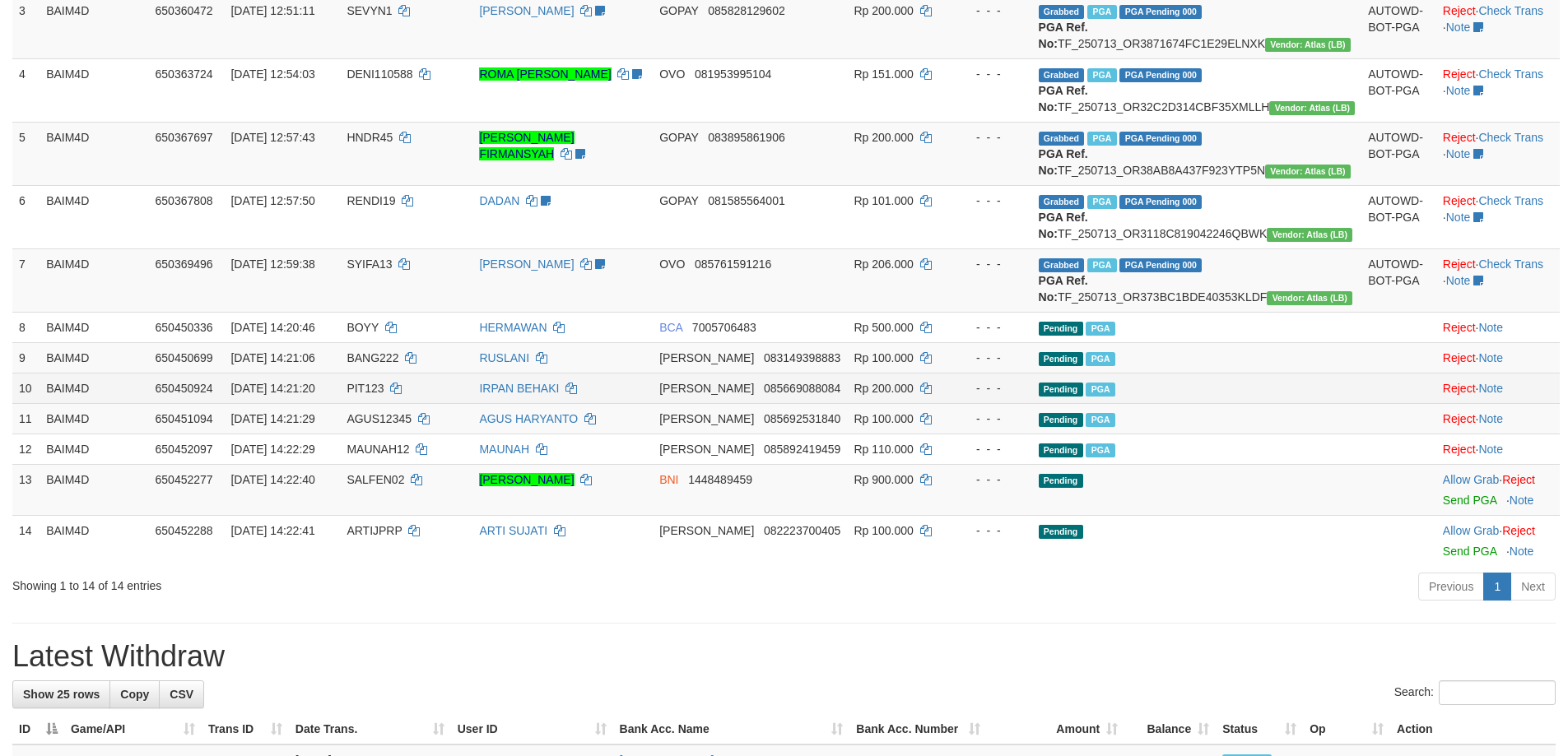 scroll, scrollTop: 411, scrollLeft: 0, axis: vertical 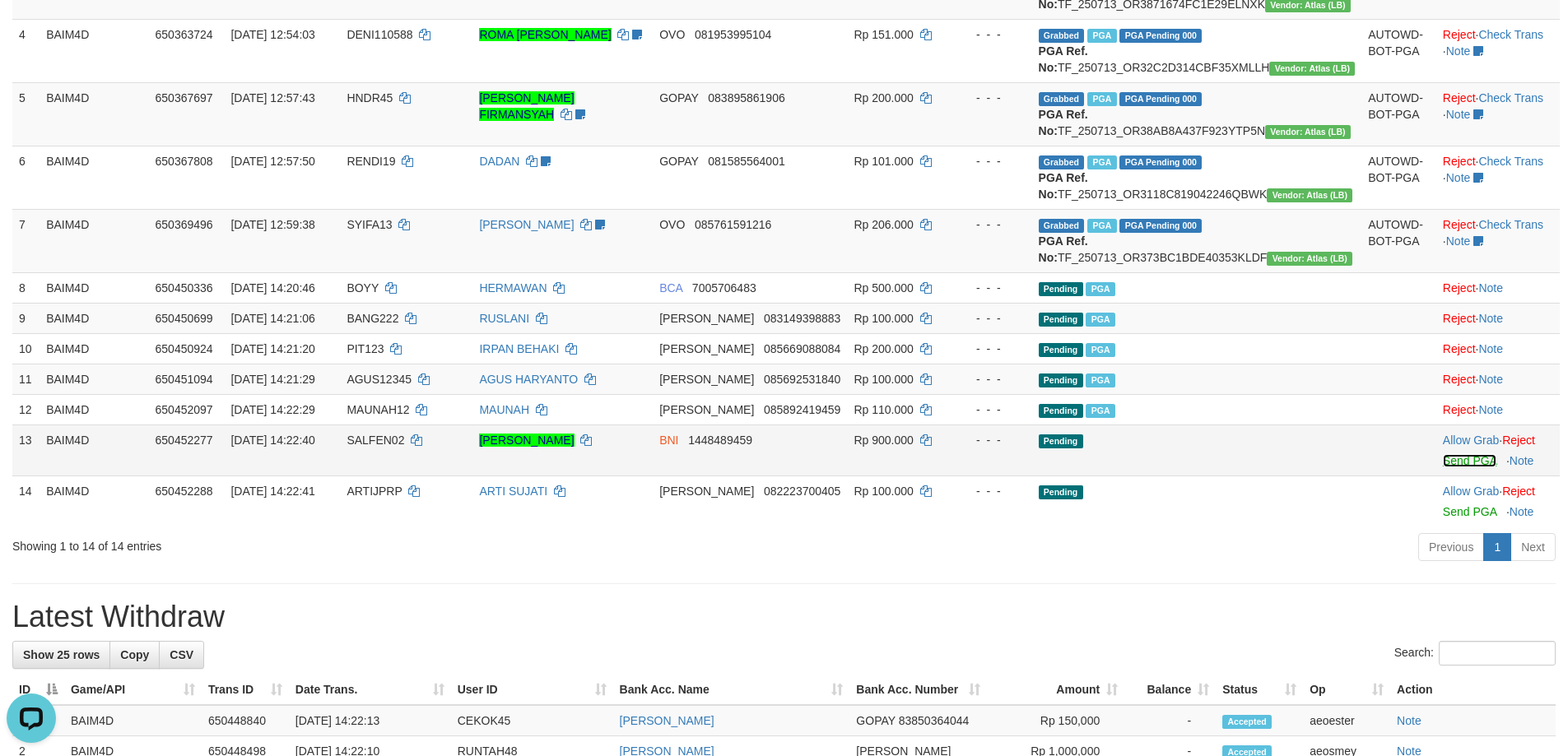 click on "Send PGA" at bounding box center (1469, 461) 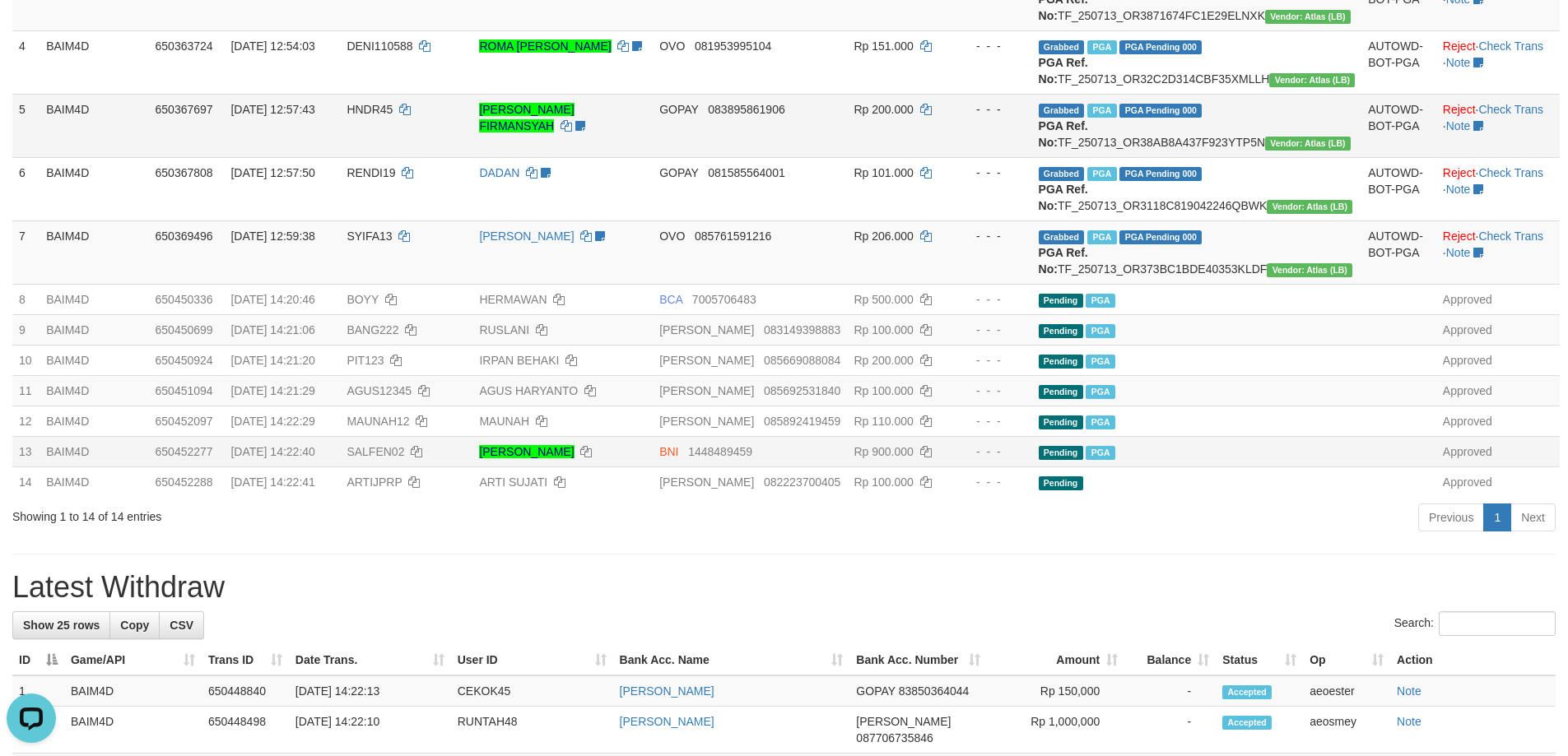 scroll, scrollTop: 0, scrollLeft: 0, axis: both 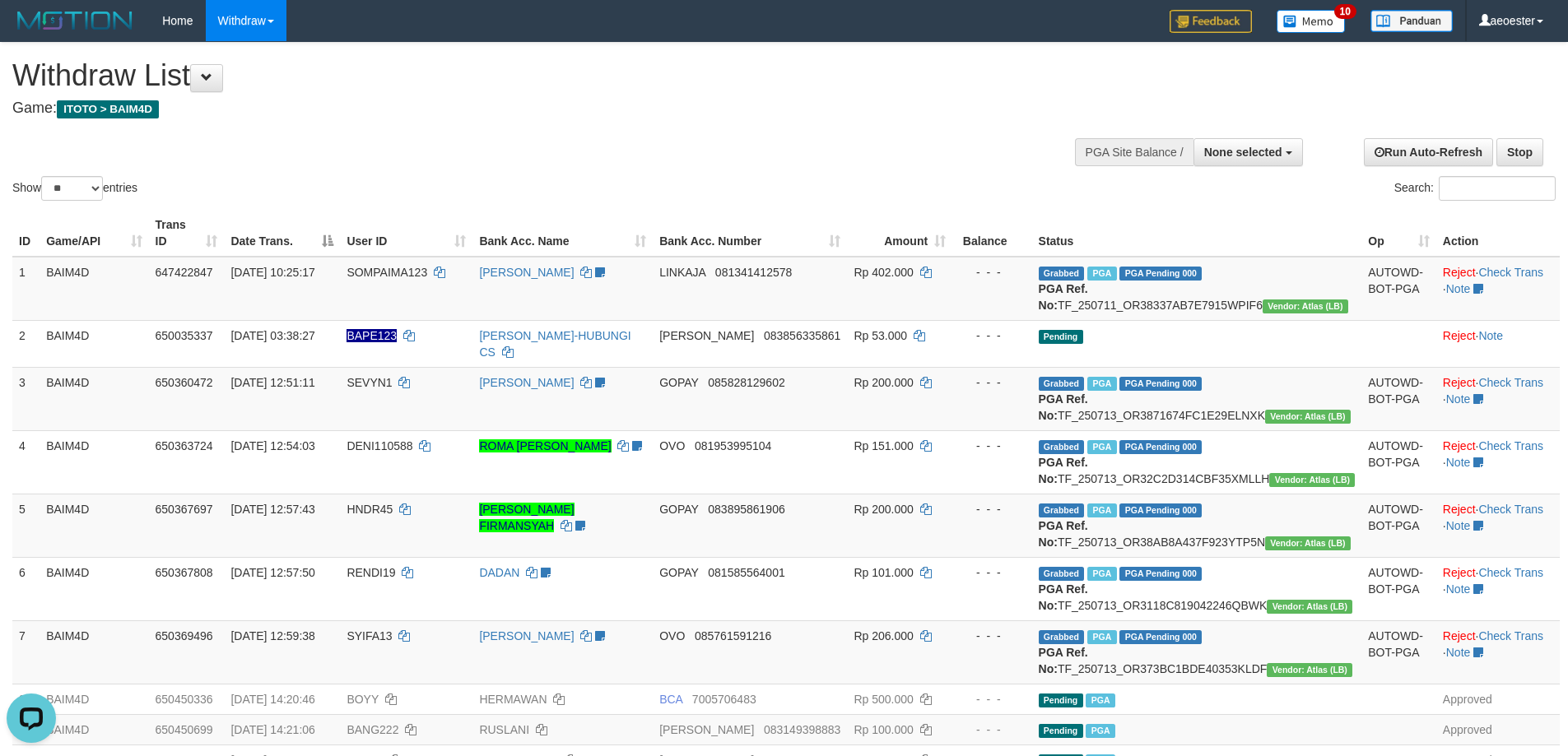 click on "**********" at bounding box center (527, 83) 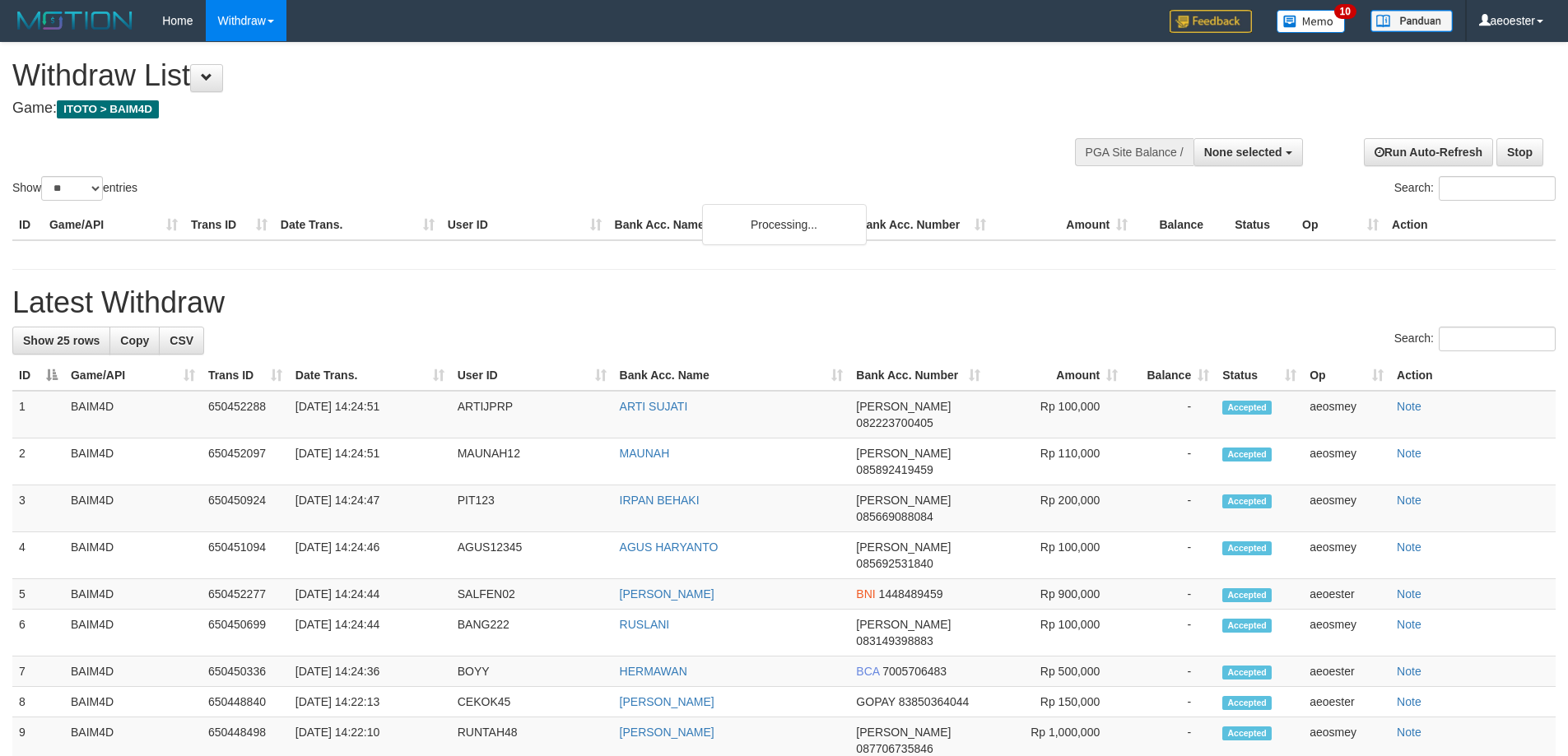 select 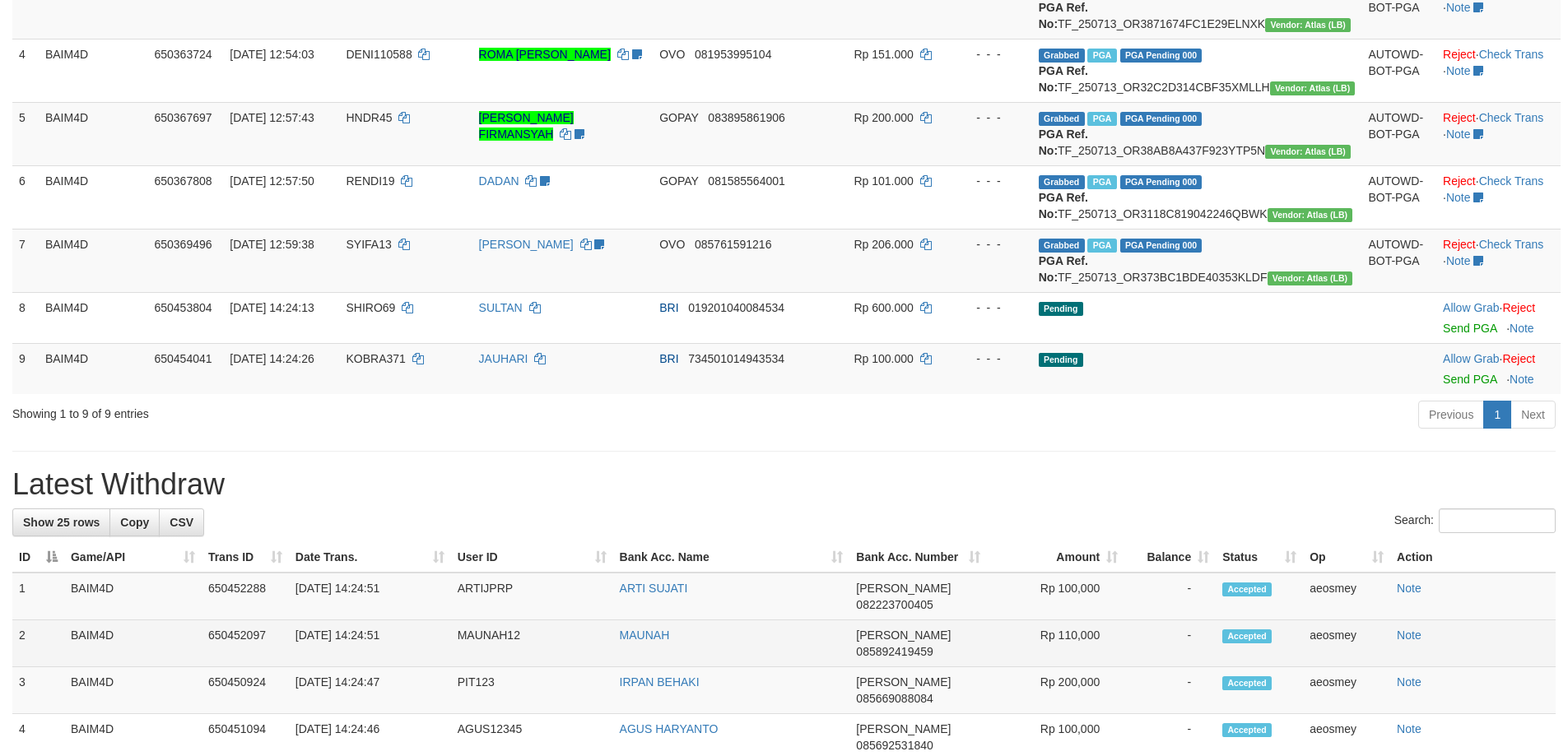 scroll, scrollTop: 411, scrollLeft: 0, axis: vertical 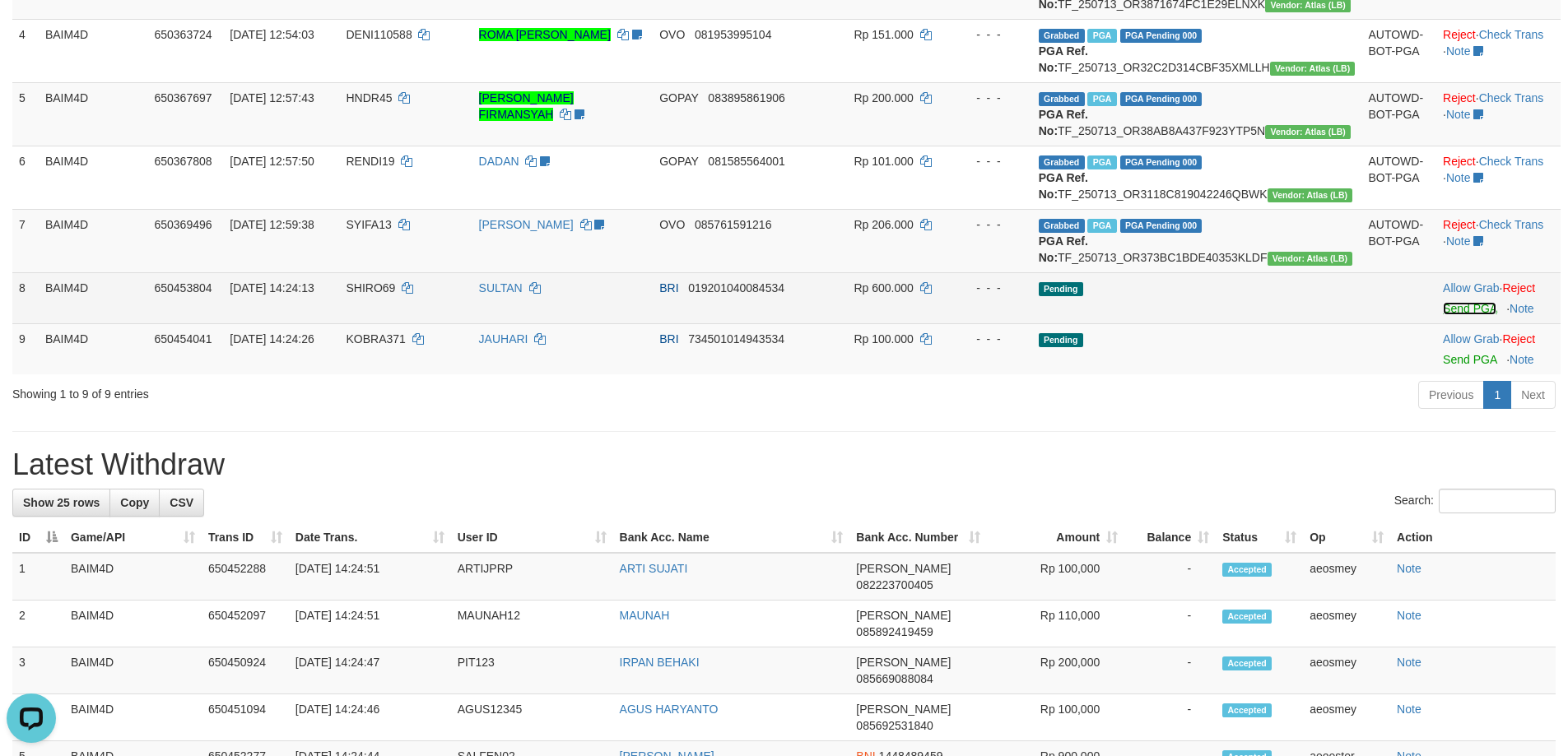 click on "Send PGA" at bounding box center [1469, 308] 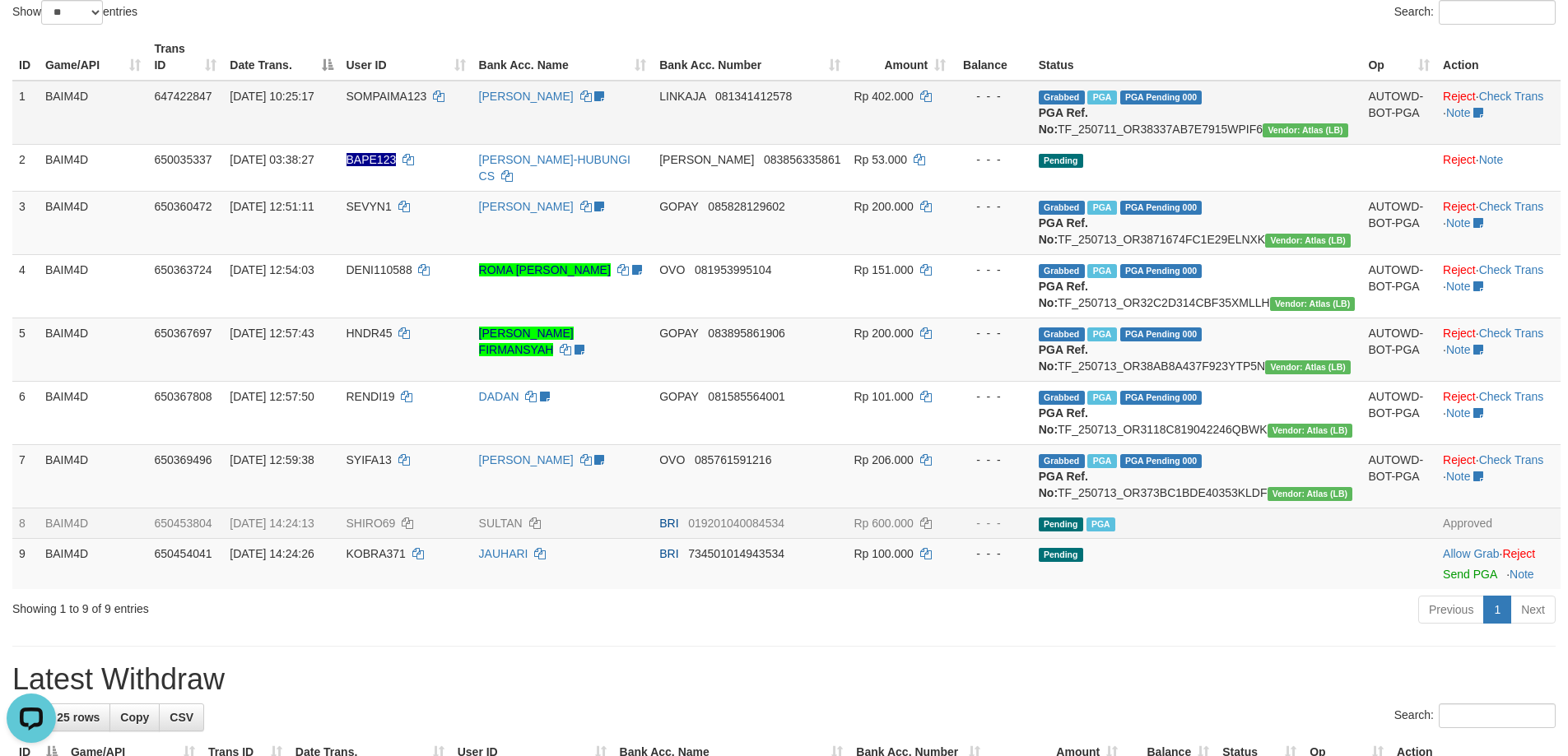 scroll, scrollTop: 0, scrollLeft: 0, axis: both 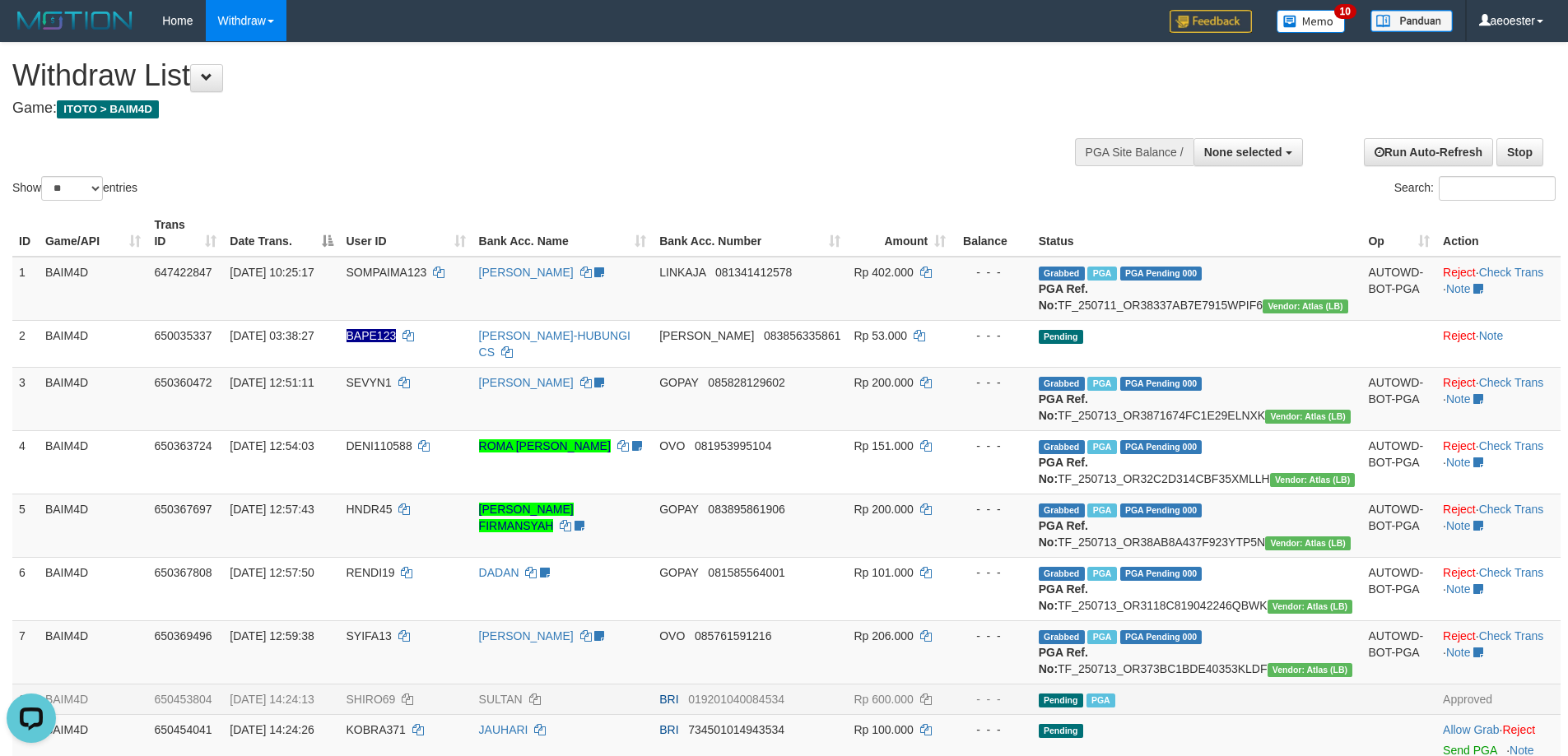 click on "Game:   ITOTO > BAIM4D" at bounding box center (520, 109) 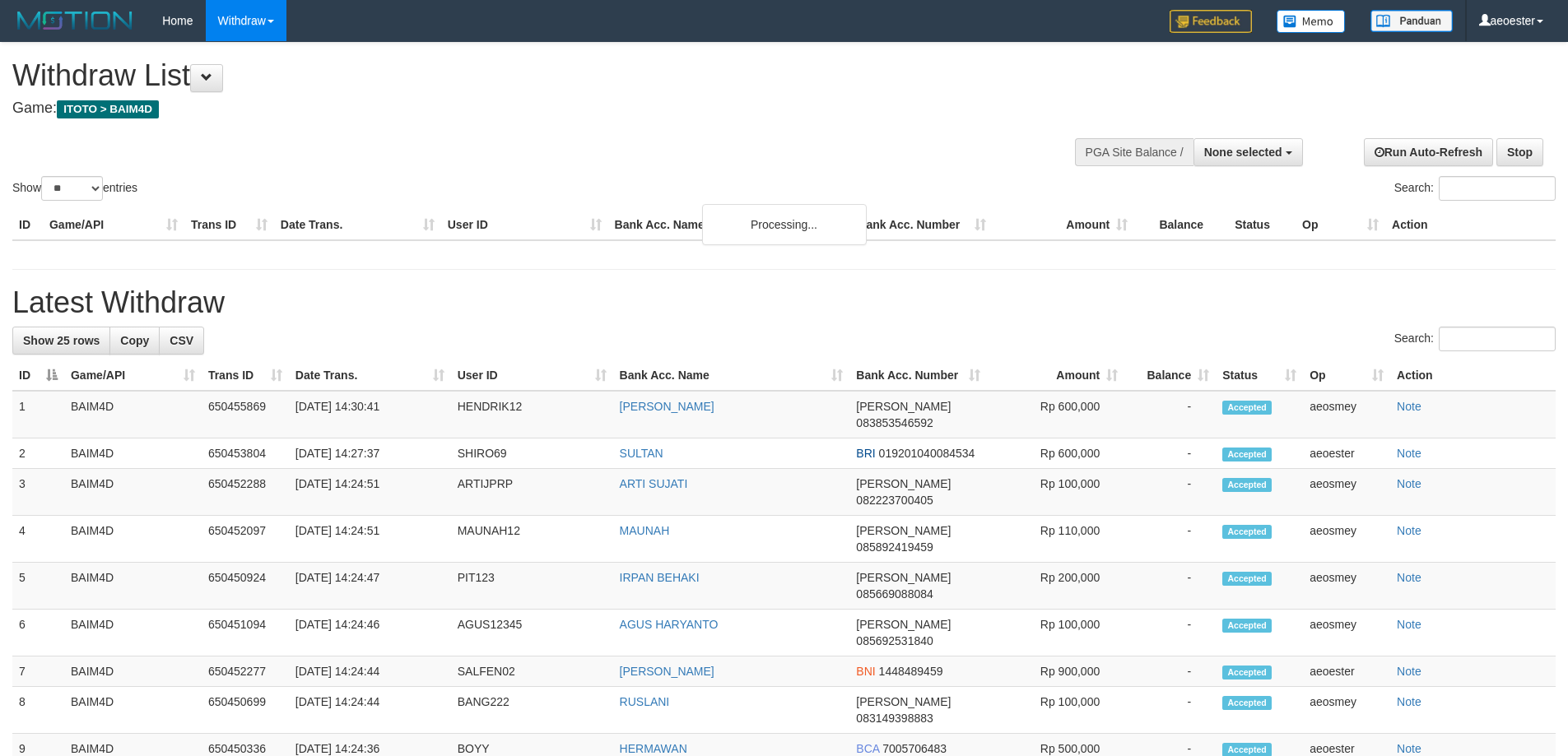 select 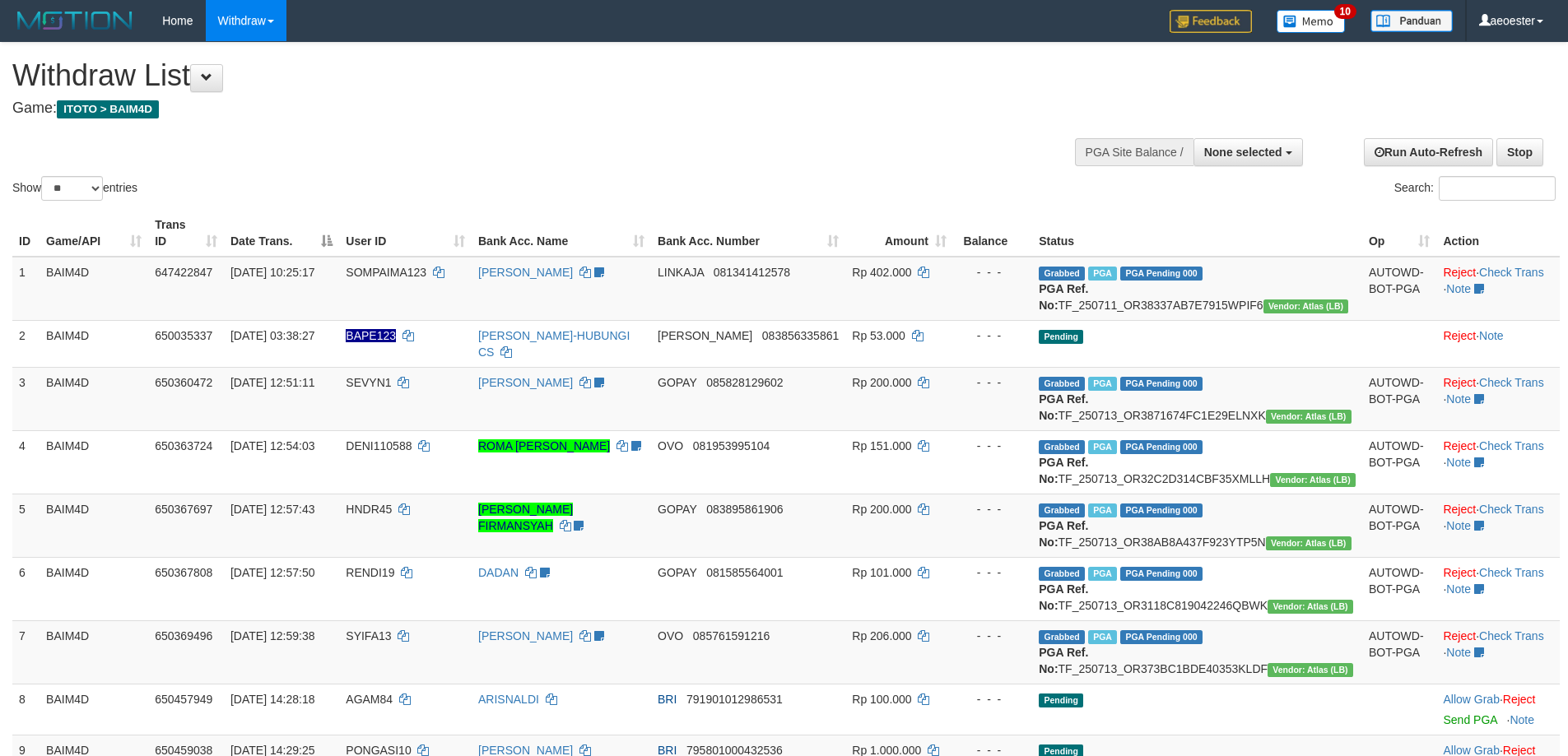 scroll, scrollTop: 438, scrollLeft: 0, axis: vertical 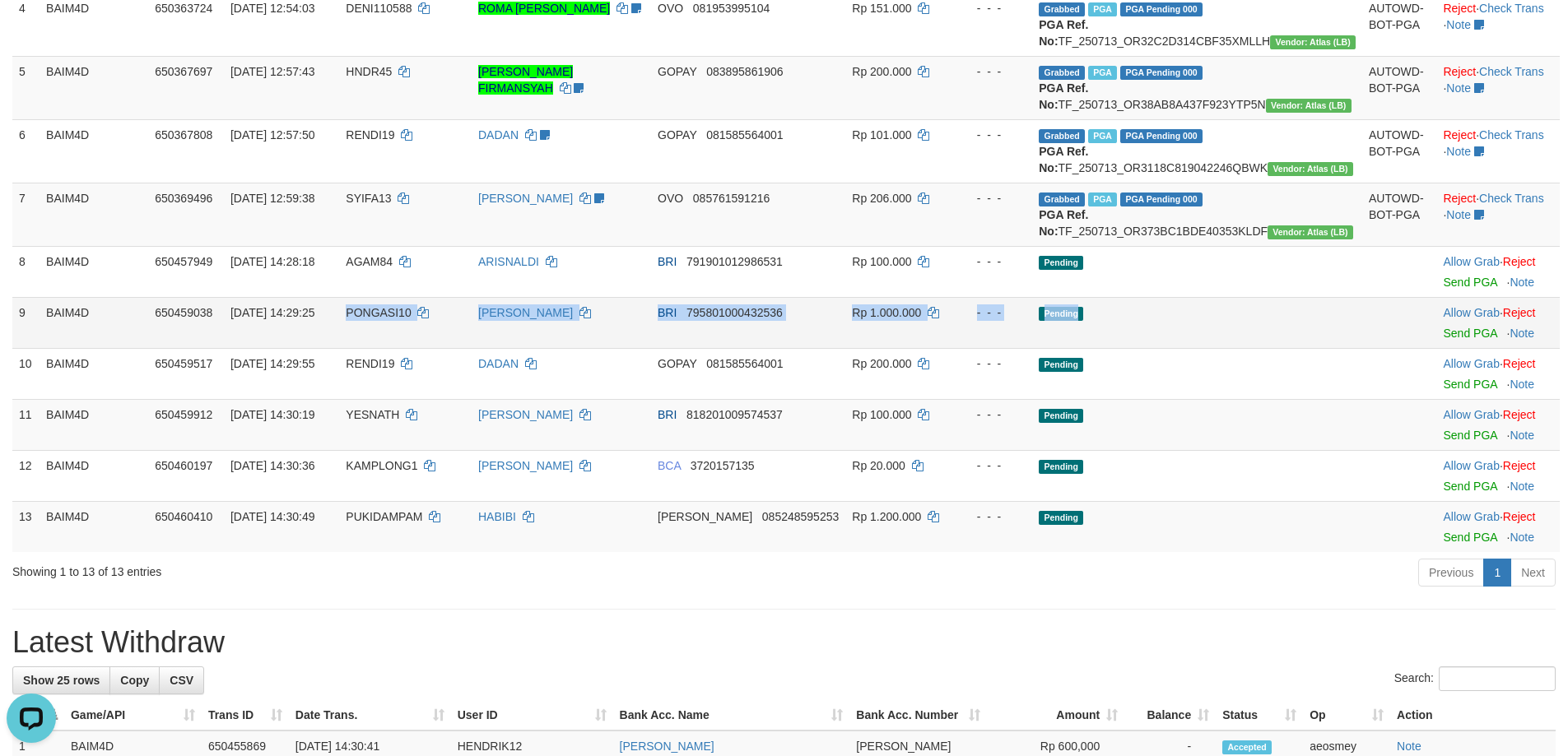 drag, startPoint x: 378, startPoint y: 378, endPoint x: 1192, endPoint y: 381, distance: 814.0055 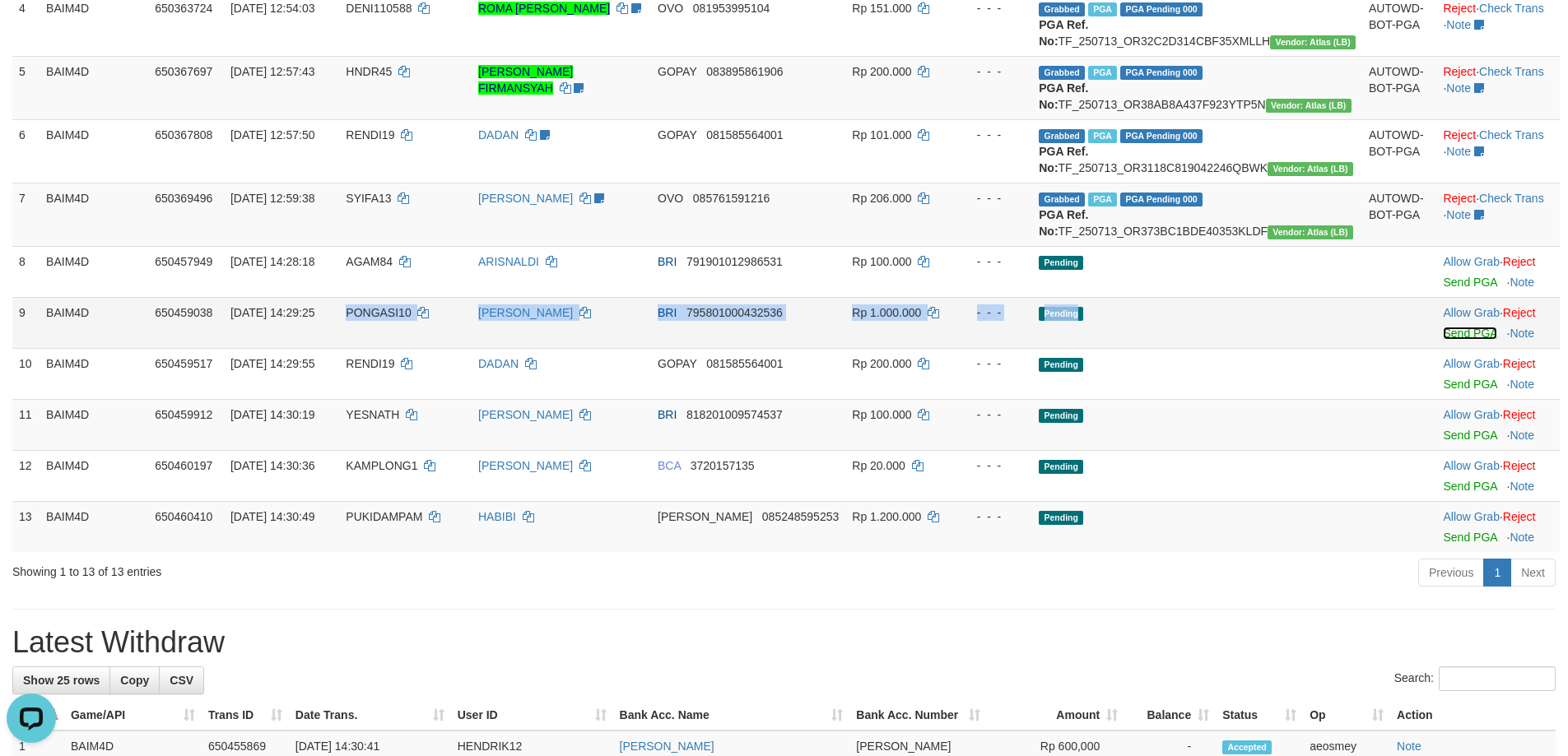 click on "Send PGA" at bounding box center (1469, 333) 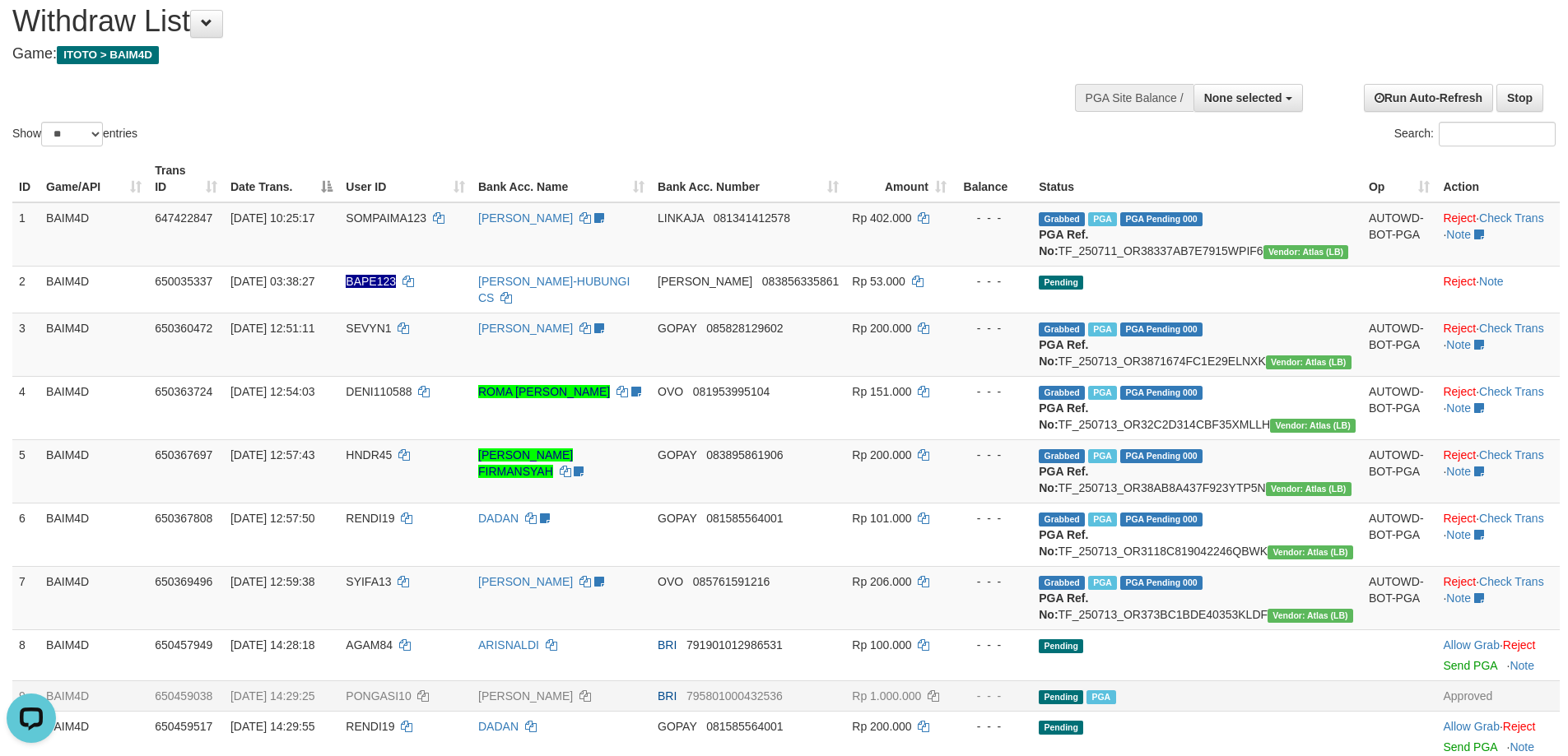 scroll, scrollTop: 0, scrollLeft: 0, axis: both 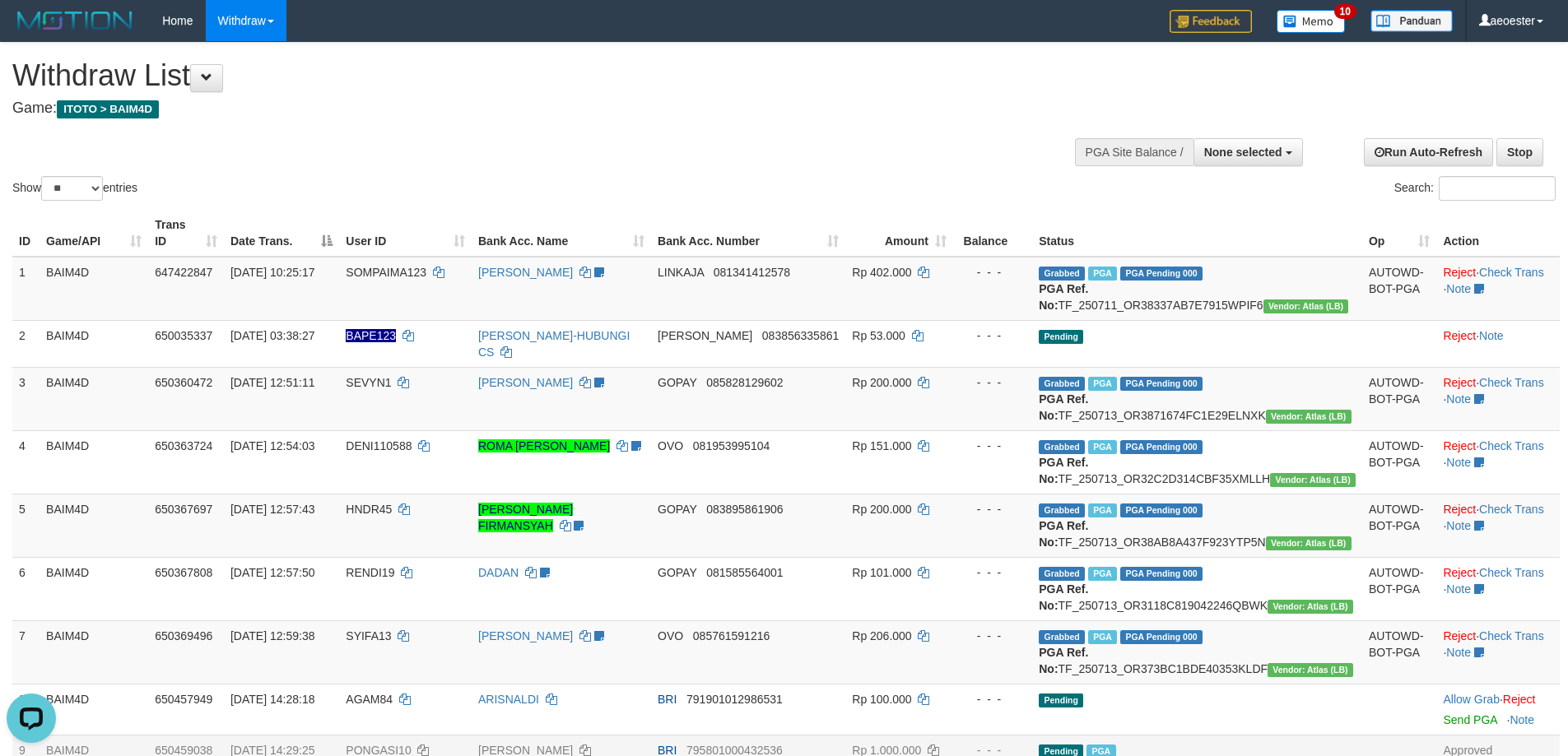 click on "Game:   ITOTO > BAIM4D" at bounding box center (520, 109) 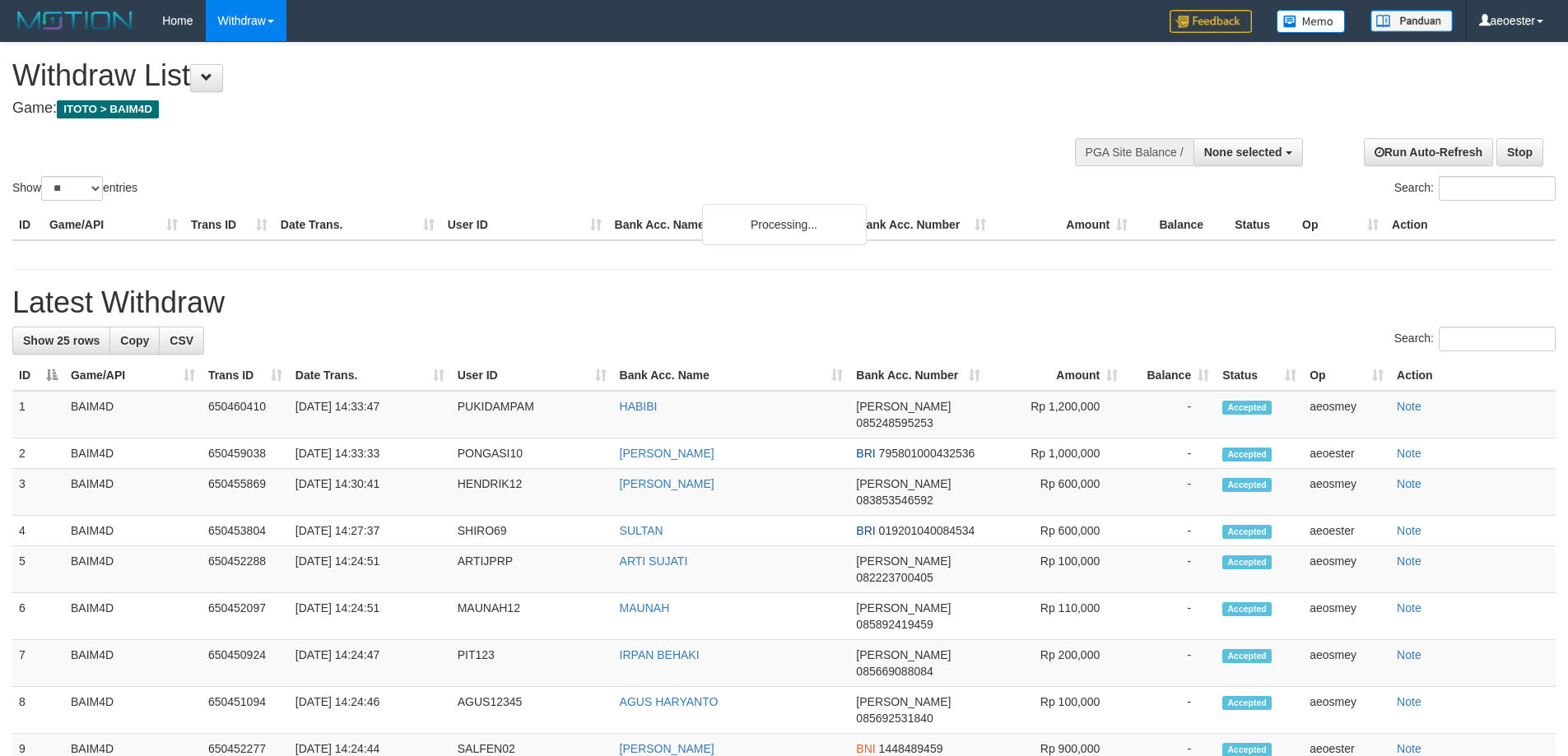 select 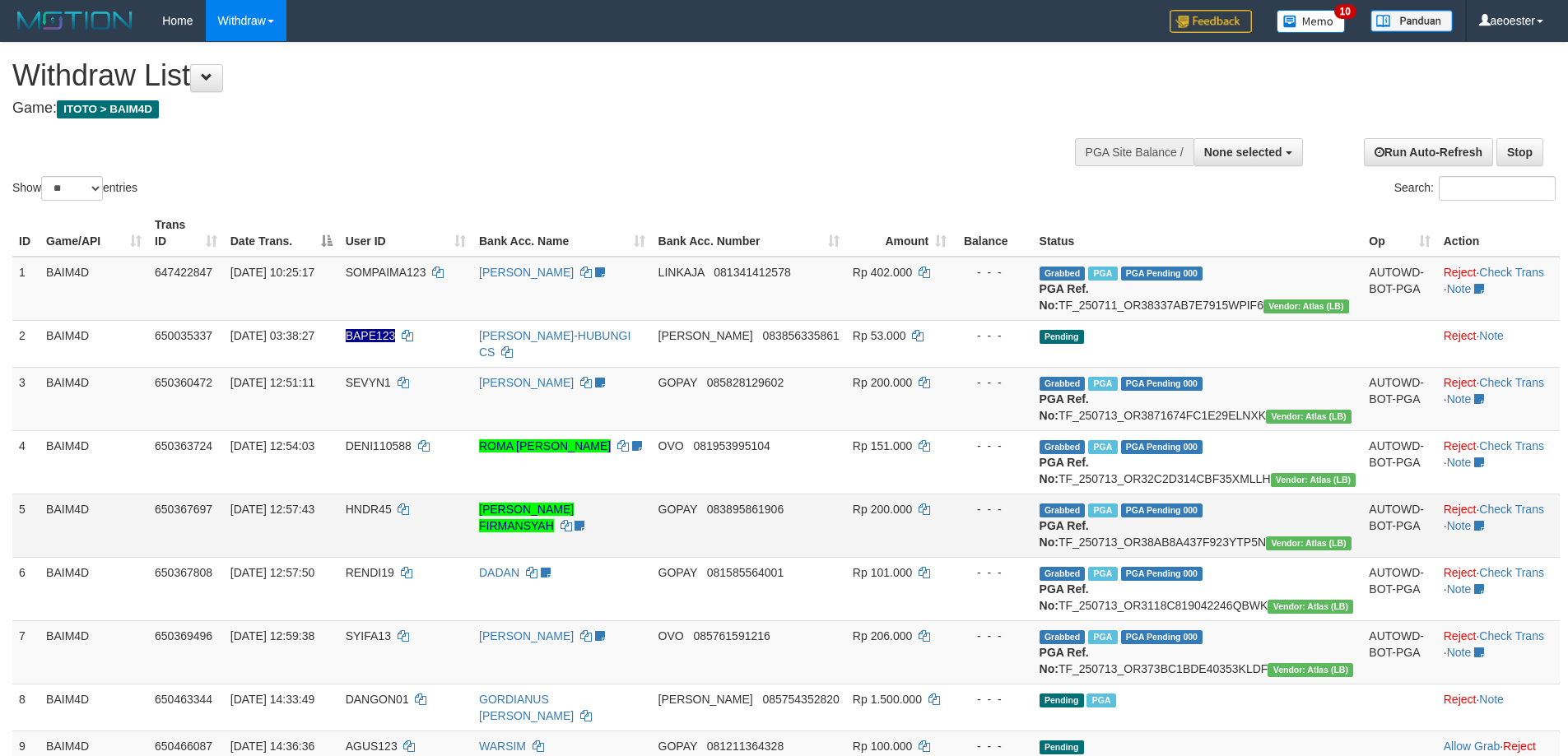 scroll, scrollTop: 468, scrollLeft: 0, axis: vertical 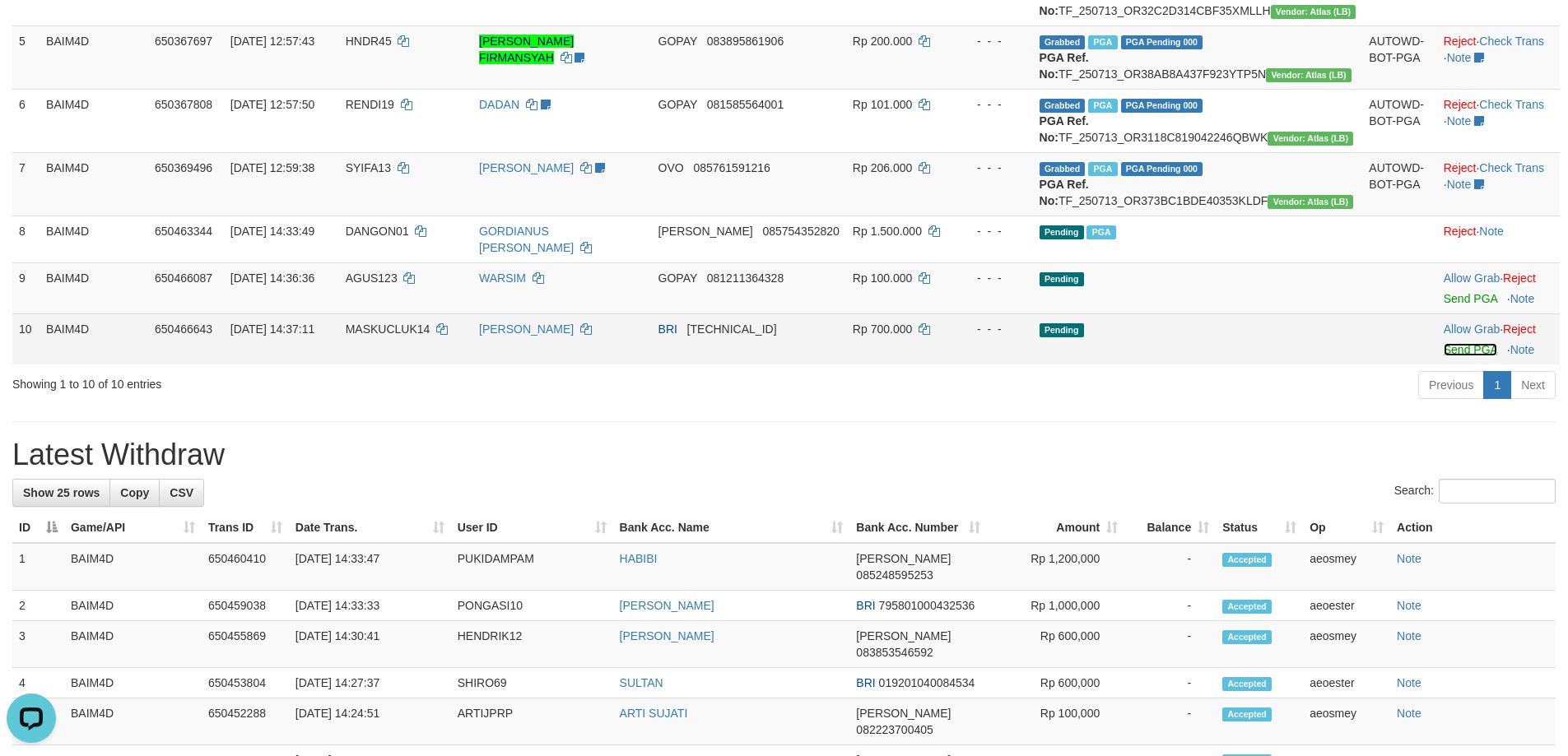 click on "Send PGA" at bounding box center [1470, 350] 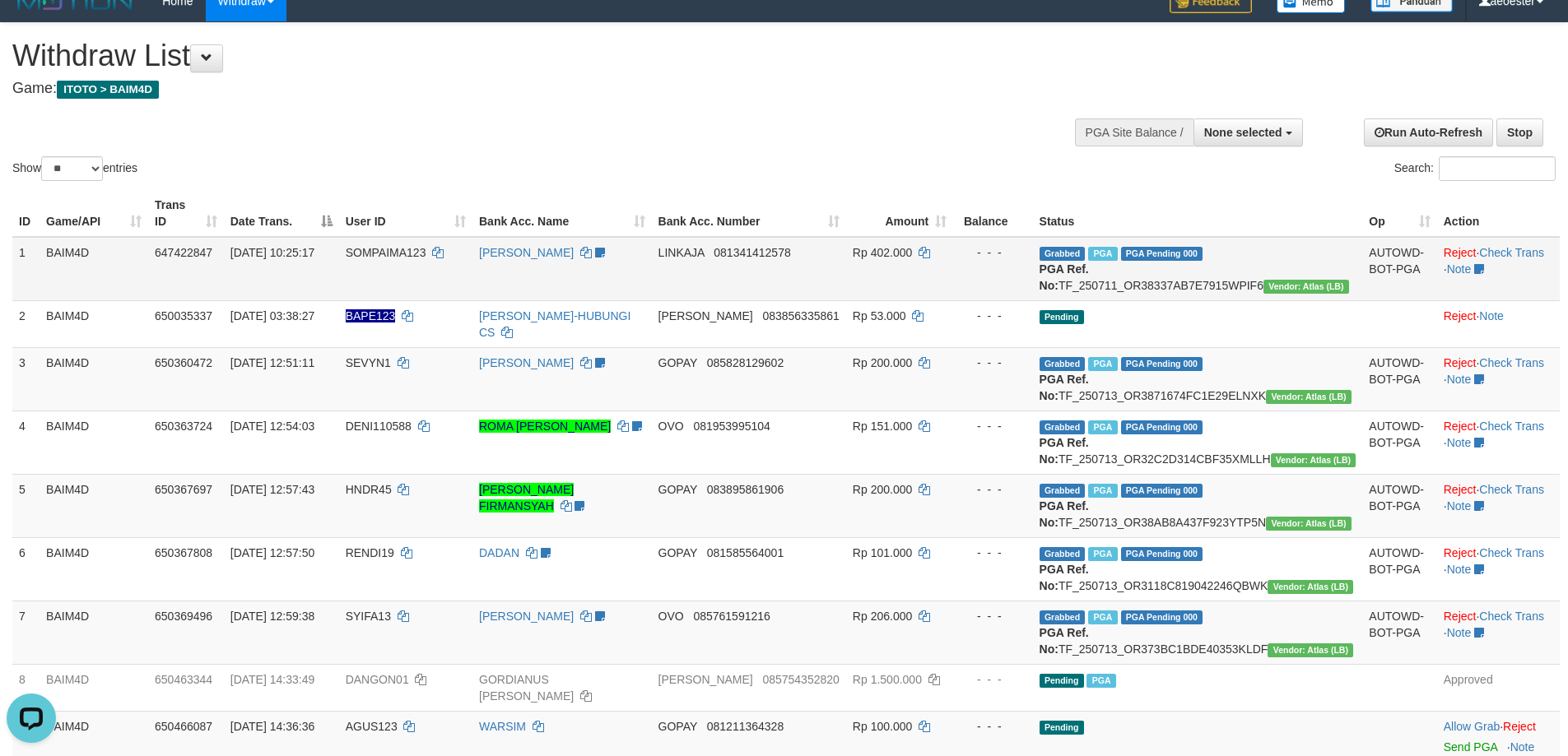 scroll, scrollTop: 0, scrollLeft: 0, axis: both 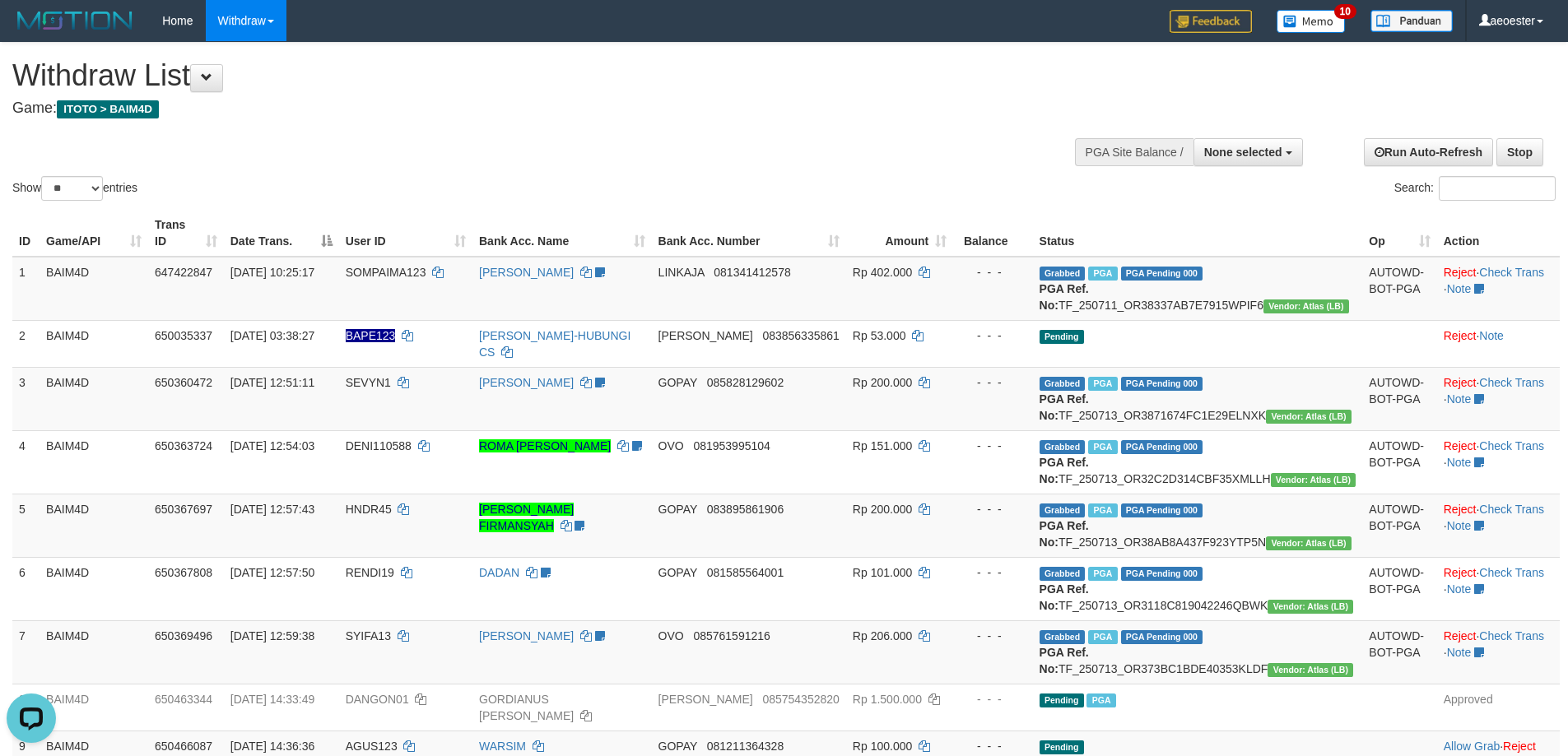 click on "Show  ** ** ** ***  entries Search:" at bounding box center (784, 123) 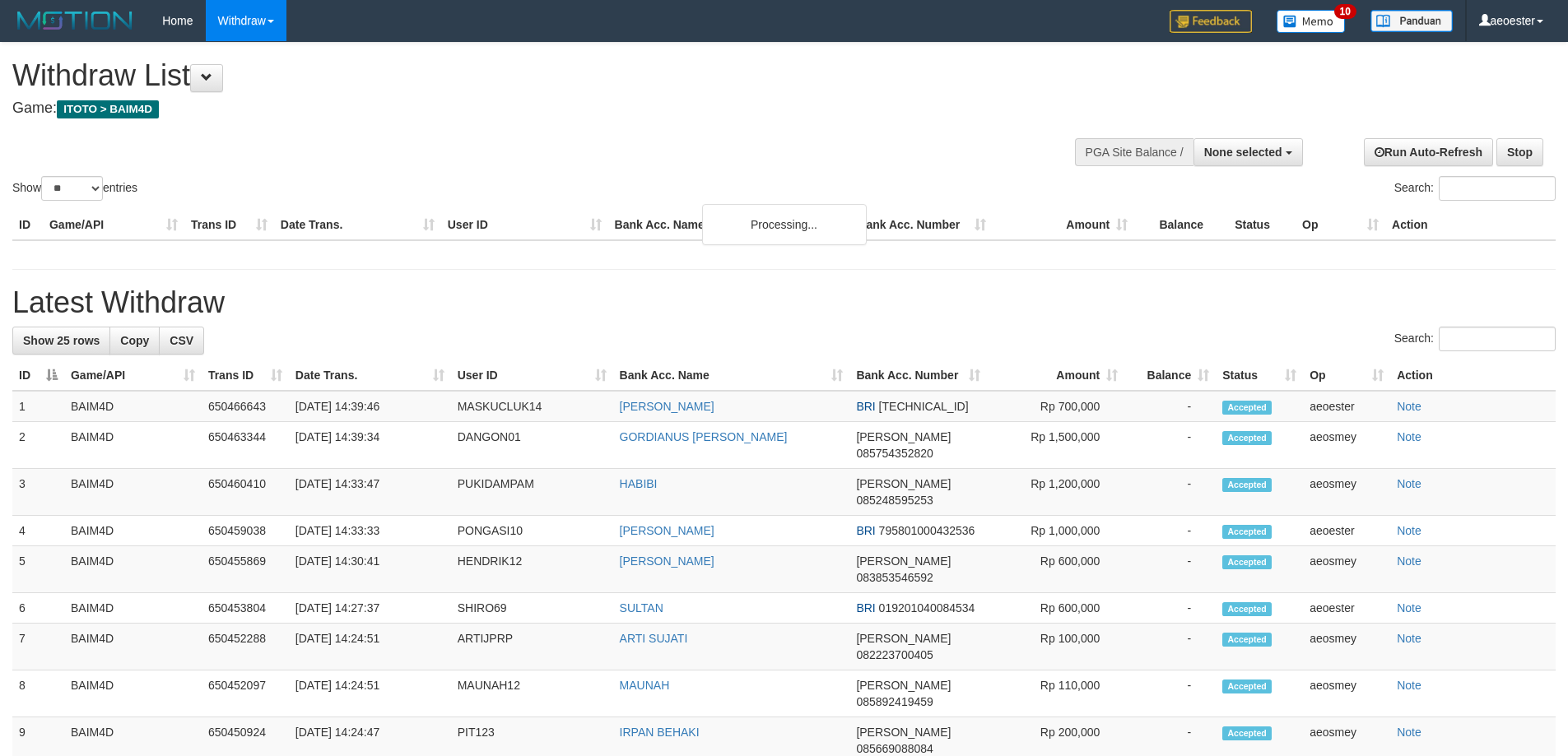 select 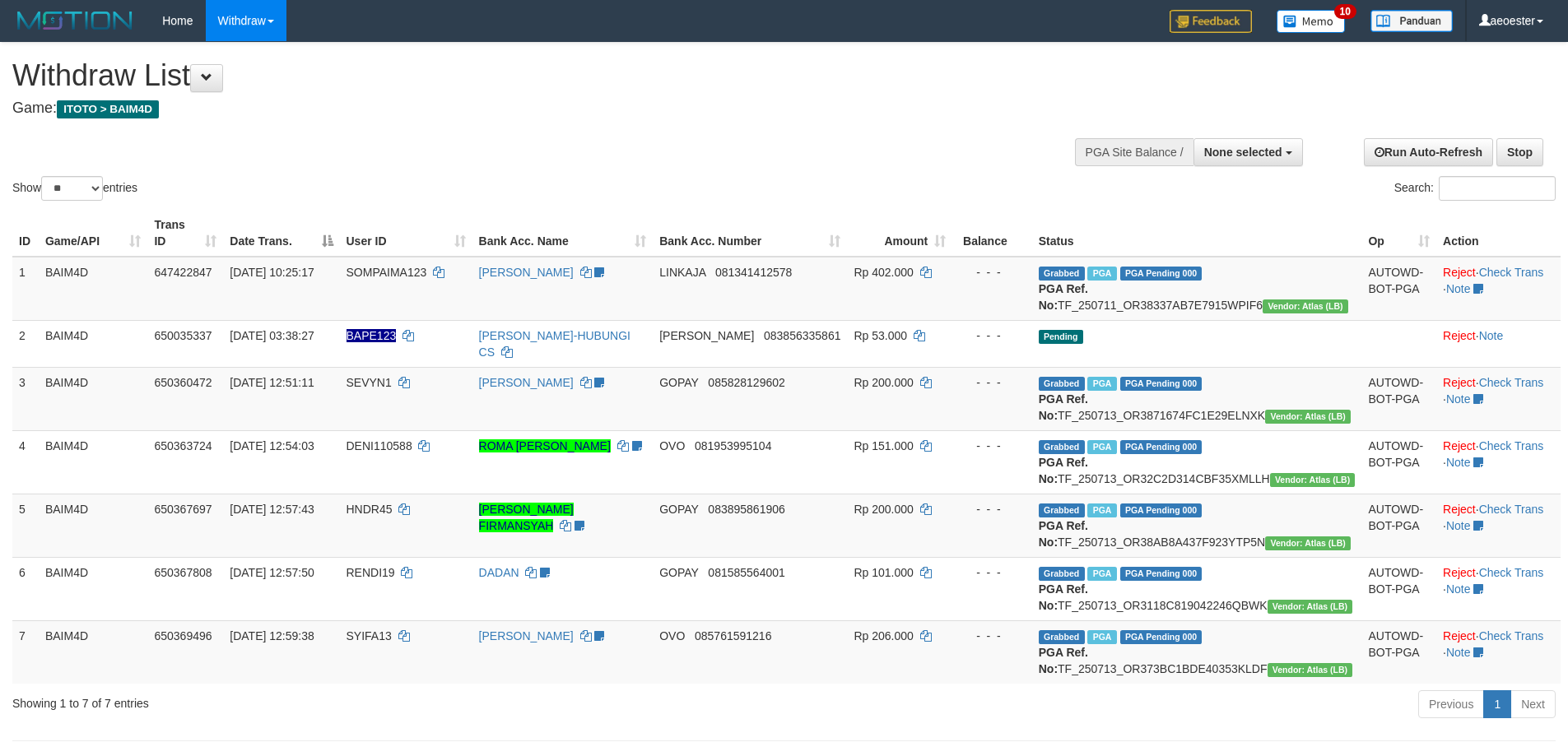 scroll, scrollTop: 411, scrollLeft: 0, axis: vertical 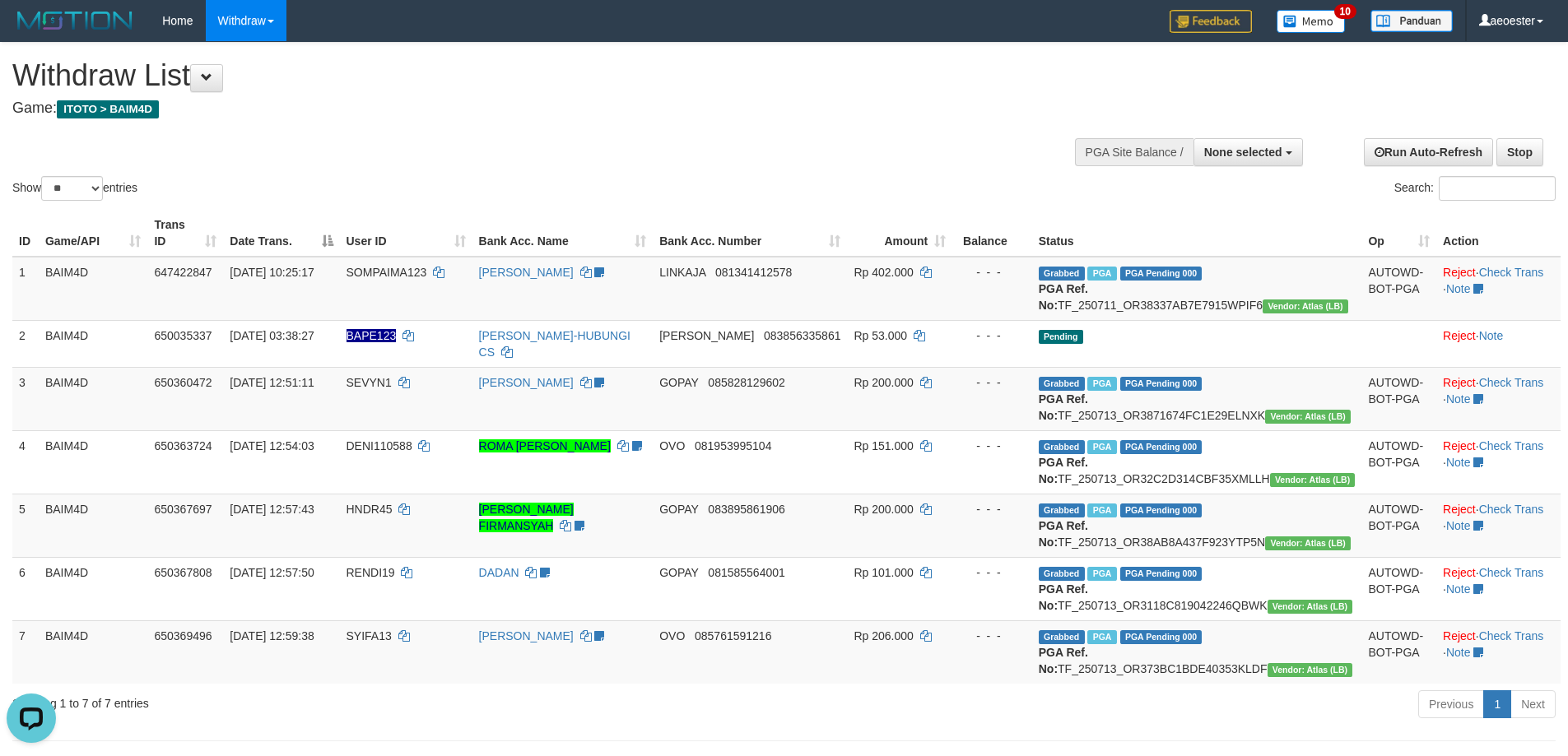click on "Game:   ITOTO > BAIM4D" at bounding box center (520, 109) 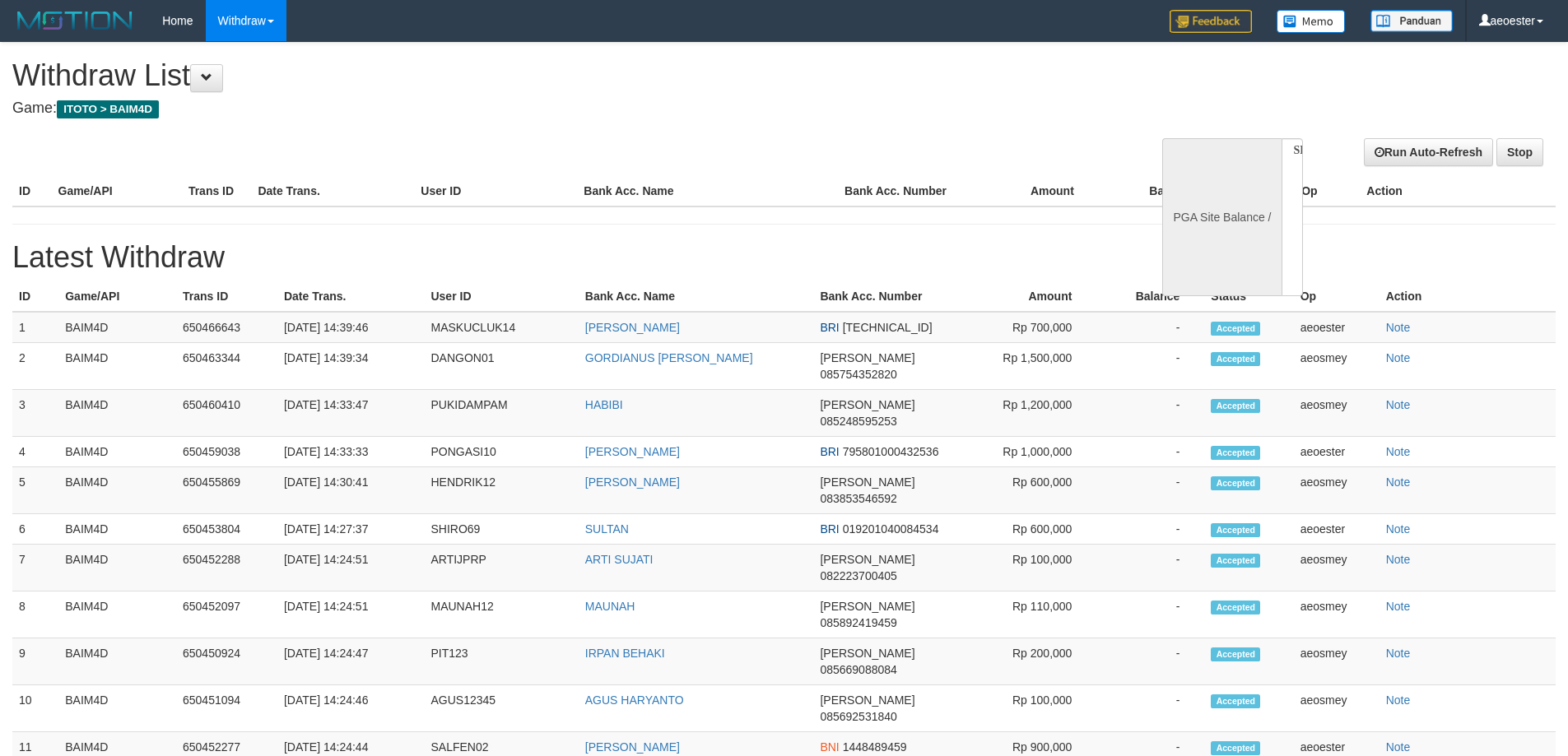 select 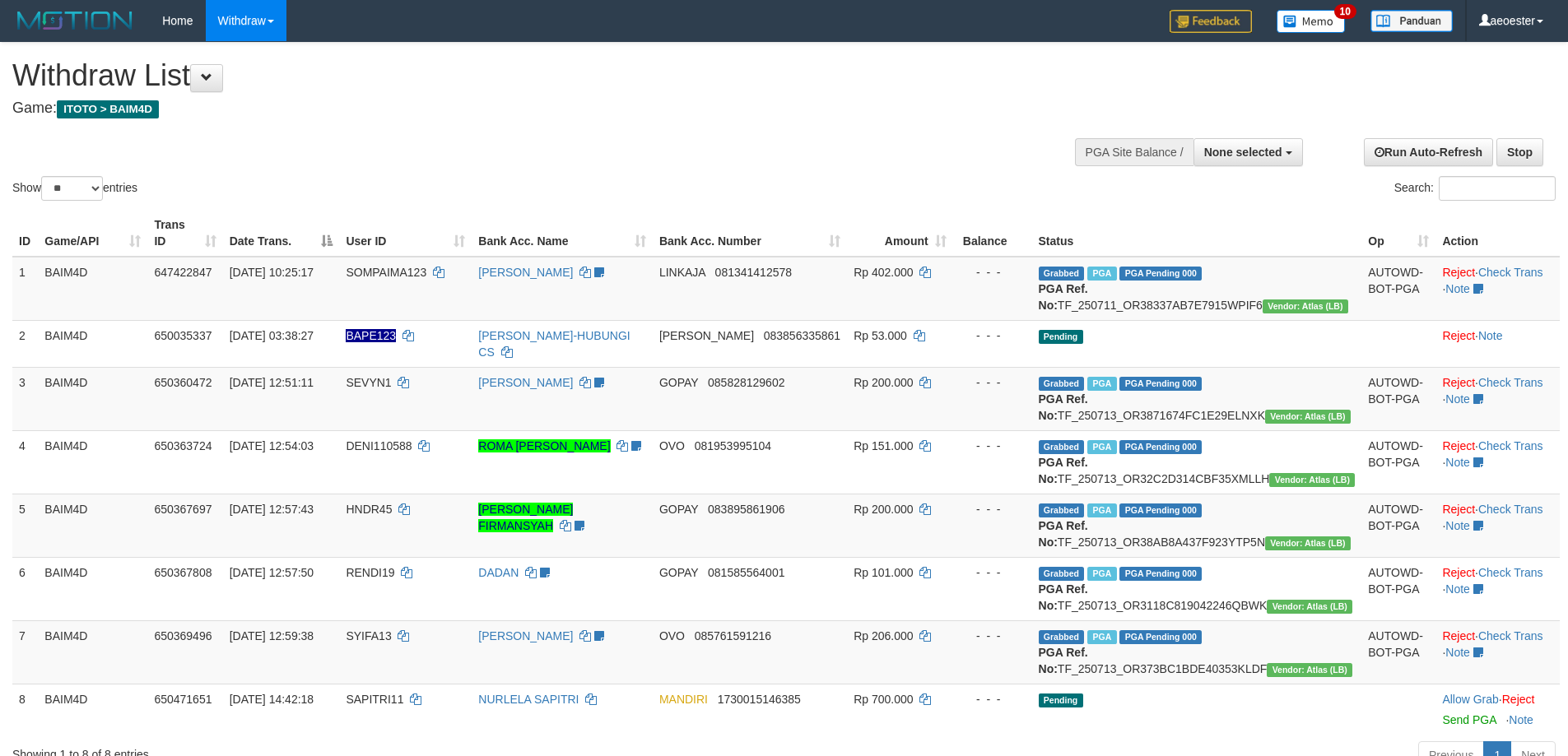 click on "Show  ** ** ** ***  entries Search:" at bounding box center (784, 123) 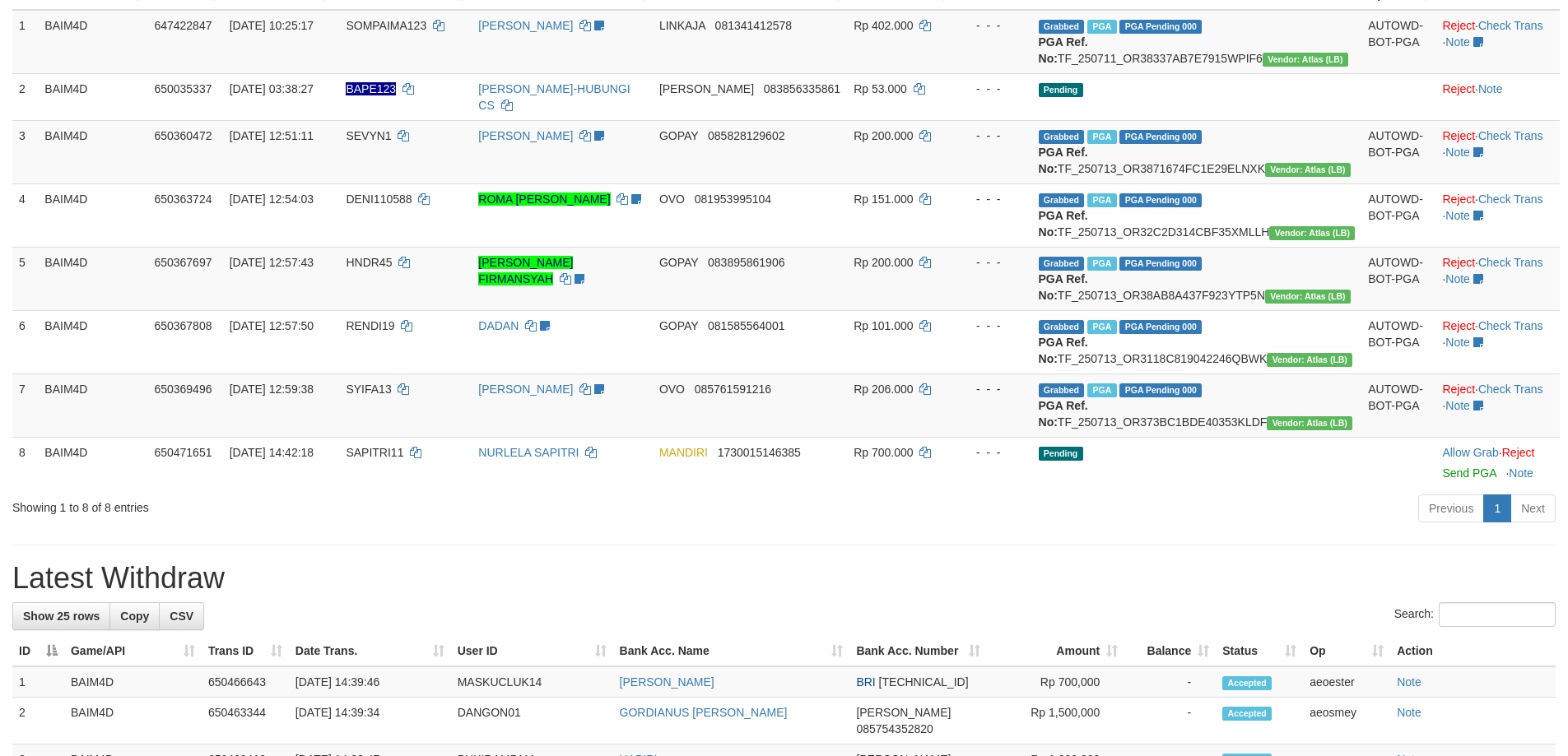 scroll, scrollTop: 298, scrollLeft: 0, axis: vertical 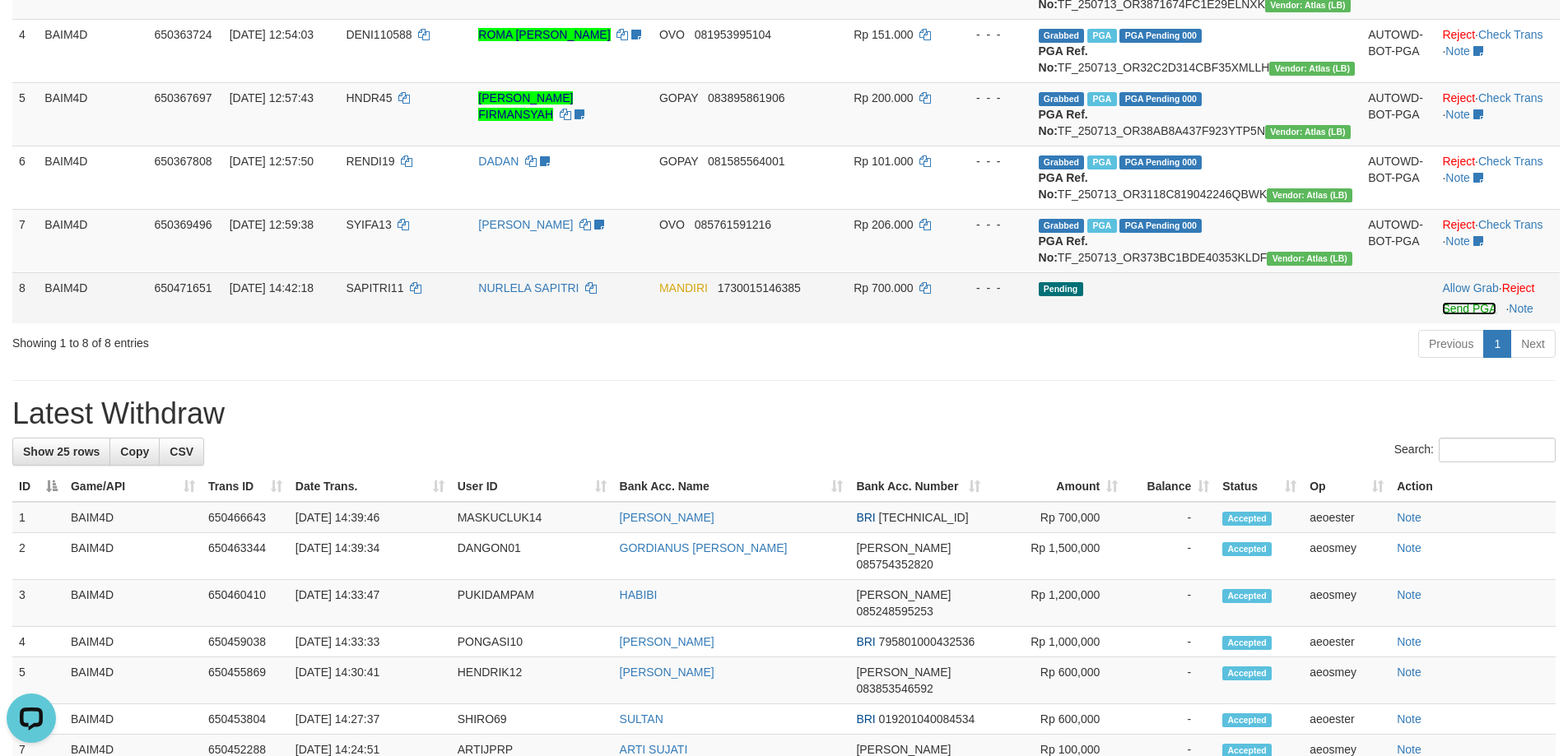 click on "Send PGA" at bounding box center (1468, 308) 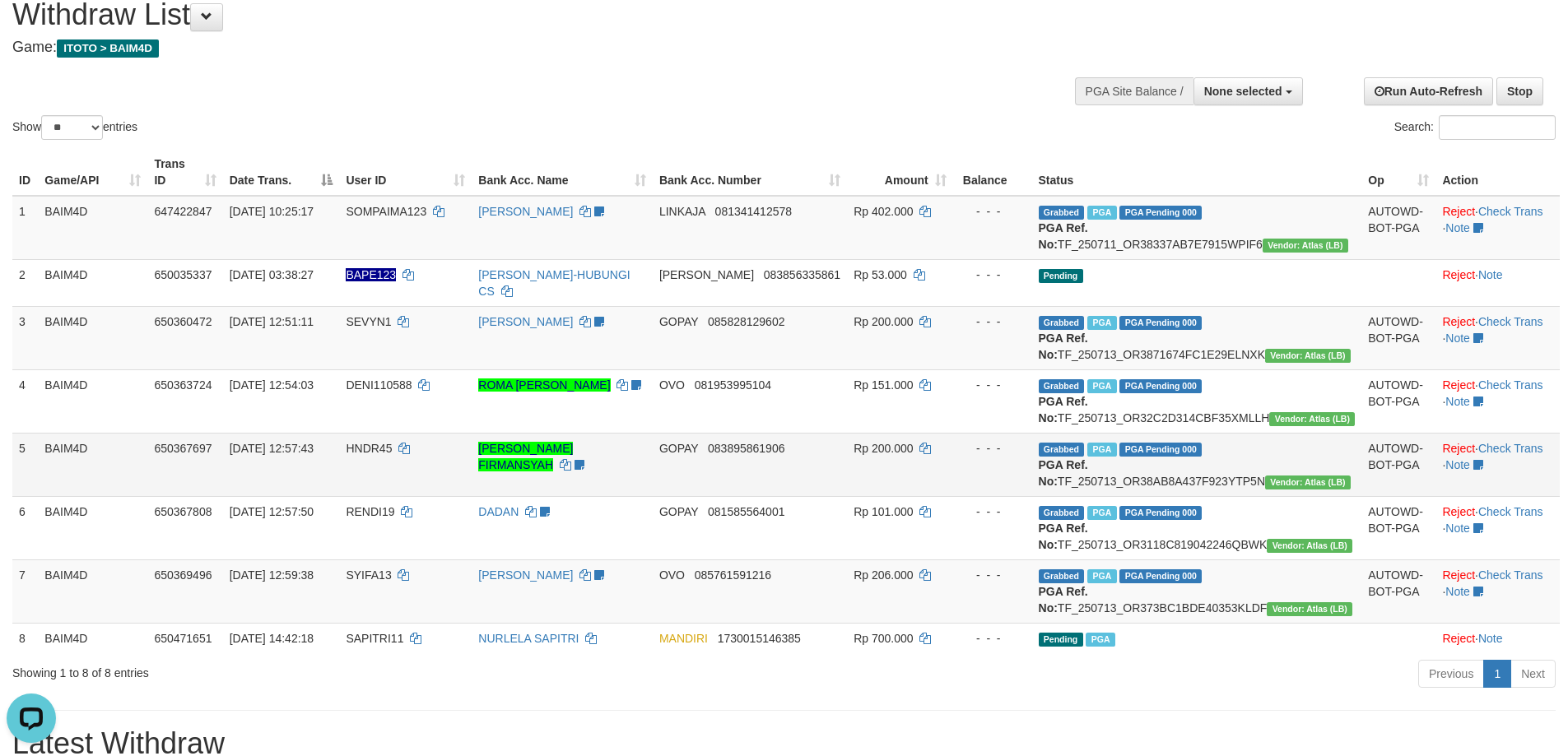 scroll, scrollTop: 0, scrollLeft: 0, axis: both 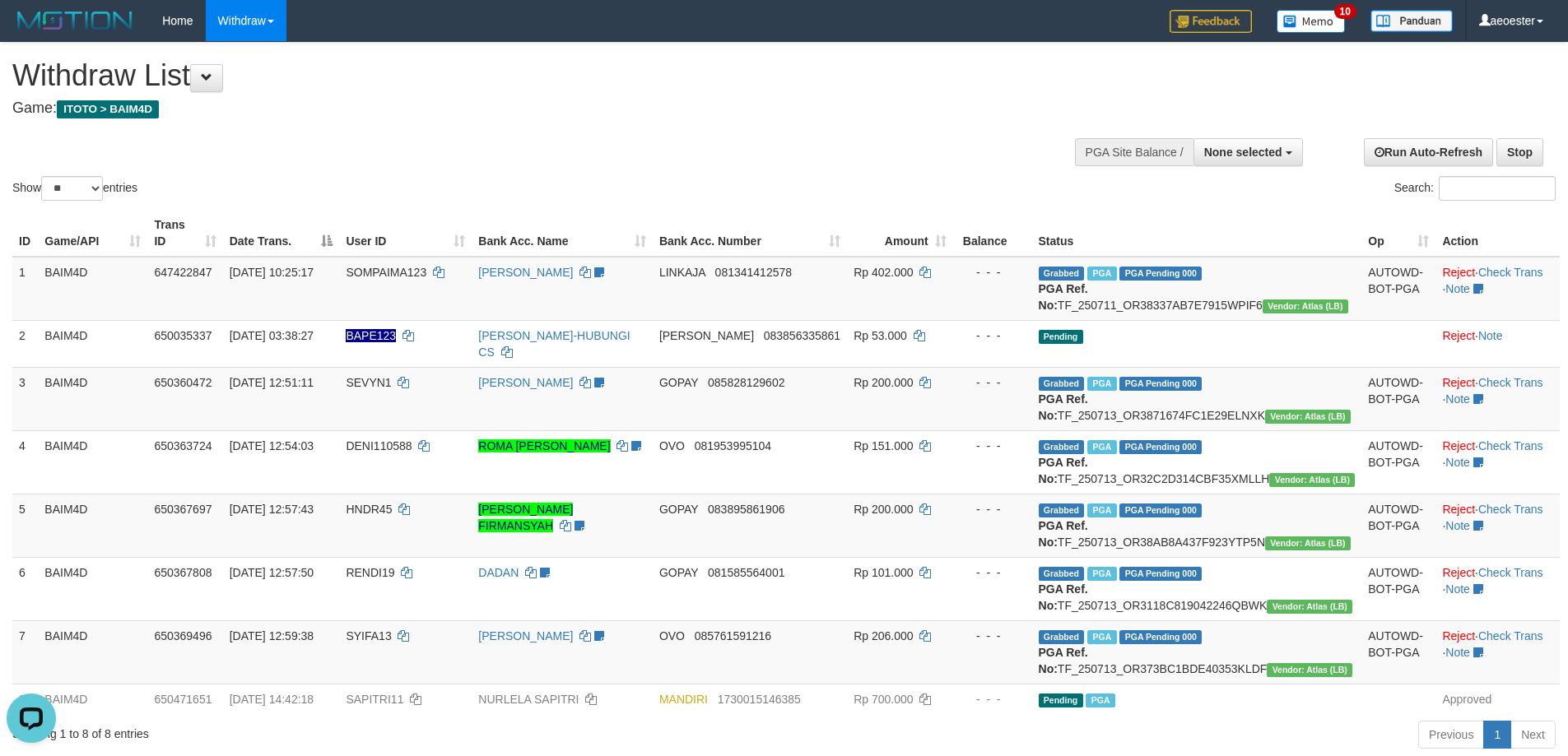 click on "Show  ** ** ** ***  entries Search:" at bounding box center (784, 123) 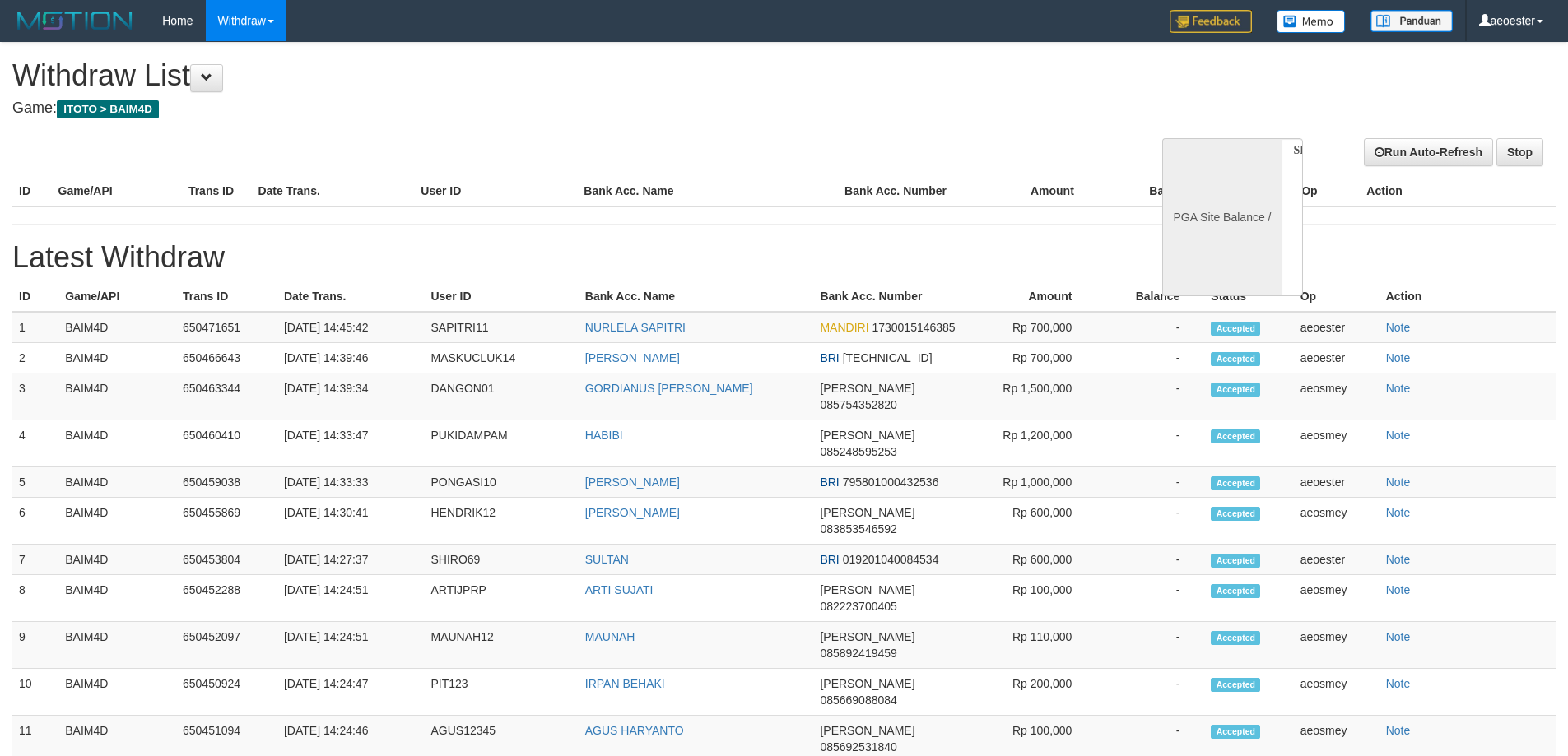 select 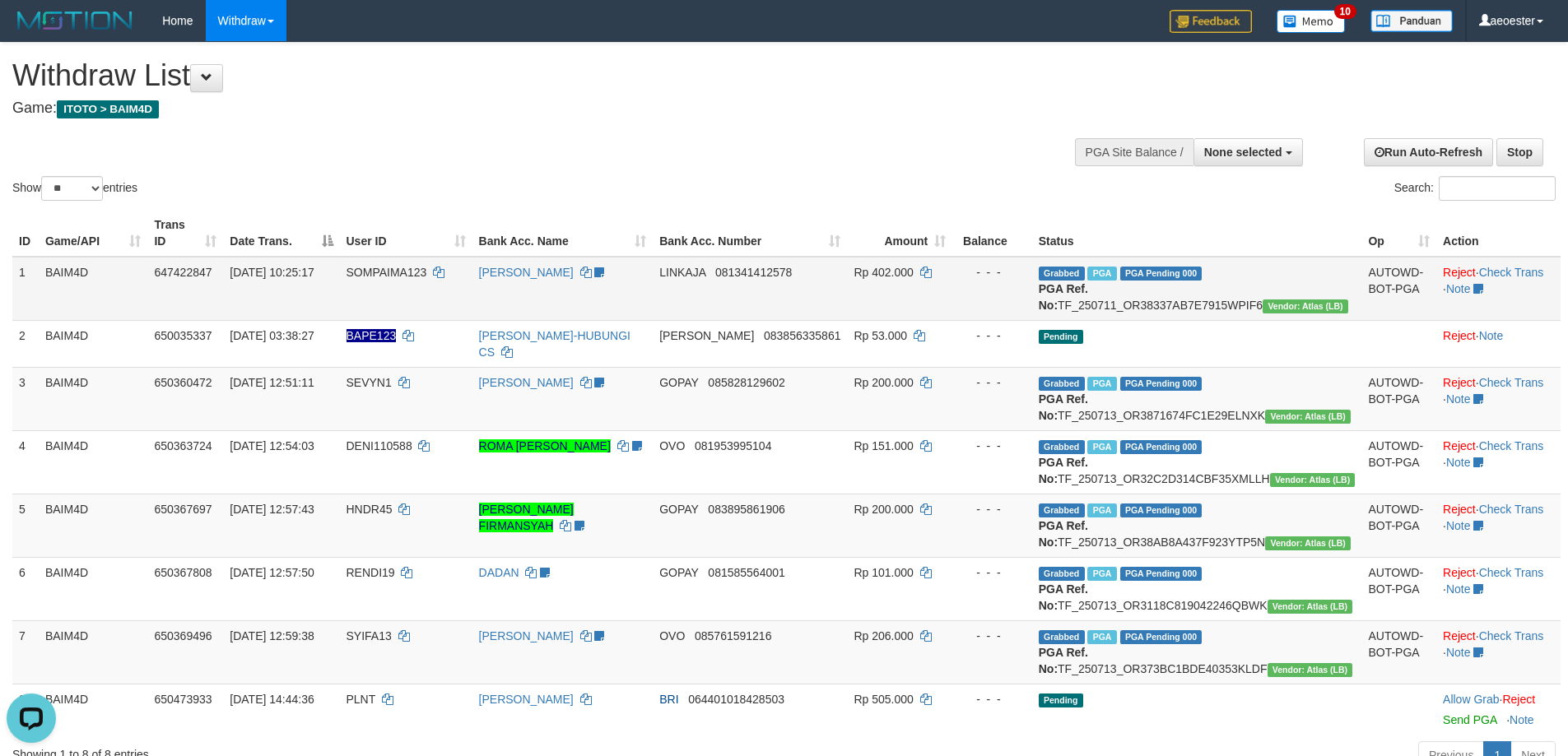 scroll, scrollTop: 0, scrollLeft: 0, axis: both 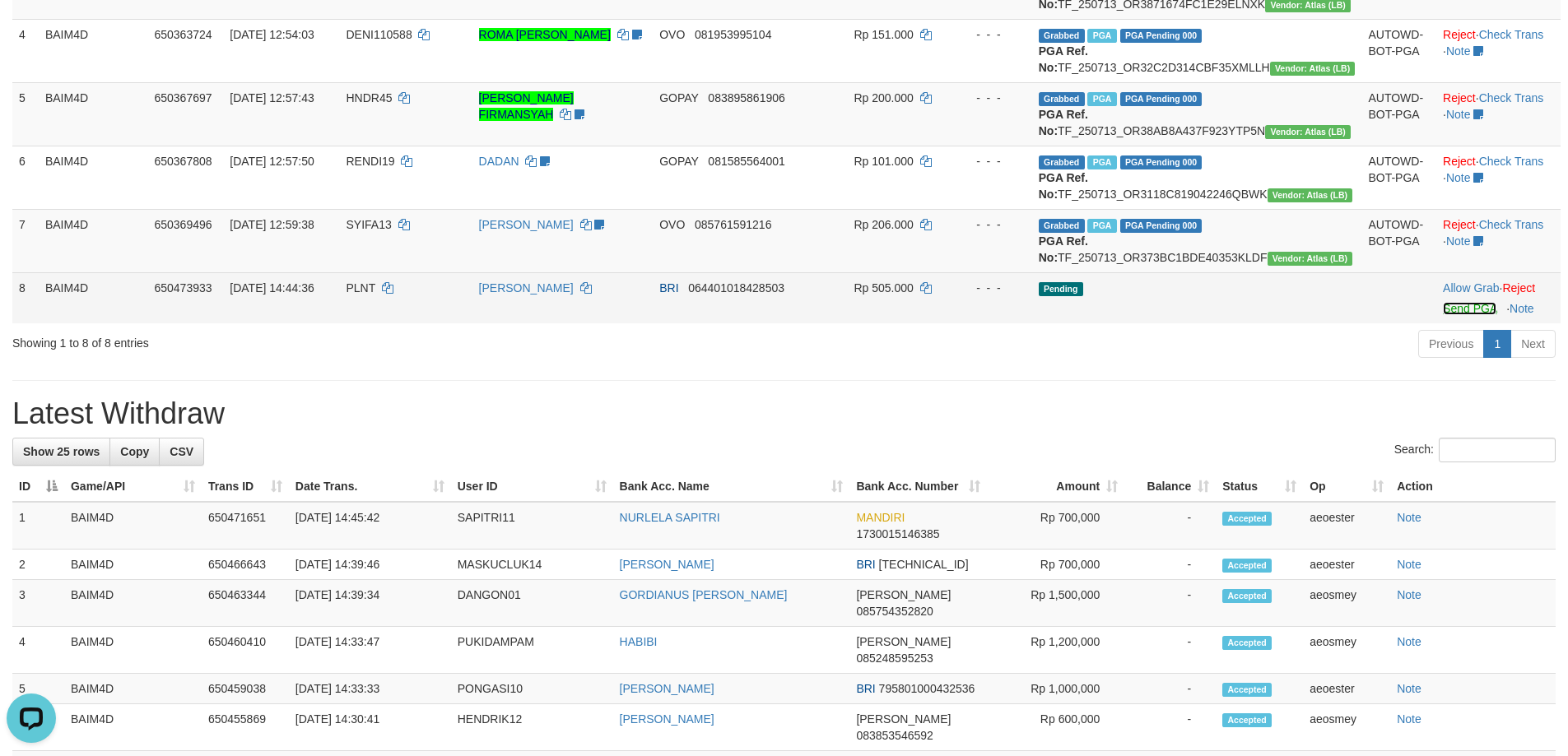 click on "Send PGA" at bounding box center (1469, 308) 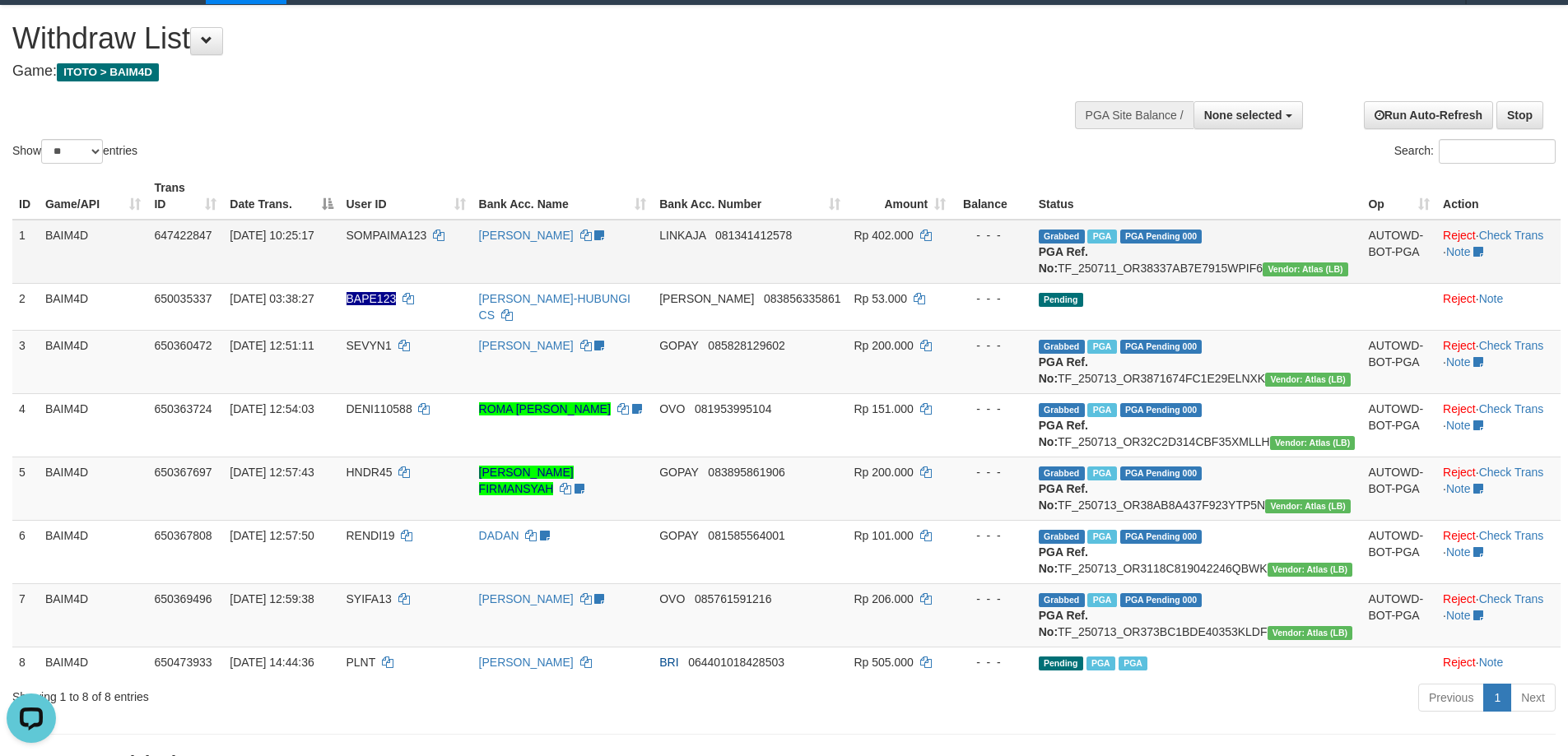 scroll, scrollTop: 0, scrollLeft: 0, axis: both 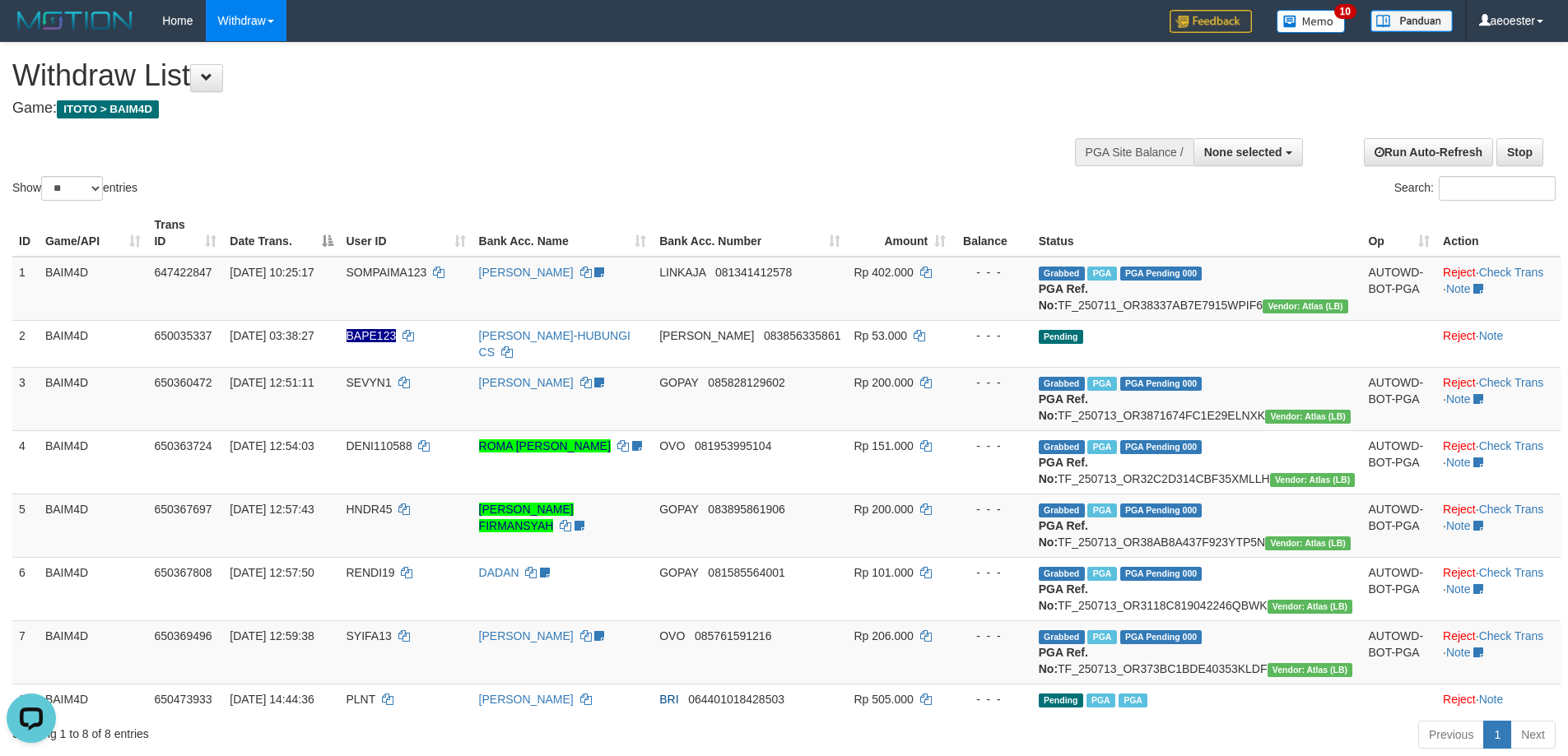 click on "Show  ** ** ** ***  entries Search:" at bounding box center [784, 123] 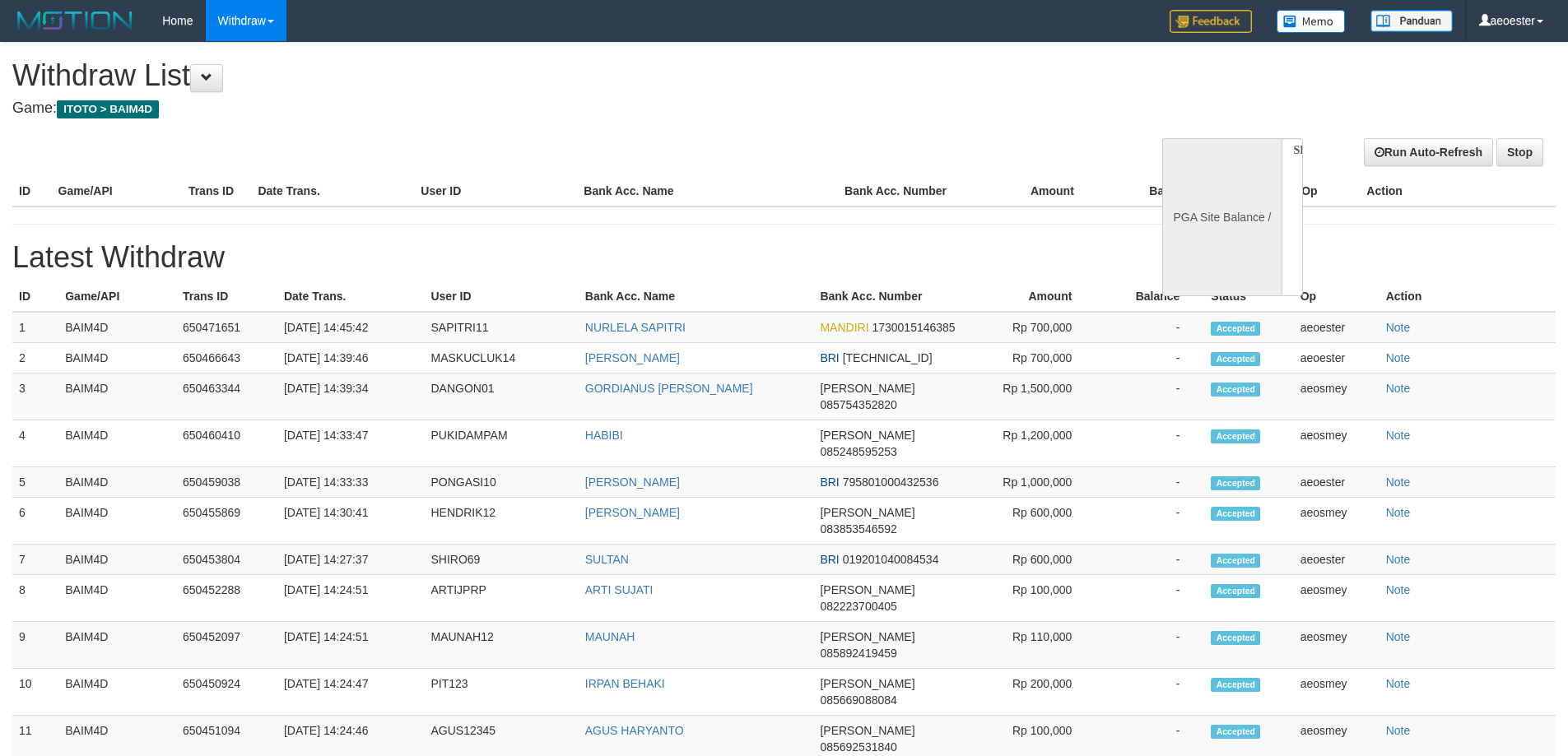 select 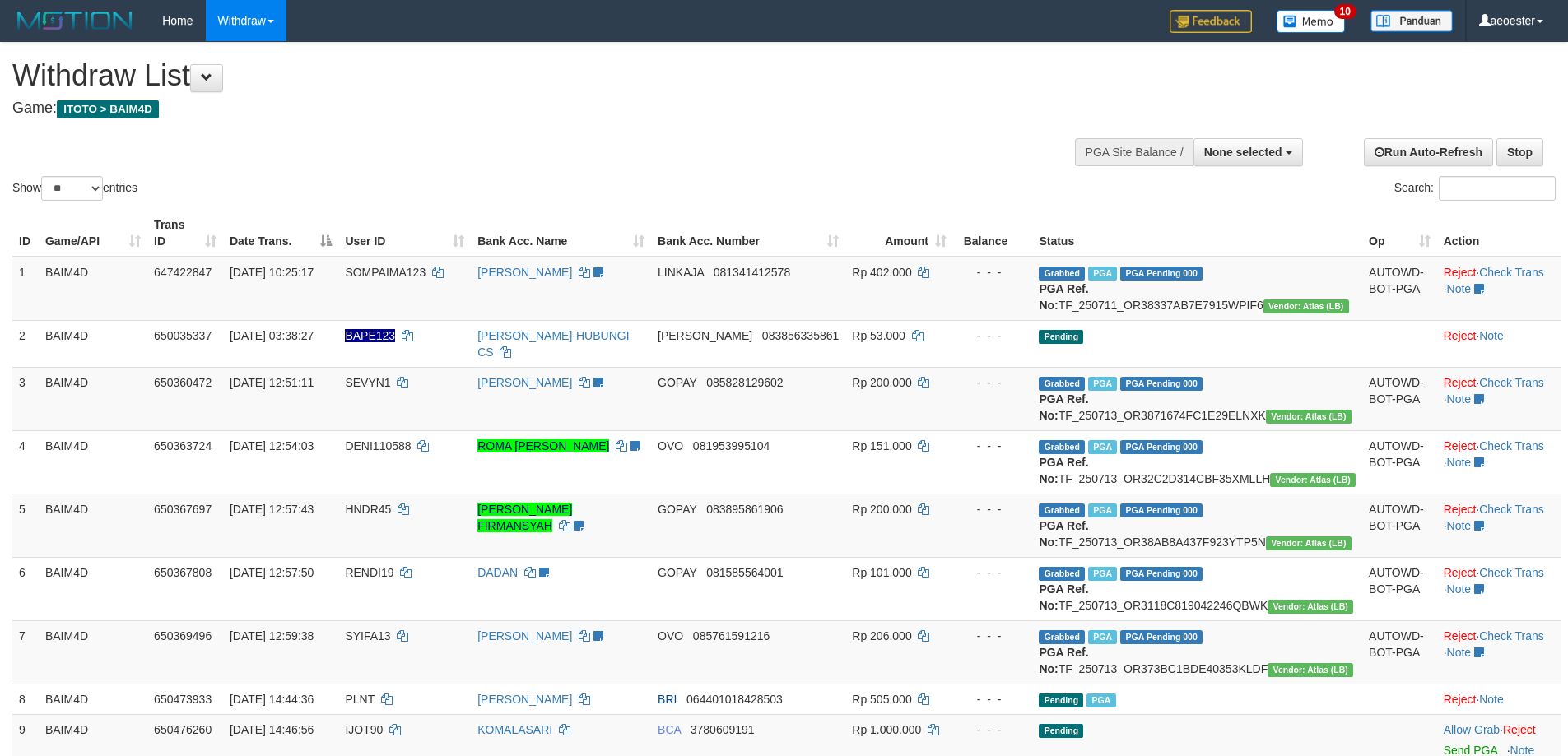 click on "Withdraw List
Game:   ITOTO > BAIM4D" at bounding box center (520, 87) 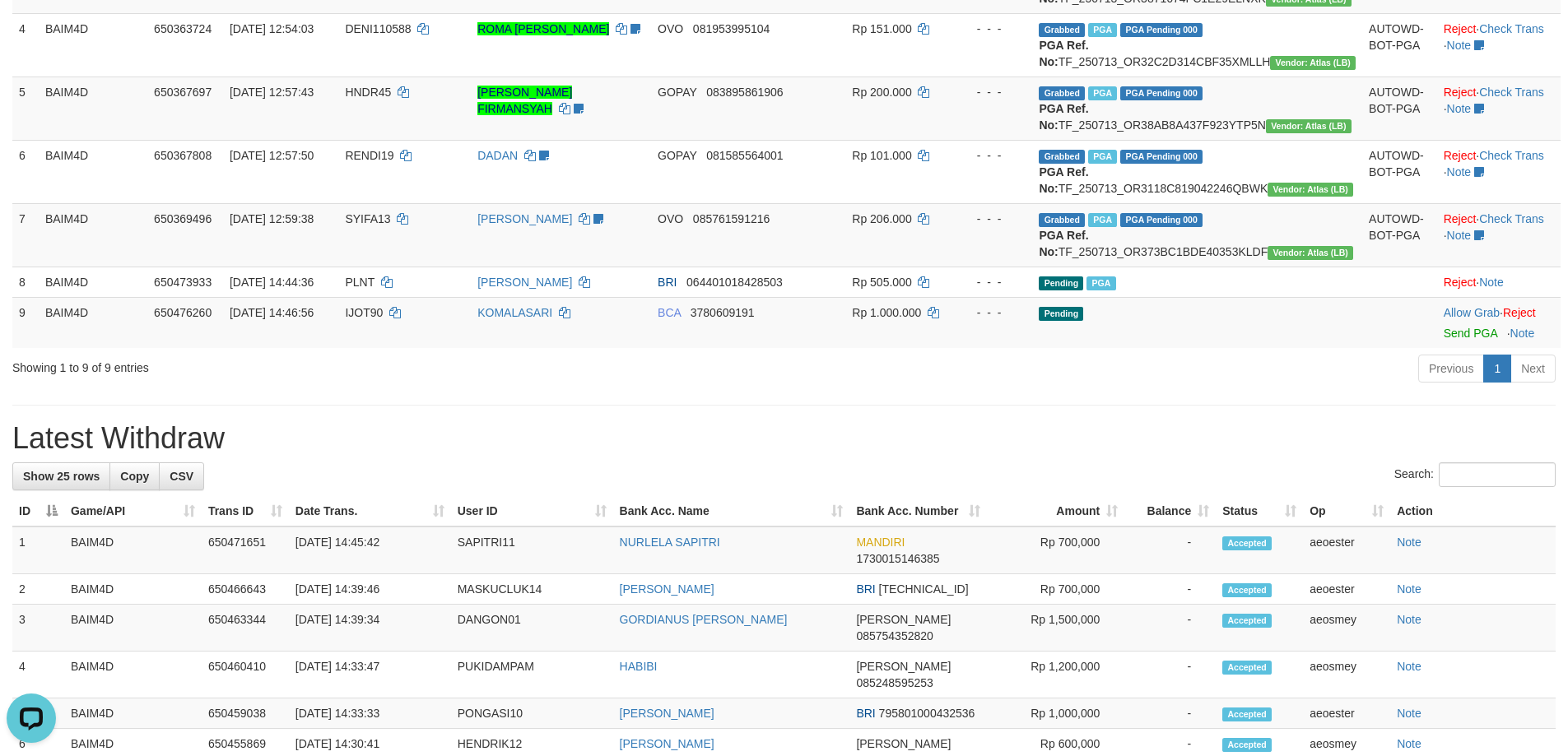 scroll, scrollTop: 0, scrollLeft: 0, axis: both 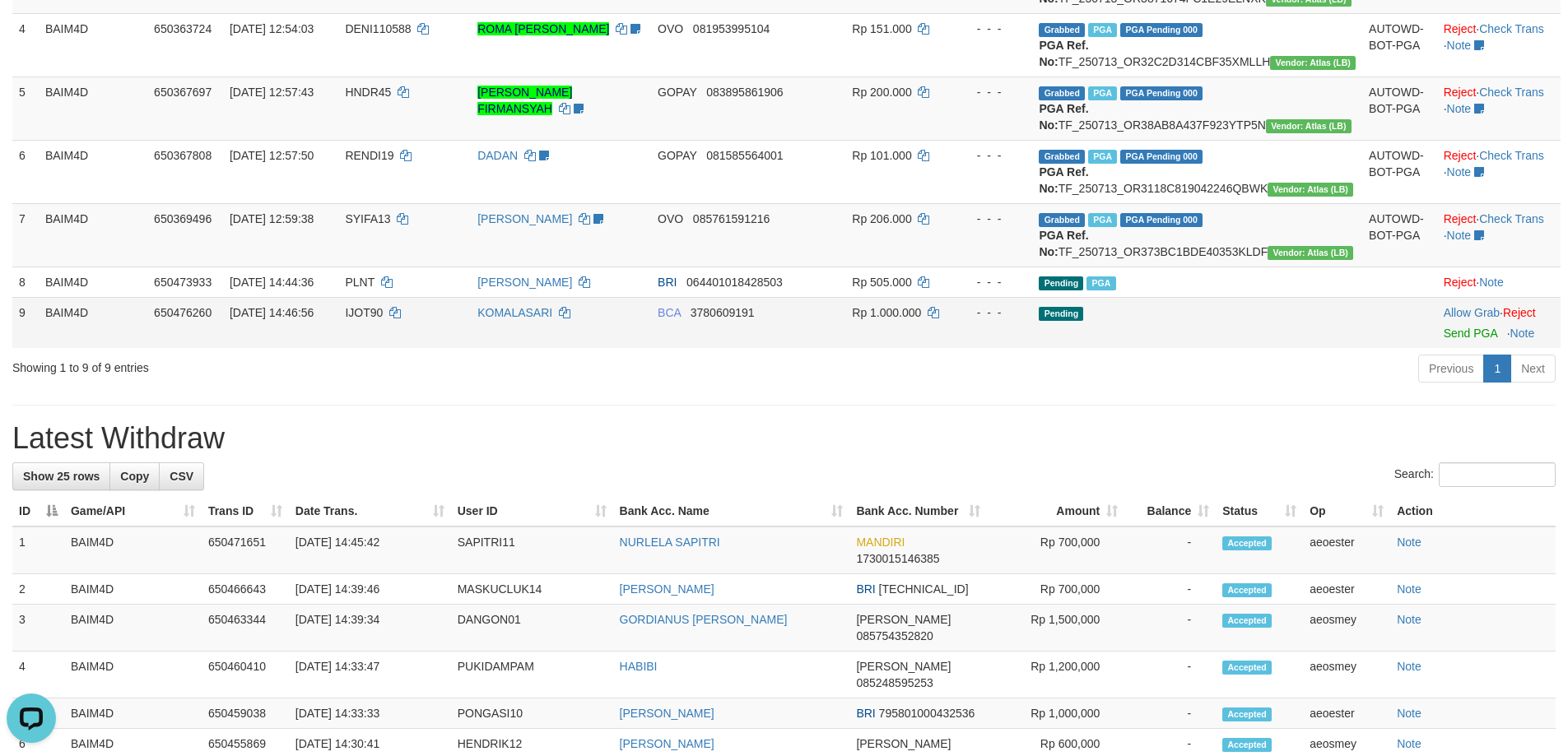 click on "Allow Grab   ·    Reject Send PGA     ·    Note" at bounding box center (1499, 322) 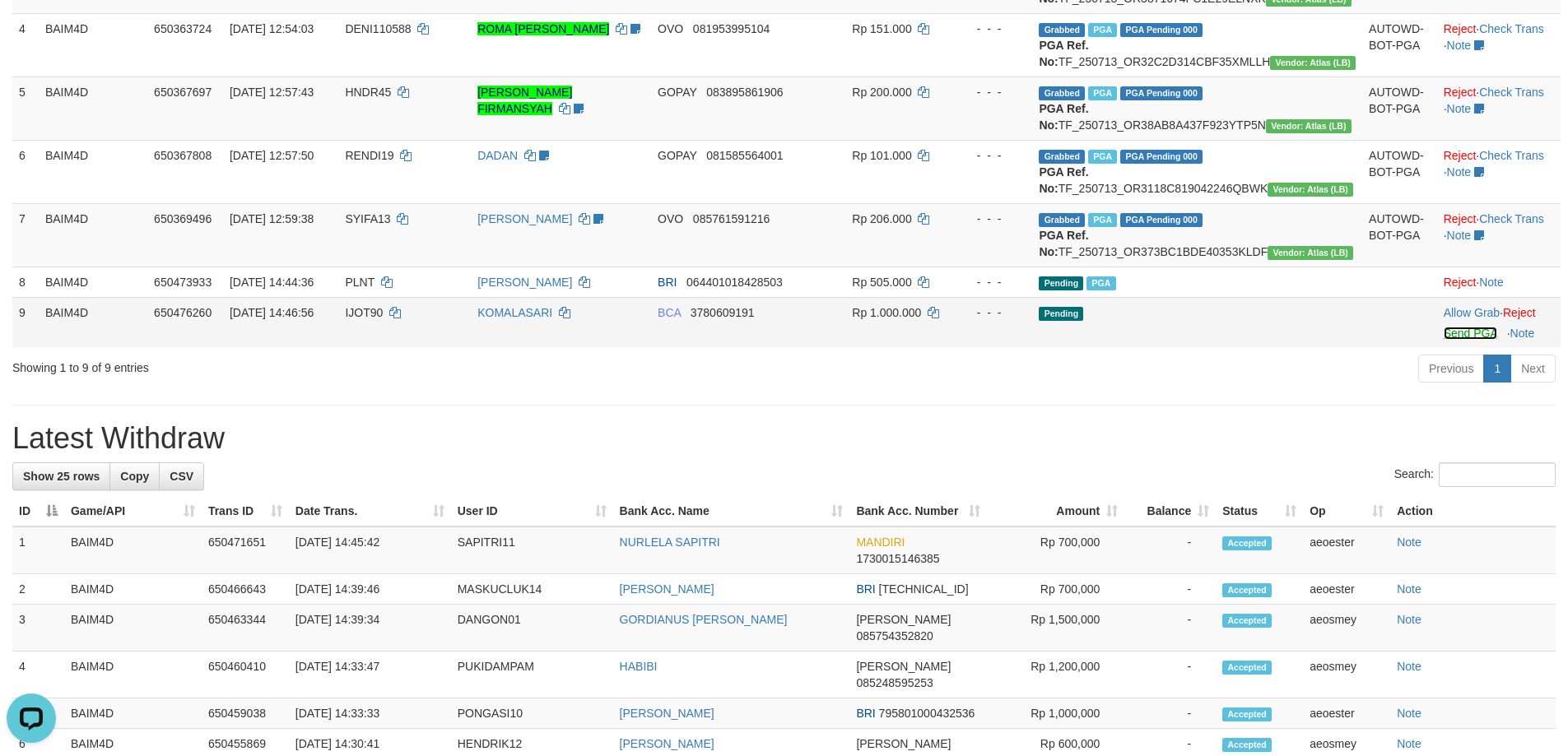 click on "Send PGA" at bounding box center [1470, 333] 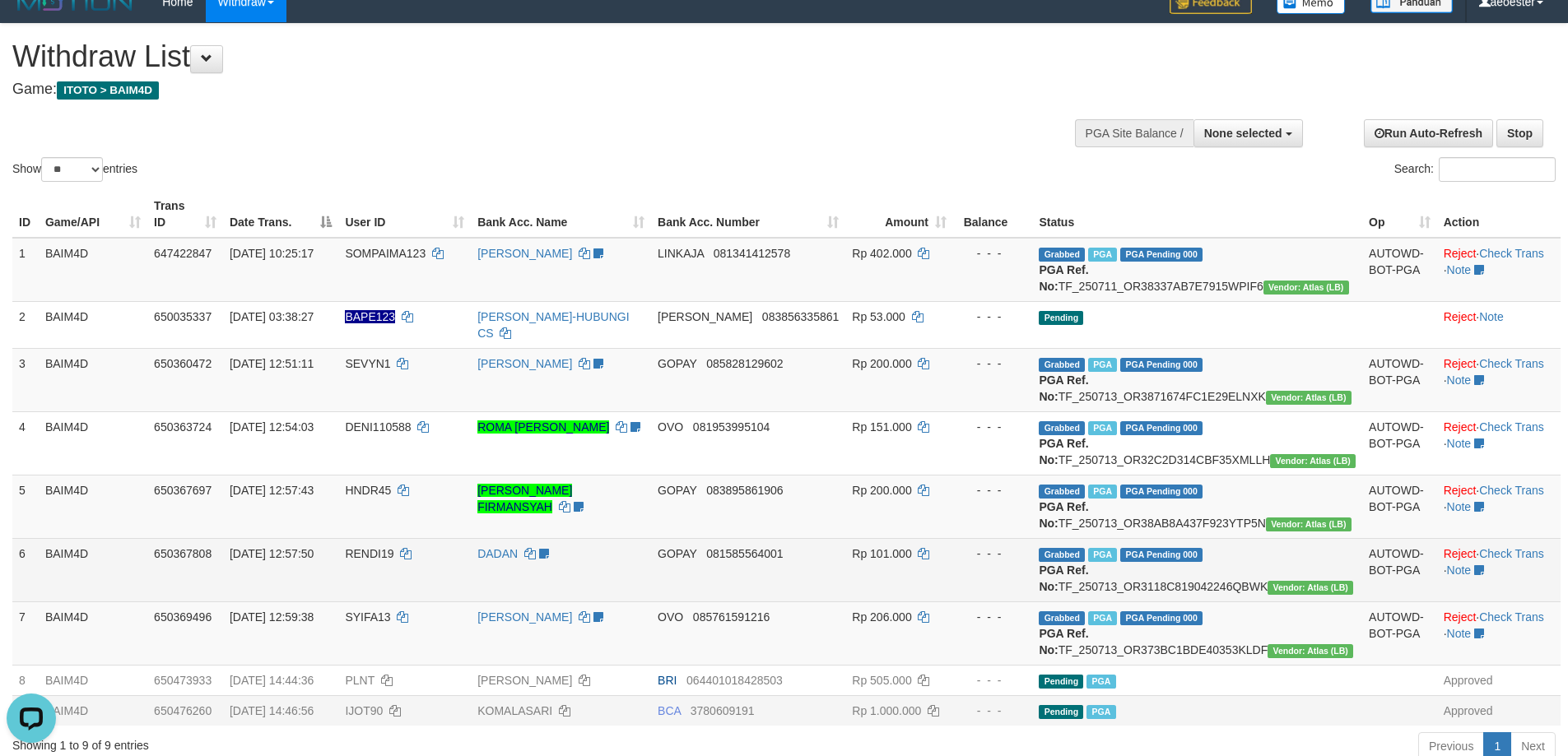scroll, scrollTop: 0, scrollLeft: 0, axis: both 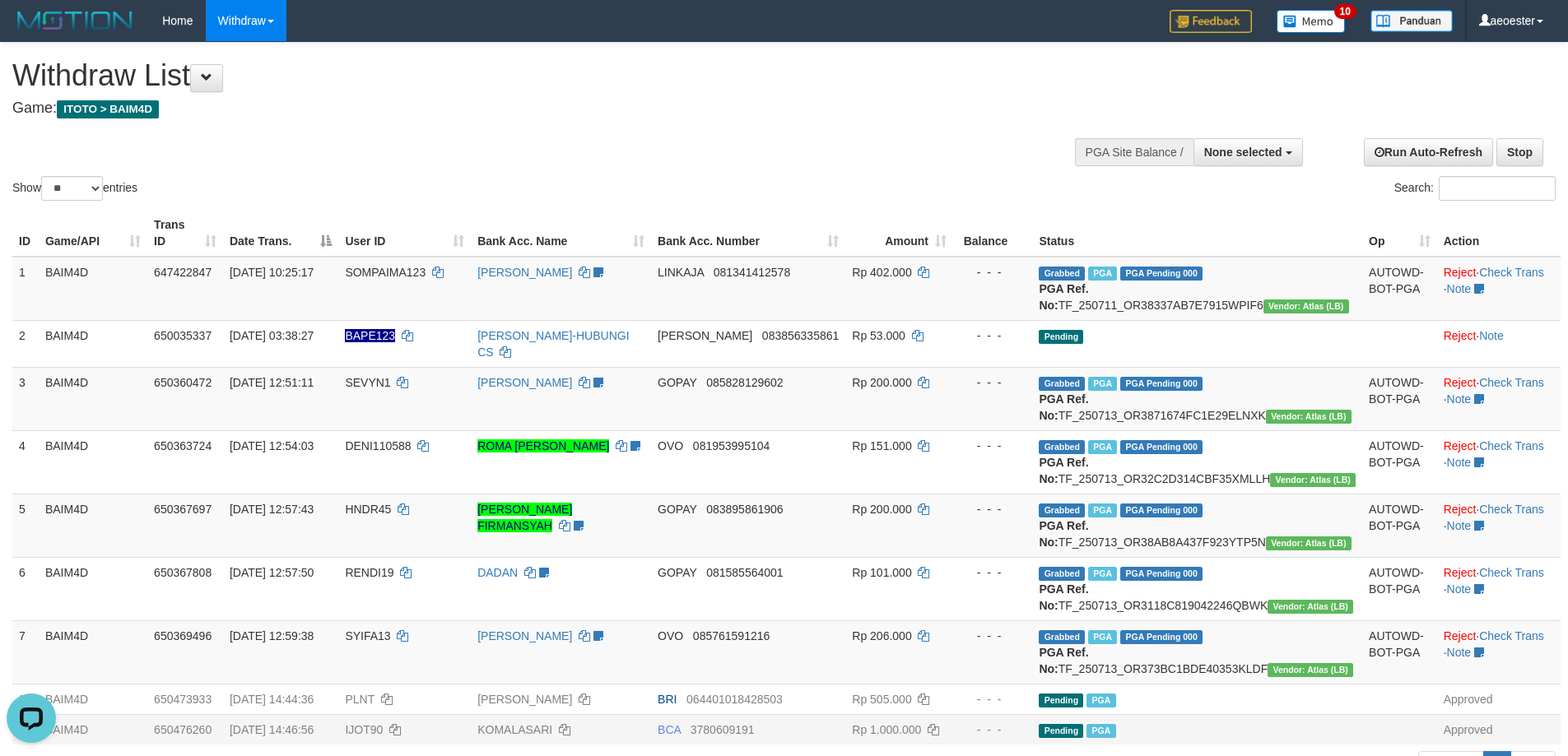 click on "**********" at bounding box center (527, 83) 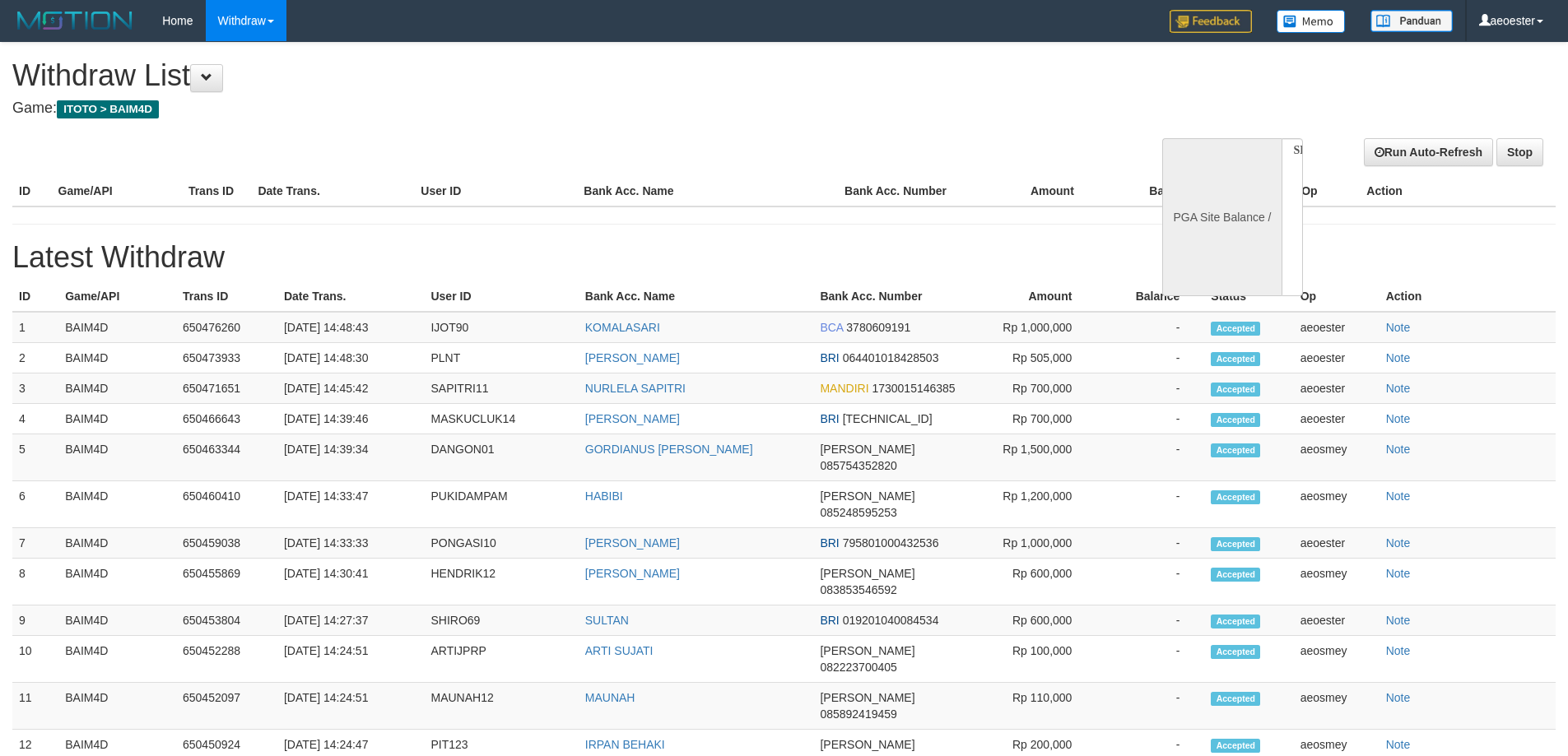 select 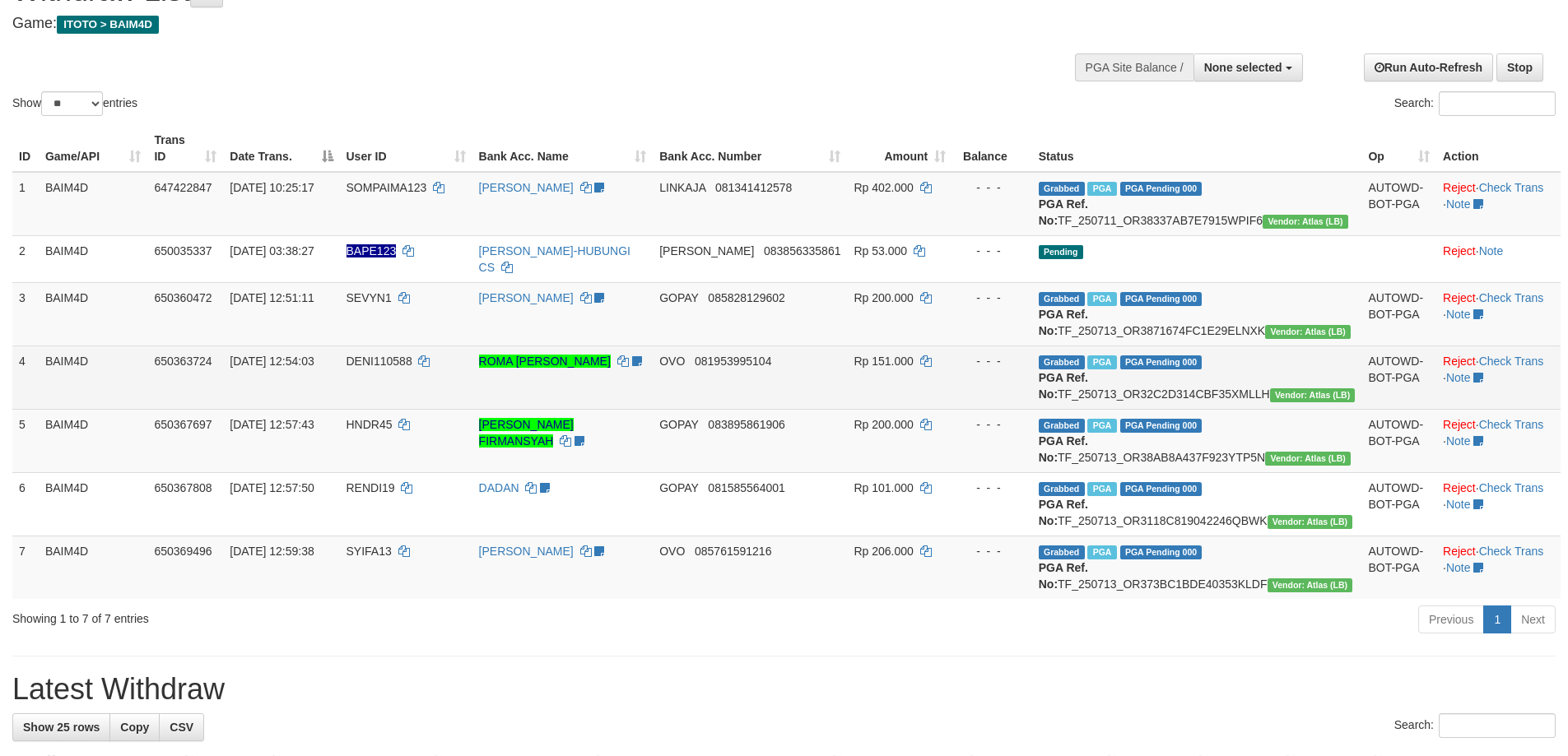 scroll, scrollTop: 494, scrollLeft: 0, axis: vertical 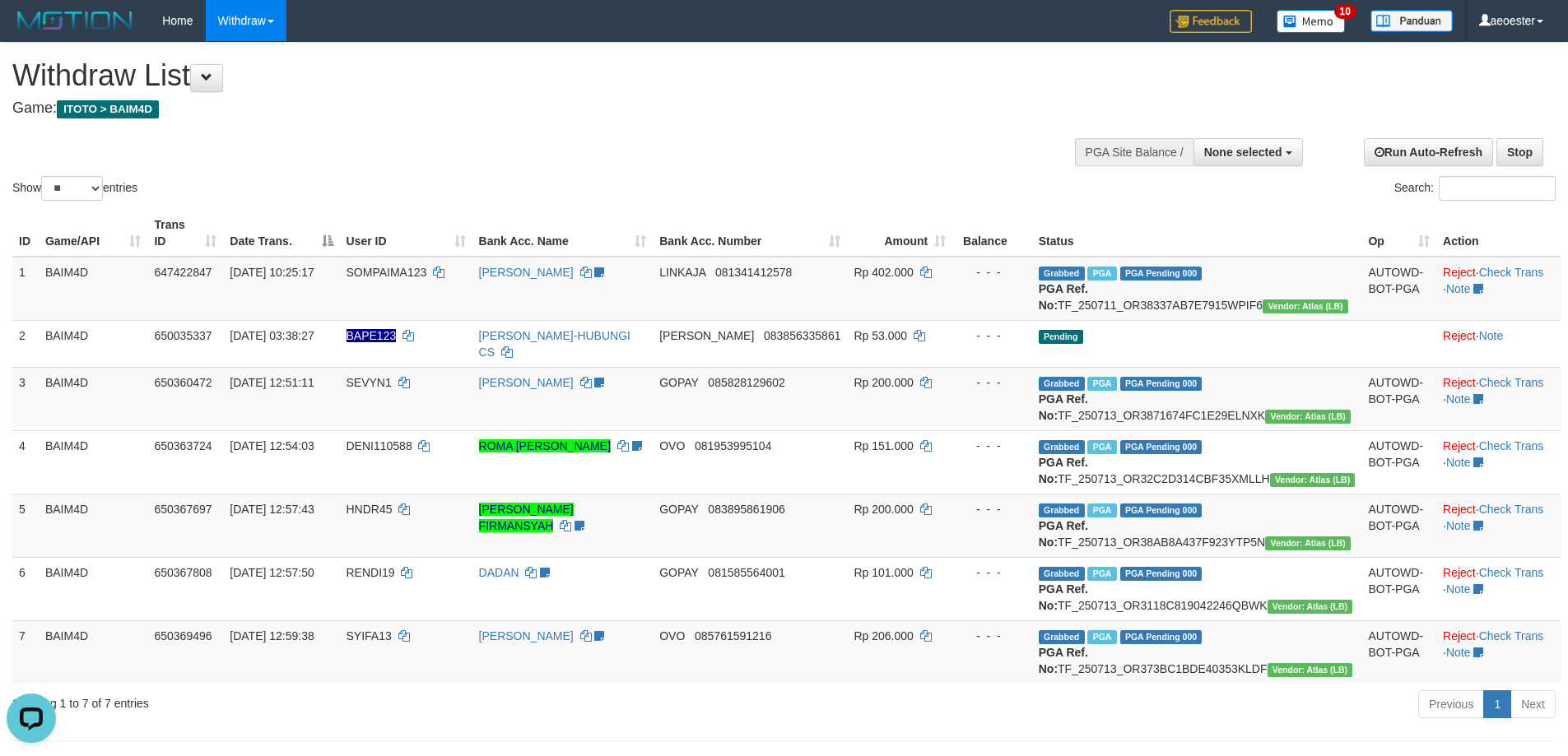 click on "Show  ** ** ** ***  entries Search:" at bounding box center (784, 123) 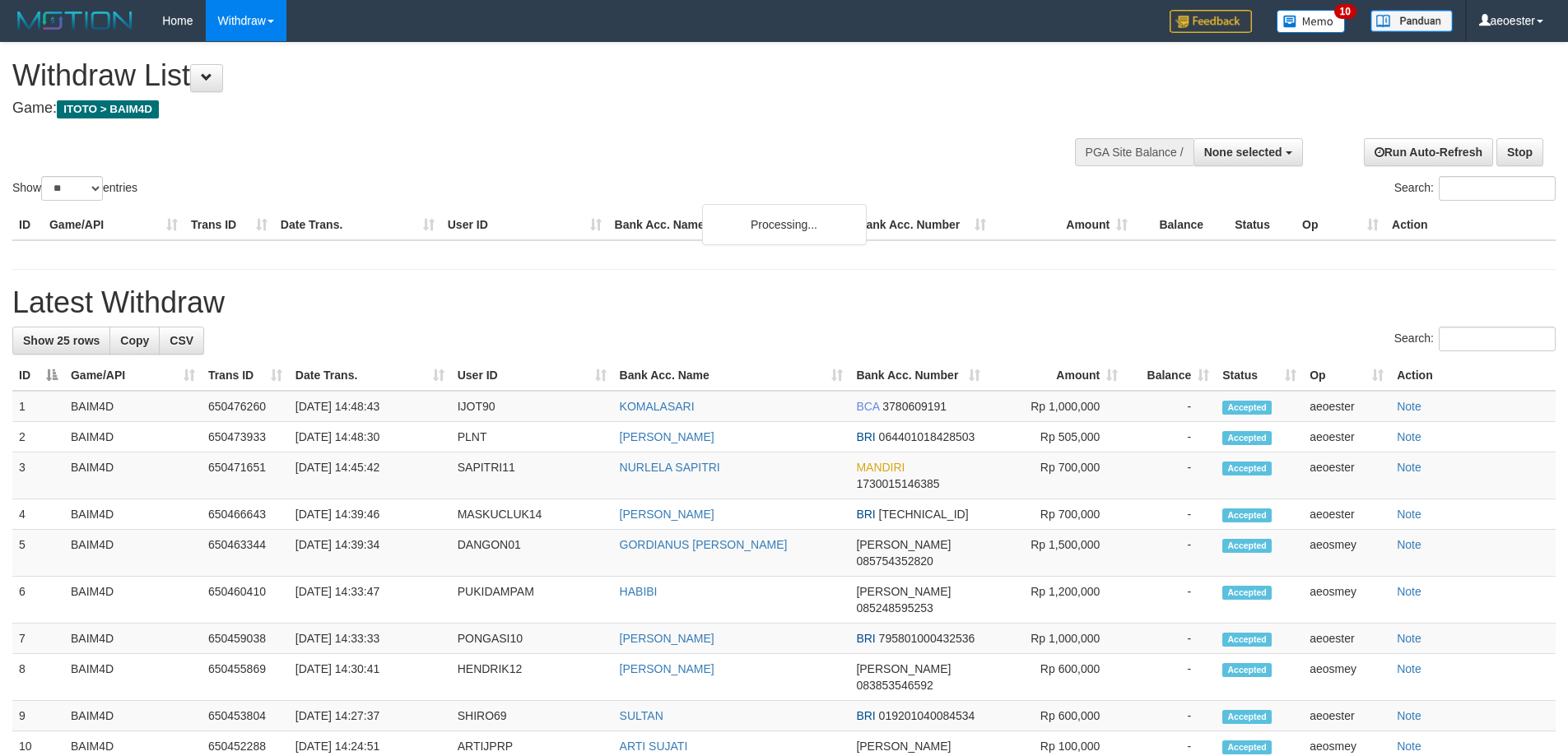 select 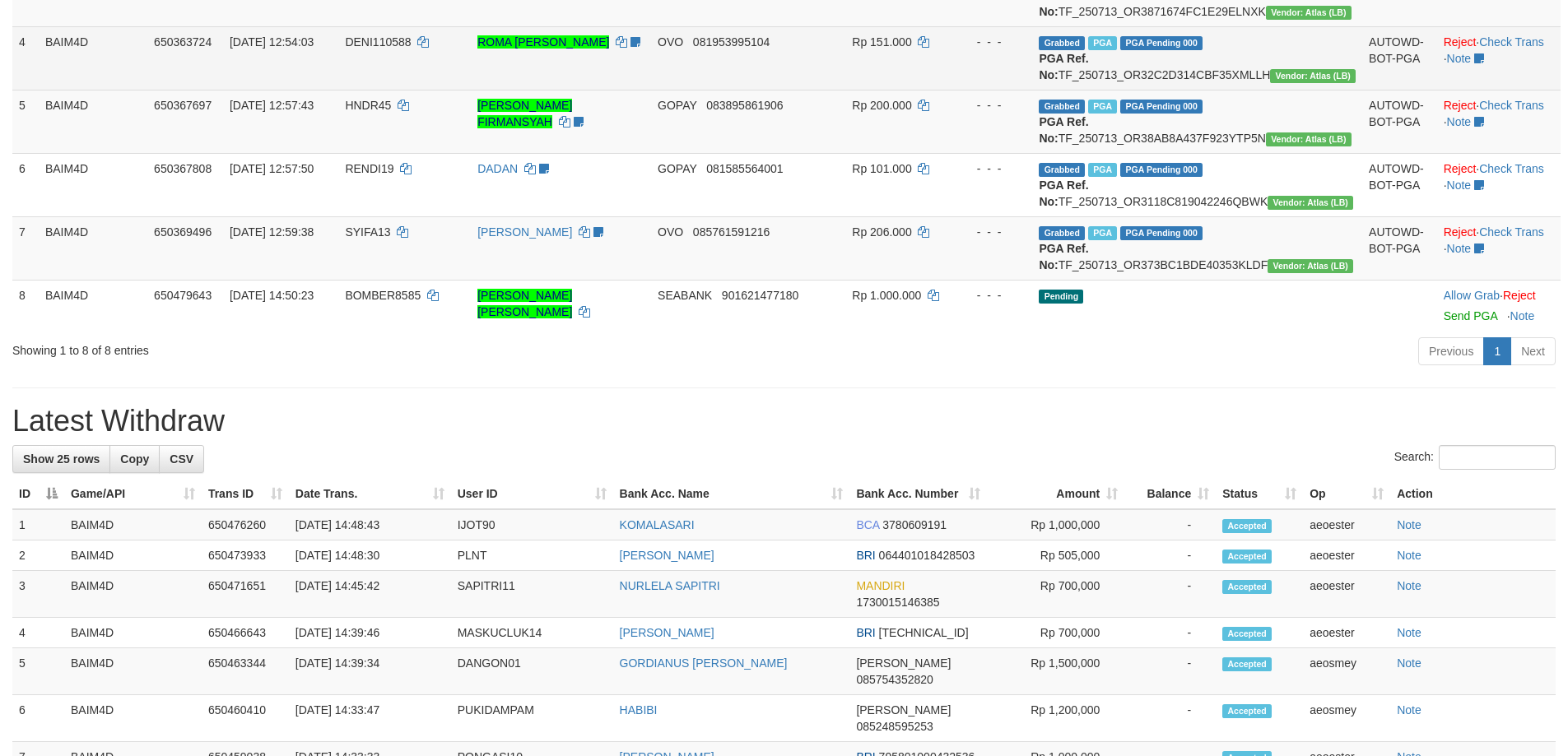 scroll, scrollTop: 411, scrollLeft: 0, axis: vertical 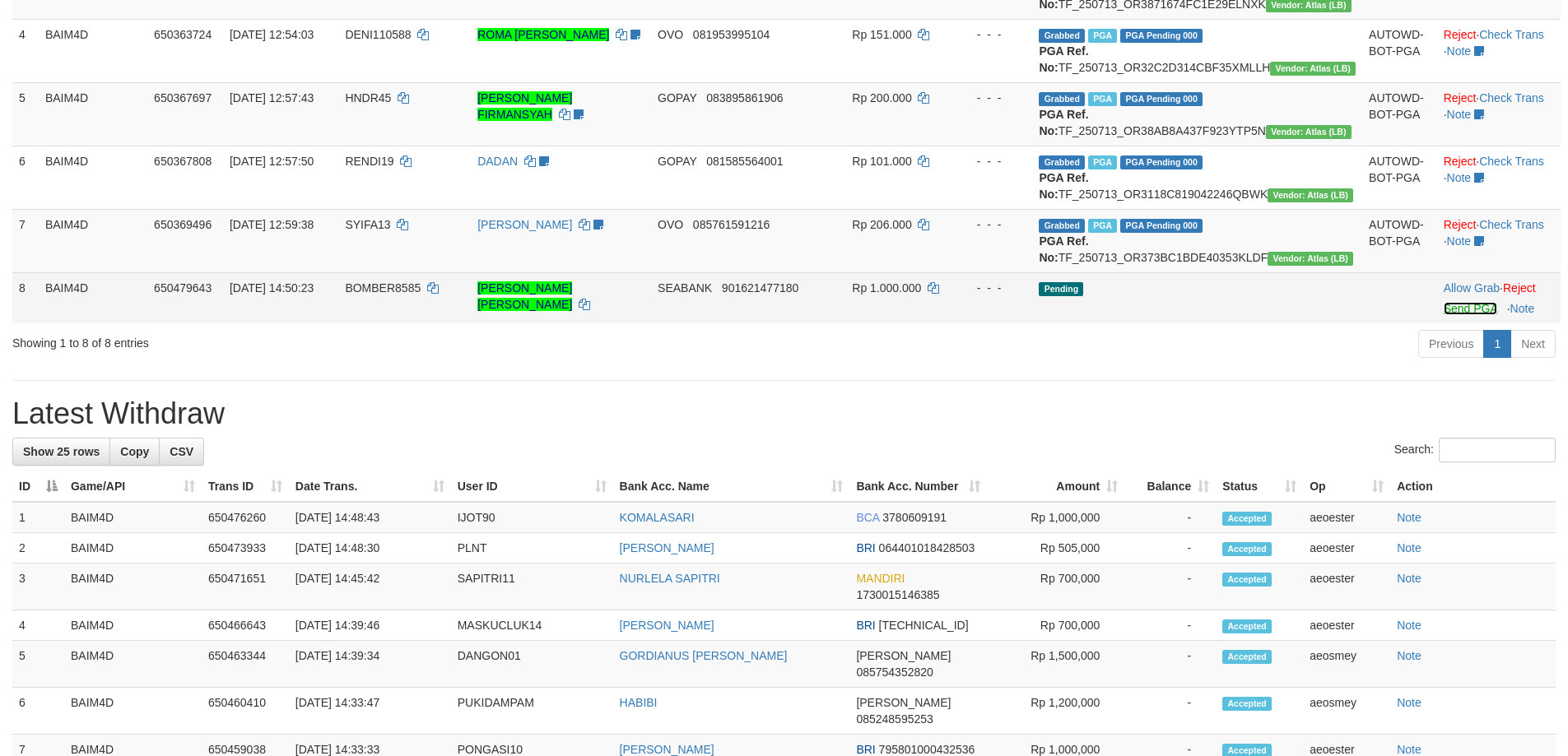click on "Send PGA" at bounding box center [1470, 308] 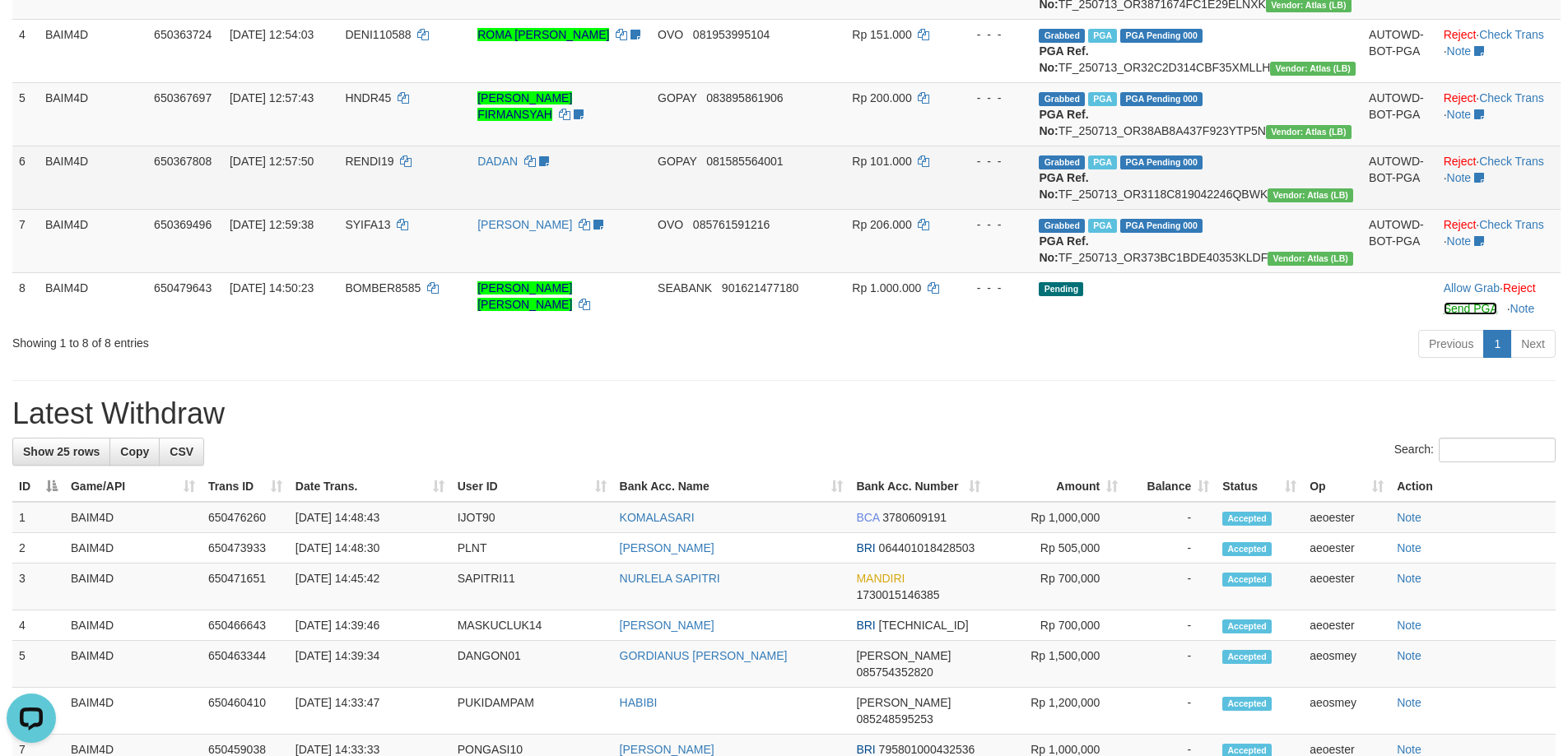 scroll, scrollTop: 0, scrollLeft: 0, axis: both 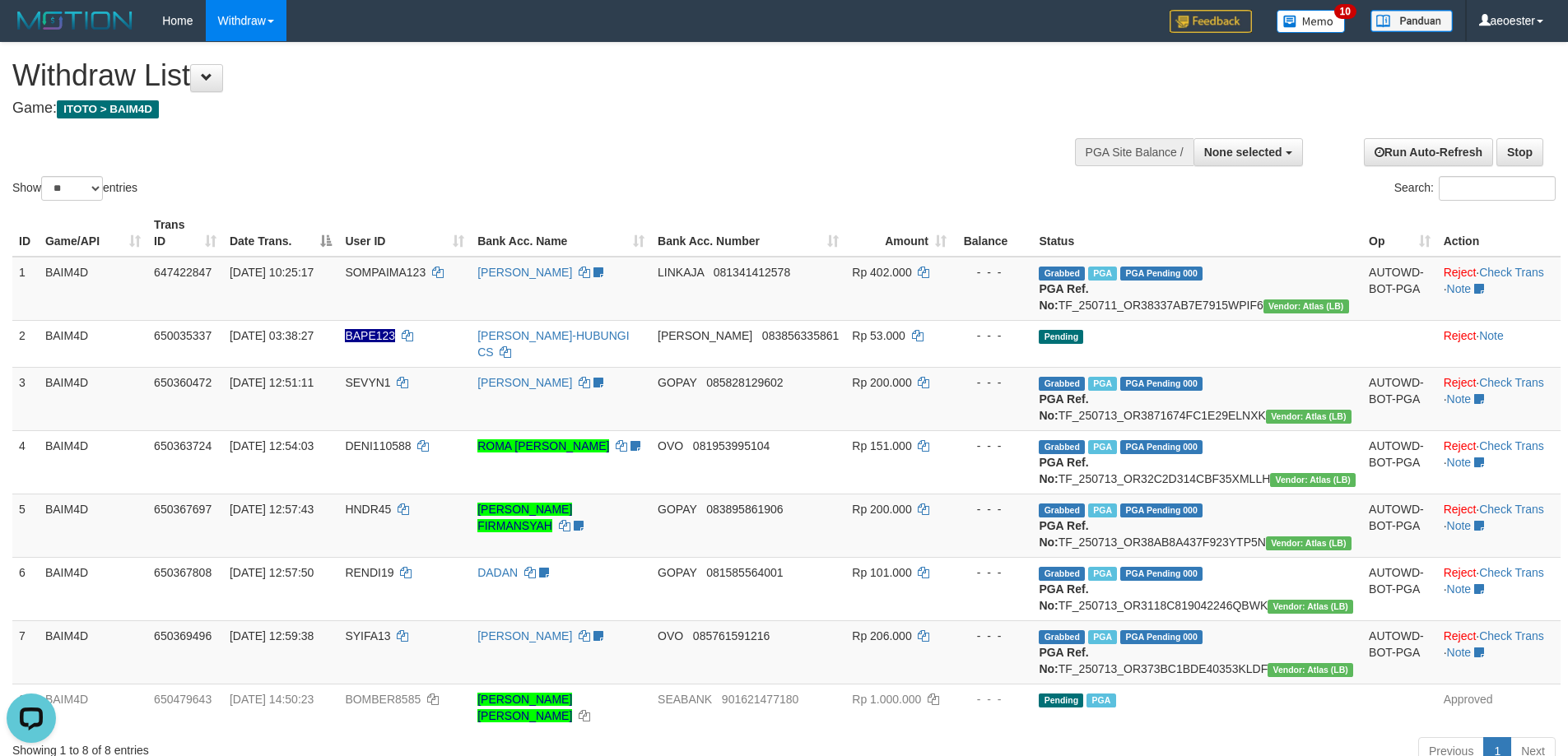 click on "Show  ** ** ** ***  entries Search:" at bounding box center [784, 123] 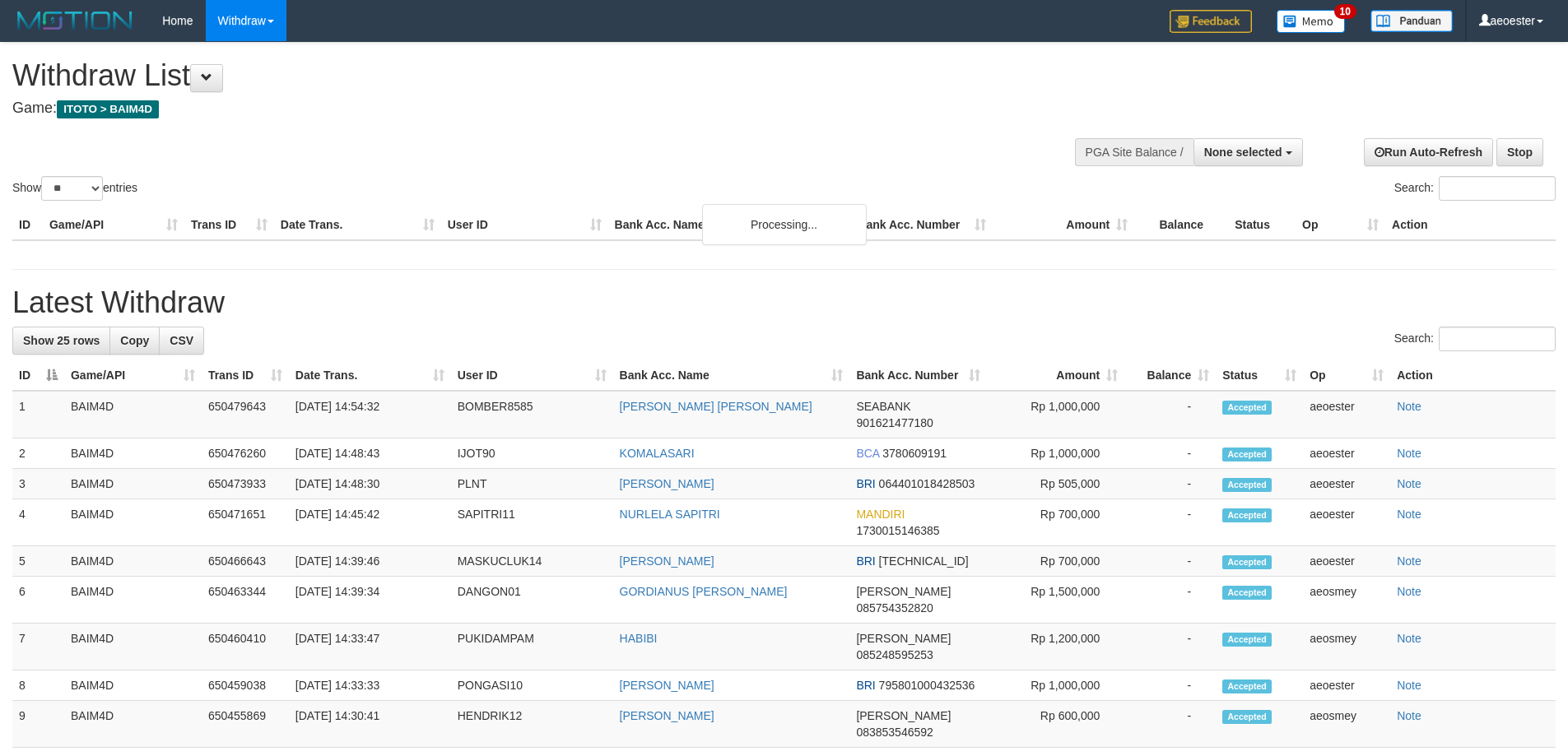 select 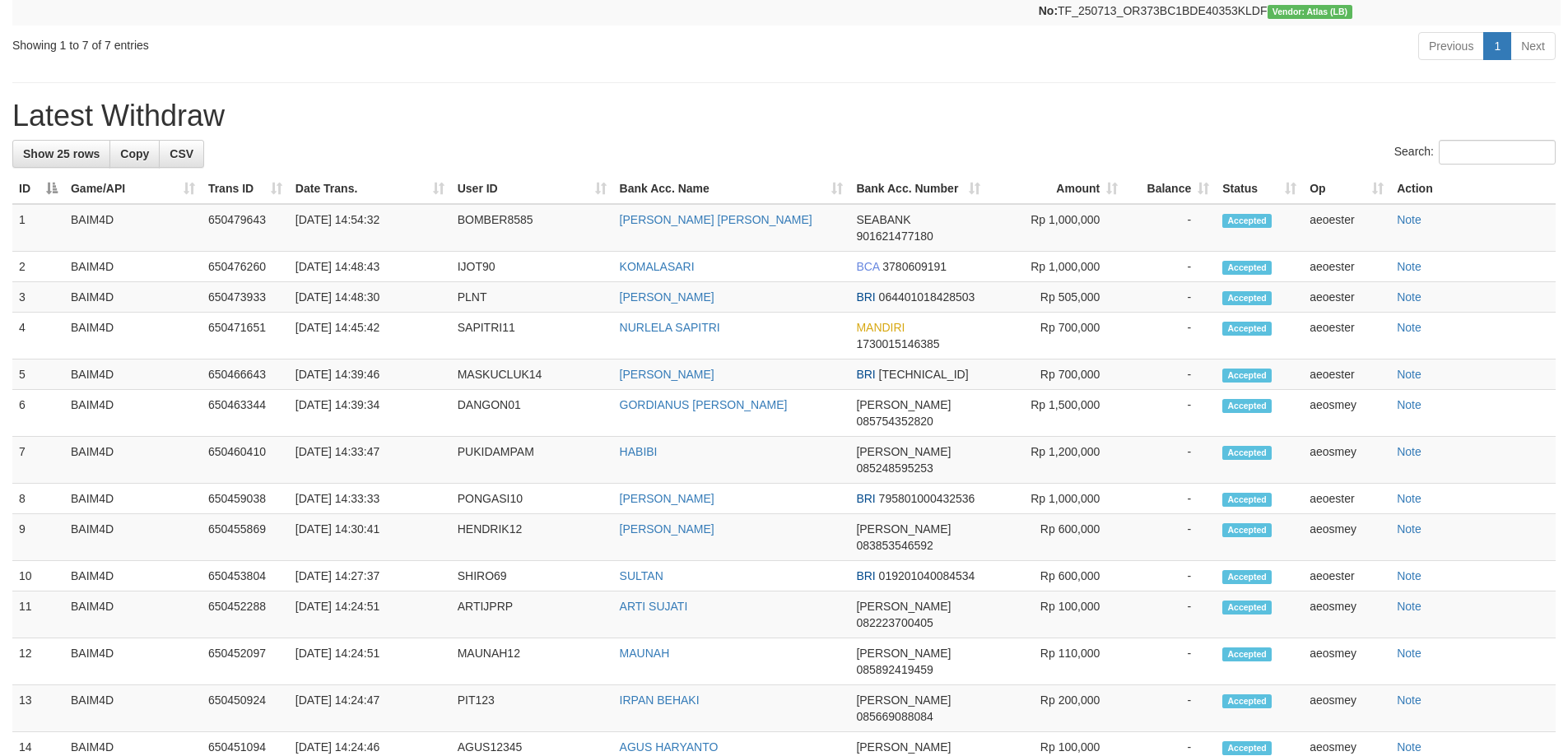 scroll, scrollTop: 411, scrollLeft: 0, axis: vertical 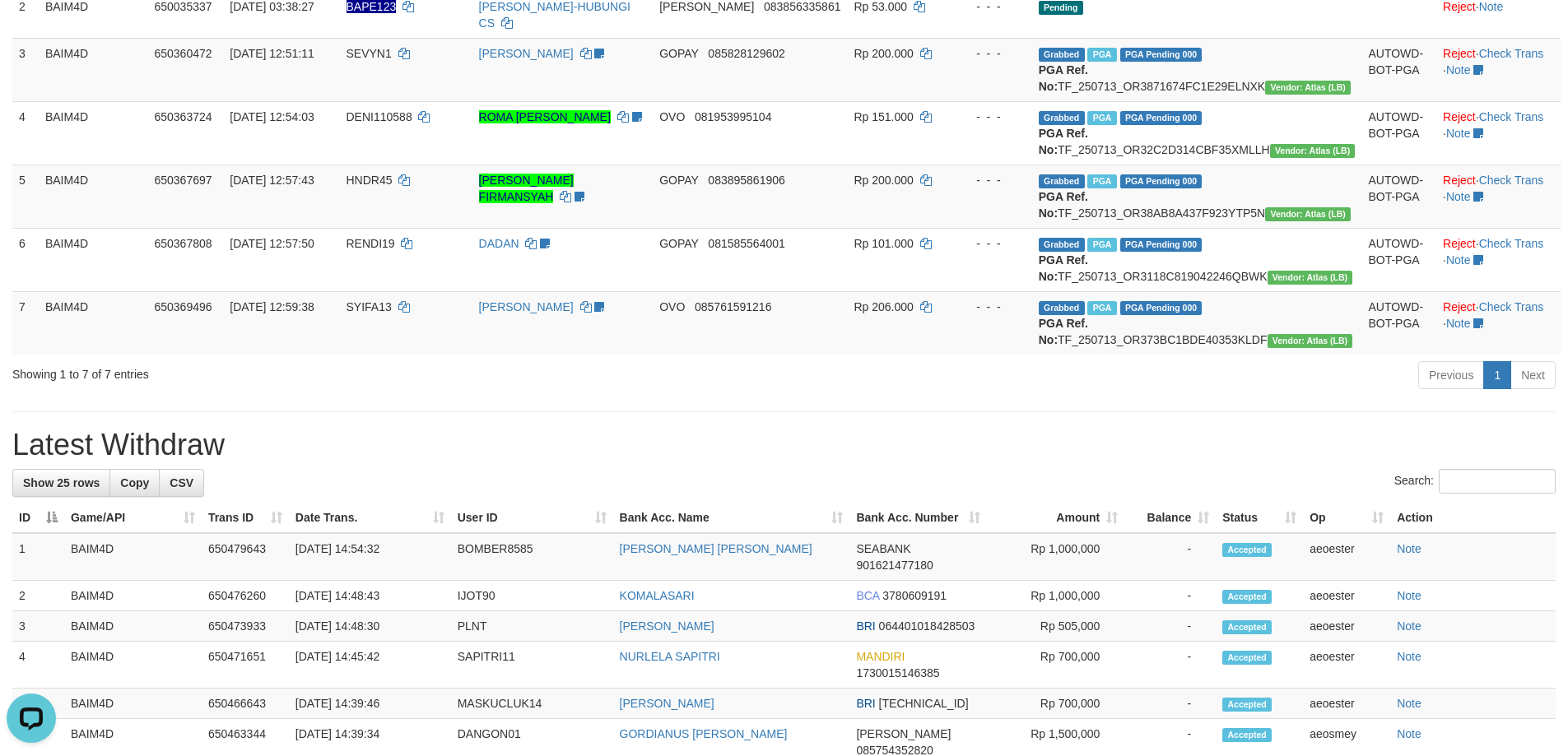 click on "Previous 1 Next" at bounding box center [1110, 377] 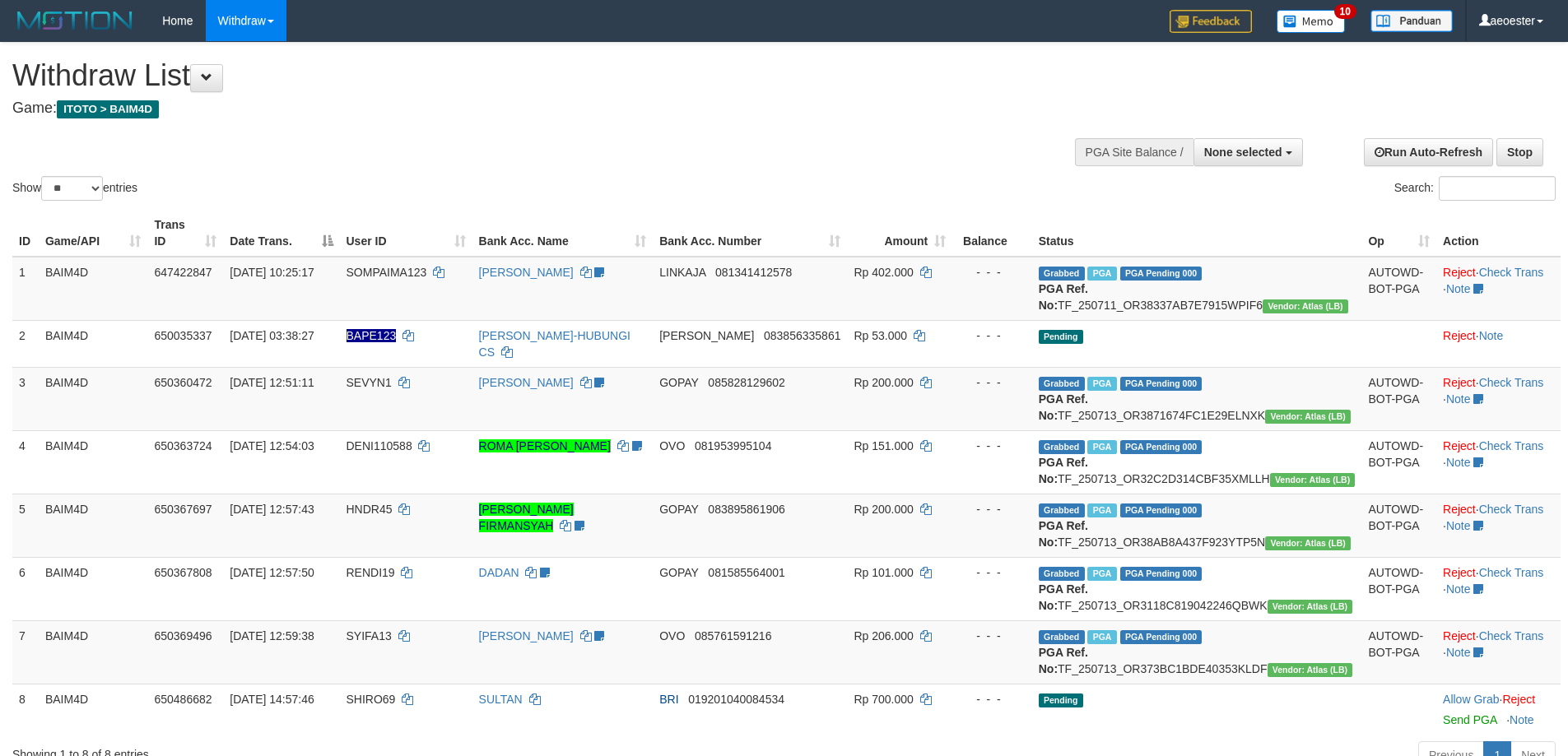 select 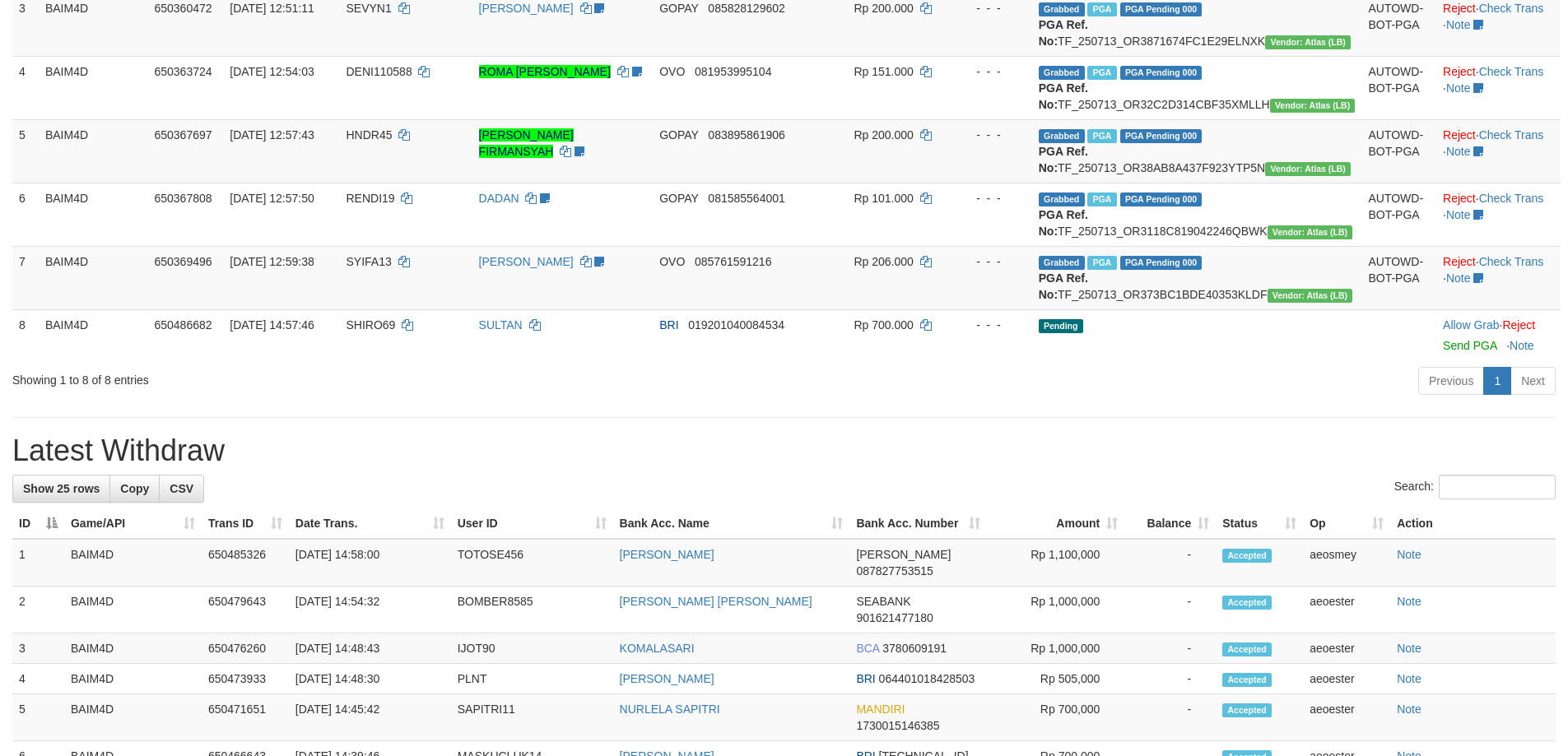 scroll, scrollTop: 329, scrollLeft: 0, axis: vertical 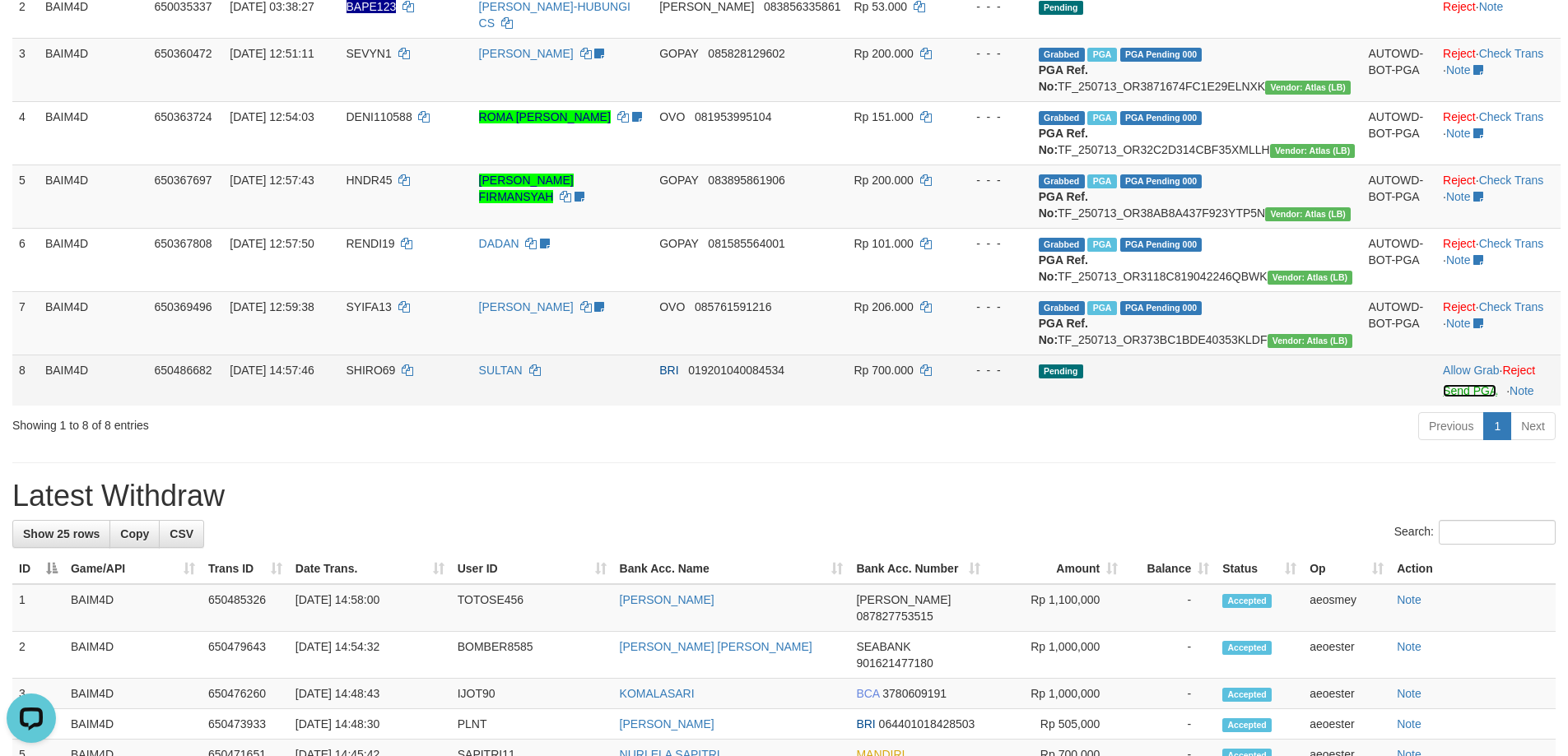 click on "Send PGA" at bounding box center [1469, 391] 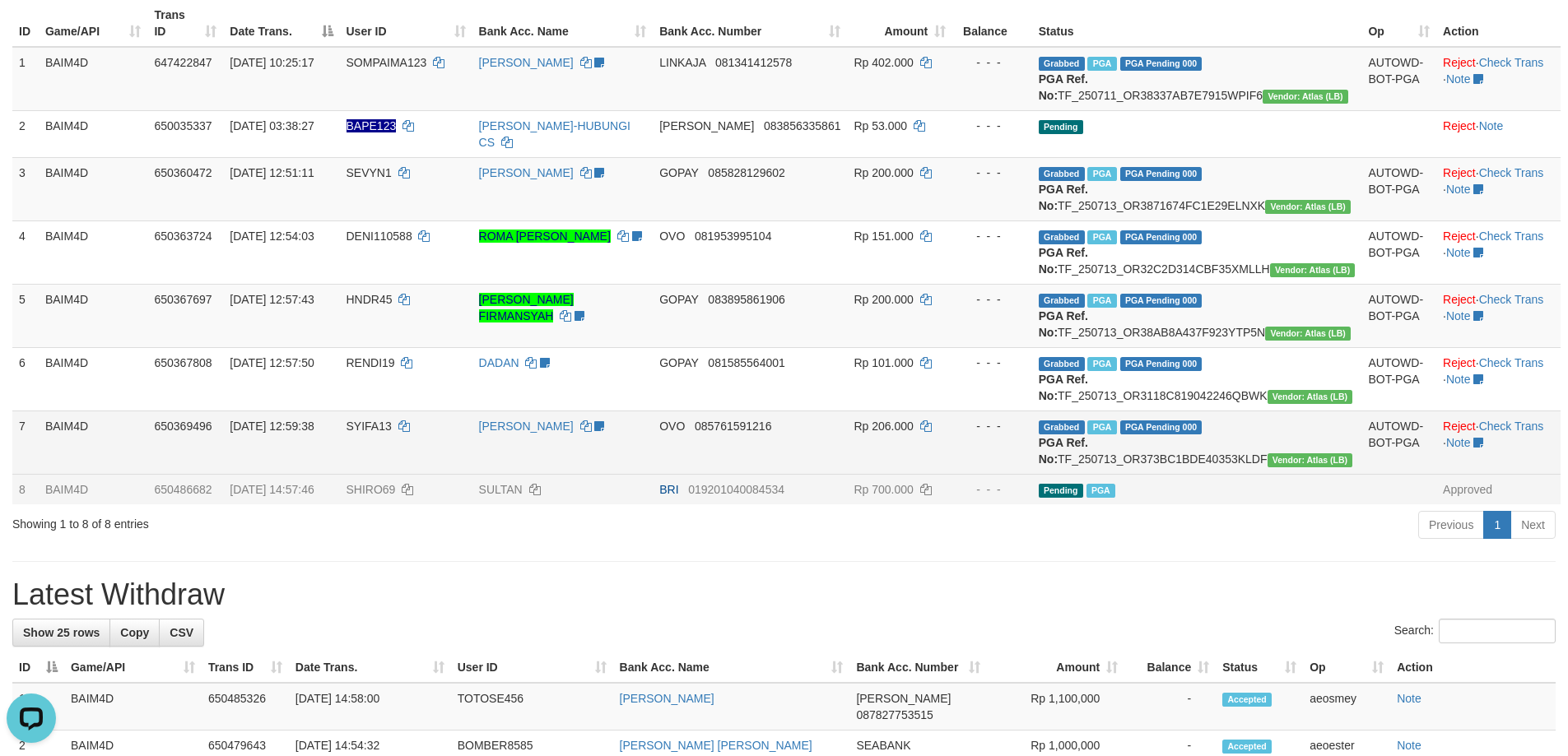 scroll, scrollTop: 0, scrollLeft: 0, axis: both 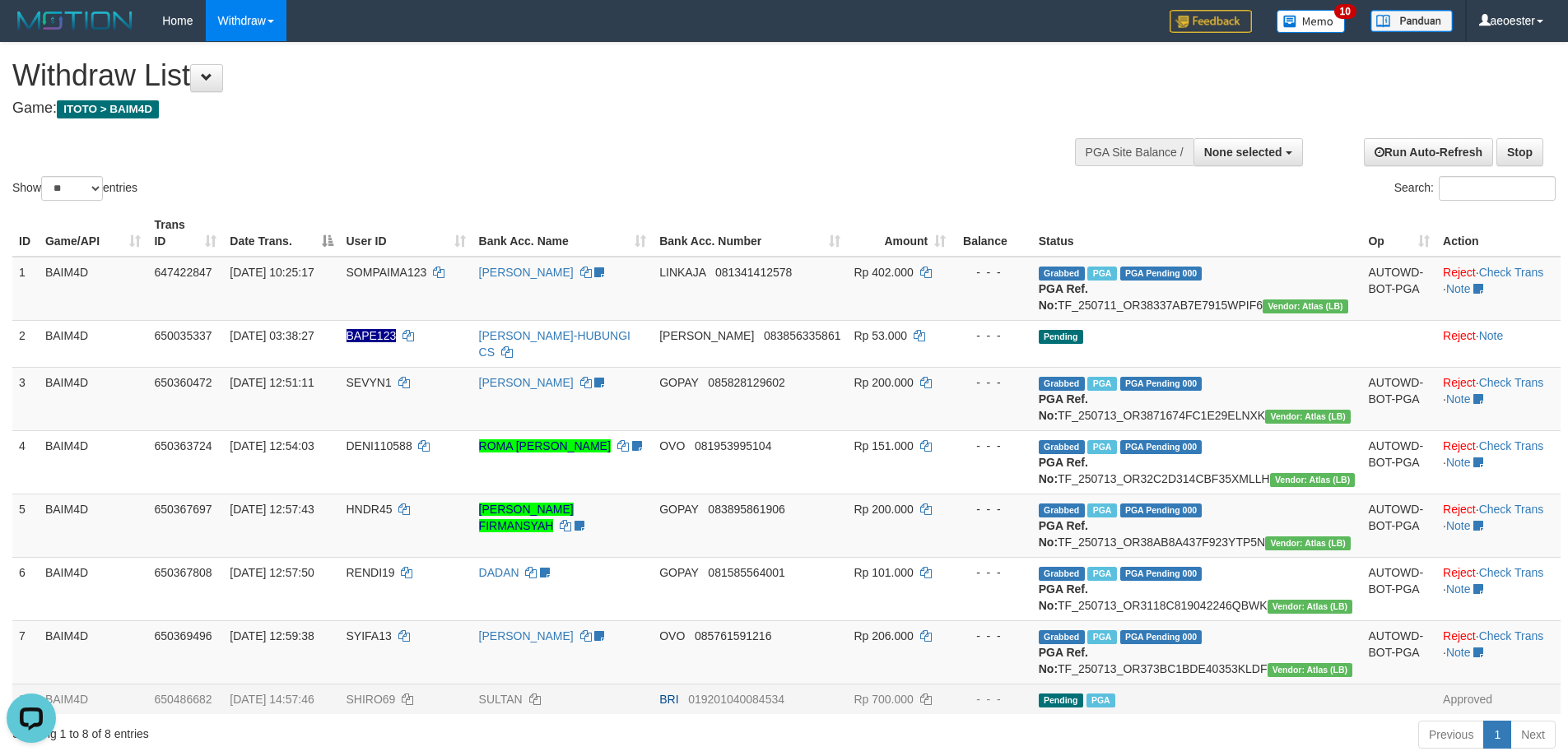 click on "Game:   ITOTO > BAIM4D" at bounding box center [520, 109] 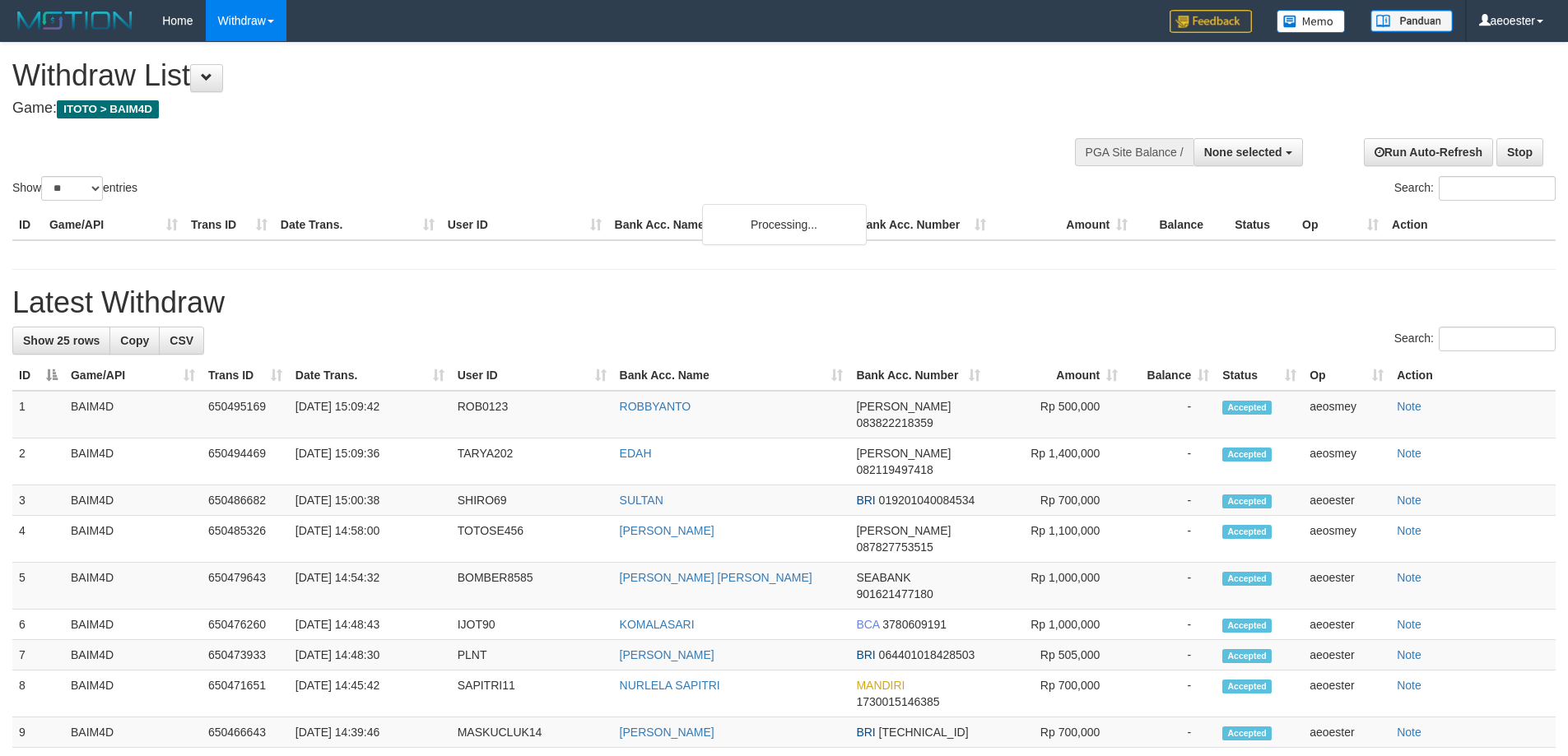 select 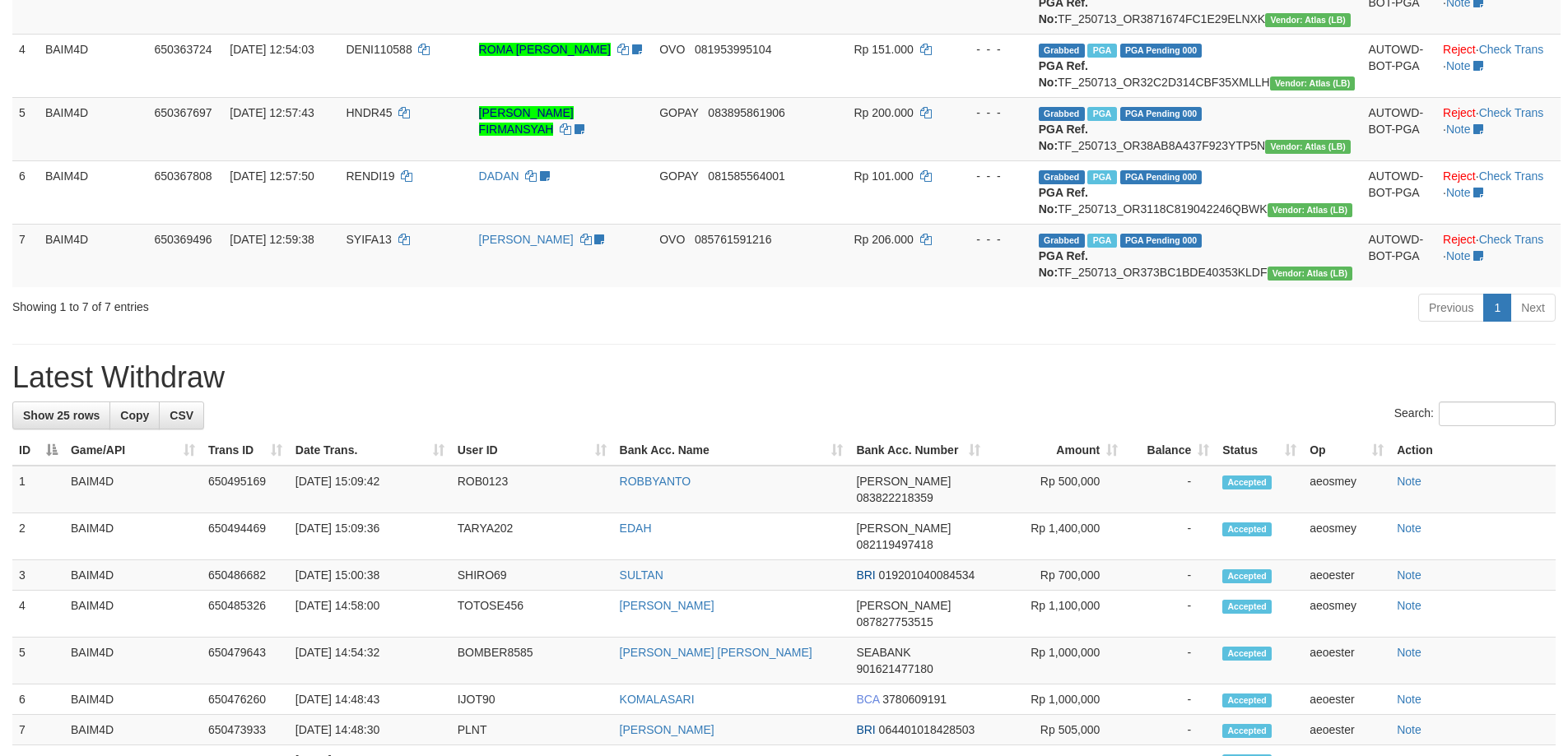 scroll, scrollTop: 411, scrollLeft: 0, axis: vertical 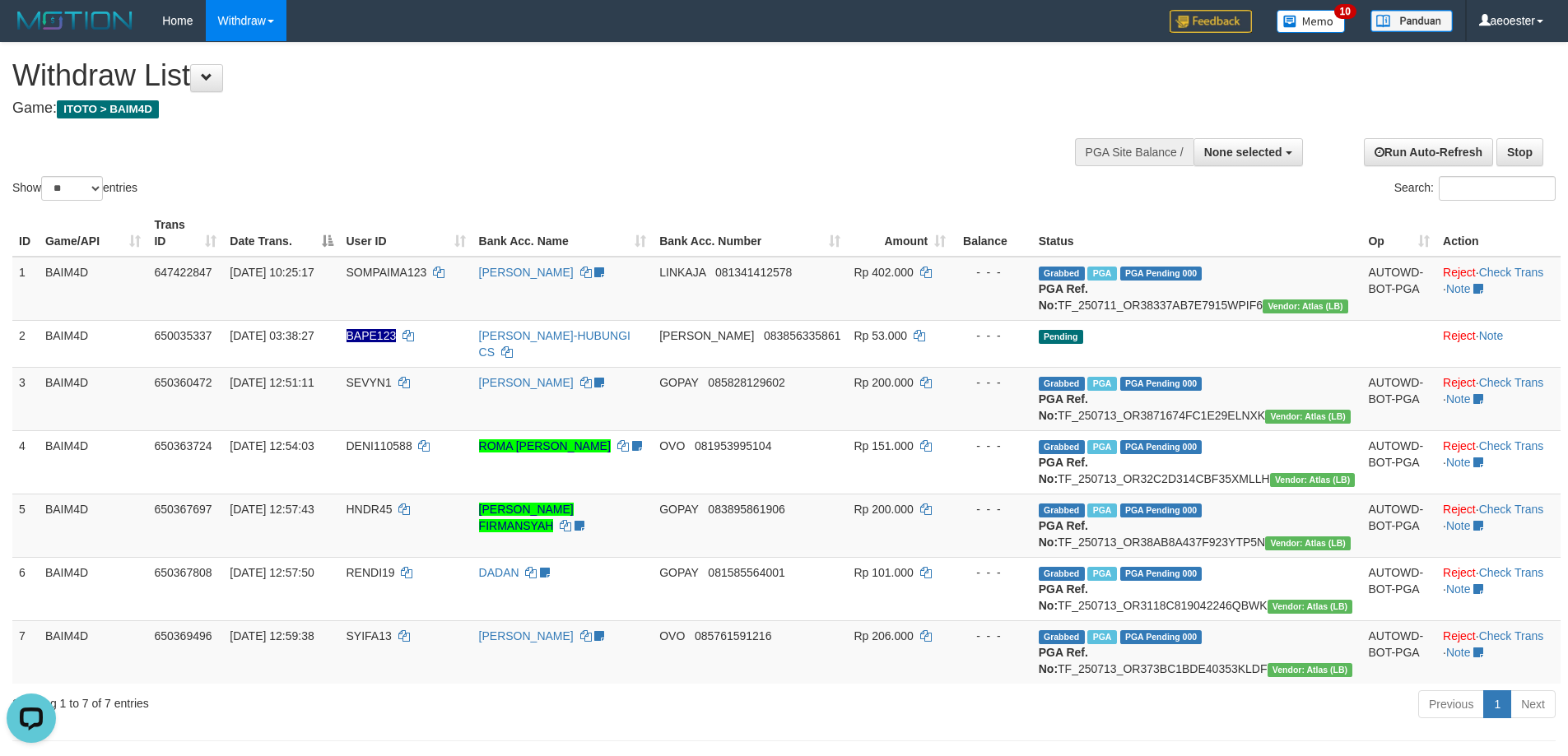click on "Show  ** ** ** ***  entries Search:" at bounding box center [784, 123] 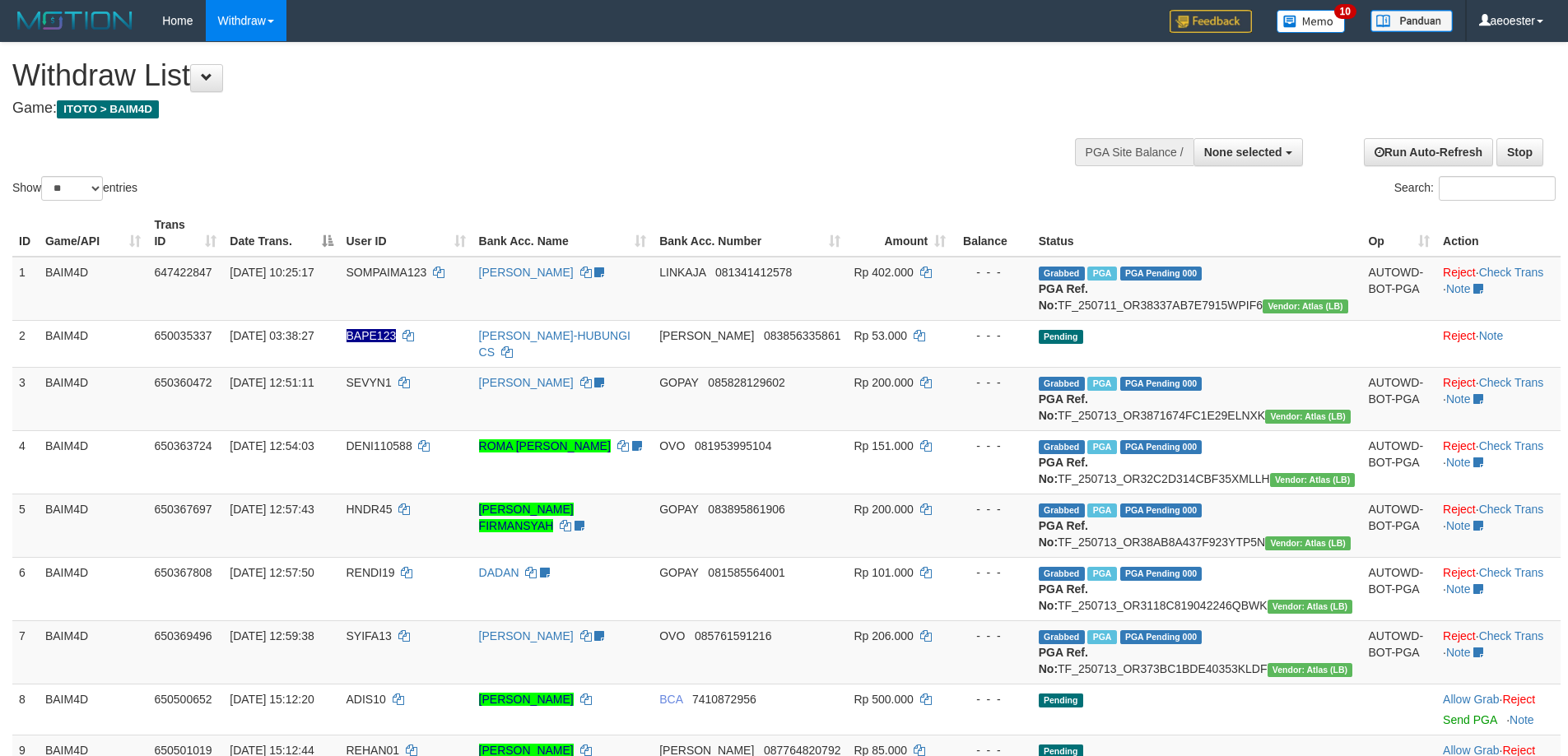 select 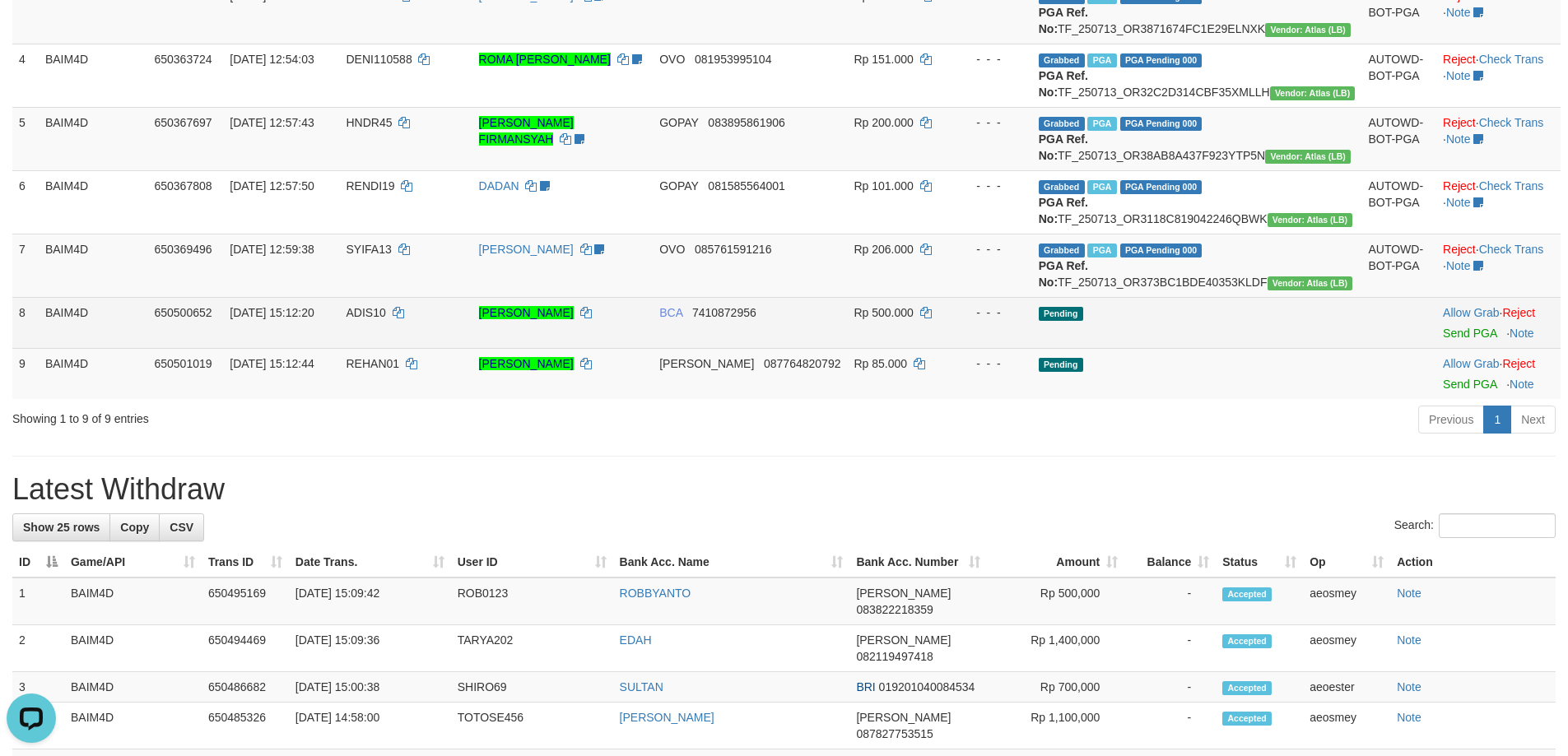 scroll, scrollTop: 0, scrollLeft: 0, axis: both 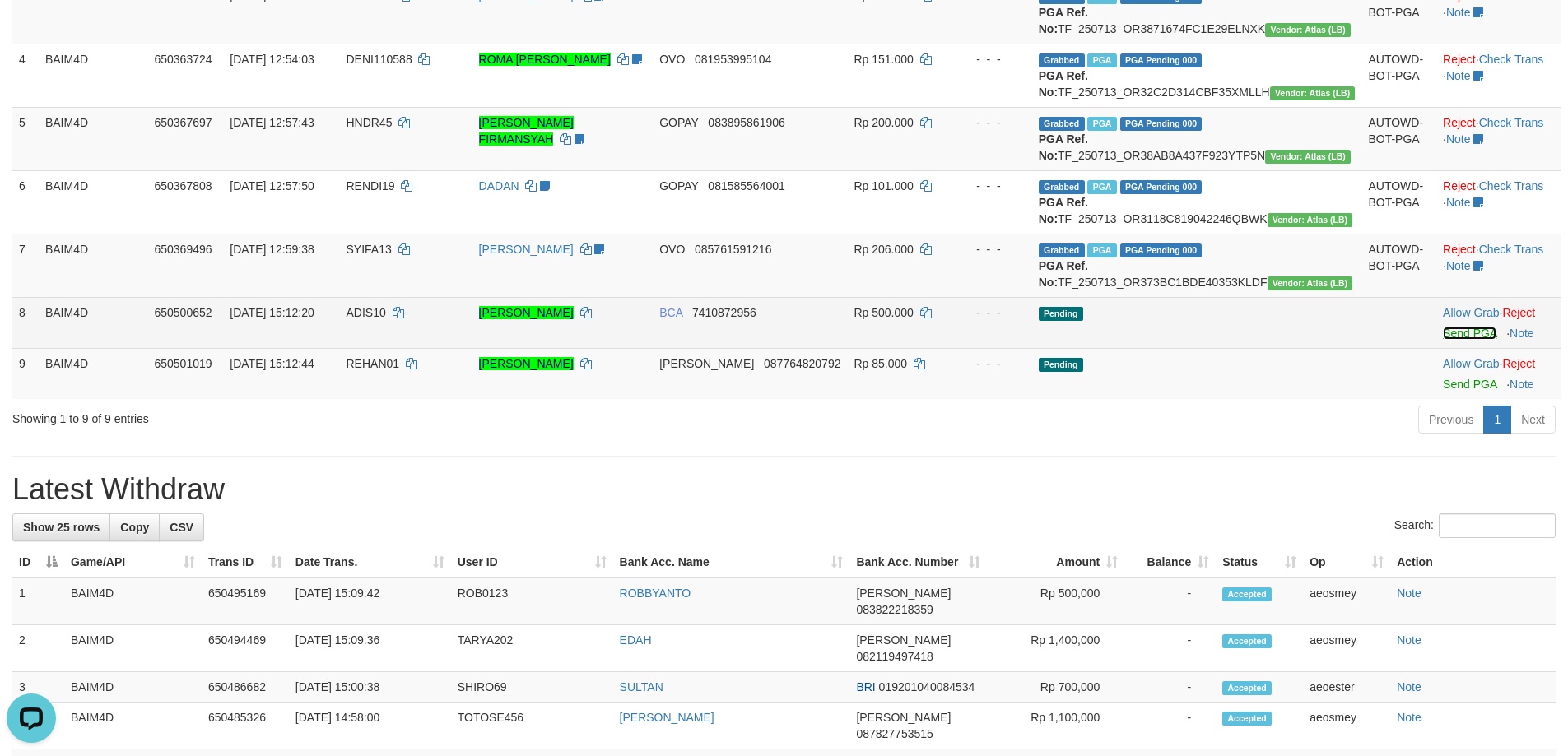 click on "Send PGA" at bounding box center (1469, 333) 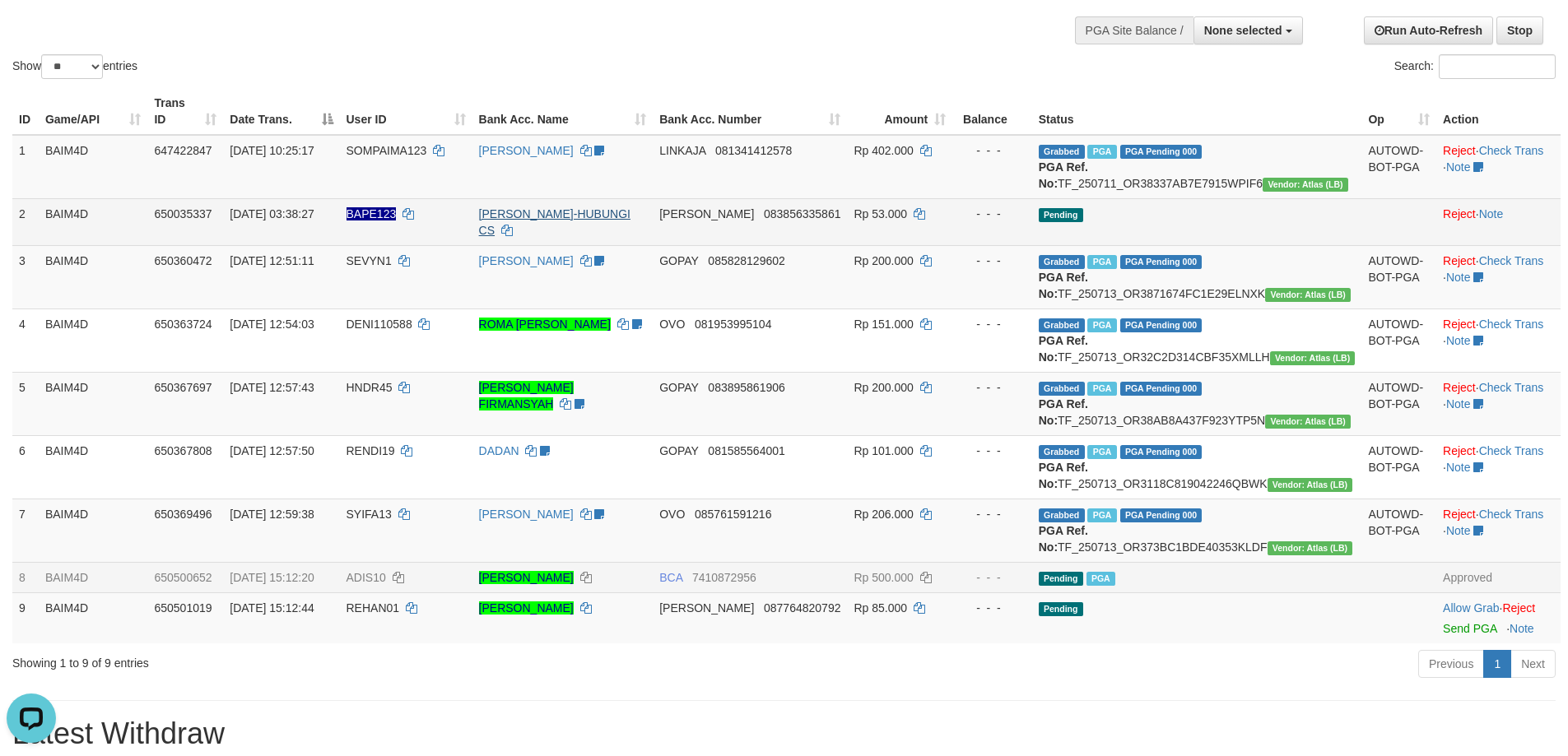 scroll, scrollTop: 0, scrollLeft: 0, axis: both 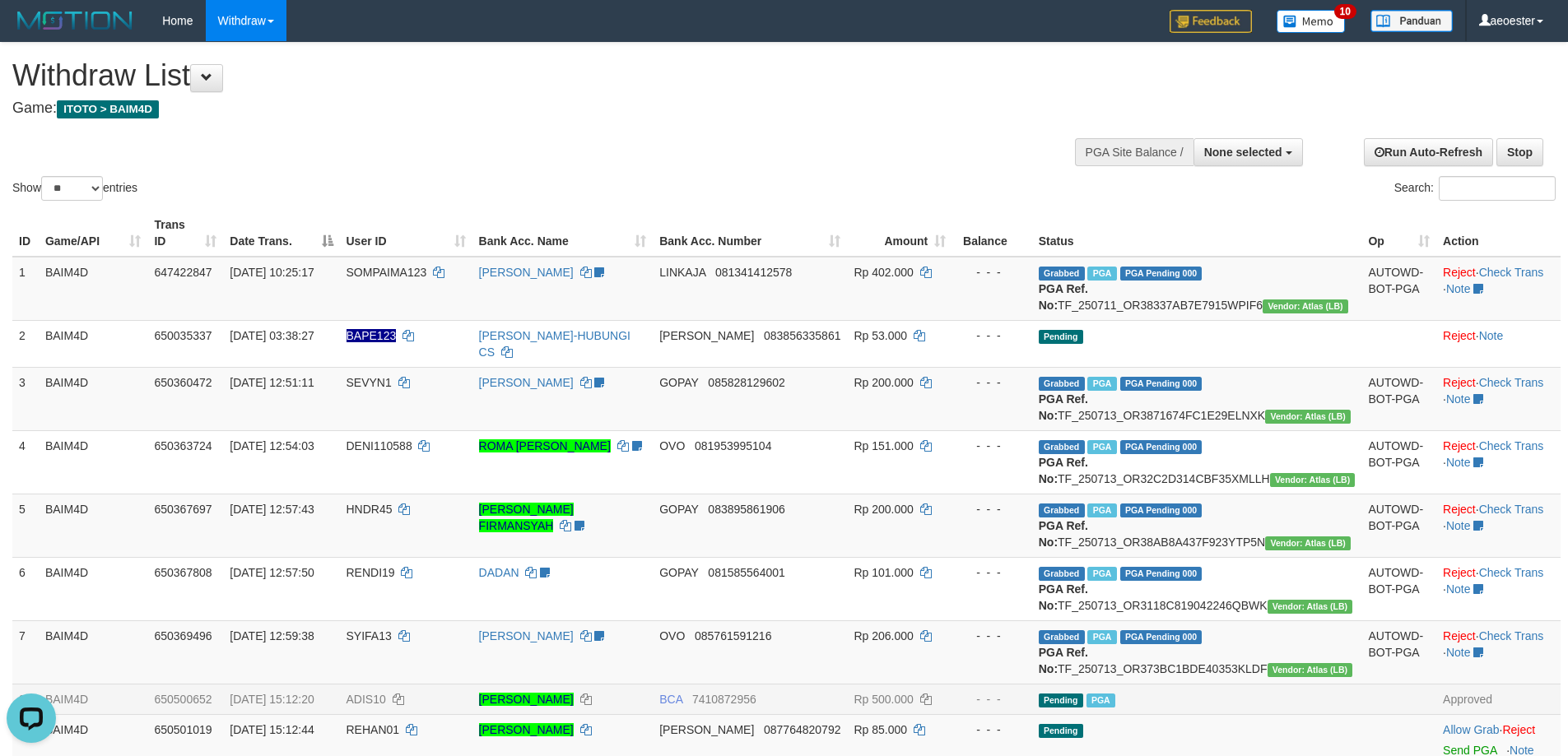 click on "Show  ** ** ** ***  entries Search:" at bounding box center (784, 123) 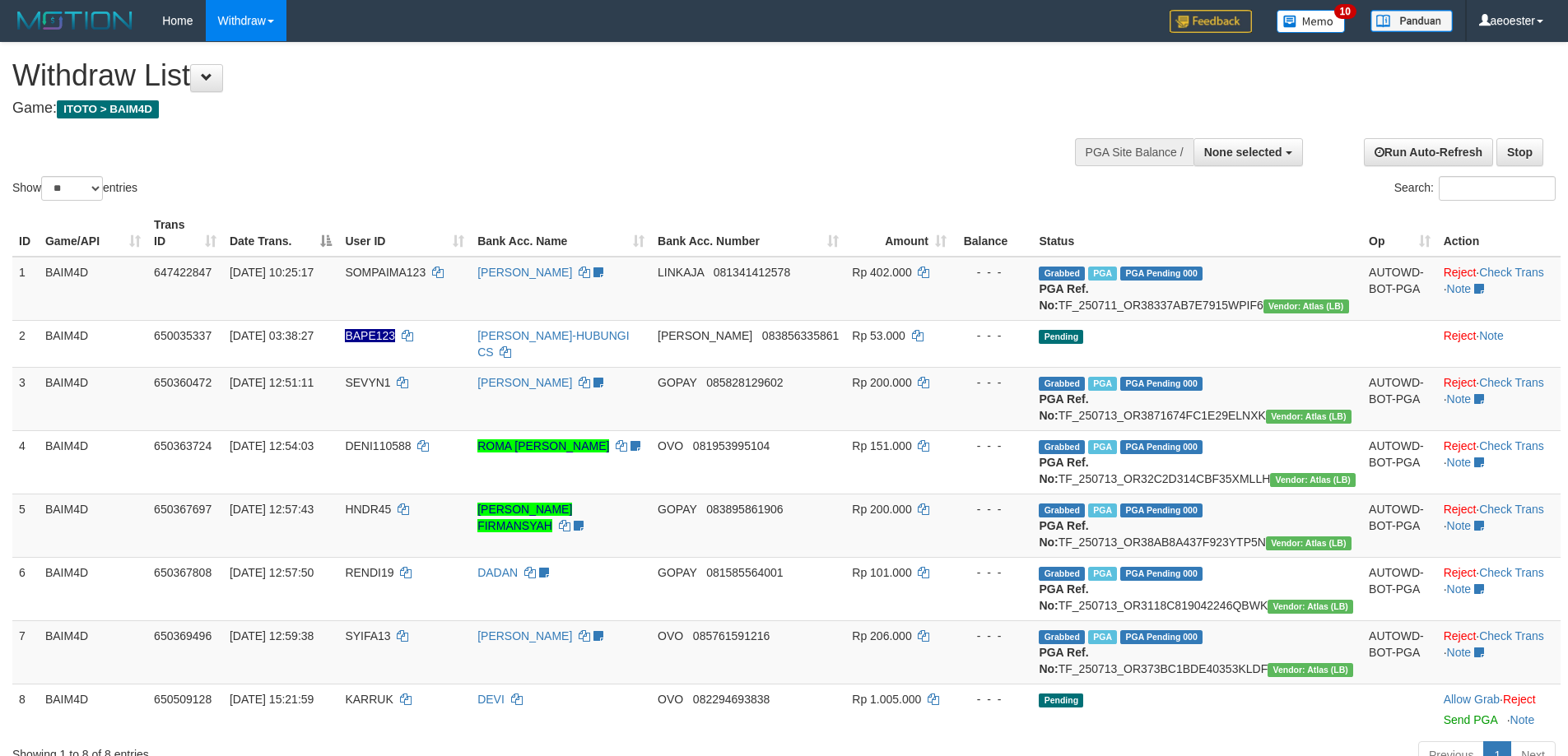 select 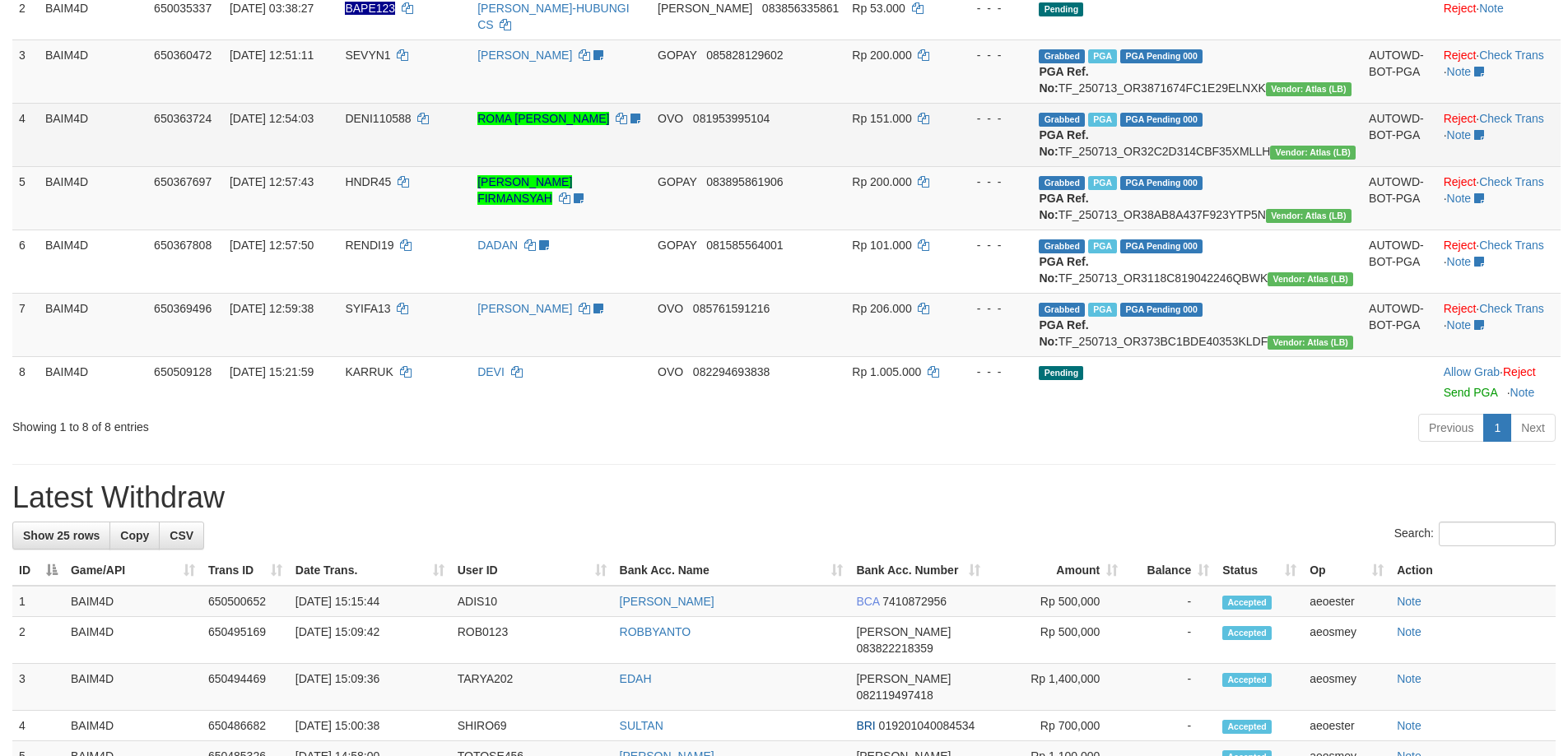 scroll, scrollTop: 329, scrollLeft: 0, axis: vertical 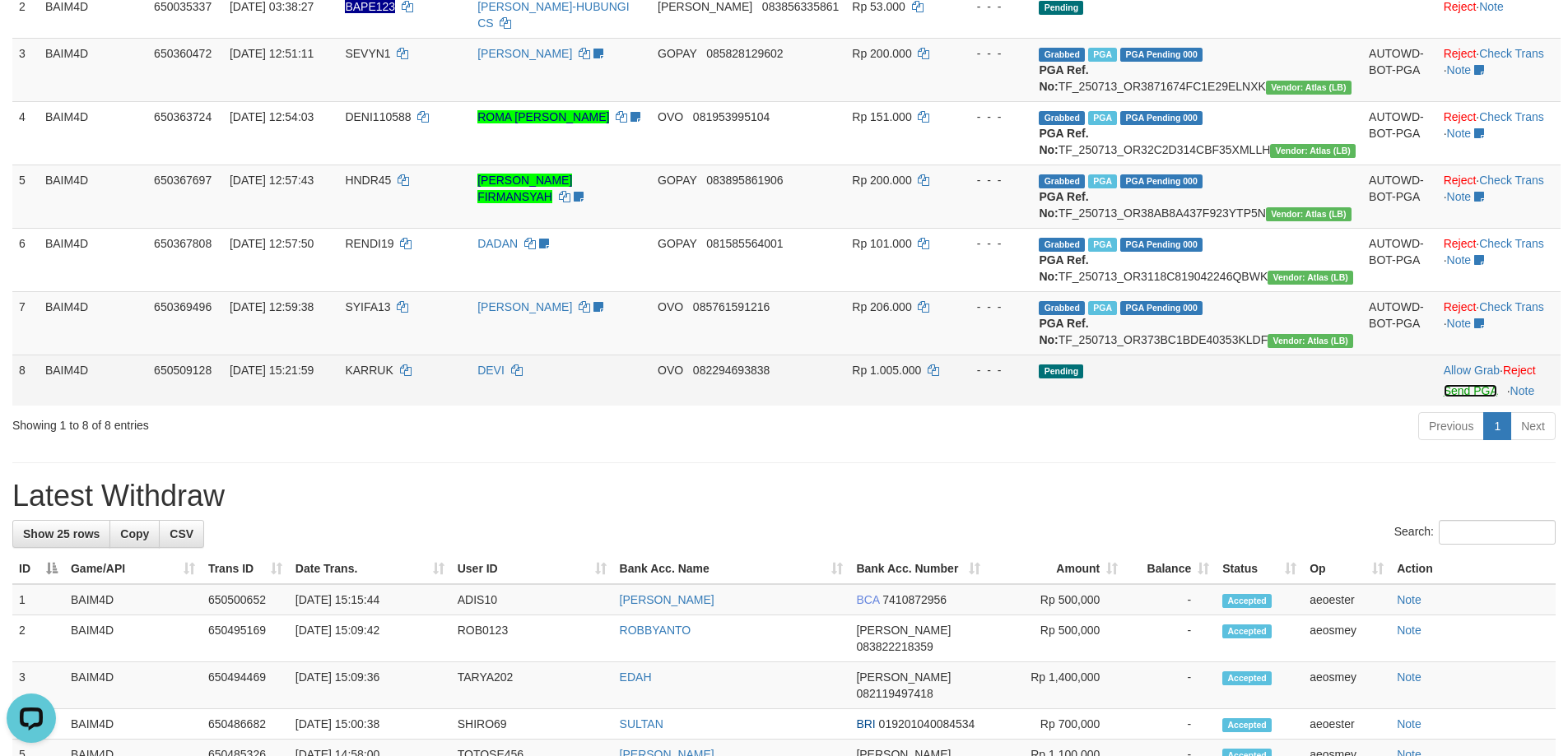 click on "Send PGA" at bounding box center (1470, 391) 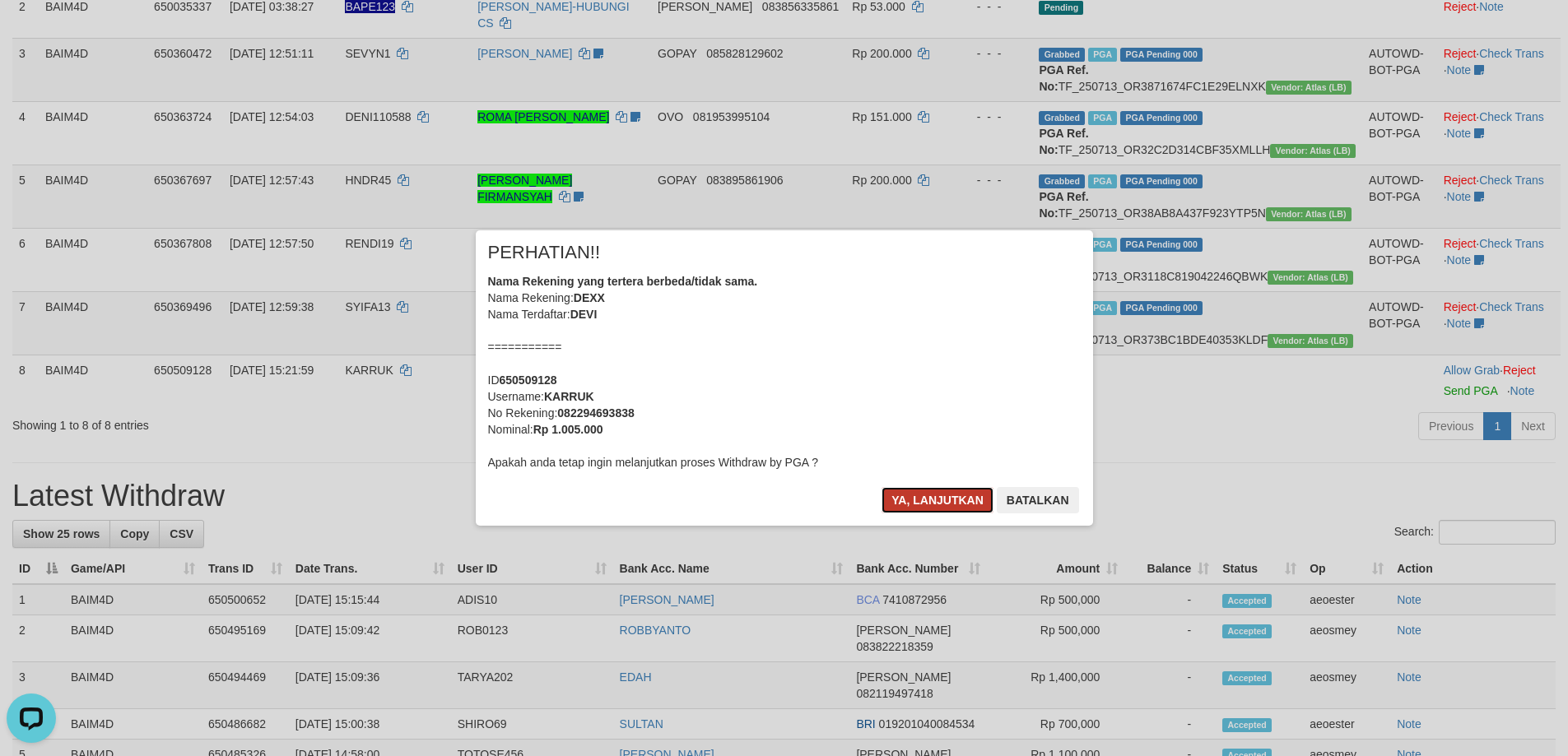 click on "Ya, lanjutkan" at bounding box center (938, 500) 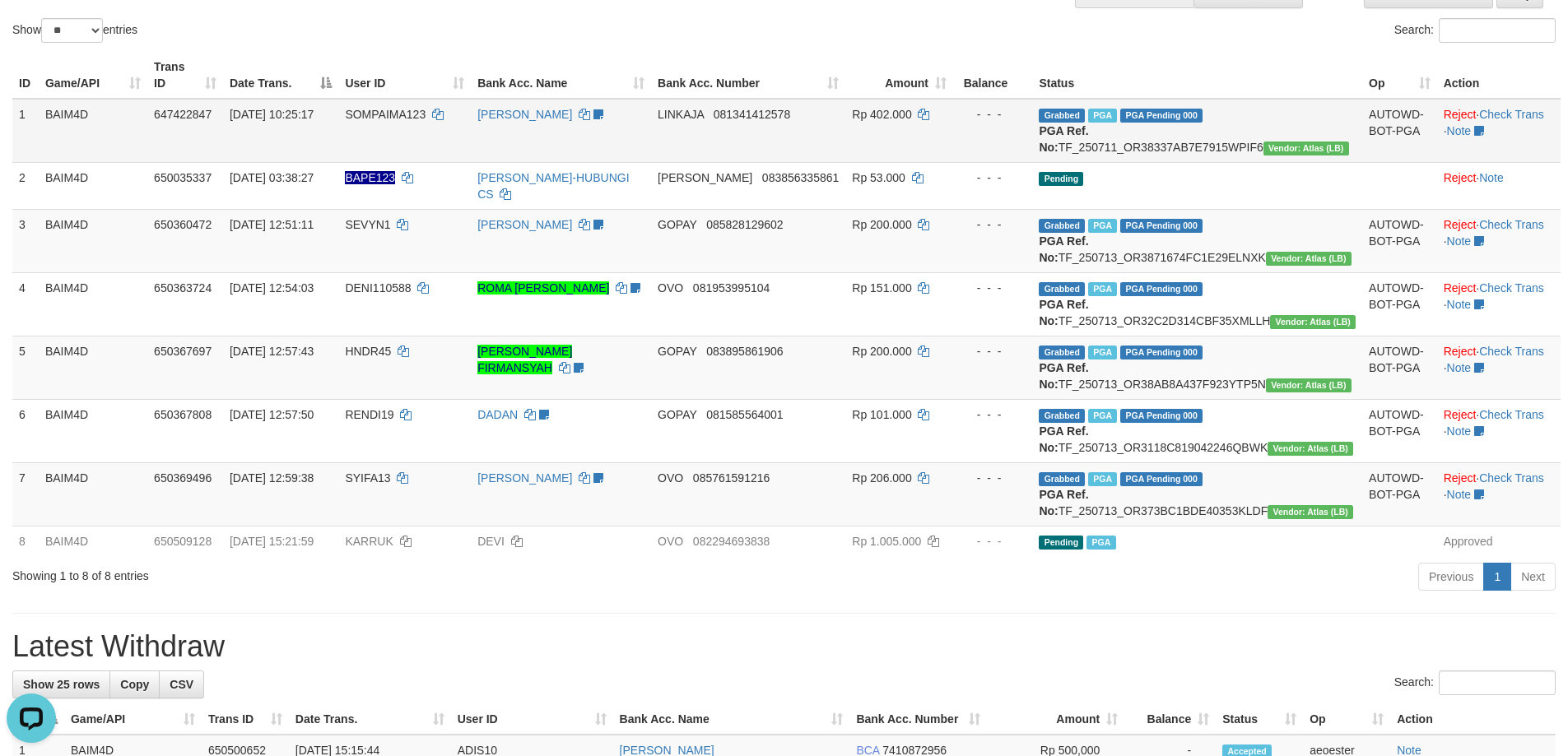 scroll, scrollTop: 0, scrollLeft: 0, axis: both 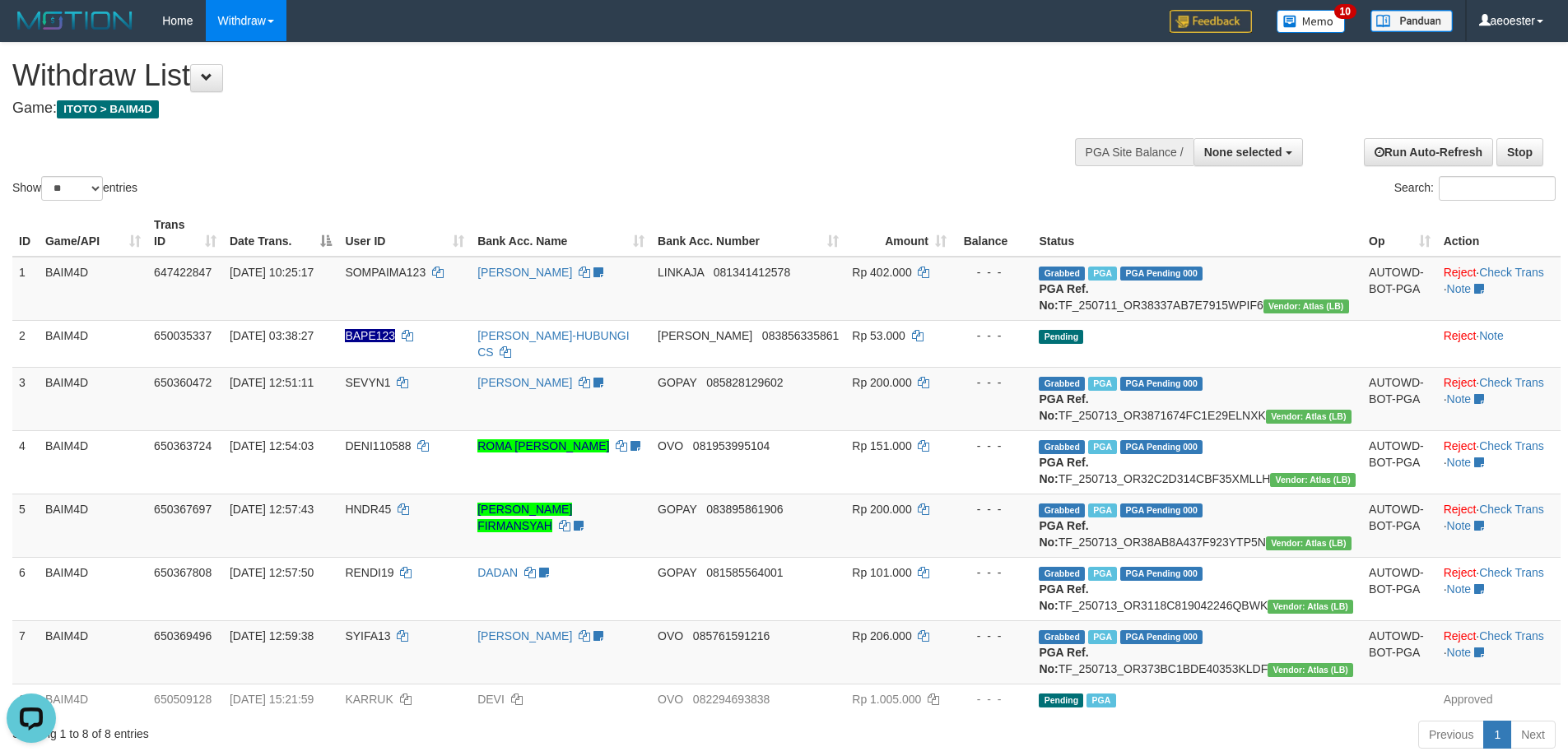 click on "Show  ** ** ** ***  entries Search:" at bounding box center [784, 123] 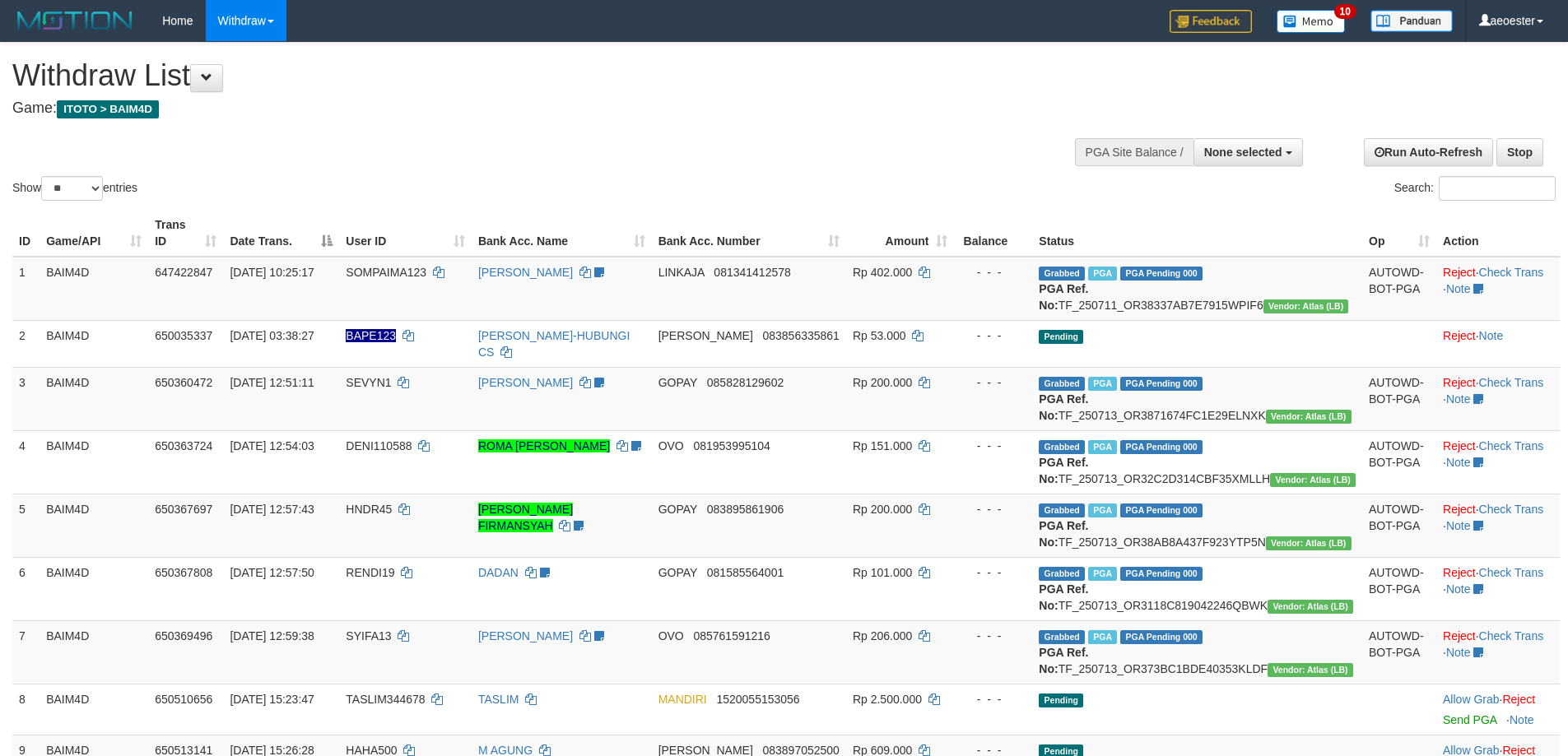 select 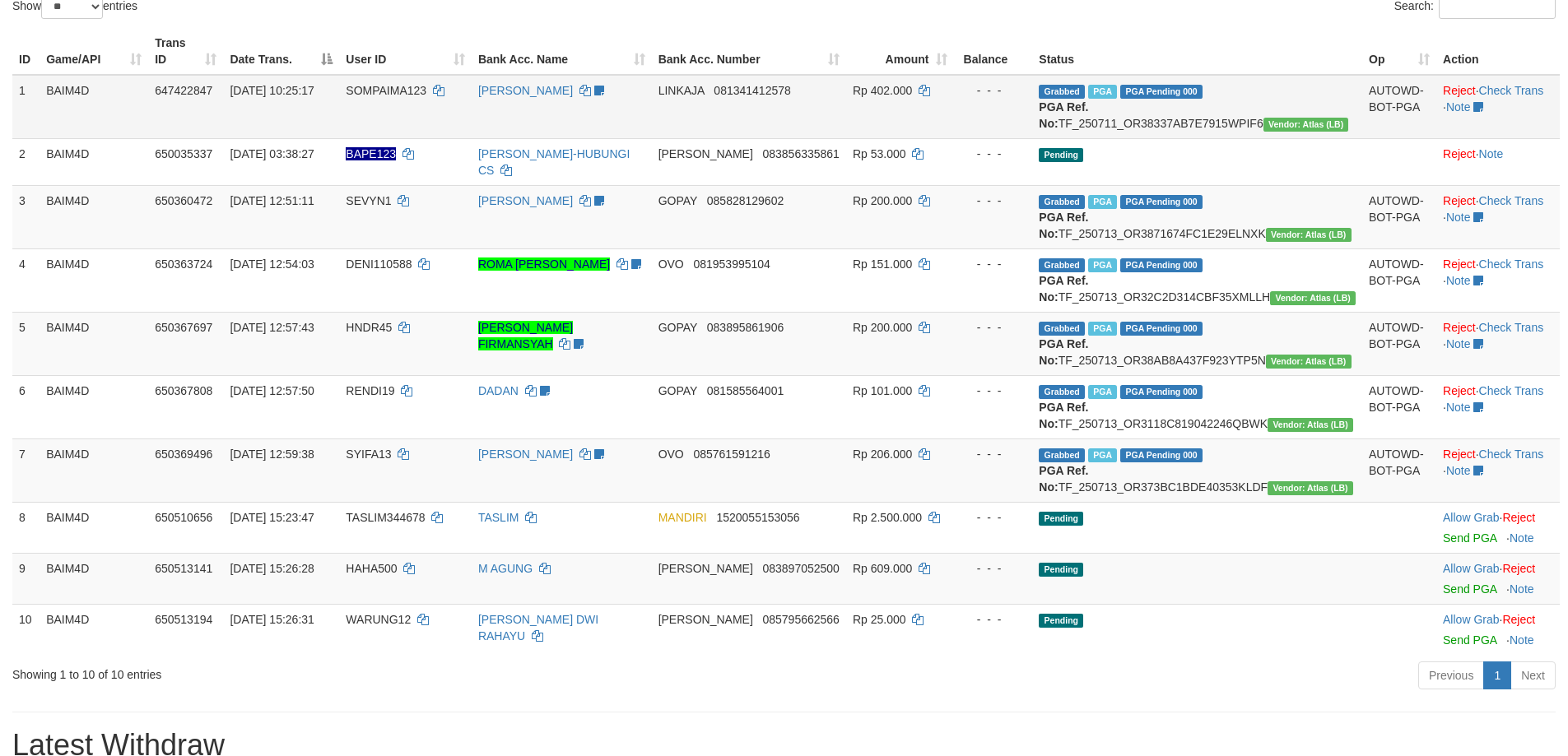 scroll, scrollTop: 247, scrollLeft: 0, axis: vertical 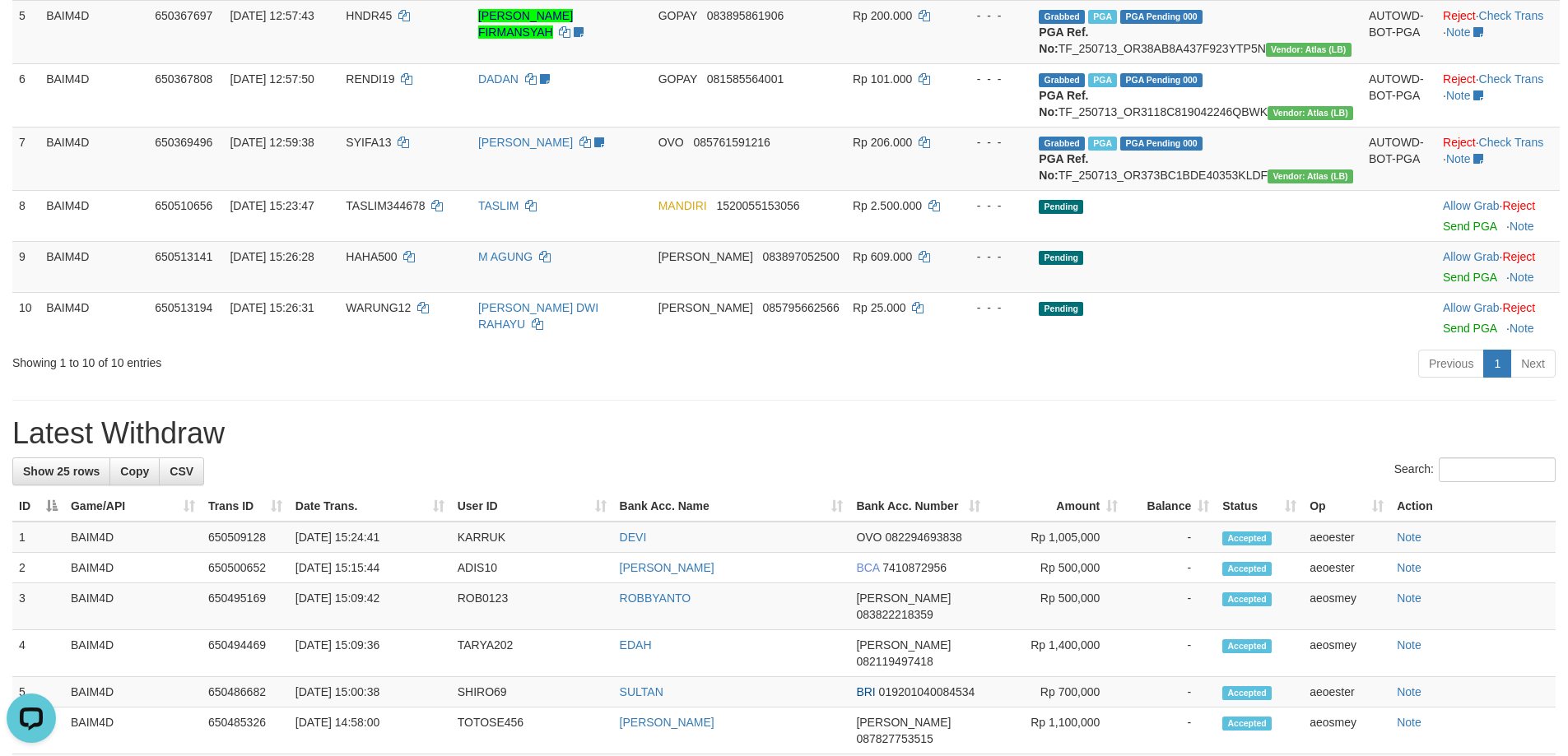 click on "Latest Withdraw" at bounding box center (784, 434) 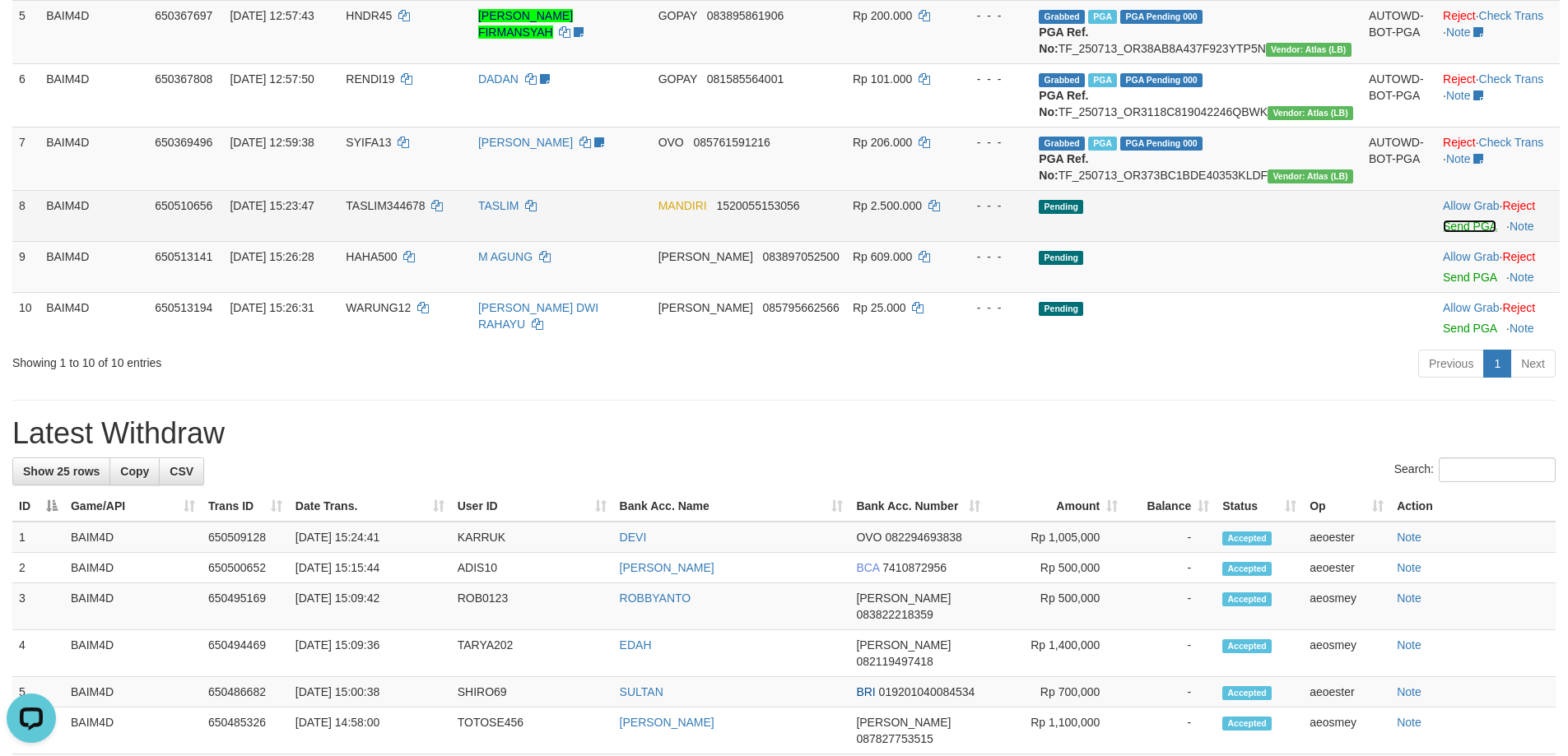 click on "Send PGA" at bounding box center [1469, 226] 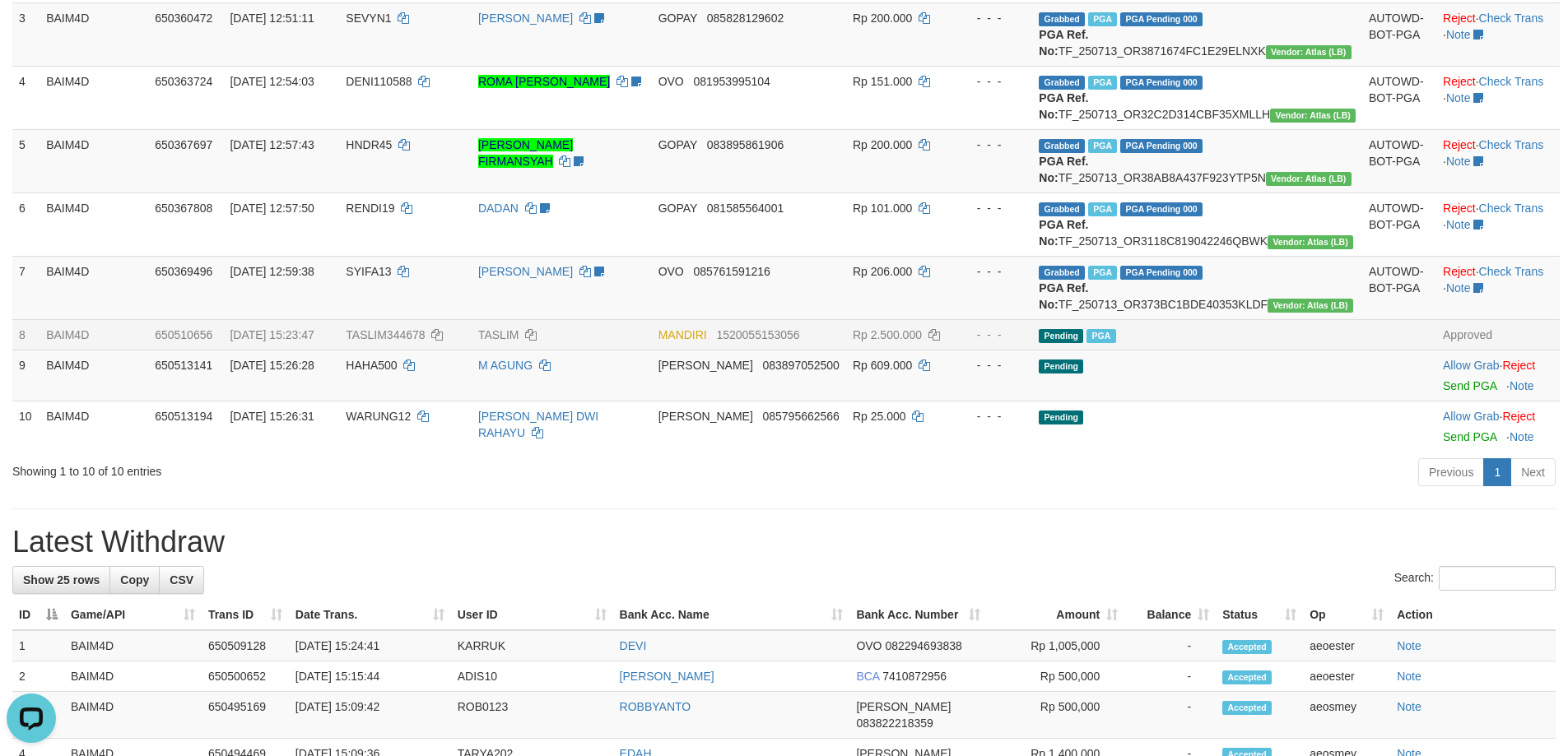 scroll, scrollTop: 0, scrollLeft: 0, axis: both 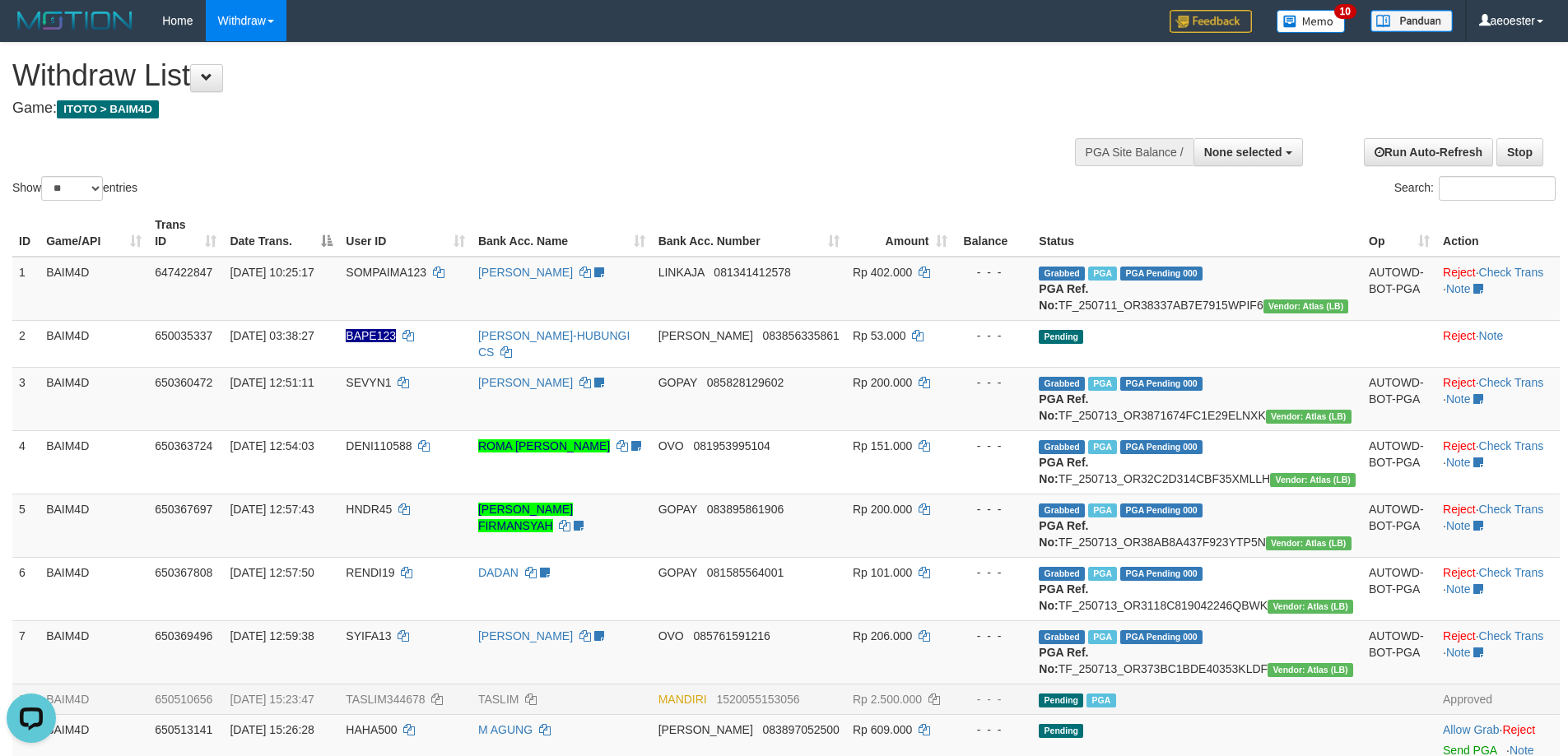 click on "Game:   ITOTO > BAIM4D" at bounding box center [520, 109] 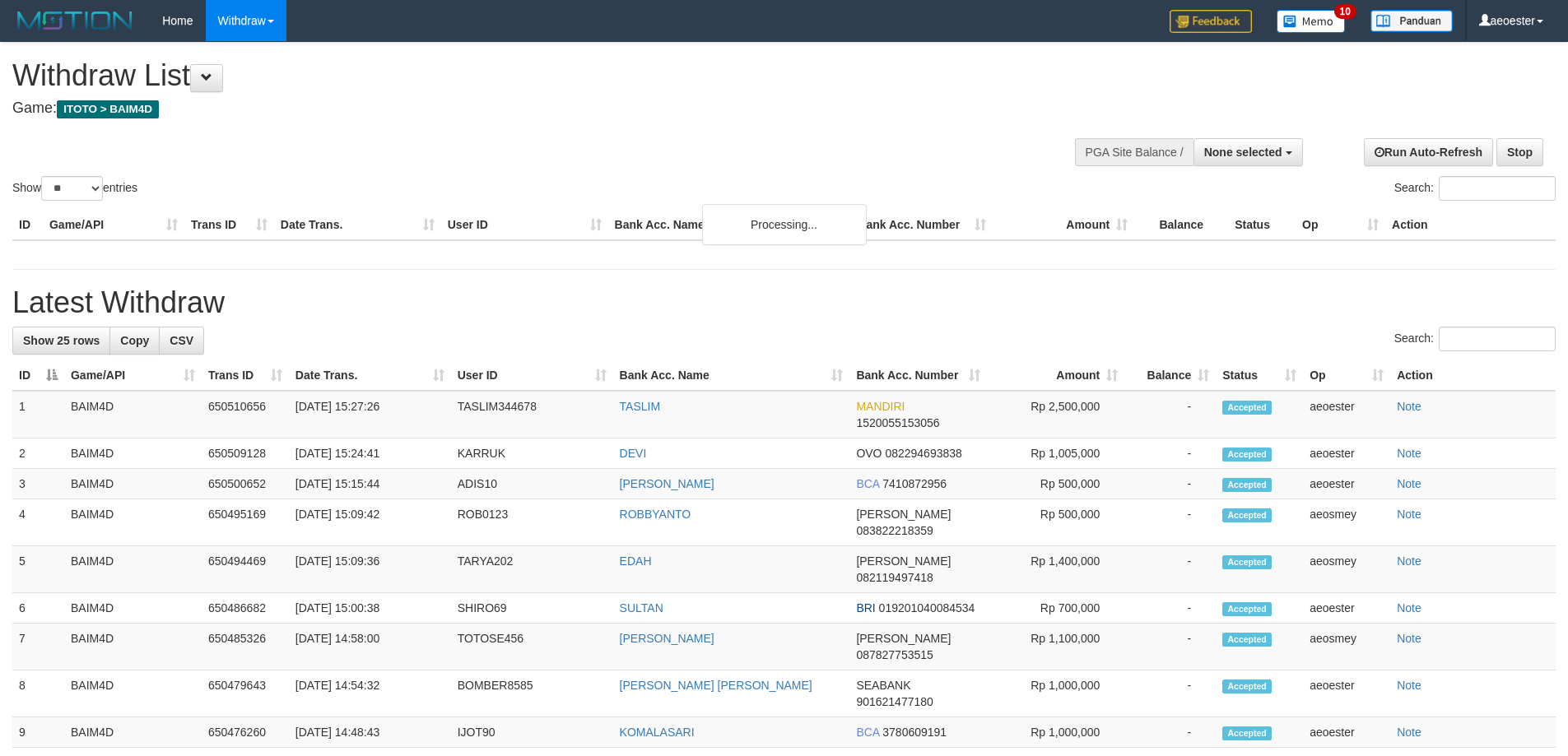 select 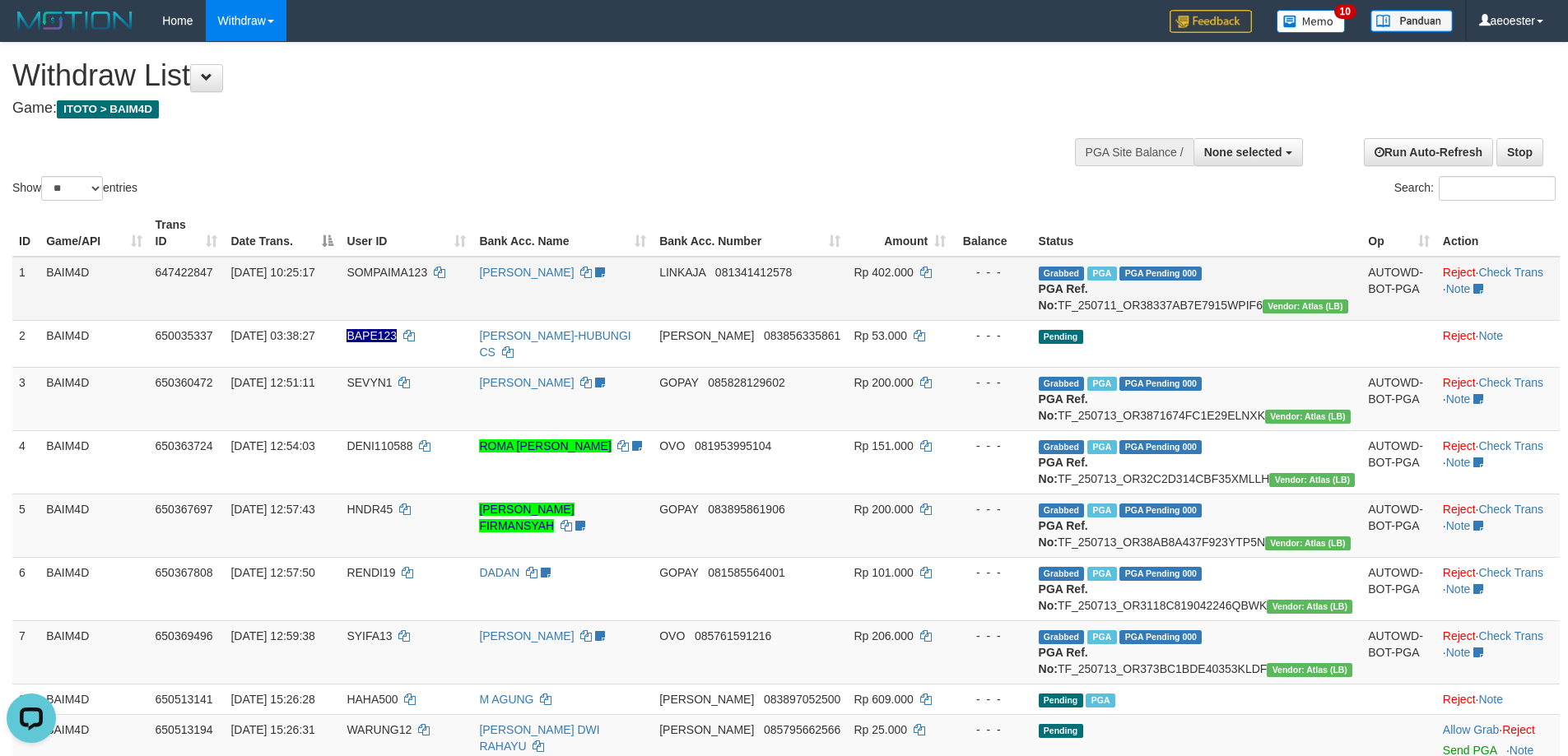 scroll, scrollTop: 0, scrollLeft: 0, axis: both 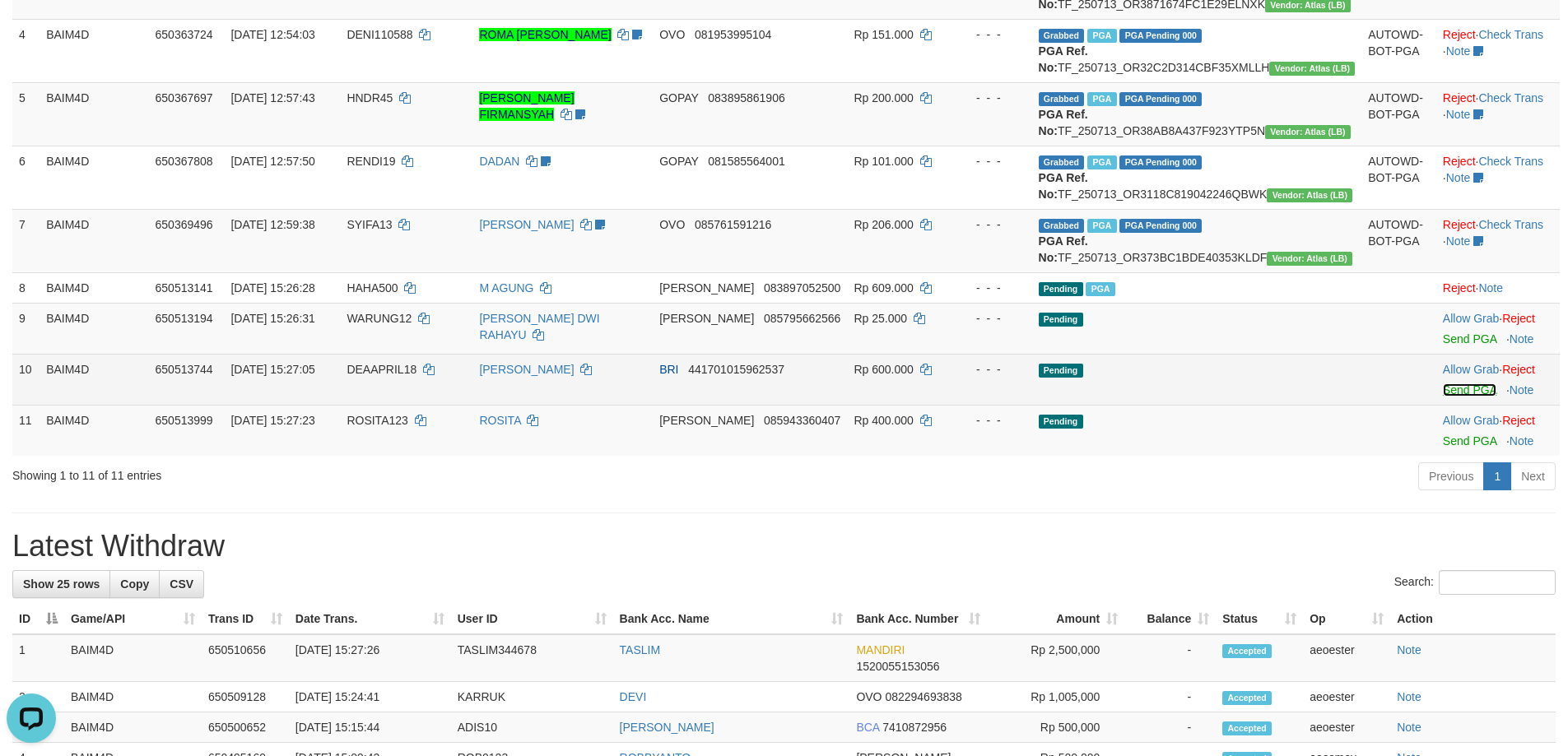 click on "Send PGA" at bounding box center (1469, 390) 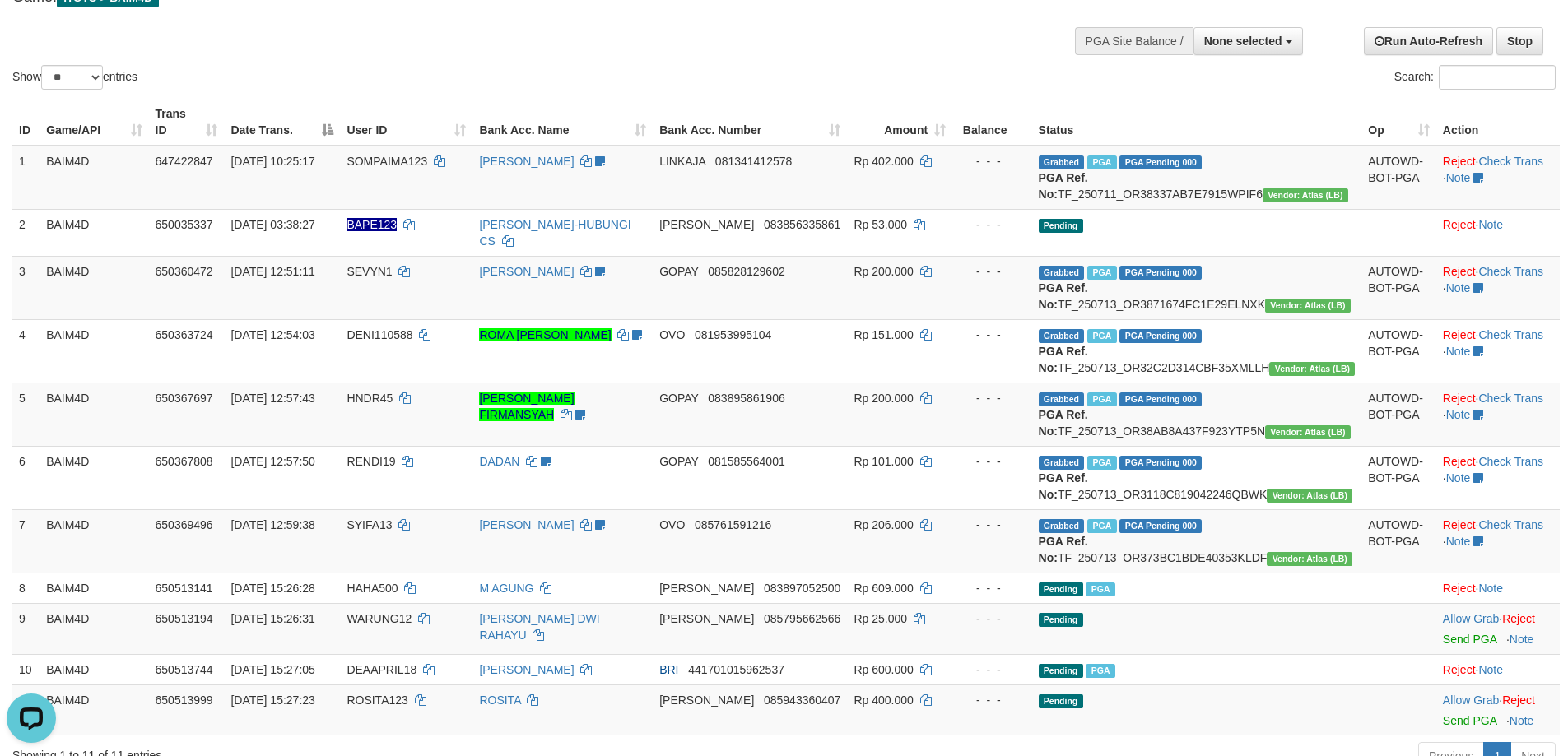 scroll, scrollTop: 0, scrollLeft: 0, axis: both 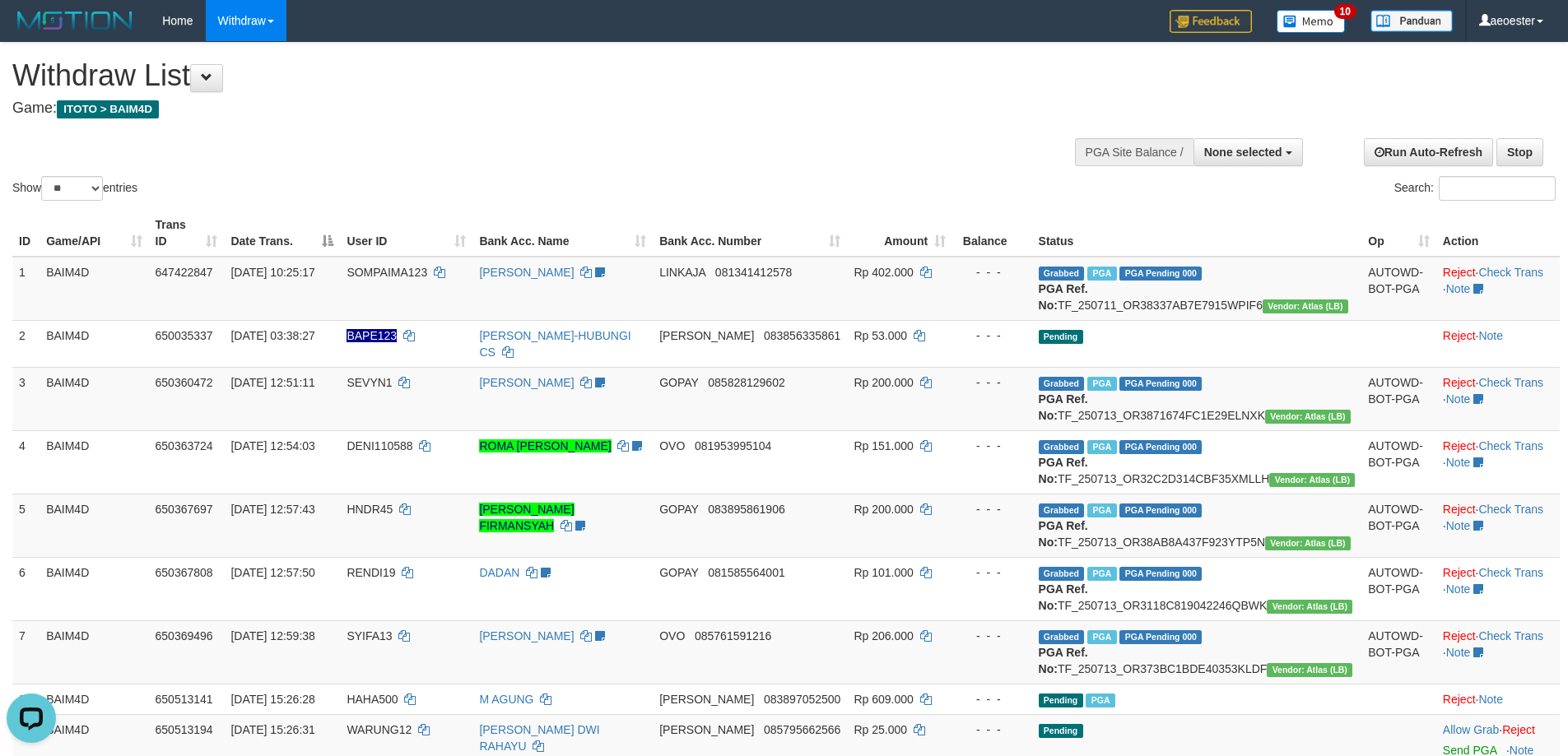click on "Show  ** ** ** ***  entries Search:" at bounding box center (784, 123) 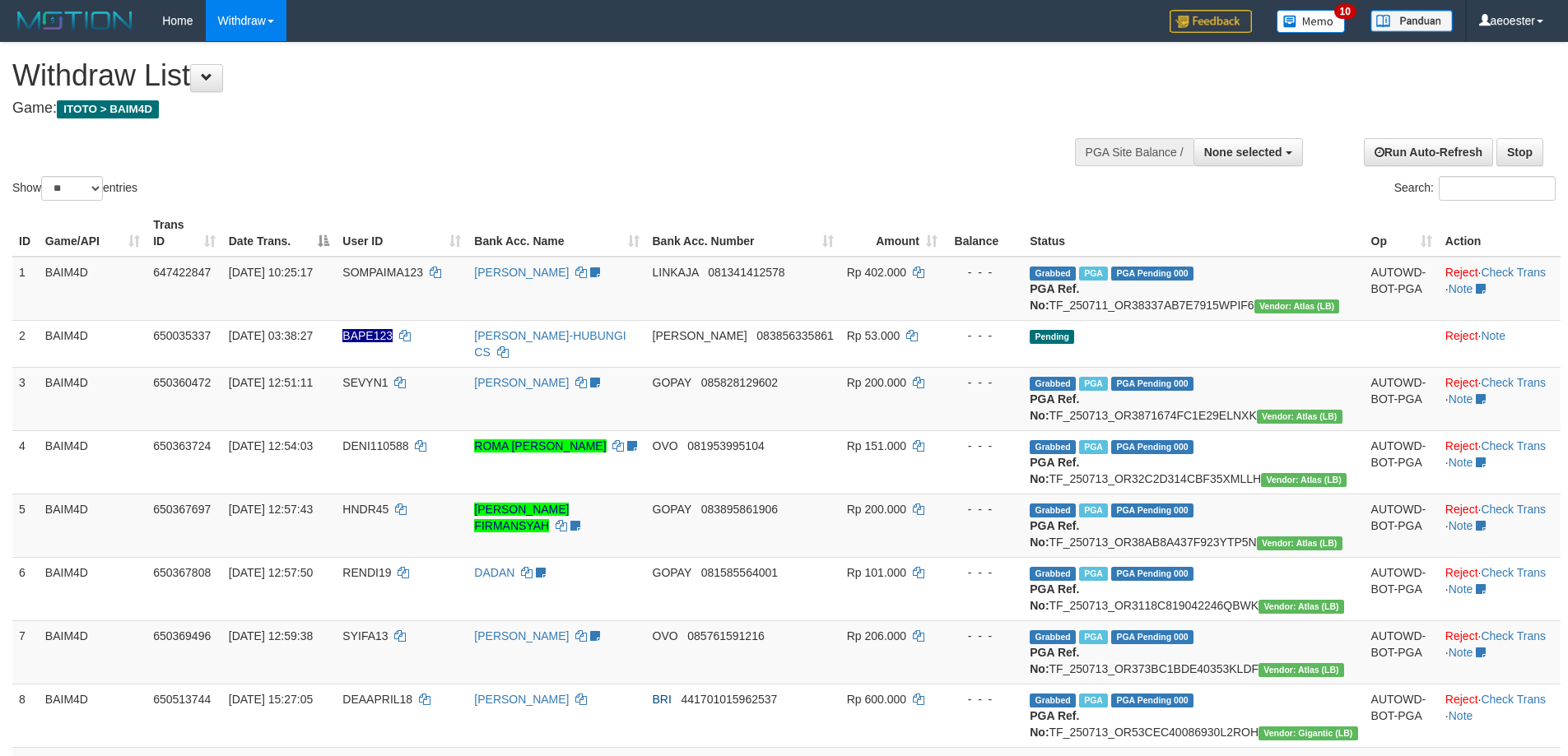 select 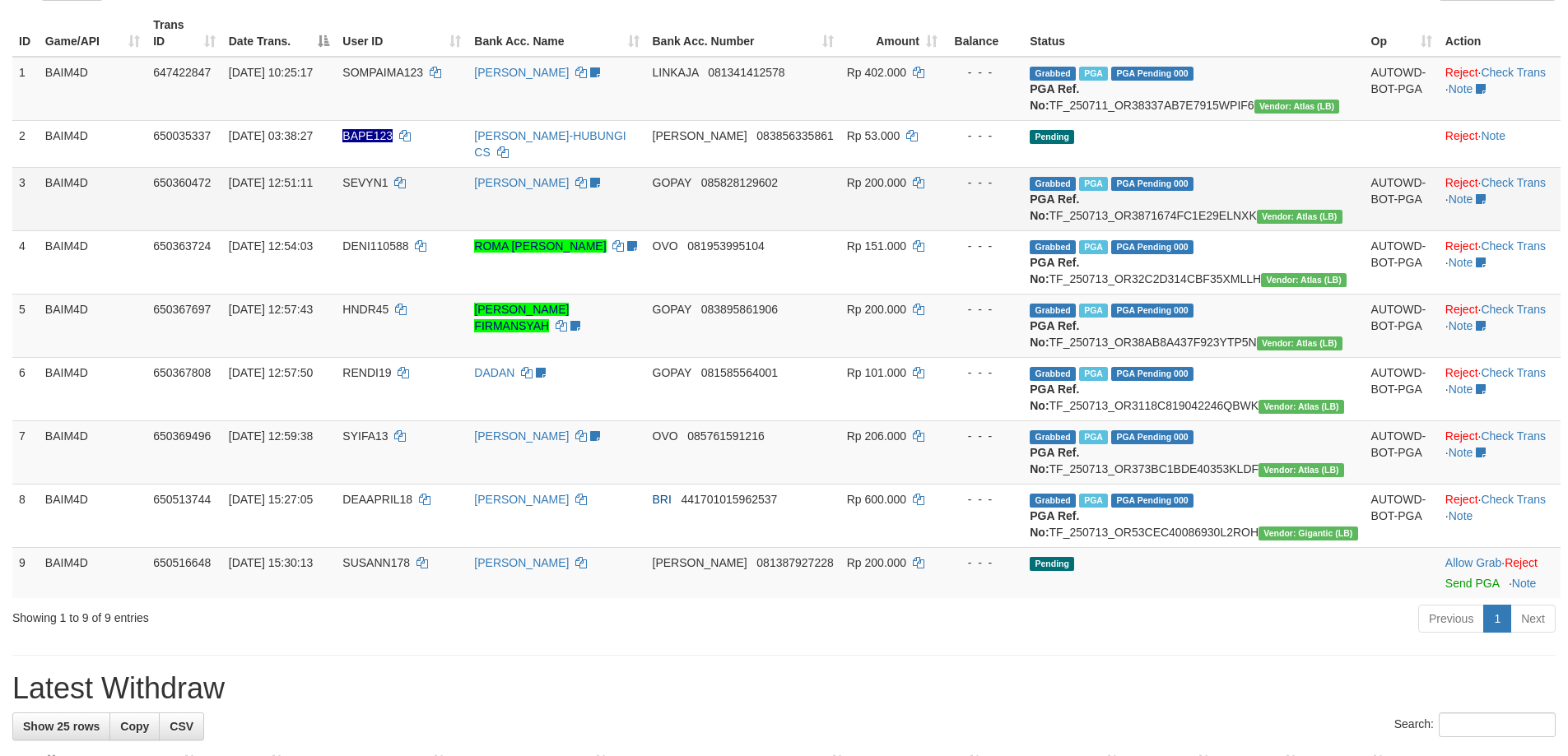 scroll, scrollTop: 247, scrollLeft: 0, axis: vertical 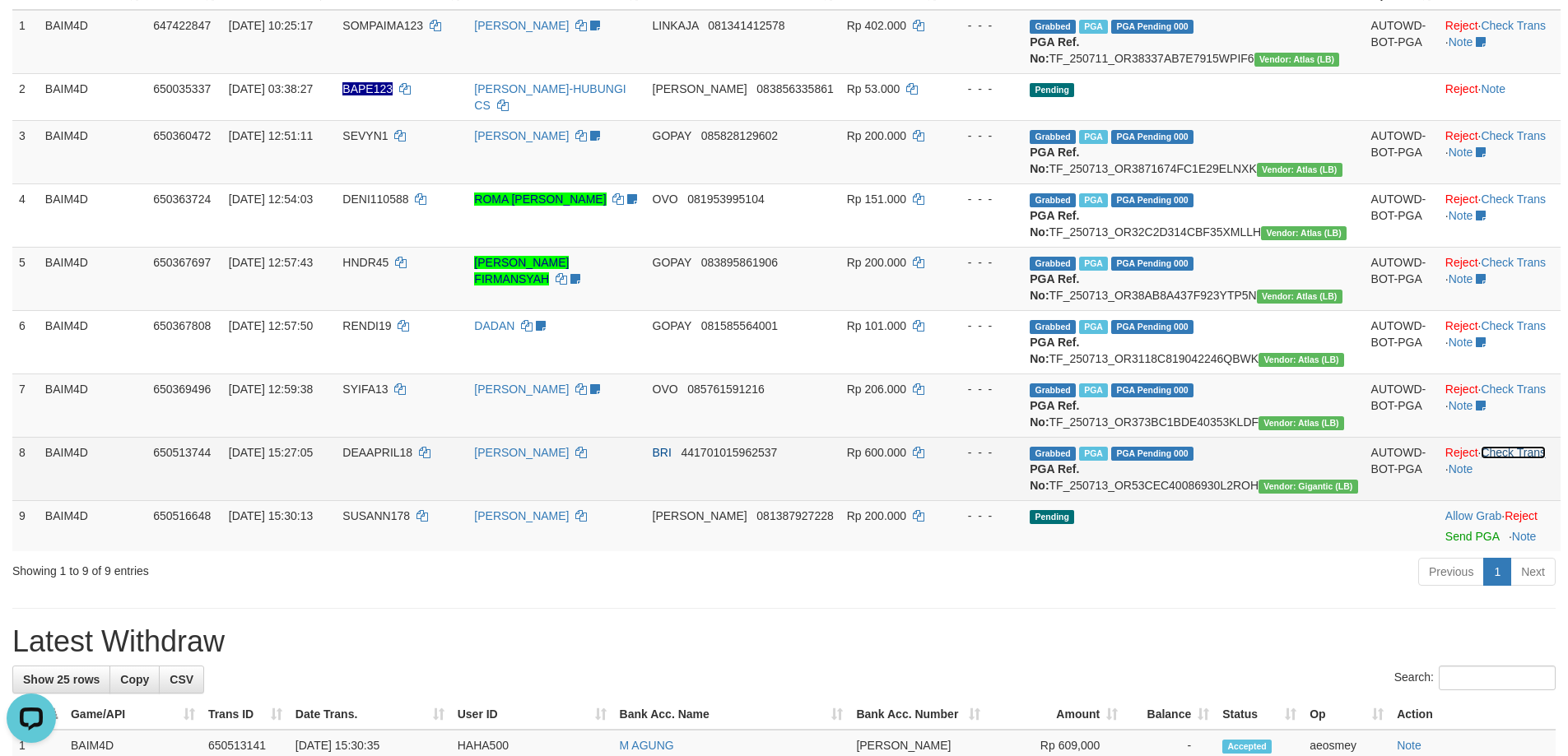 click on "Check Trans" at bounding box center (1513, 452) 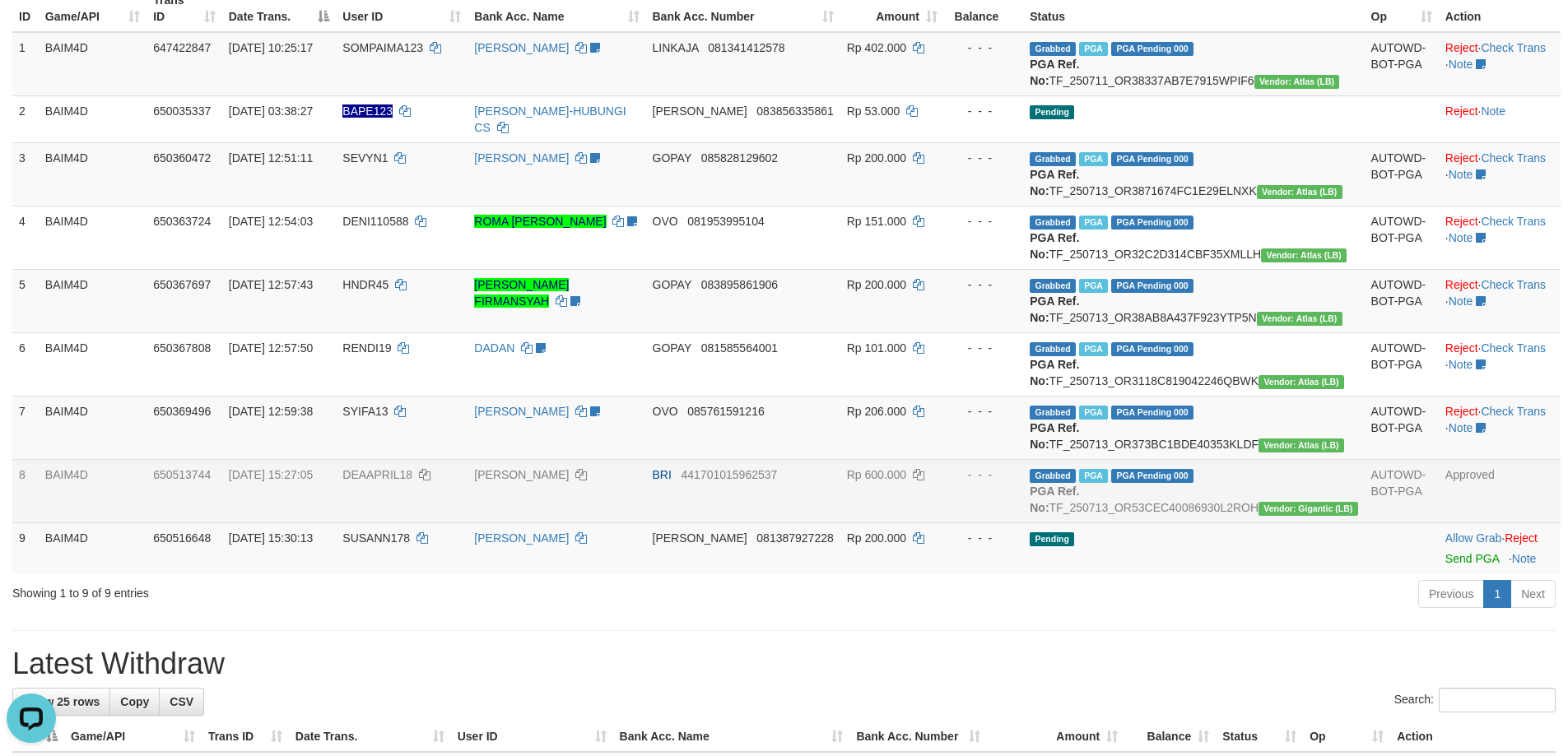 scroll, scrollTop: 0, scrollLeft: 0, axis: both 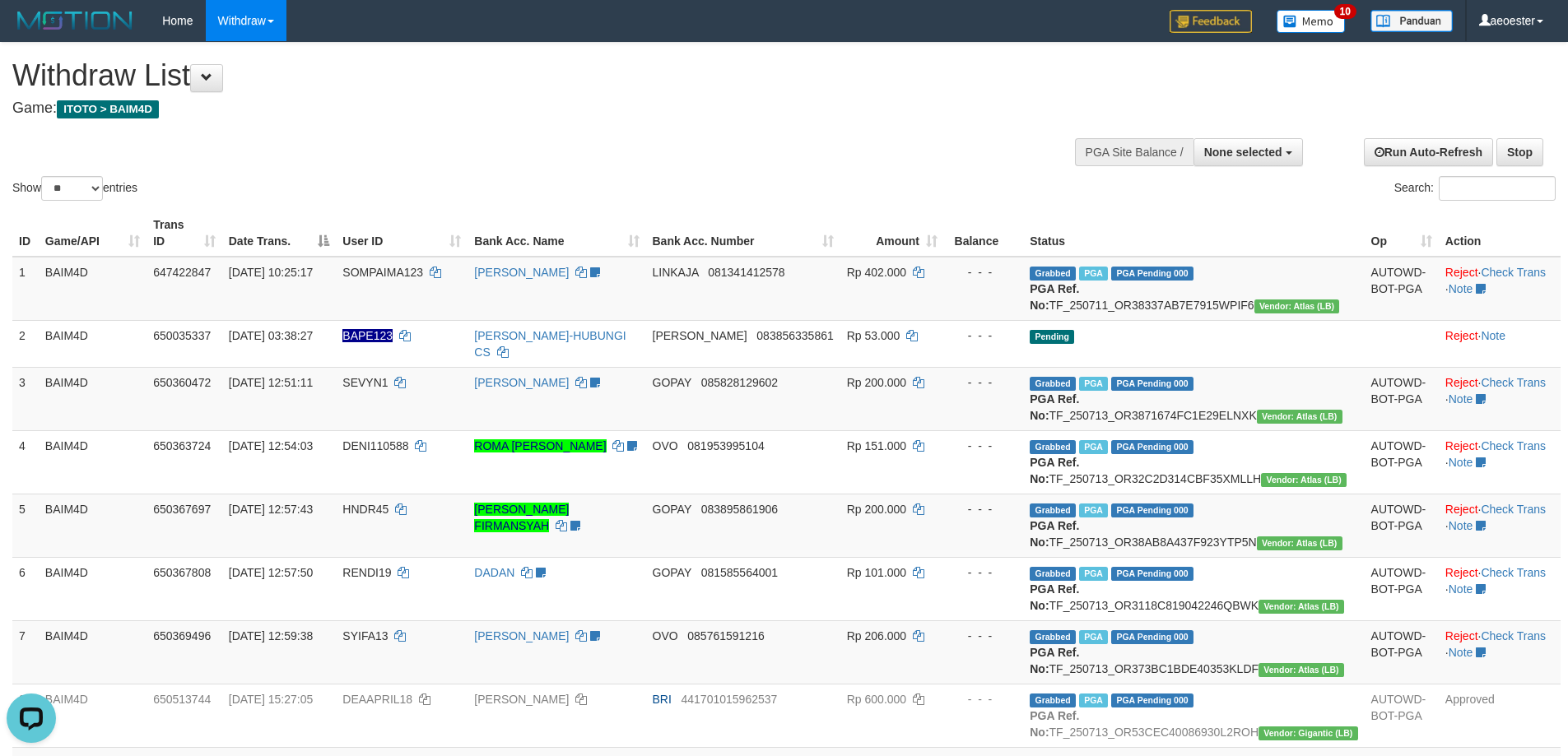 click on "Show  ** ** ** ***  entries Search:" at bounding box center (784, 123) 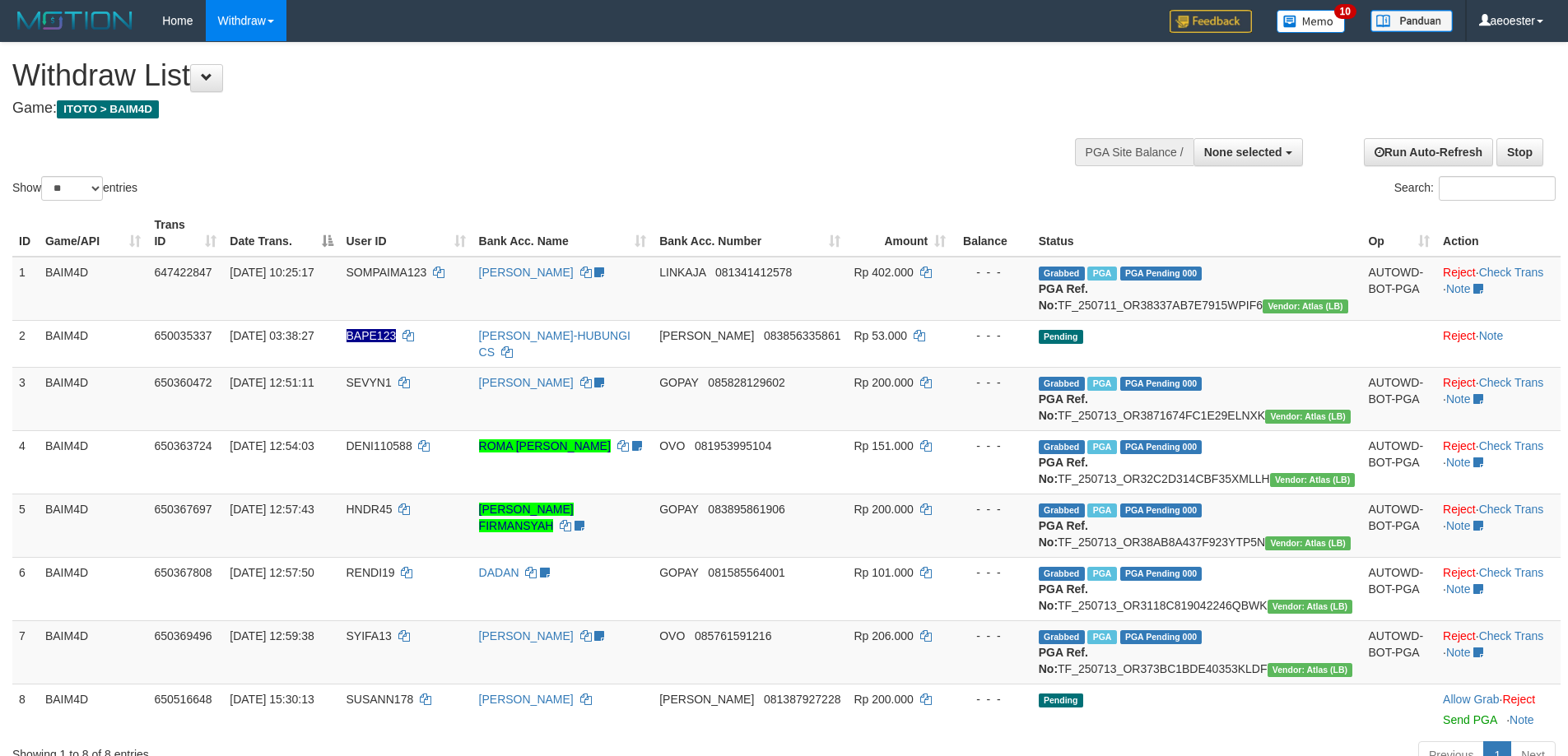 select 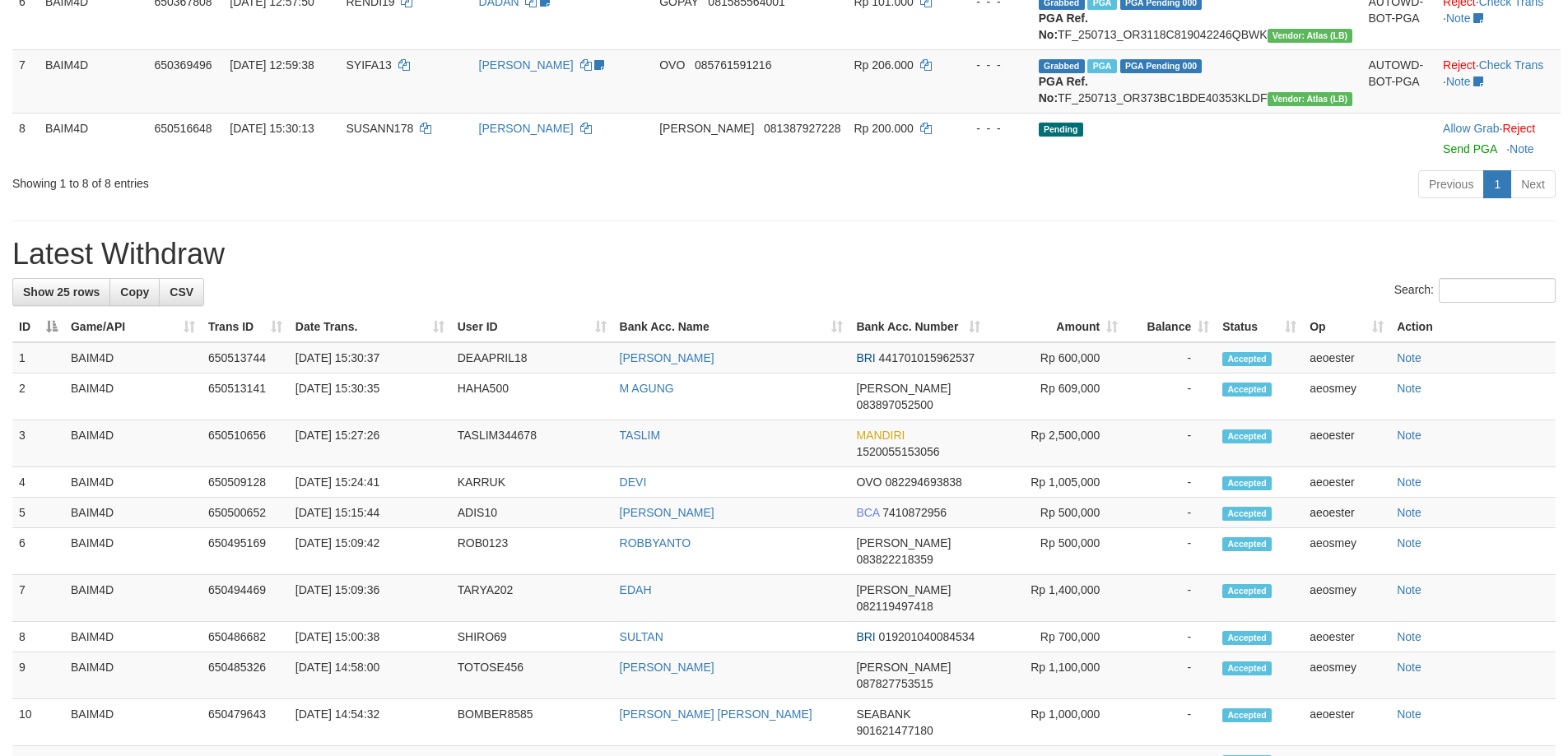 scroll, scrollTop: 576, scrollLeft: 0, axis: vertical 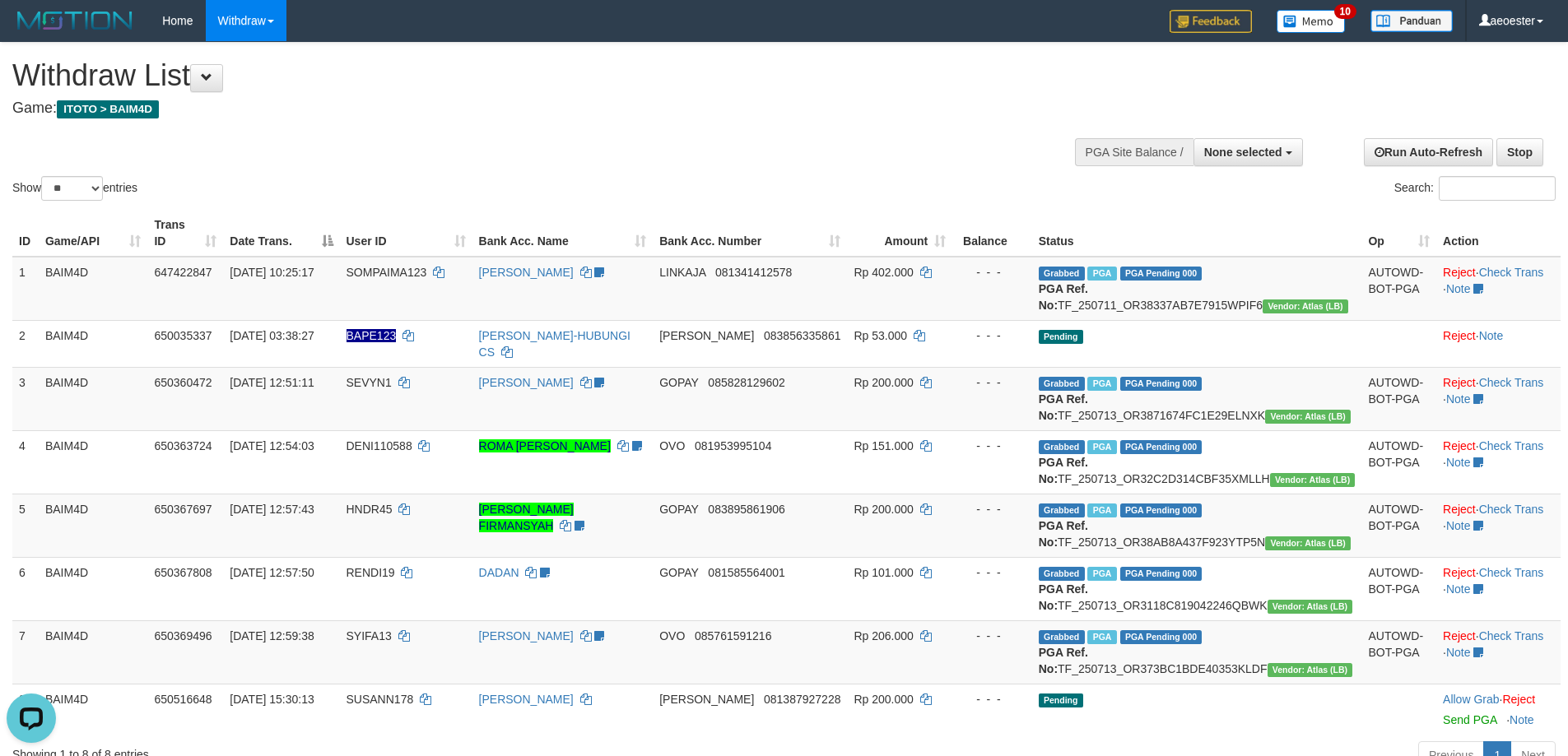 click on "Withdraw List" at bounding box center [520, 76] 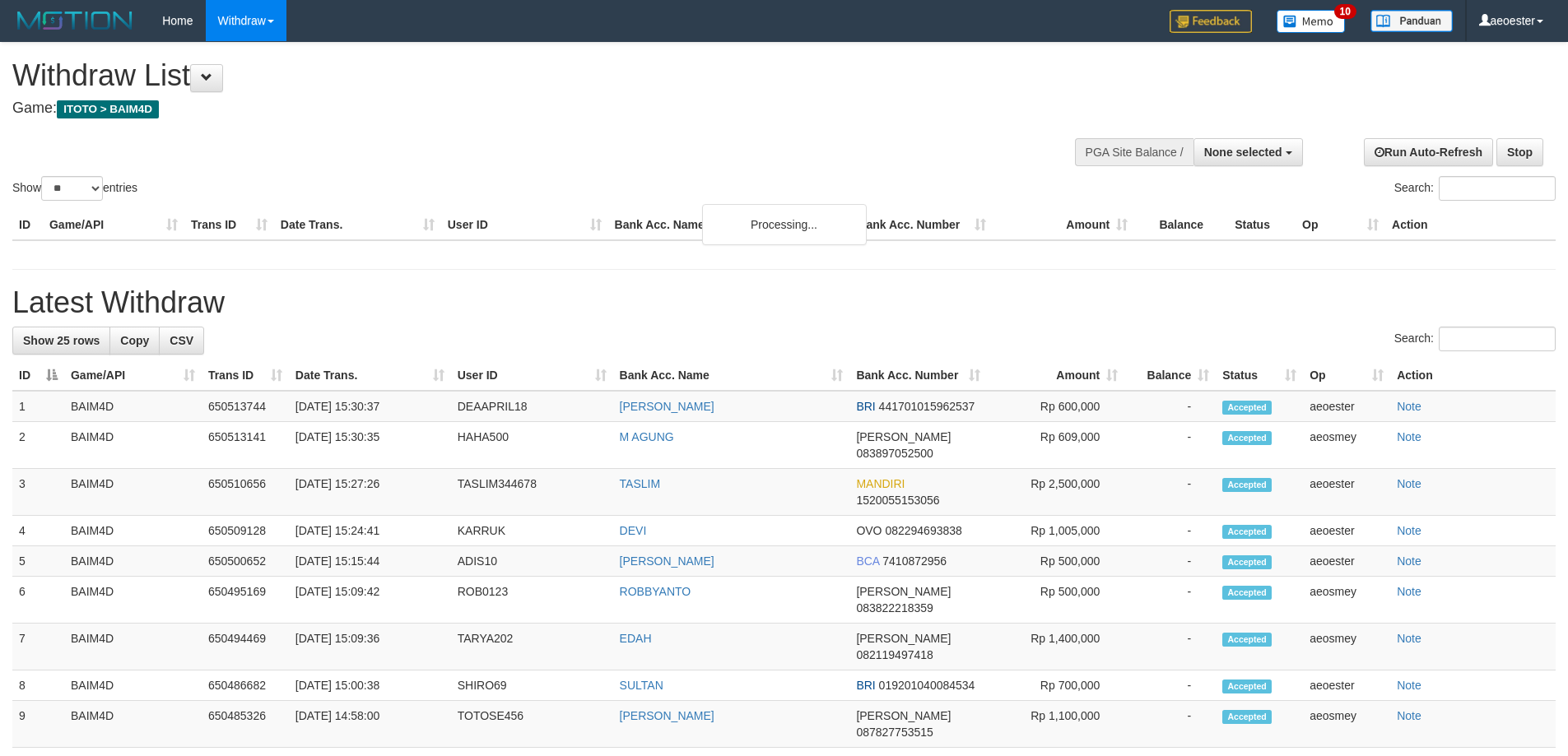 select 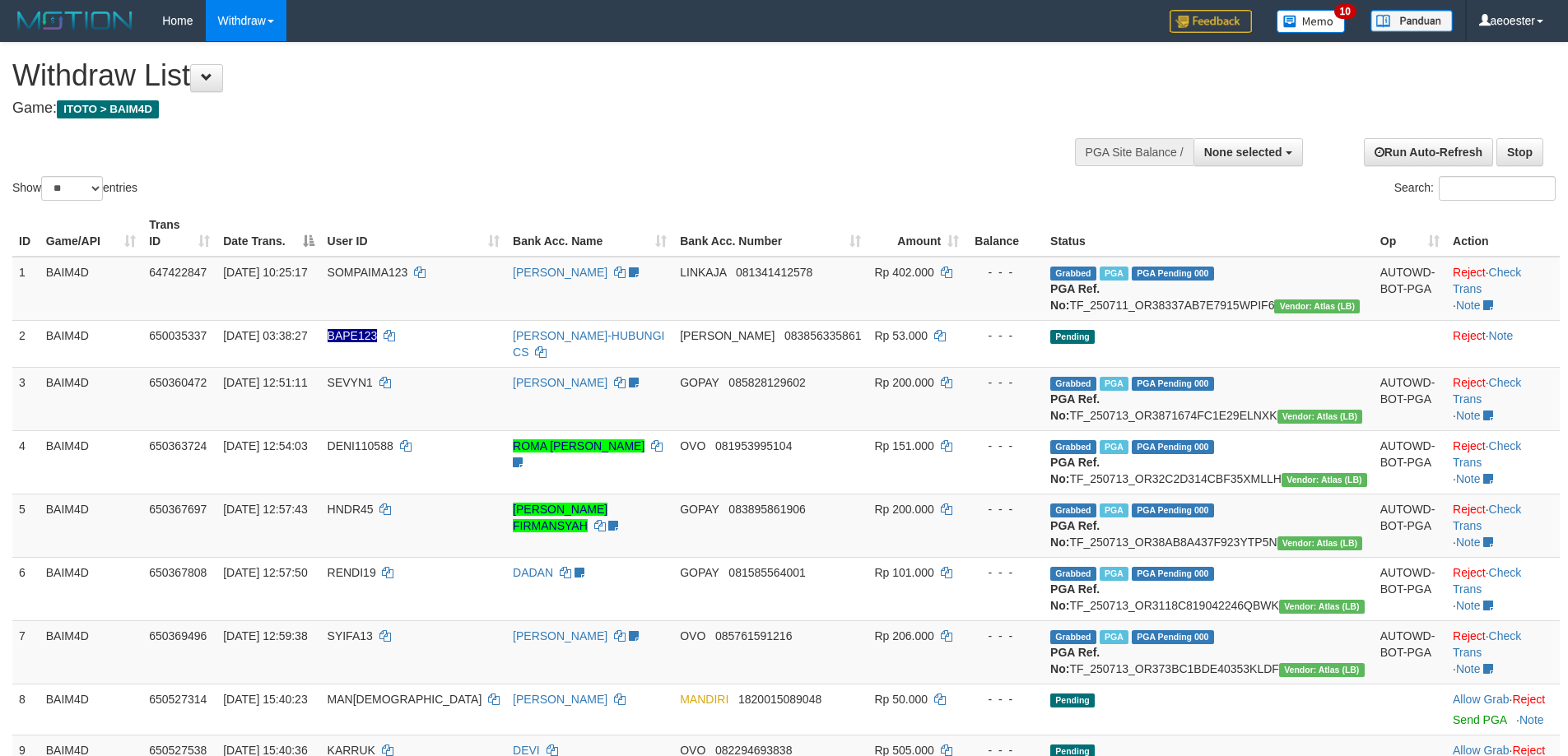 scroll, scrollTop: 438, scrollLeft: 0, axis: vertical 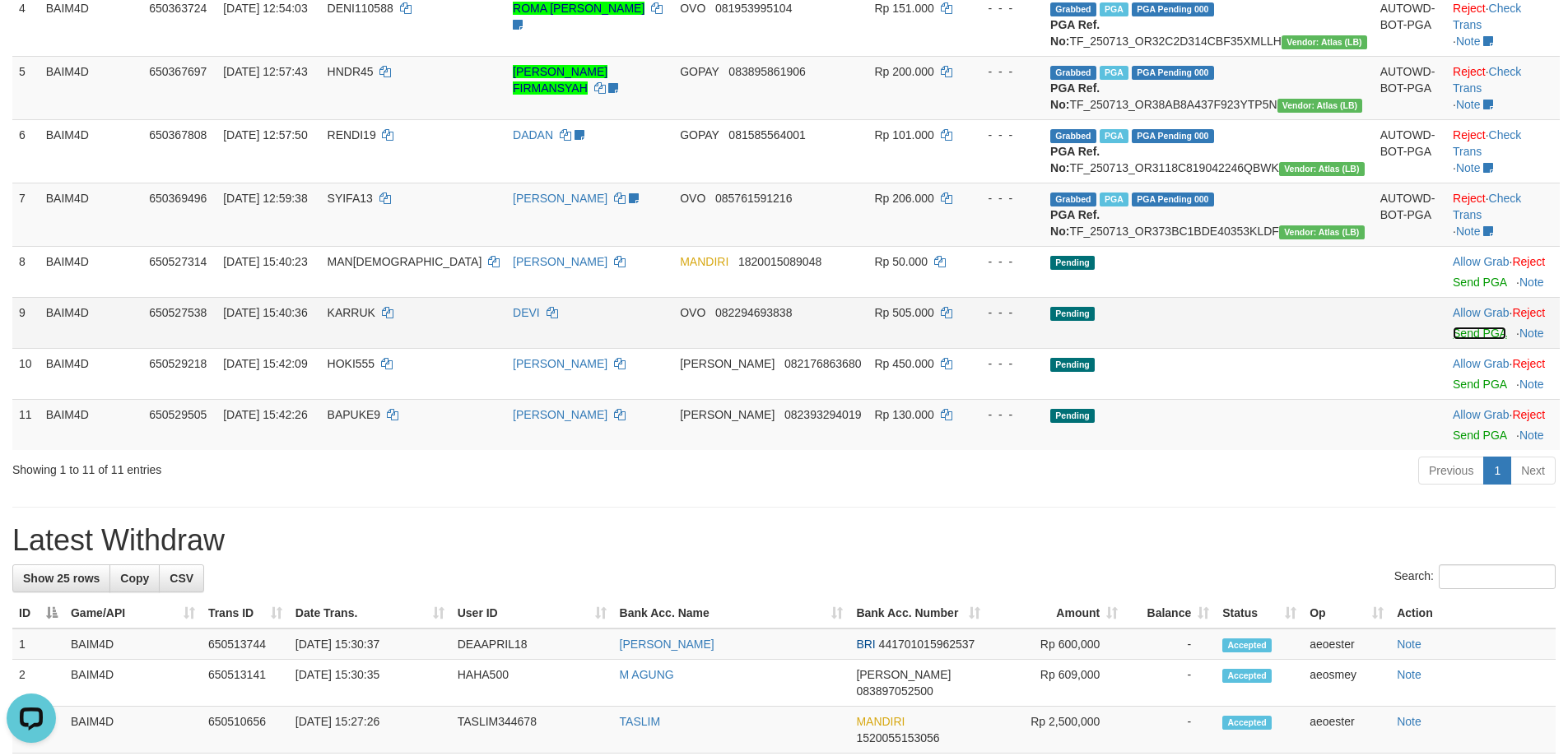 click on "Send PGA" at bounding box center [1479, 333] 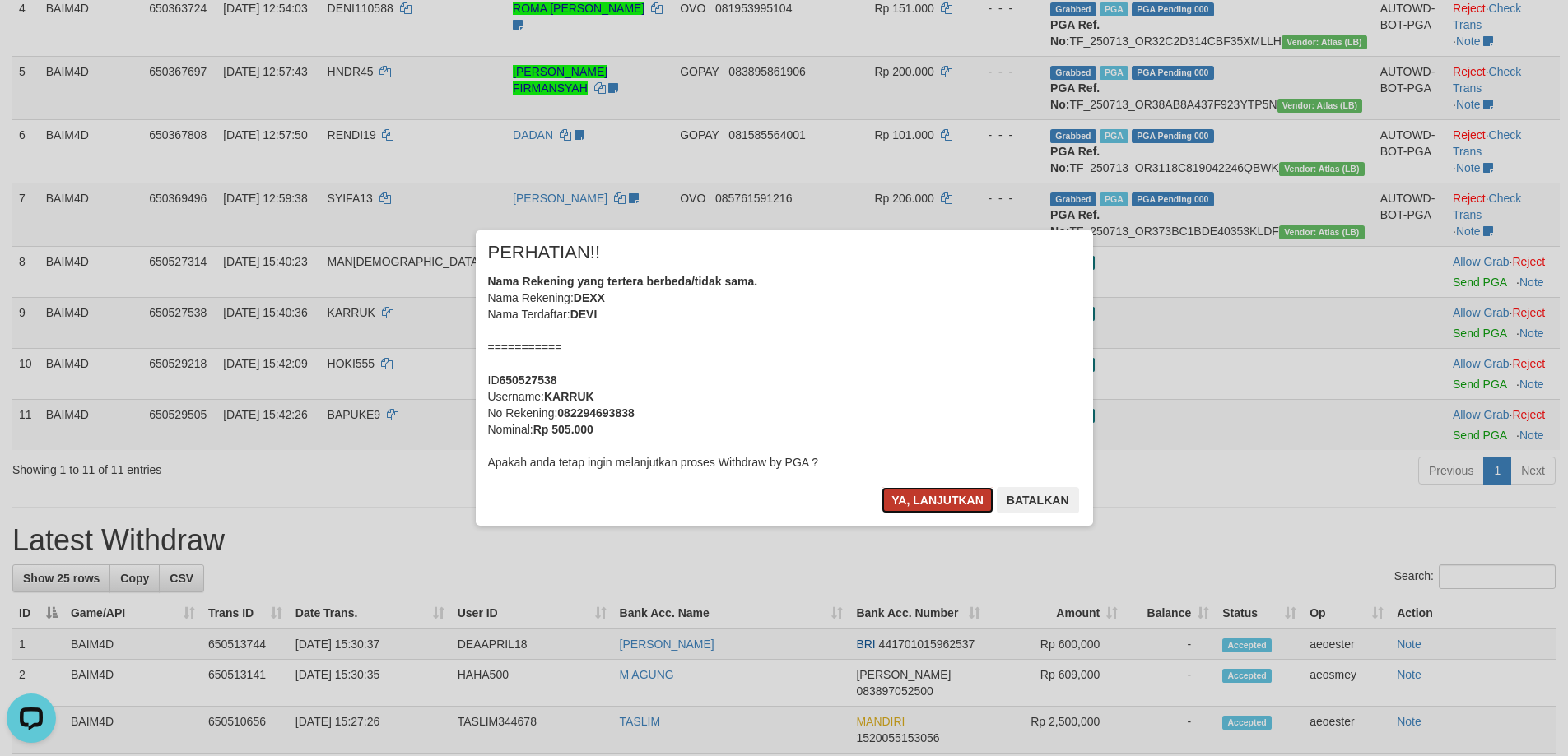 click on "Ya, lanjutkan" at bounding box center [938, 500] 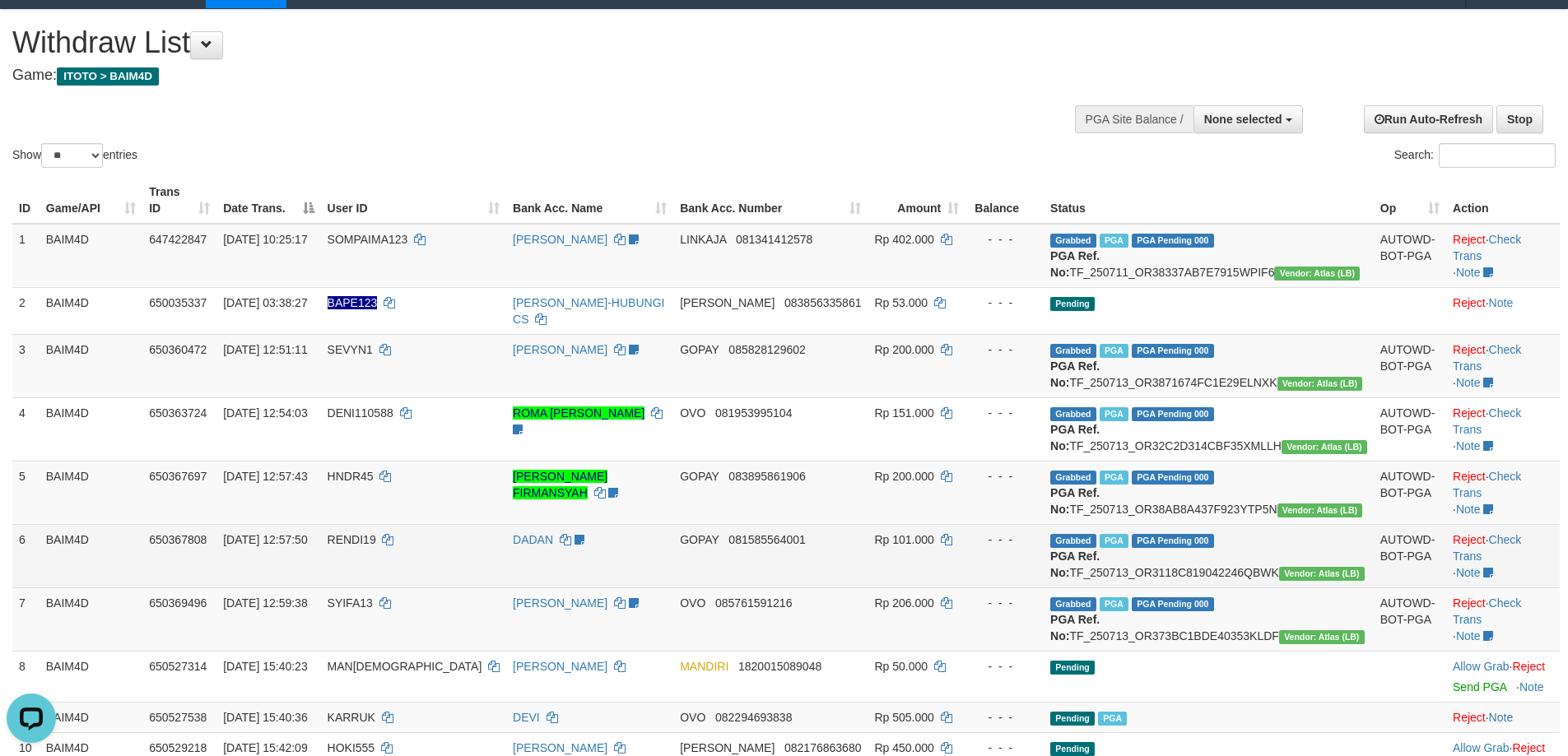 scroll, scrollTop: 0, scrollLeft: 0, axis: both 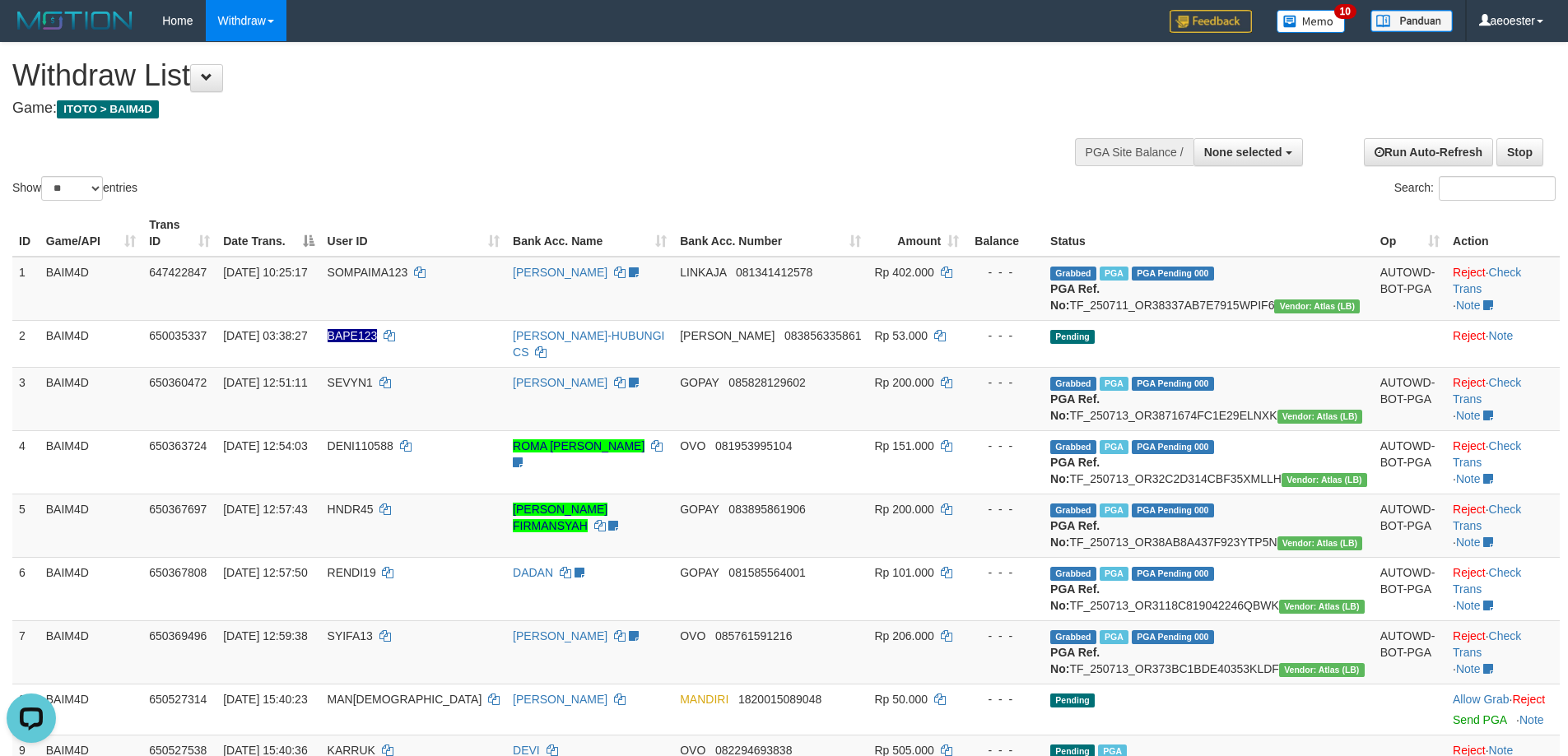 click on "Show  ** ** ** ***  entries Search:" at bounding box center [784, 123] 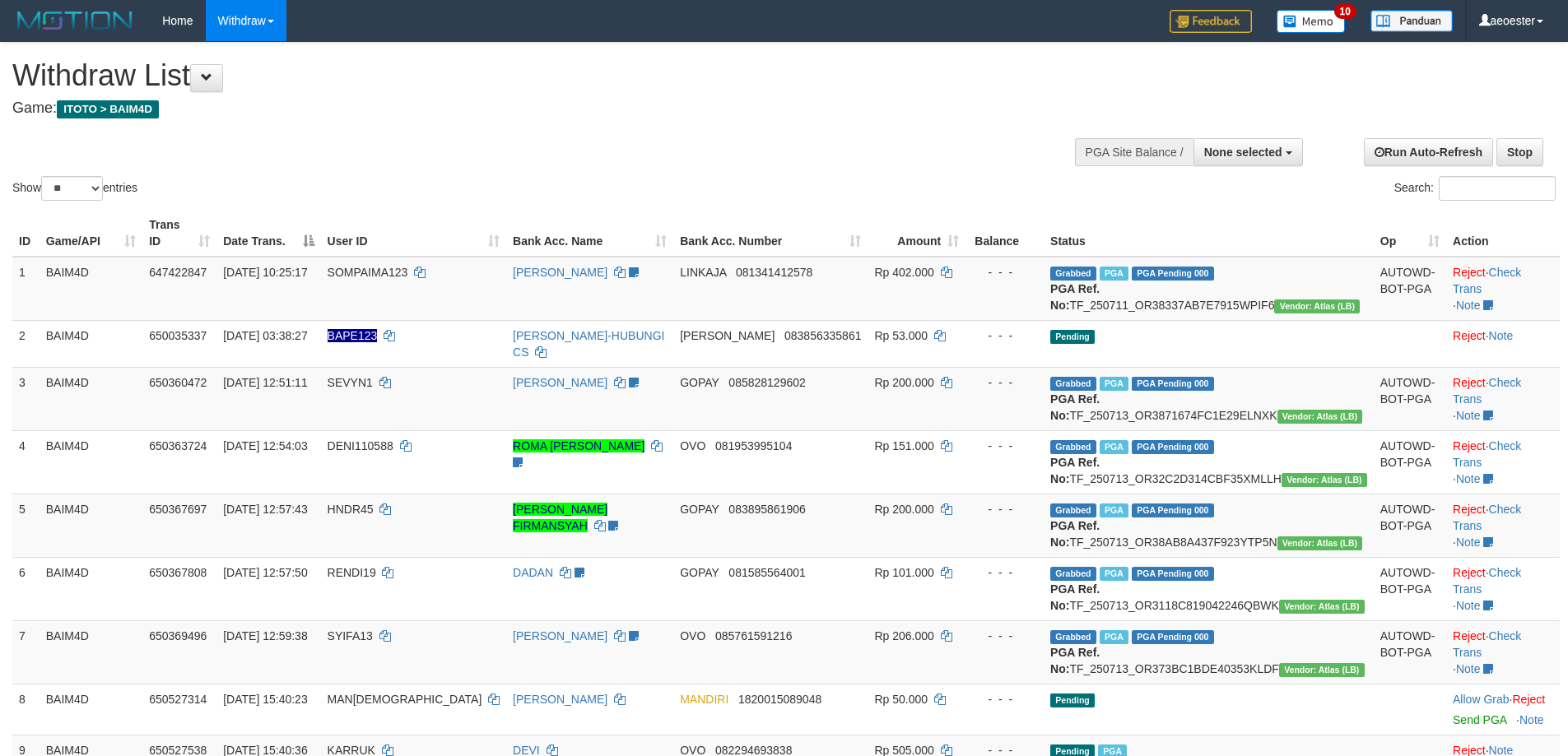 select 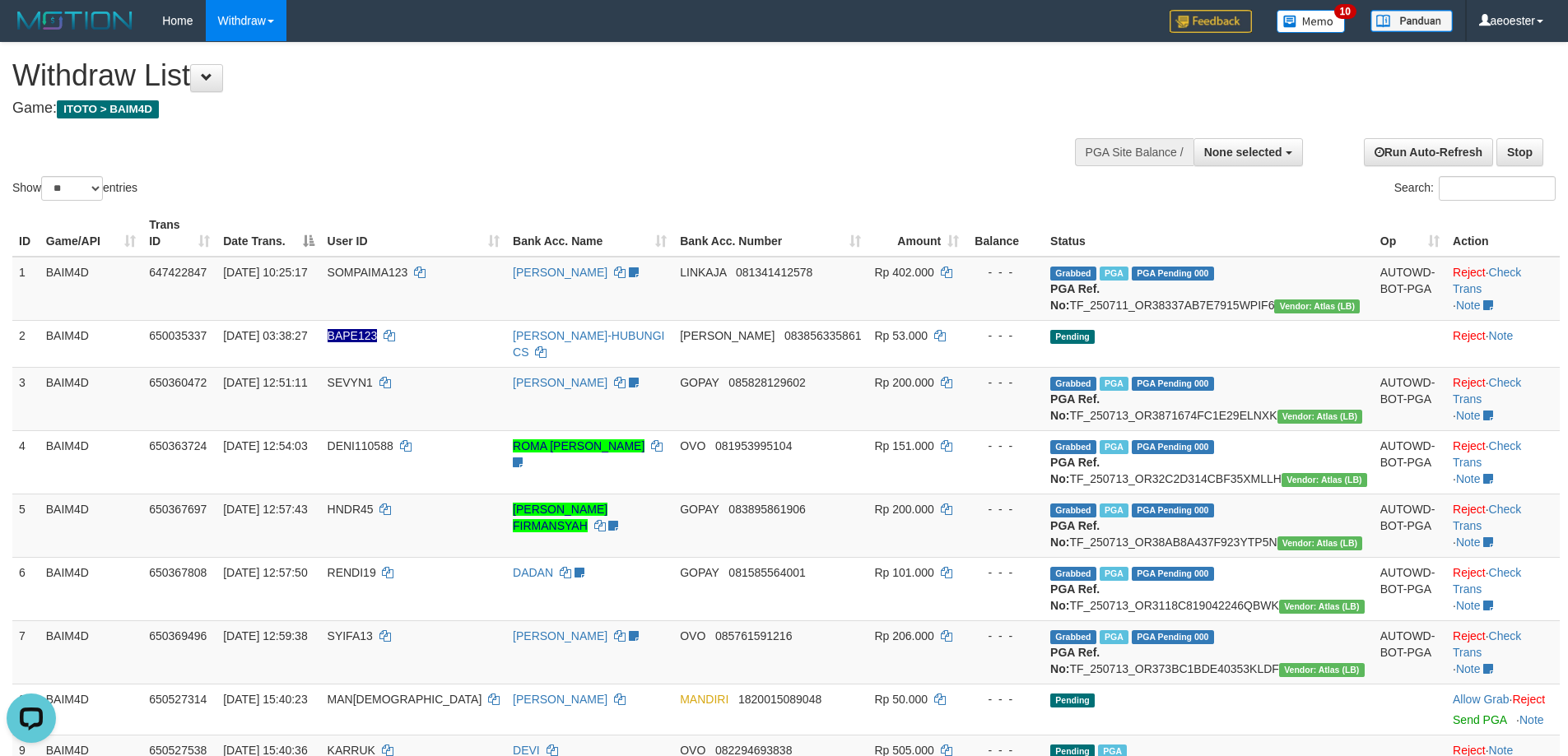 scroll, scrollTop: 0, scrollLeft: 0, axis: both 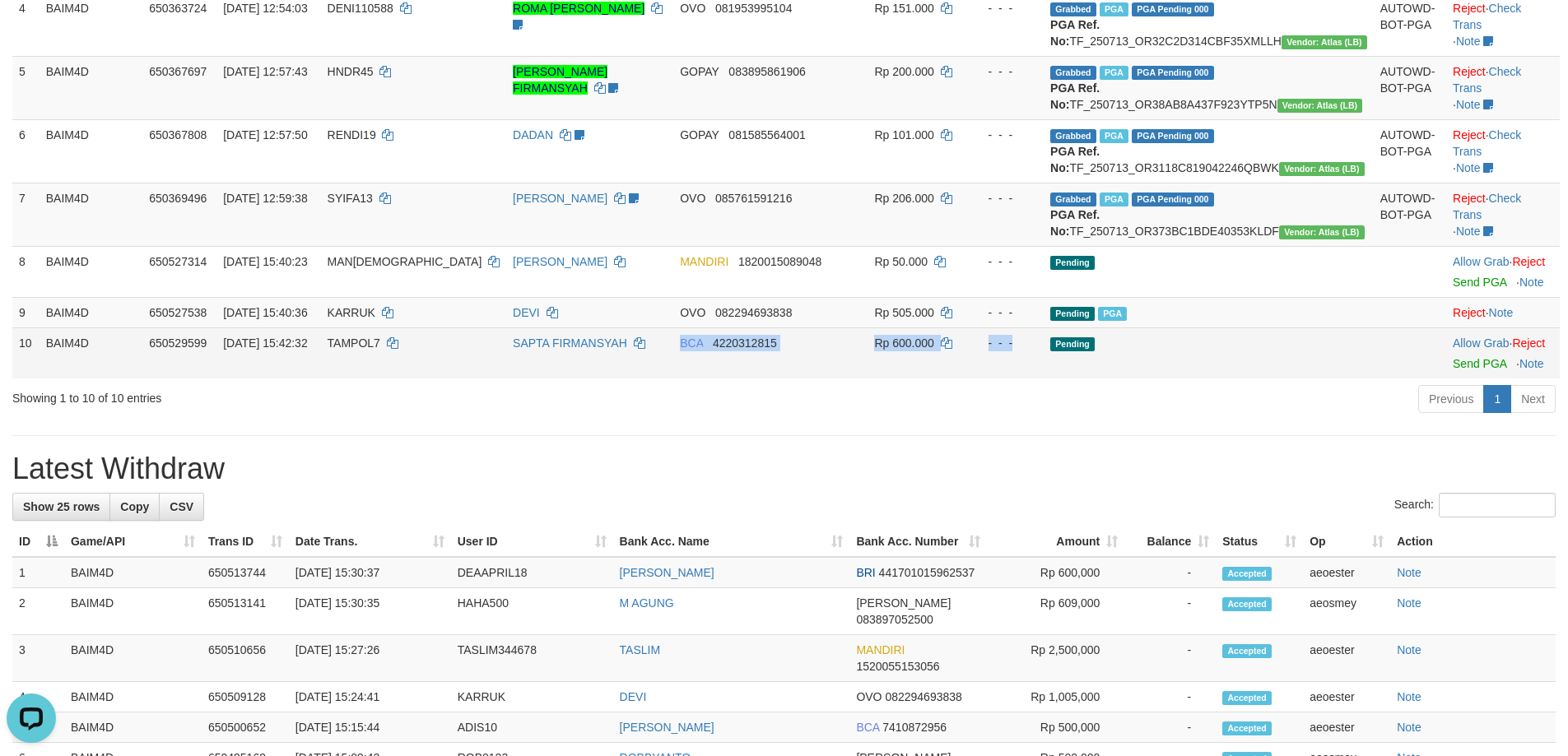 drag, startPoint x: 733, startPoint y: 406, endPoint x: 1090, endPoint y: 411, distance: 357.03501 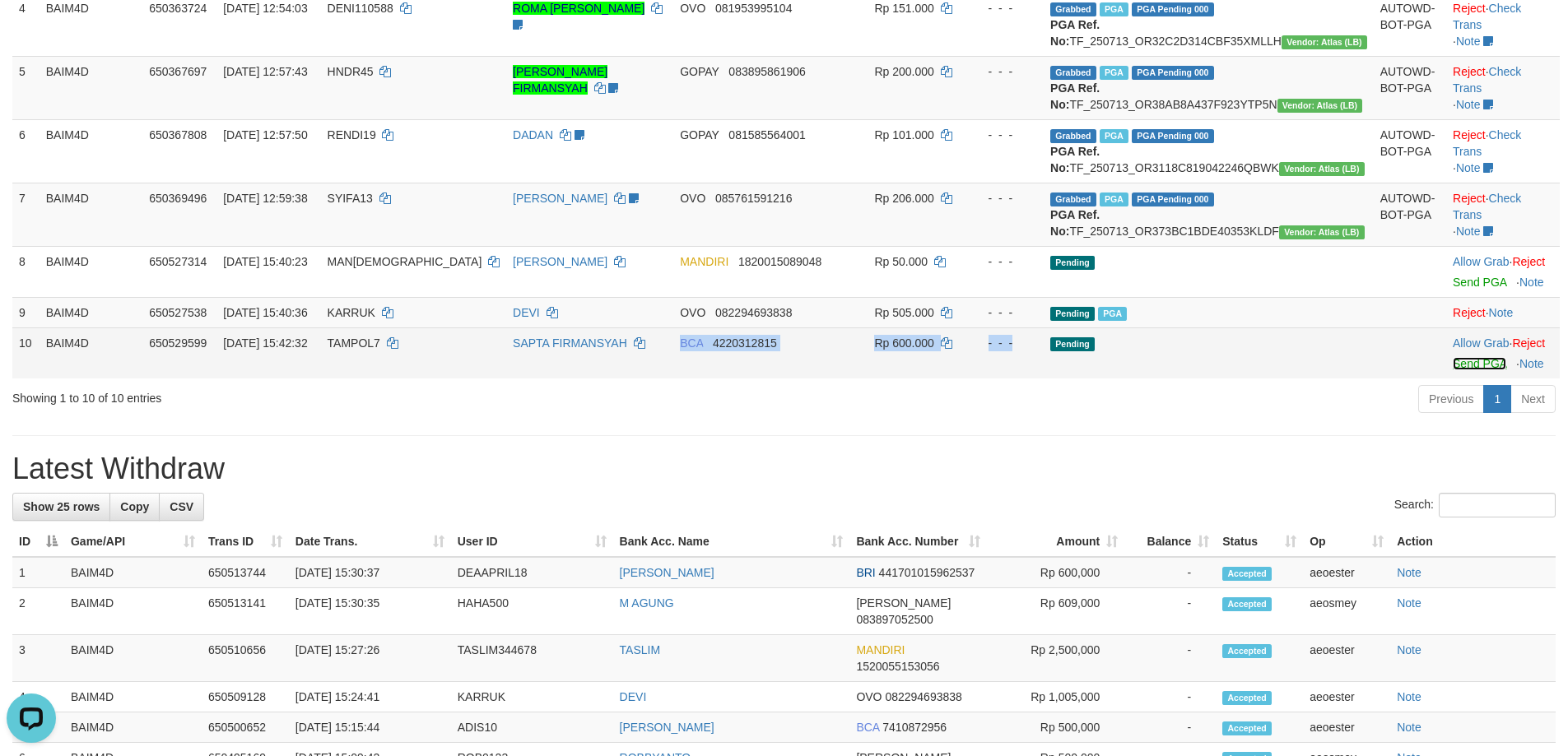 click on "Send PGA" at bounding box center (1479, 364) 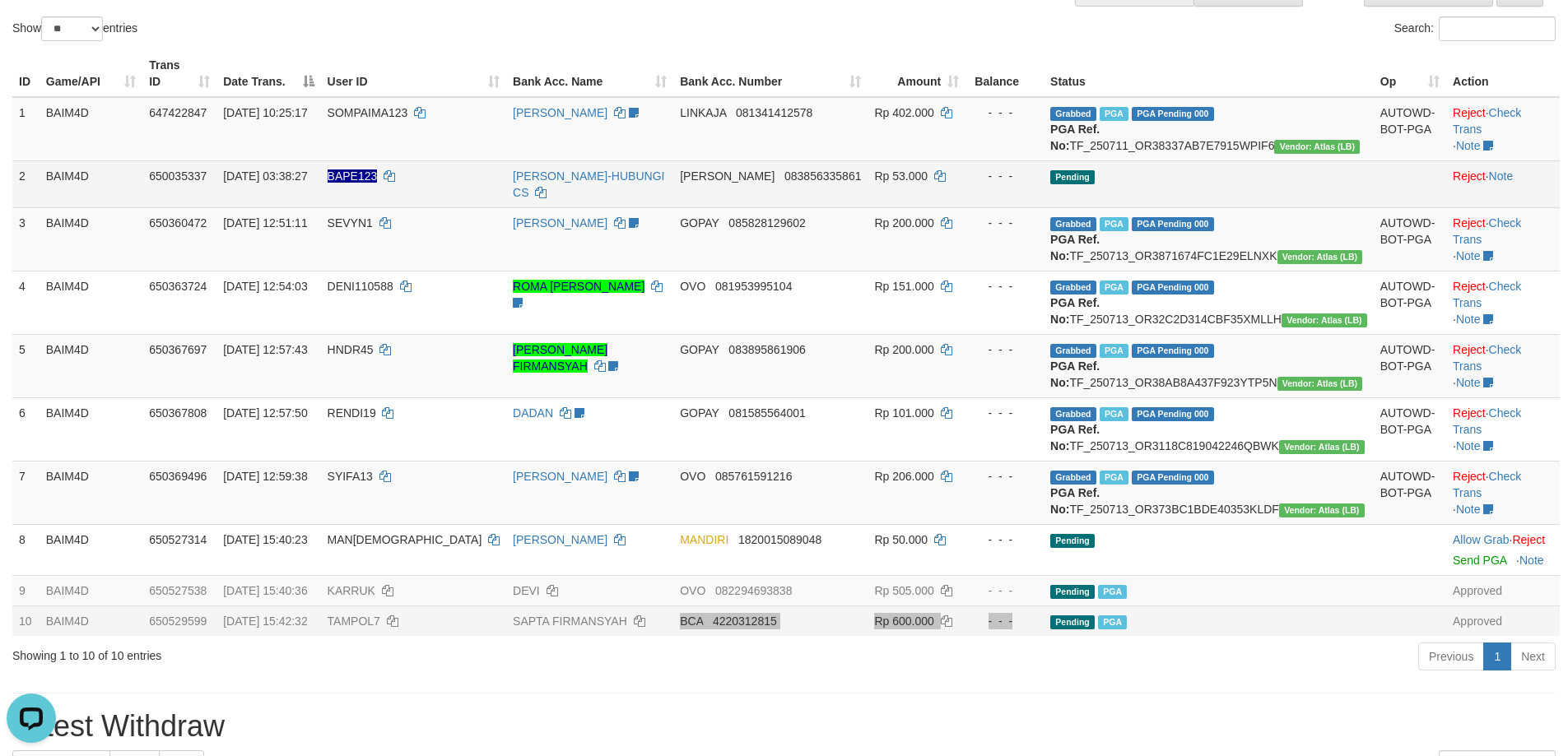 scroll, scrollTop: 0, scrollLeft: 0, axis: both 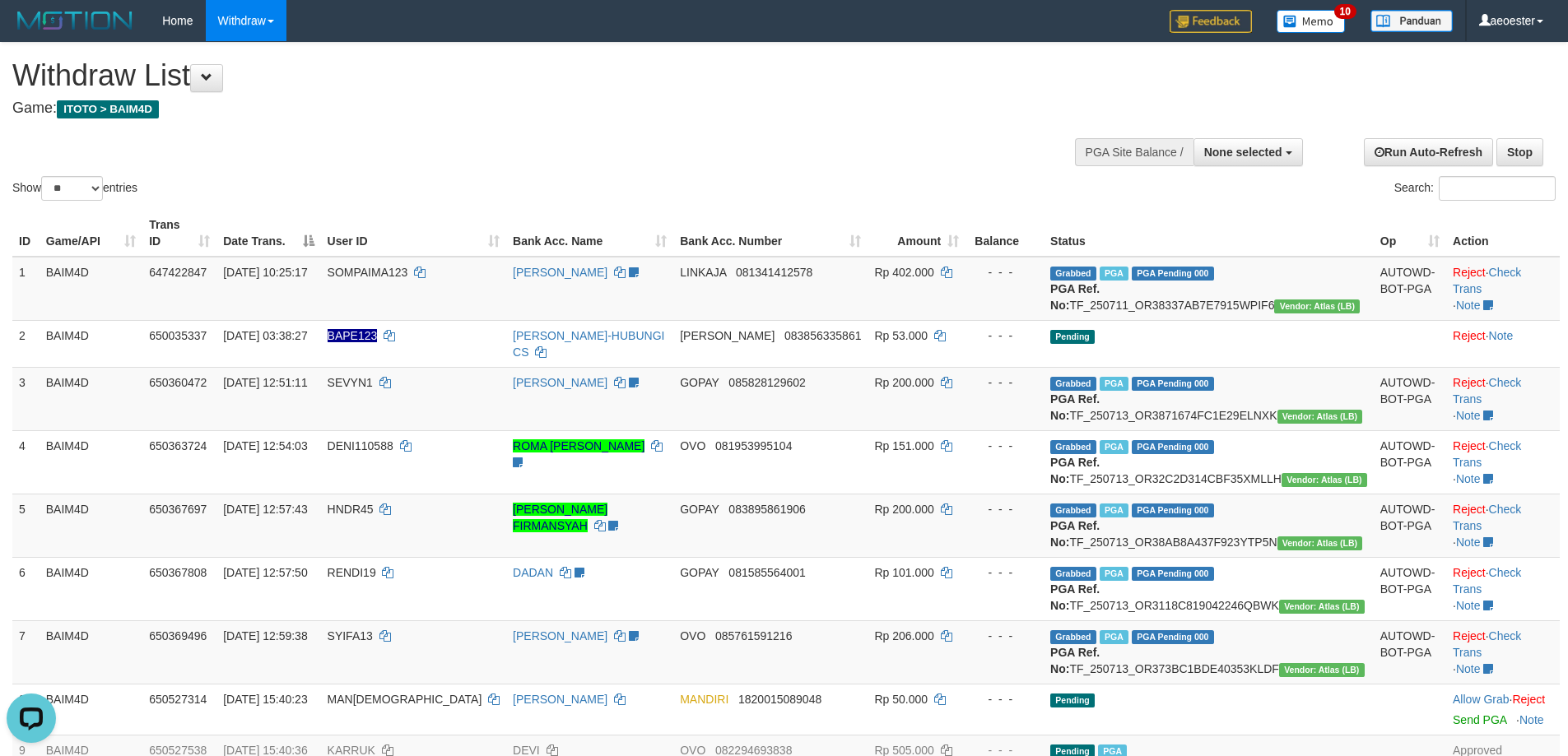 click on "**********" at bounding box center (527, 83) 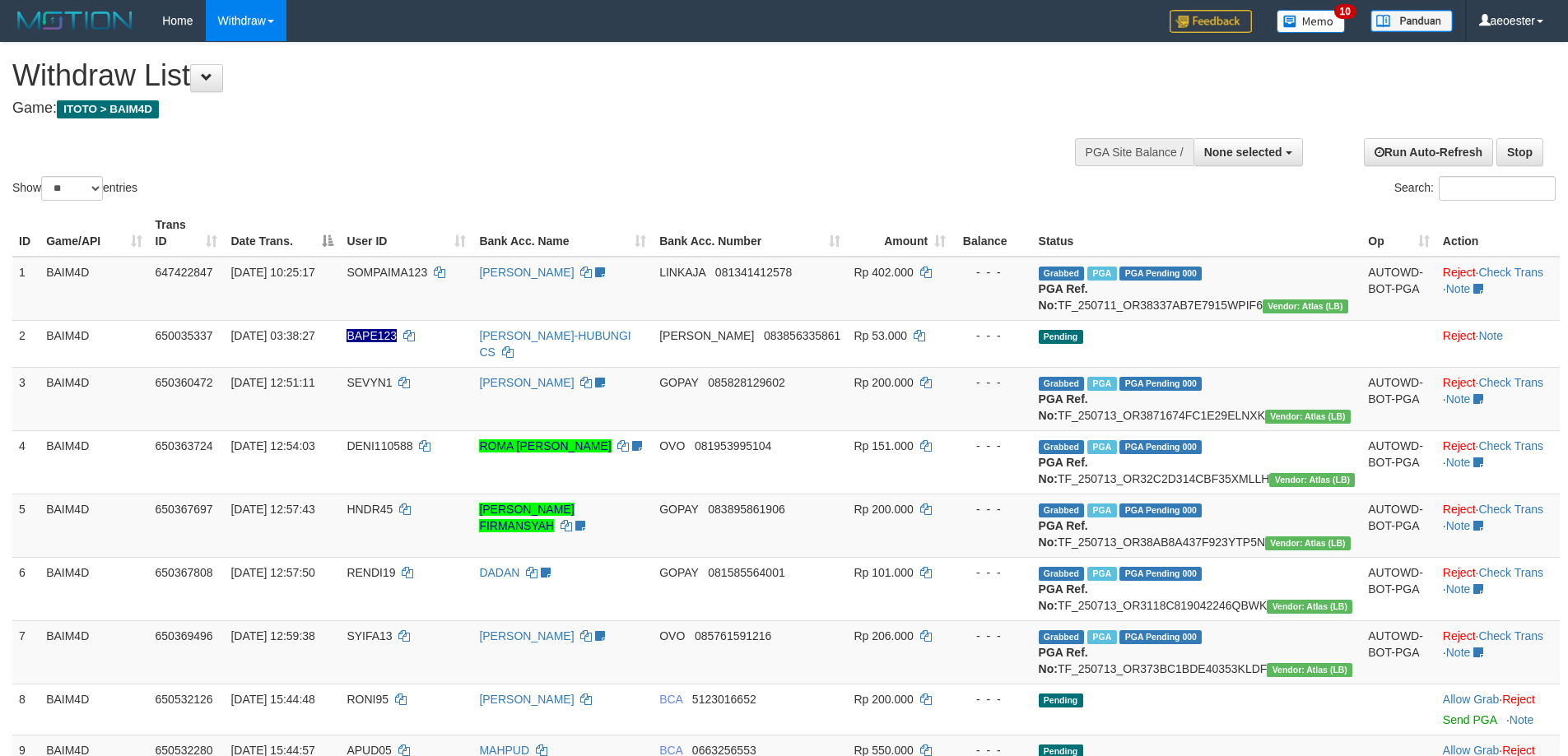 select 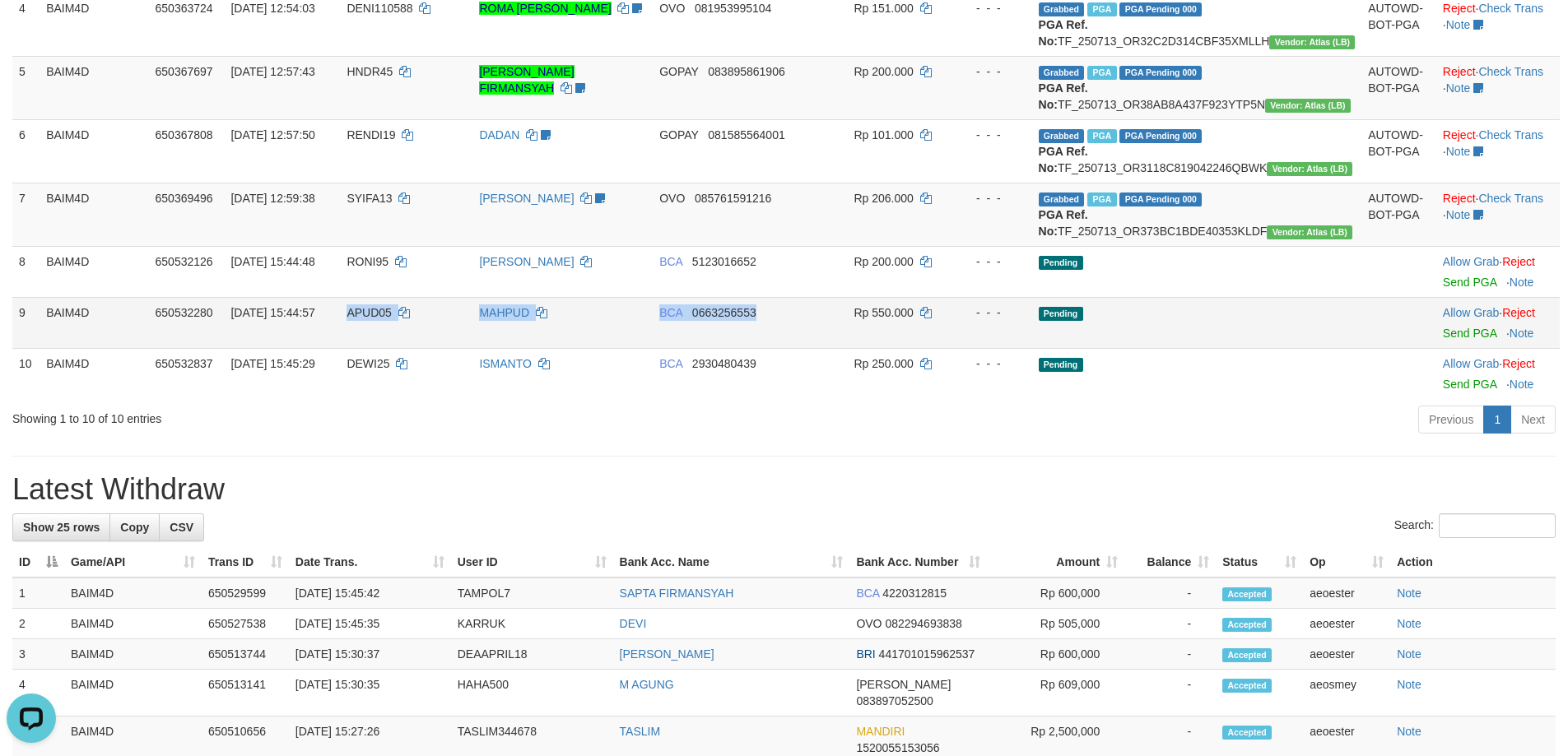 scroll, scrollTop: 0, scrollLeft: 0, axis: both 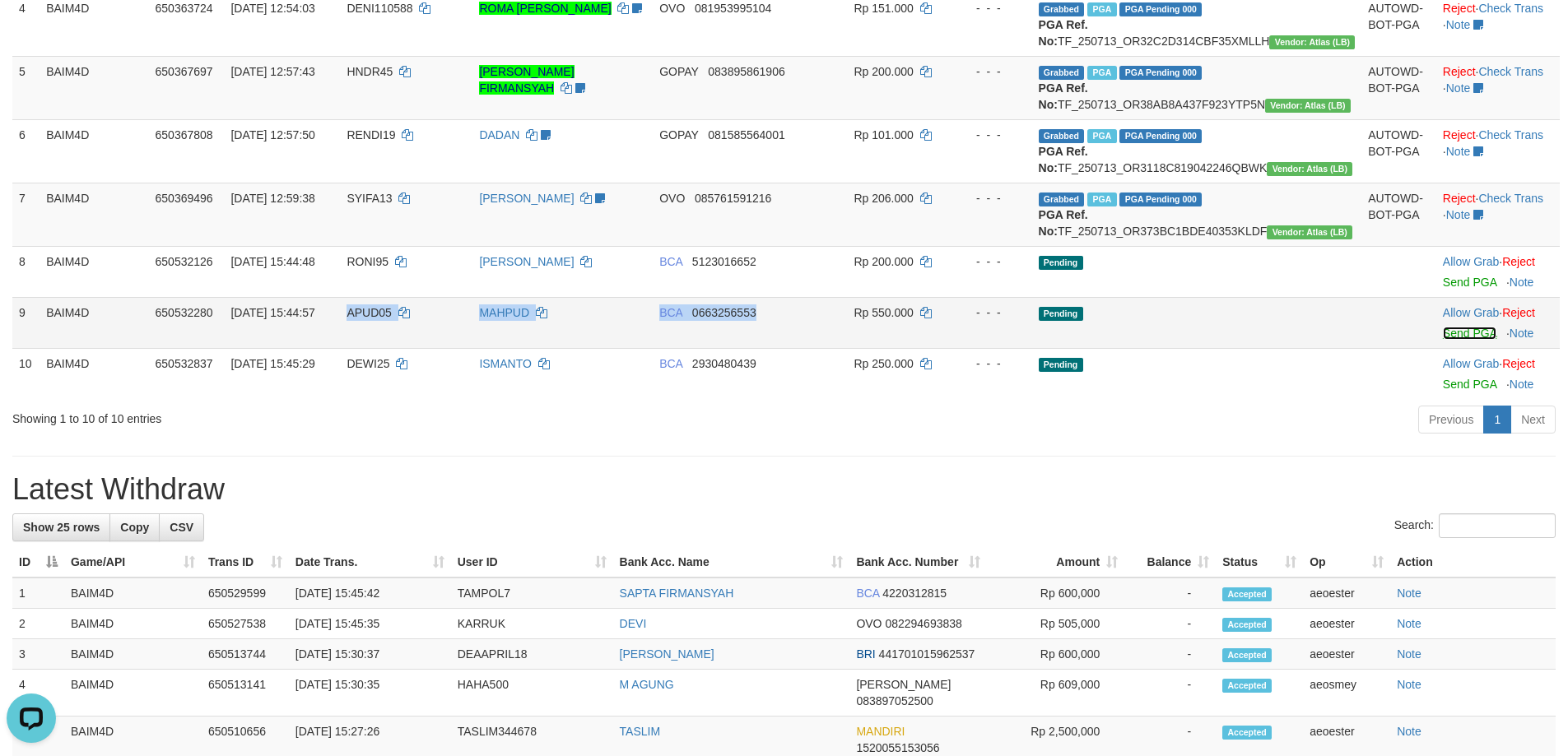 click on "Send PGA" at bounding box center (1469, 333) 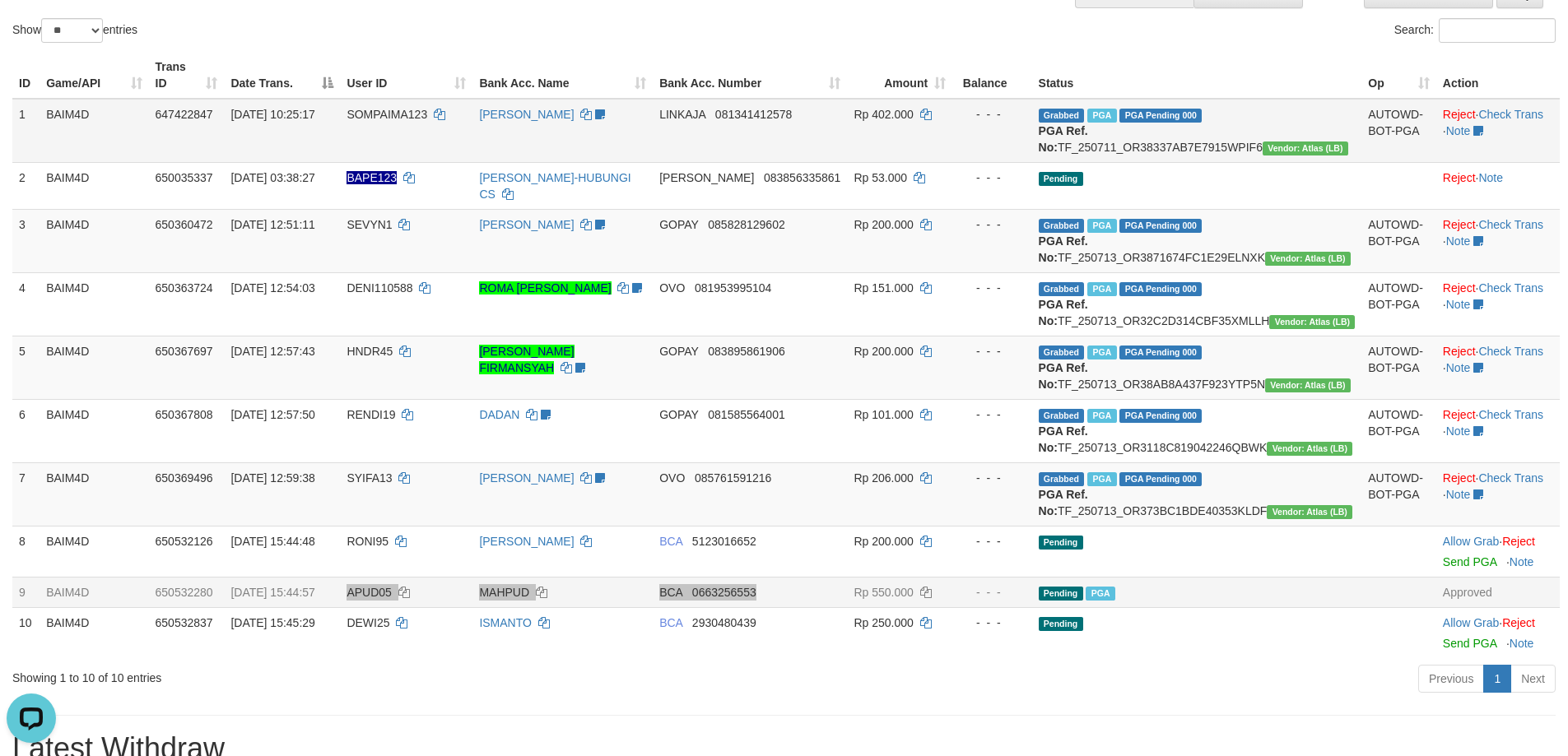 scroll, scrollTop: 0, scrollLeft: 0, axis: both 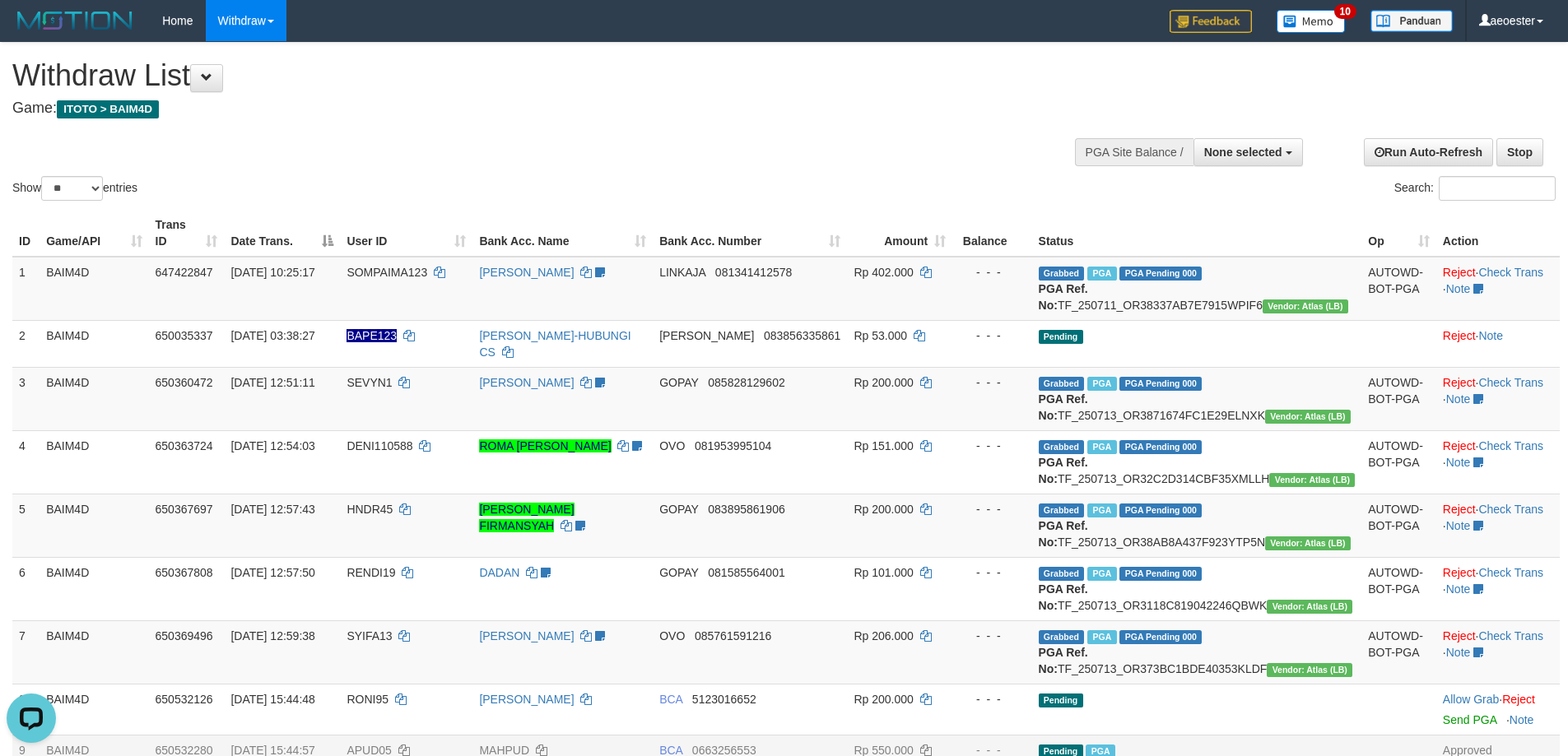 click on "Withdraw List" at bounding box center (520, 76) 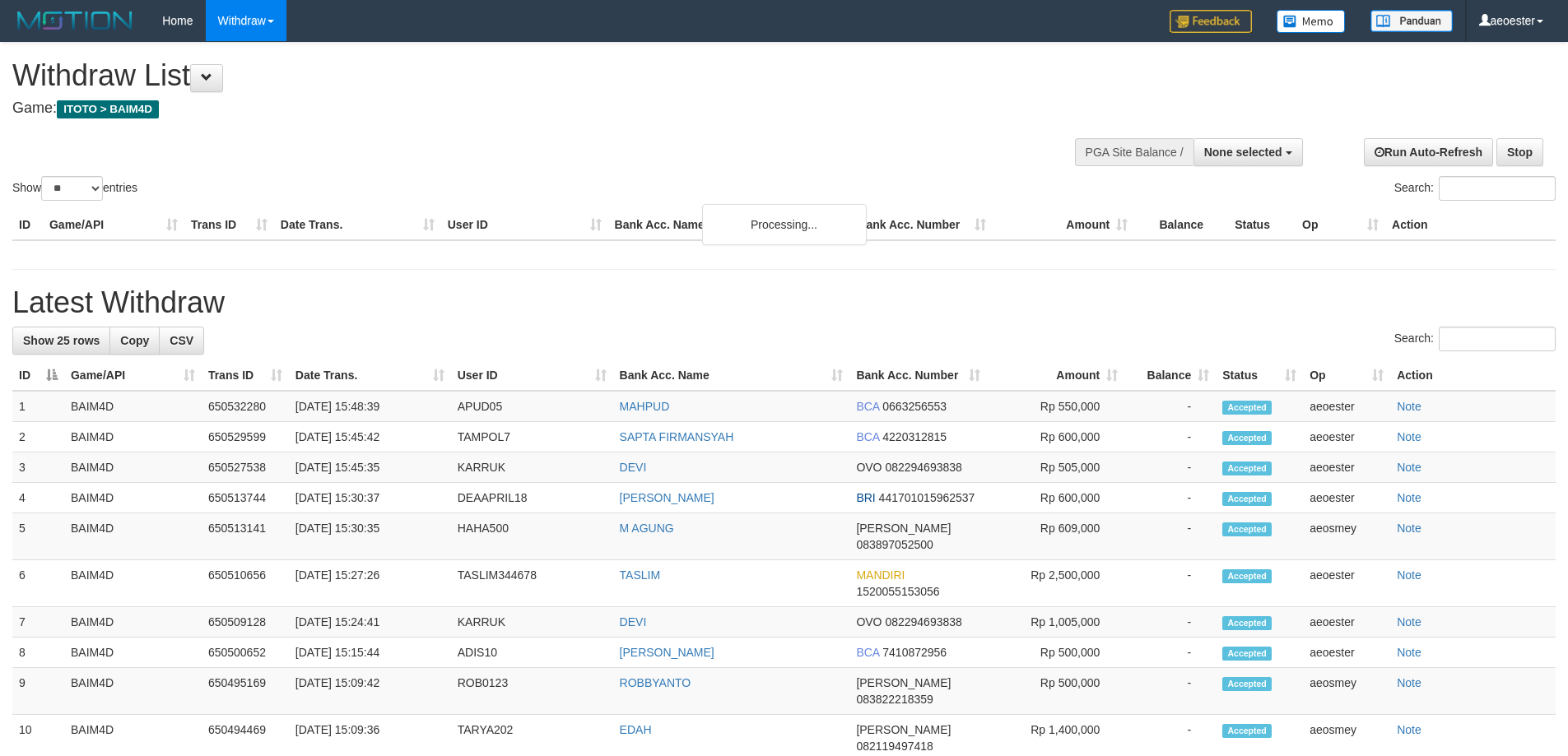 select 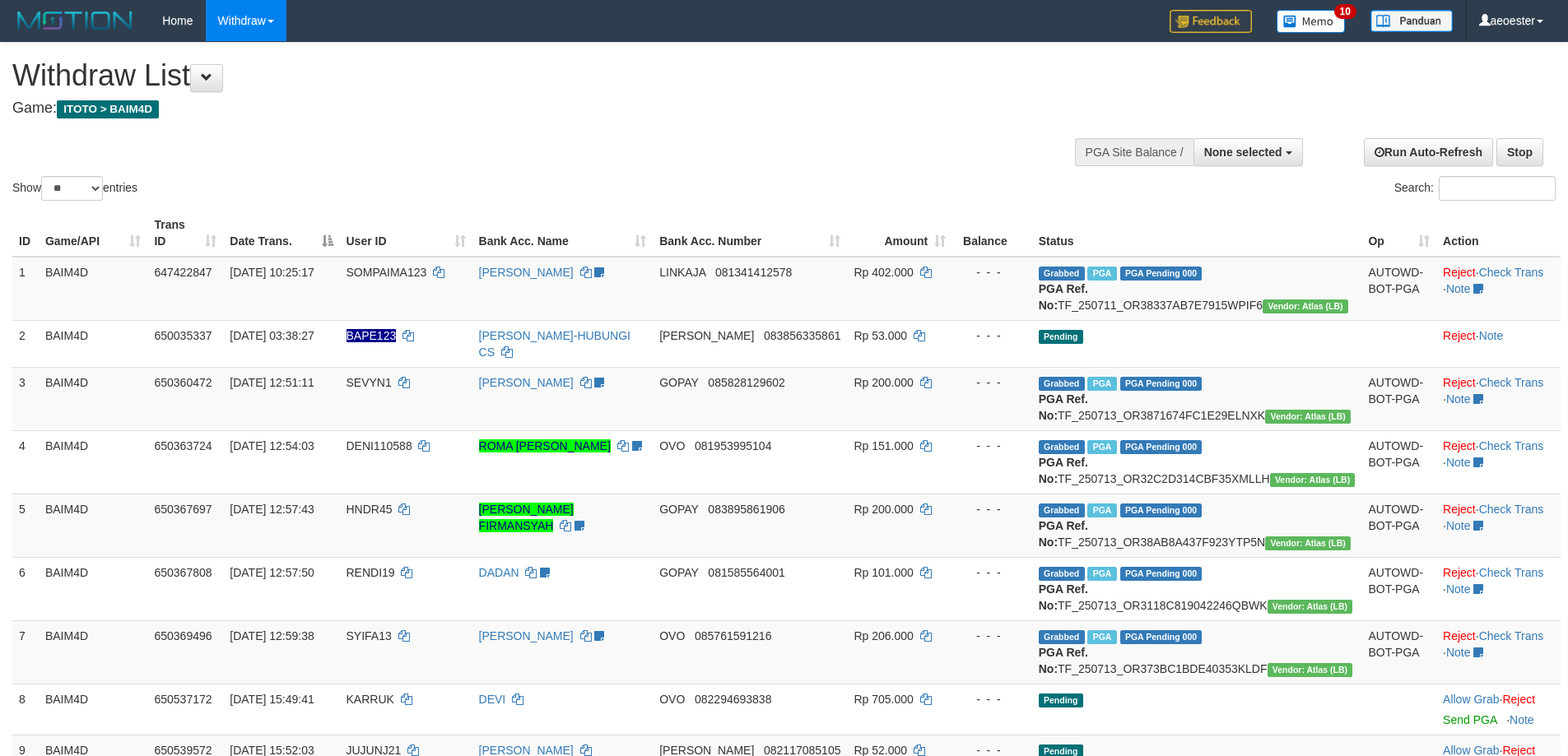 click on "Show  ** ** ** ***  entries Search:" at bounding box center (784, 123) 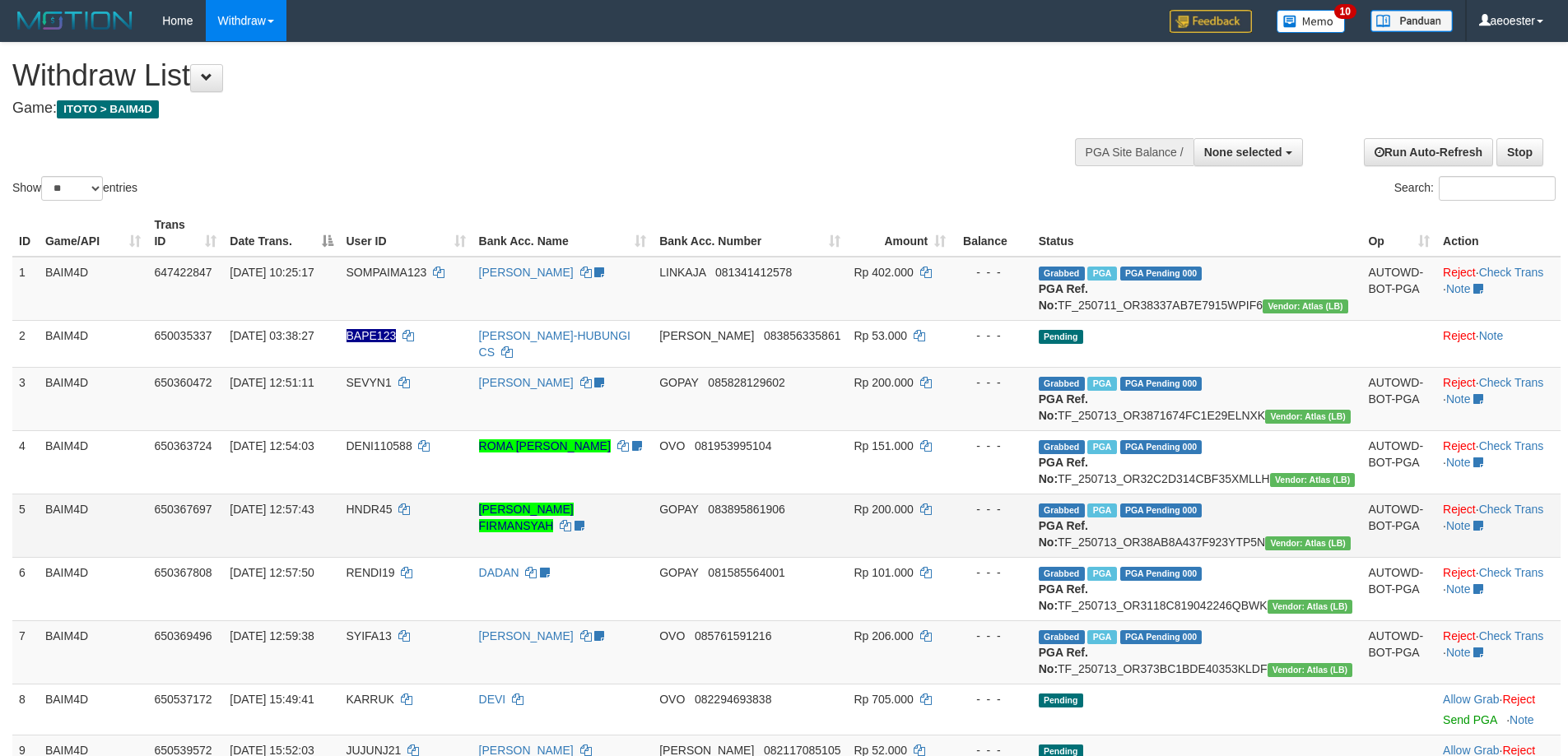 scroll, scrollTop: 387, scrollLeft: 0, axis: vertical 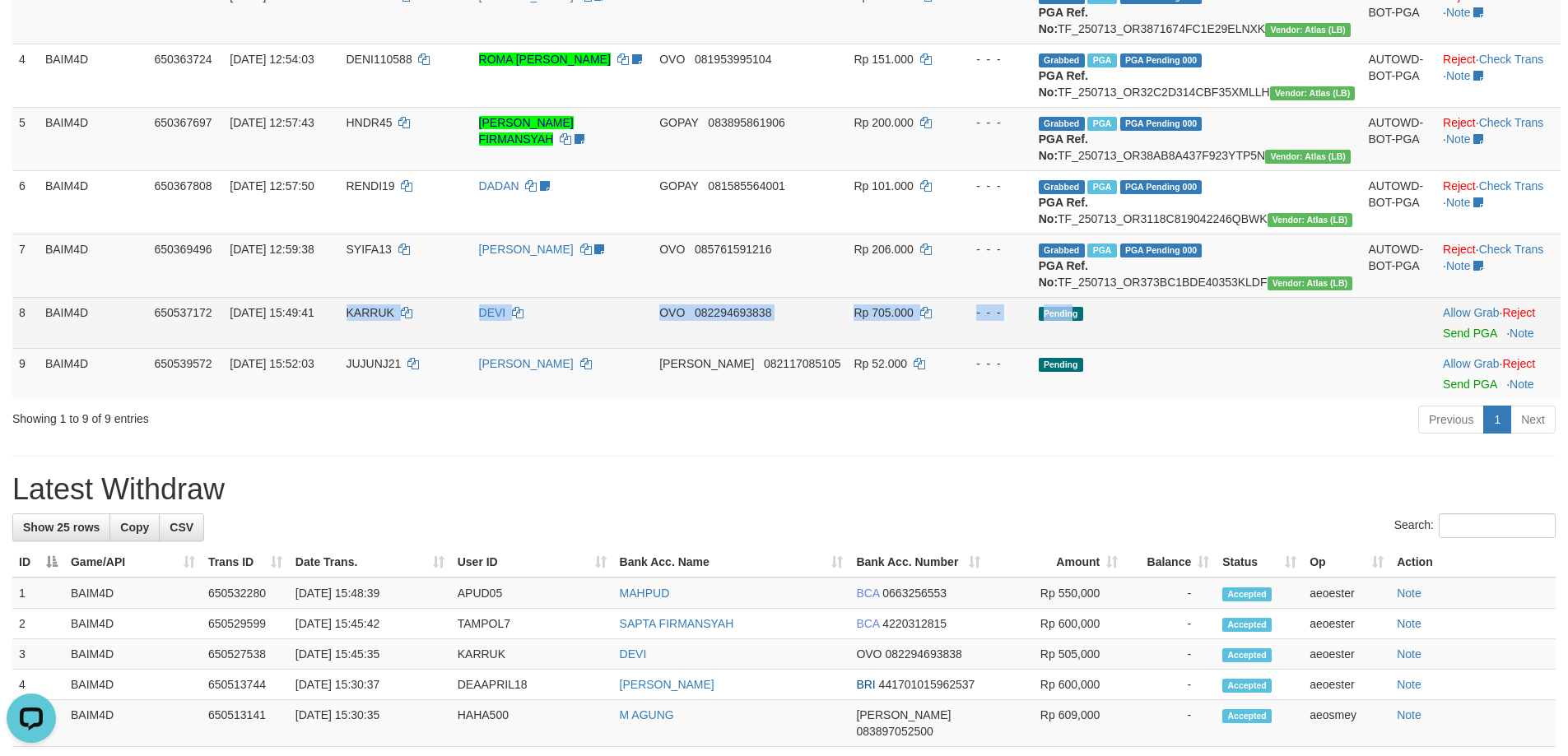 drag, startPoint x: 379, startPoint y: 378, endPoint x: 1207, endPoint y: 383, distance: 828.0151 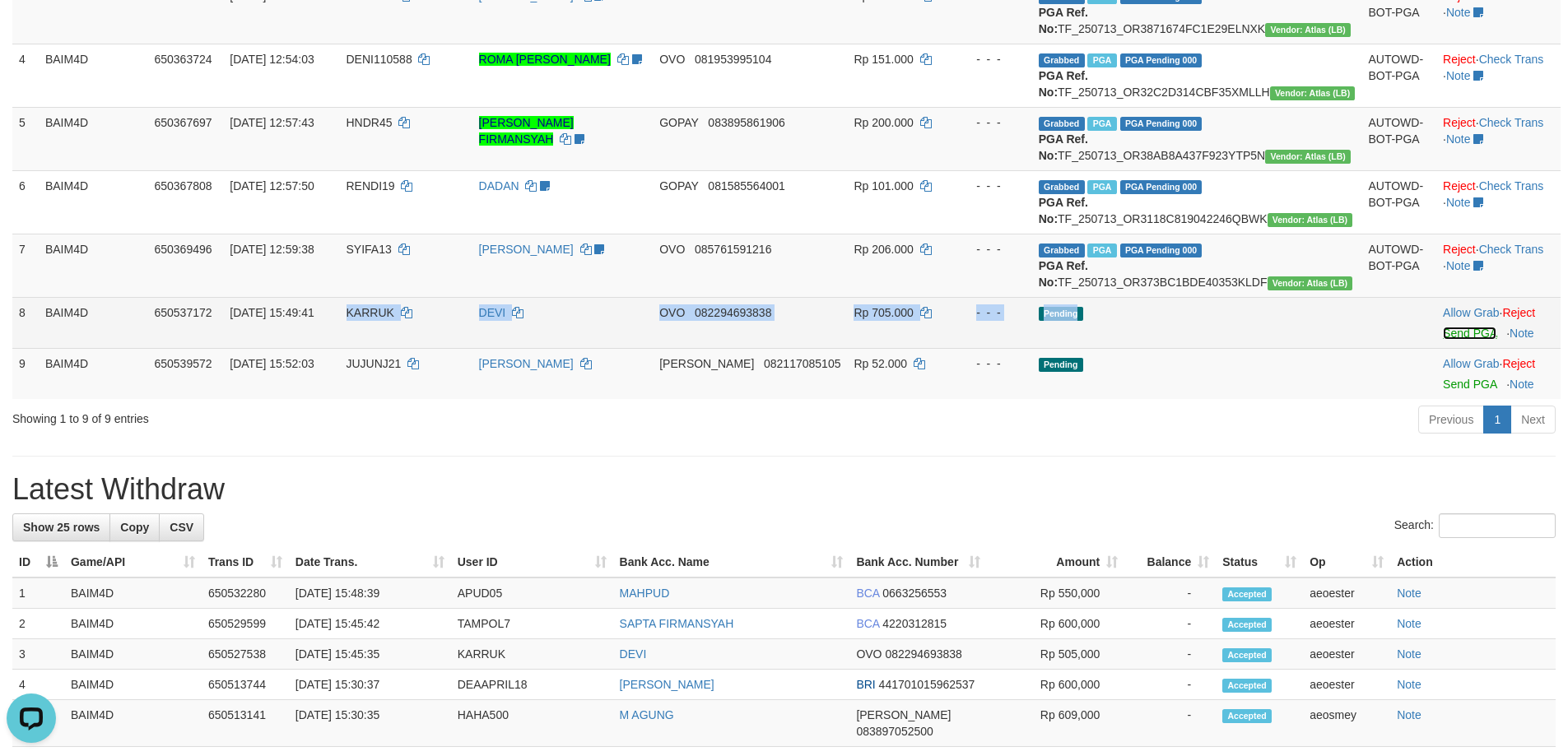 click on "Send PGA" at bounding box center [1469, 333] 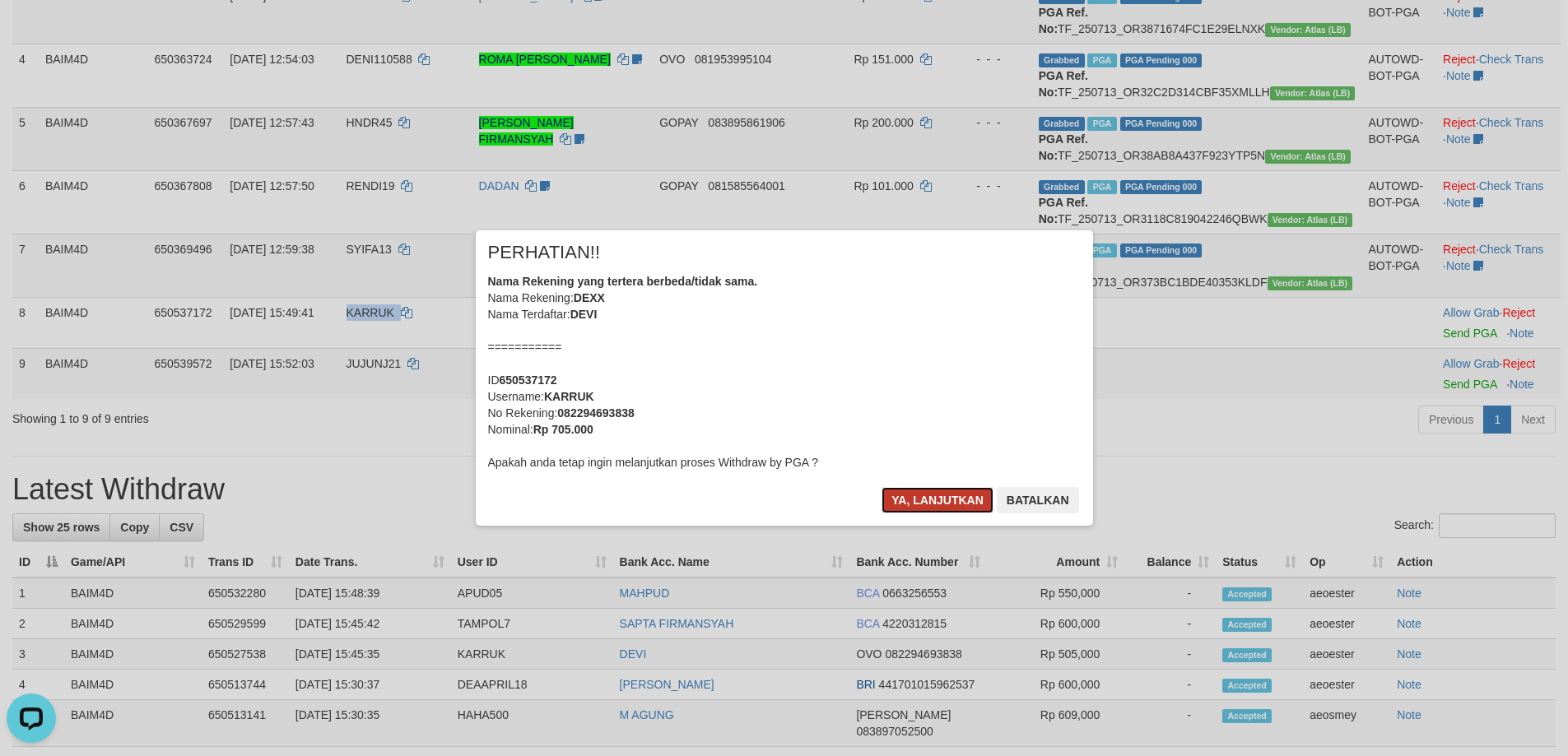 click on "Ya, lanjutkan" at bounding box center (938, 500) 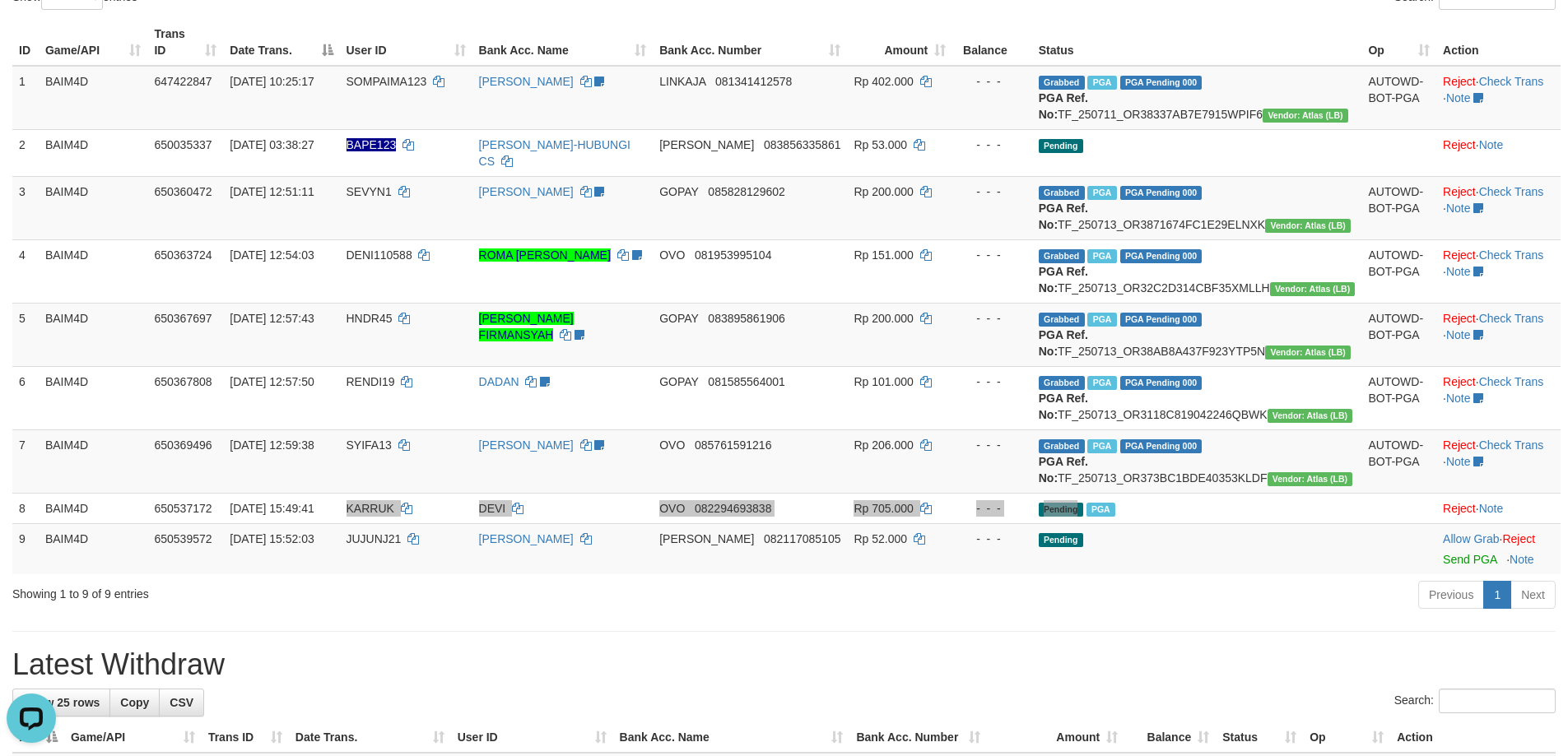 scroll, scrollTop: 0, scrollLeft: 0, axis: both 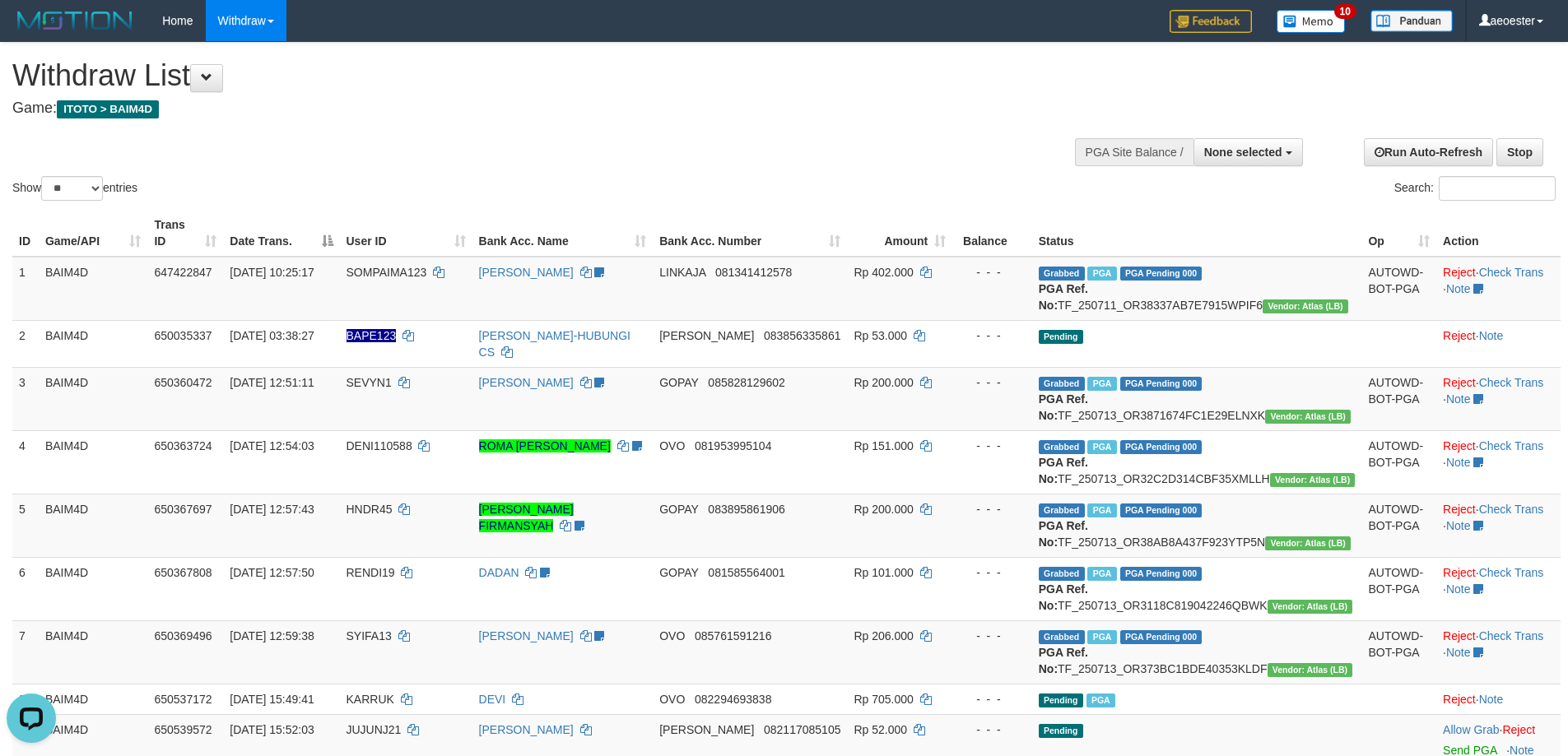 click on "**********" at bounding box center (527, 83) 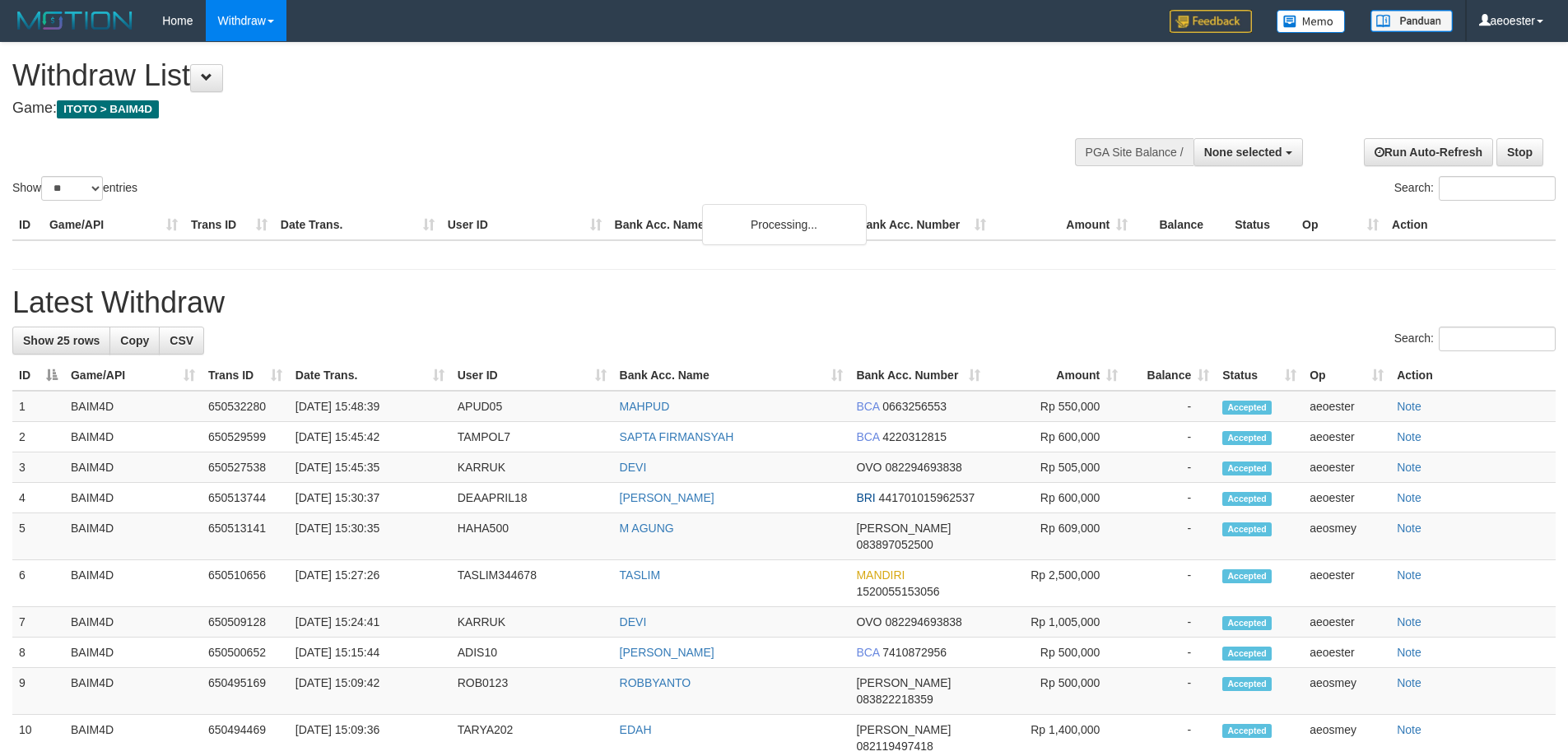 select 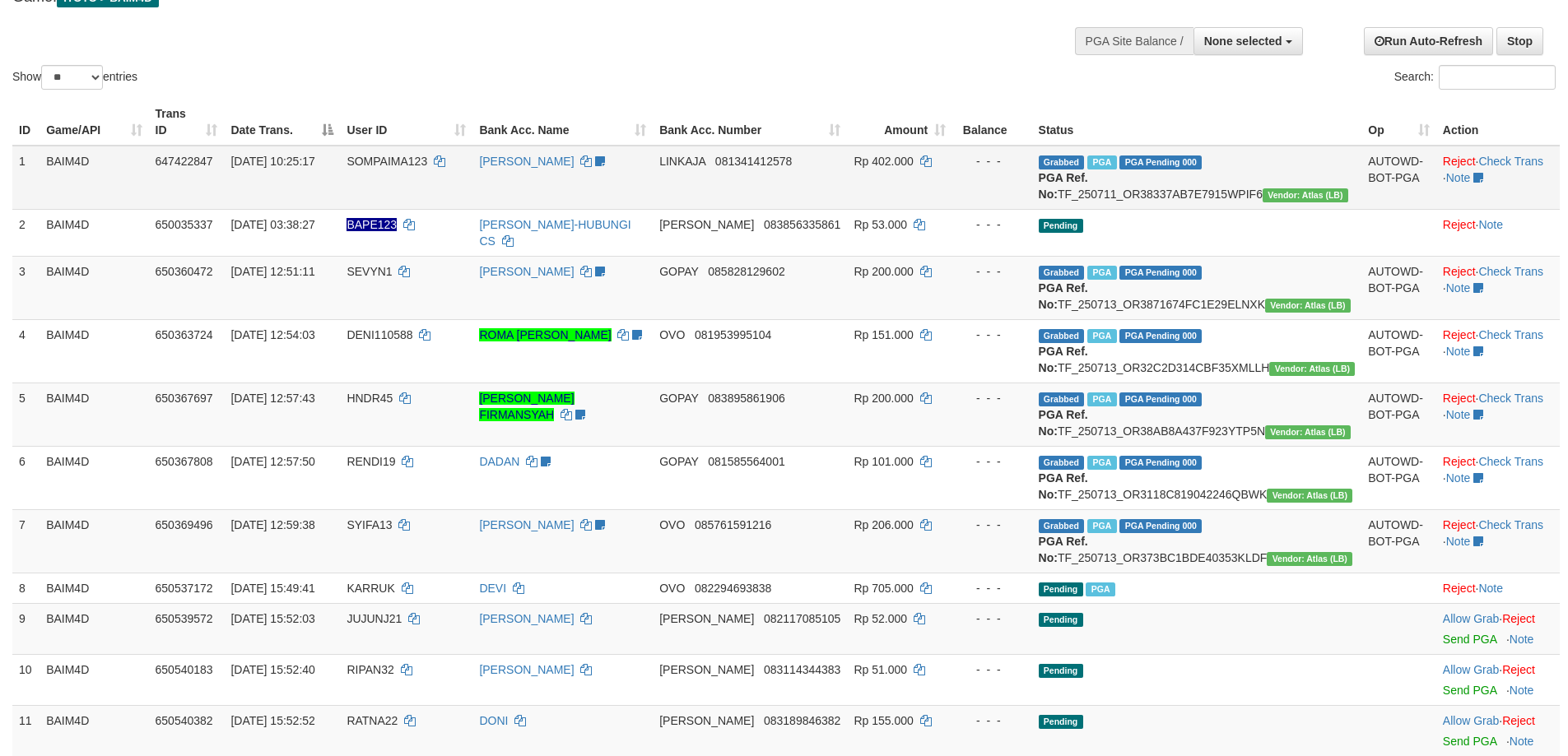 scroll, scrollTop: 411, scrollLeft: 0, axis: vertical 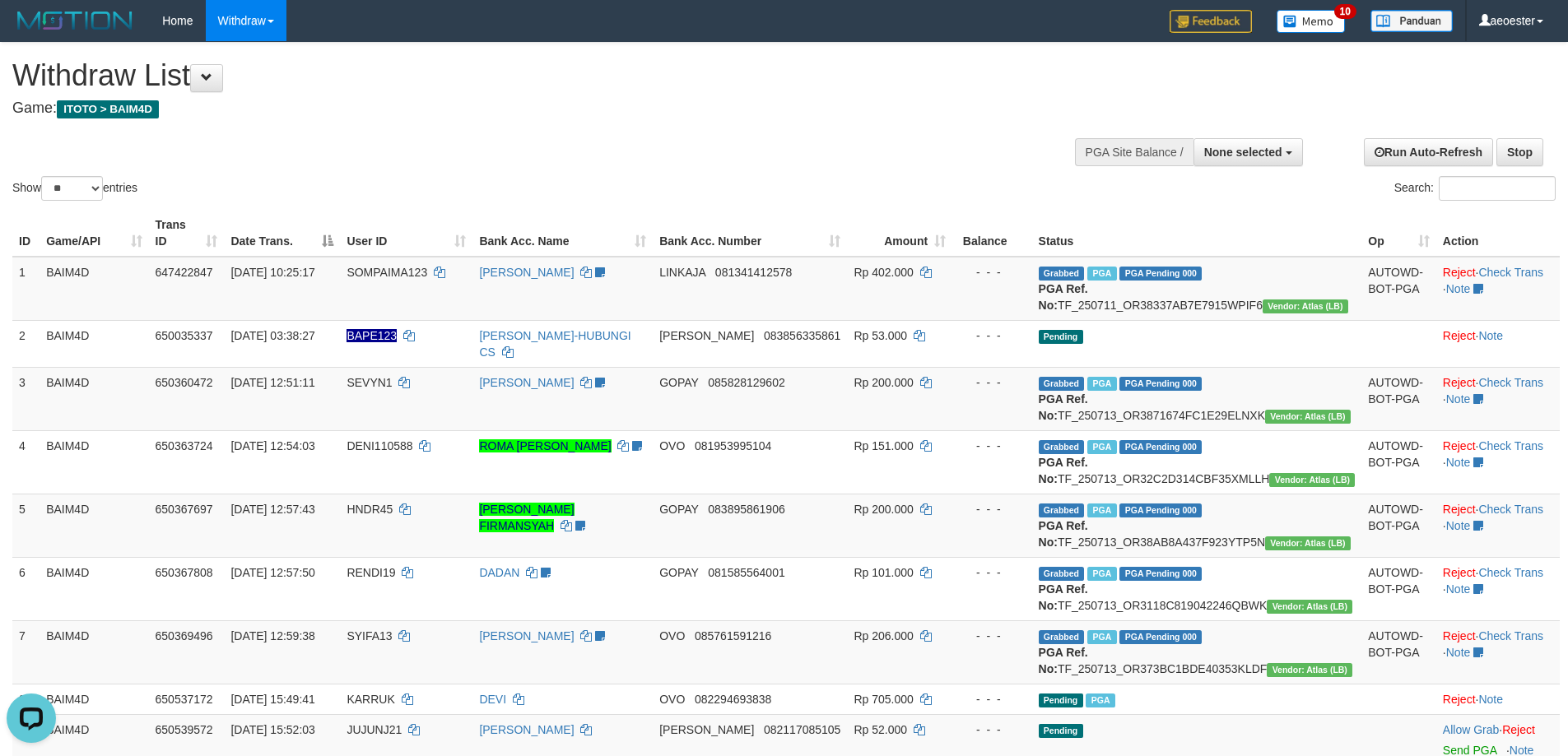 click on "Show  ** ** ** ***  entries Search:" at bounding box center [784, 123] 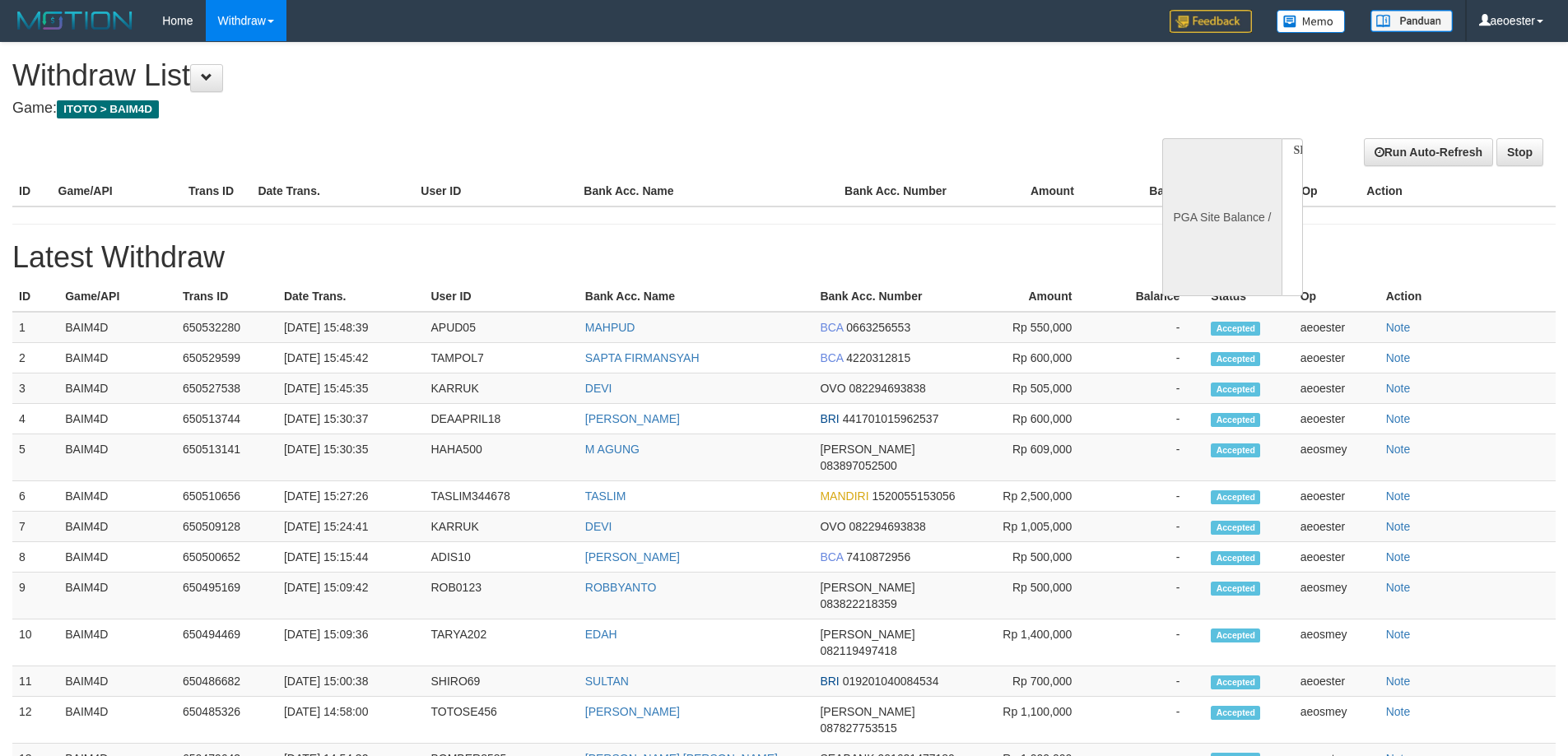 select 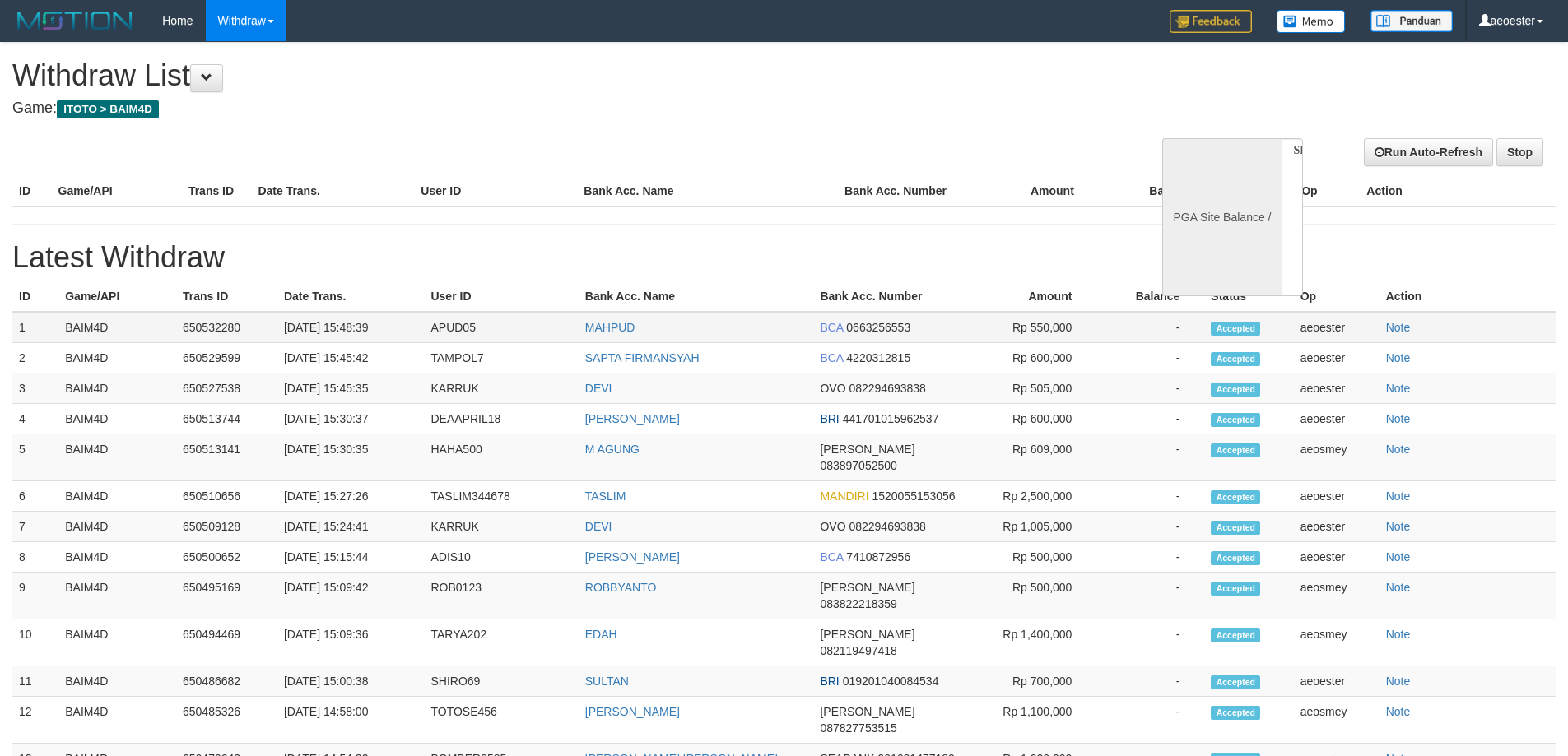 scroll, scrollTop: 0, scrollLeft: 0, axis: both 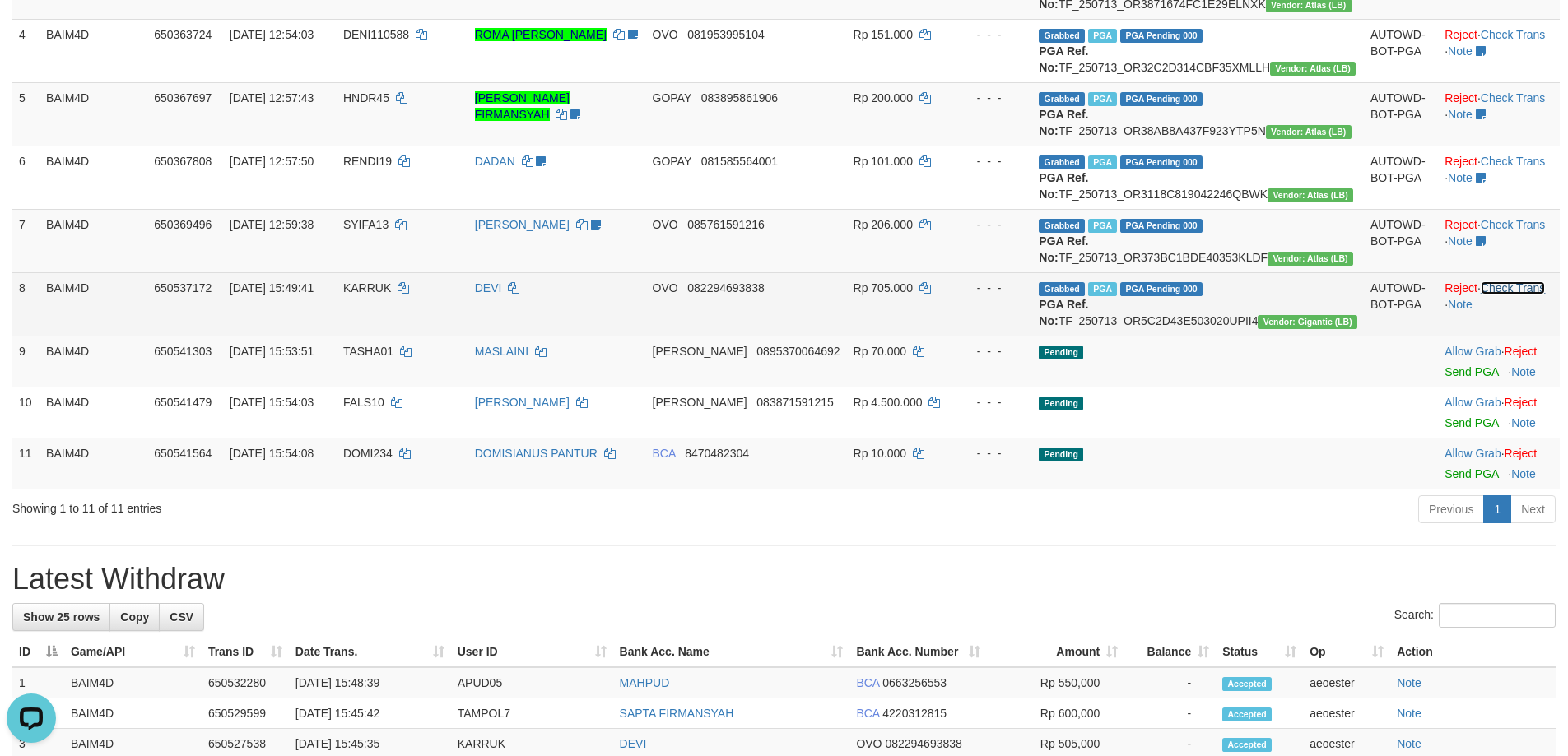 click on "Check Trans" at bounding box center (1513, 288) 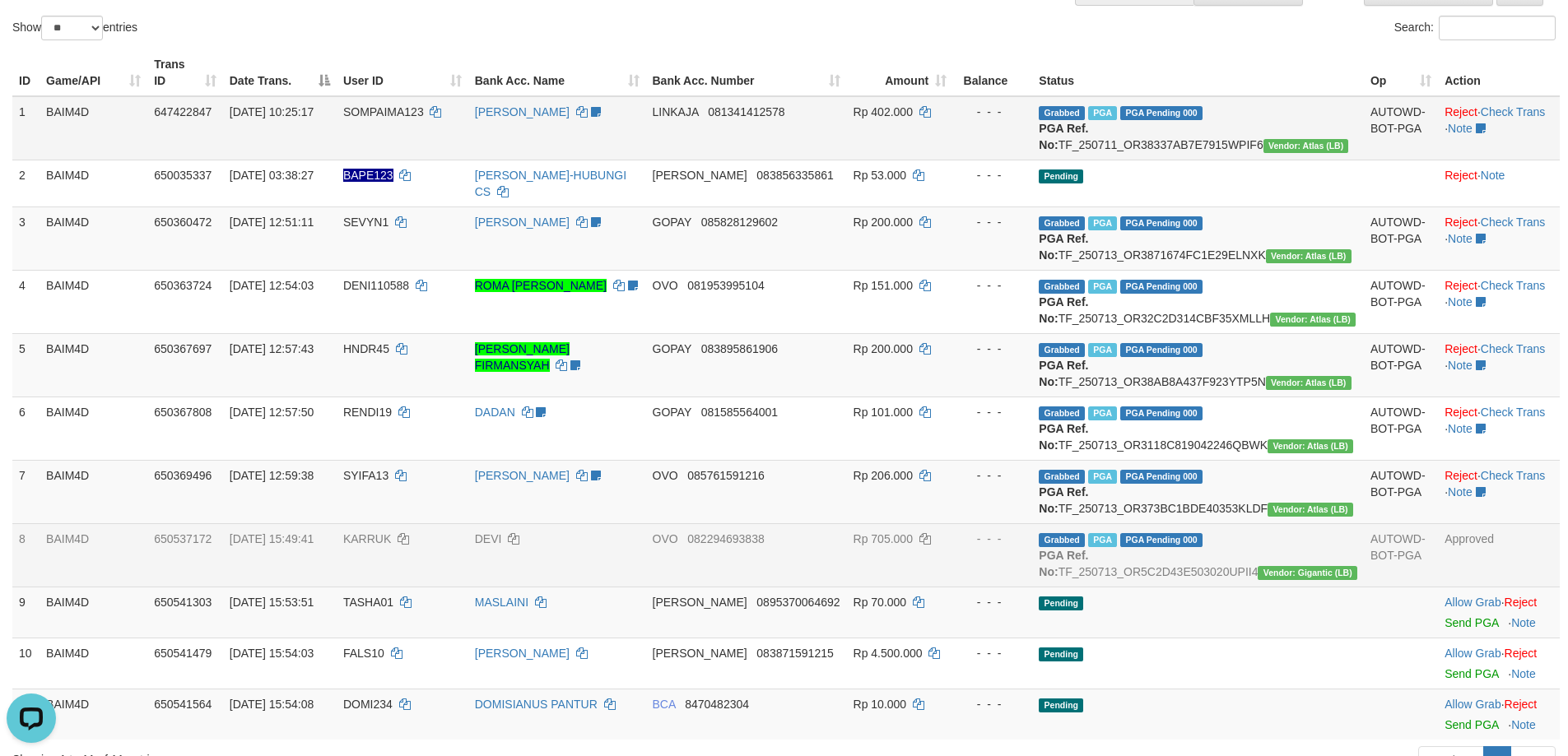 scroll, scrollTop: 0, scrollLeft: 0, axis: both 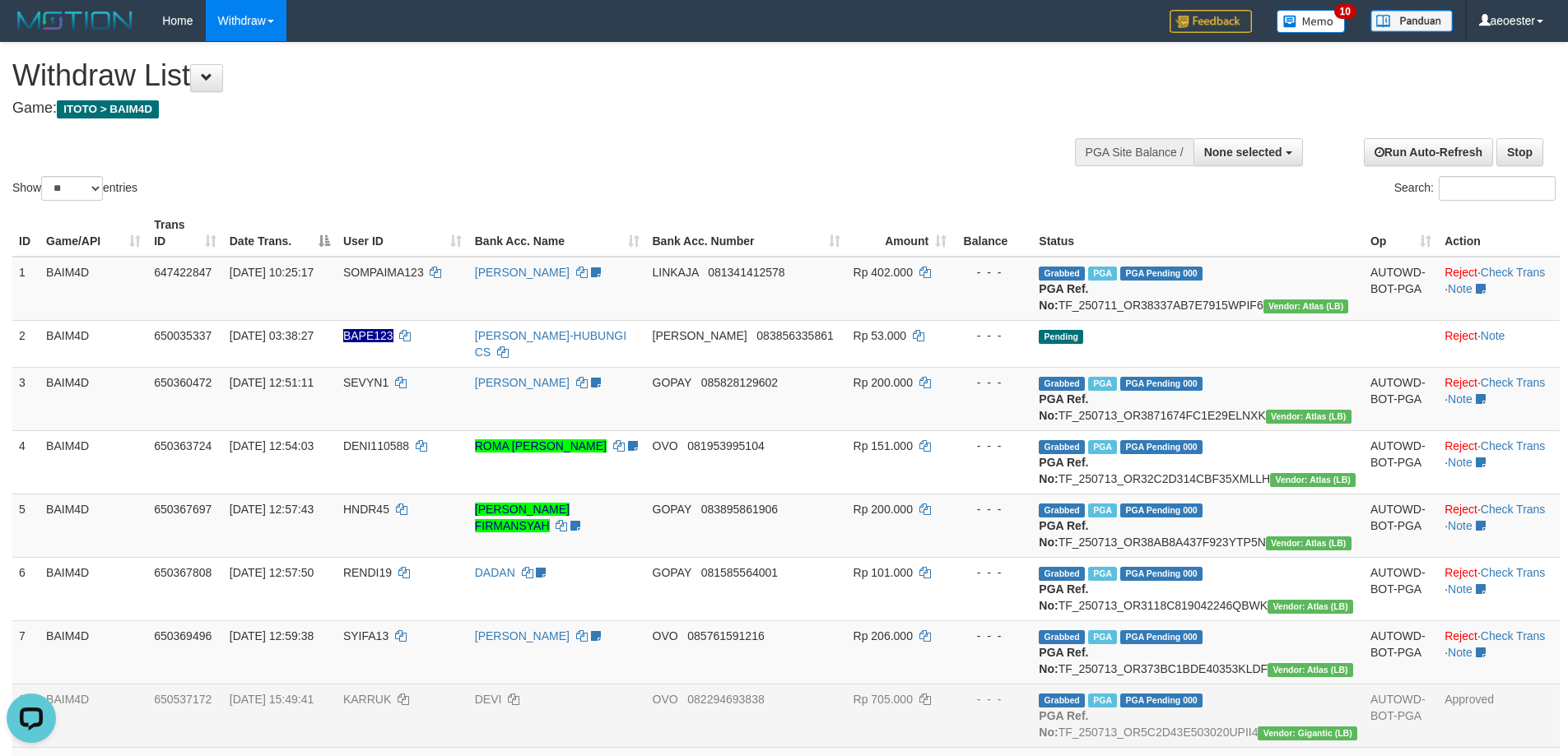 click on "Game:   ITOTO > BAIM4D" at bounding box center (520, 109) 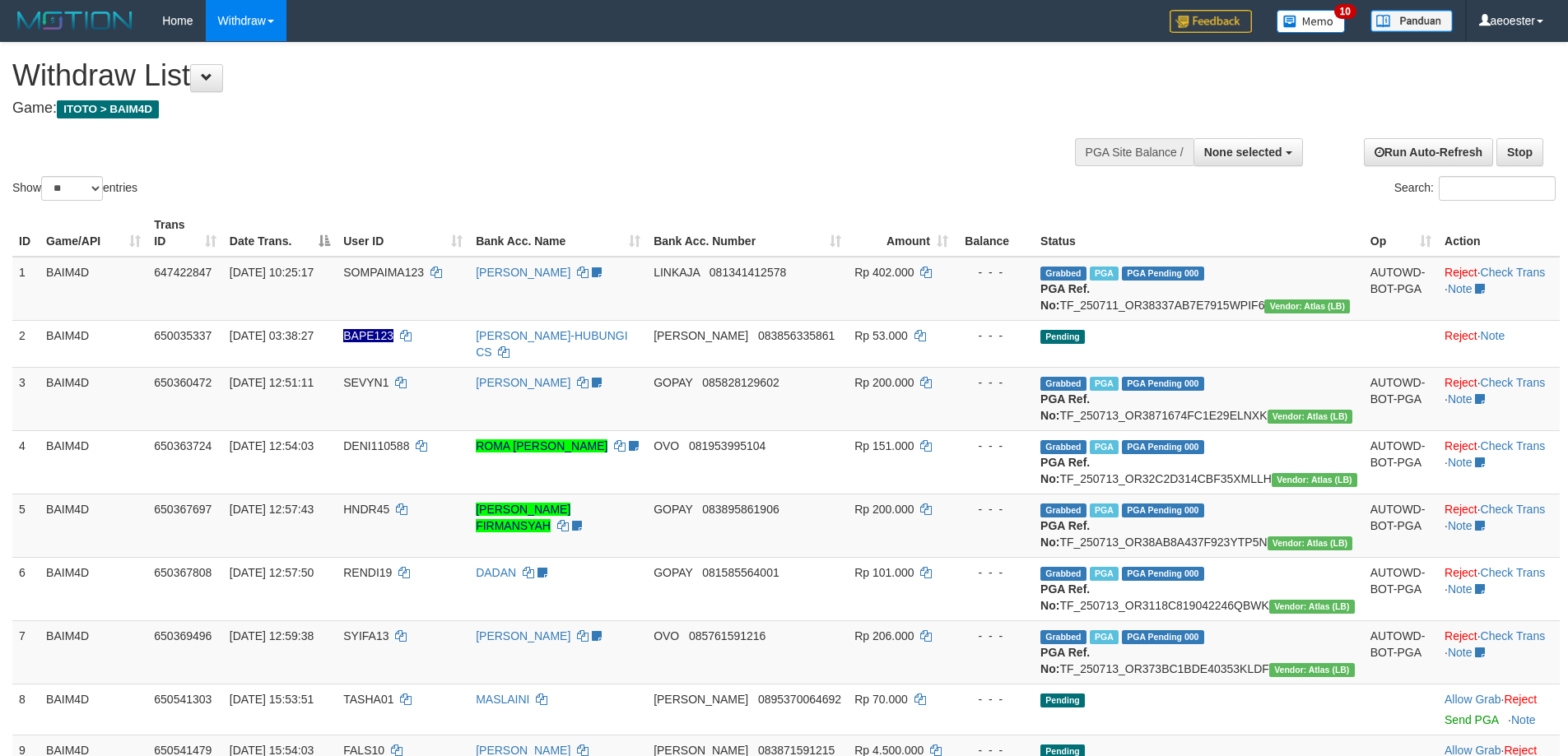 select 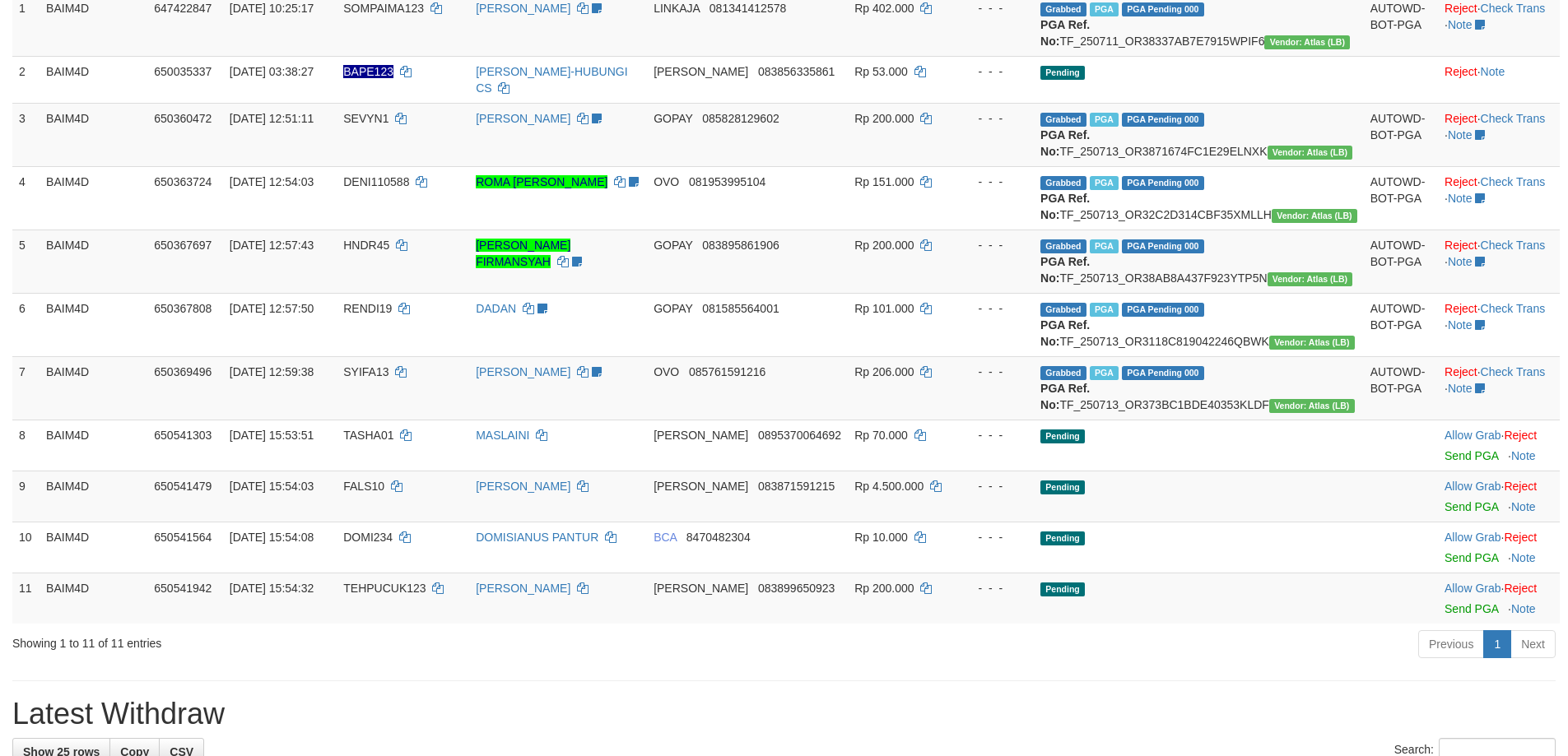 scroll, scrollTop: 329, scrollLeft: 0, axis: vertical 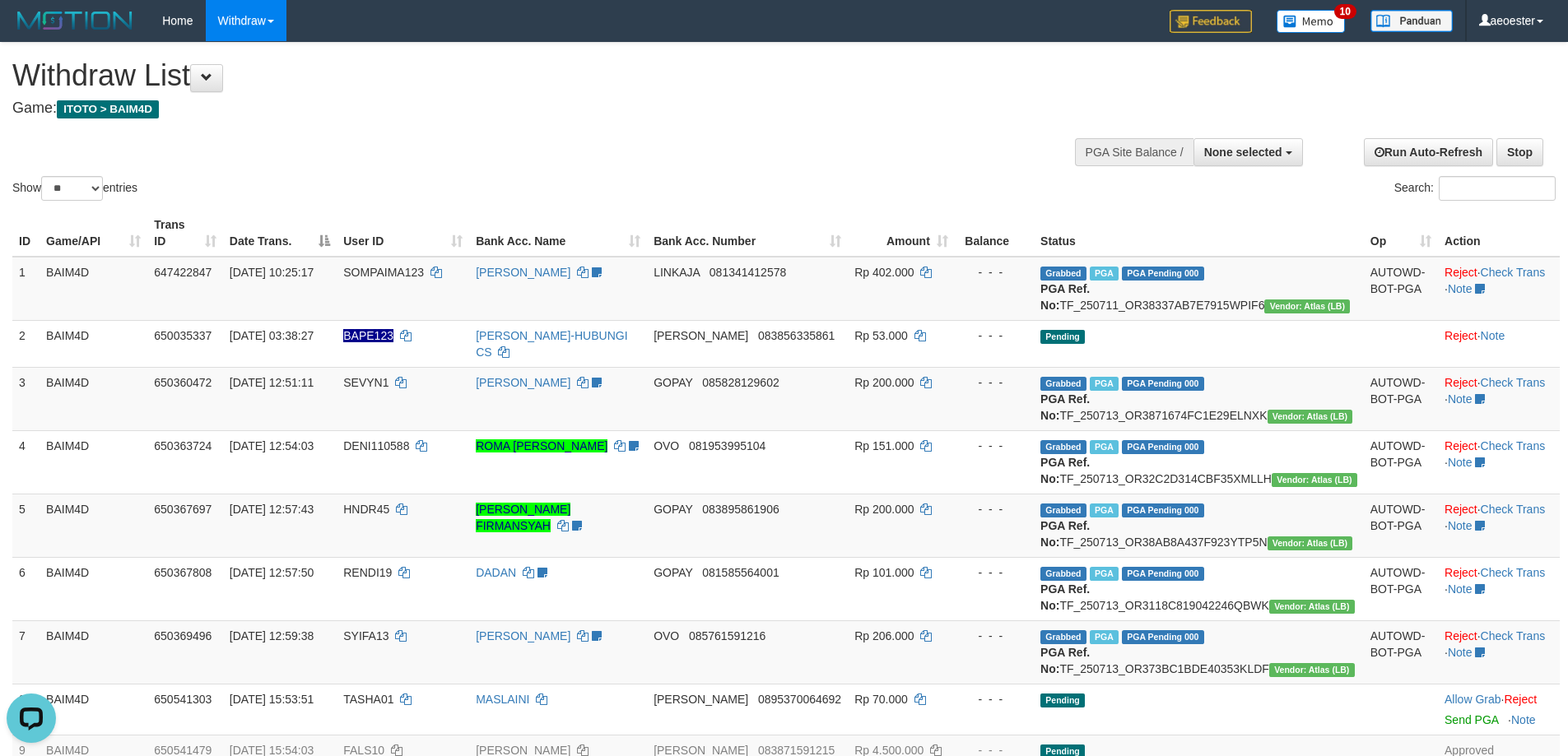 click on "Show  ** ** ** ***  entries Search:" at bounding box center (784, 123) 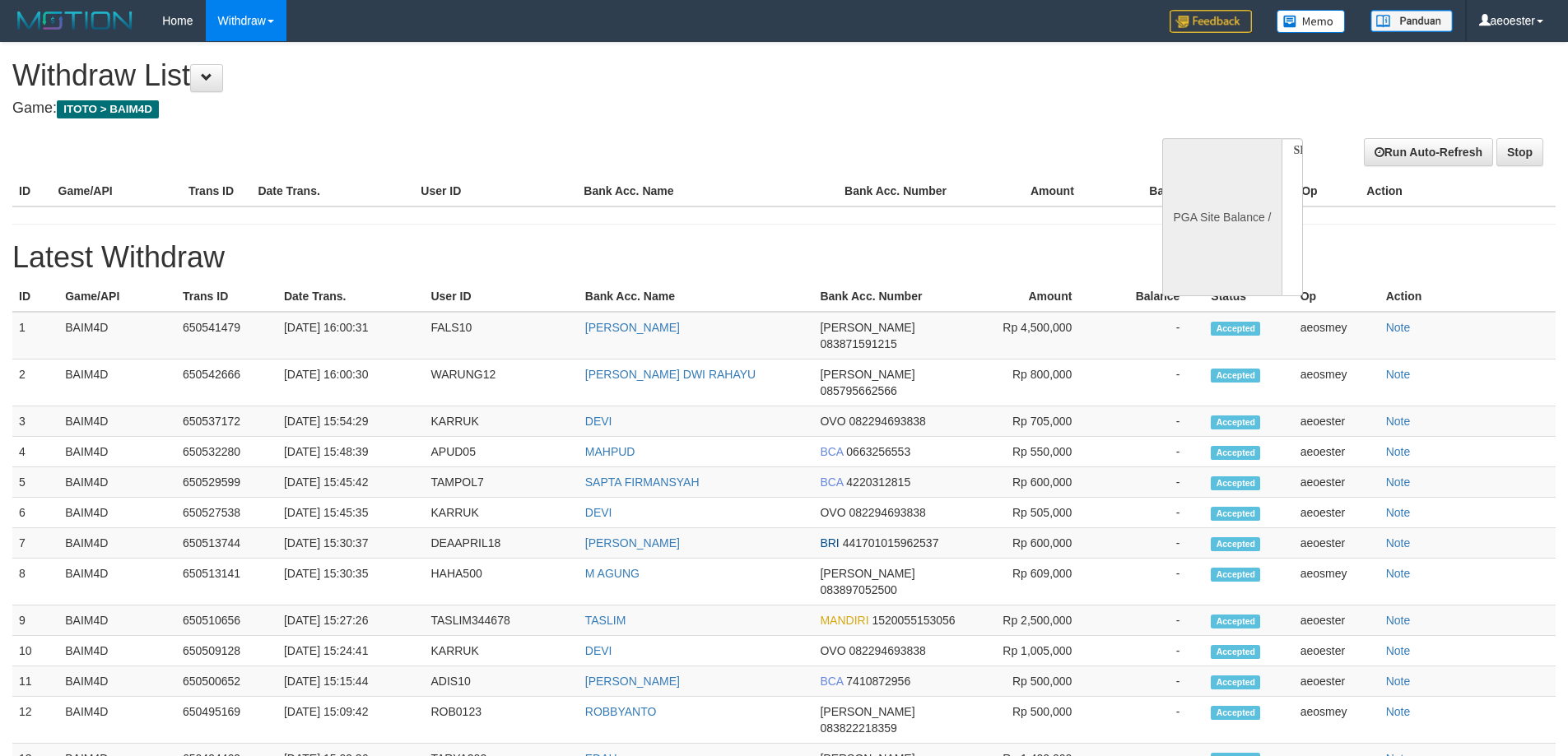 select 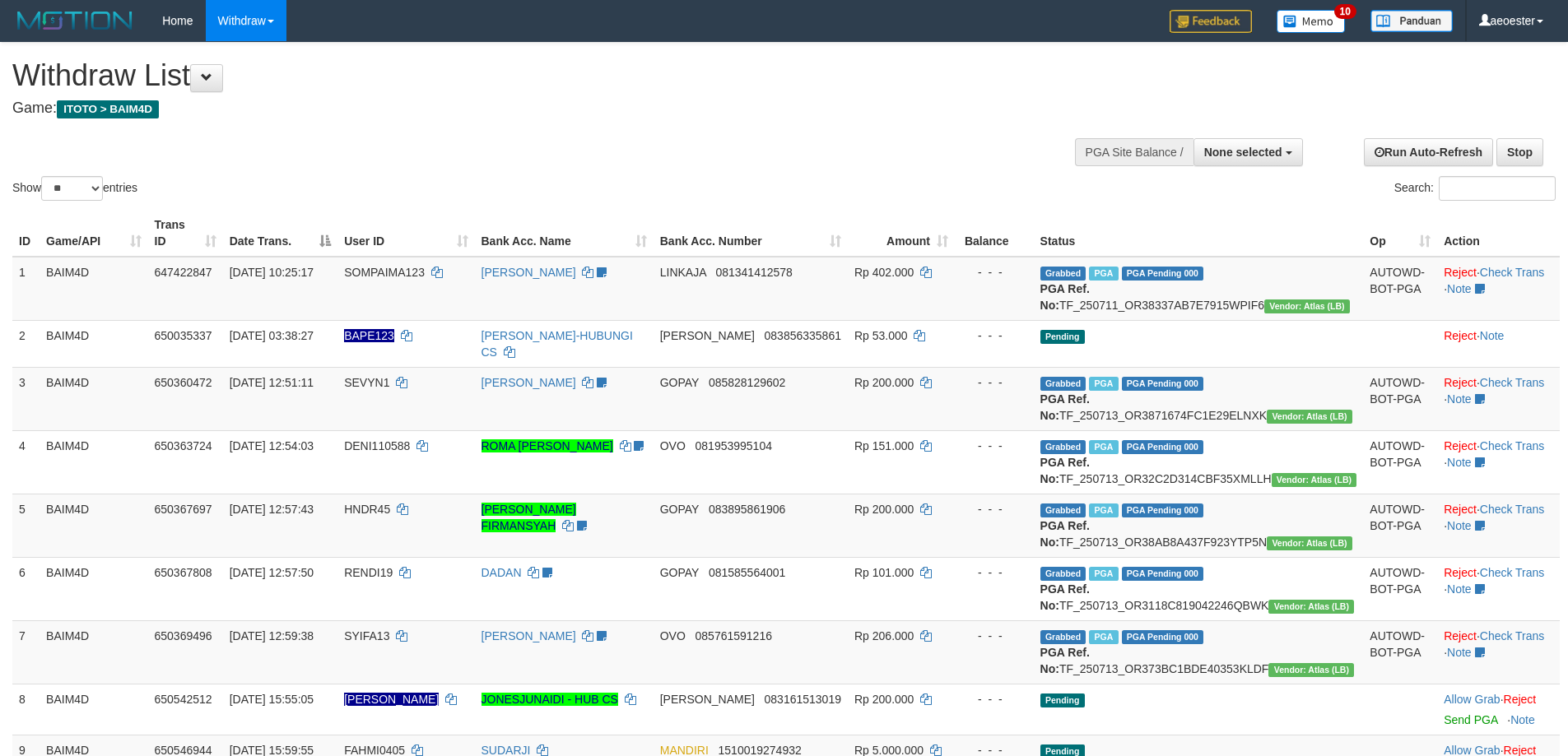 scroll, scrollTop: 489, scrollLeft: 0, axis: vertical 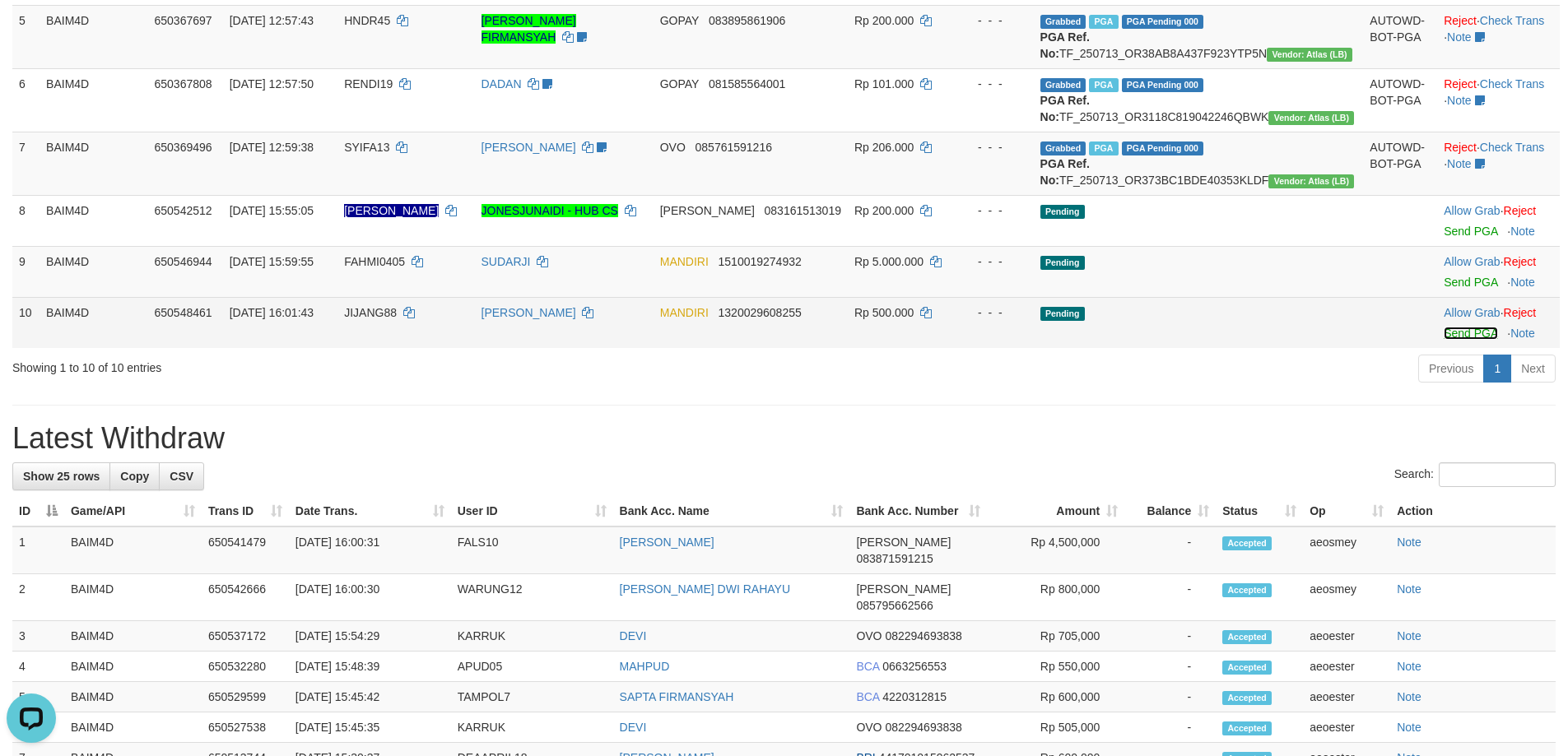 click on "Send PGA" at bounding box center (1470, 333) 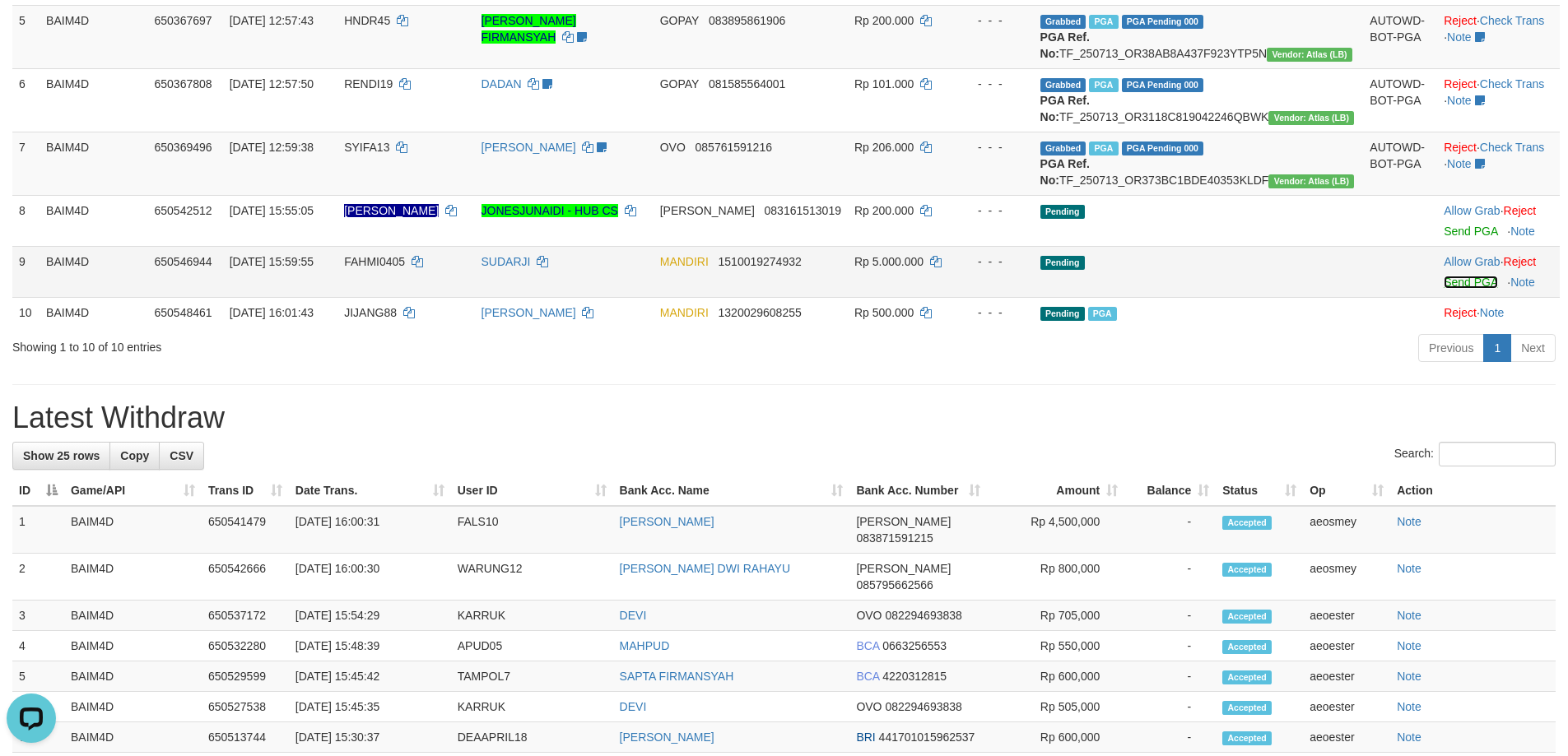 click on "Send PGA" at bounding box center (1470, 282) 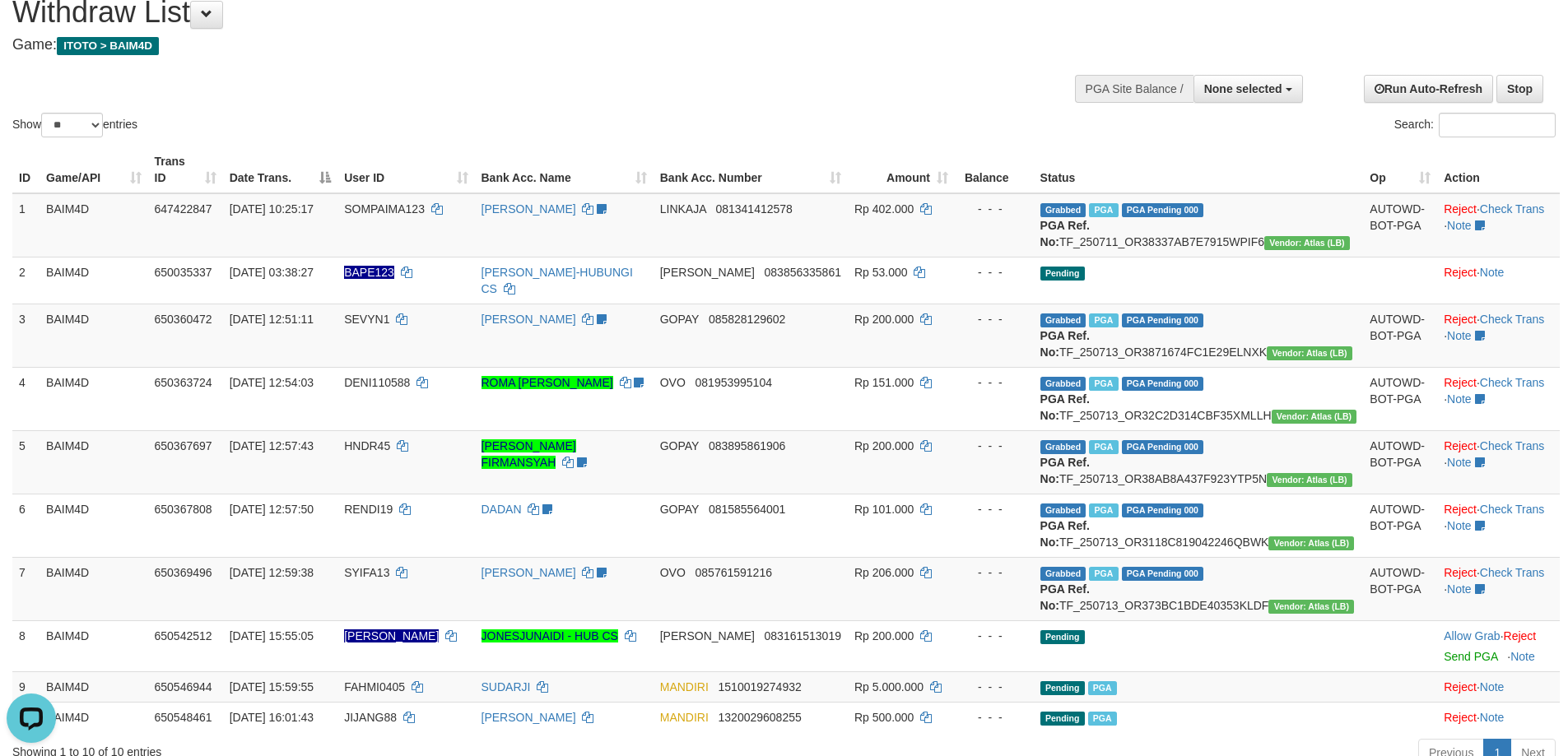 scroll, scrollTop: 0, scrollLeft: 0, axis: both 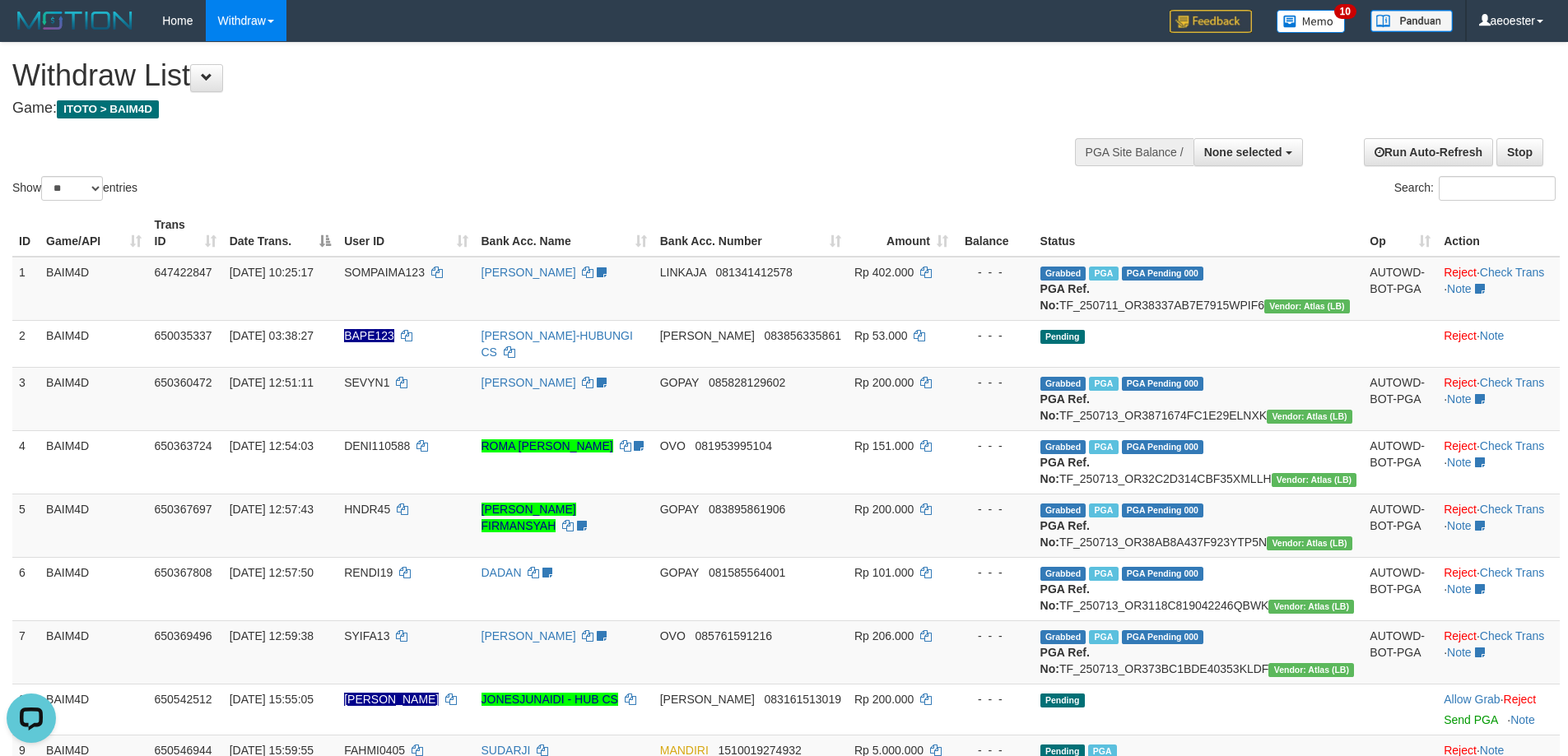 click on "Show  ** ** ** ***  entries Search:" at bounding box center [784, 123] 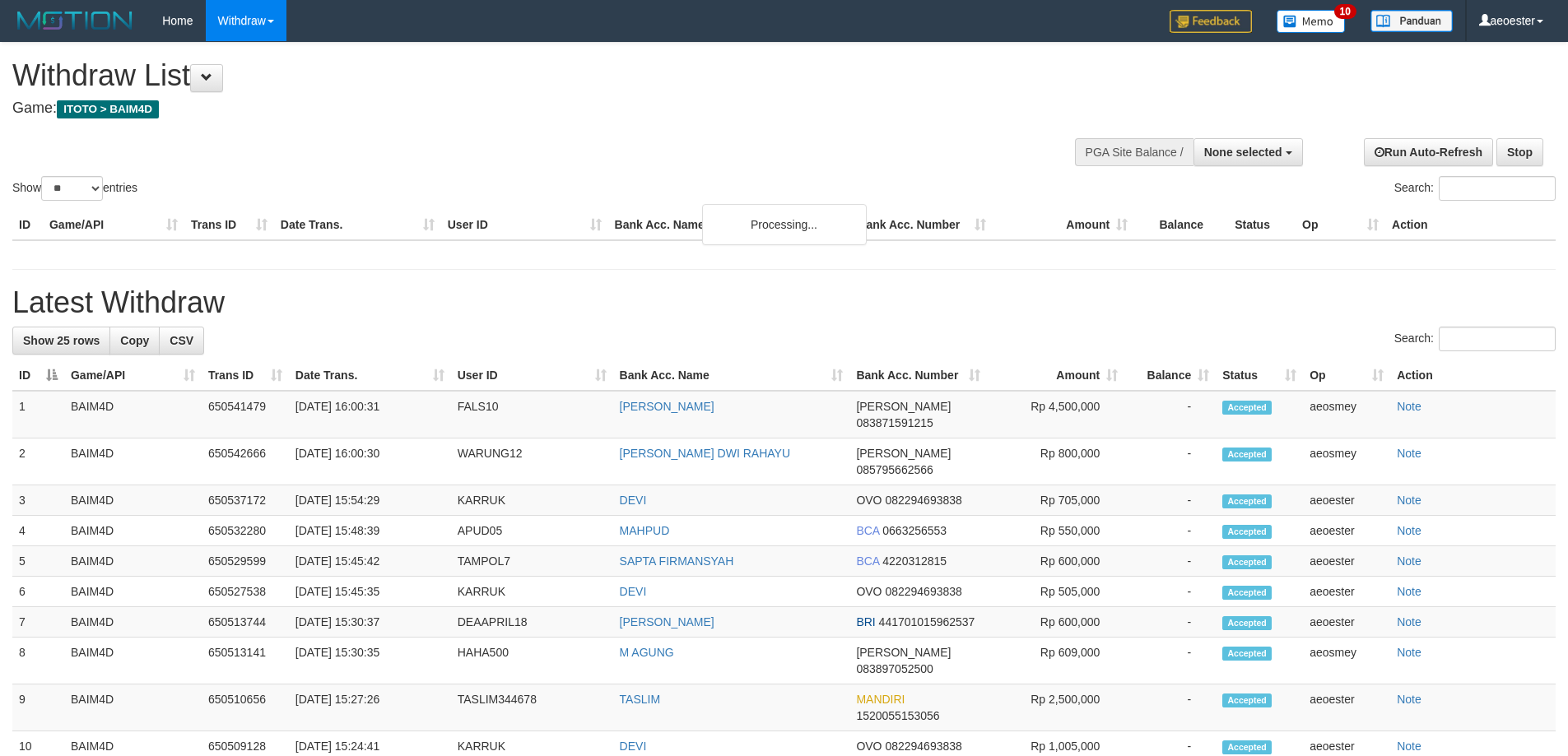 select 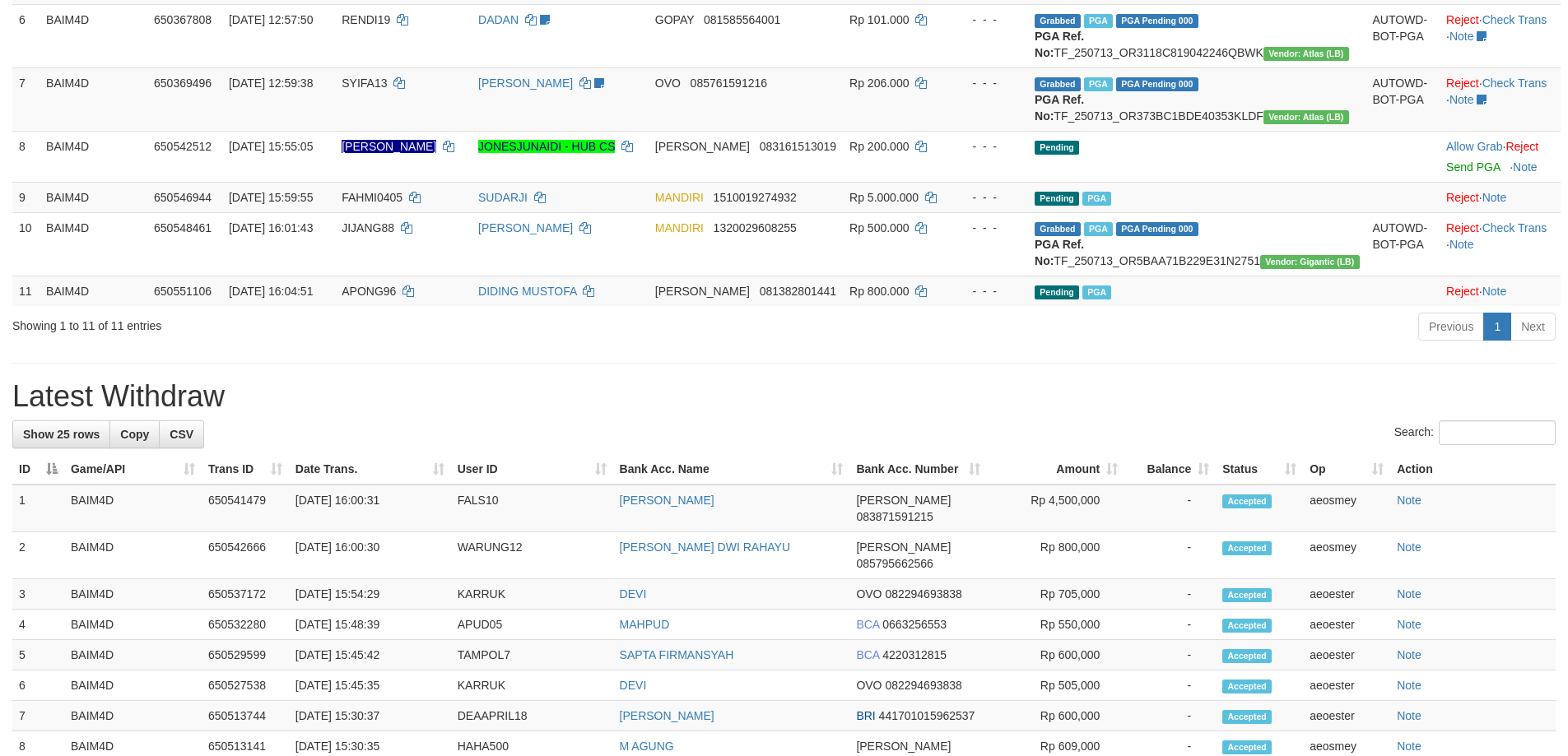 scroll, scrollTop: 494, scrollLeft: 0, axis: vertical 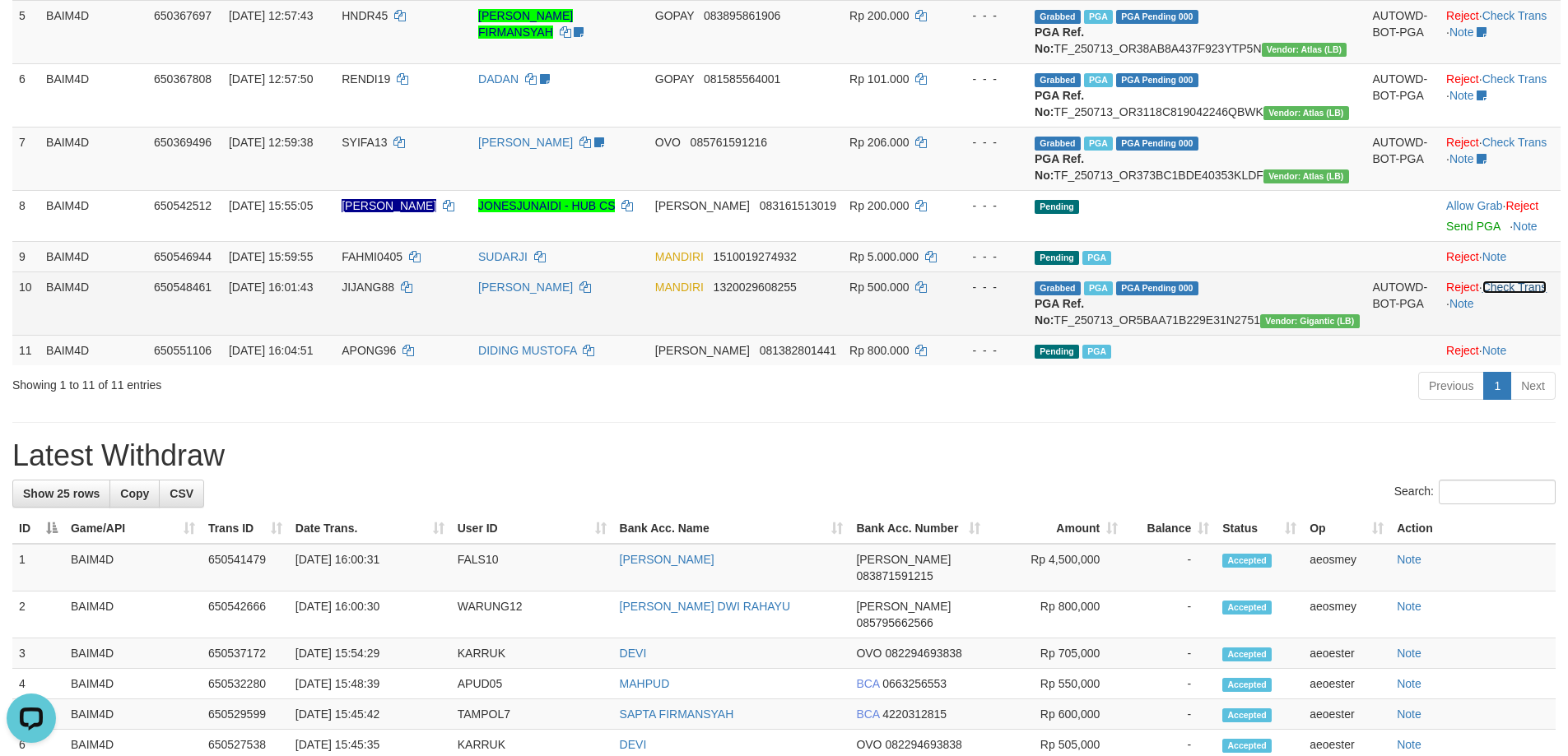 click on "Check Trans" at bounding box center (1514, 287) 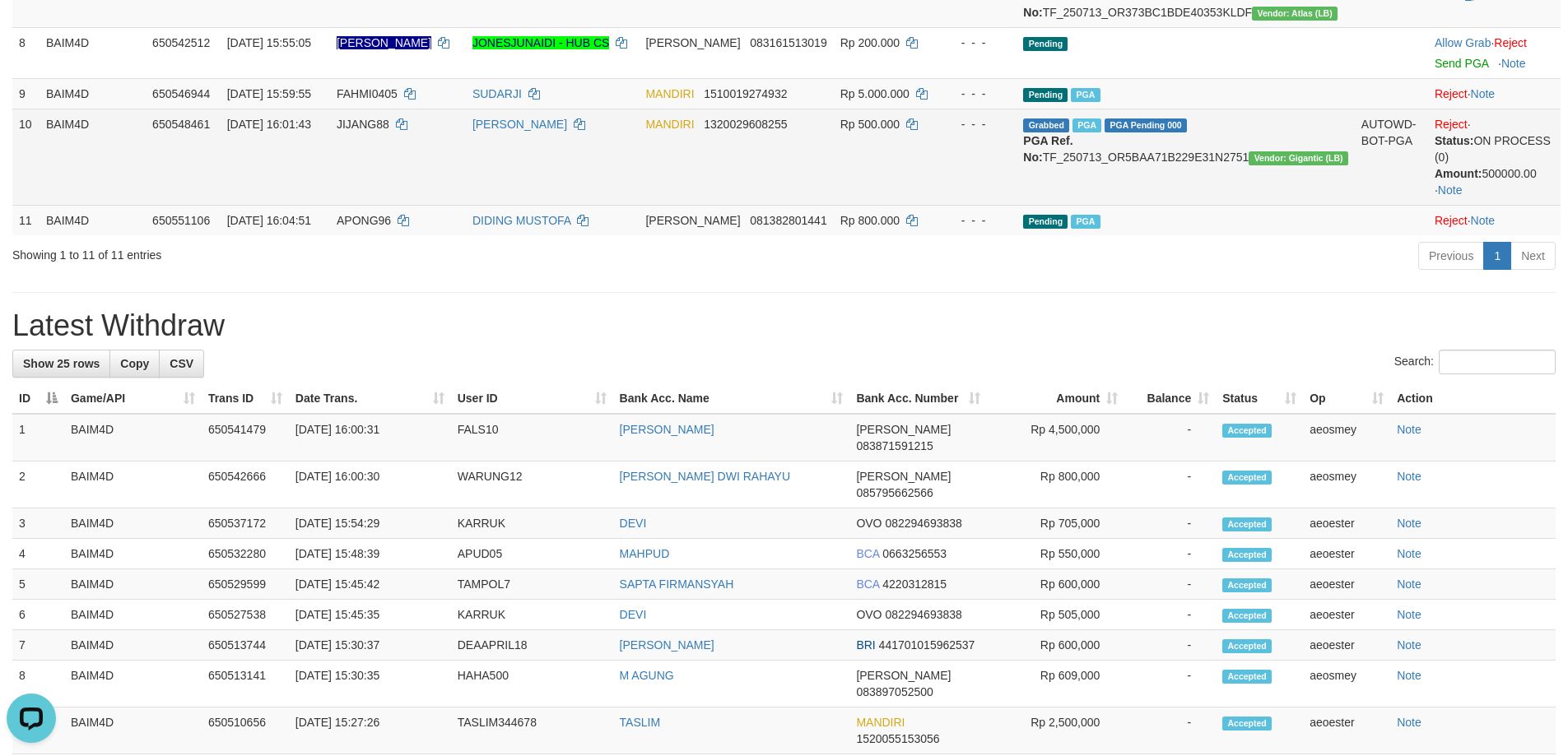 scroll, scrollTop: 658, scrollLeft: 0, axis: vertical 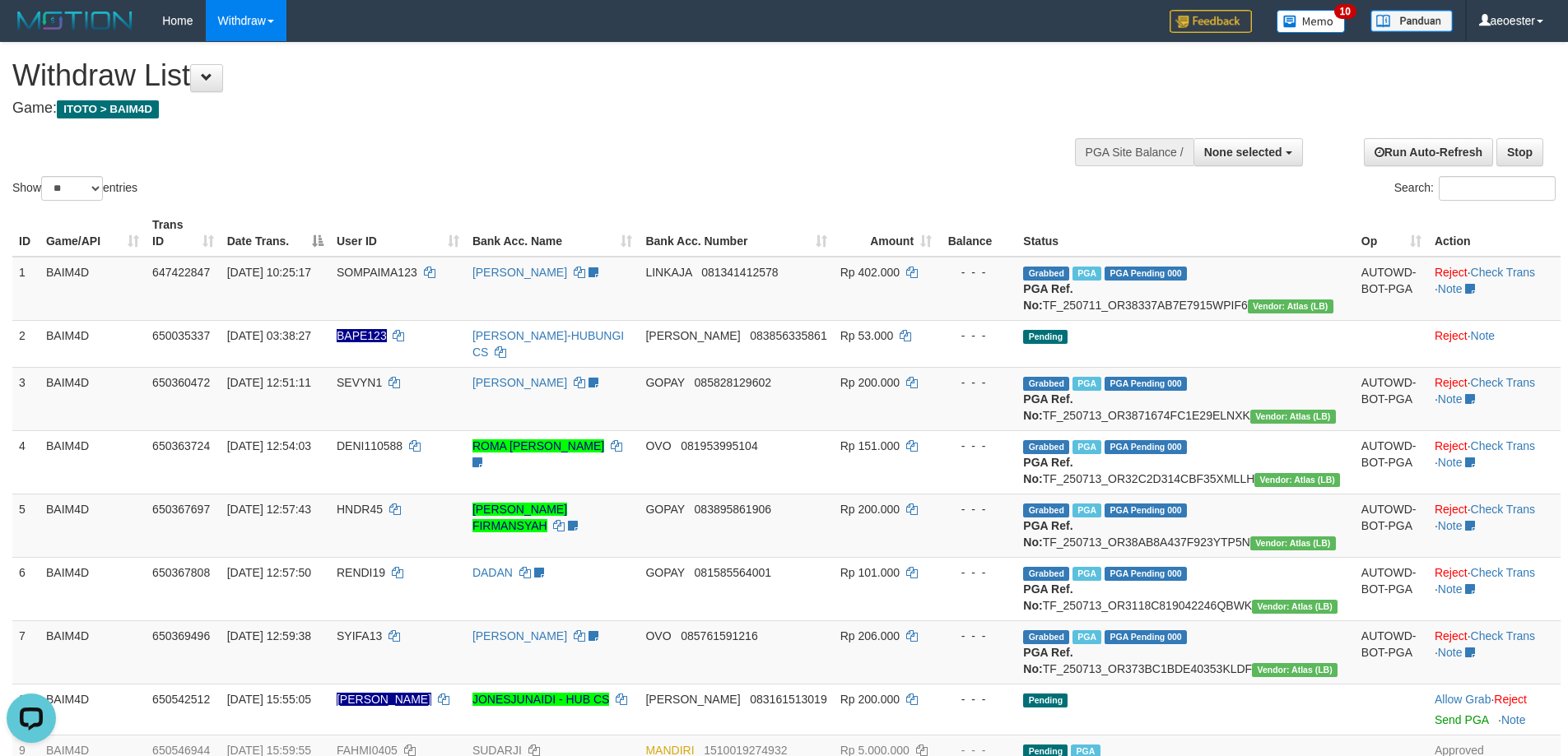 click on "Show  ** ** ** ***  entries Search:" at bounding box center (784, 123) 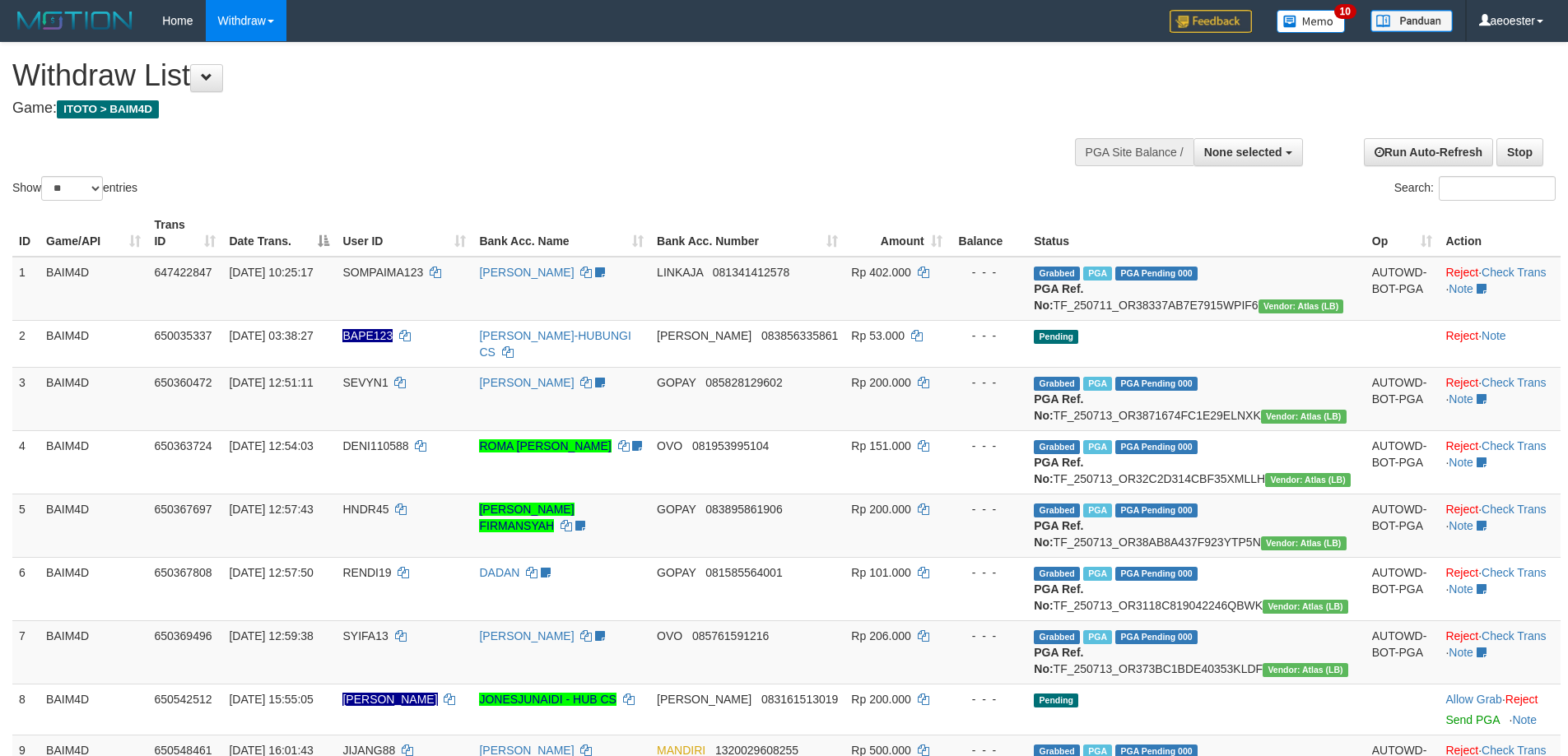 select 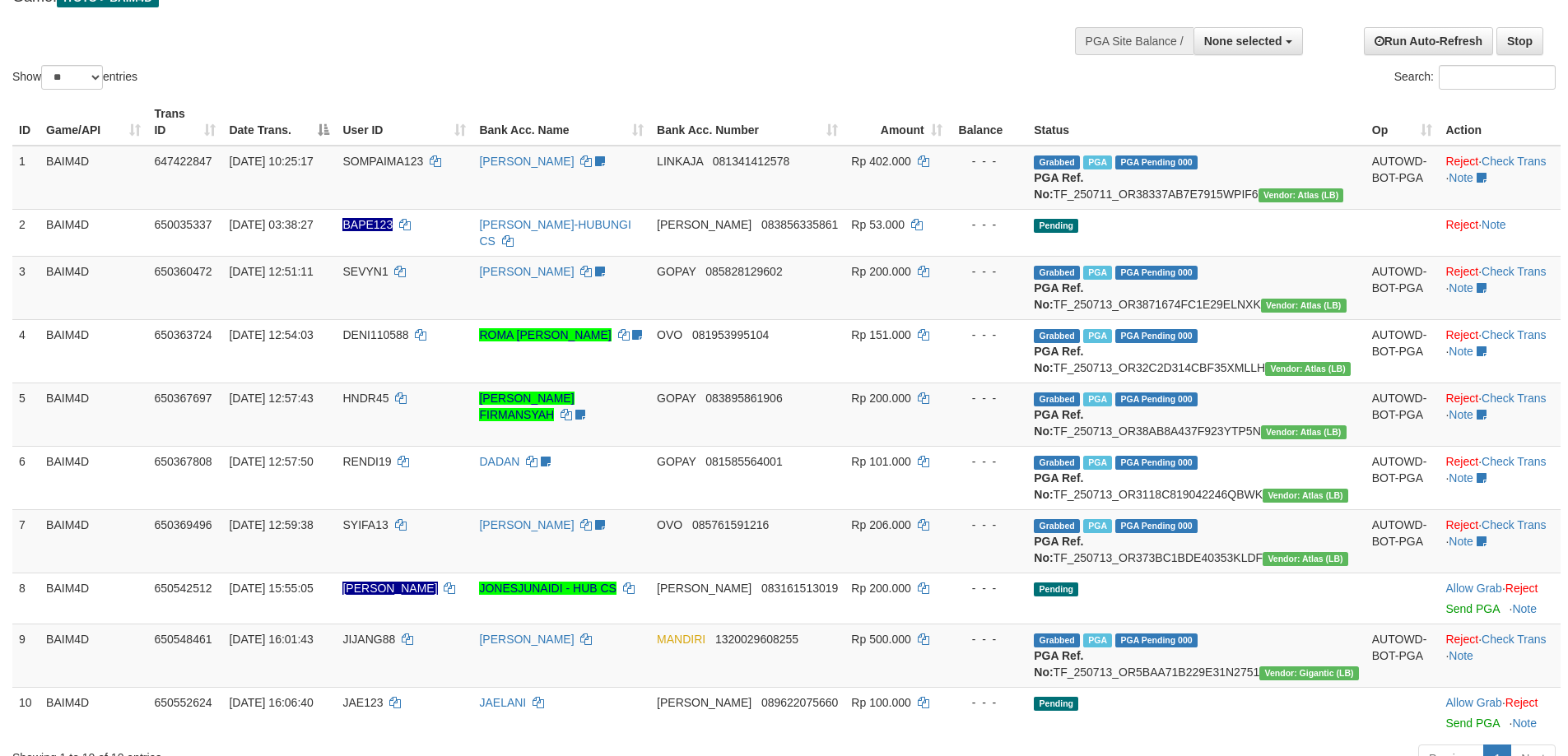 scroll, scrollTop: 247, scrollLeft: 0, axis: vertical 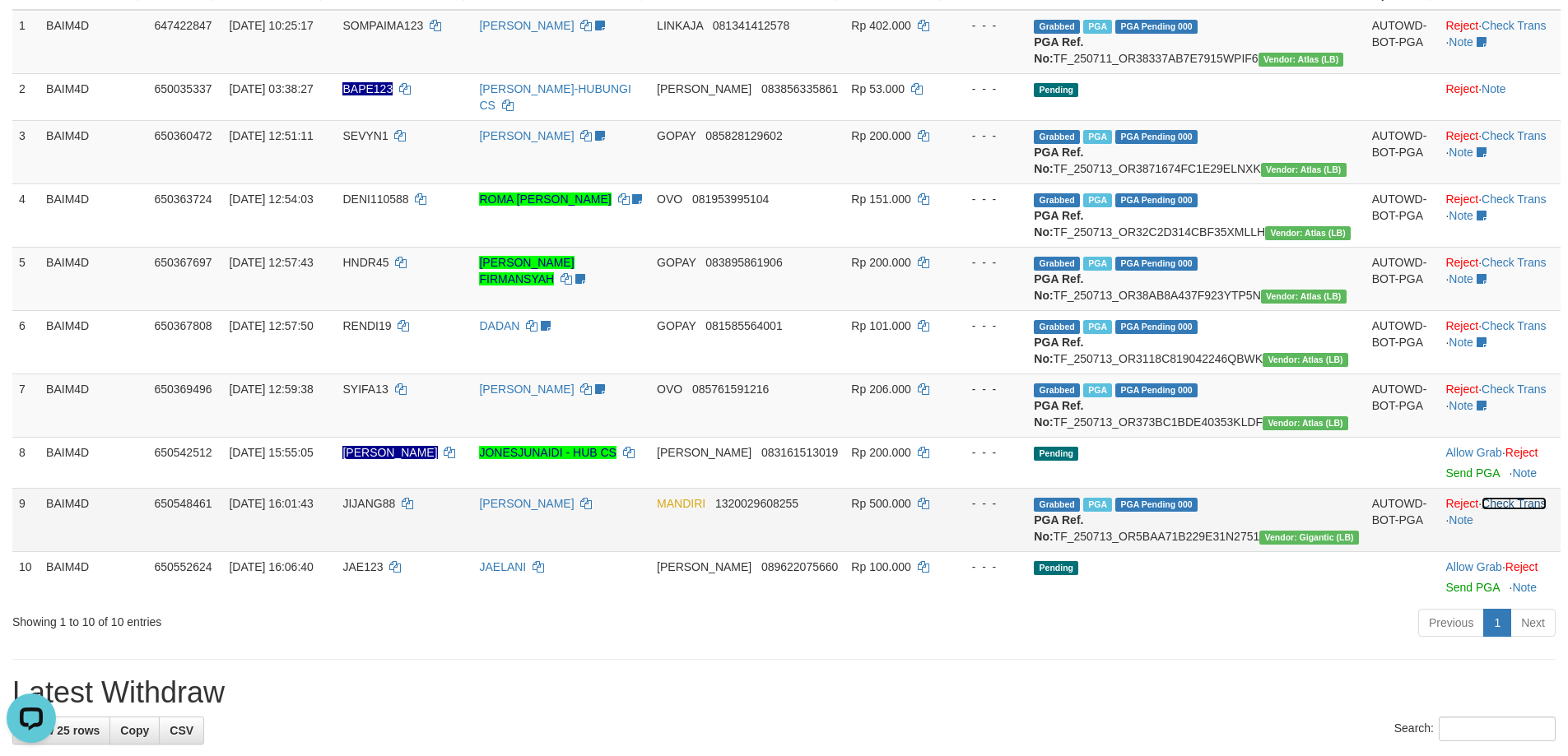 click on "Check Trans" at bounding box center (1514, 503) 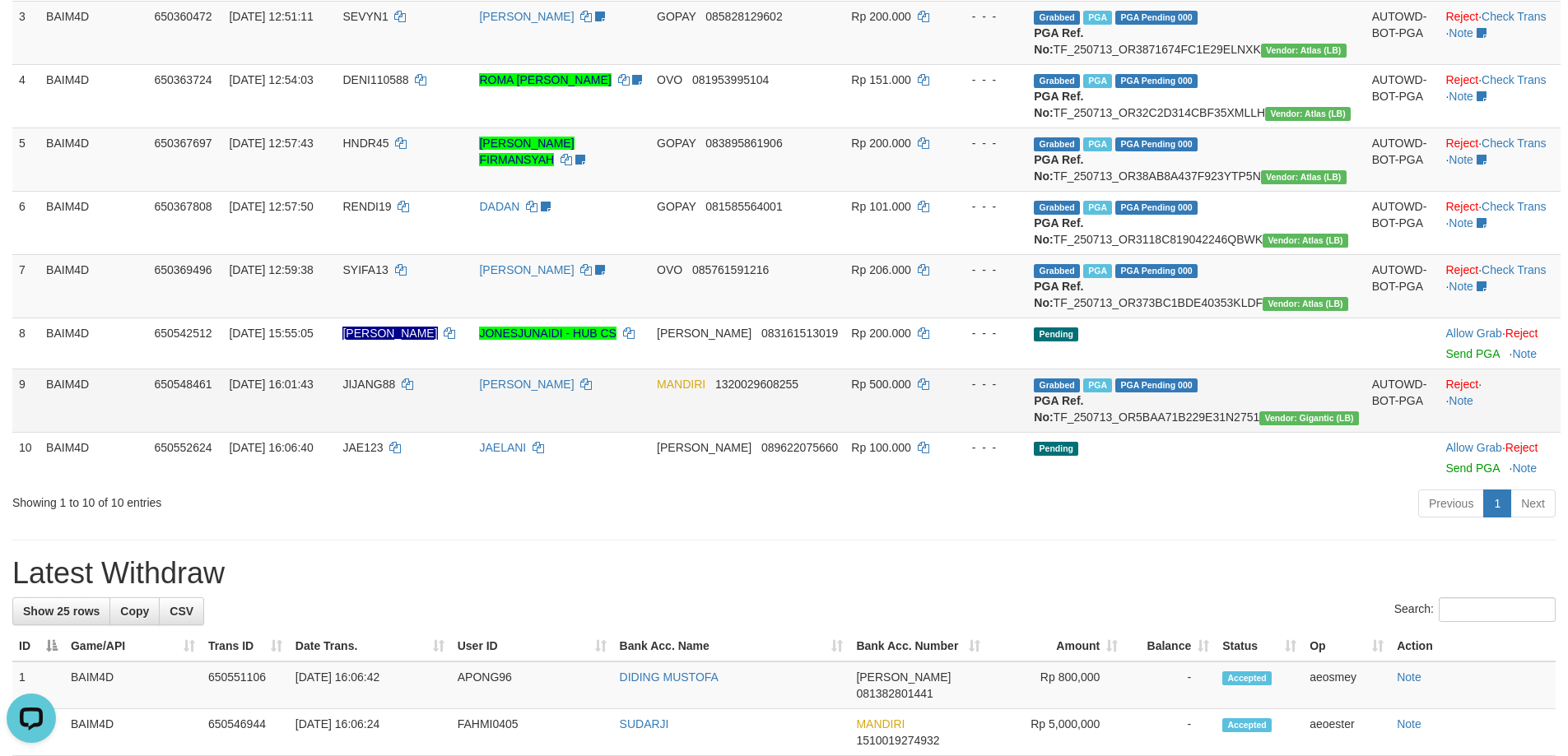scroll, scrollTop: 411, scrollLeft: 0, axis: vertical 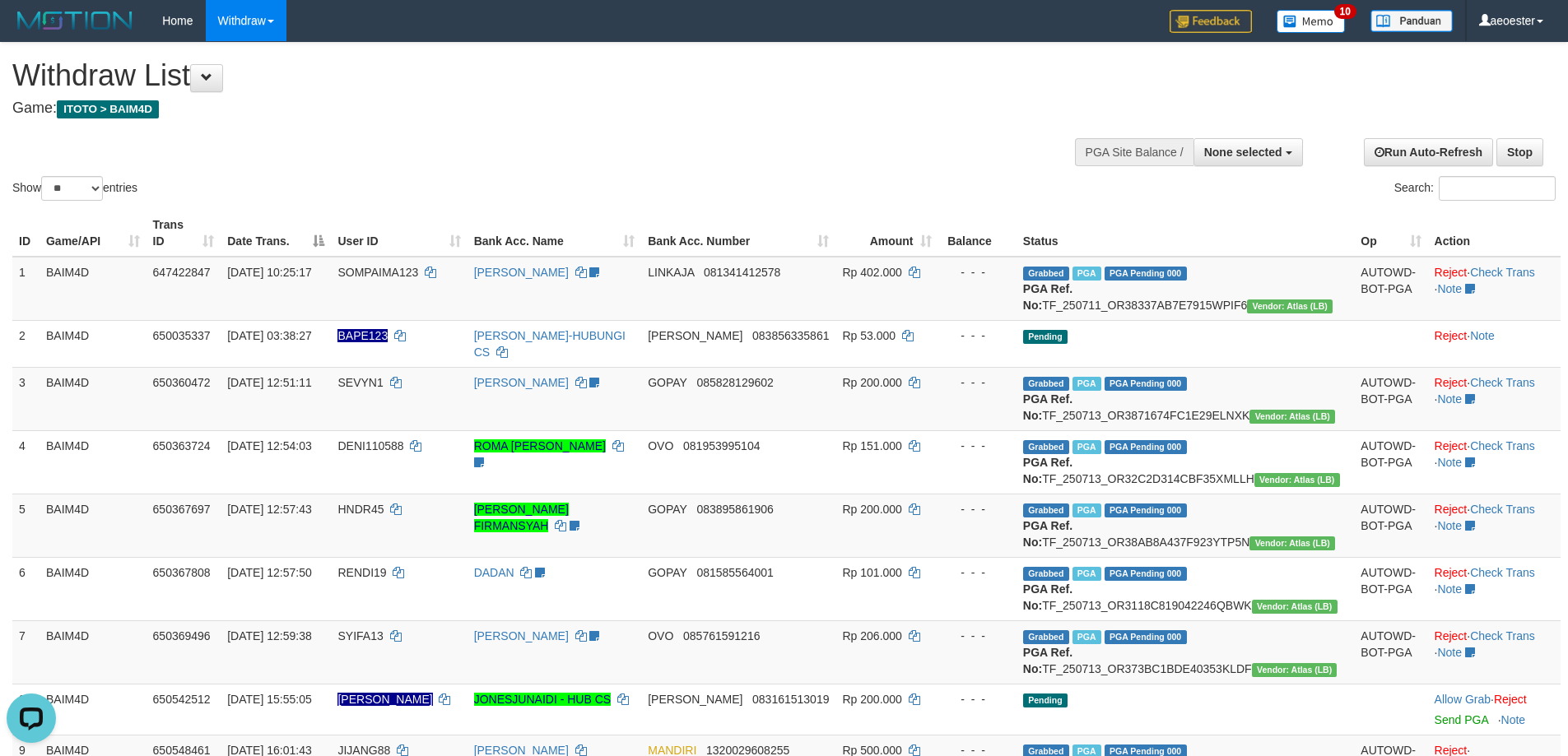 click on "Show  ** ** ** ***  entries Search:" at bounding box center (784, 123) 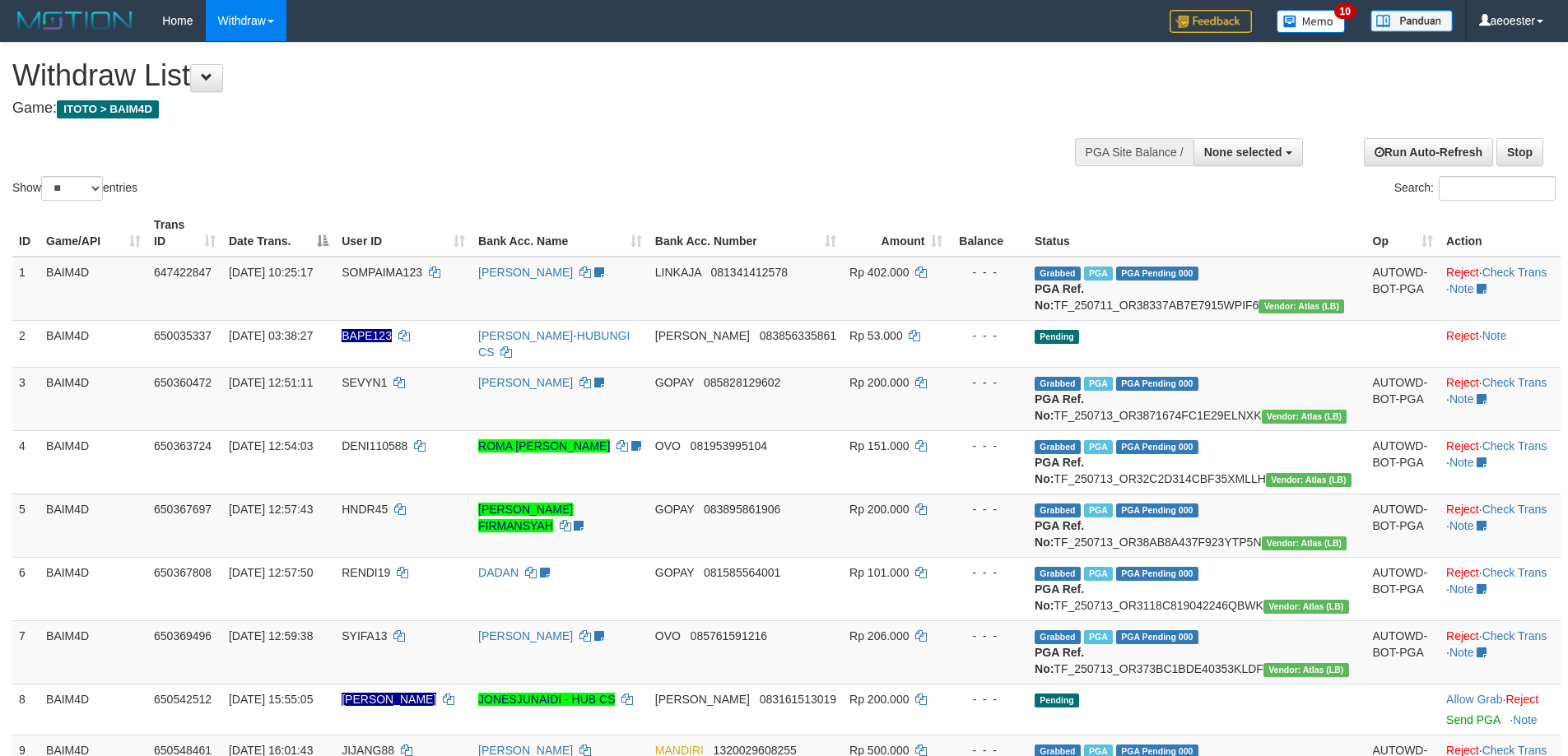 select 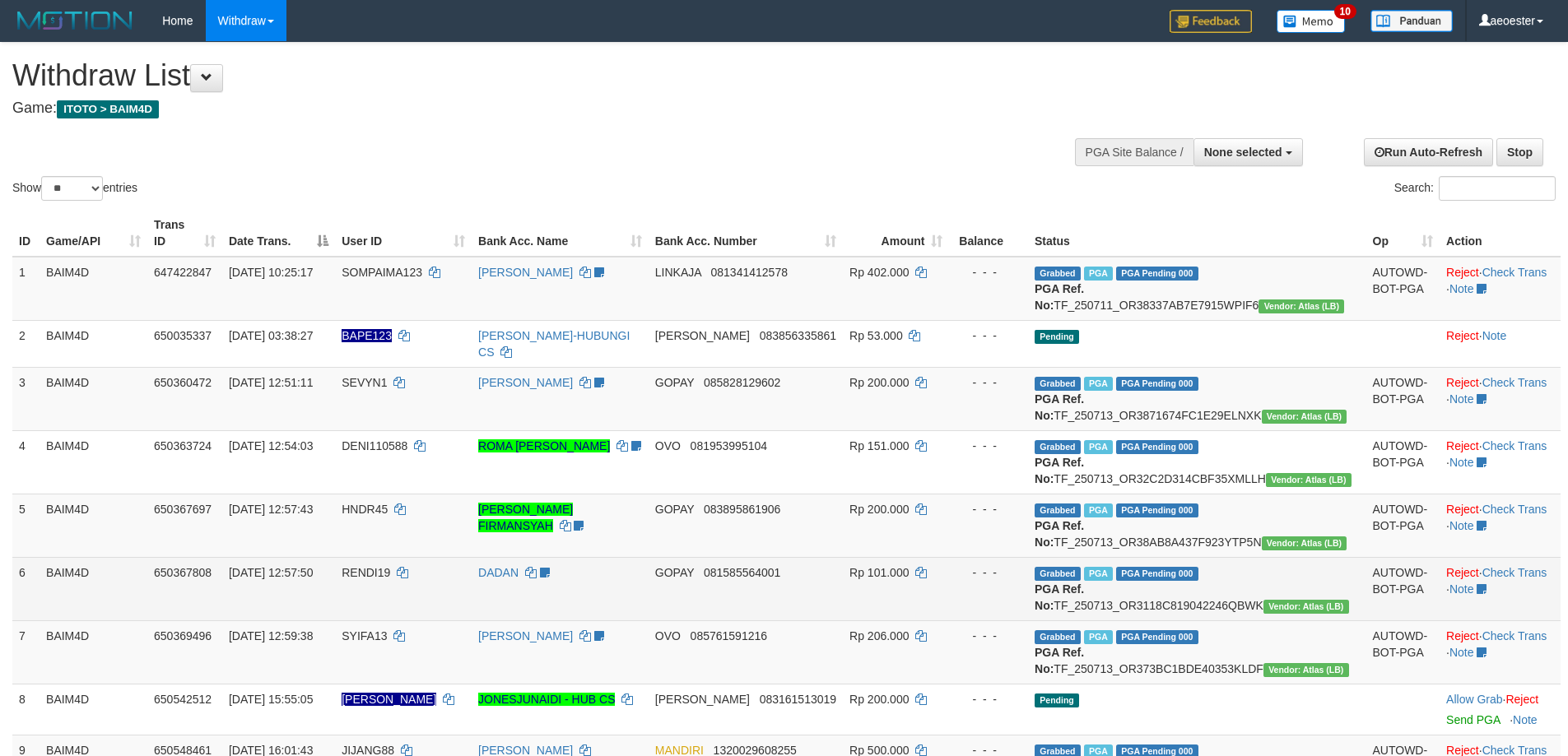 scroll, scrollTop: 517, scrollLeft: 0, axis: vertical 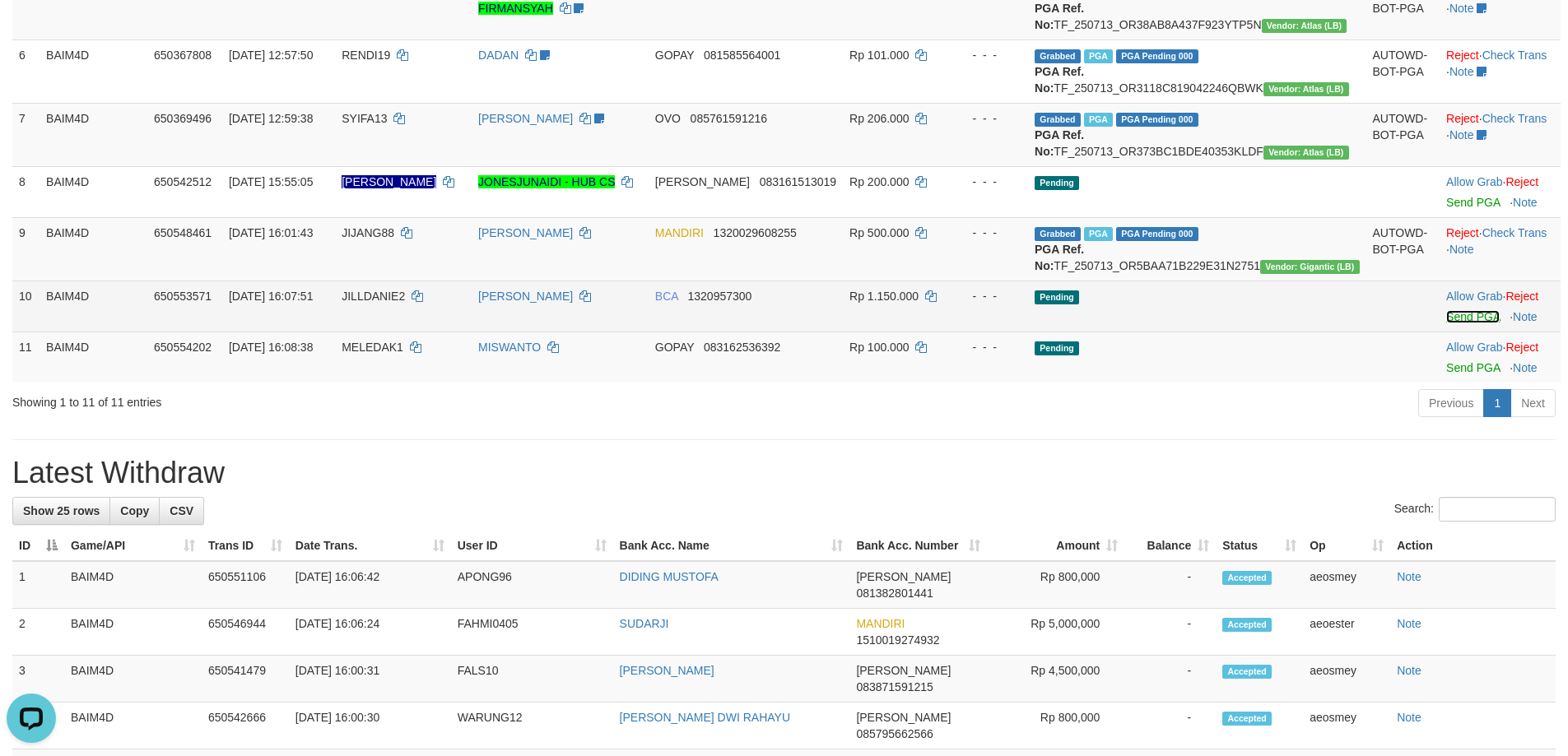 click on "Send PGA" at bounding box center (1473, 317) 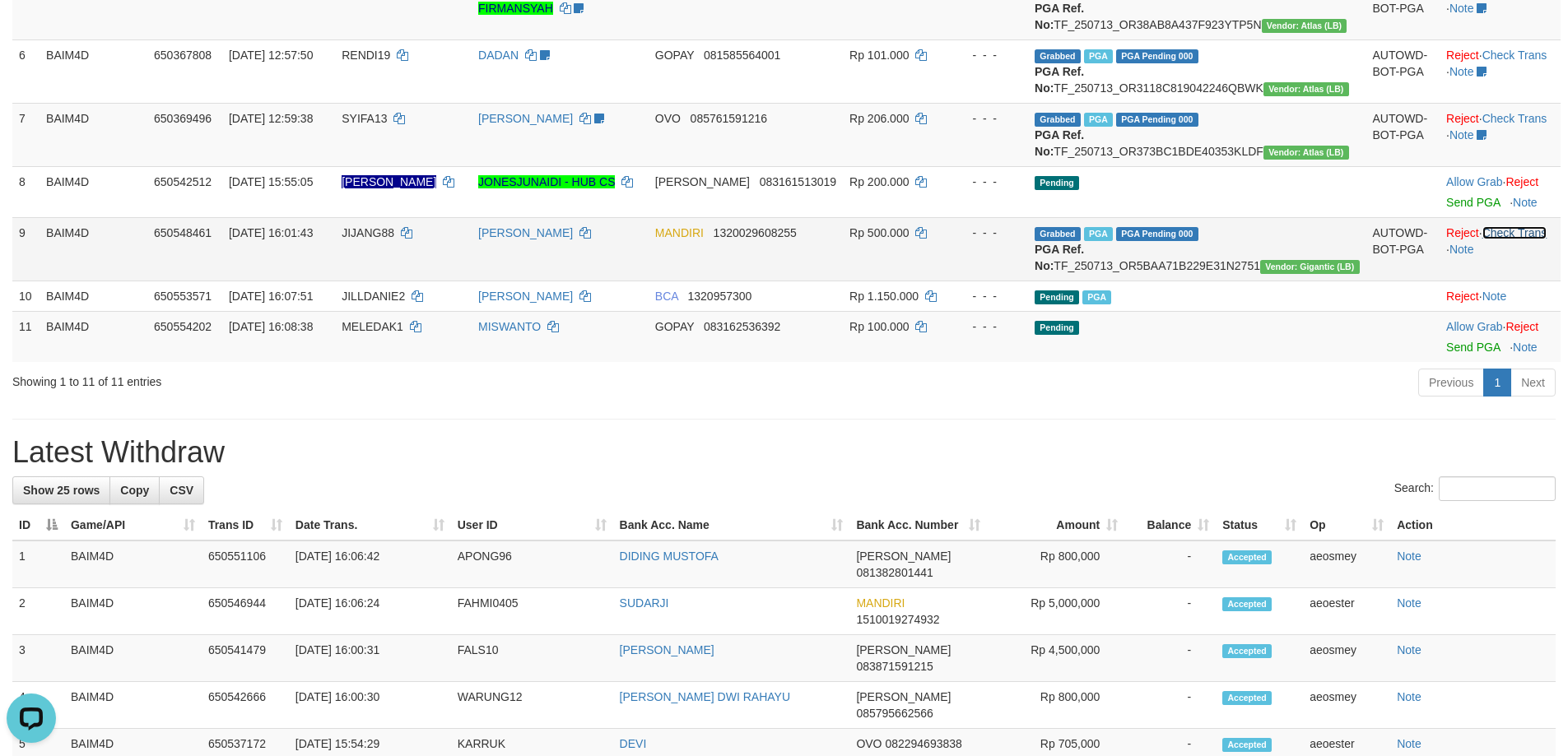 click on "Check Trans" at bounding box center (1514, 233) 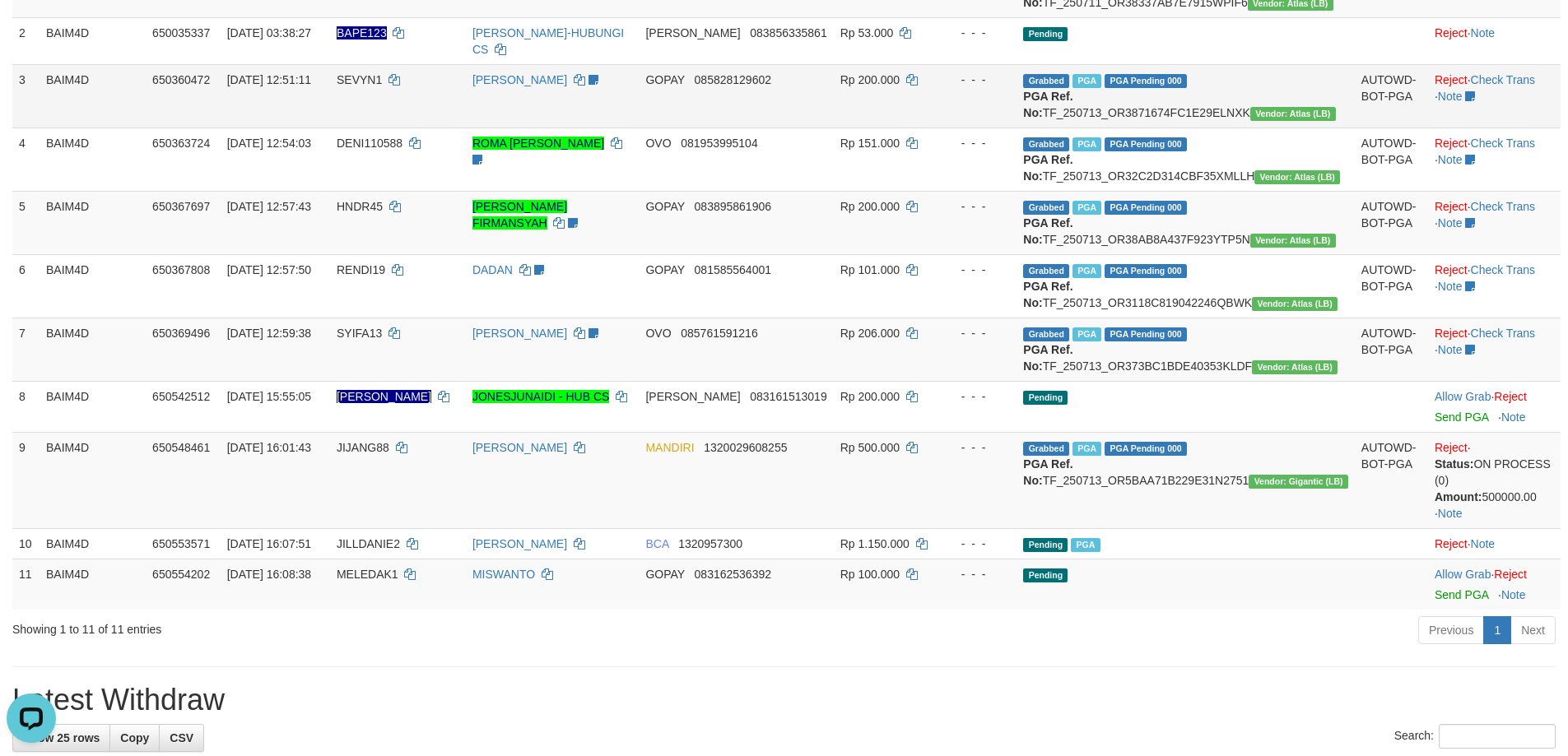 scroll, scrollTop: 0, scrollLeft: 0, axis: both 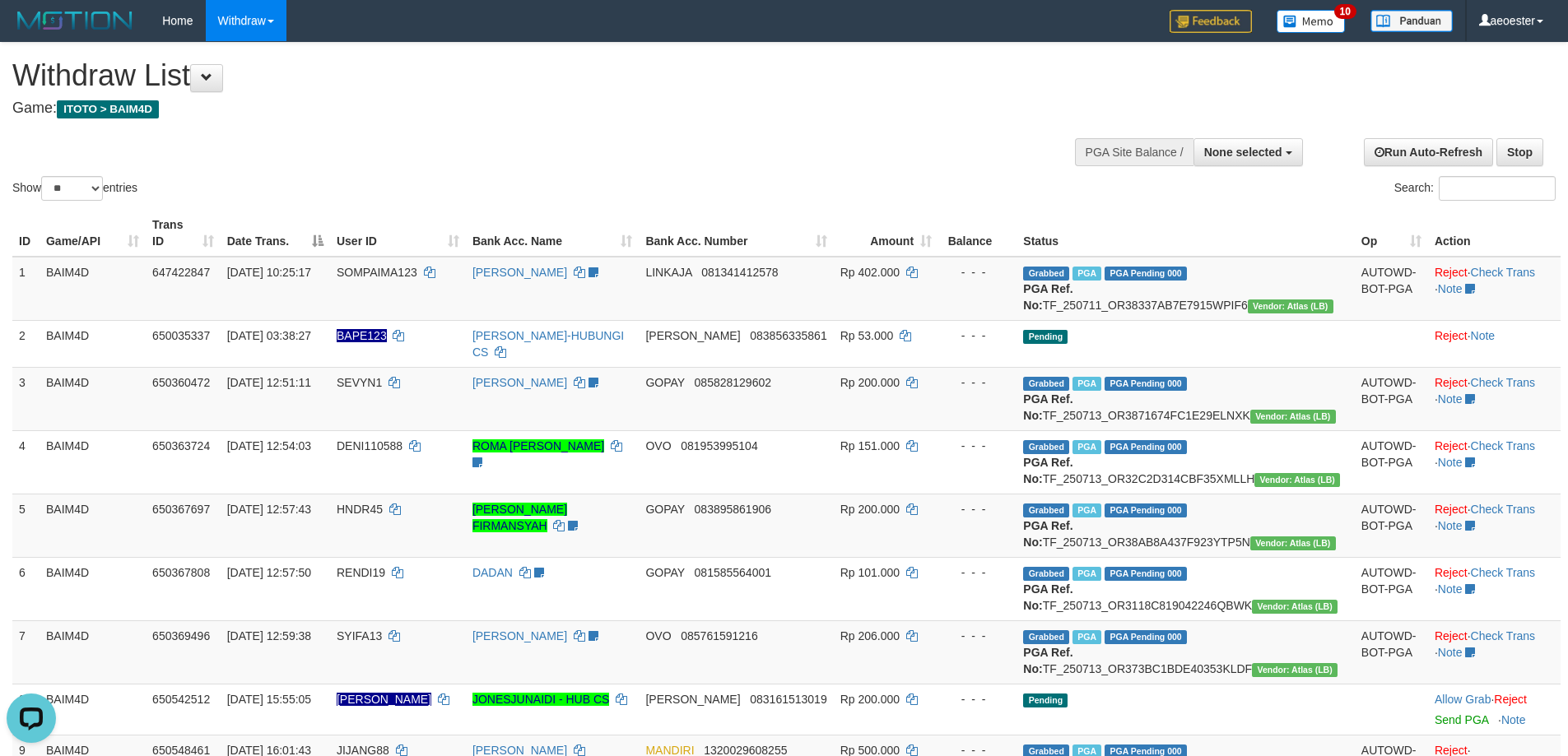 click on "Show  ** ** ** ***  entries Search:" at bounding box center (784, 123) 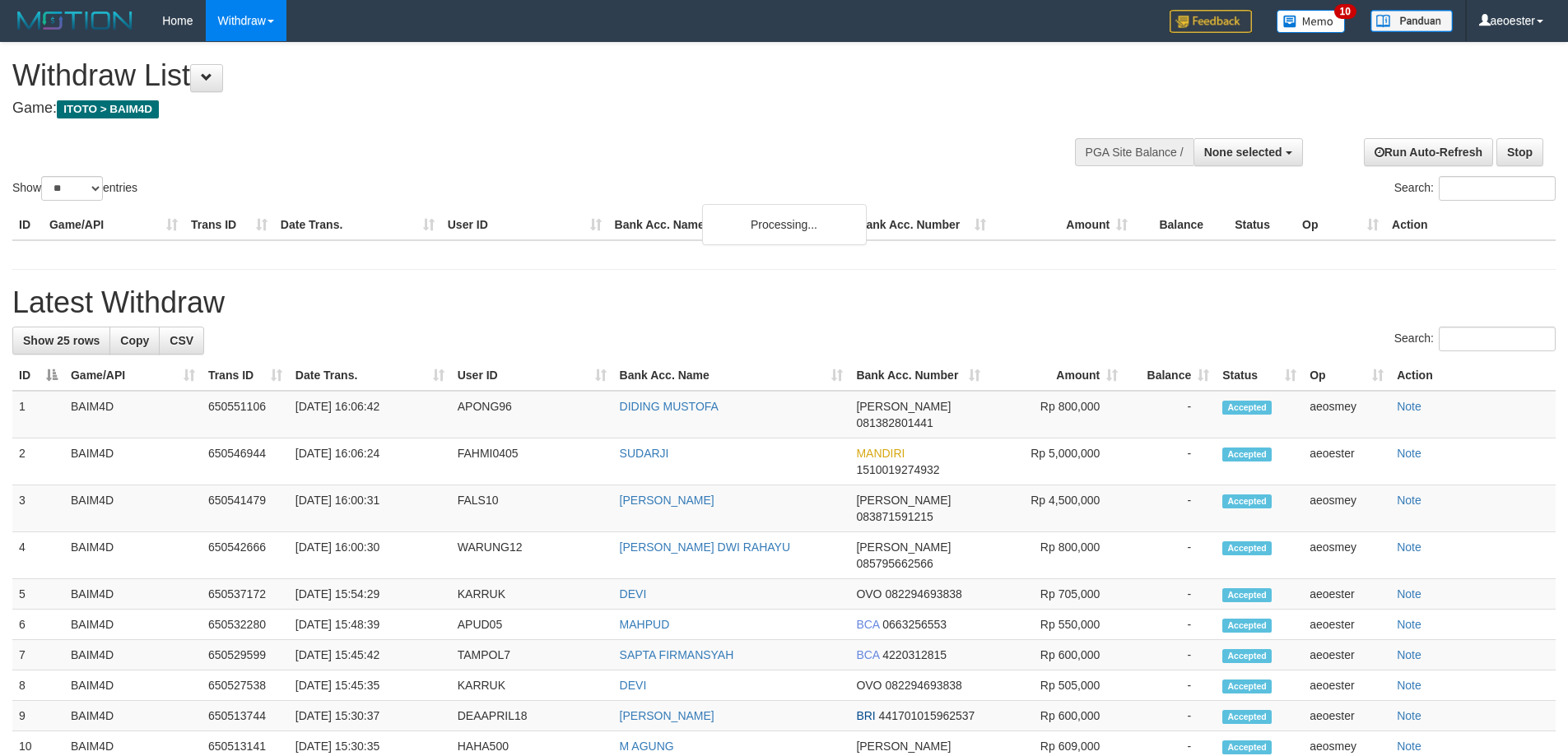 select 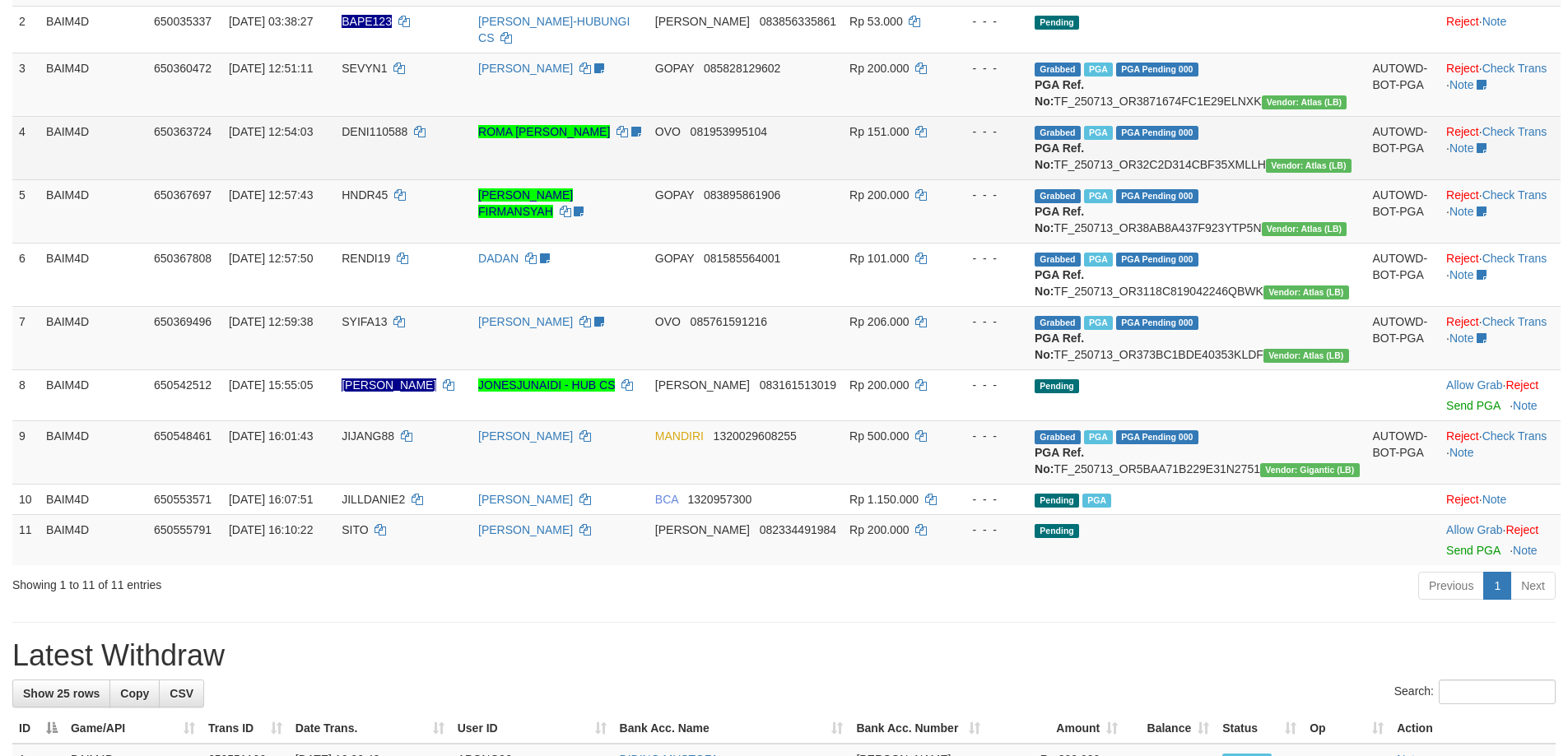 scroll, scrollTop: 329, scrollLeft: 0, axis: vertical 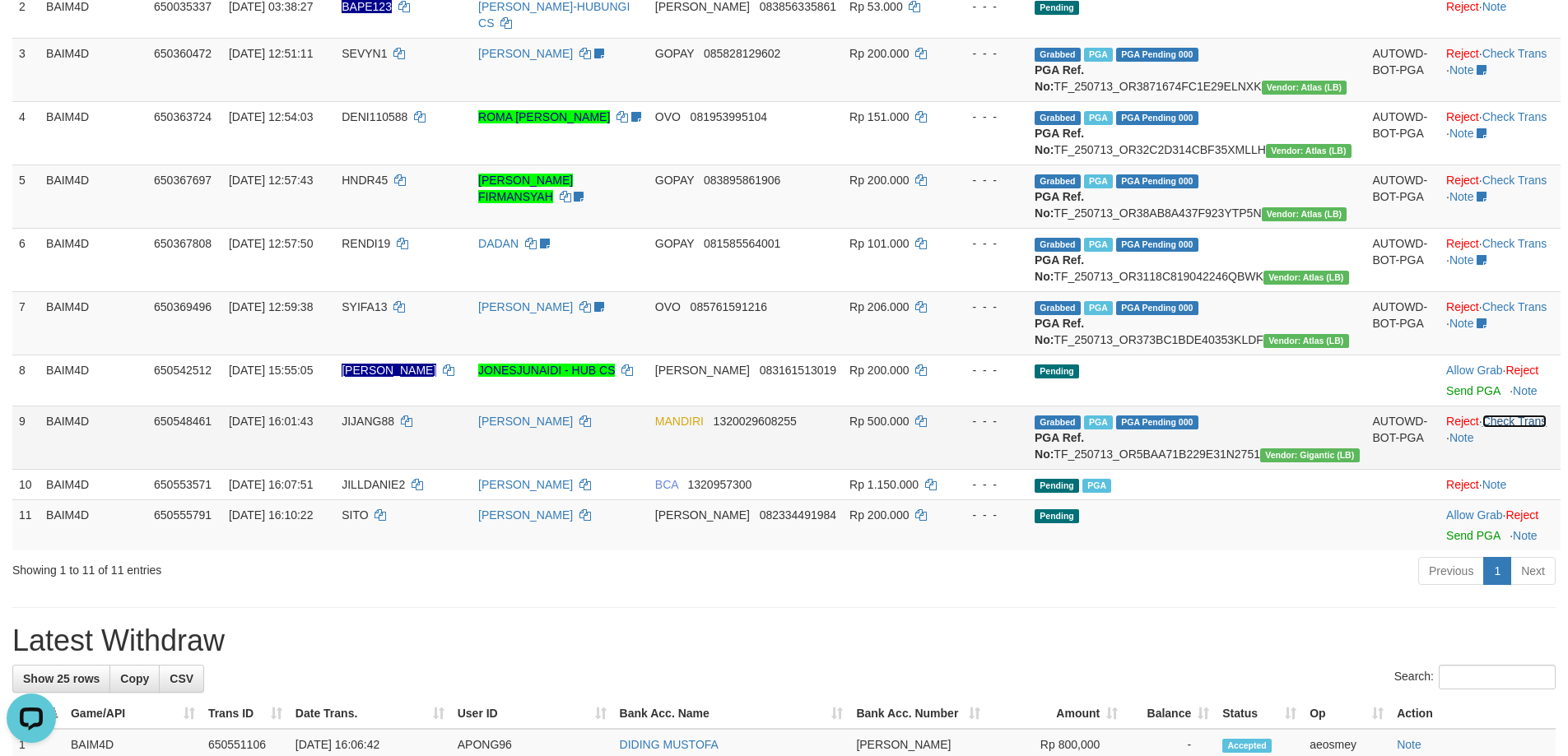 click on "Check Trans" at bounding box center (1514, 421) 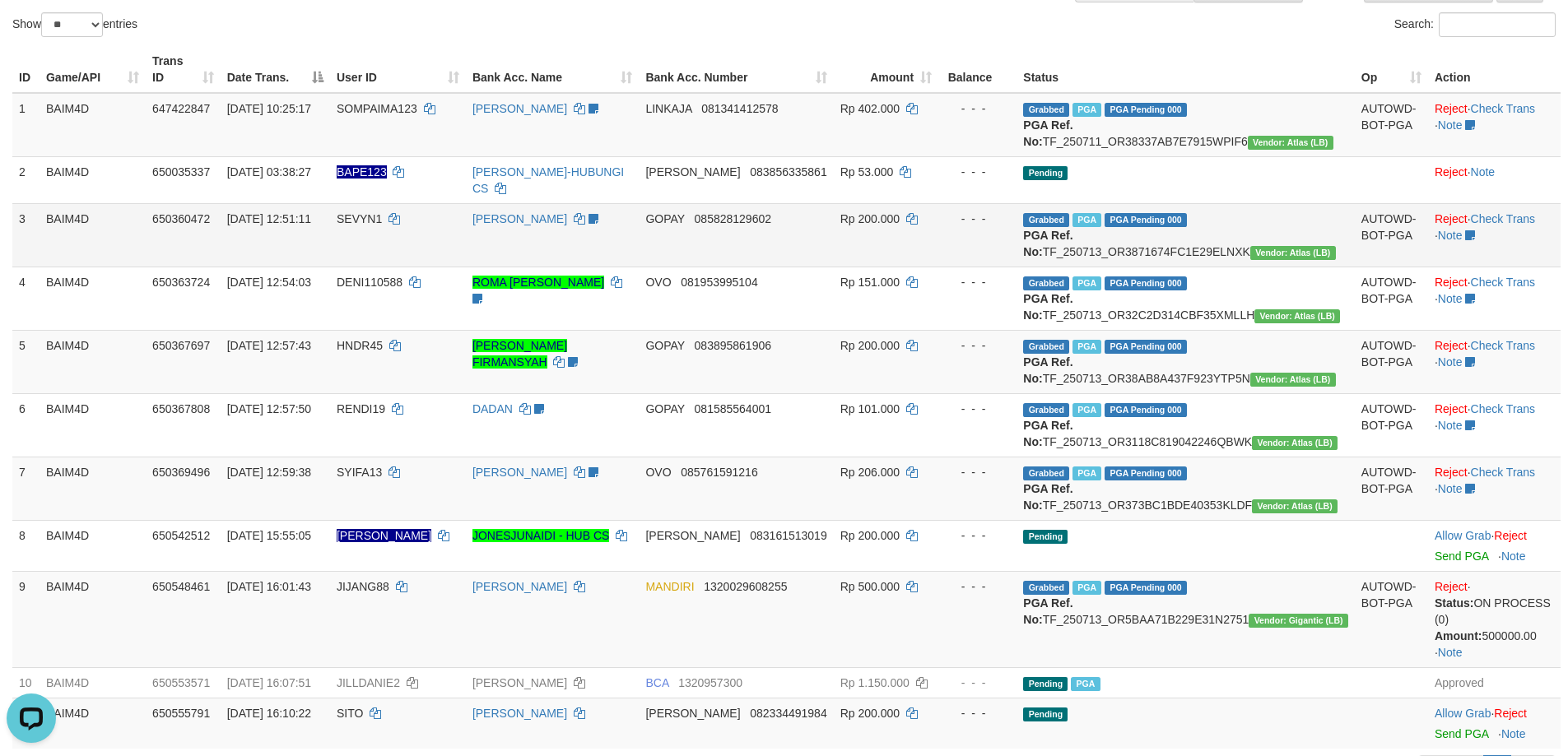 scroll, scrollTop: 0, scrollLeft: 0, axis: both 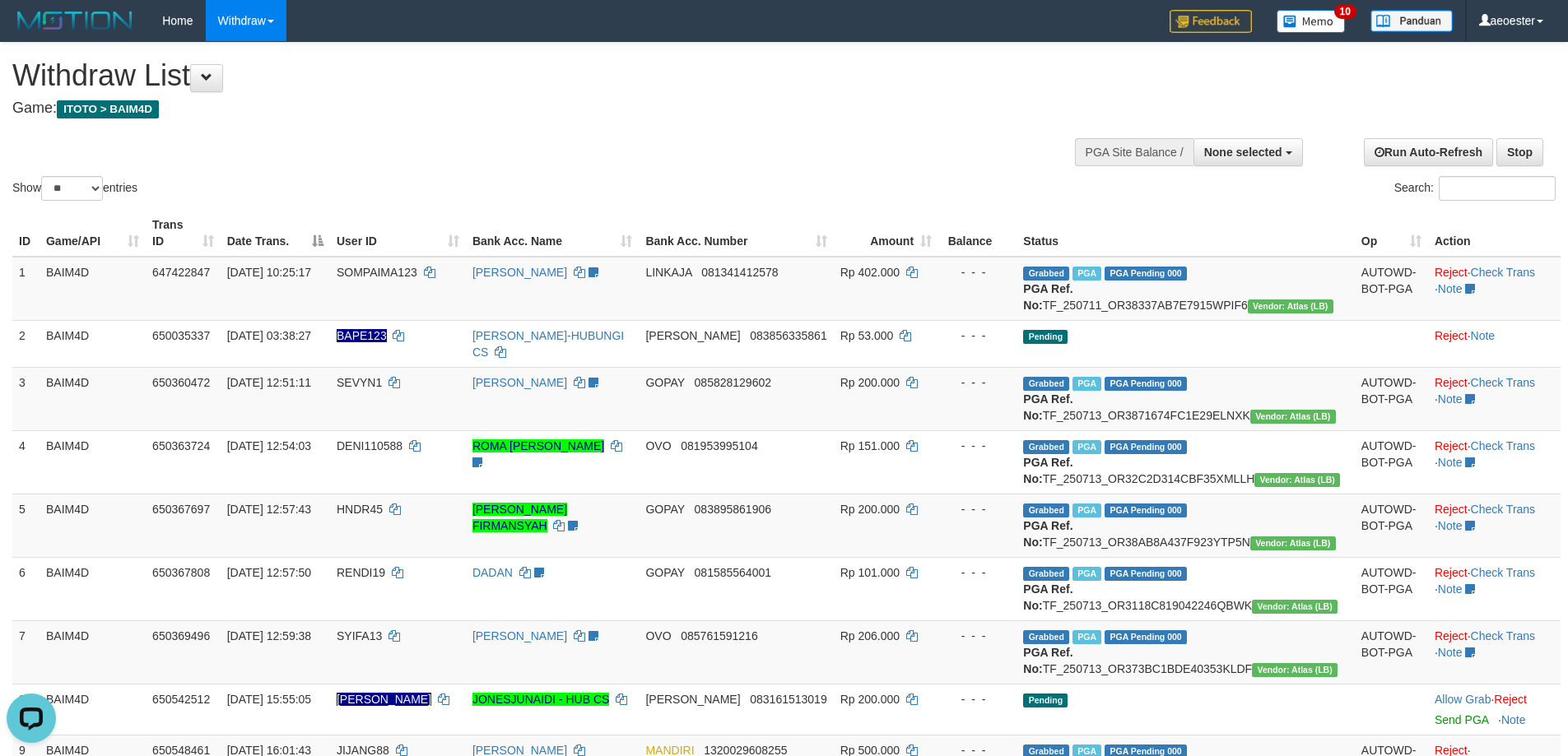 click on "Search:" at bounding box center (1176, 190) 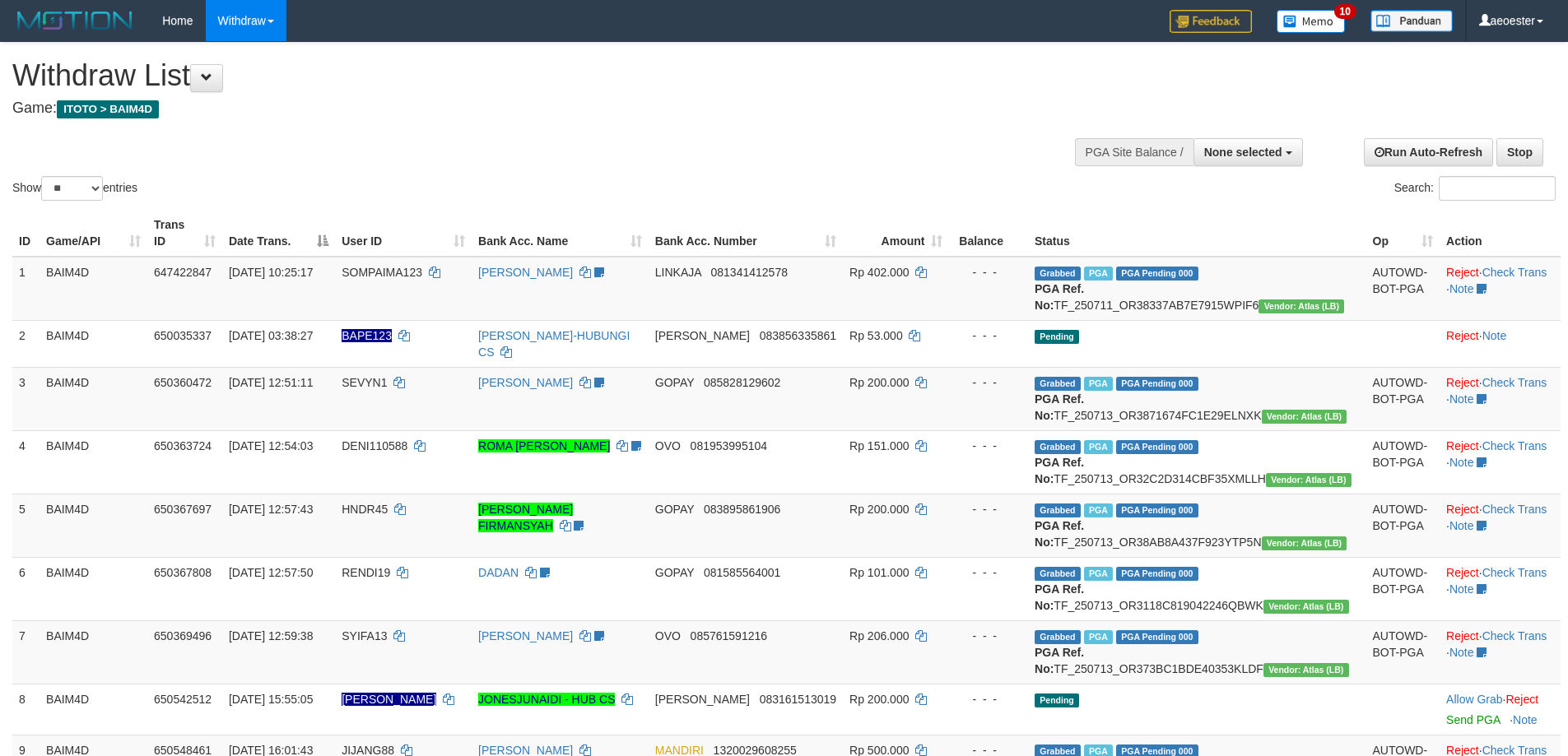 select 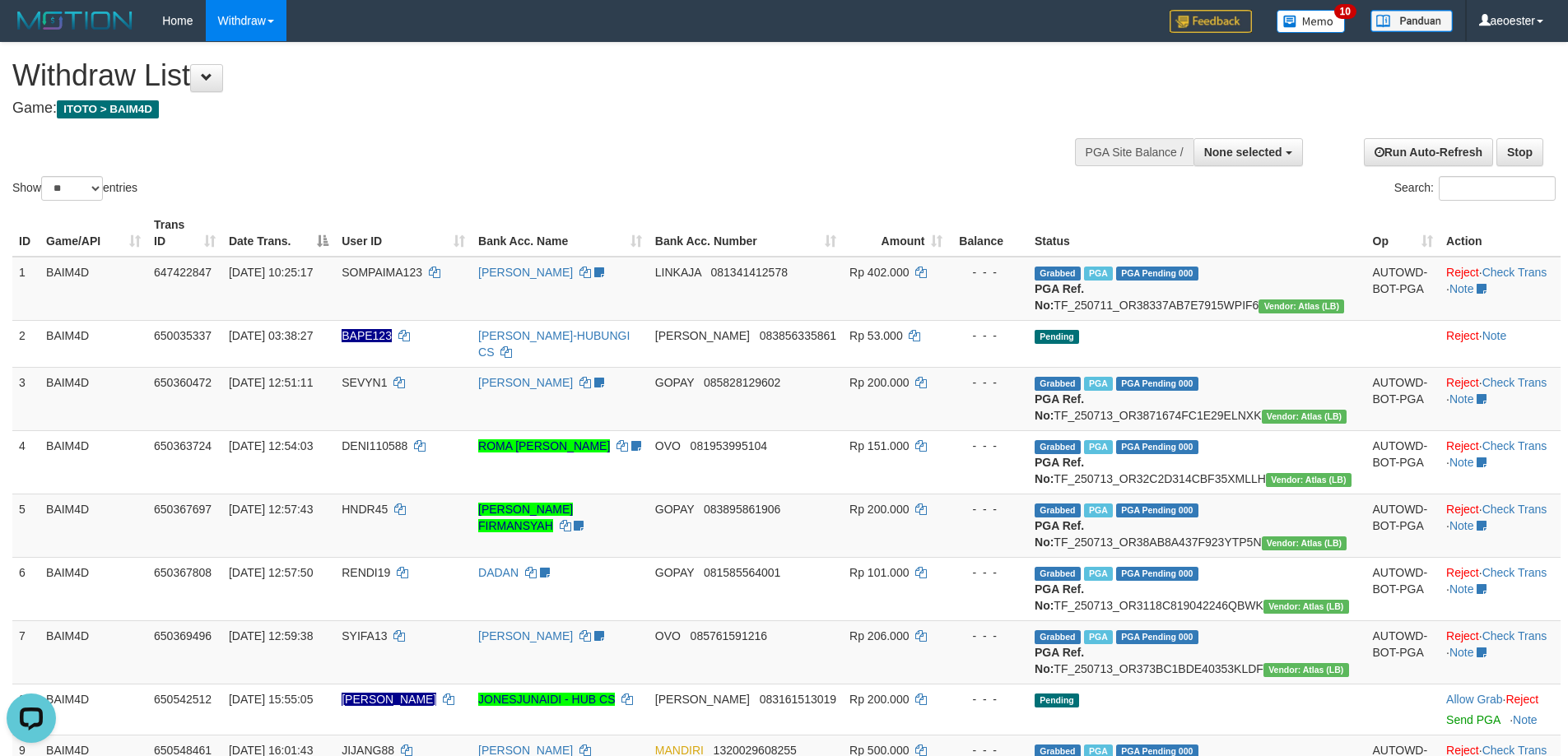 scroll, scrollTop: 0, scrollLeft: 0, axis: both 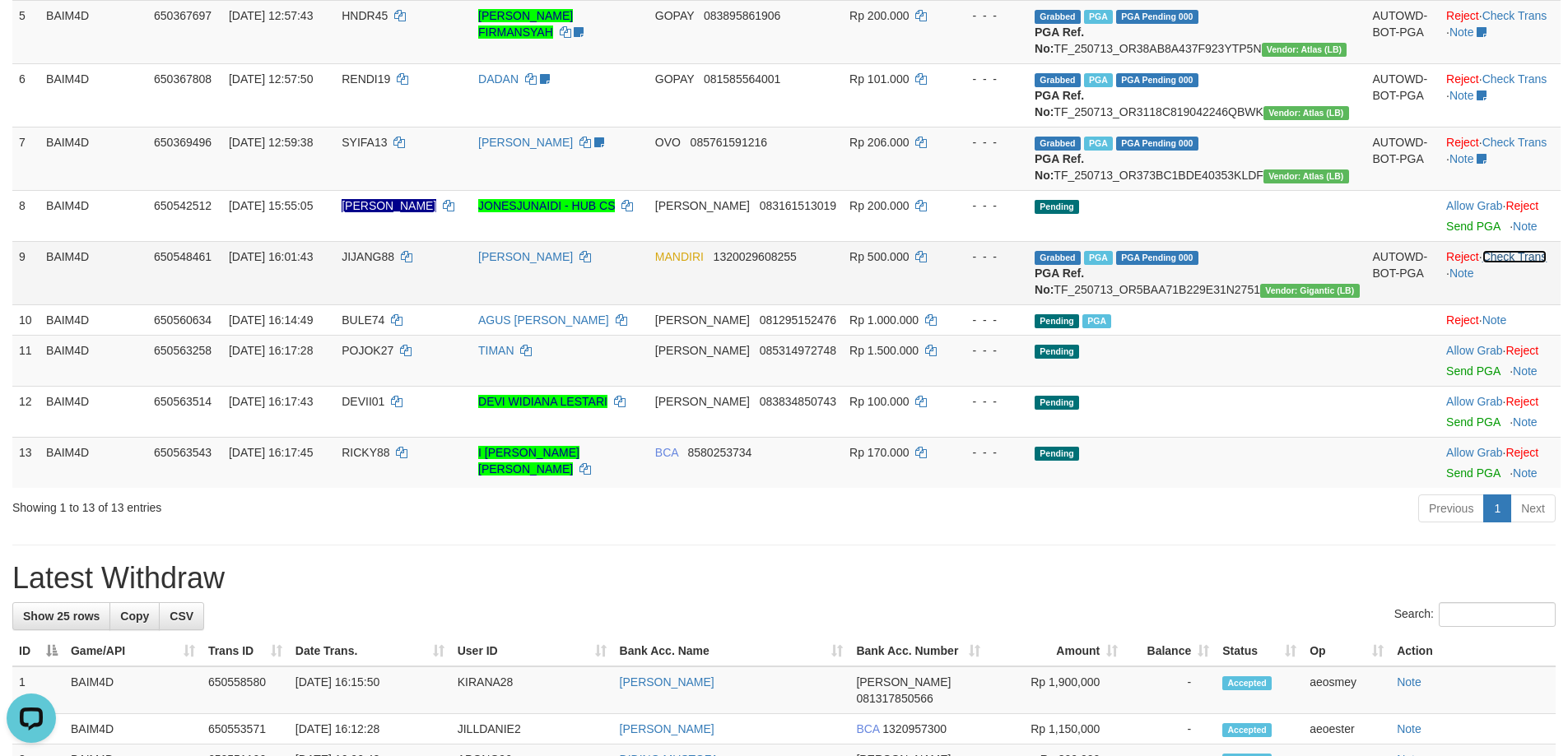 click on "Check Trans" at bounding box center [1514, 257] 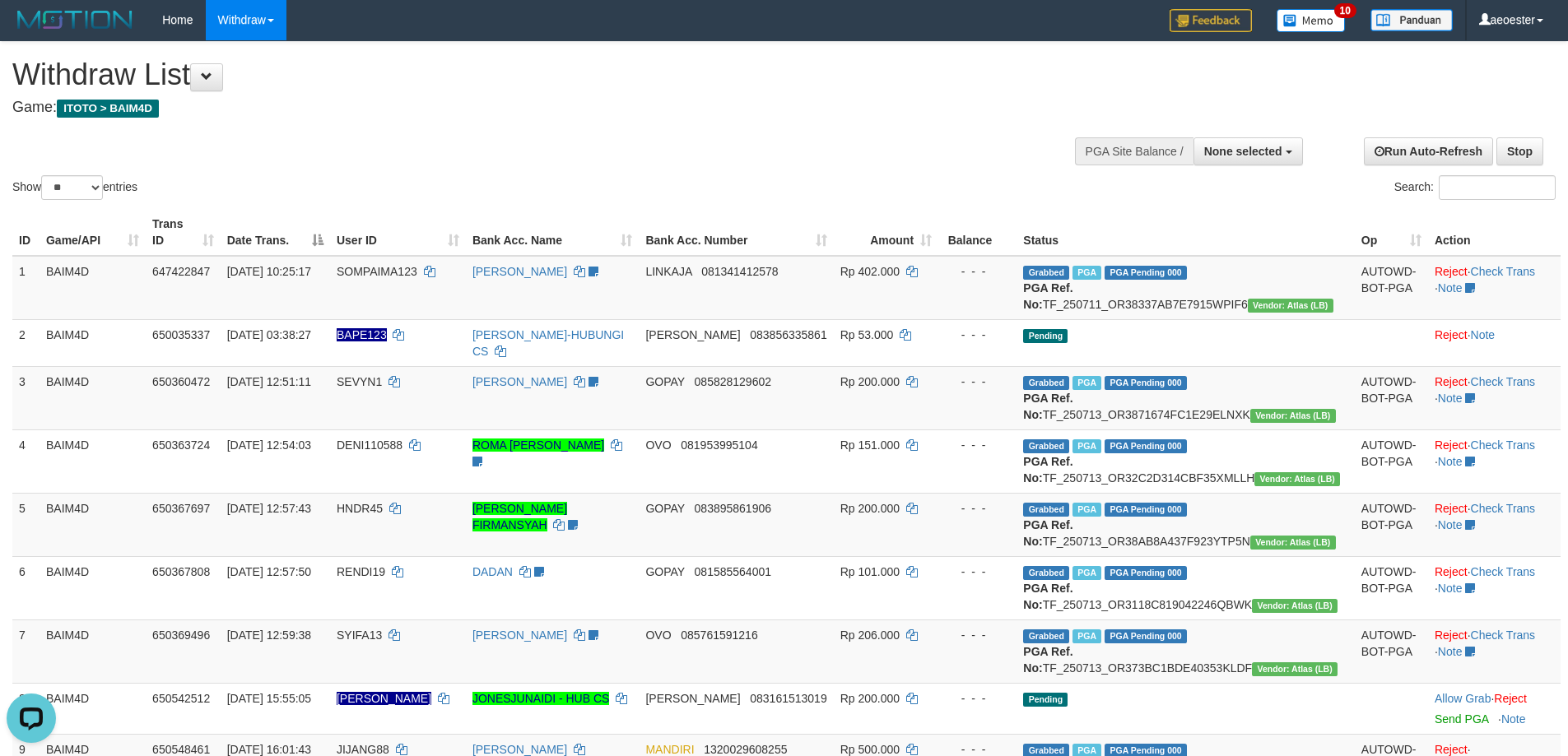 scroll, scrollTop: 0, scrollLeft: 0, axis: both 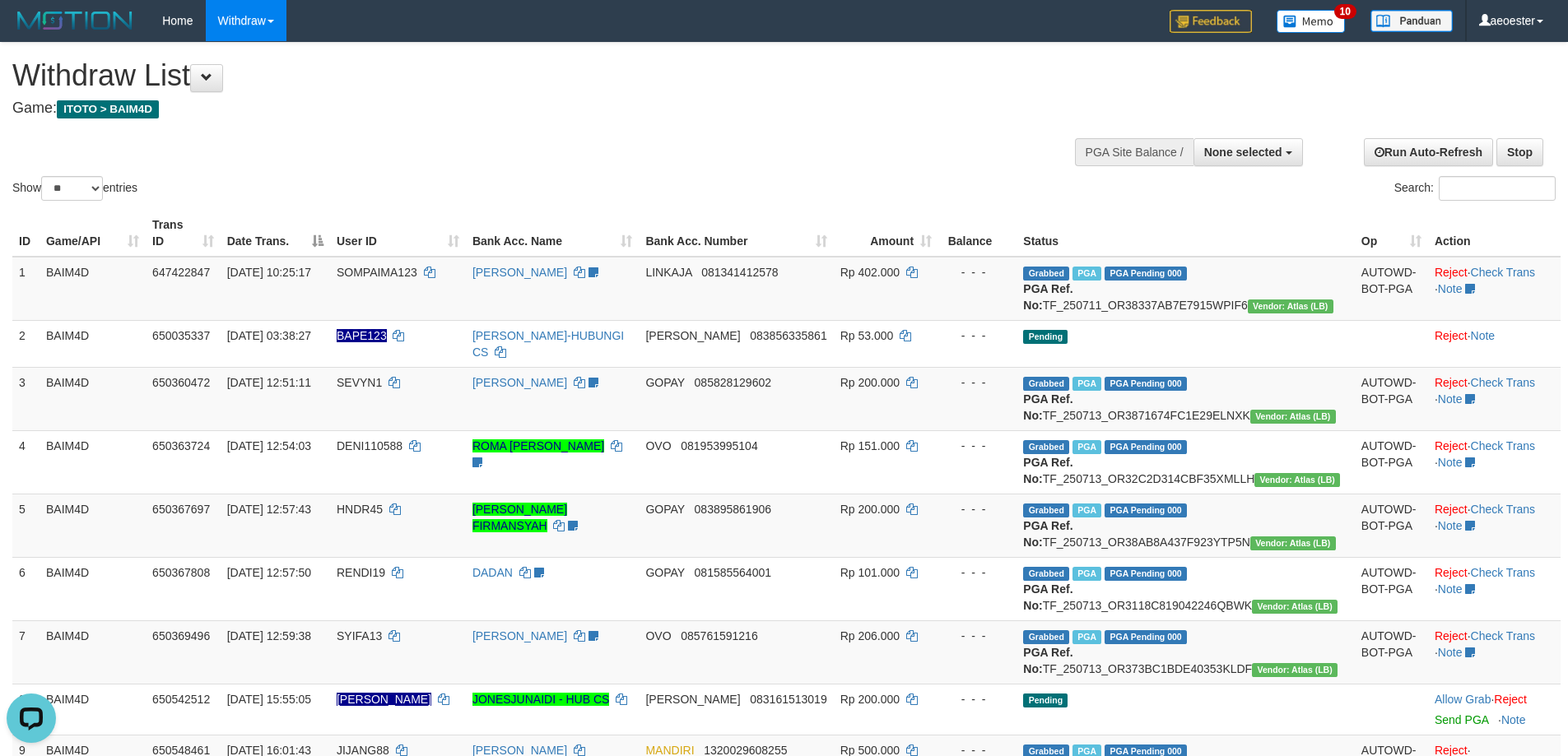 click on "Withdraw List" at bounding box center (520, 76) 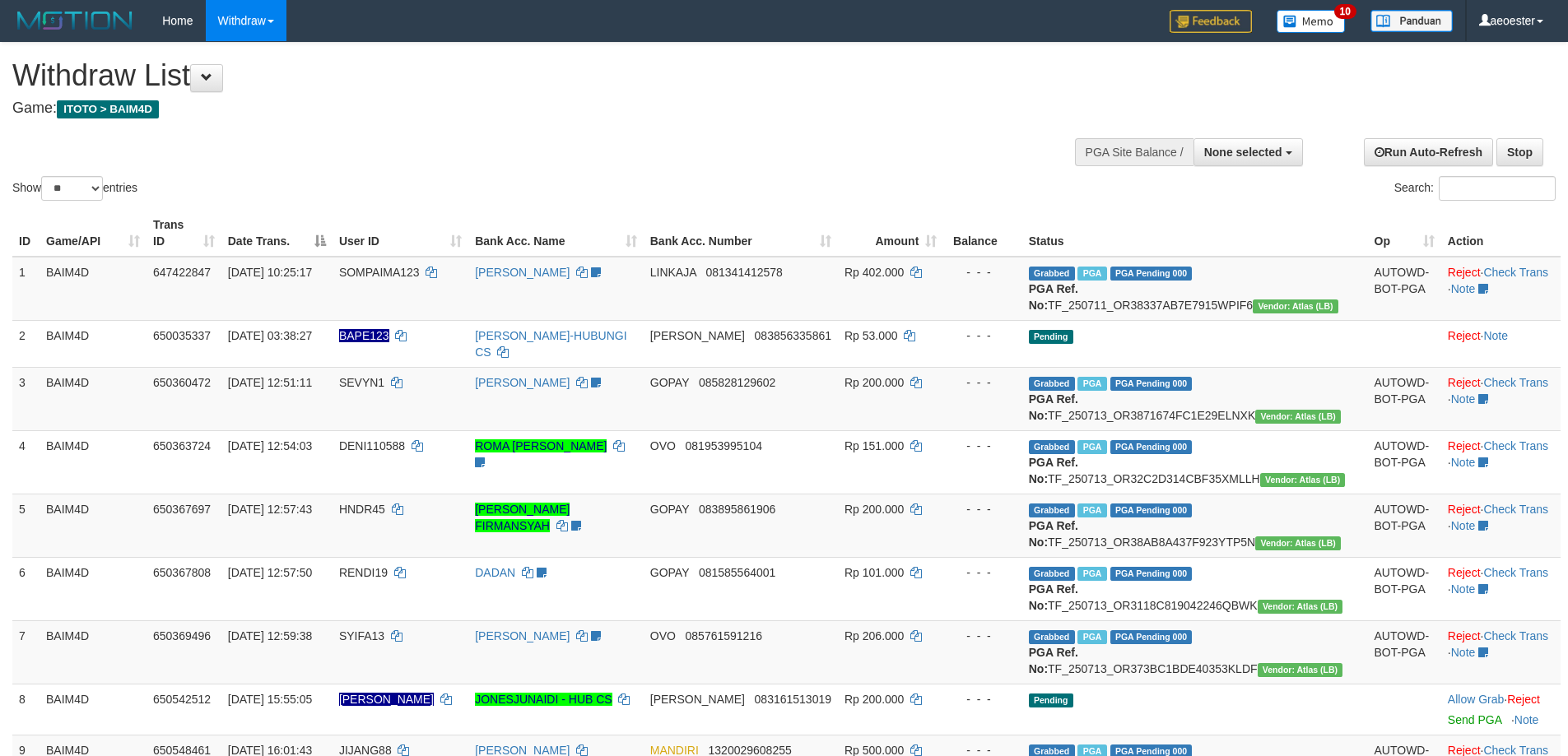 select 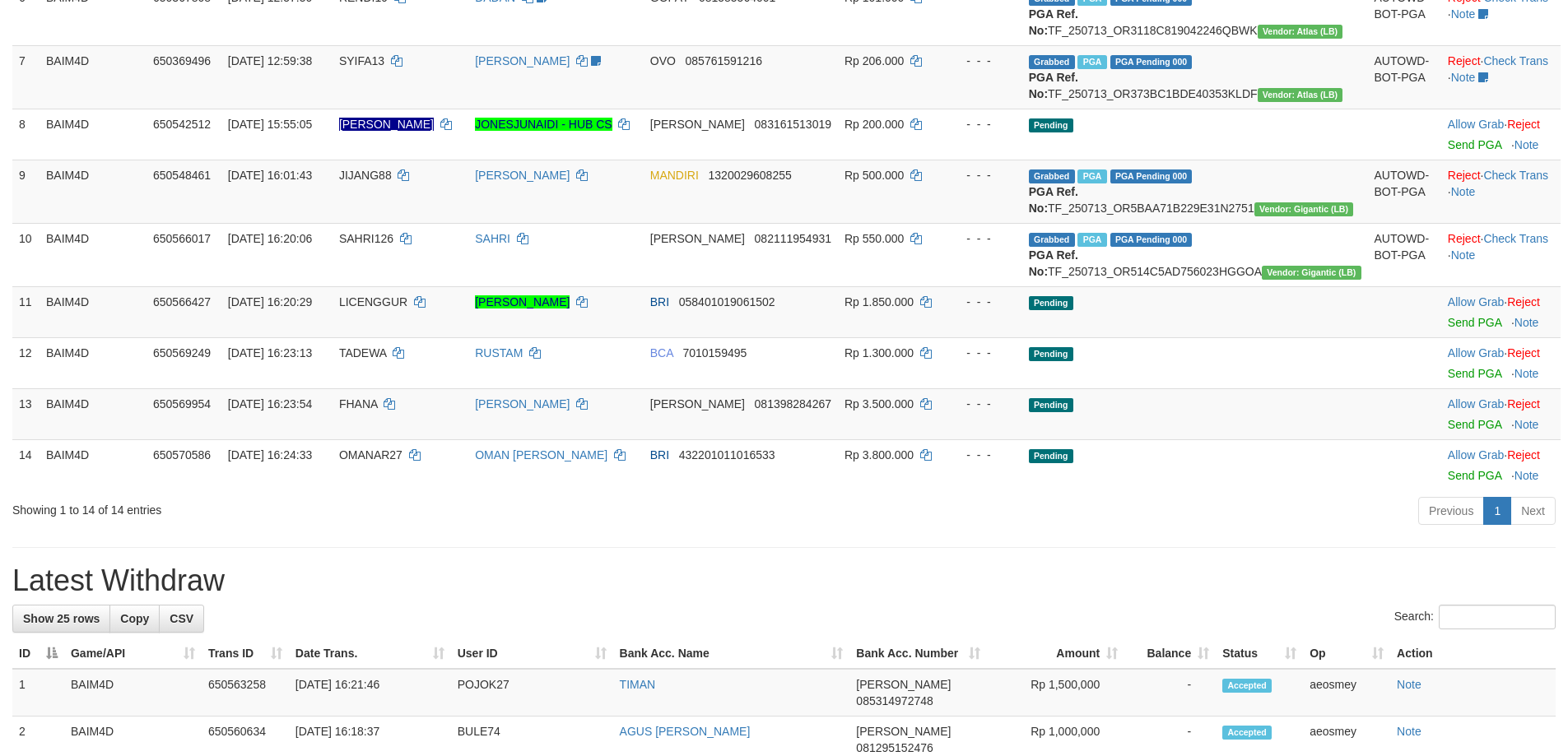 scroll, scrollTop: 576, scrollLeft: 0, axis: vertical 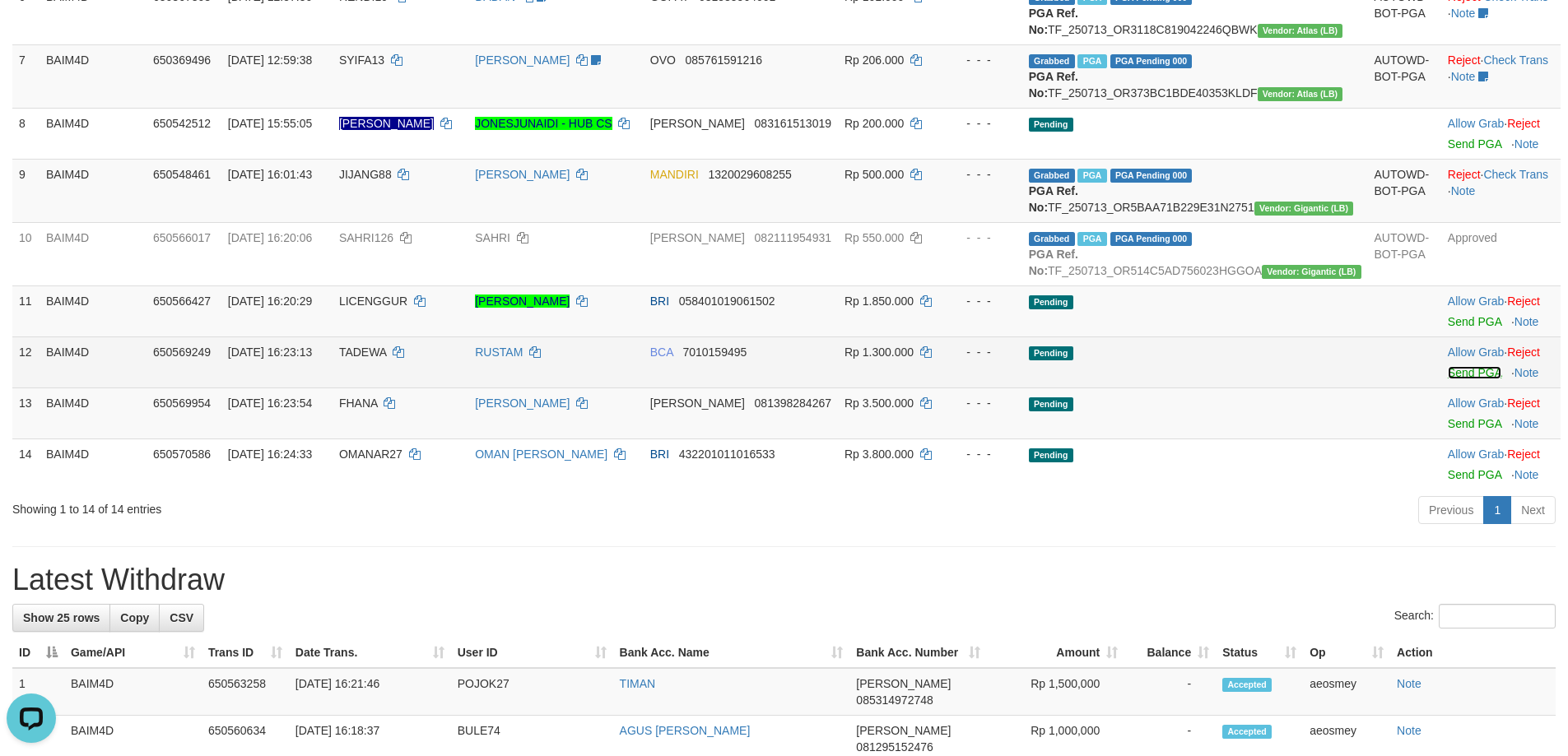 click on "Send PGA" at bounding box center [1474, 373] 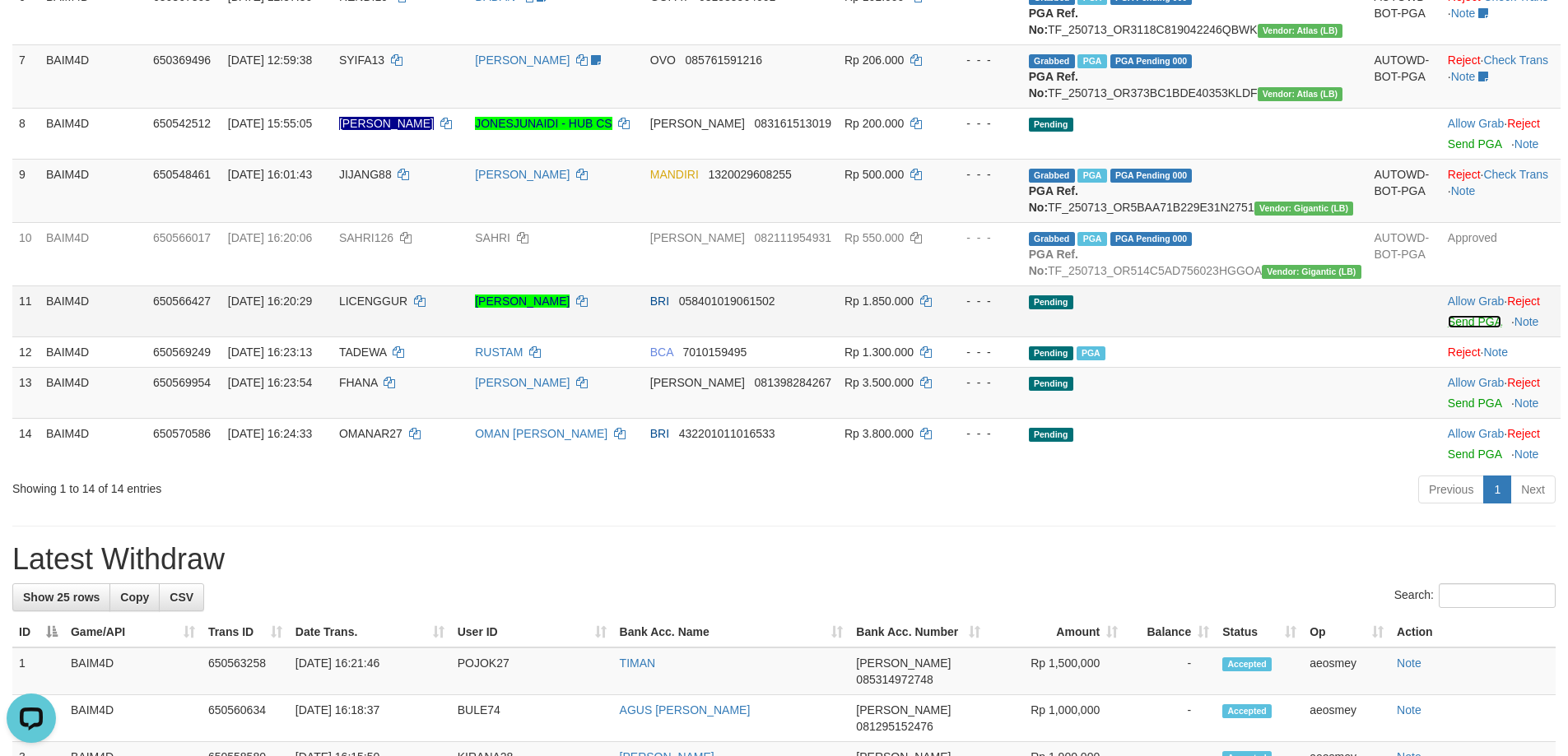 click on "Send PGA" at bounding box center (1474, 322) 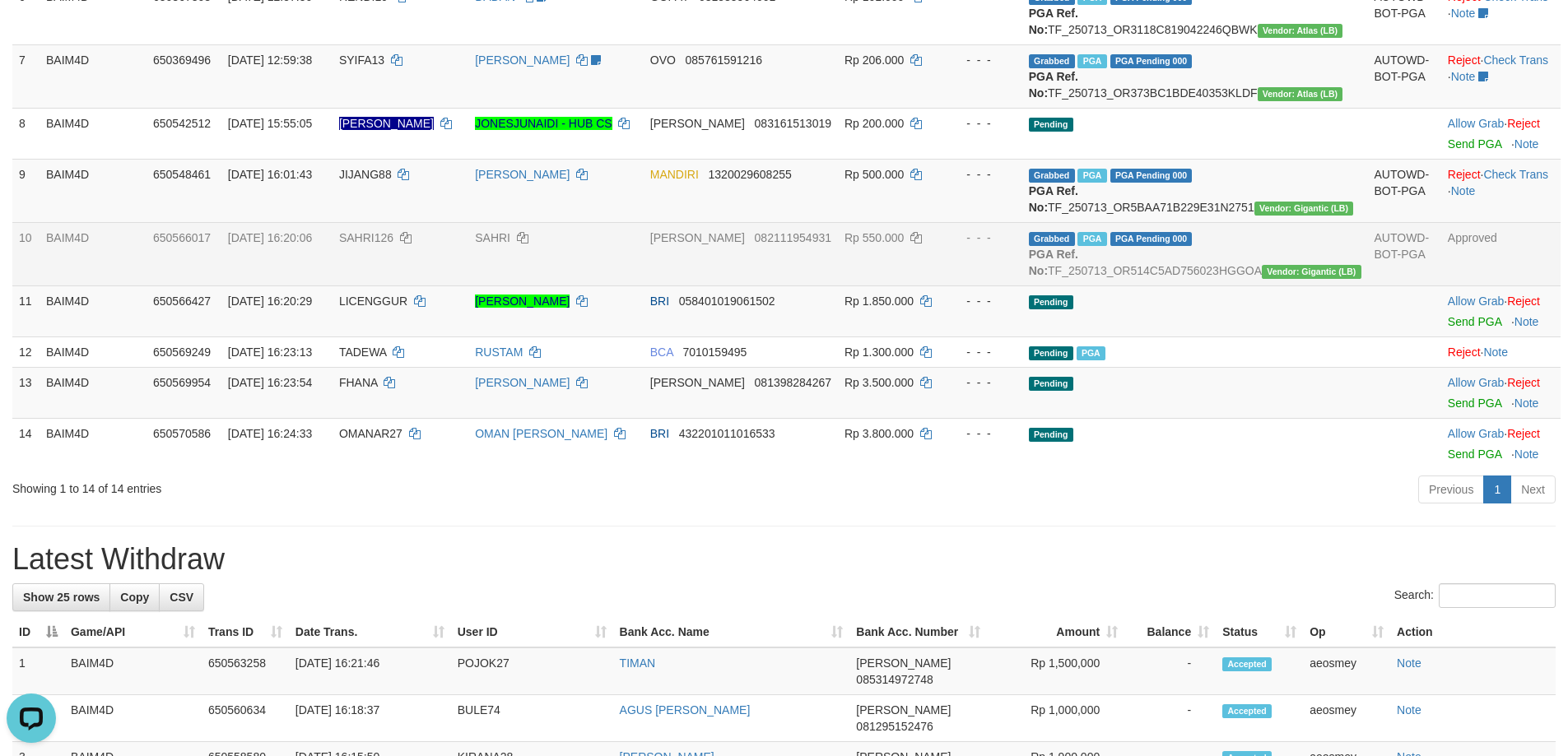scroll, scrollTop: 555, scrollLeft: 0, axis: vertical 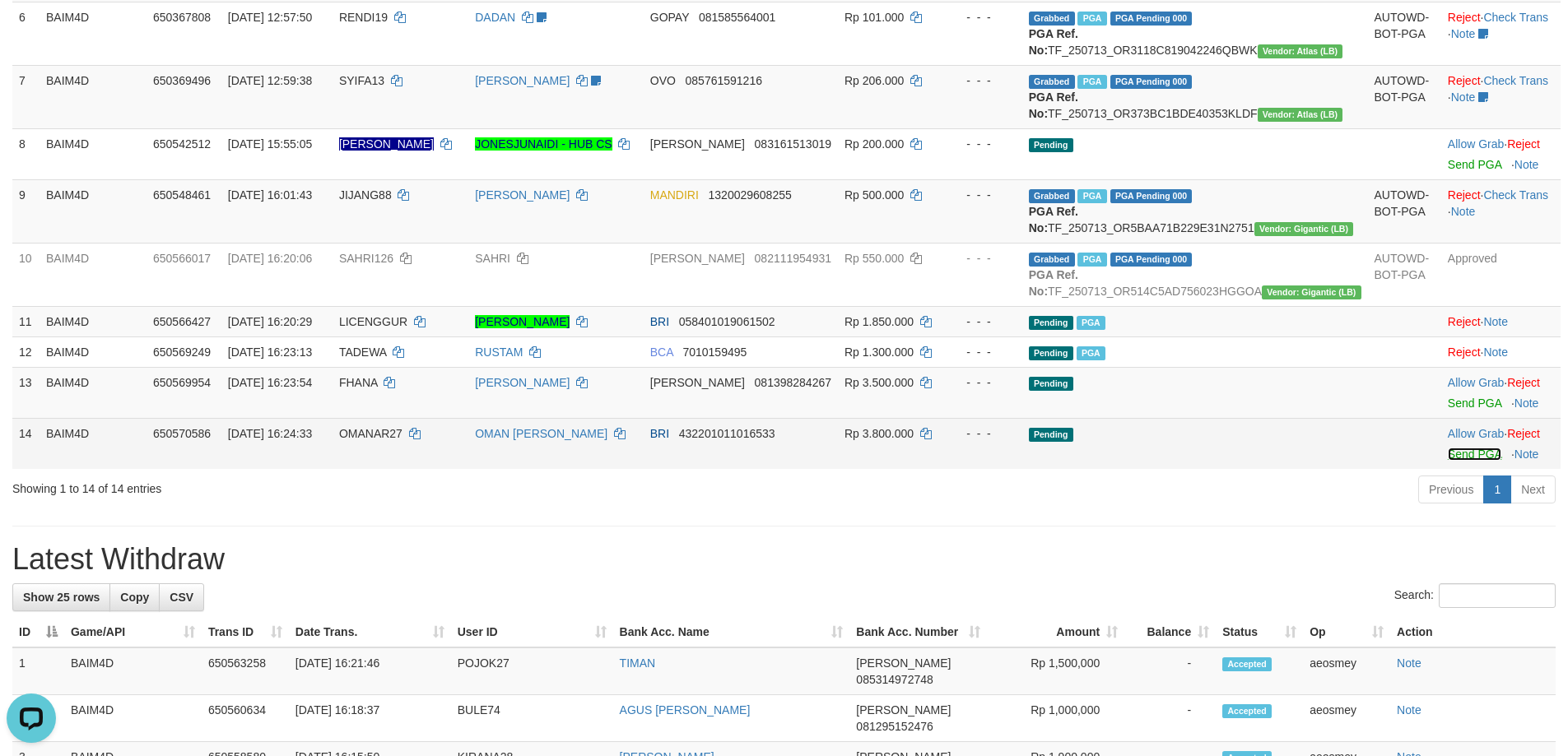 click on "Send PGA" at bounding box center (1474, 454) 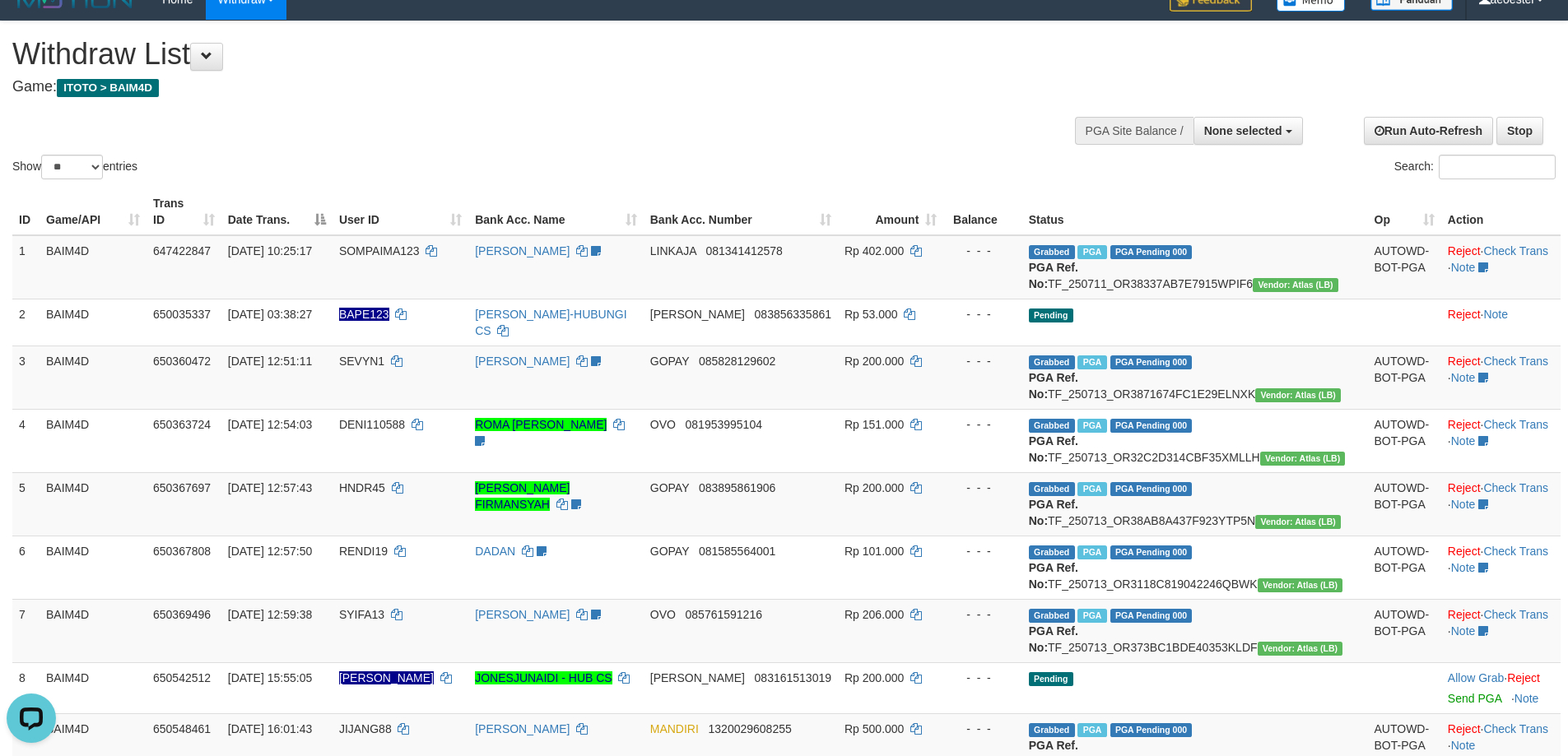 scroll, scrollTop: 0, scrollLeft: 0, axis: both 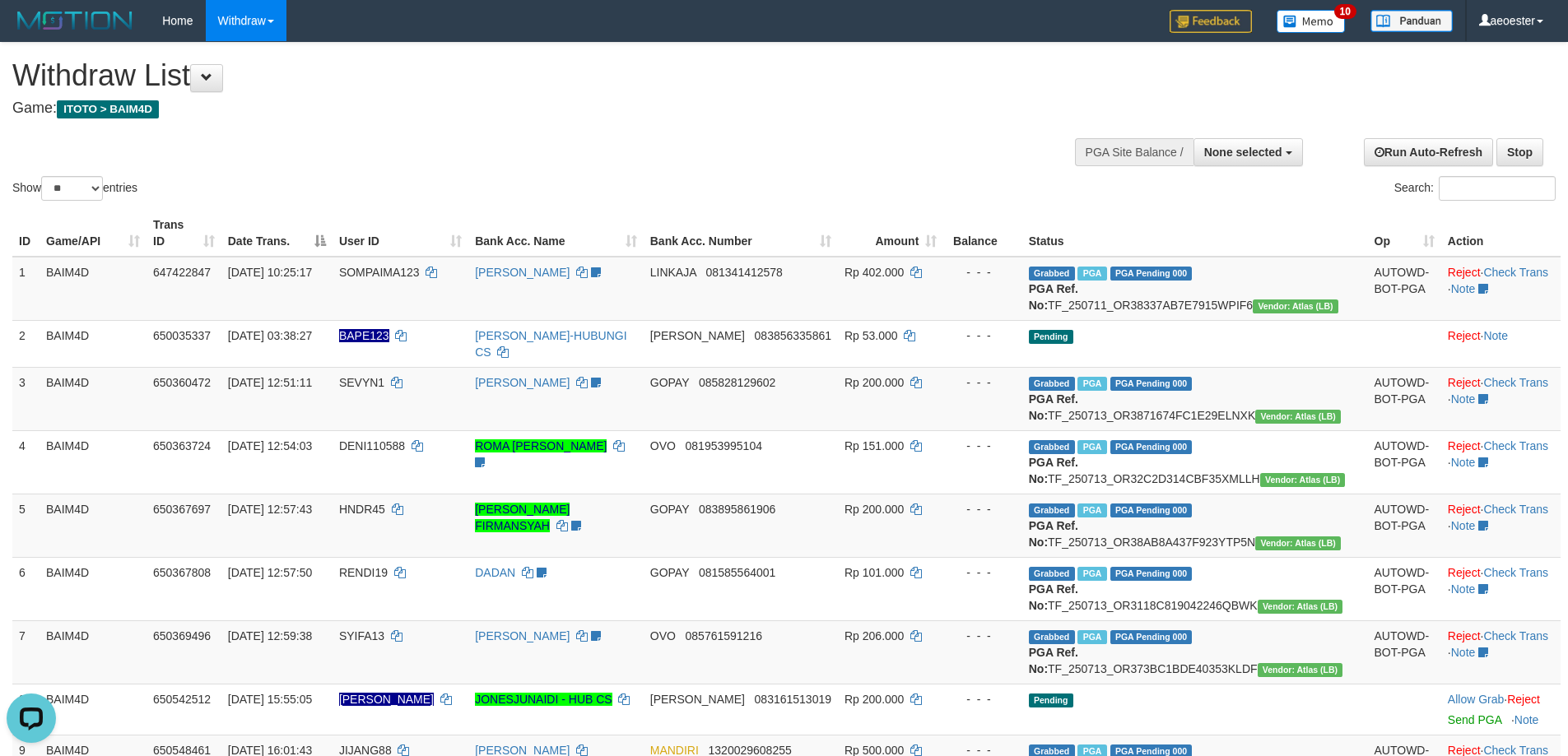 click on "Game:   ITOTO > BAIM4D" at bounding box center (520, 109) 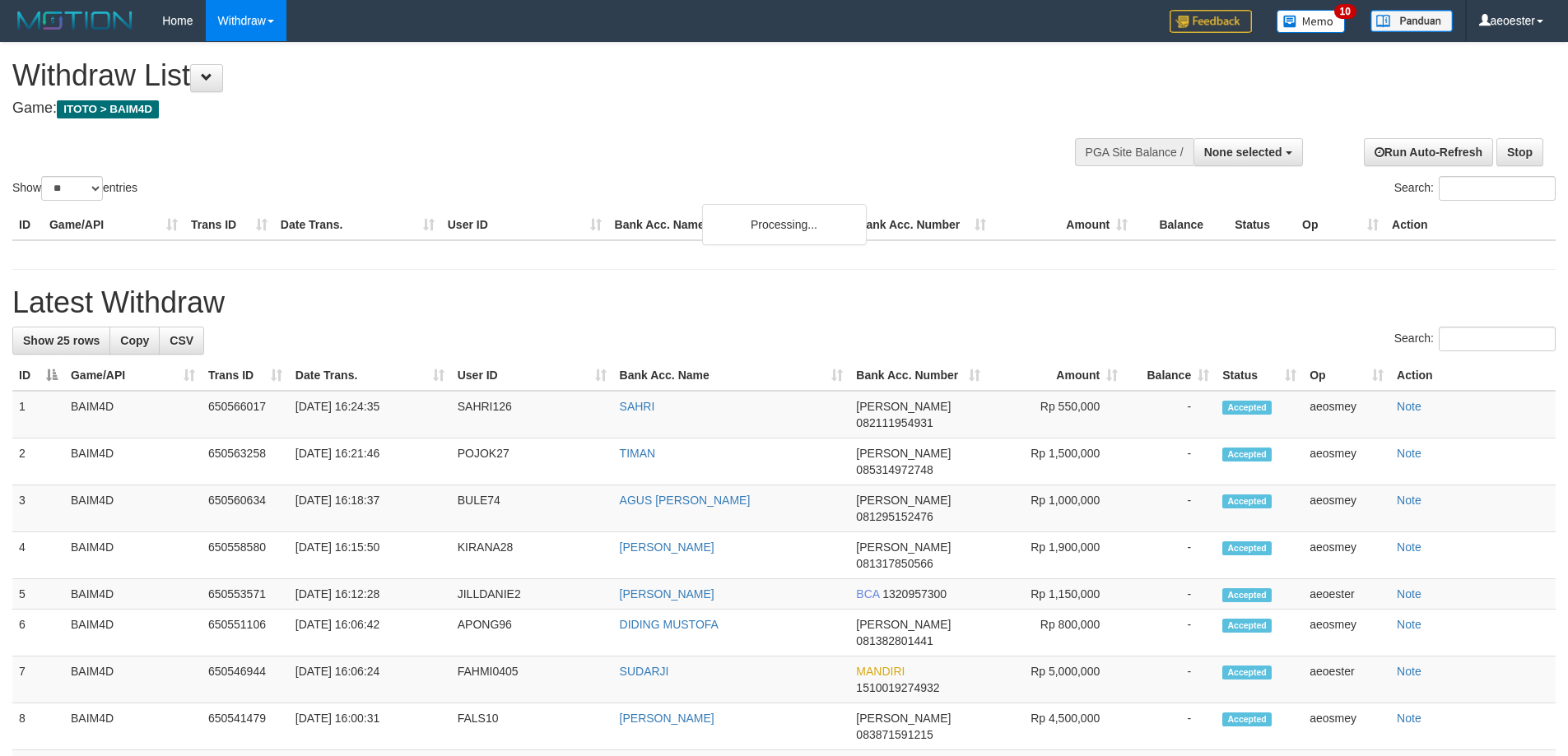 select 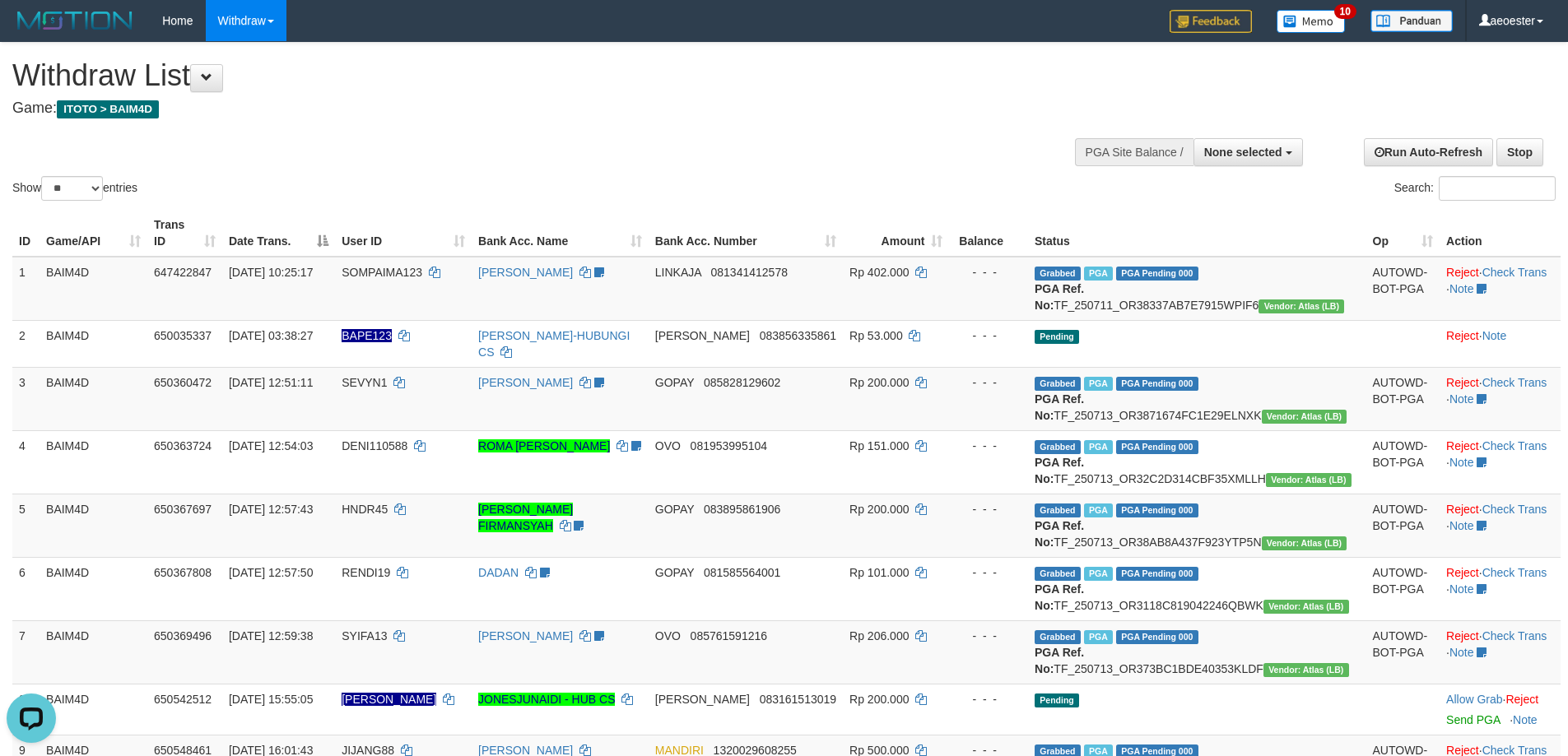scroll, scrollTop: 0, scrollLeft: 0, axis: both 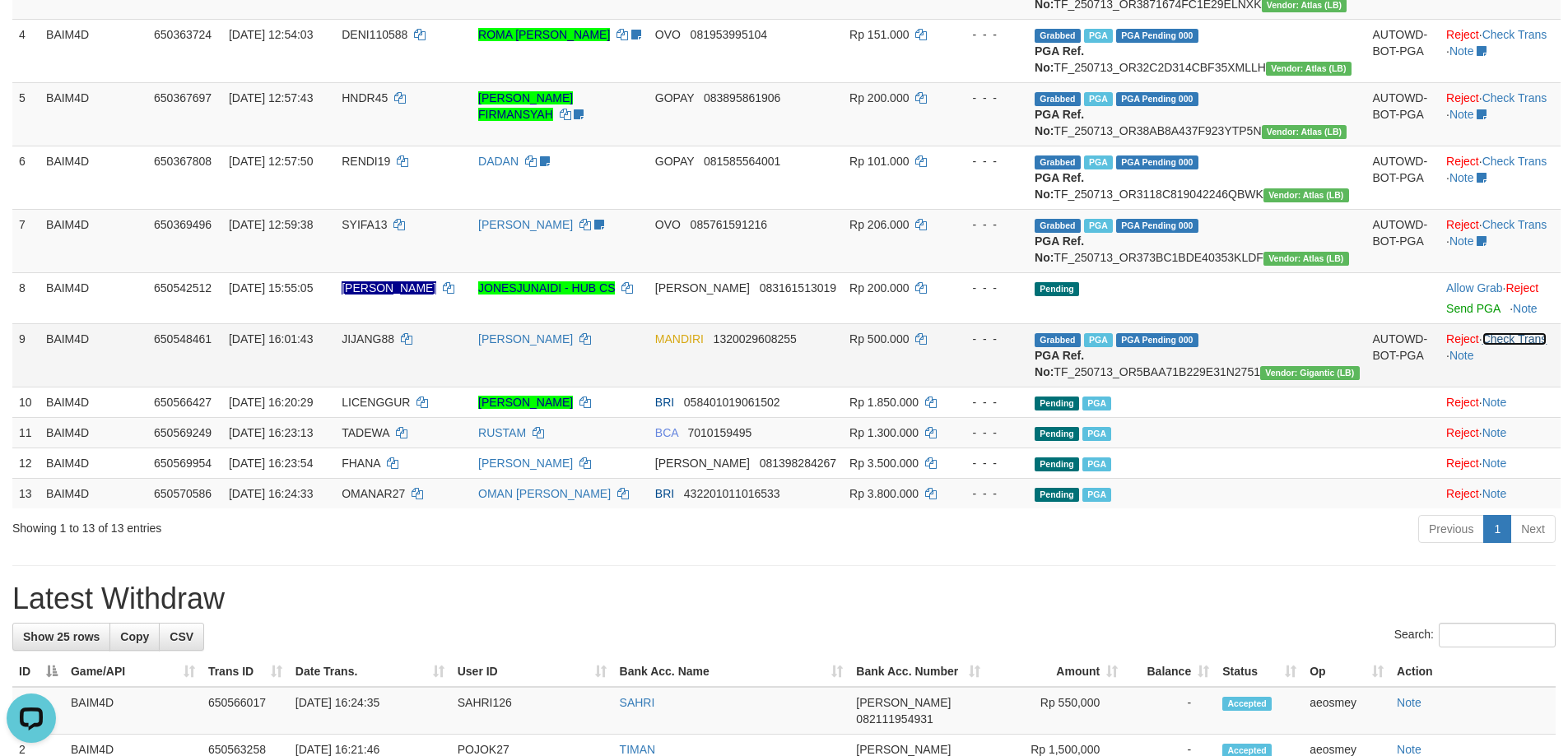 click on "Check Trans" at bounding box center [1514, 339] 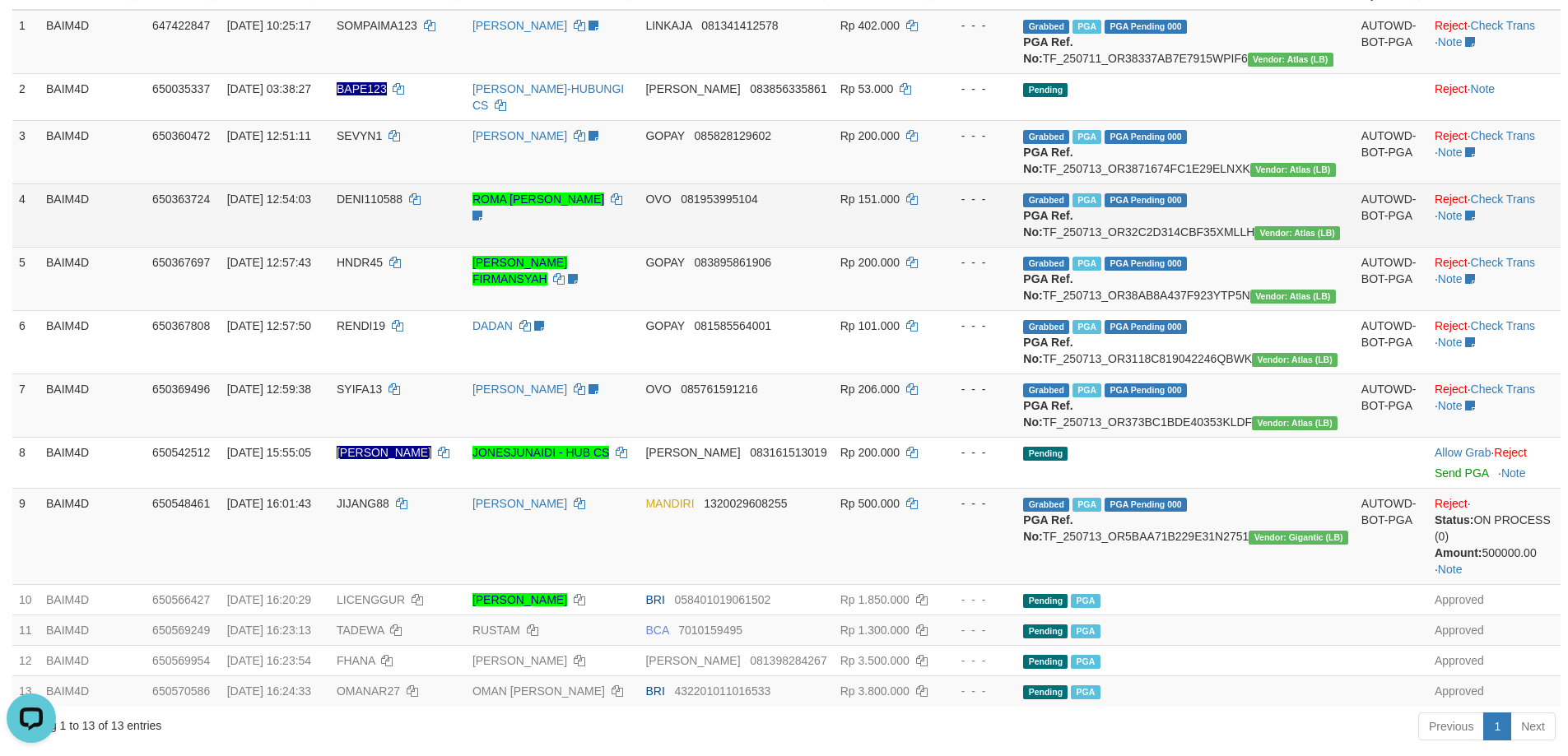 scroll, scrollTop: 0, scrollLeft: 0, axis: both 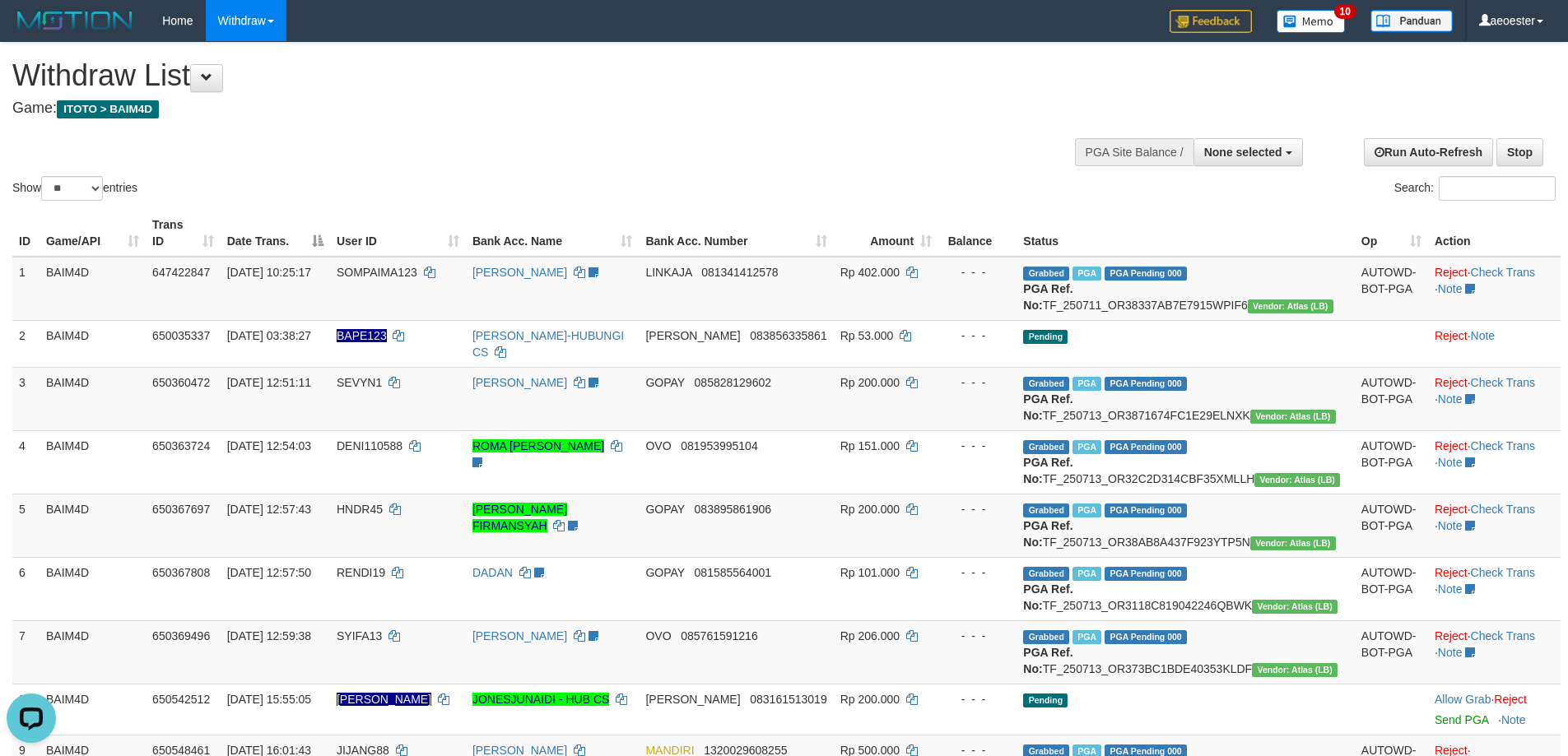 click on "Game:   ITOTO > BAIM4D" at bounding box center [520, 109] 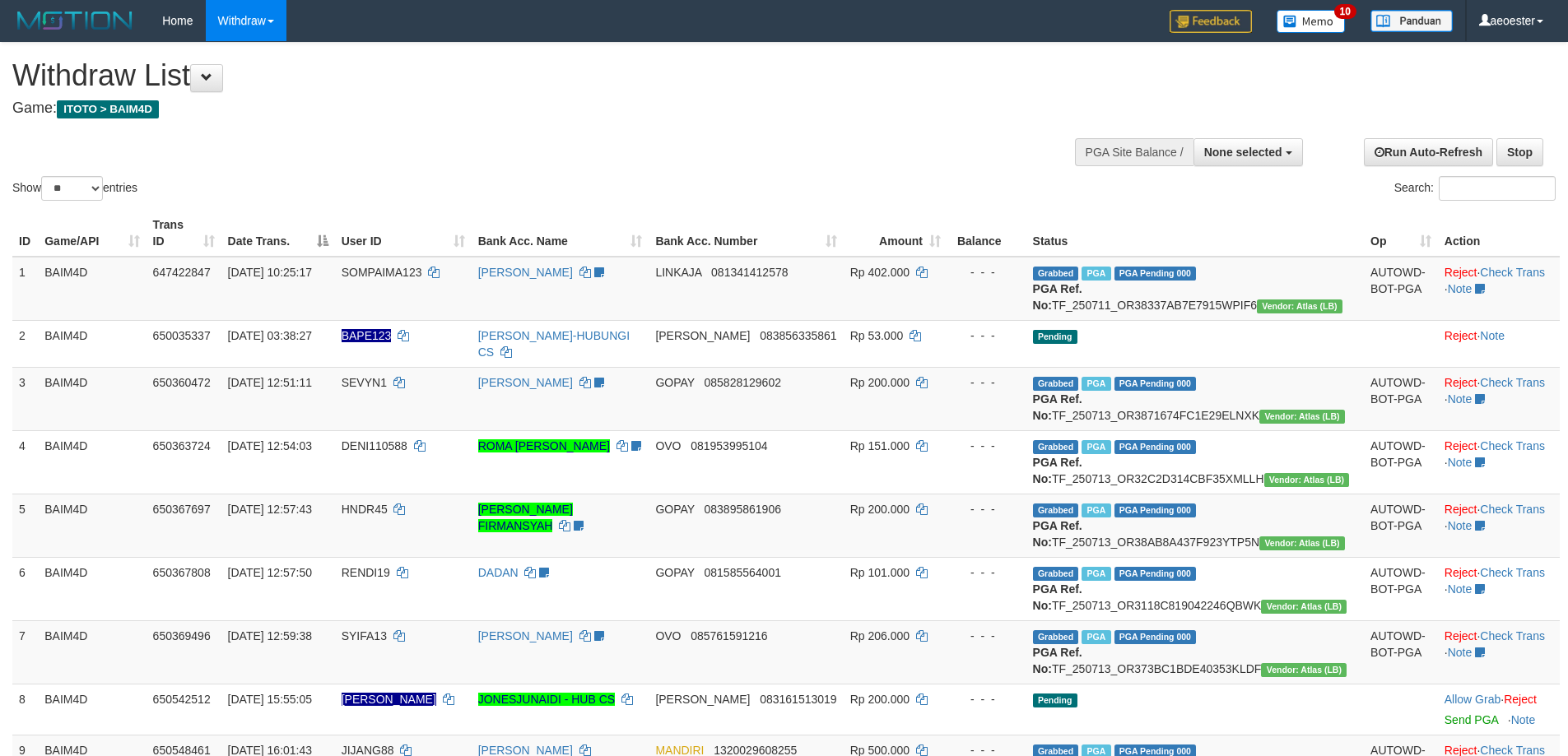 select 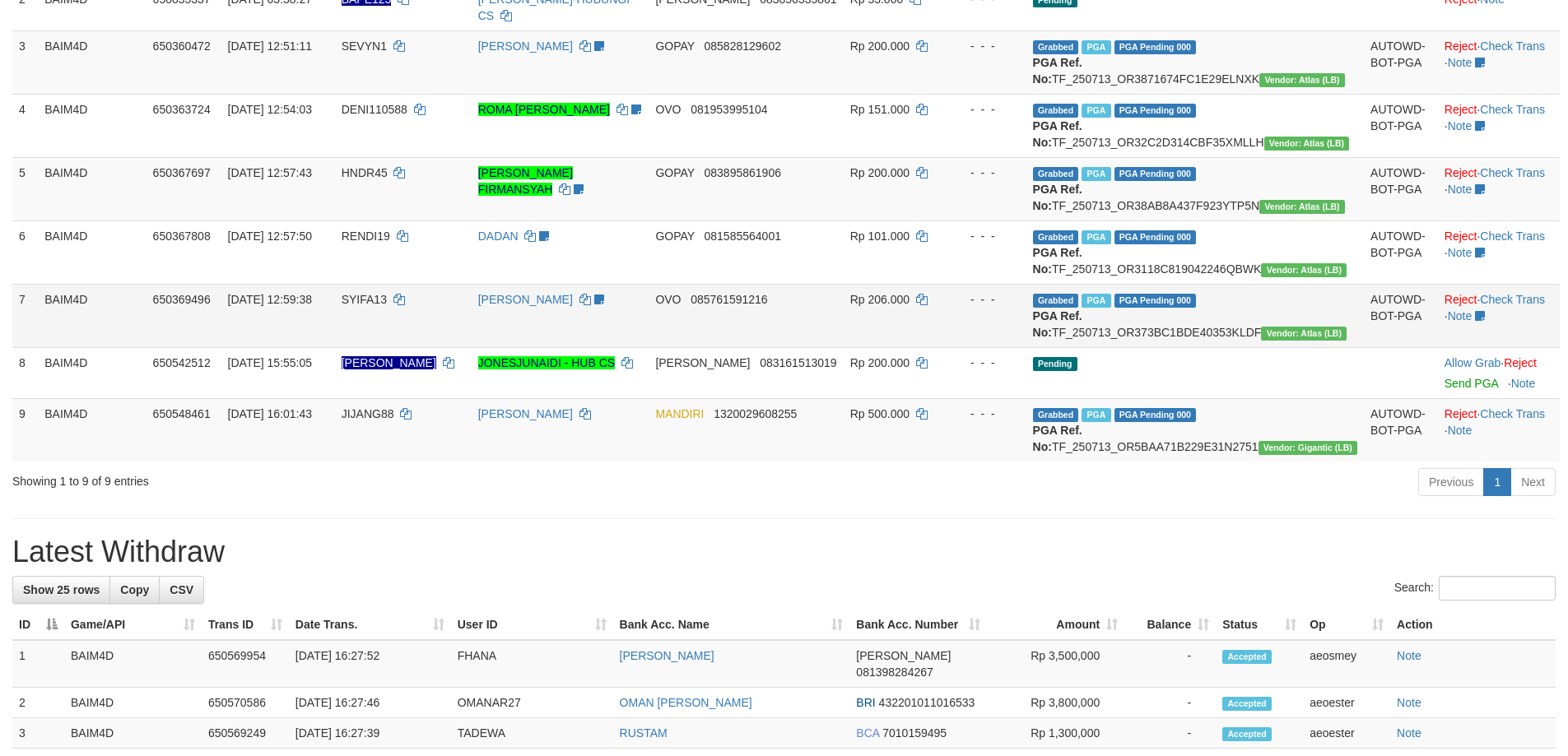 scroll, scrollTop: 329, scrollLeft: 0, axis: vertical 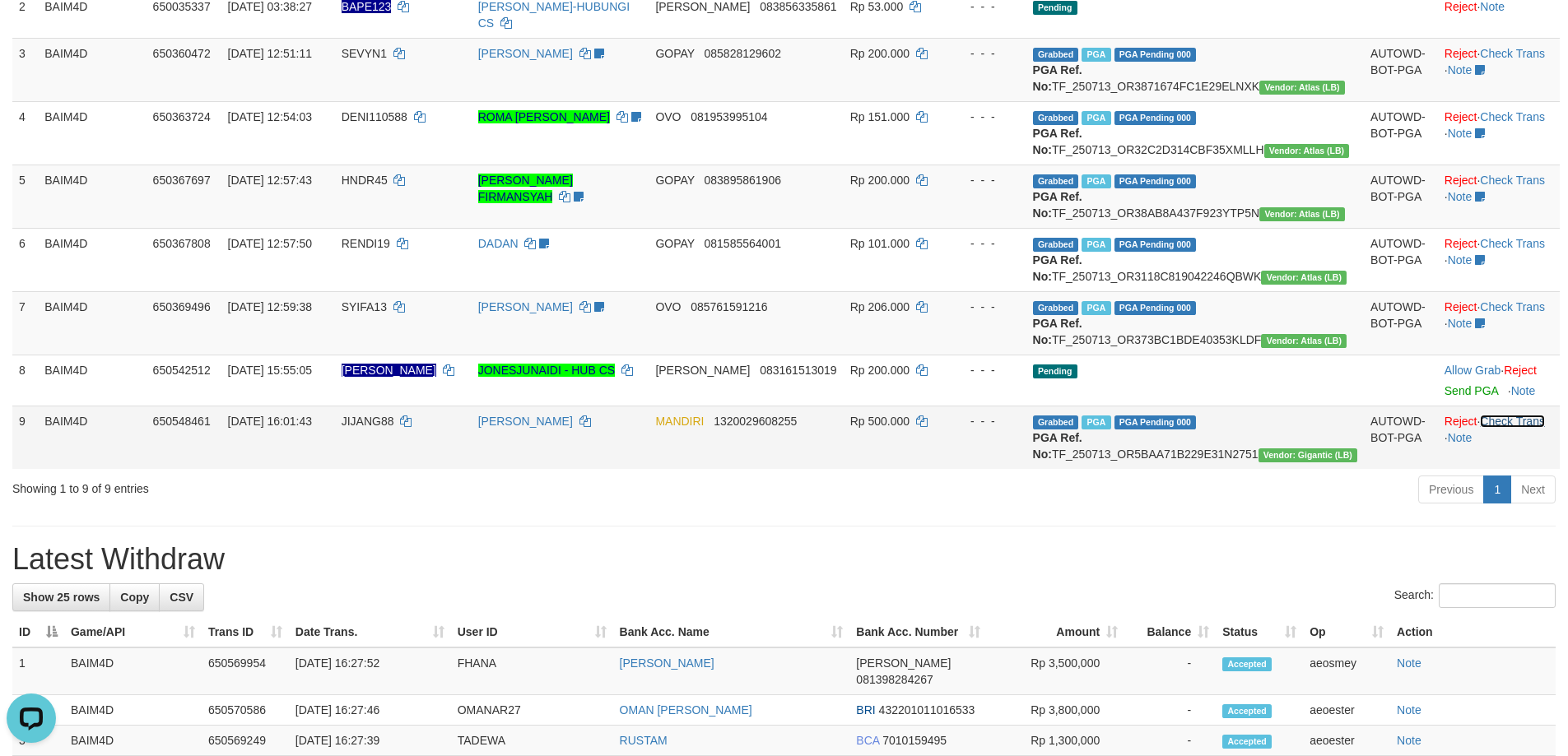 click on "Check Trans" at bounding box center [1512, 421] 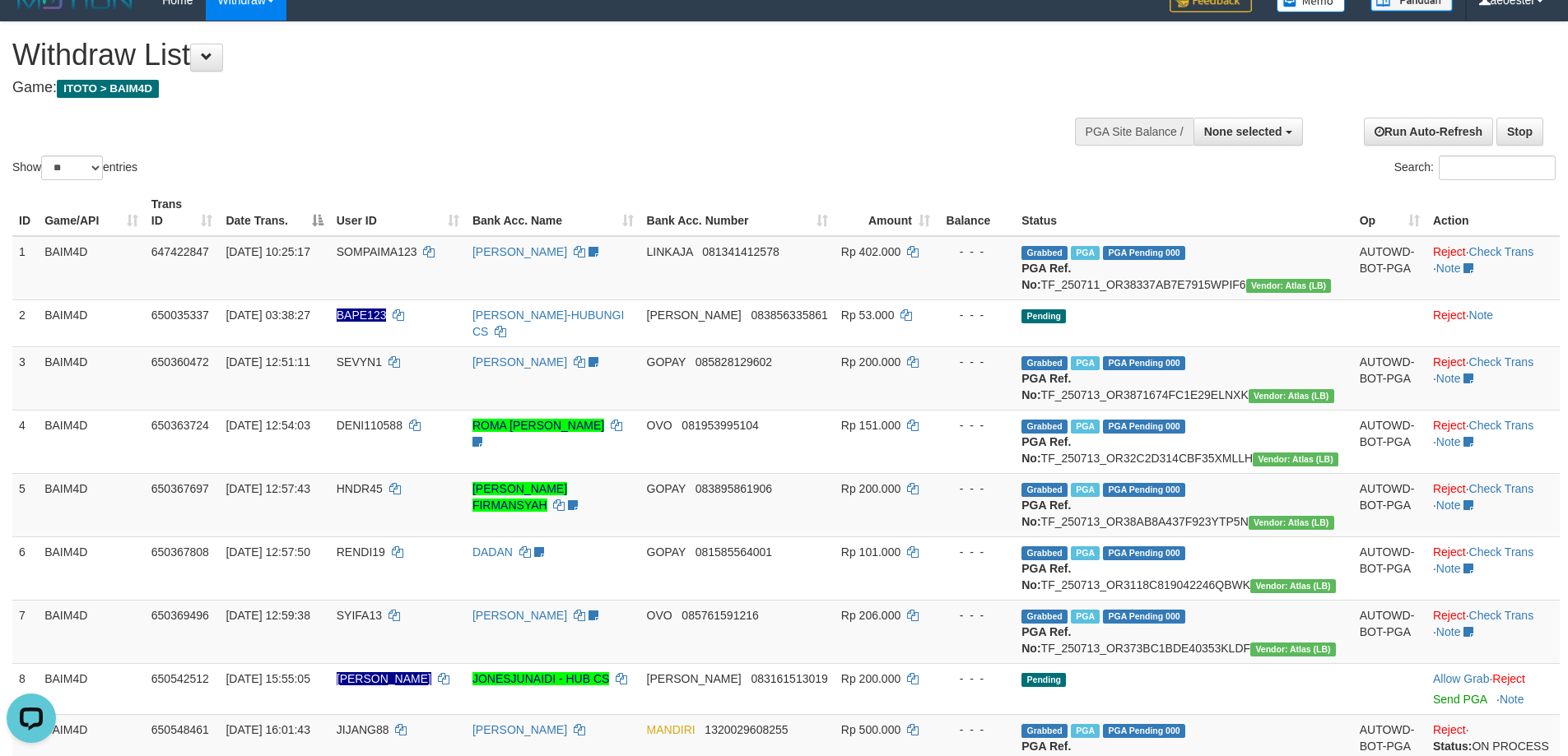 scroll, scrollTop: 0, scrollLeft: 0, axis: both 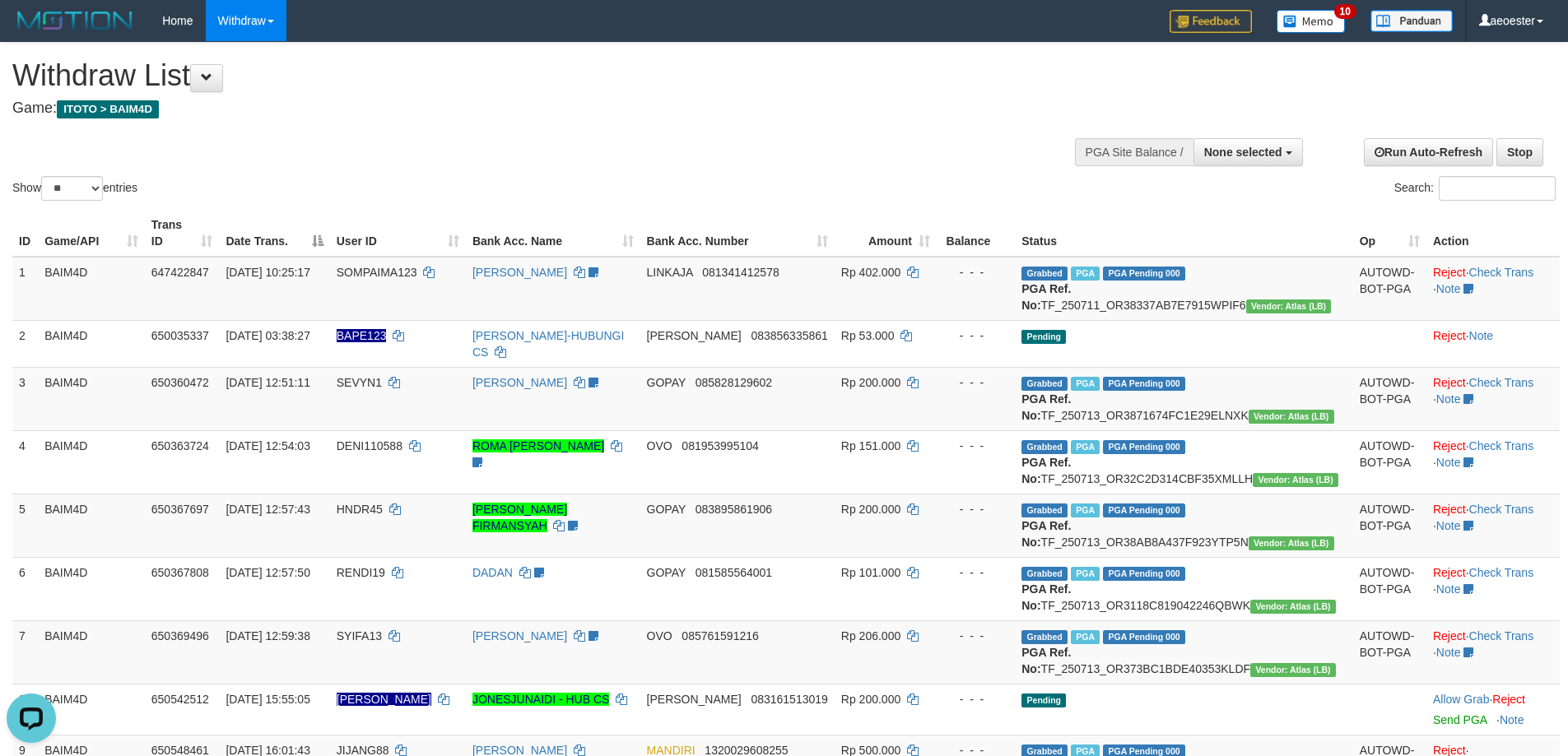 click on "**********" at bounding box center (527, 83) 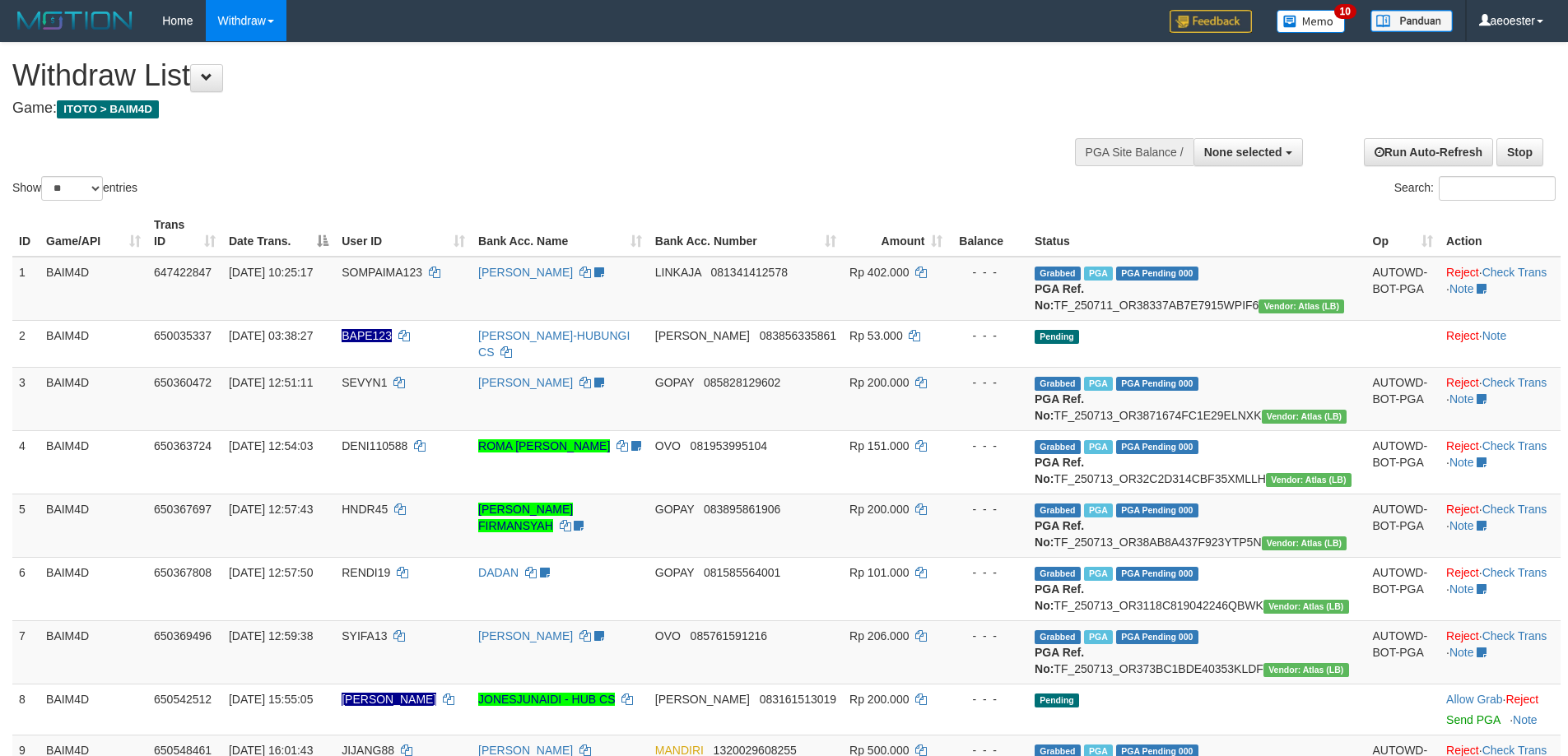 select 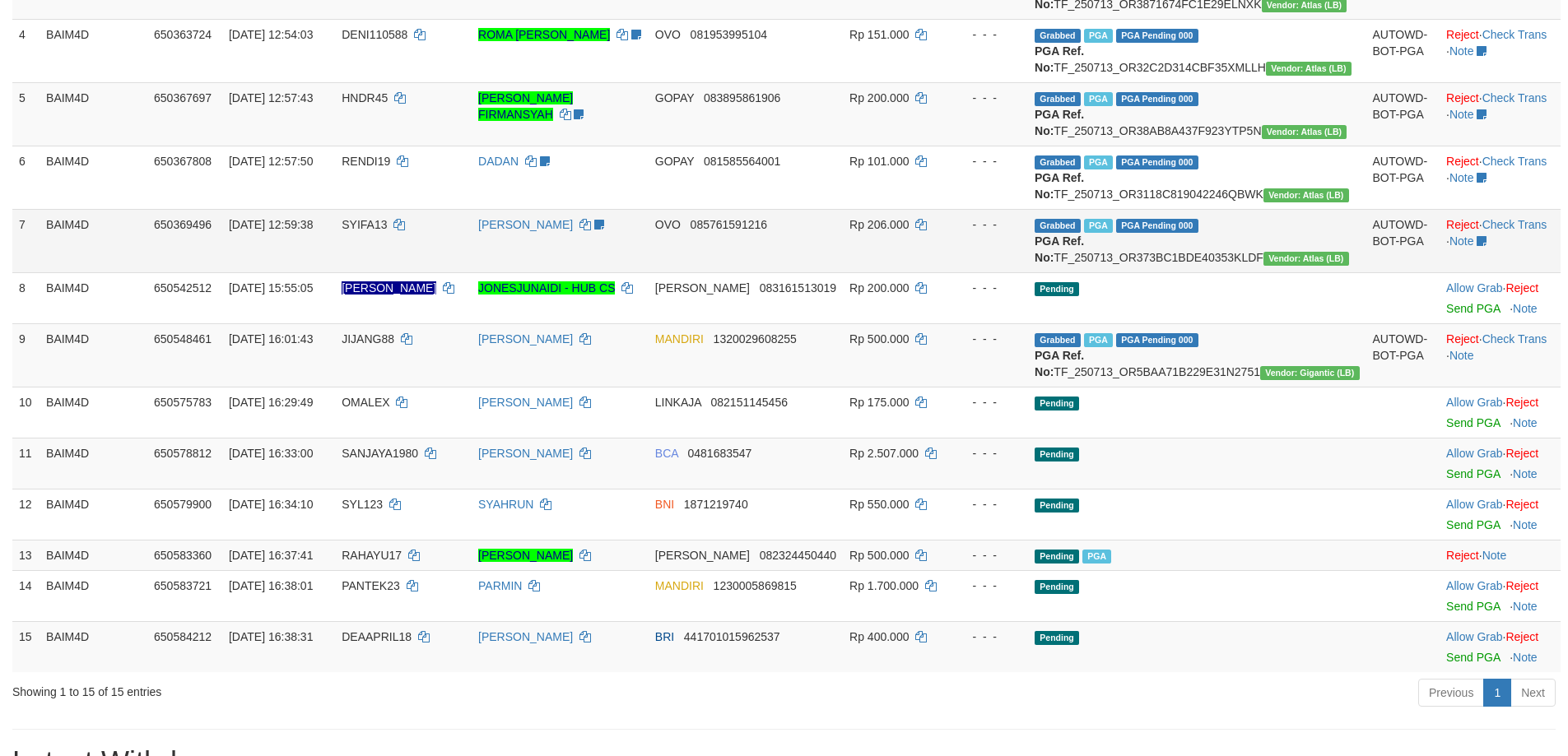 scroll, scrollTop: 658, scrollLeft: 0, axis: vertical 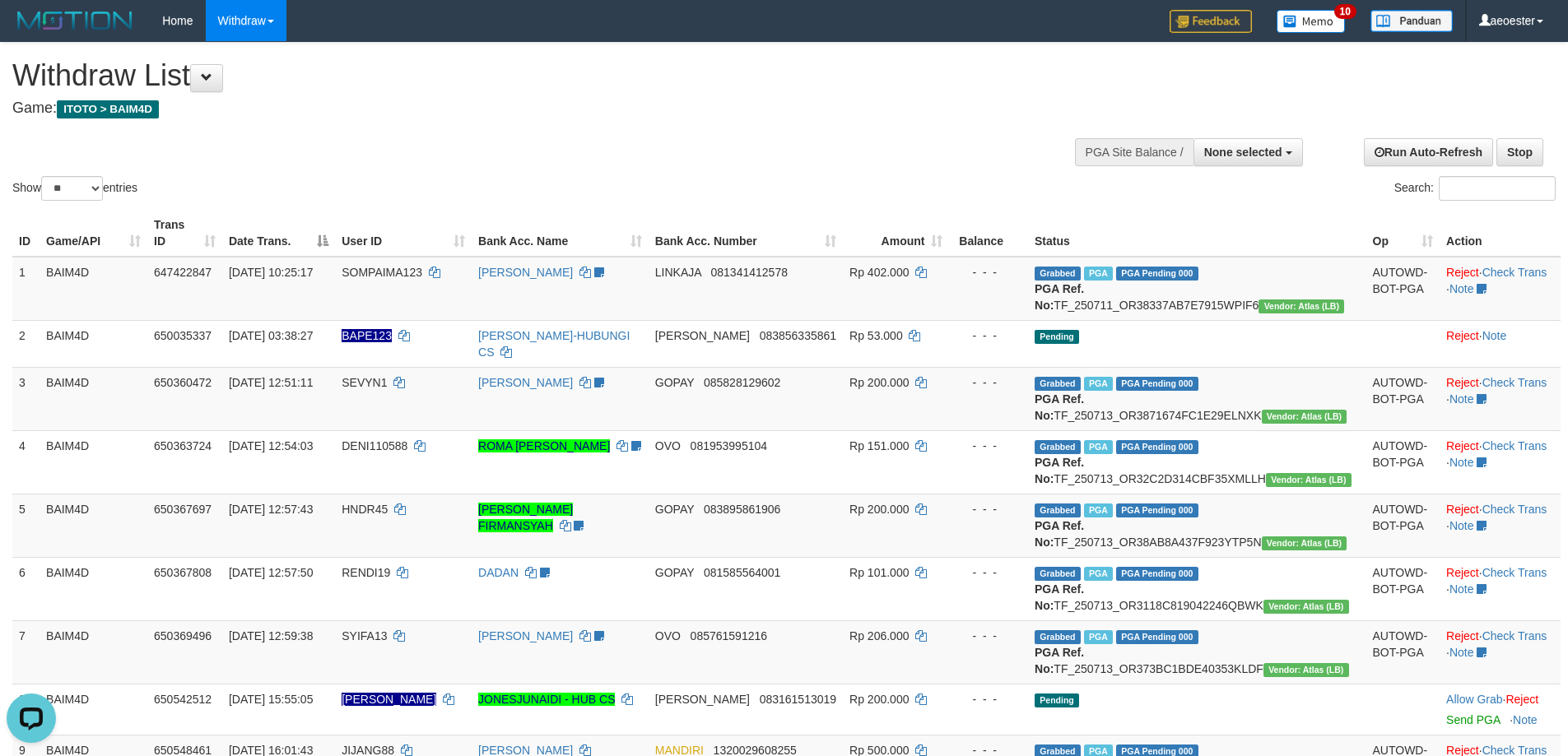 click on "**********" at bounding box center (527, 83) 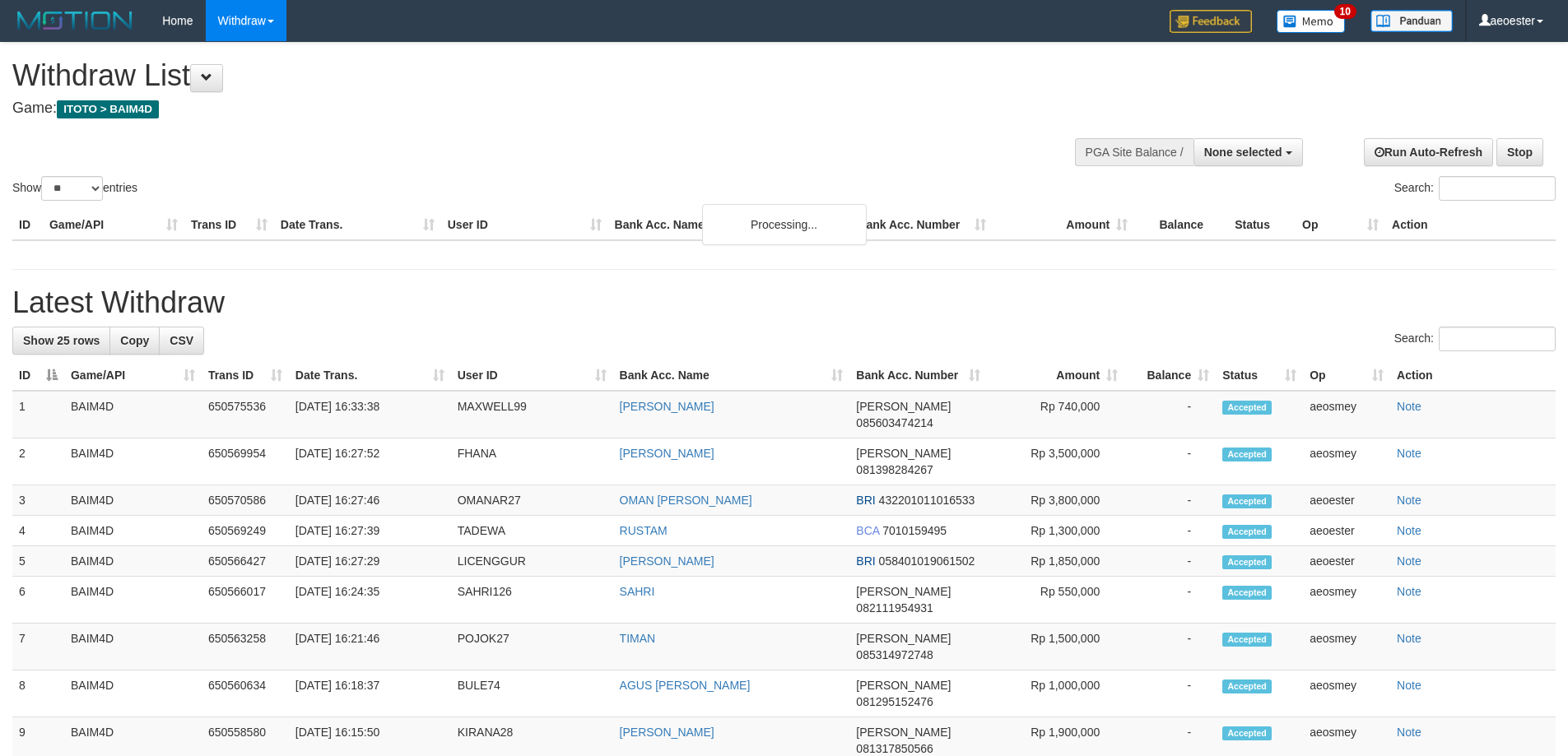 select 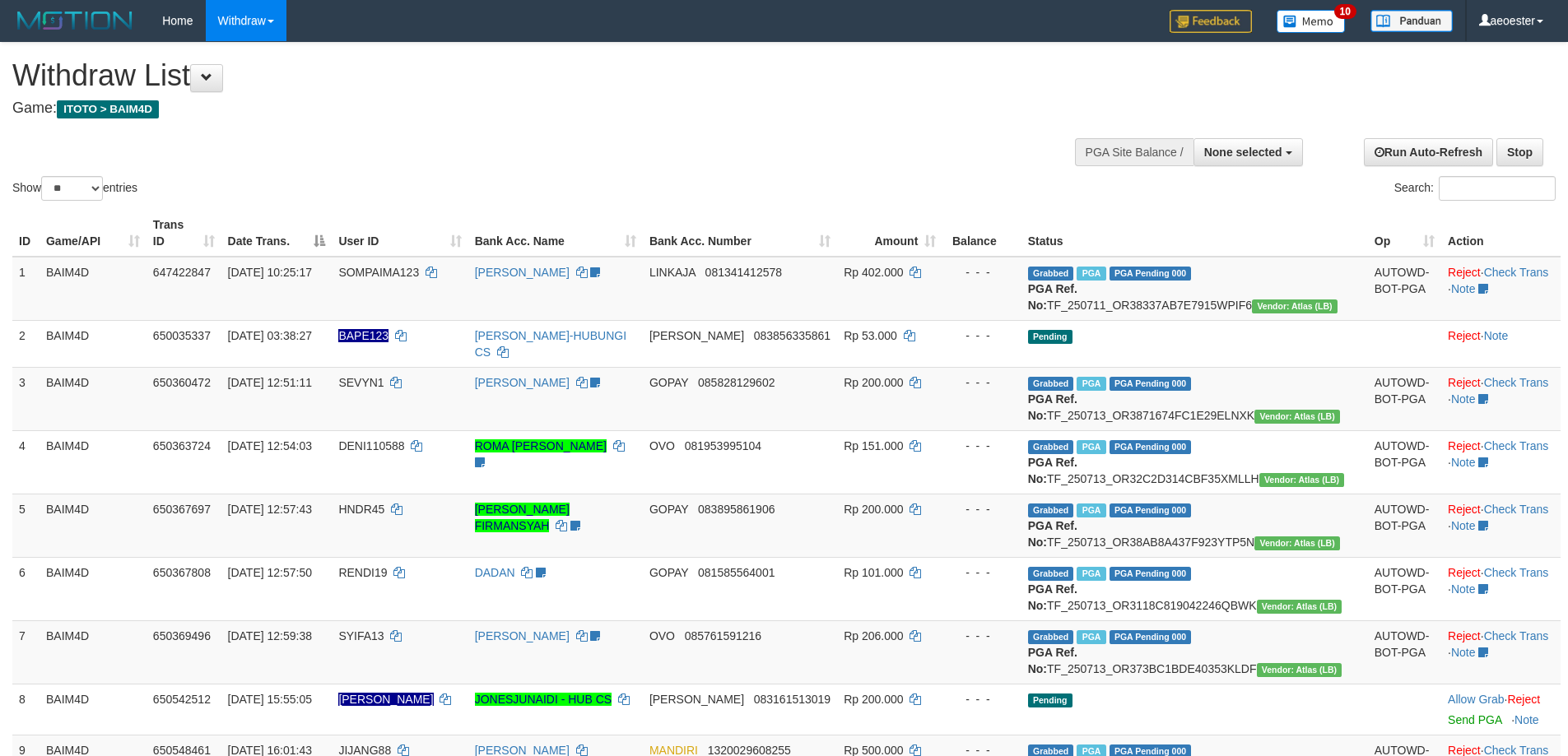 scroll, scrollTop: 619, scrollLeft: 0, axis: vertical 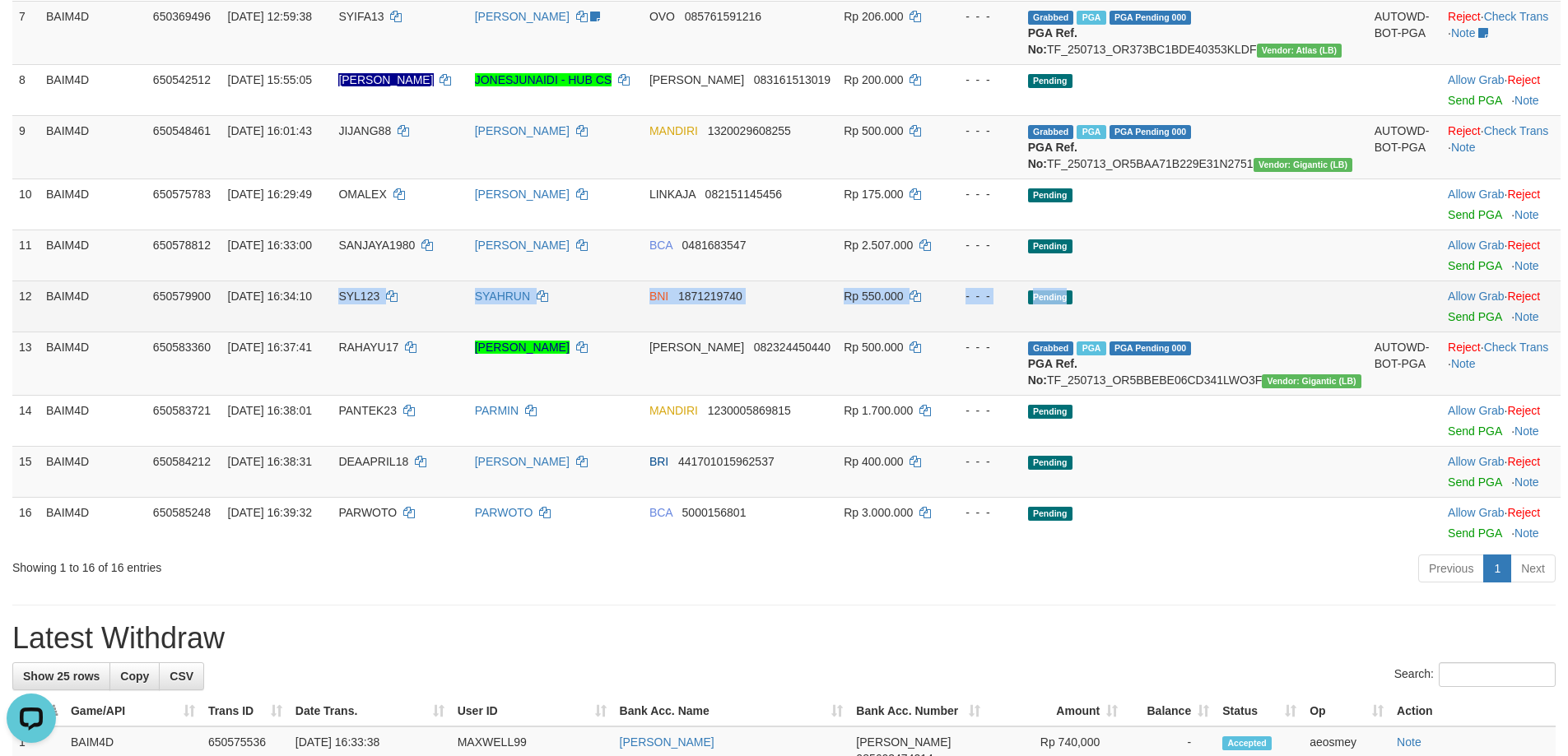 drag, startPoint x: 378, startPoint y: 375, endPoint x: 1252, endPoint y: 382, distance: 874.028 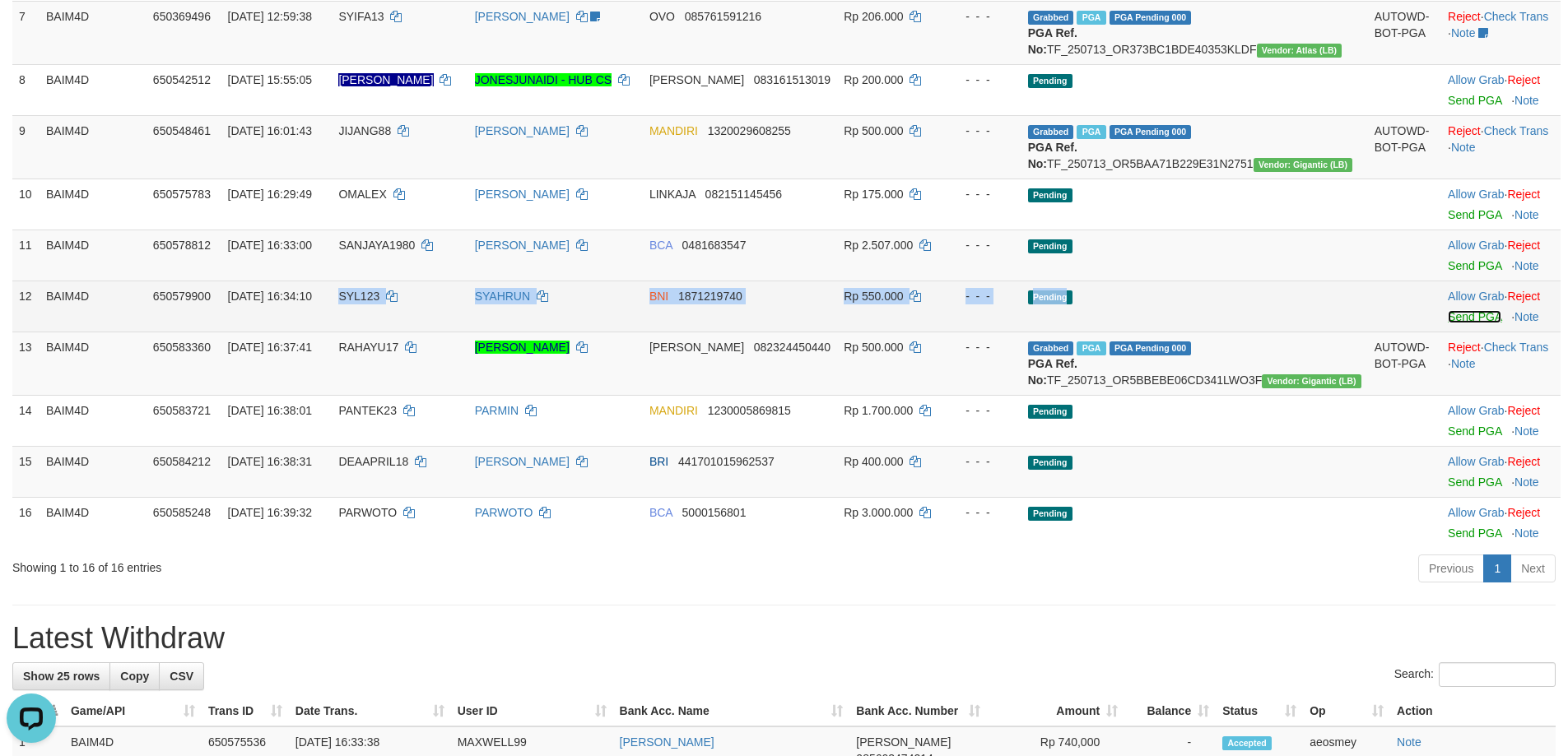 click on "Send PGA" at bounding box center [1474, 317] 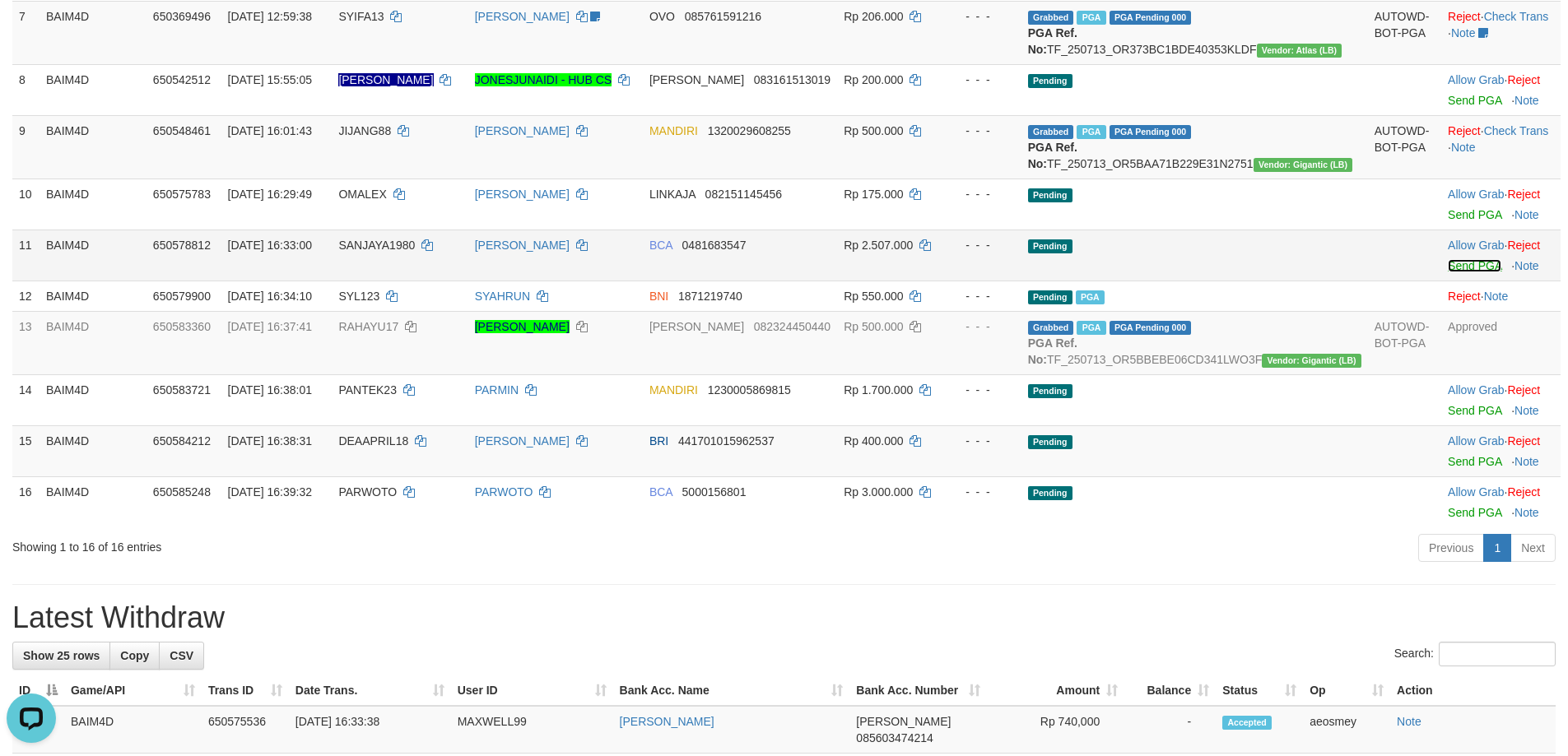click on "Send PGA" at bounding box center (1474, 266) 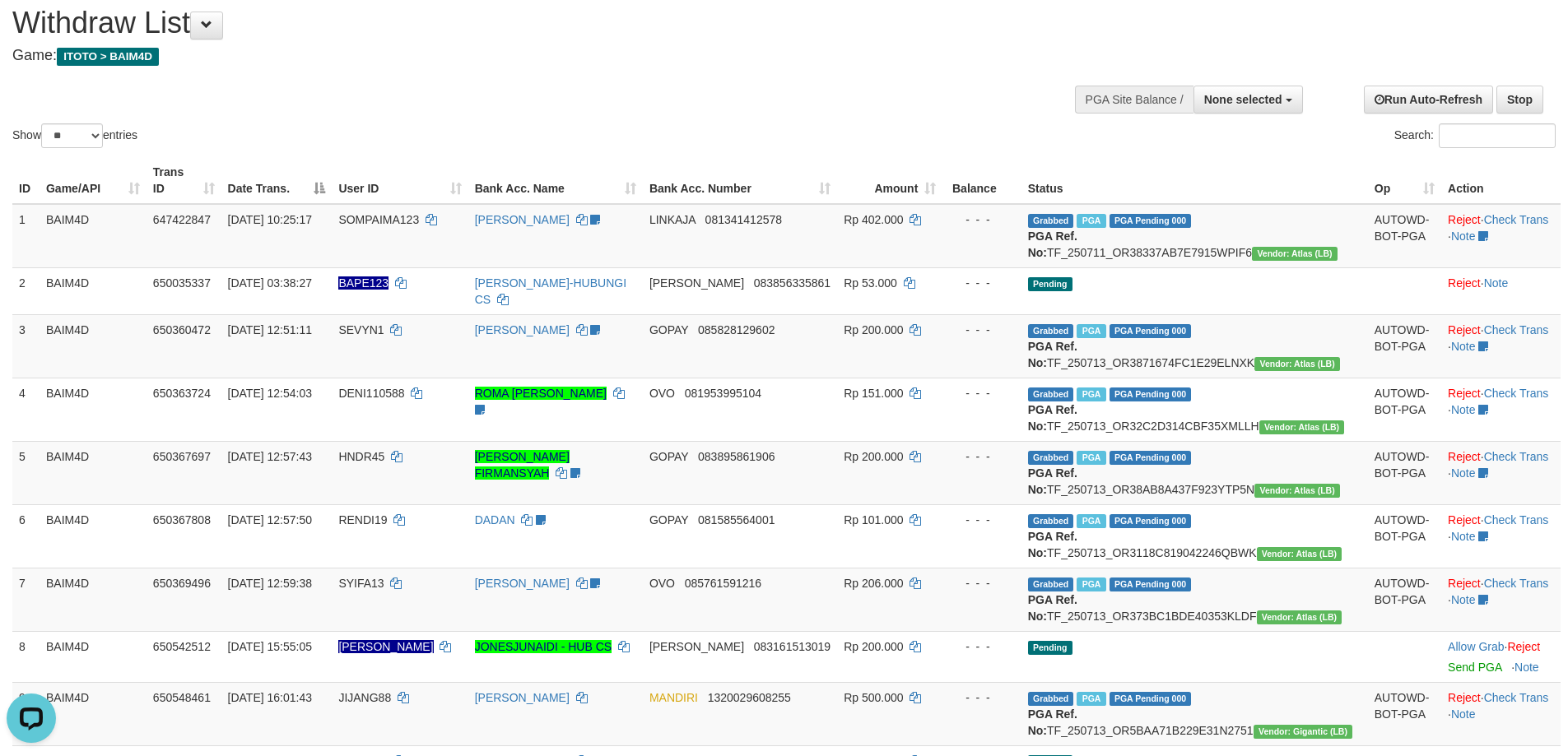 scroll, scrollTop: 0, scrollLeft: 0, axis: both 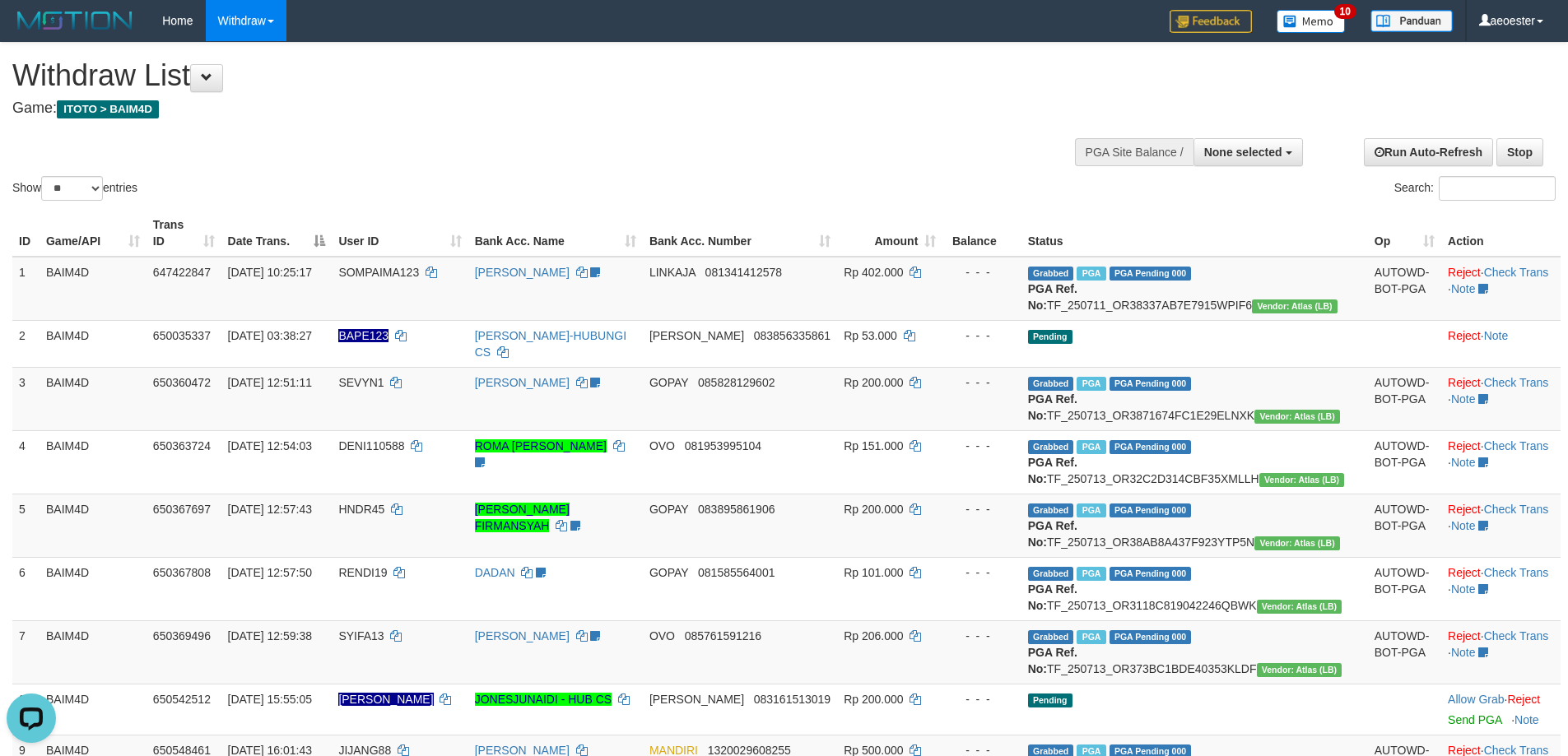 click on "Show  ** ** ** ***  entries Search:" at bounding box center (784, 123) 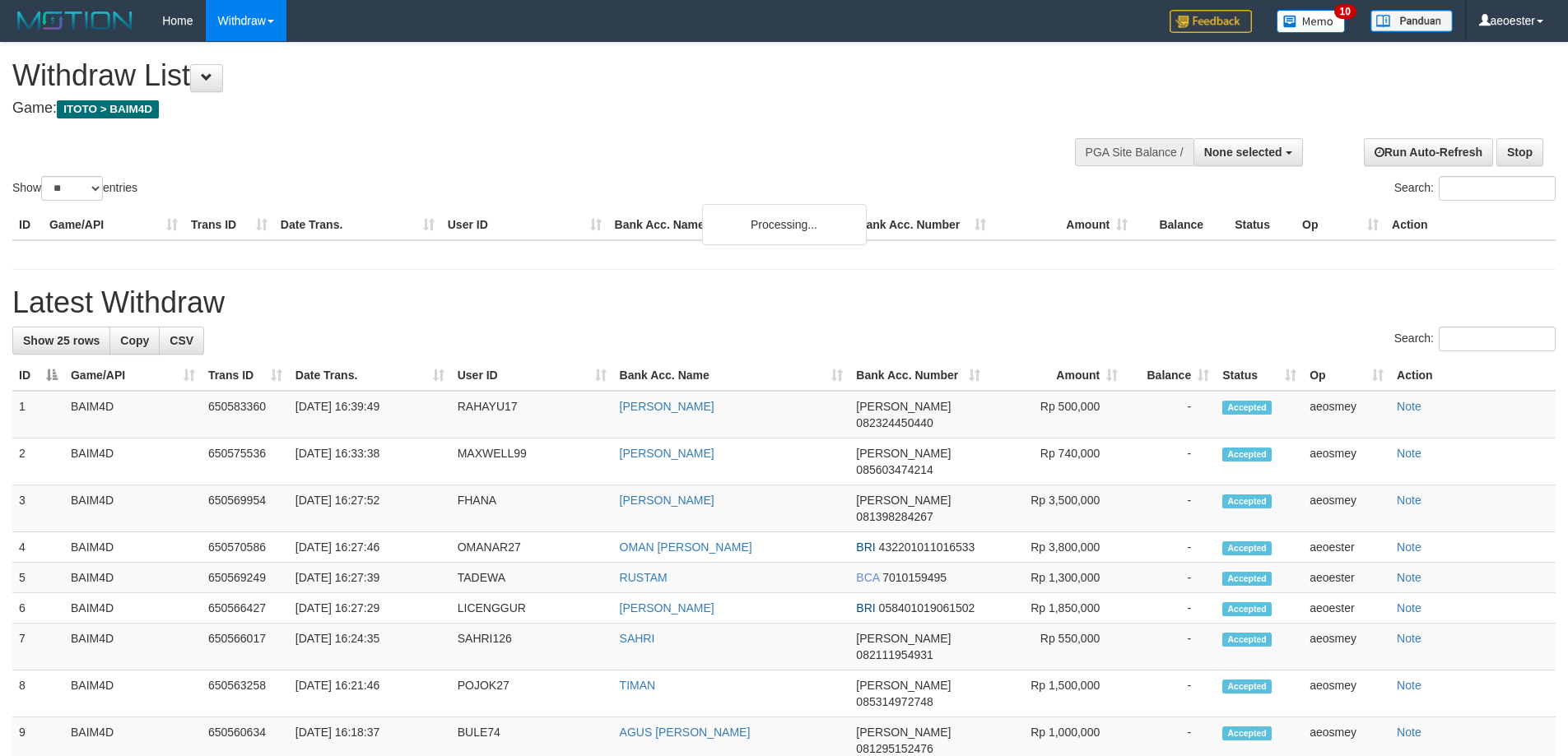 select 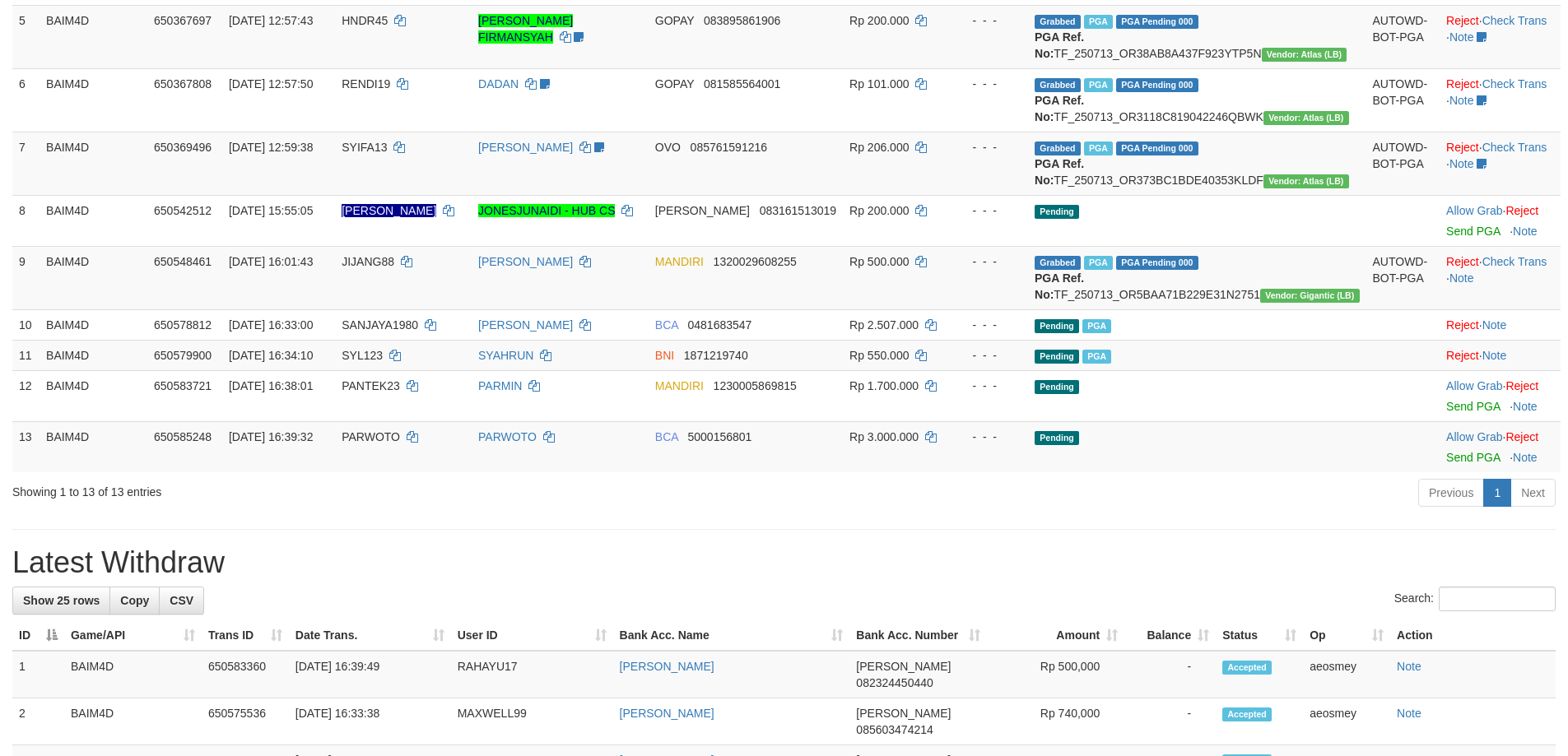 scroll, scrollTop: 494, scrollLeft: 0, axis: vertical 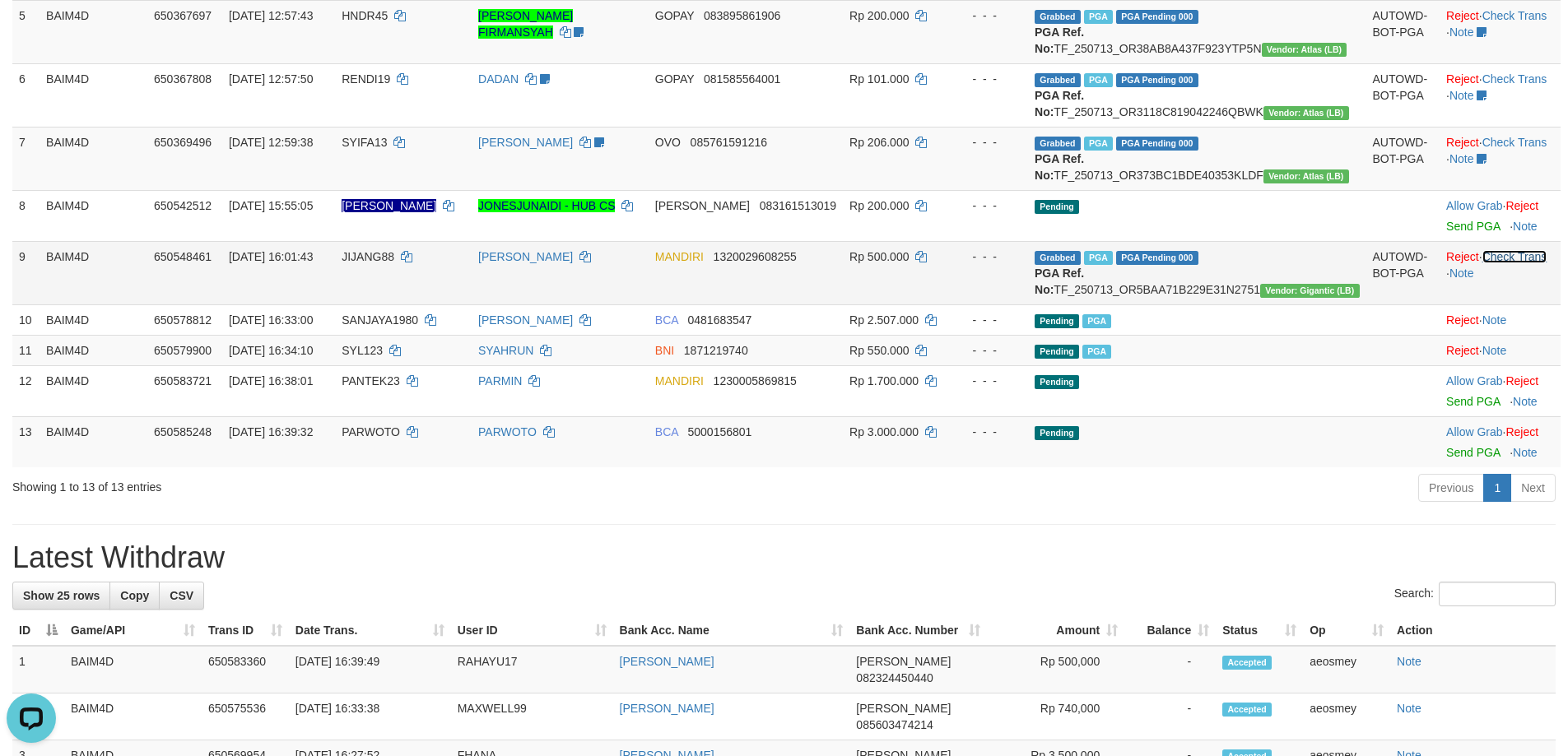 click on "Check Trans" at bounding box center (1514, 257) 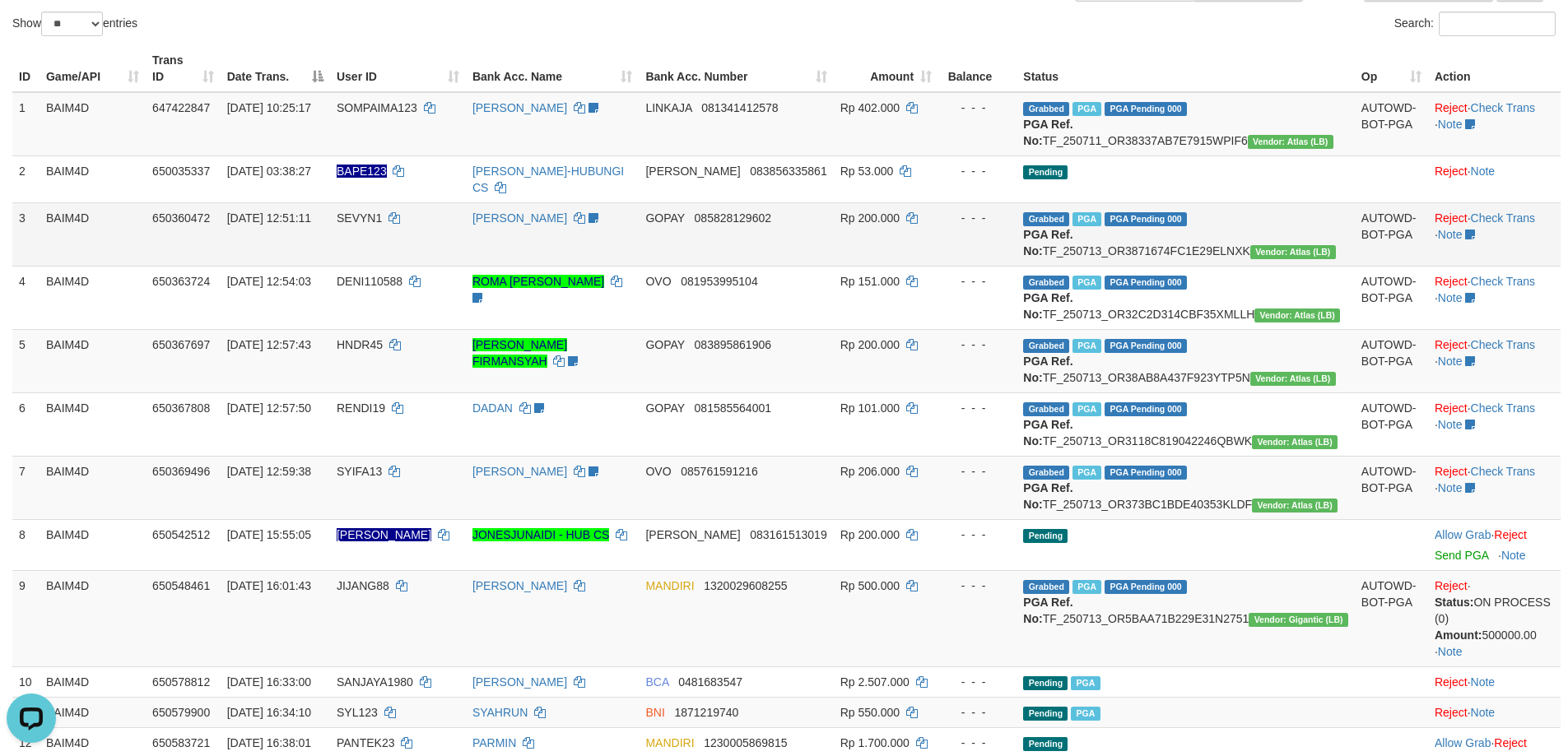 scroll, scrollTop: 0, scrollLeft: 0, axis: both 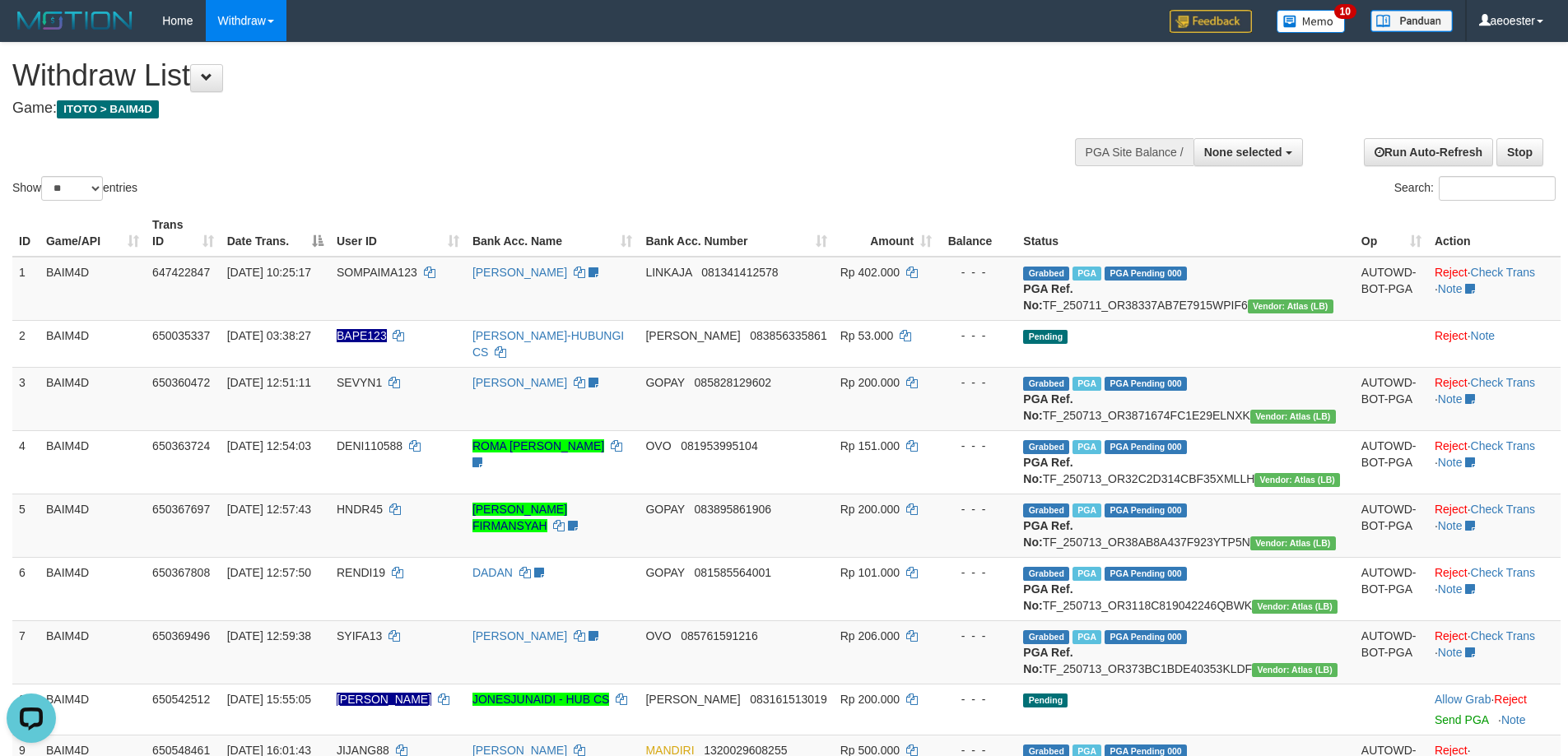 click on "Show  ** ** ** ***  entries Search:" at bounding box center (784, 123) 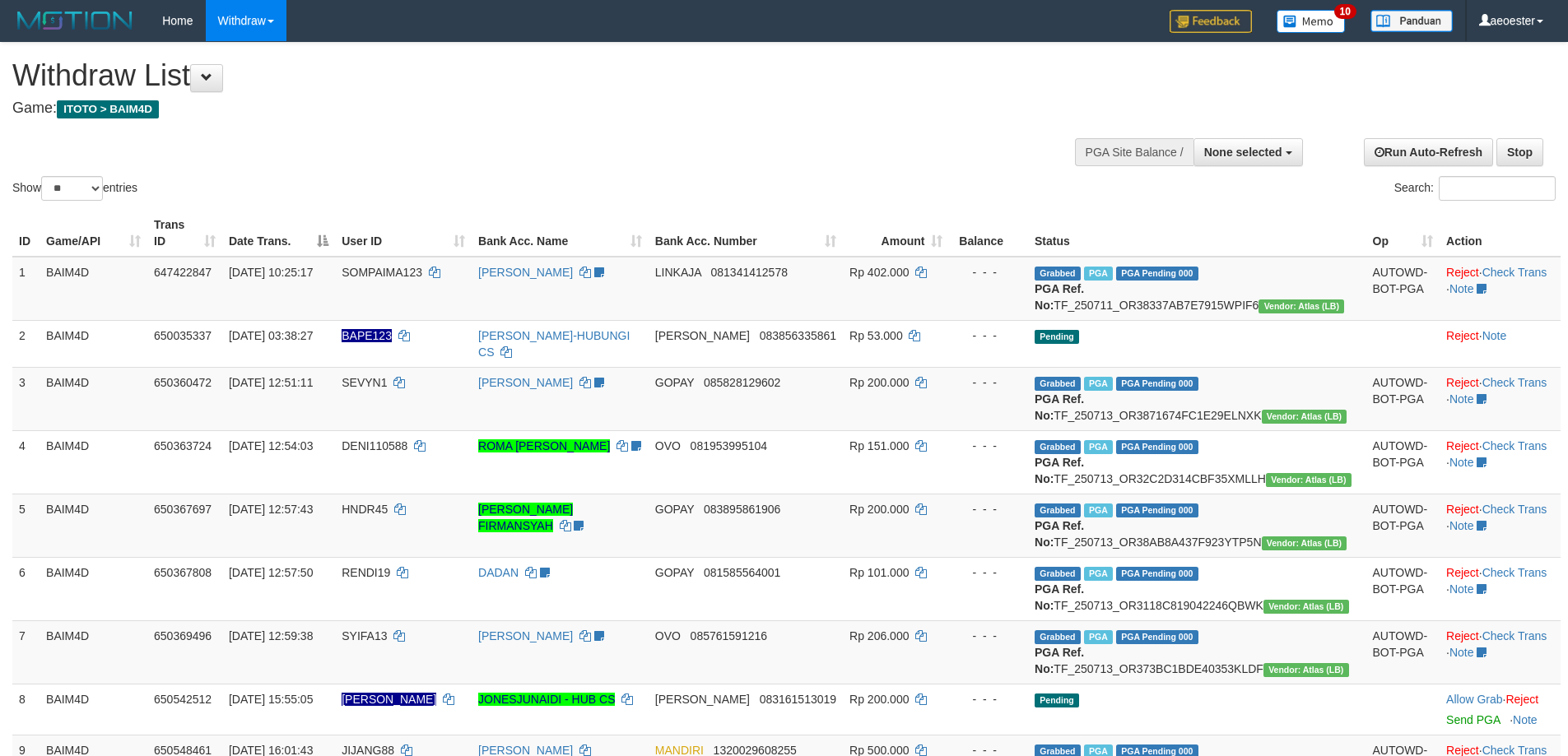 select 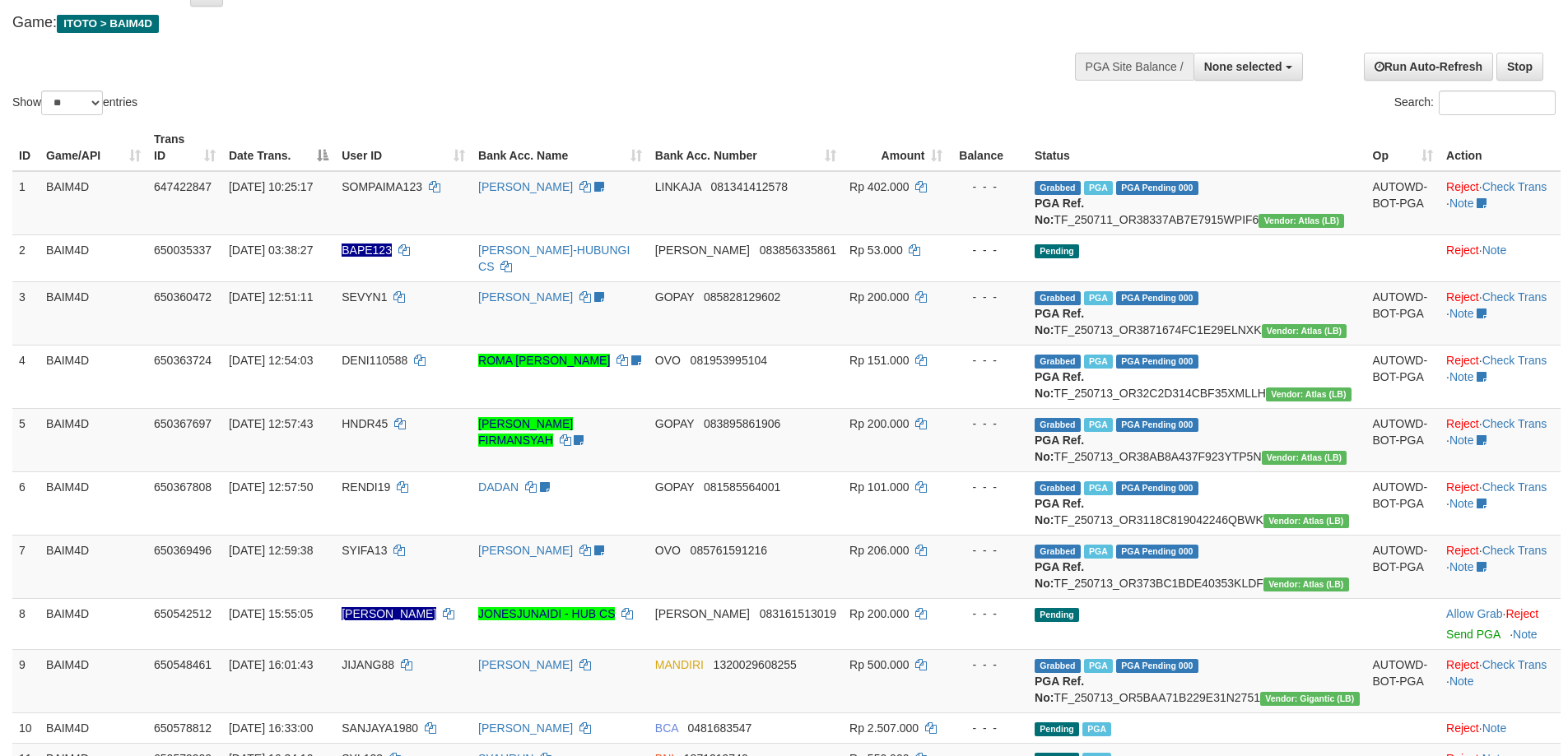 scroll, scrollTop: 411, scrollLeft: 0, axis: vertical 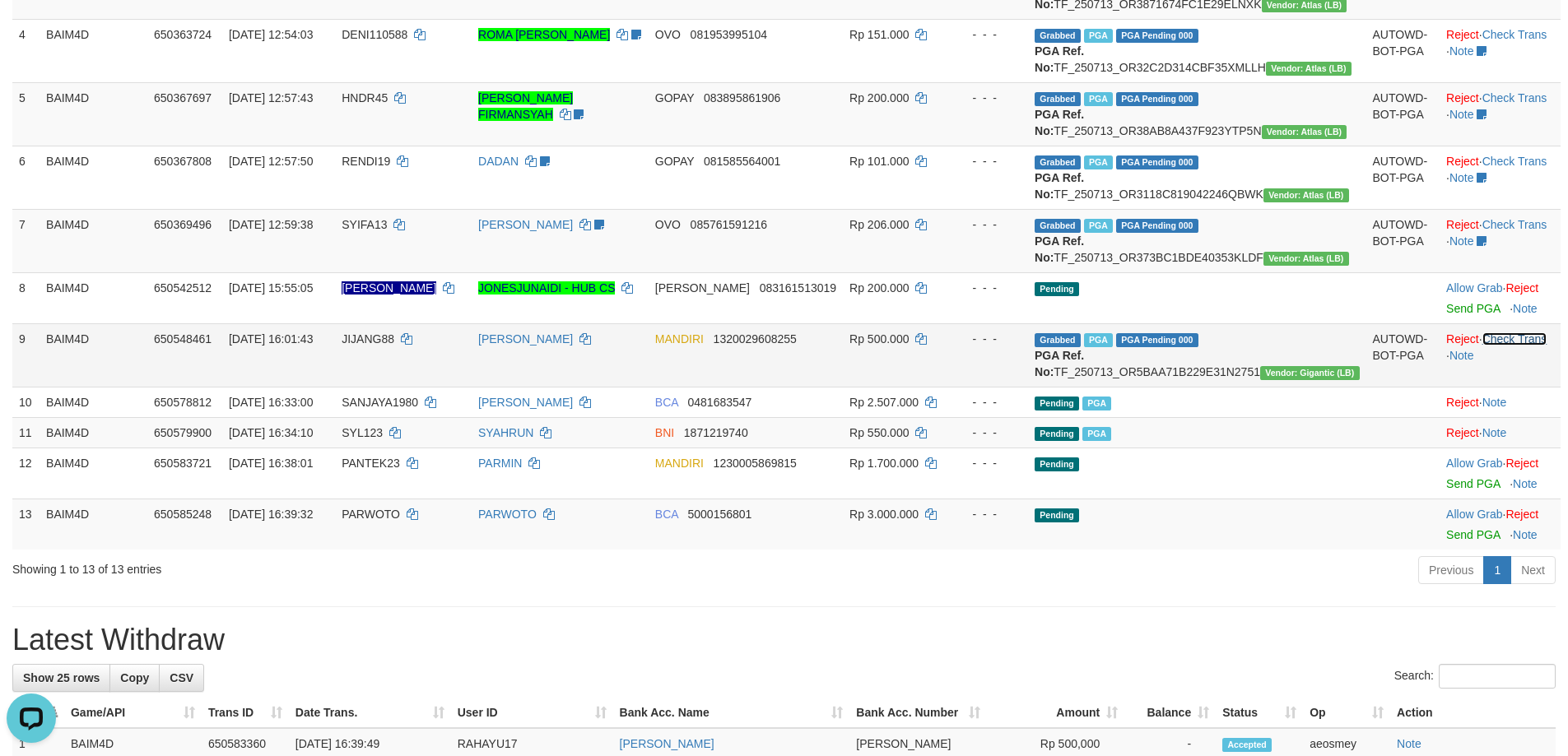 click on "Check Trans" at bounding box center (1514, 339) 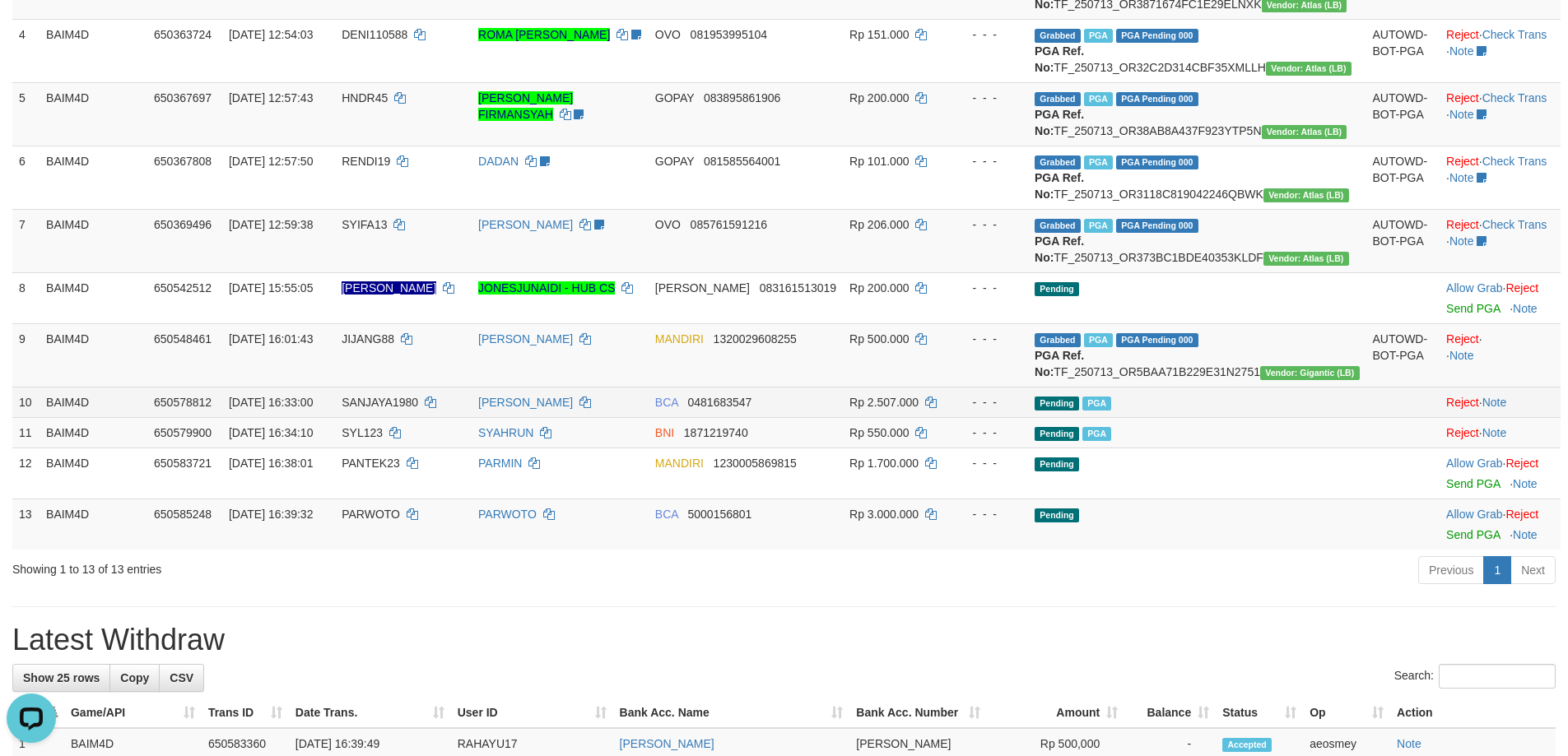 scroll, scrollTop: 494, scrollLeft: 0, axis: vertical 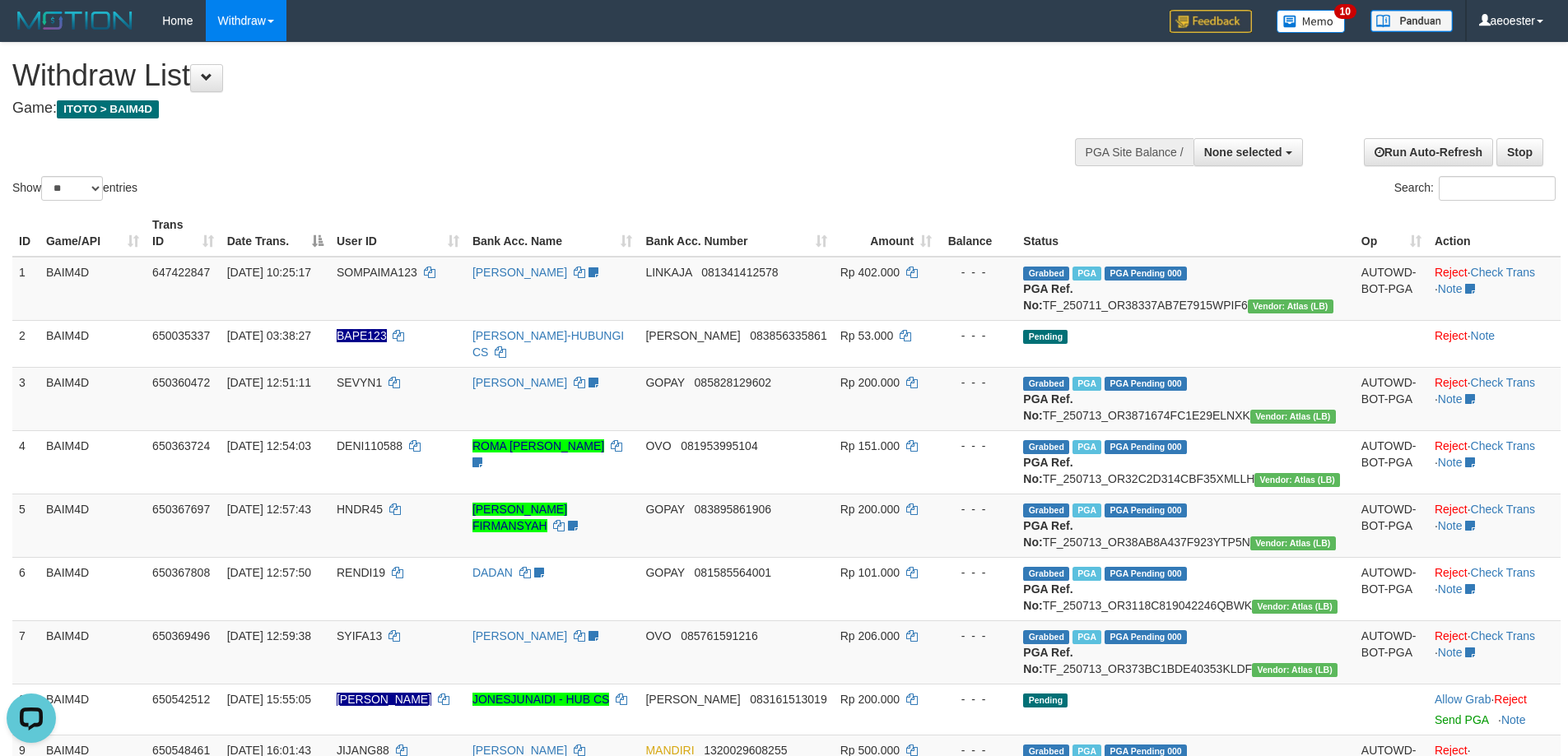 click on "Game:   ITOTO > BAIM4D" at bounding box center (520, 109) 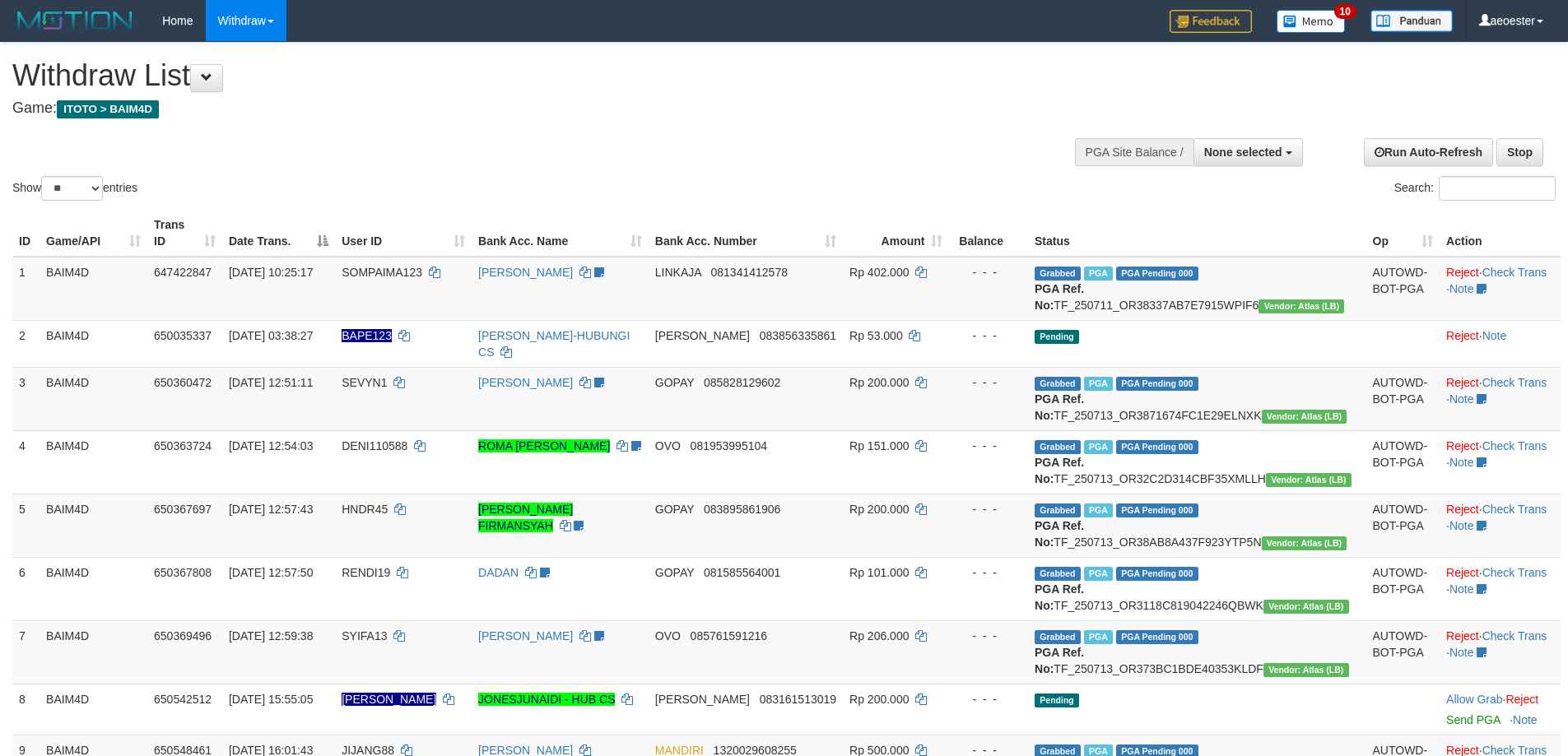 select 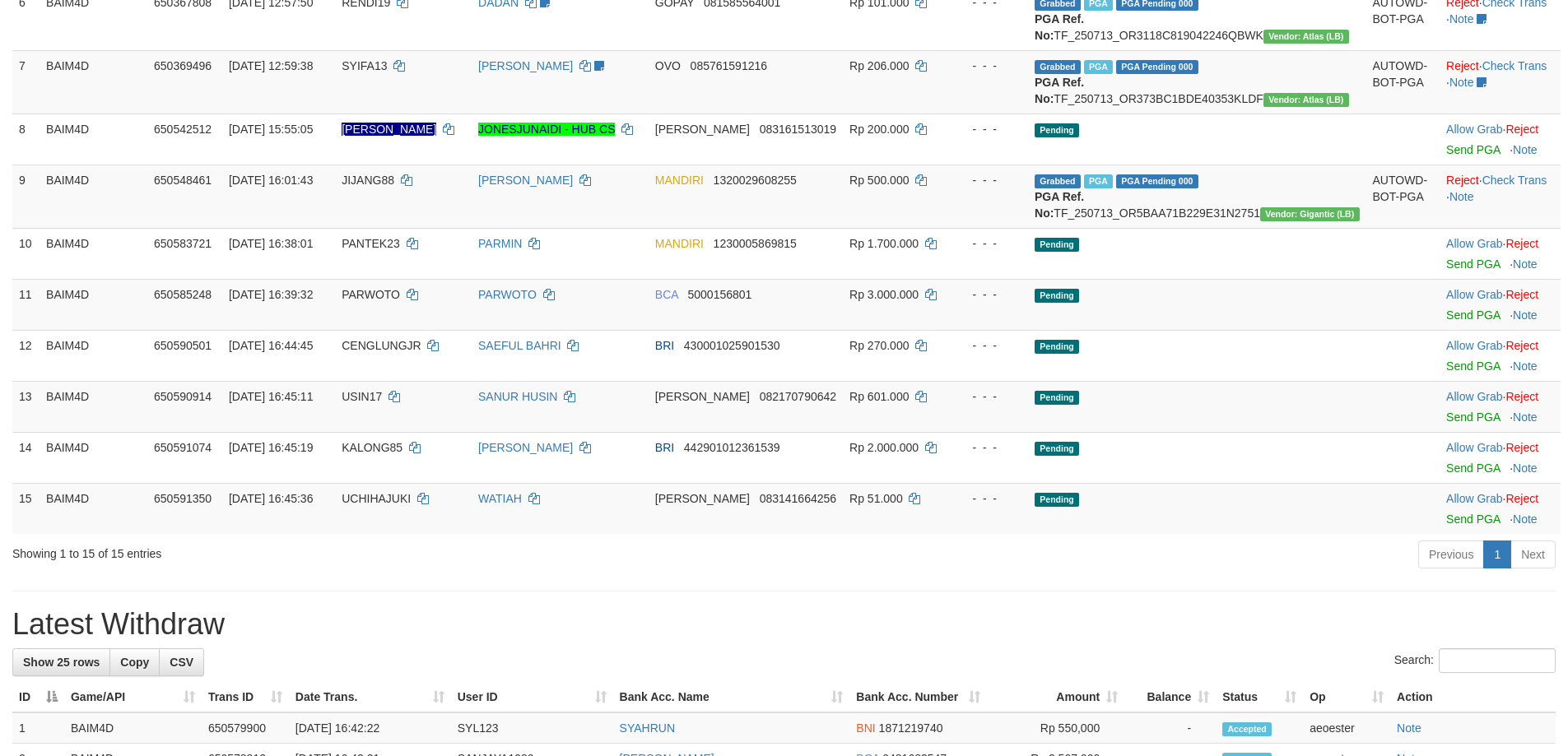 scroll, scrollTop: 576, scrollLeft: 0, axis: vertical 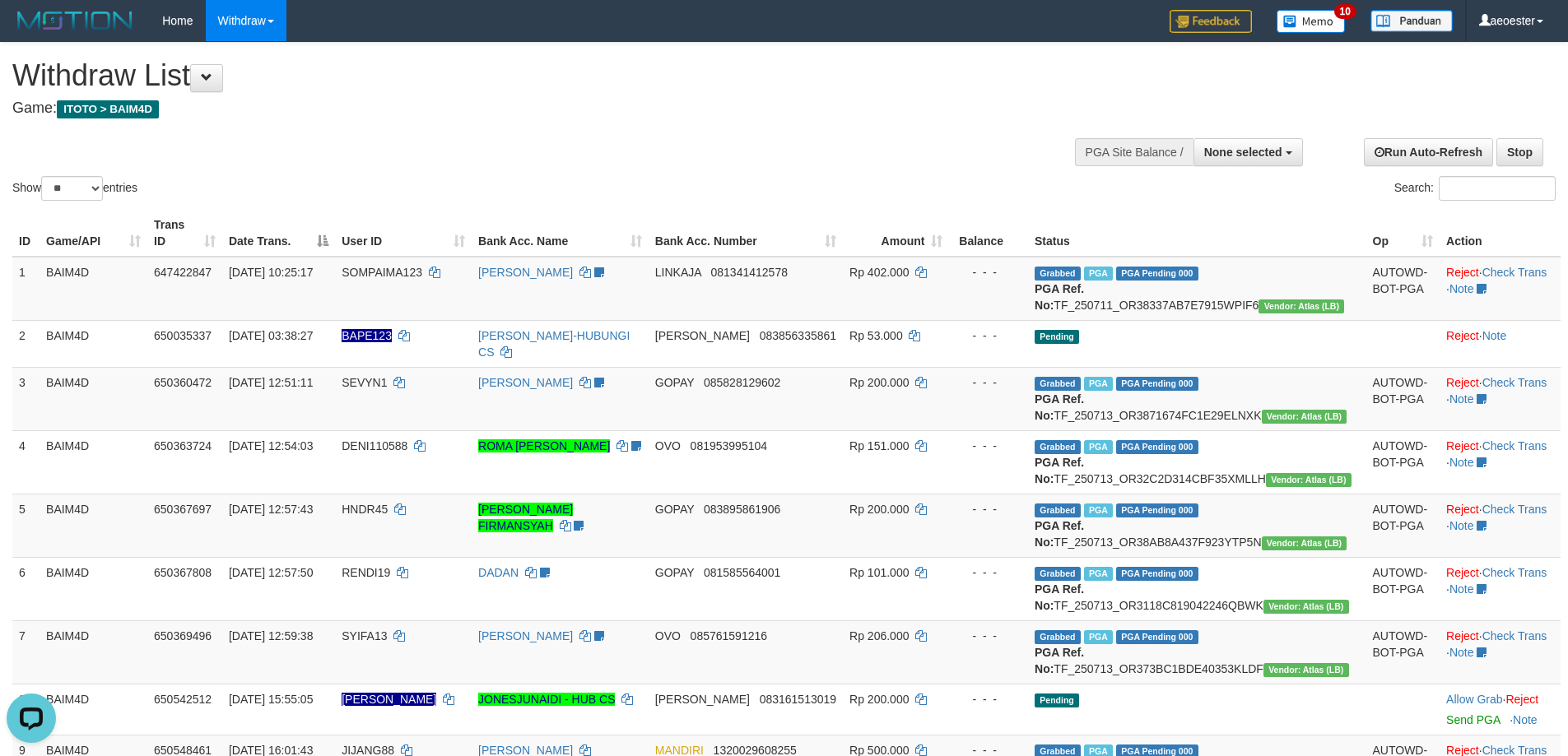 click on "Show  ** ** ** ***  entries Search:" at bounding box center (784, 123) 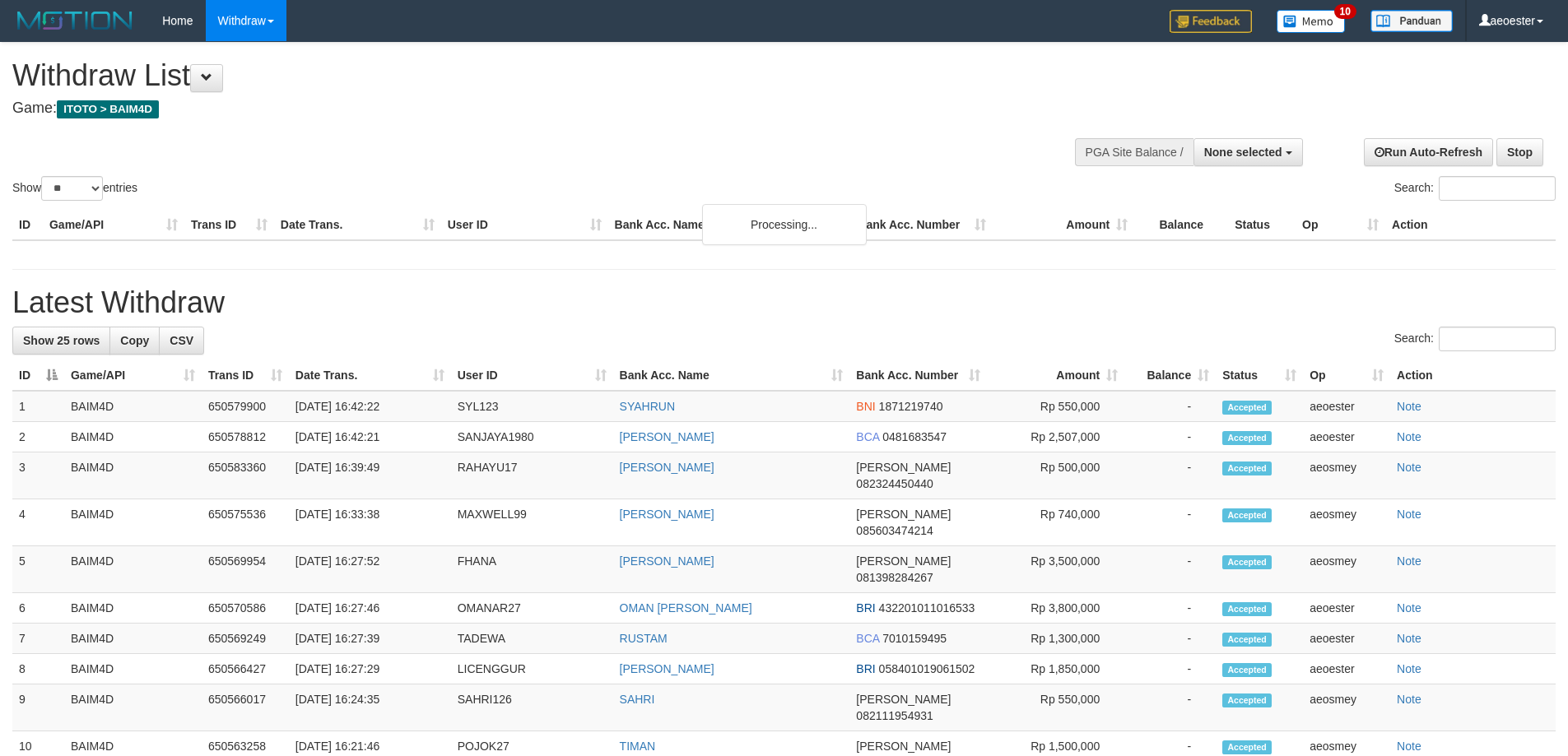 select 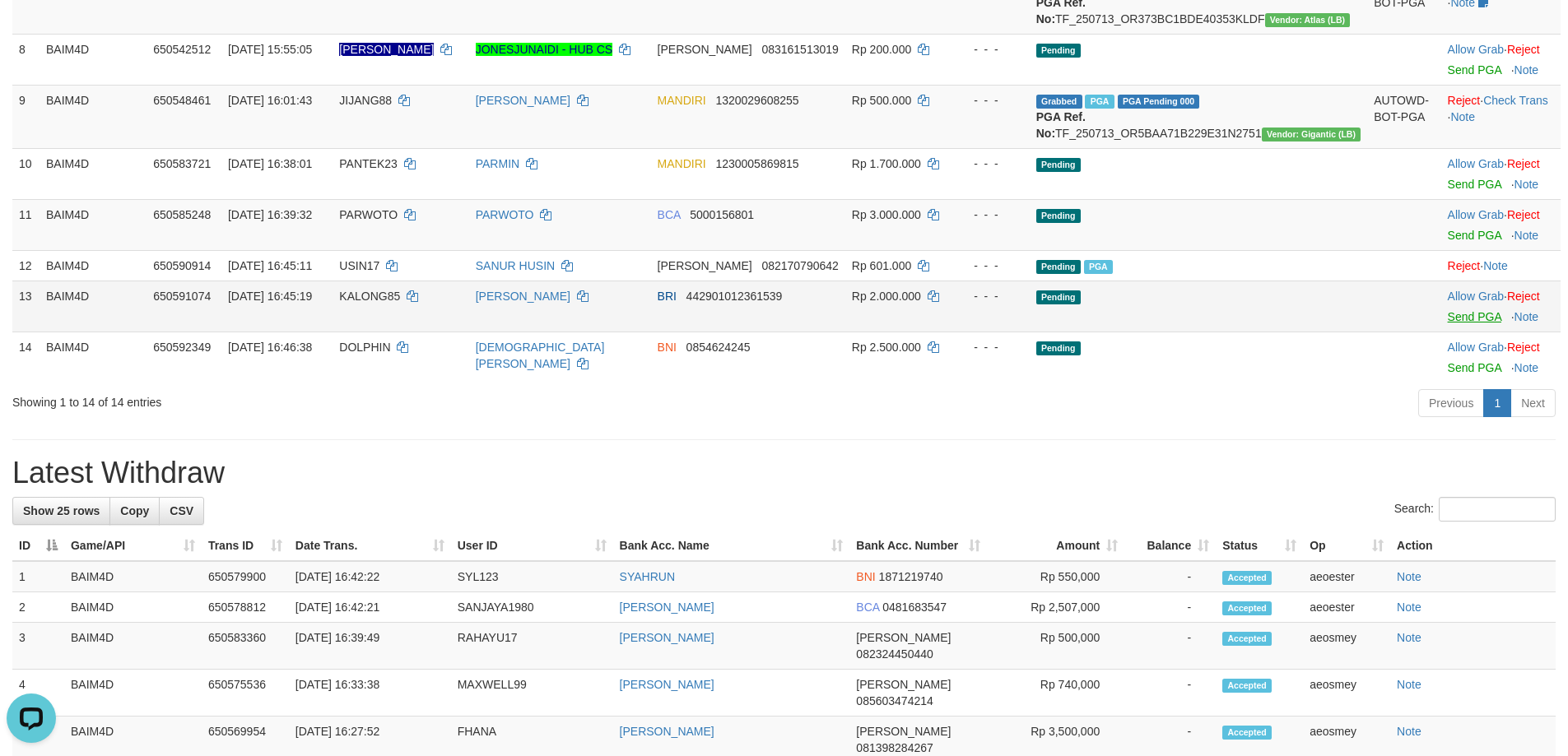 scroll, scrollTop: 0, scrollLeft: 0, axis: both 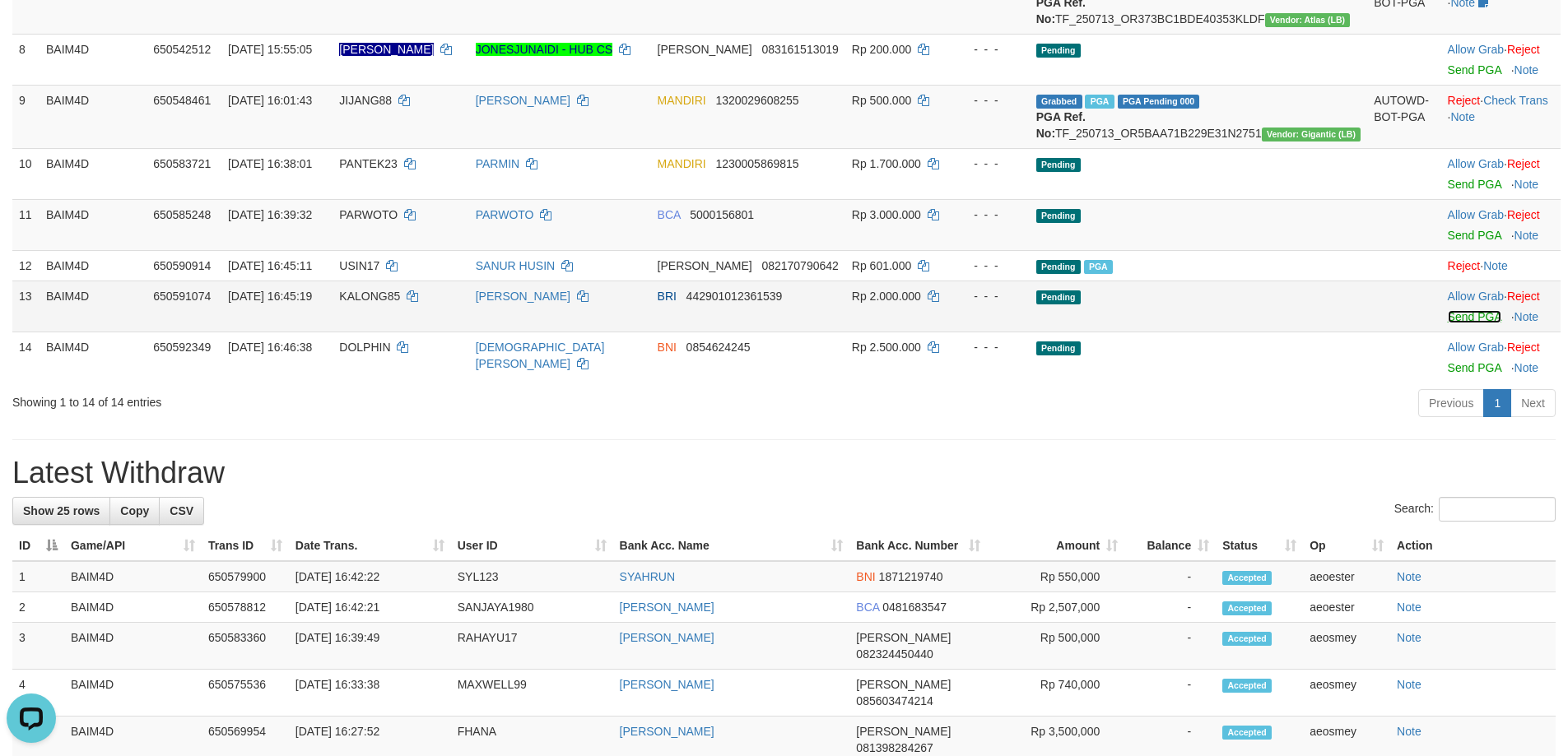 click on "Send PGA" at bounding box center (1474, 317) 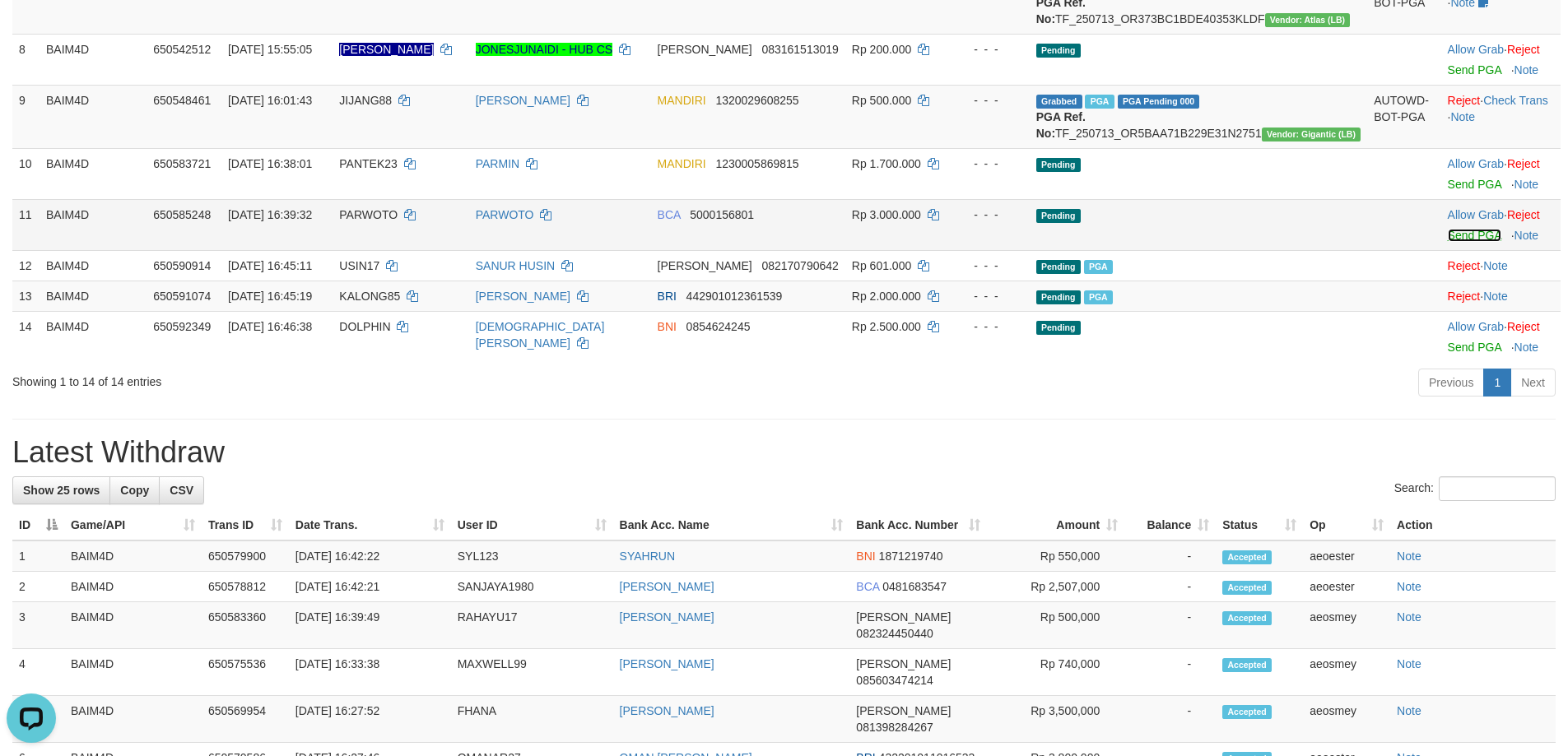 click on "Send PGA" at bounding box center (1474, 235) 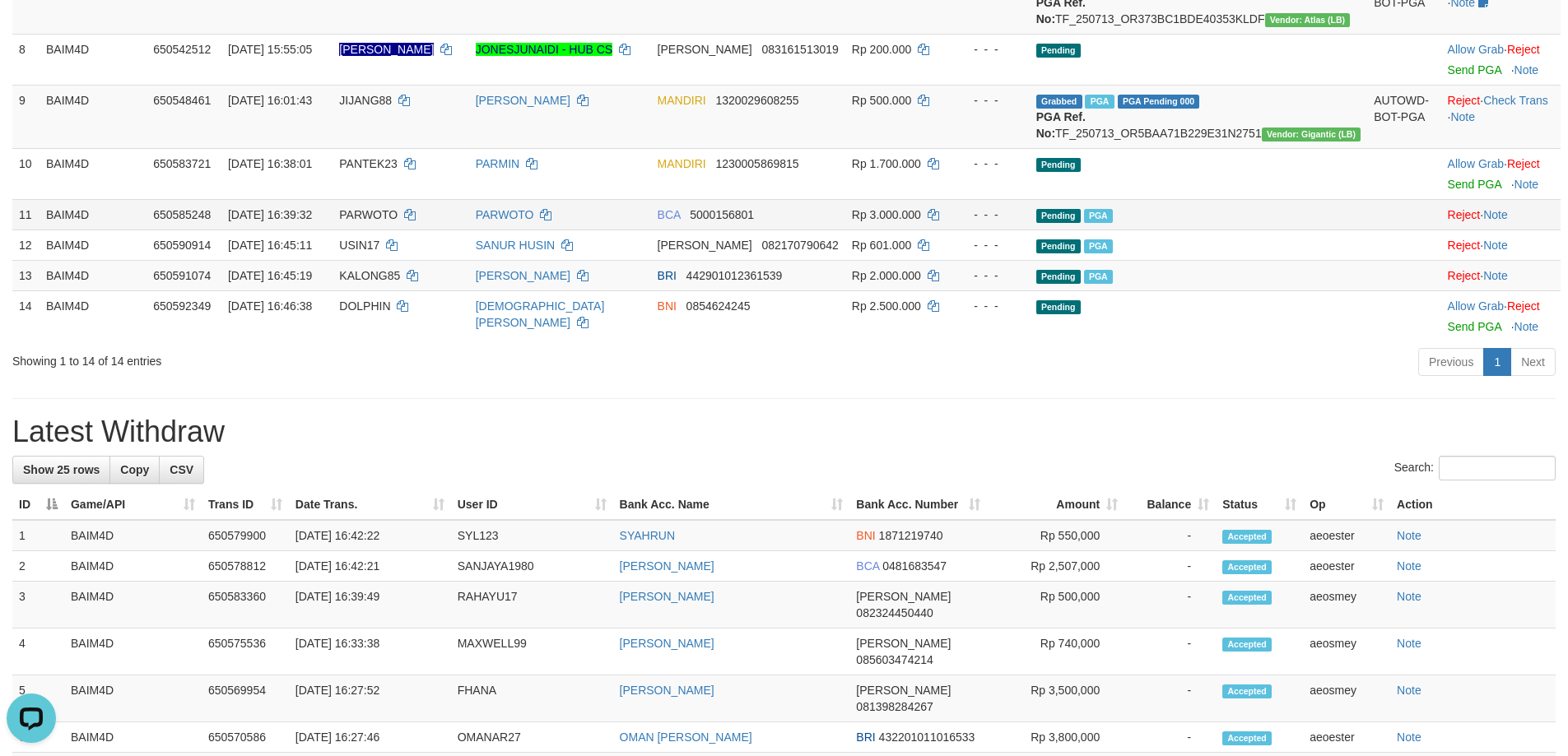 scroll, scrollTop: 629, scrollLeft: 0, axis: vertical 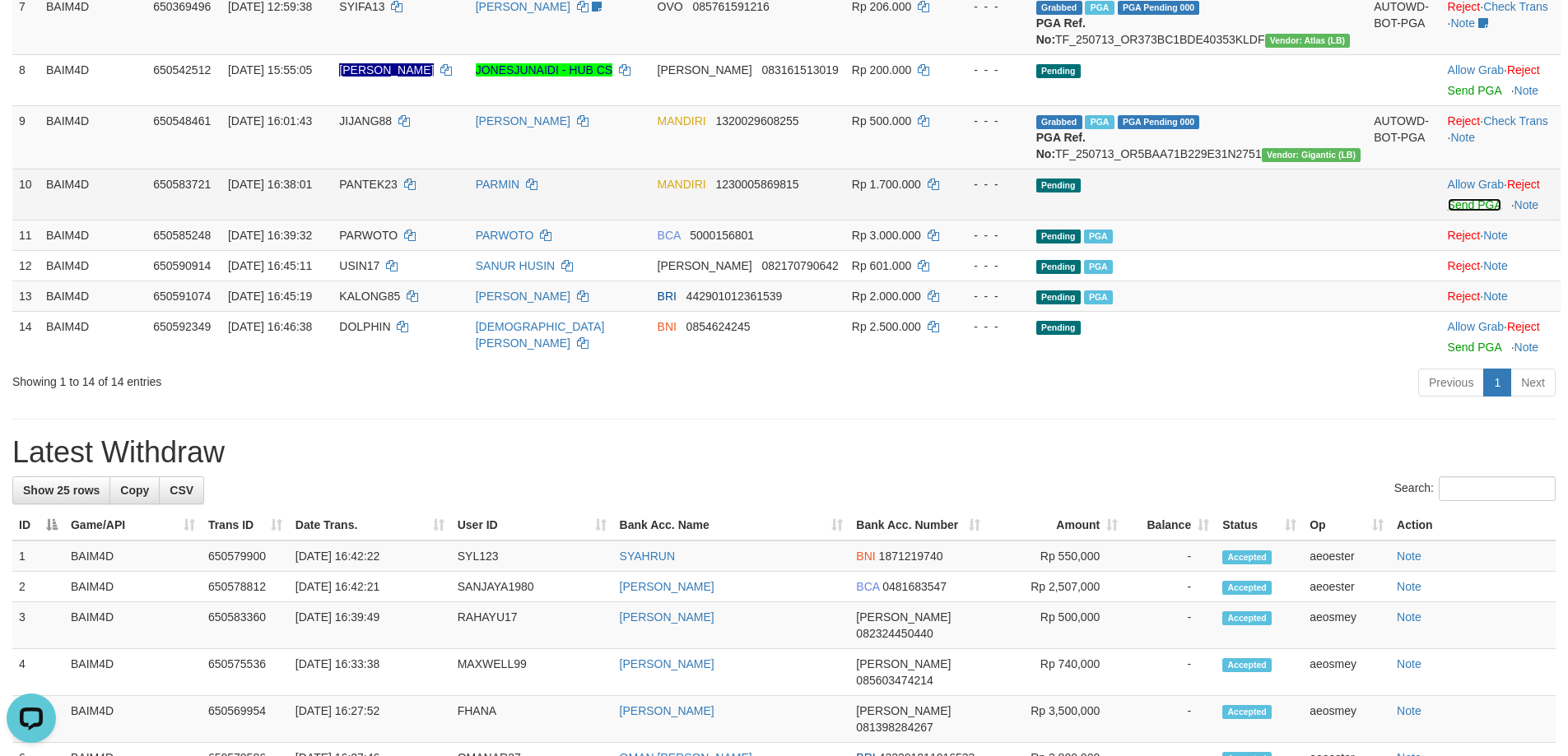 click on "Send PGA" at bounding box center (1474, 205) 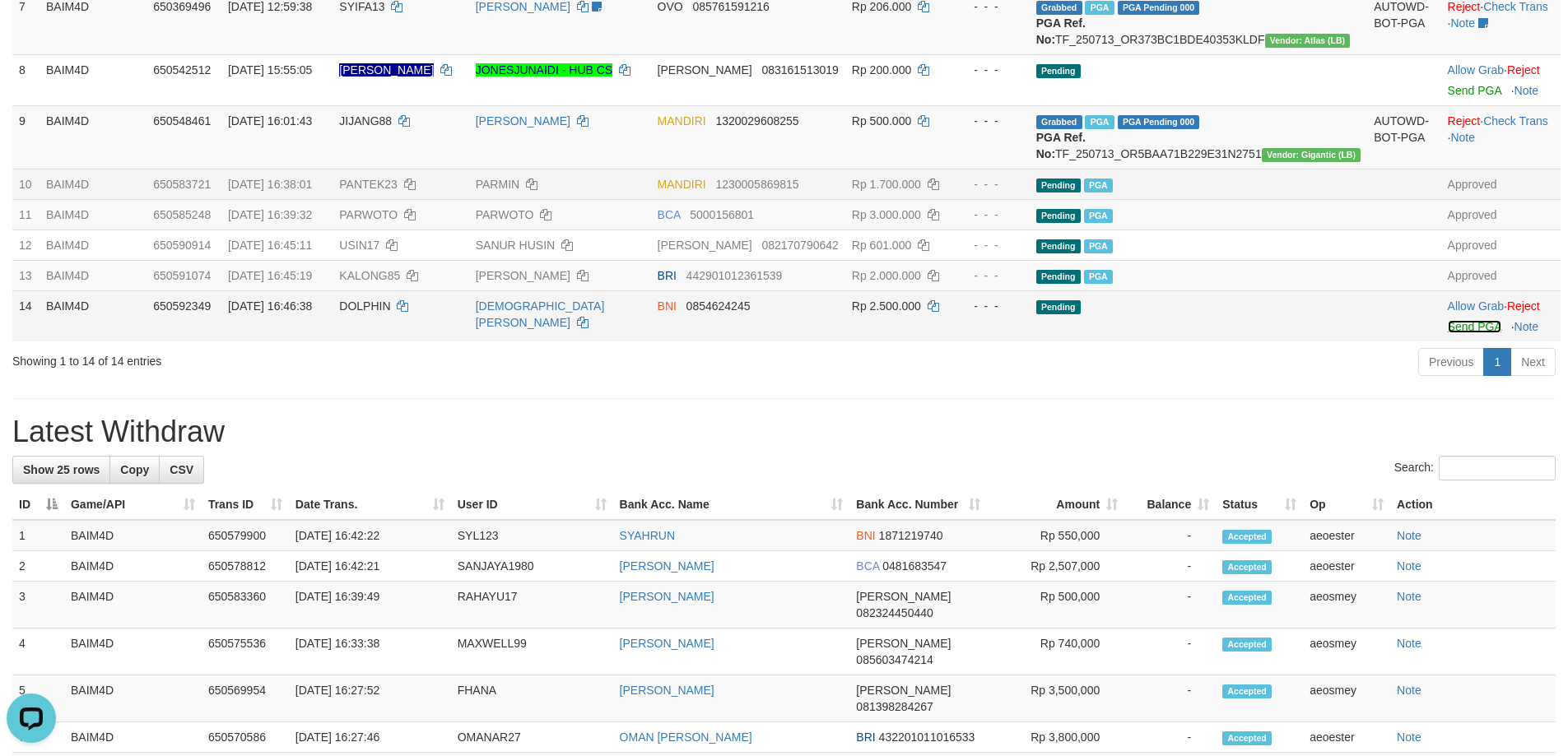 click on "Send PGA" at bounding box center (1474, 327) 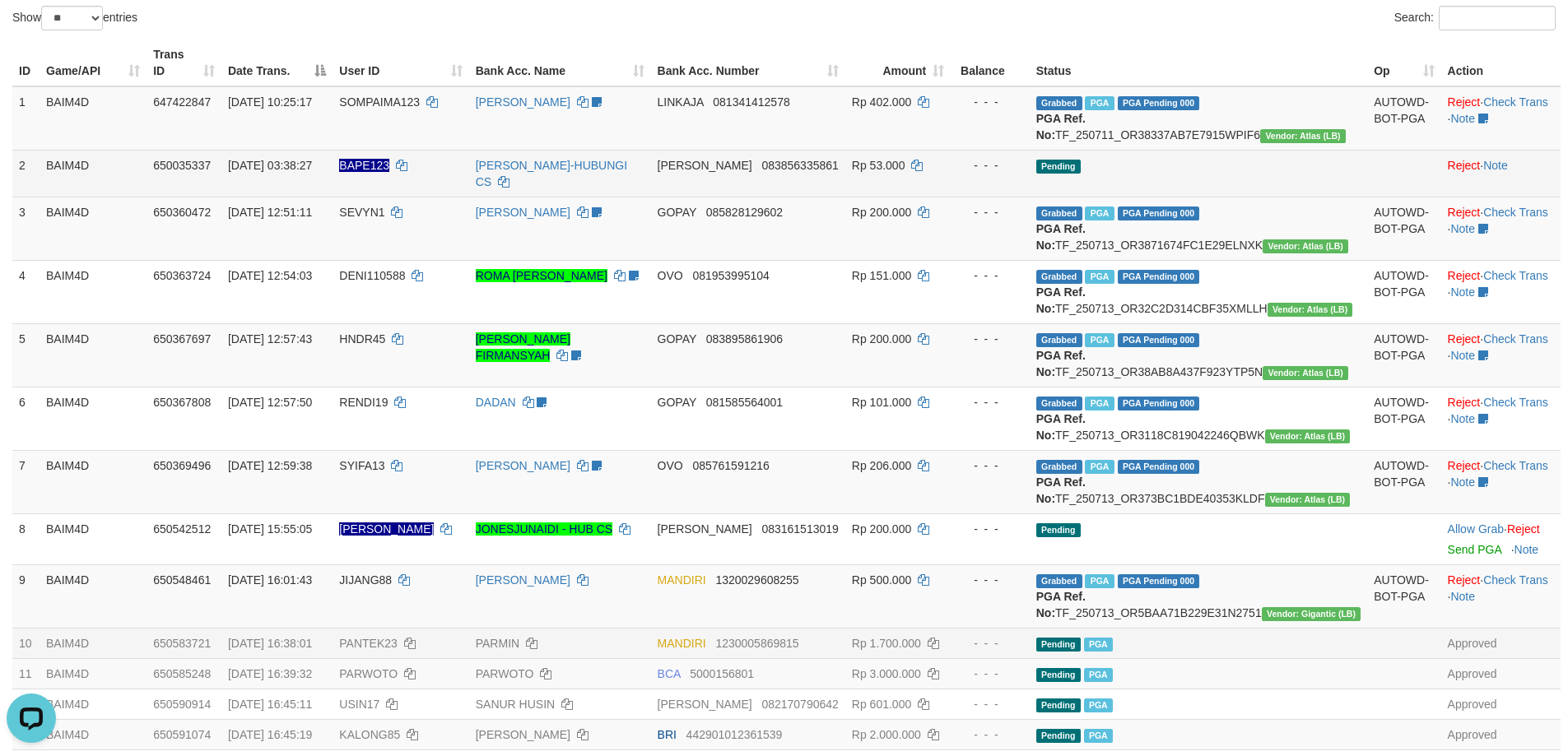 scroll, scrollTop: 0, scrollLeft: 0, axis: both 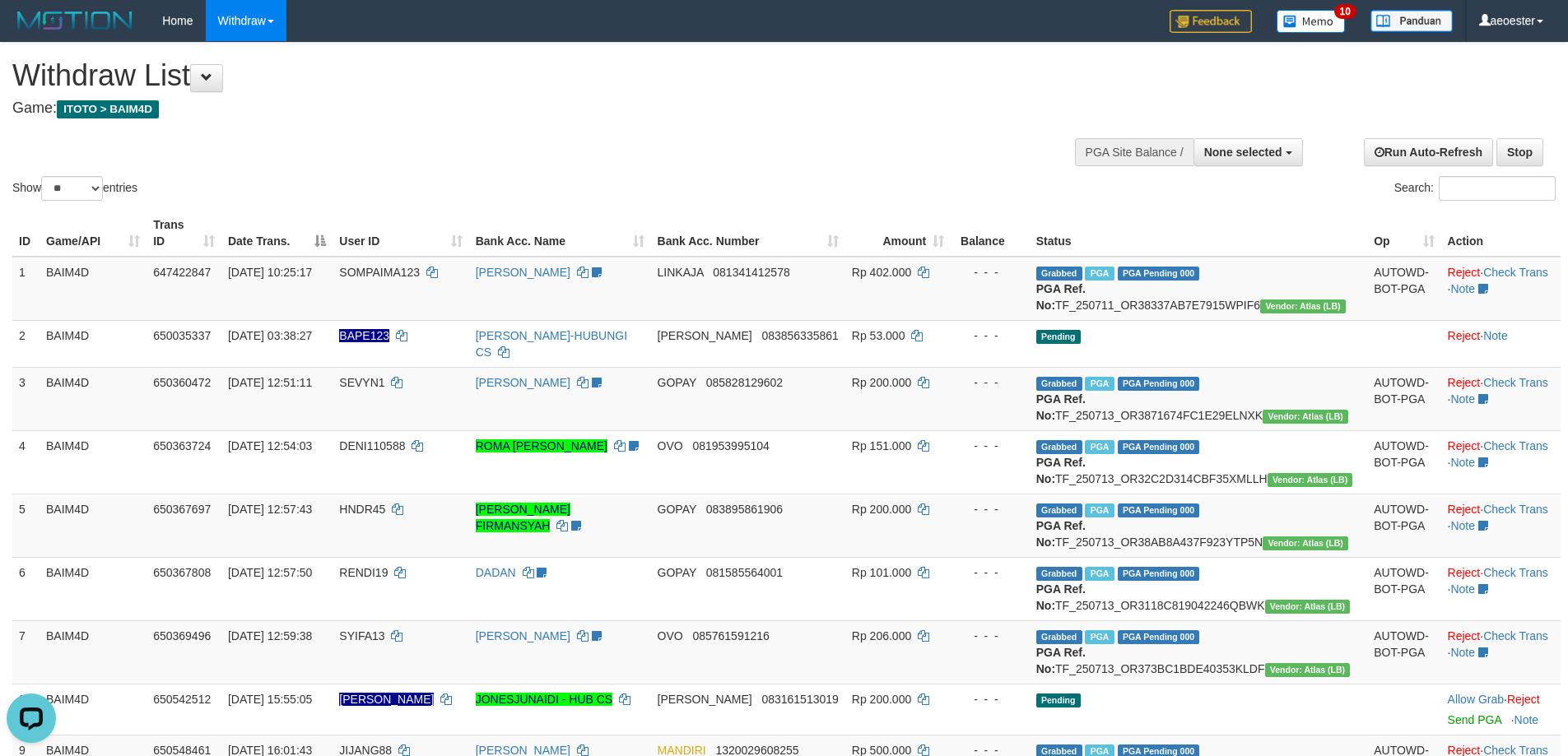click on "Show  ** ** ** ***  entries Search:" at bounding box center [784, 123] 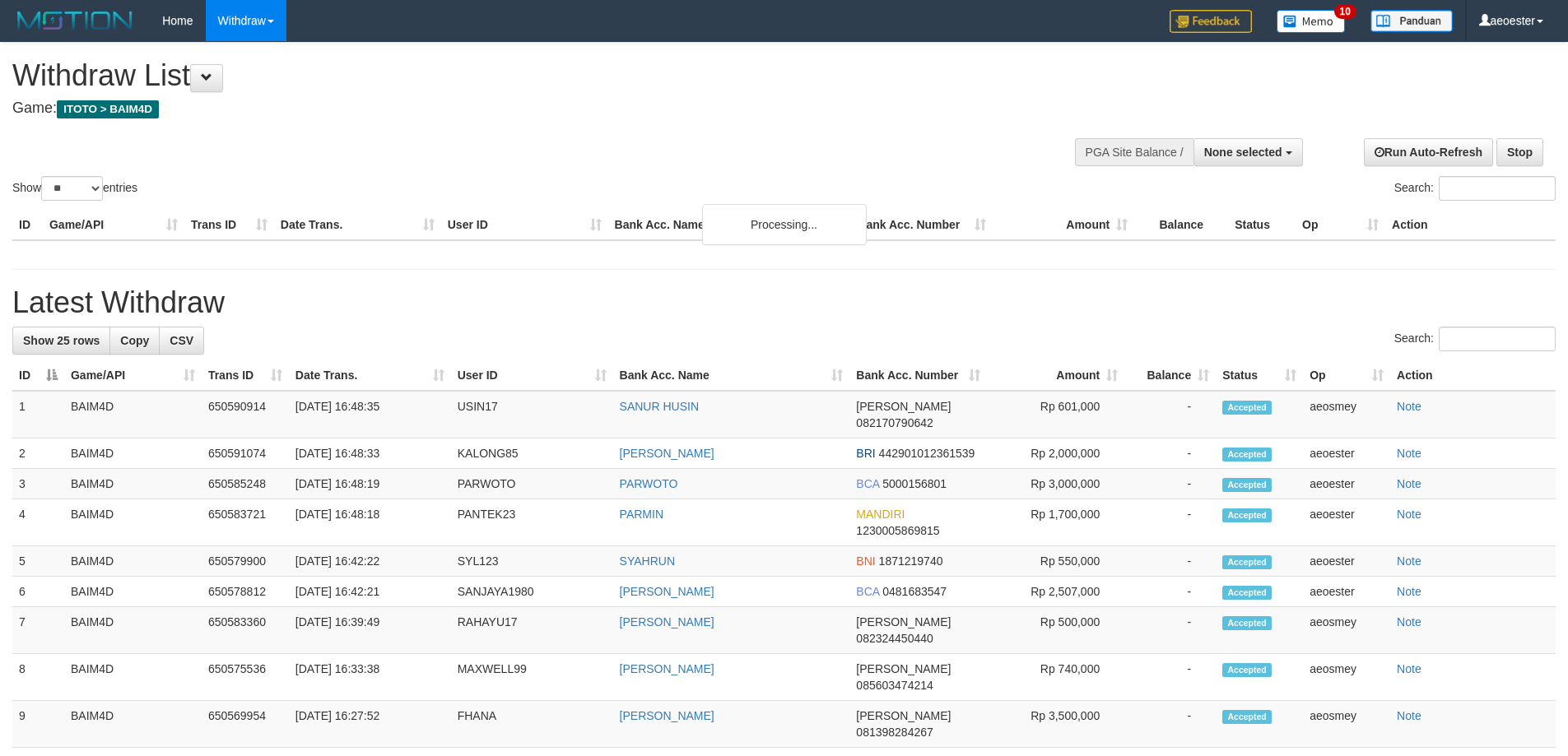 select 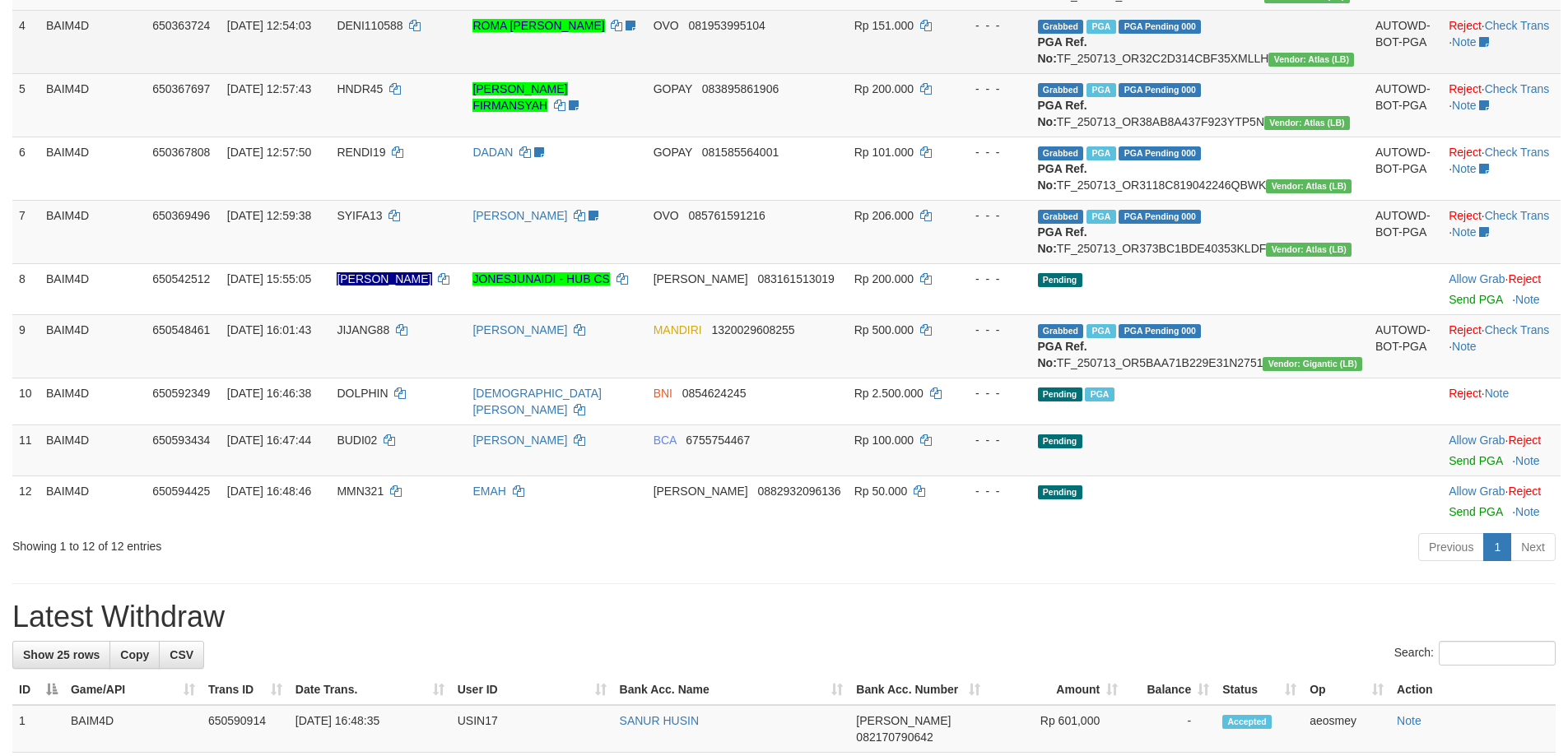 scroll, scrollTop: 576, scrollLeft: 0, axis: vertical 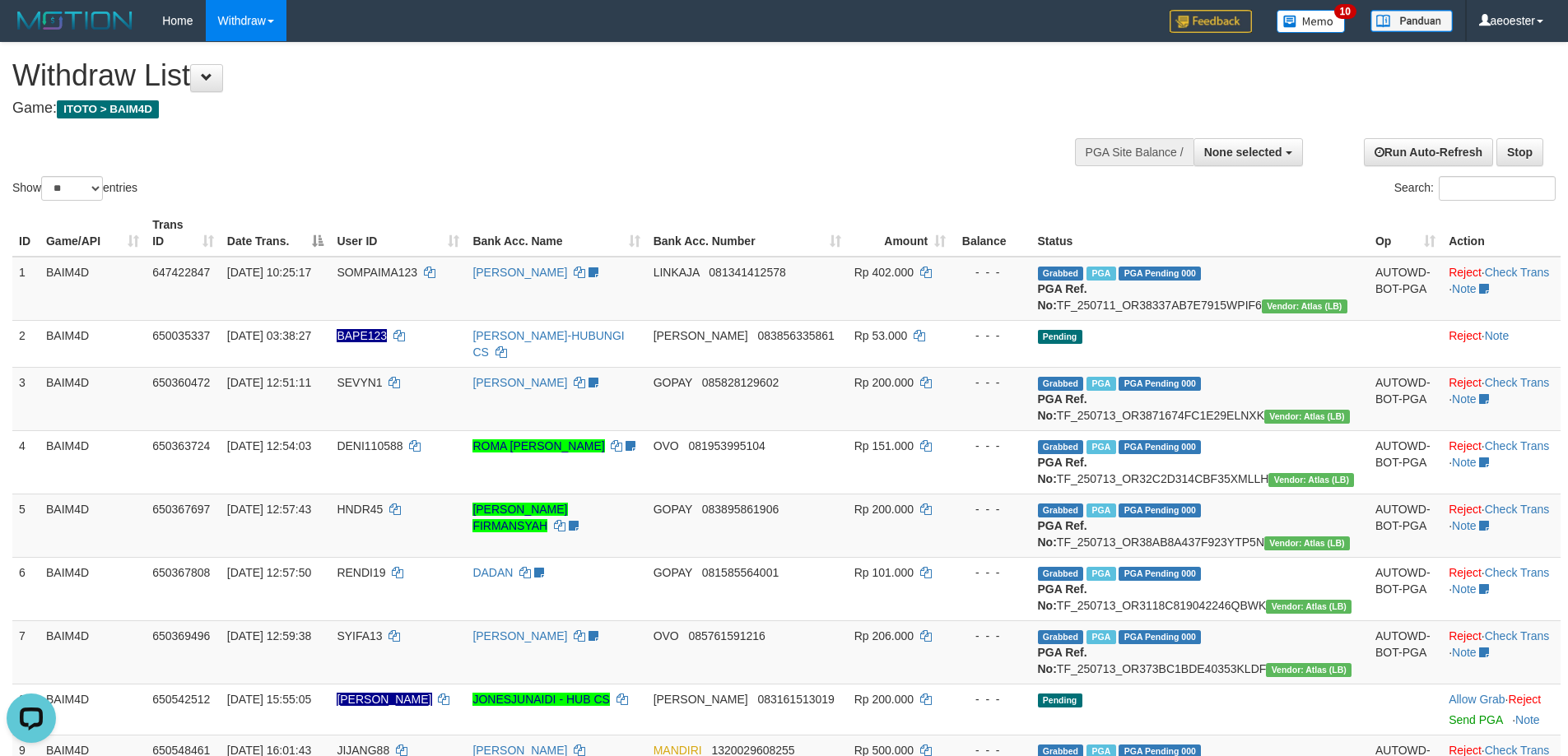 click on "Withdraw List
Game:   ITOTO > BAIM4D" at bounding box center (520, 87) 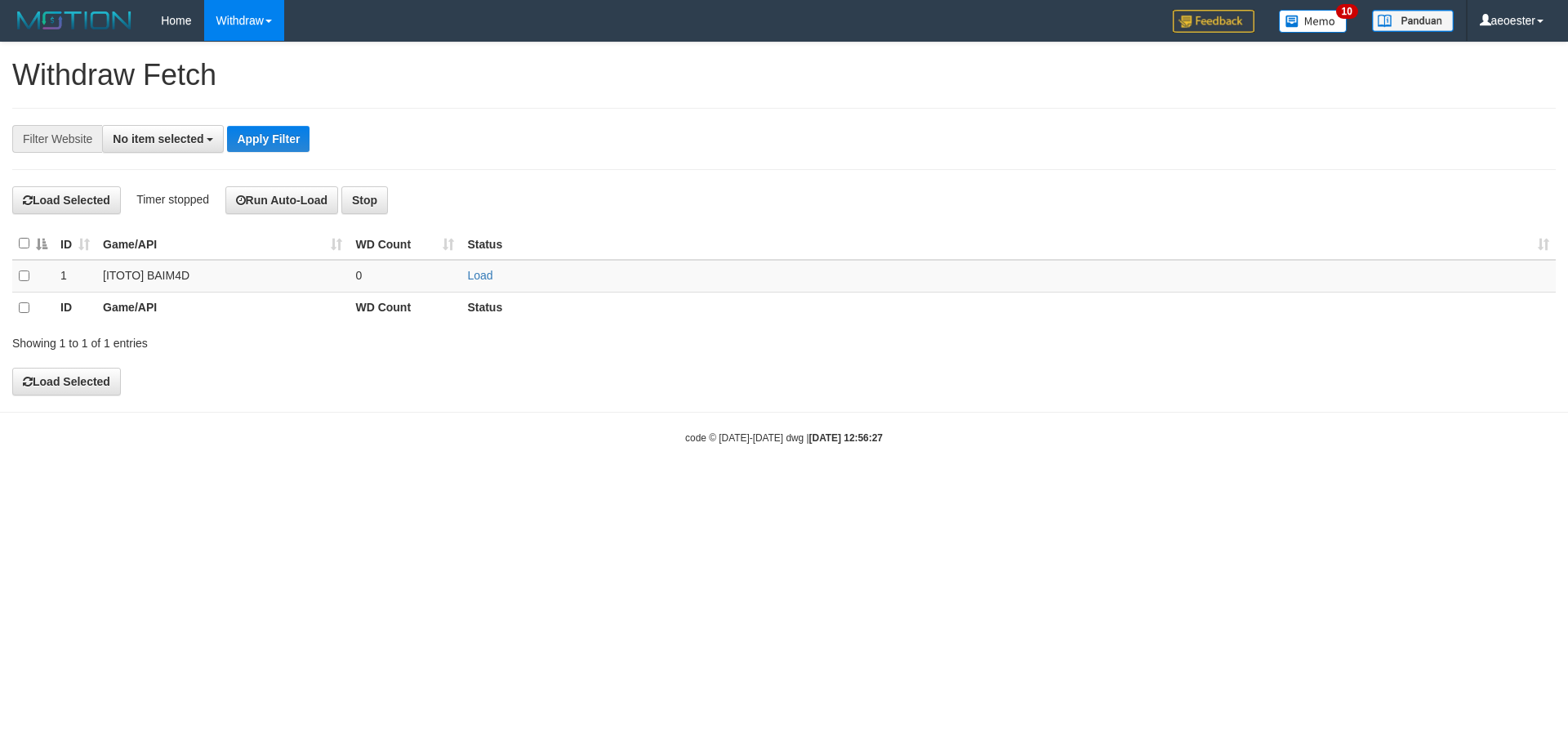 select 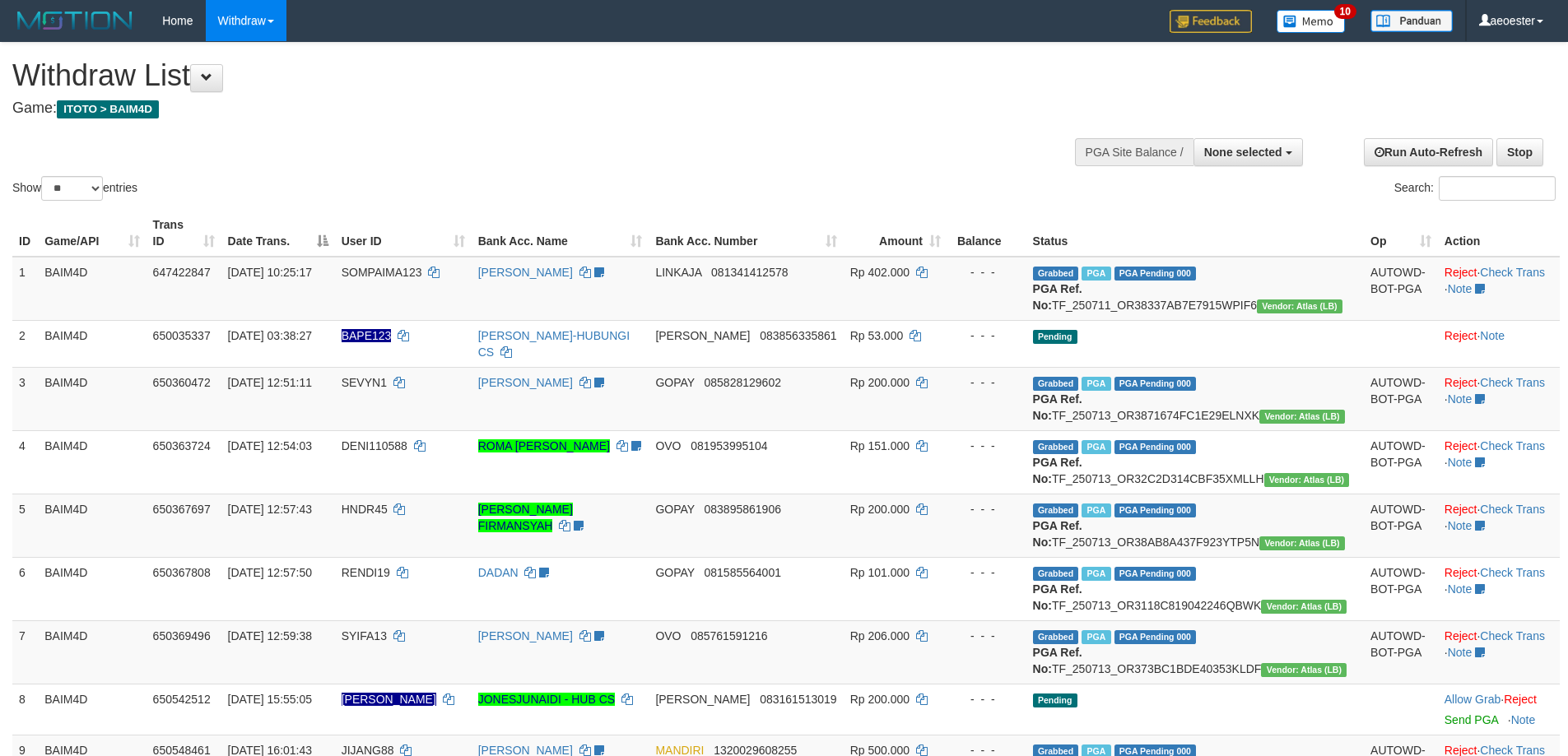 select 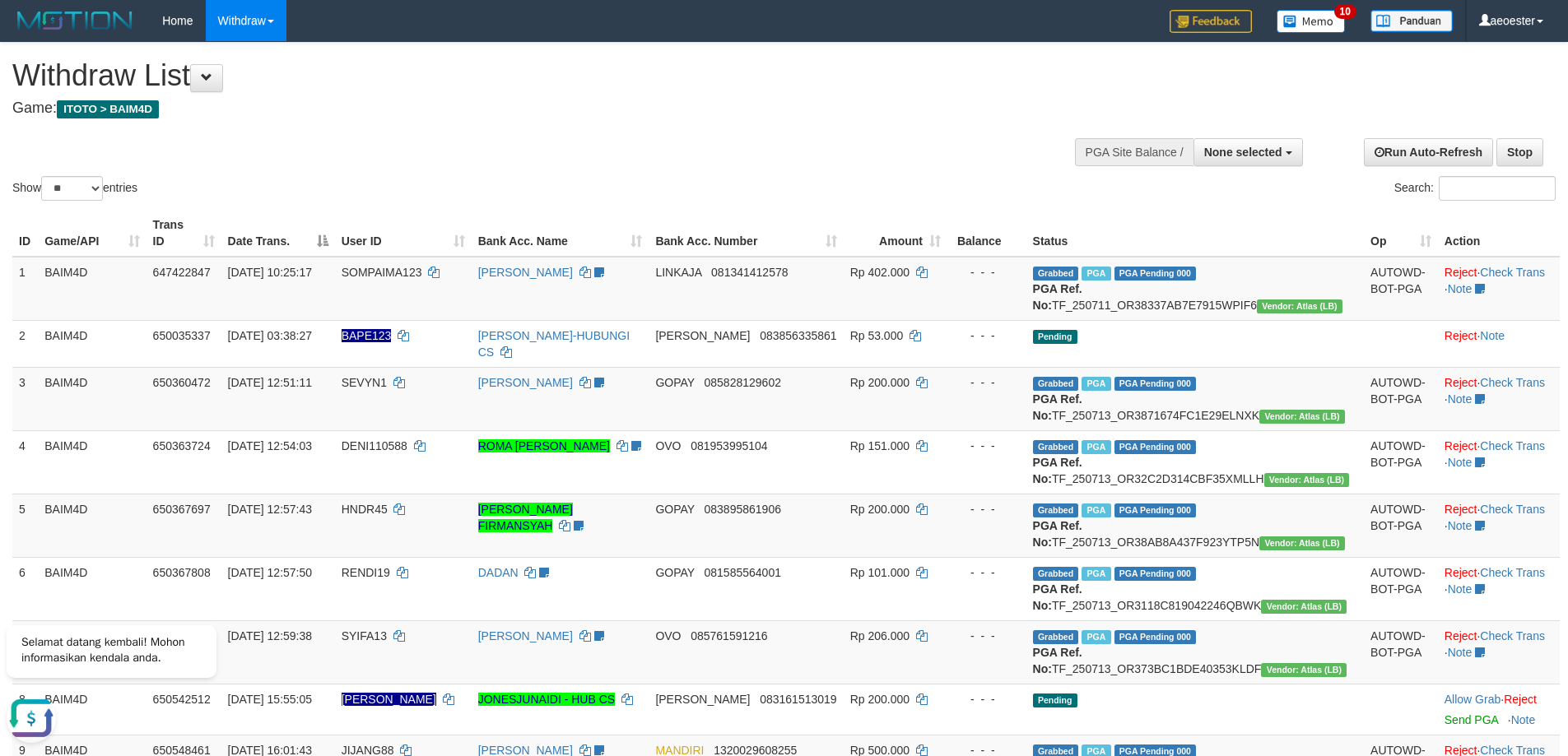 scroll, scrollTop: 0, scrollLeft: 0, axis: both 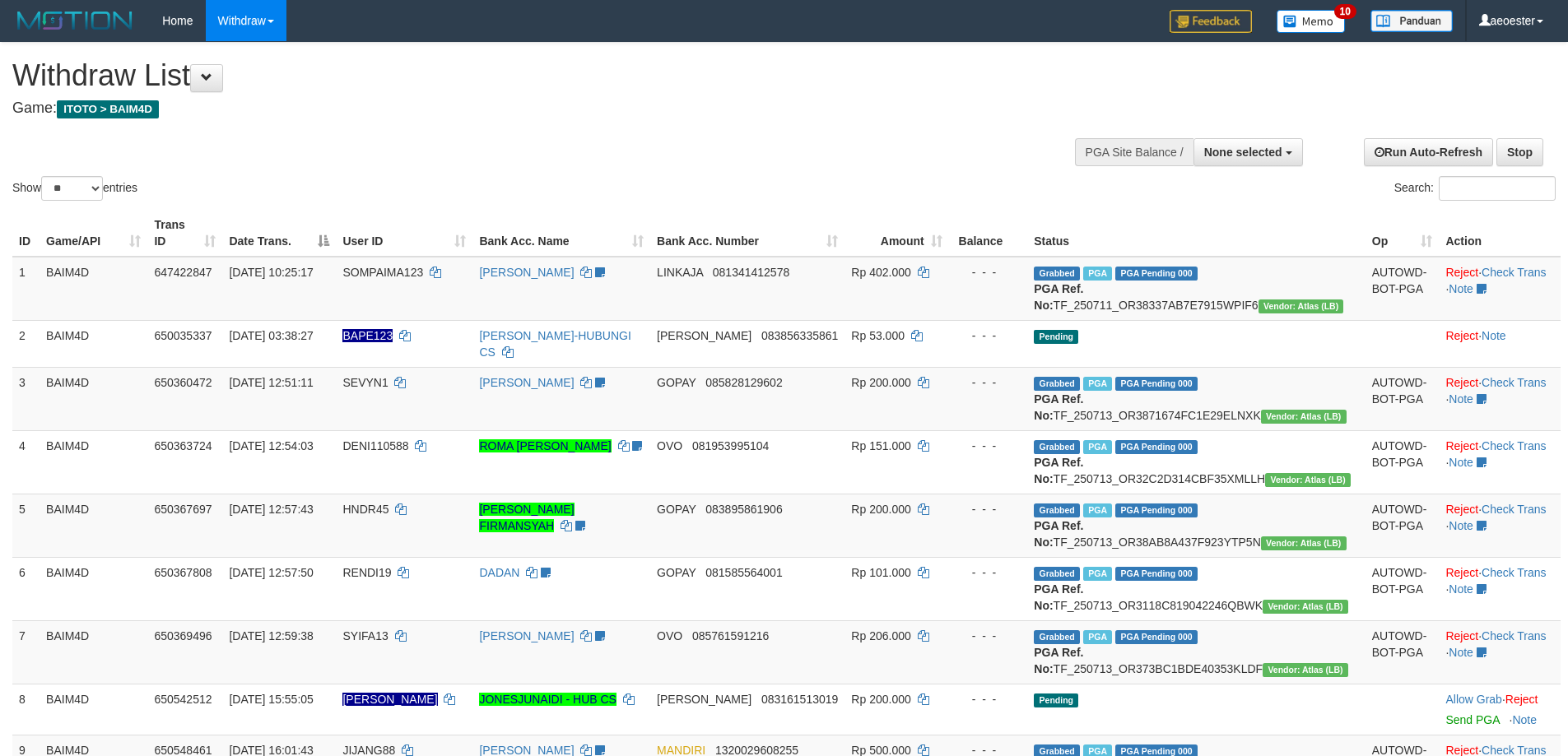 select 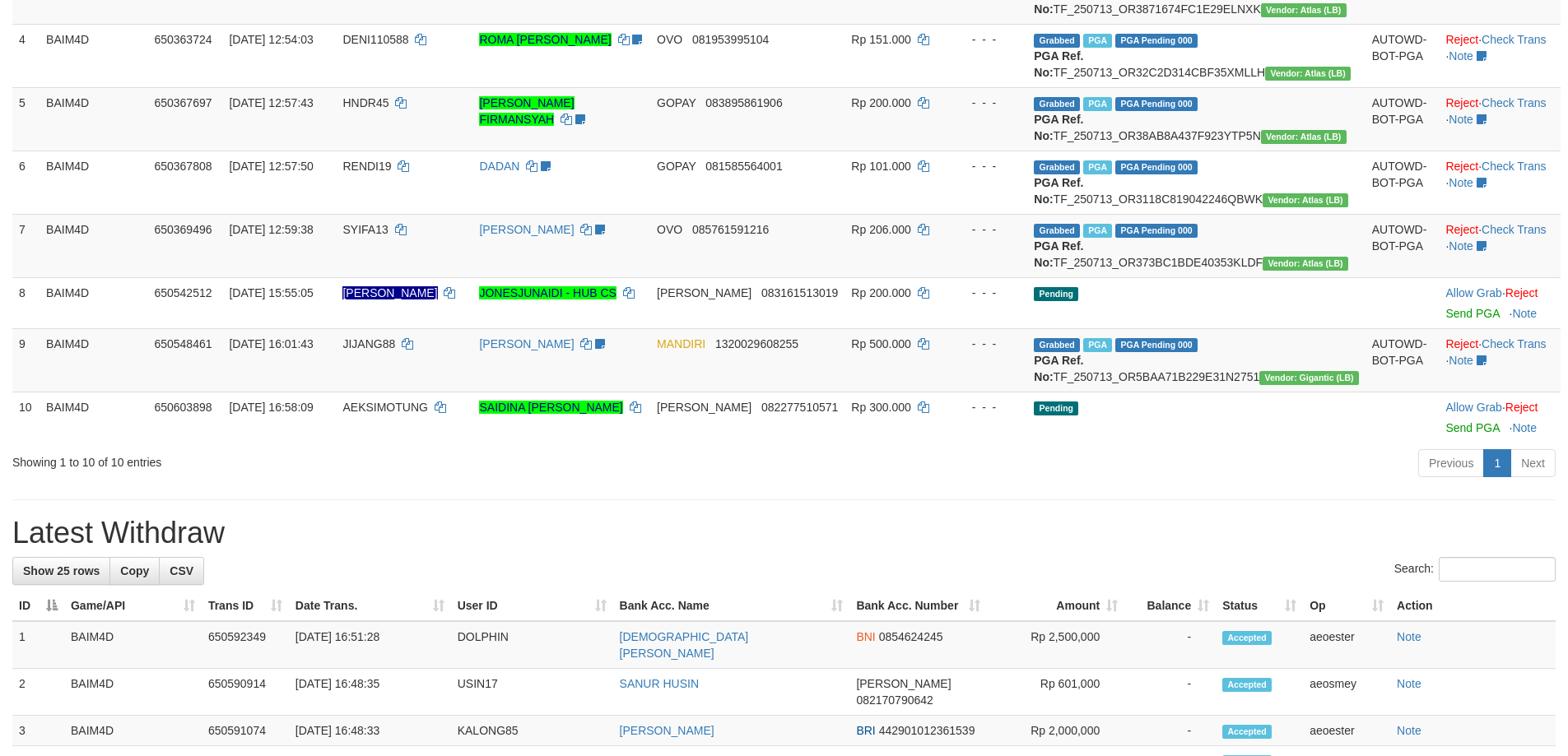 scroll, scrollTop: 411, scrollLeft: 0, axis: vertical 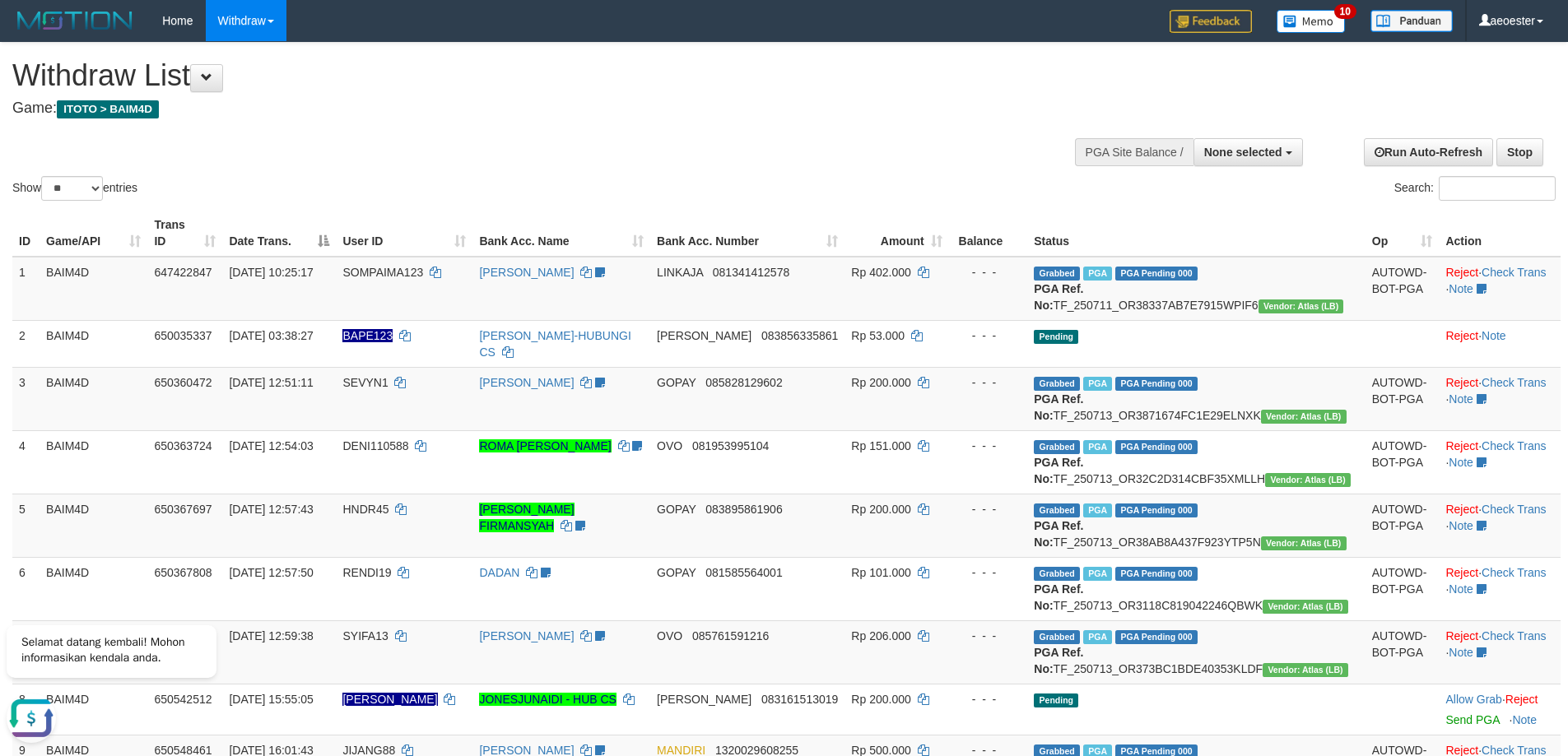 click on "Show  ** ** ** ***  entries Search:" at bounding box center (784, 123) 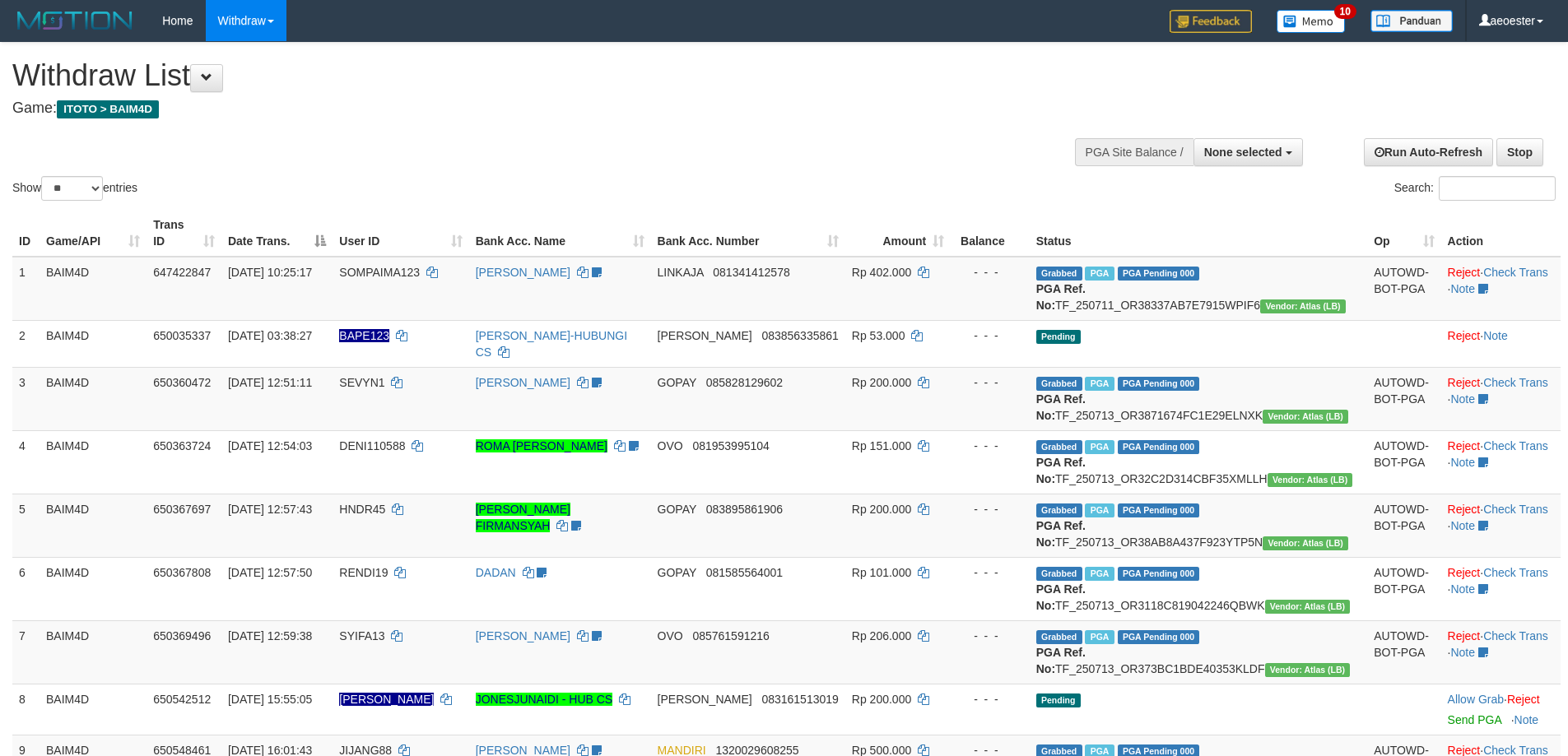 select 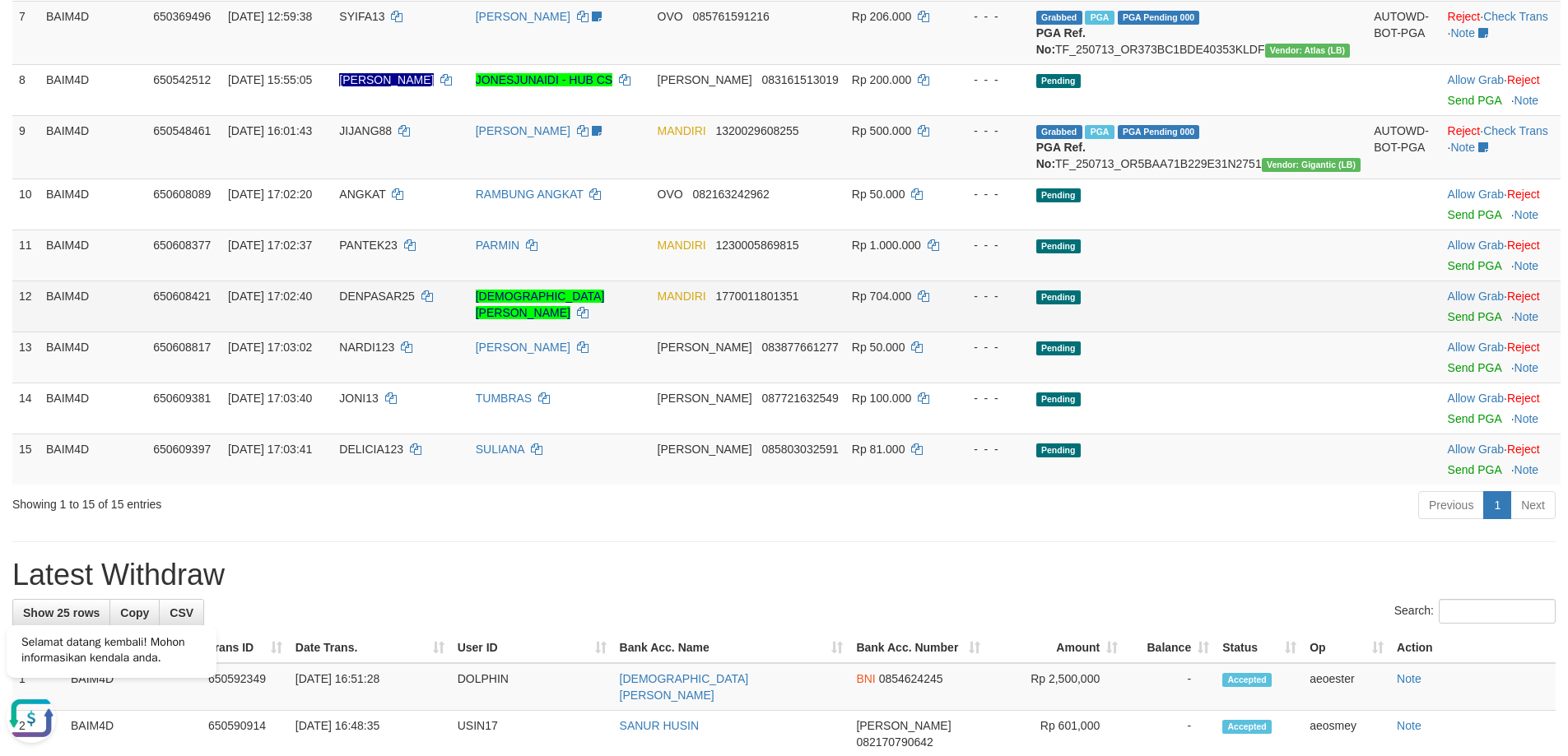 scroll, scrollTop: 0, scrollLeft: 0, axis: both 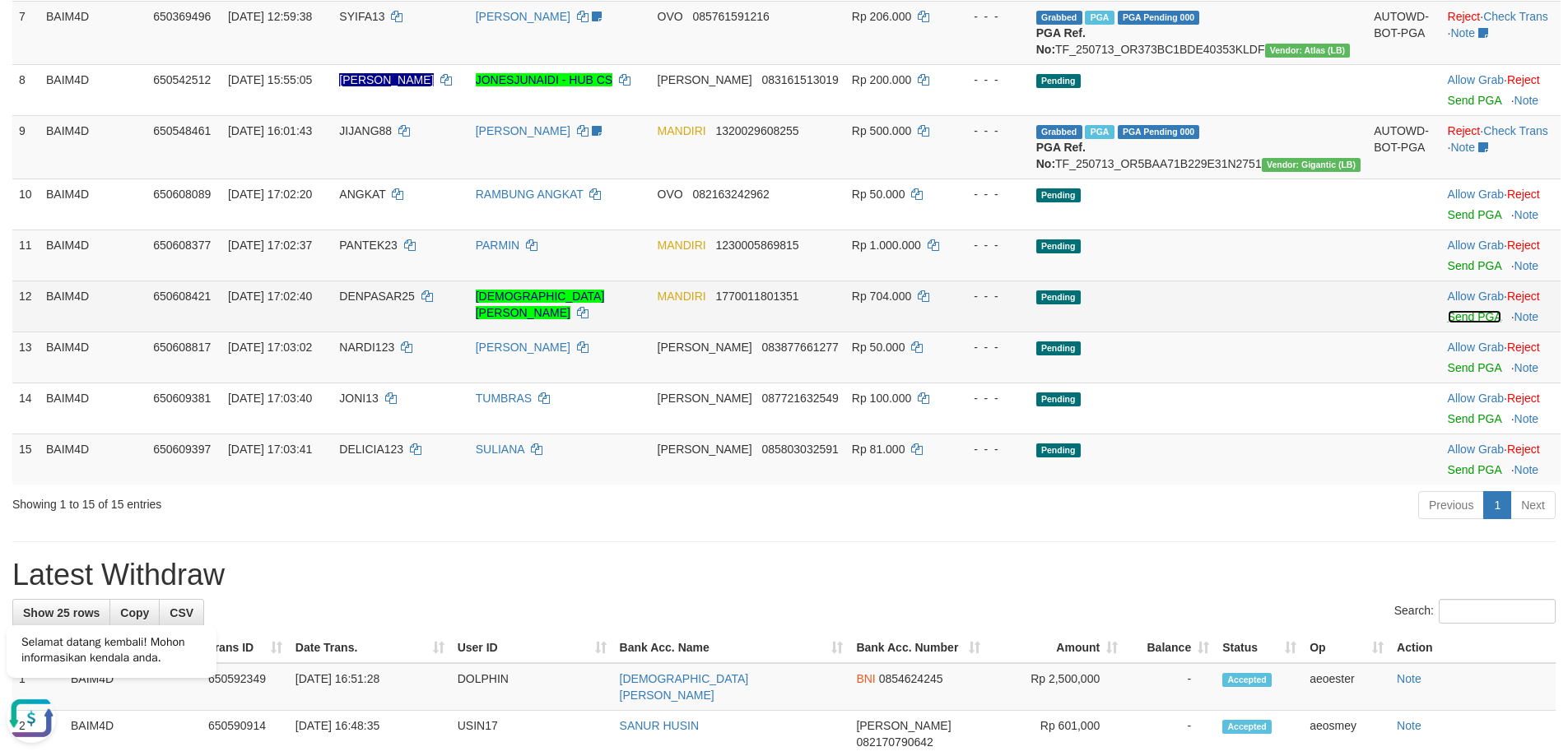 click on "Send PGA" at bounding box center (1474, 317) 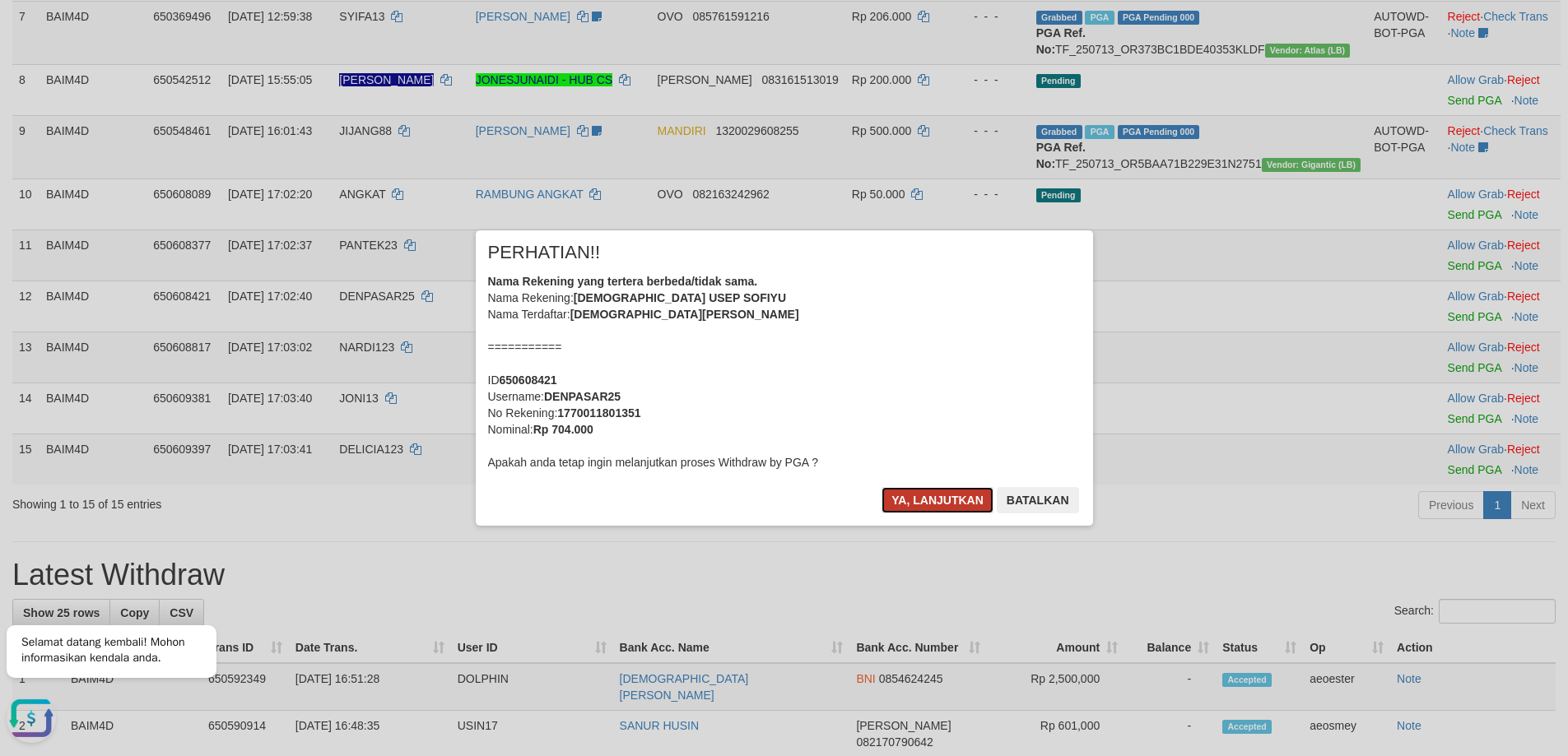 click on "Ya, lanjutkan" at bounding box center [938, 500] 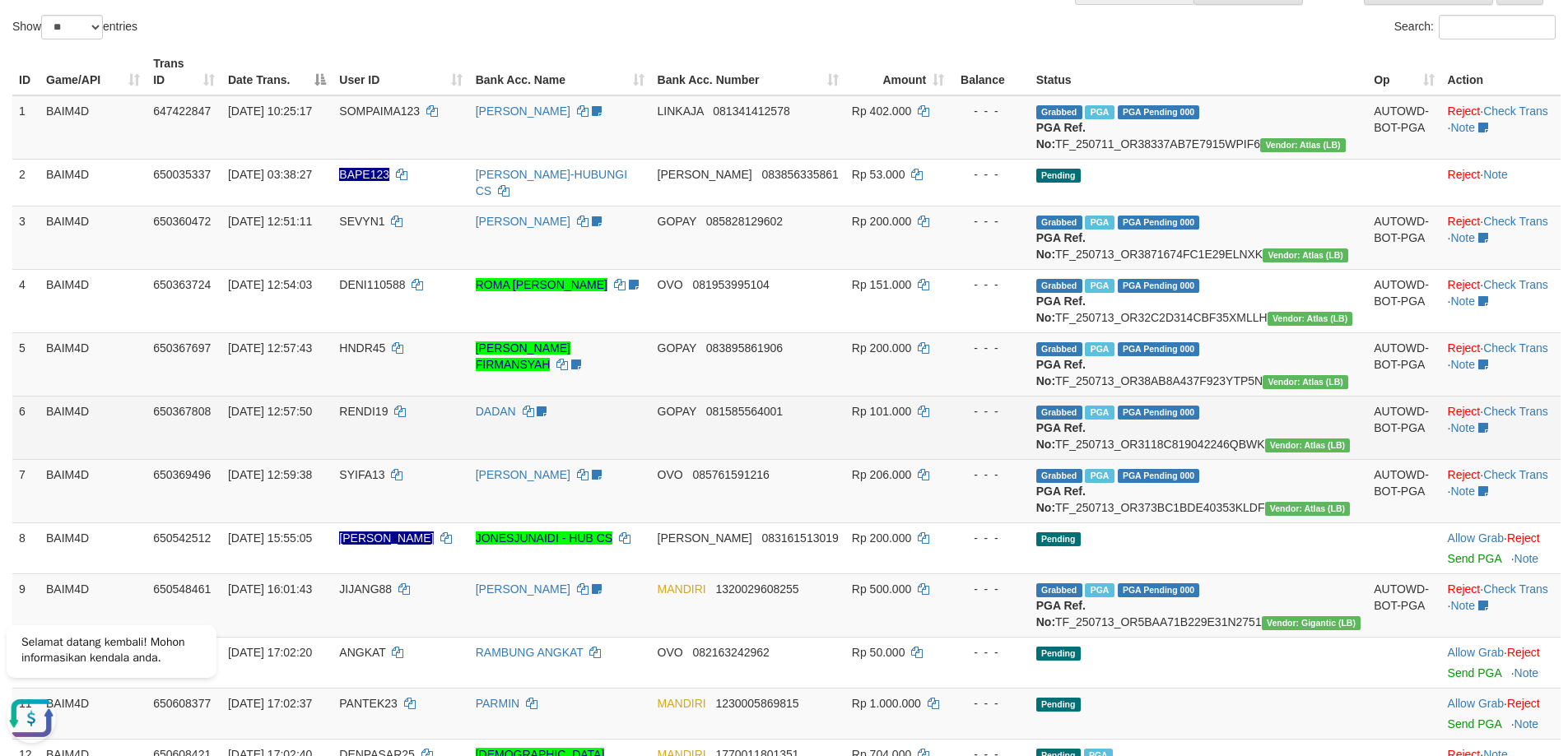scroll, scrollTop: 0, scrollLeft: 0, axis: both 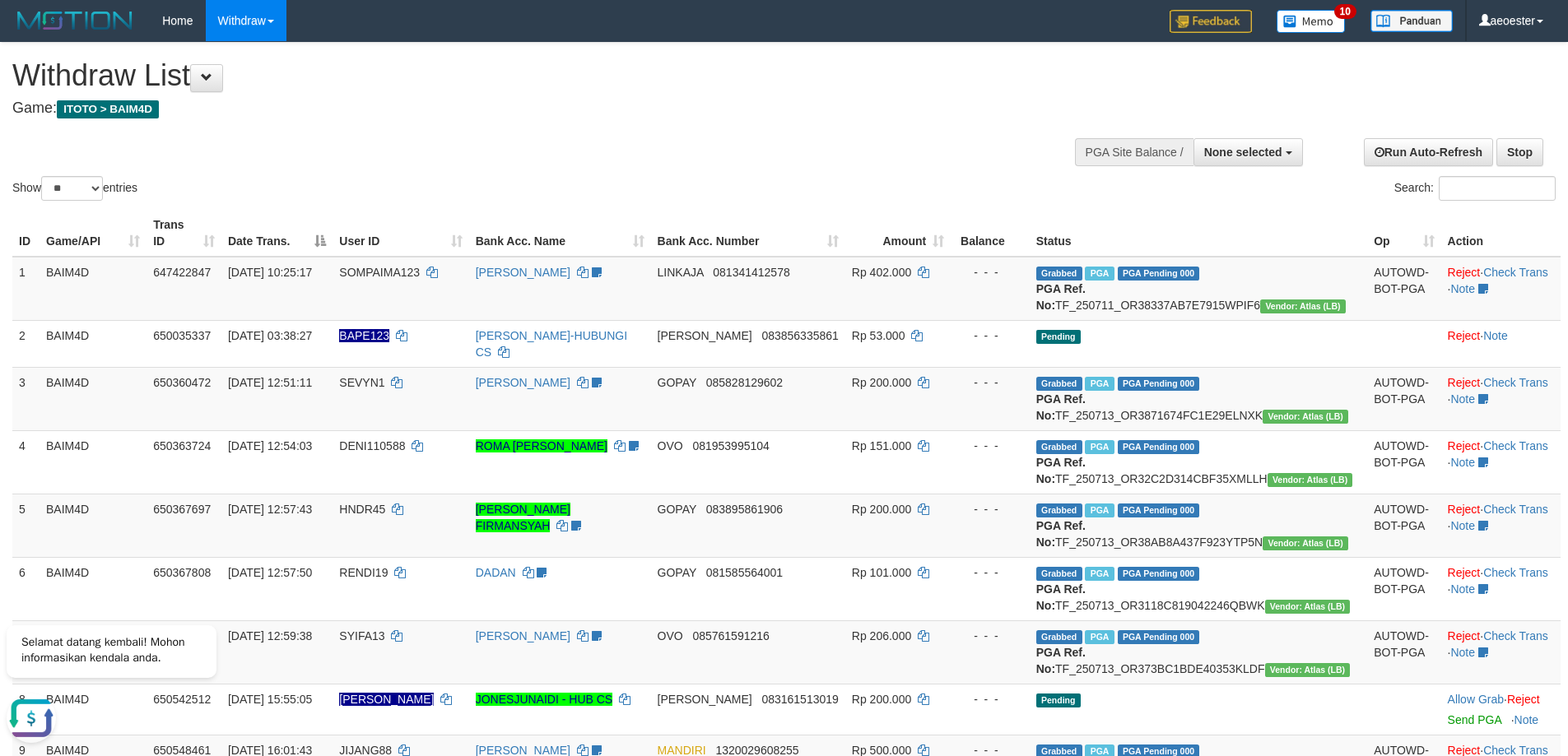 click on "Show  ** ** ** ***  entries Search:" at bounding box center (784, 123) 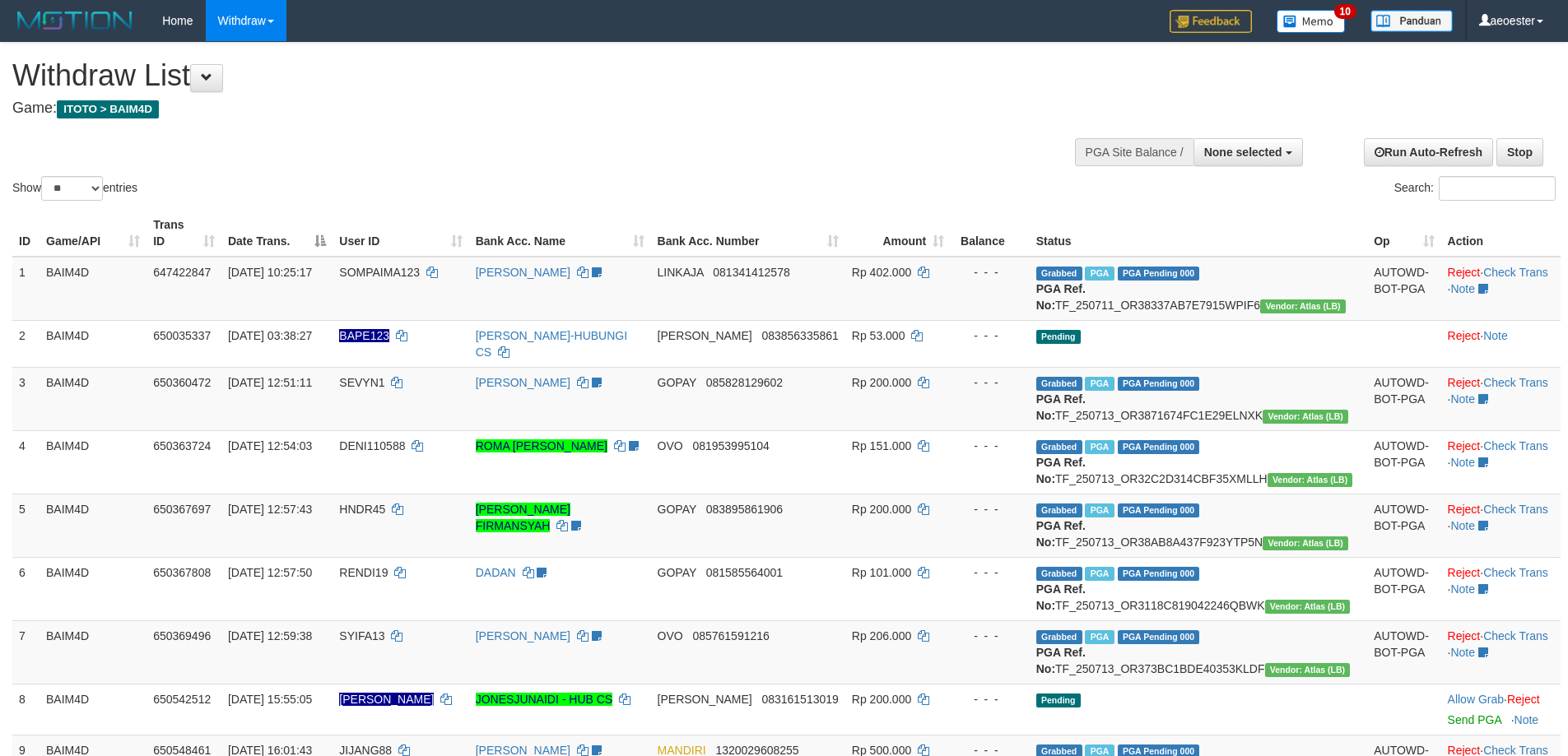 select 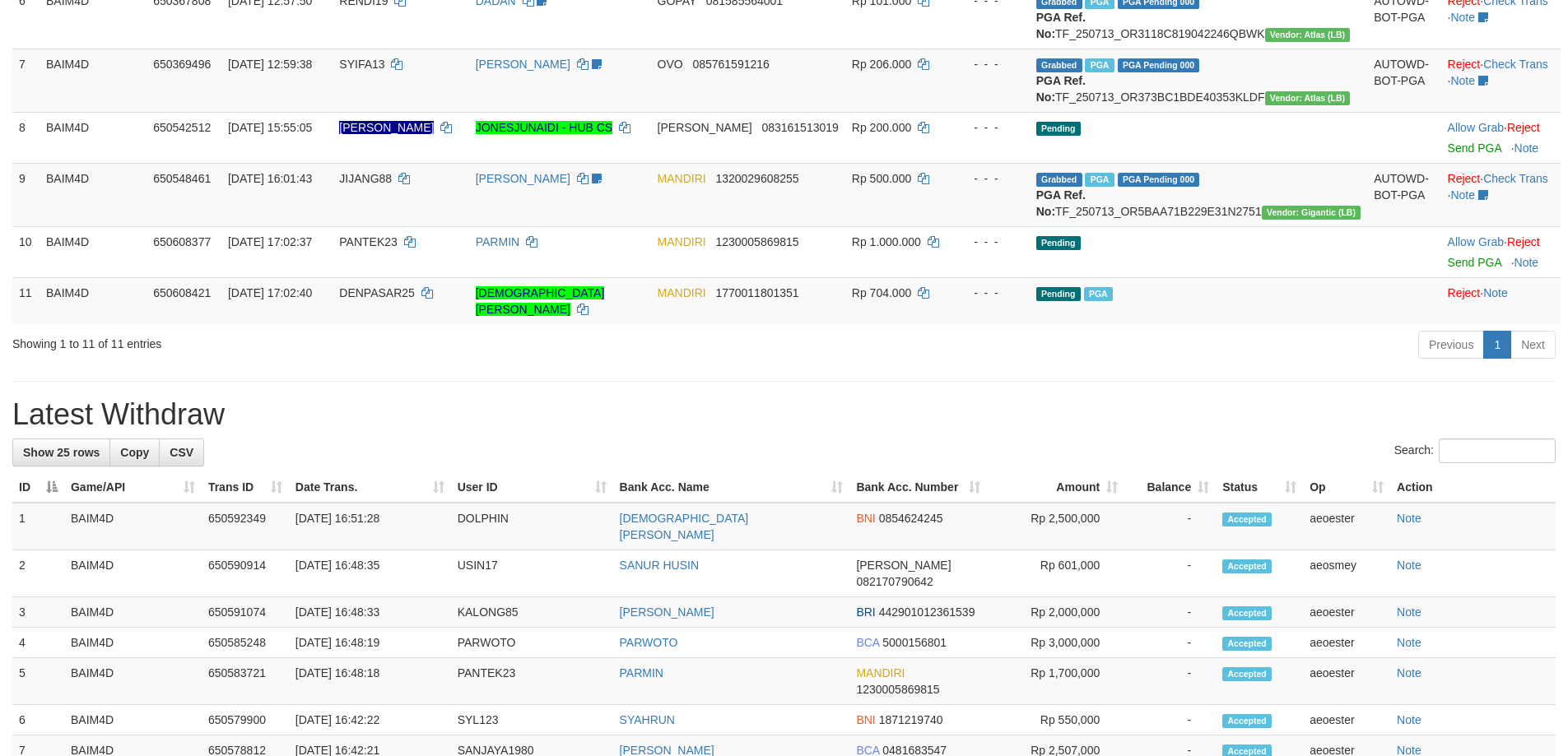scroll, scrollTop: 576, scrollLeft: 0, axis: vertical 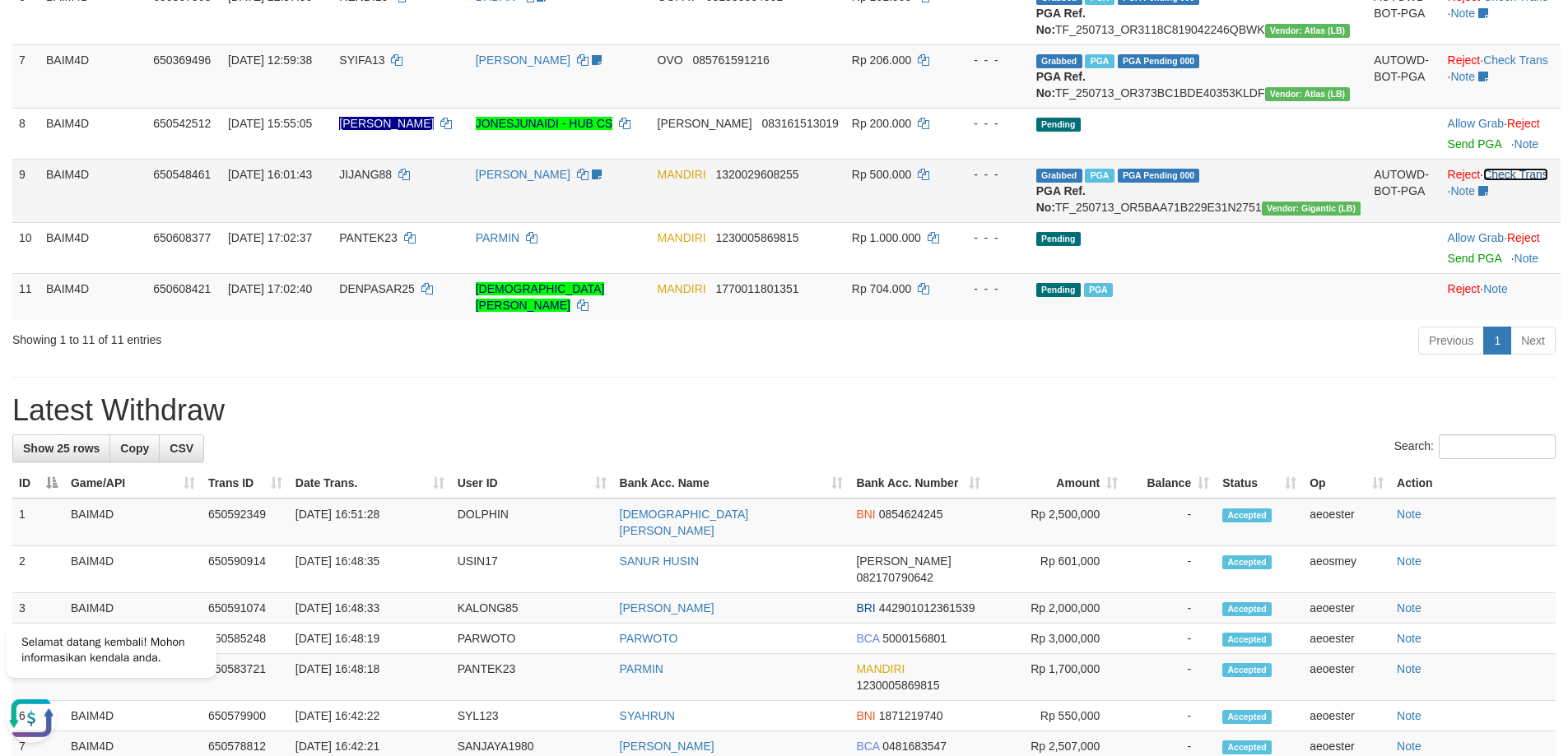 click on "Check Trans" at bounding box center (1515, 174) 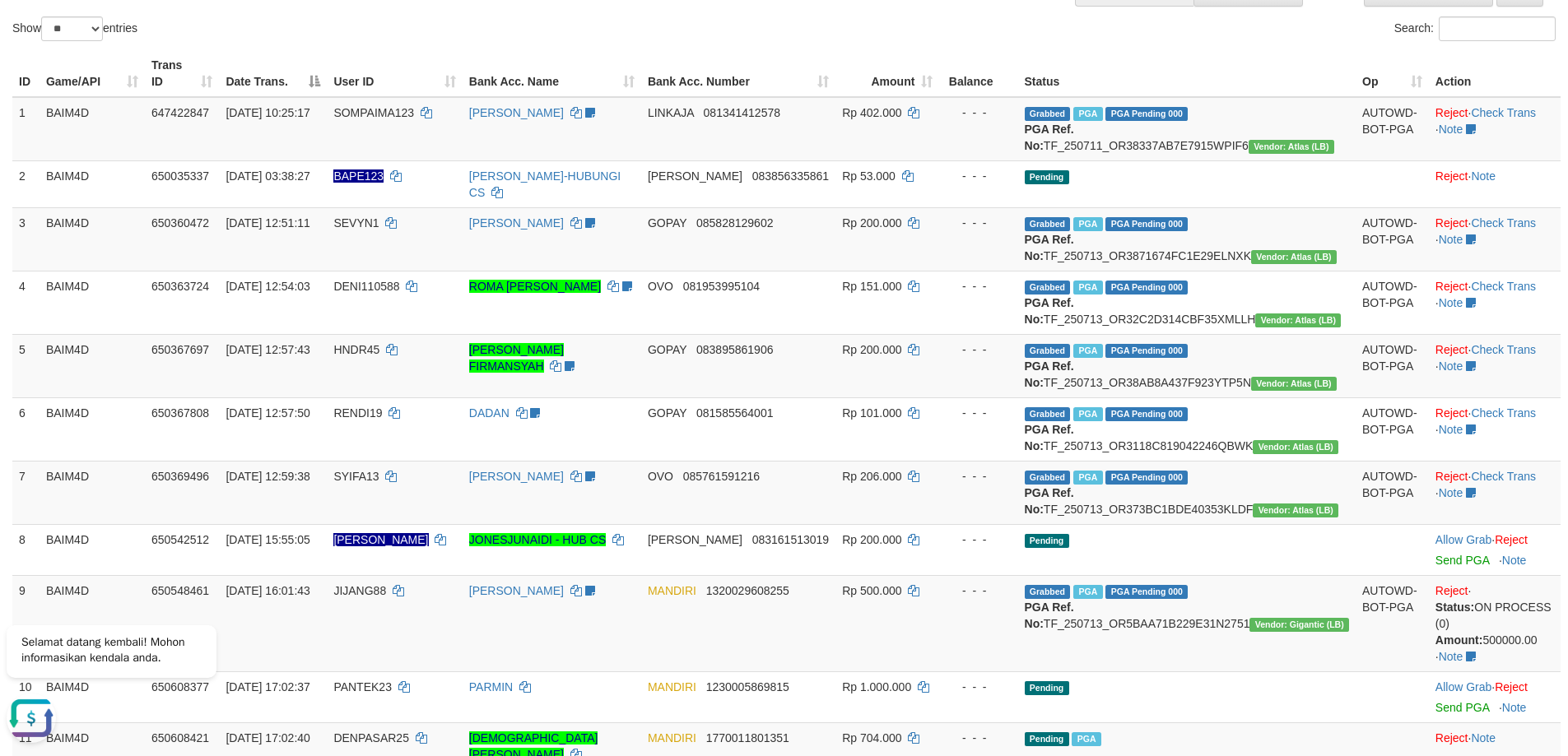 scroll, scrollTop: 0, scrollLeft: 0, axis: both 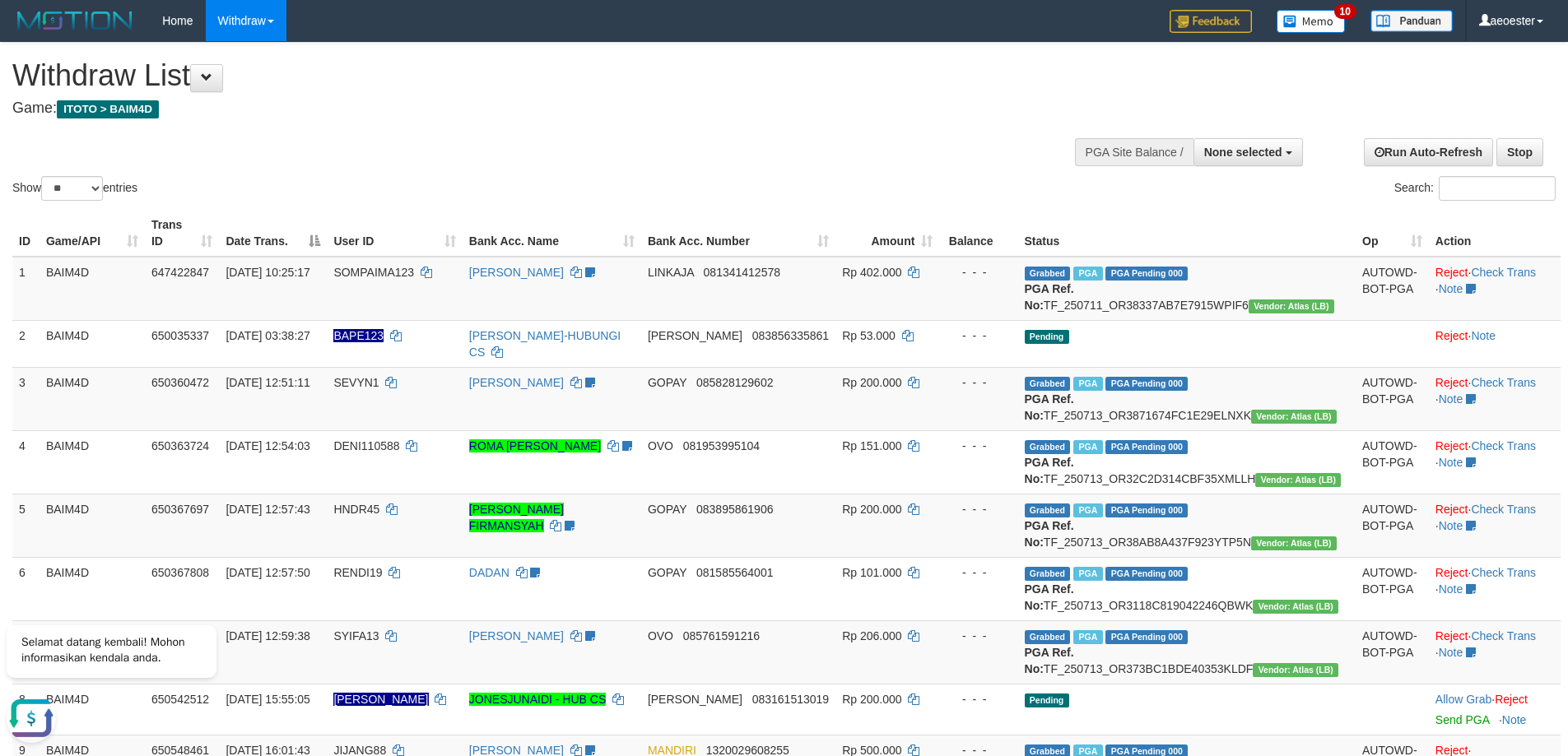 click on "Game:   ITOTO > BAIM4D" at bounding box center (520, 109) 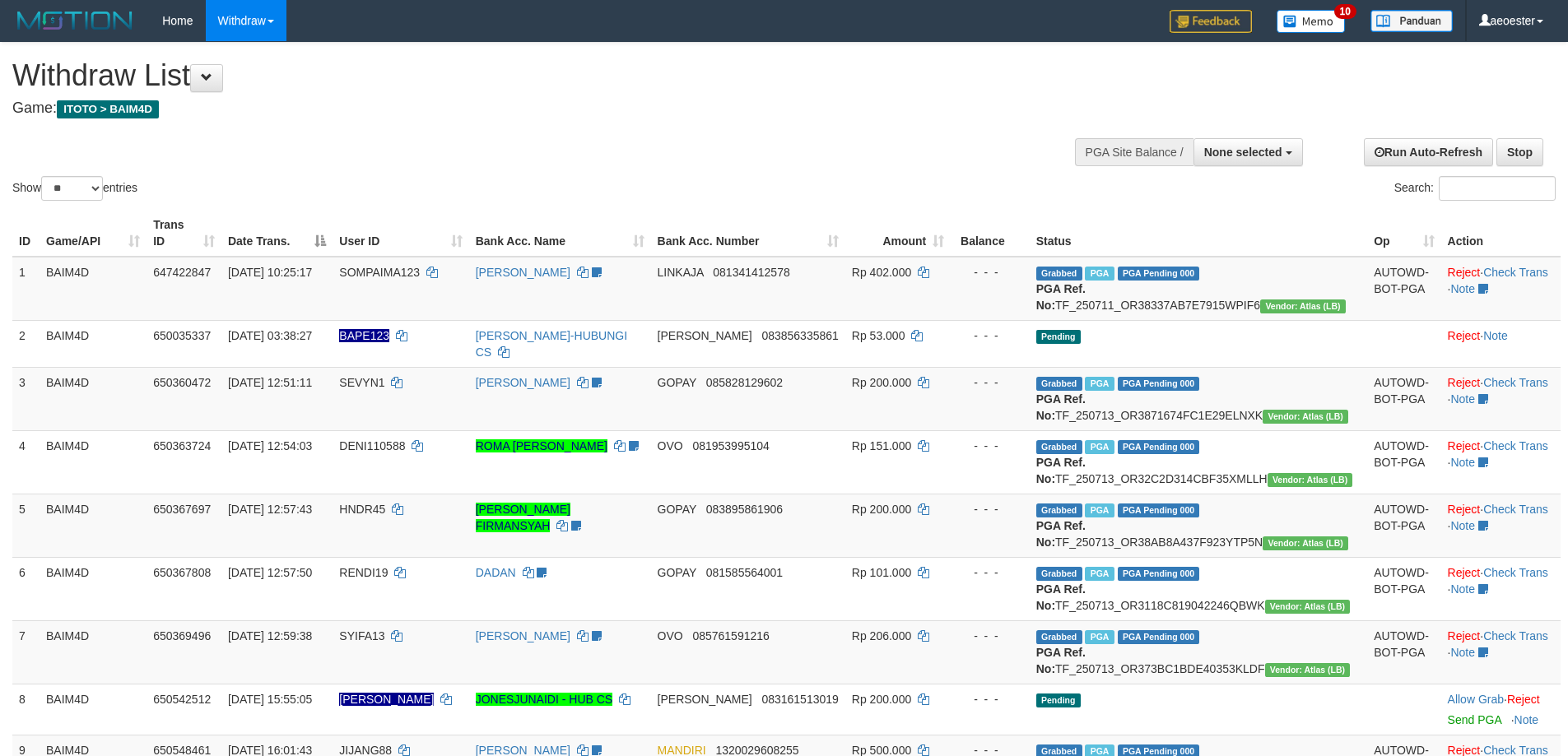 select 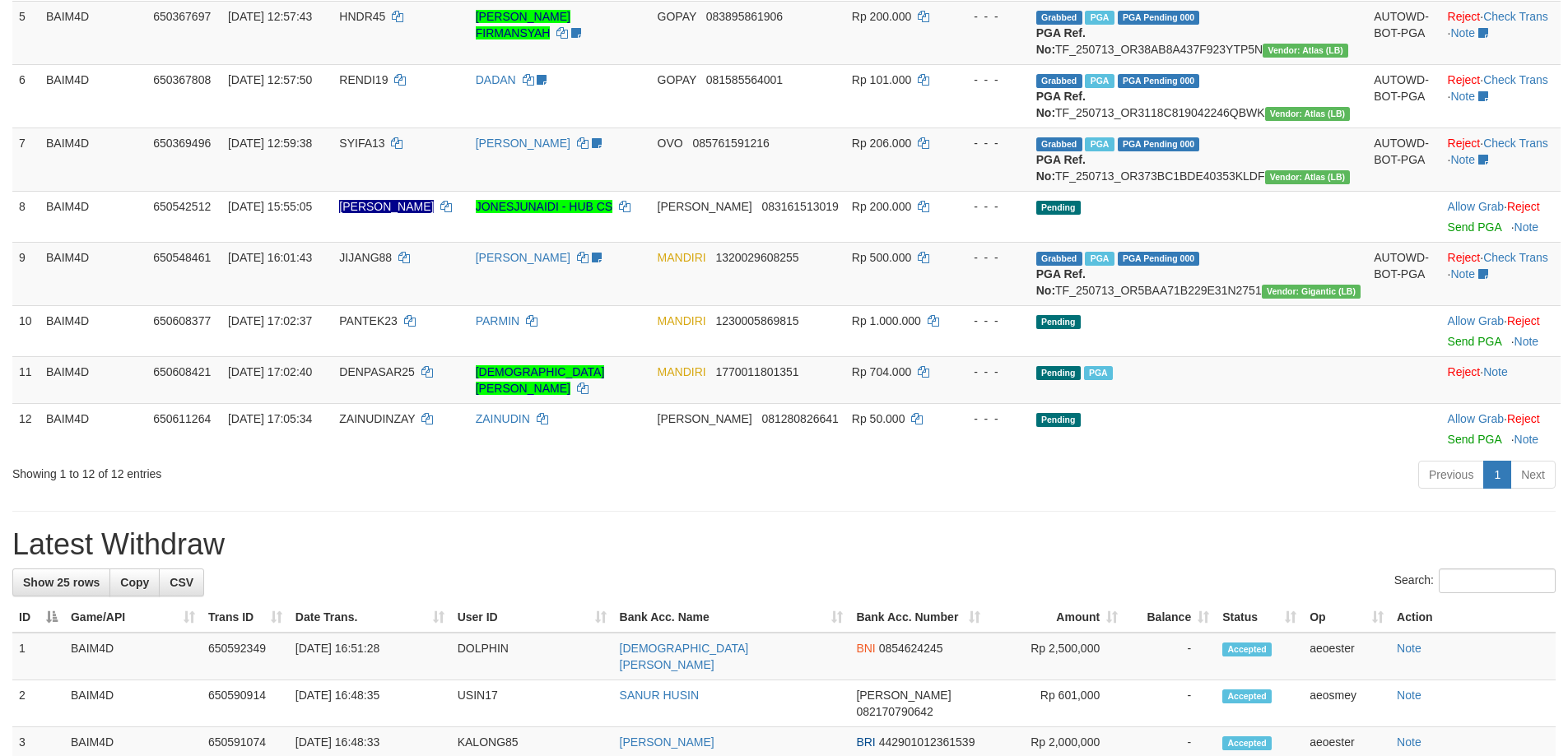 scroll, scrollTop: 494, scrollLeft: 0, axis: vertical 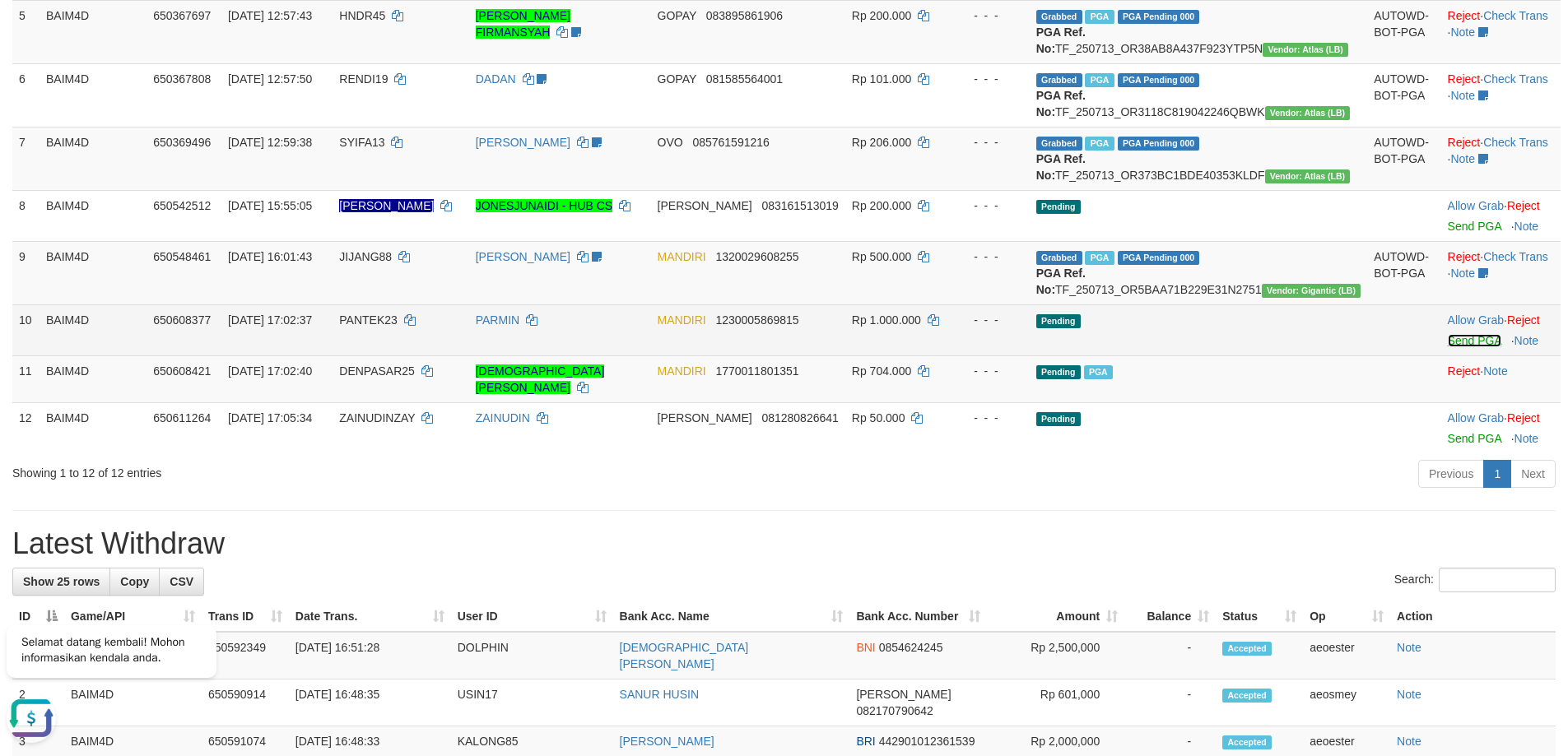 click on "Send PGA" at bounding box center (1474, 341) 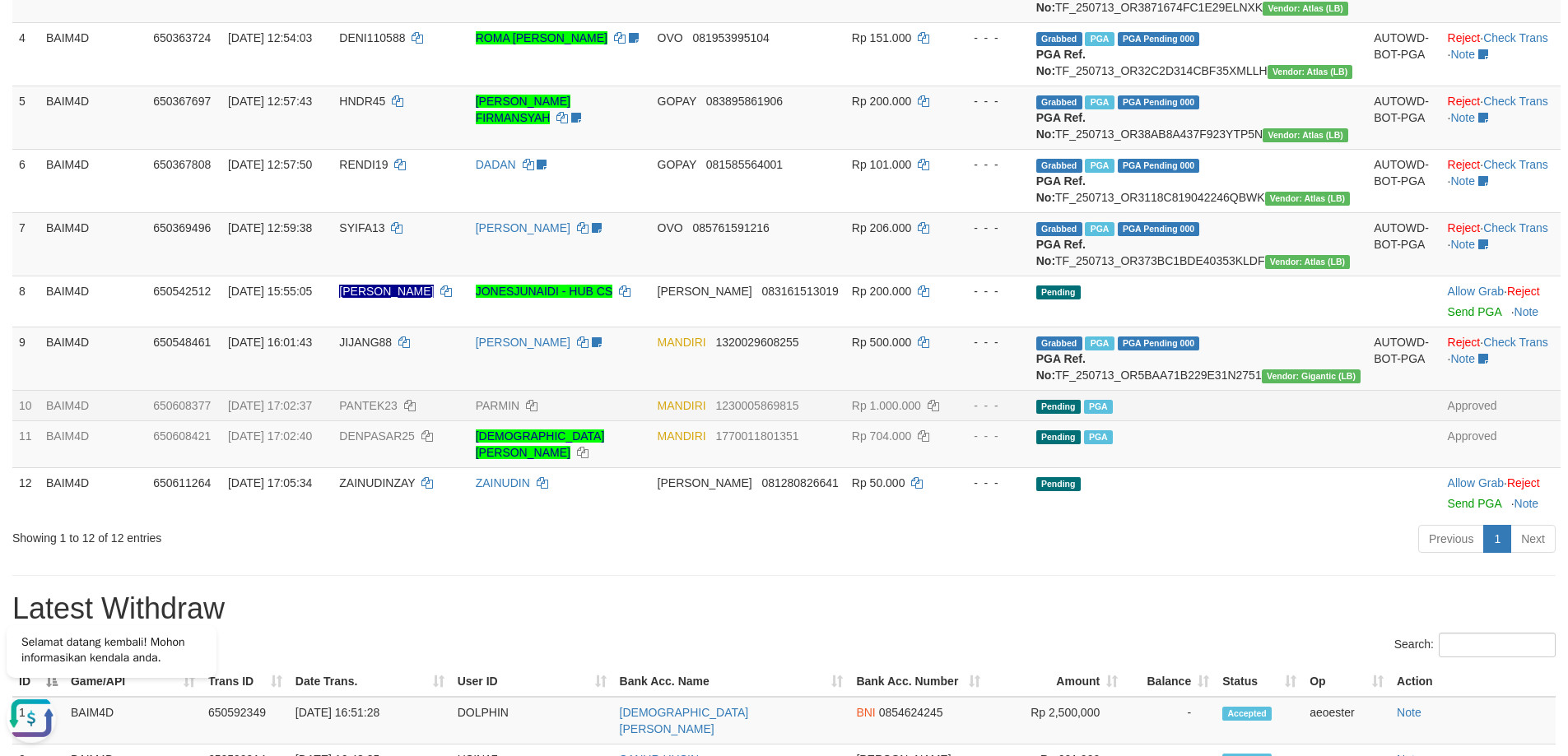 scroll, scrollTop: 0, scrollLeft: 0, axis: both 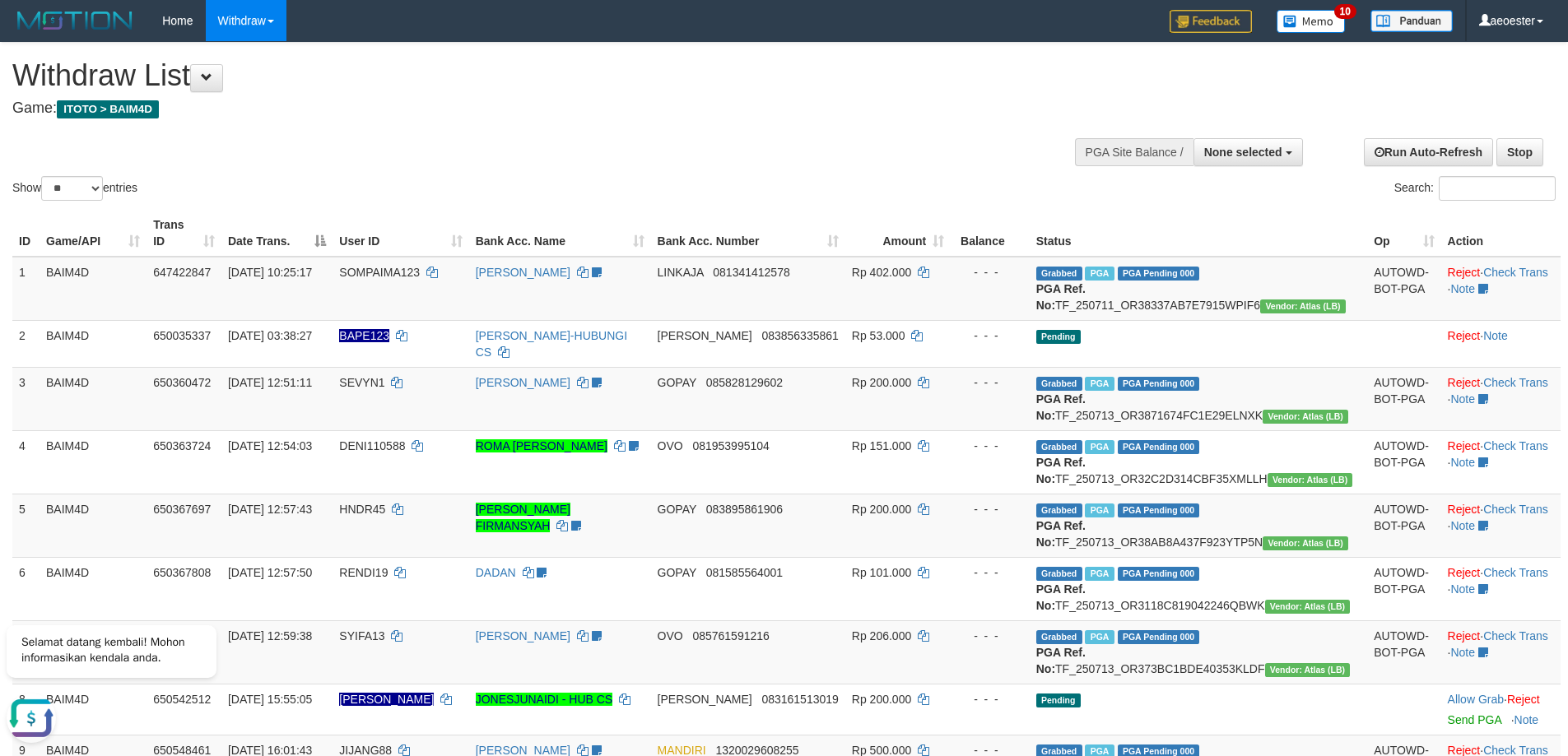 click on "Game:   ITOTO > BAIM4D" at bounding box center (520, 109) 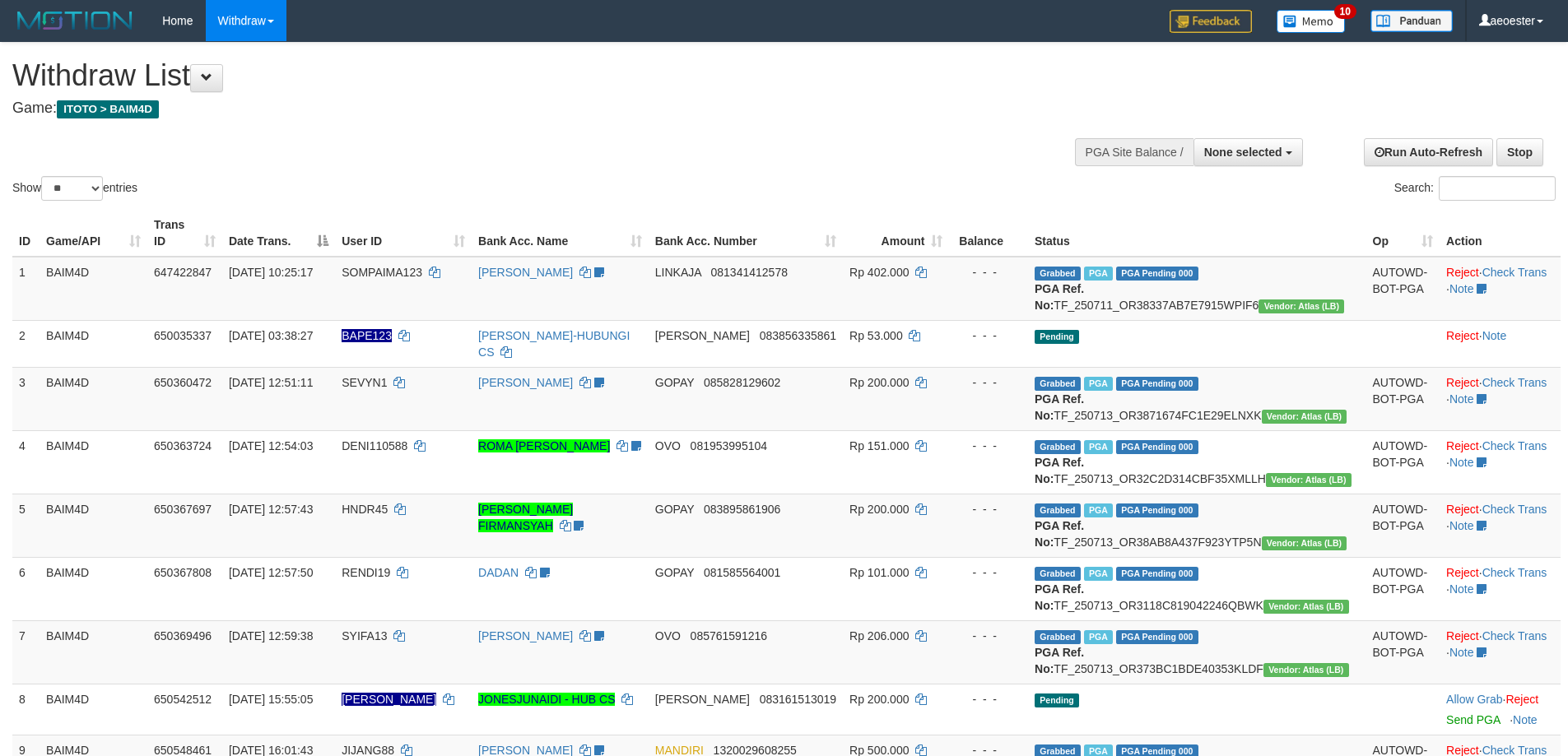 select 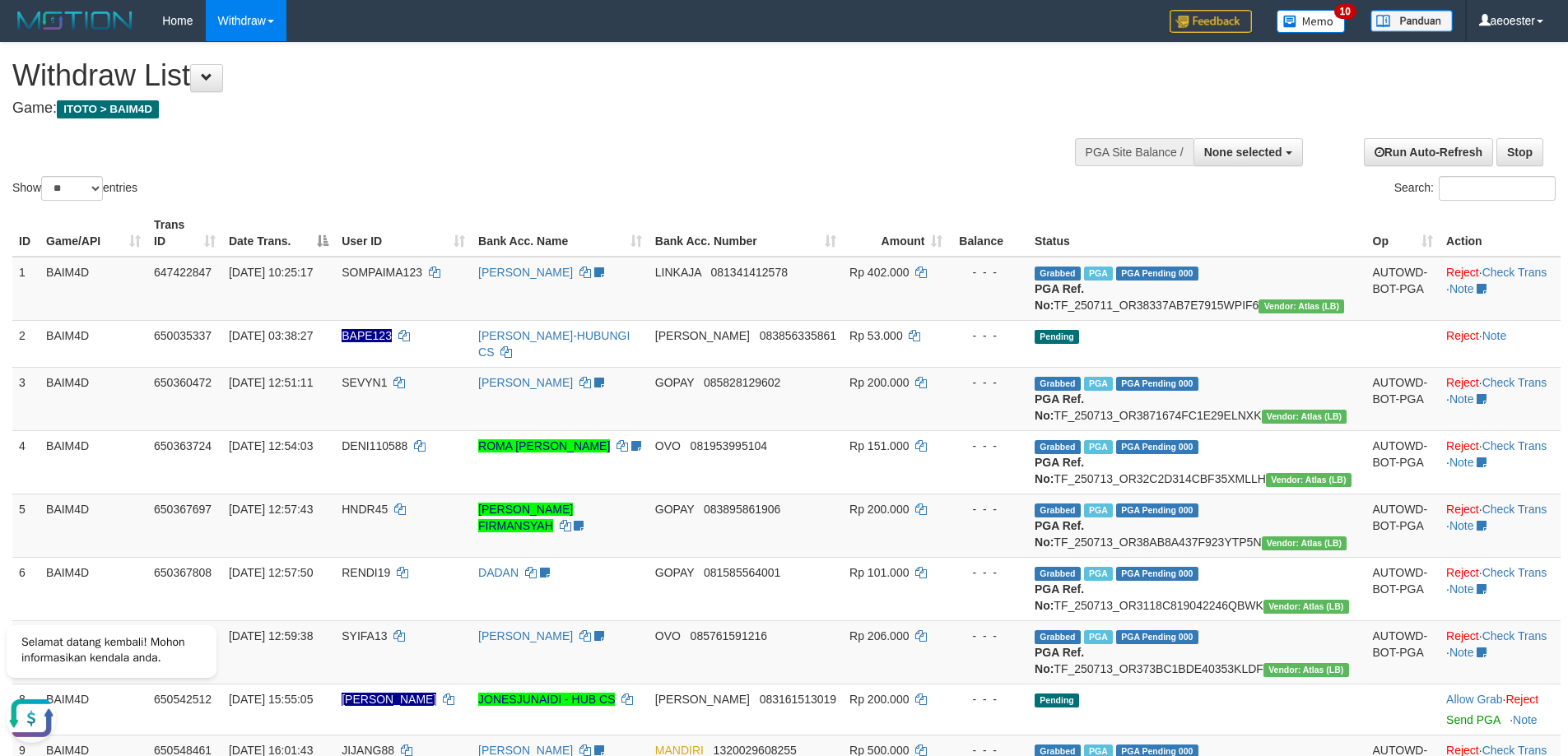 scroll, scrollTop: 0, scrollLeft: 0, axis: both 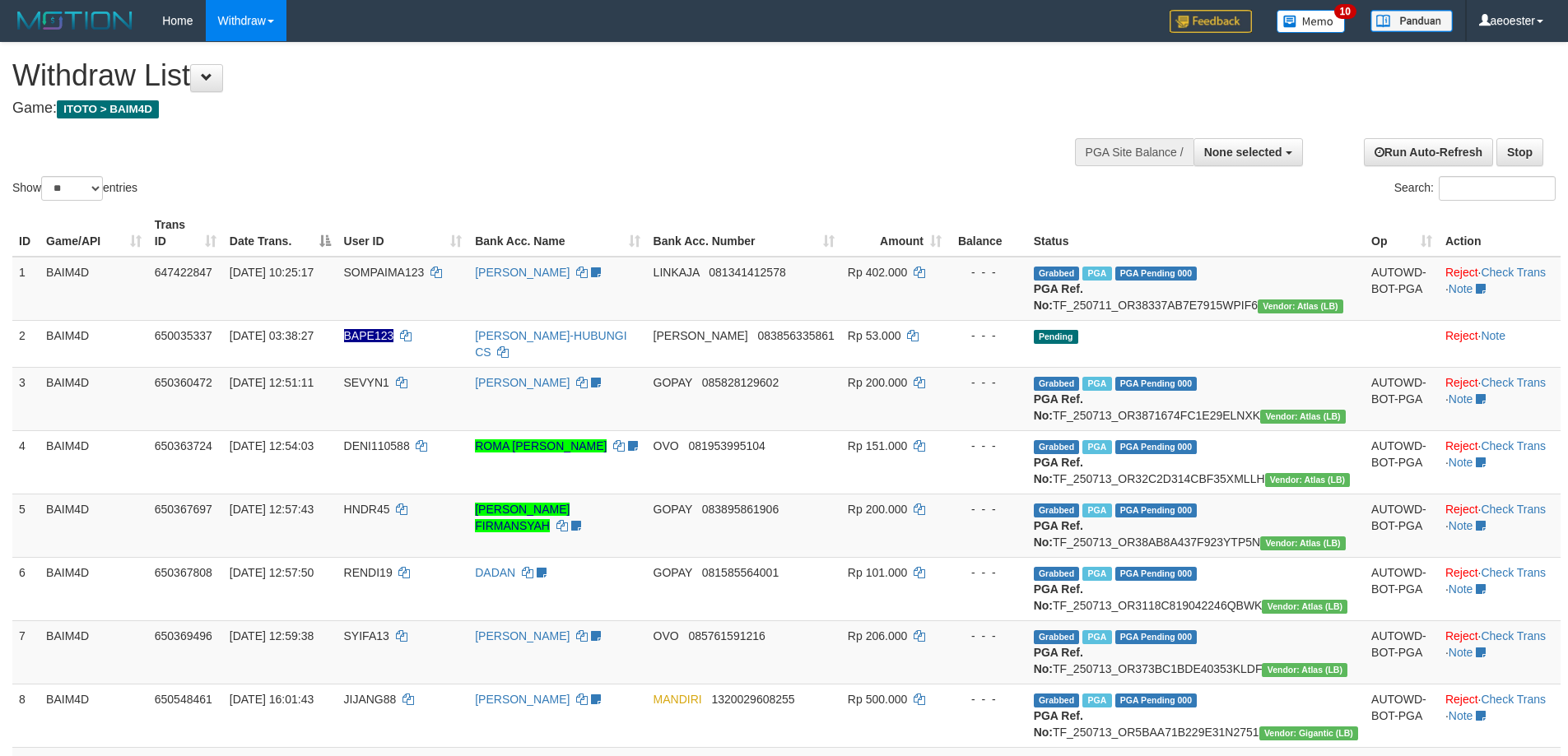 select 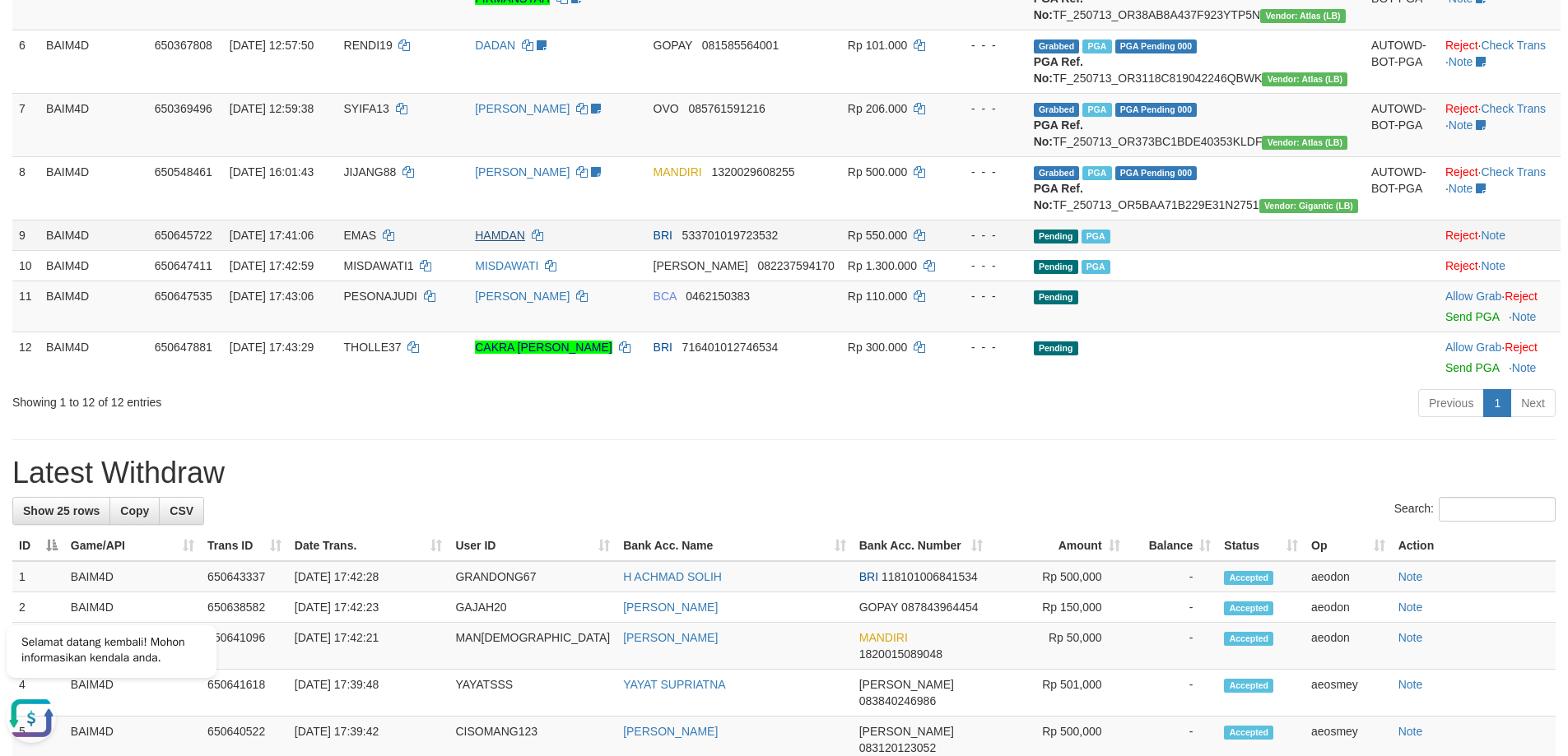 scroll, scrollTop: 0, scrollLeft: 0, axis: both 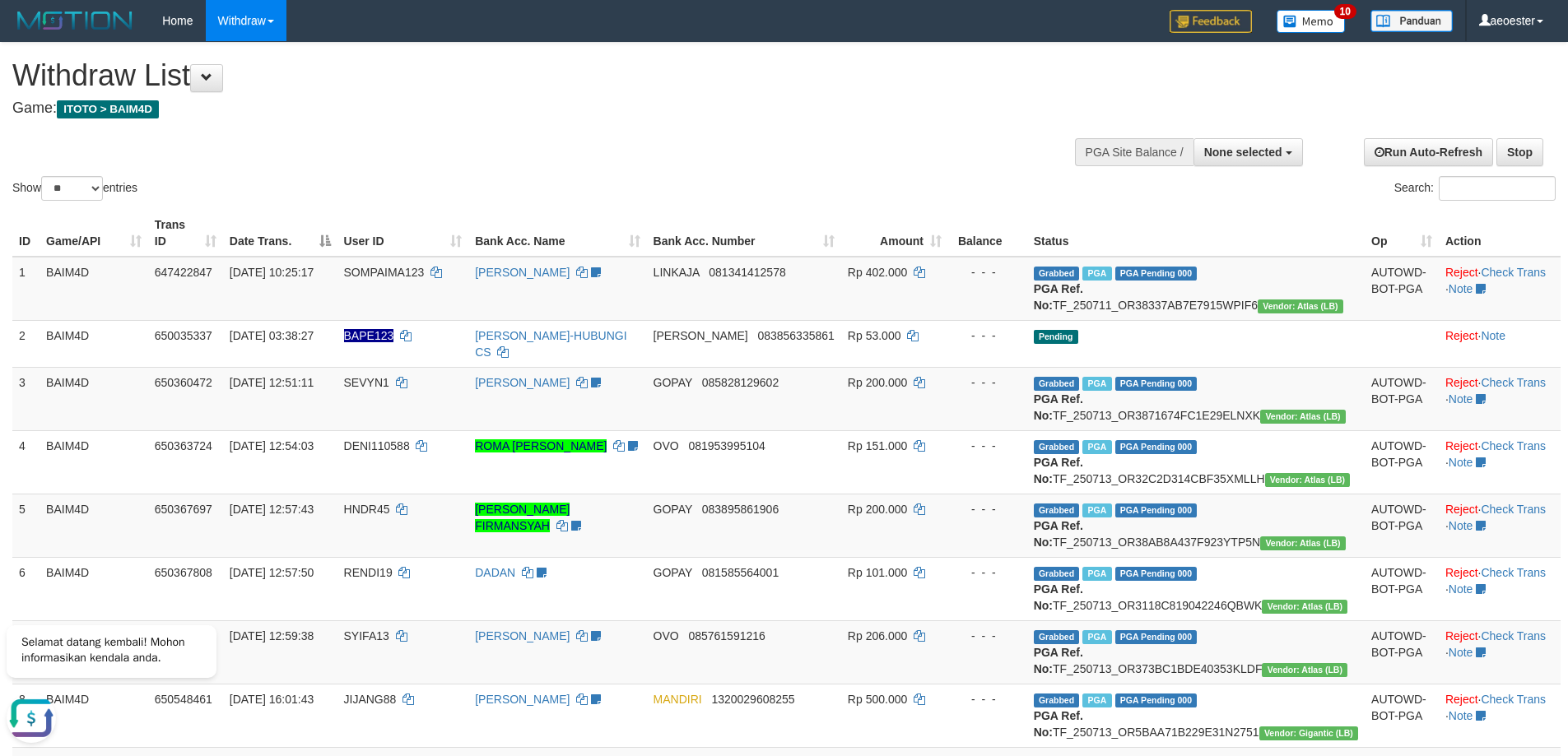 click on "Show  ** ** ** ***  entries Search:" at bounding box center [784, 123] 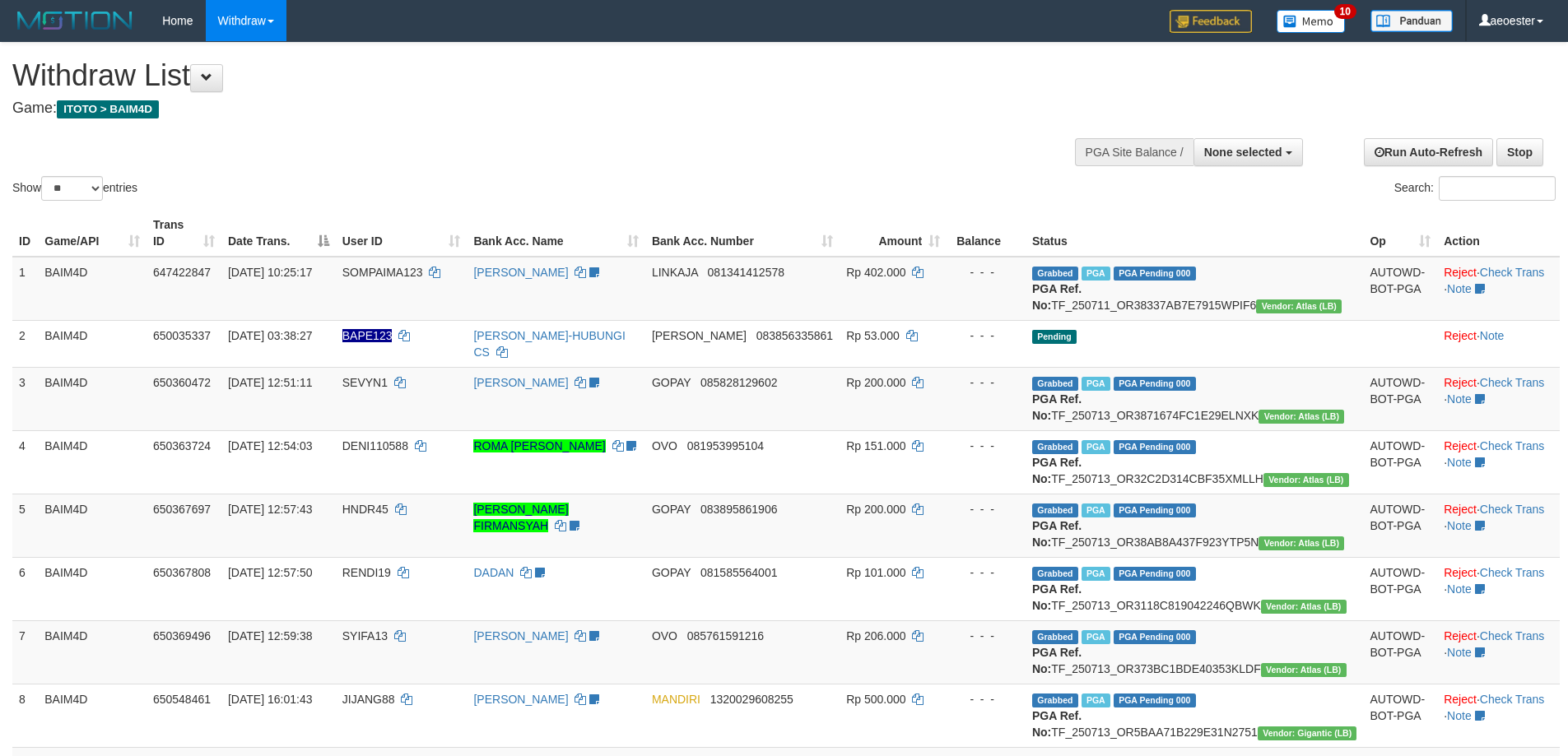 select 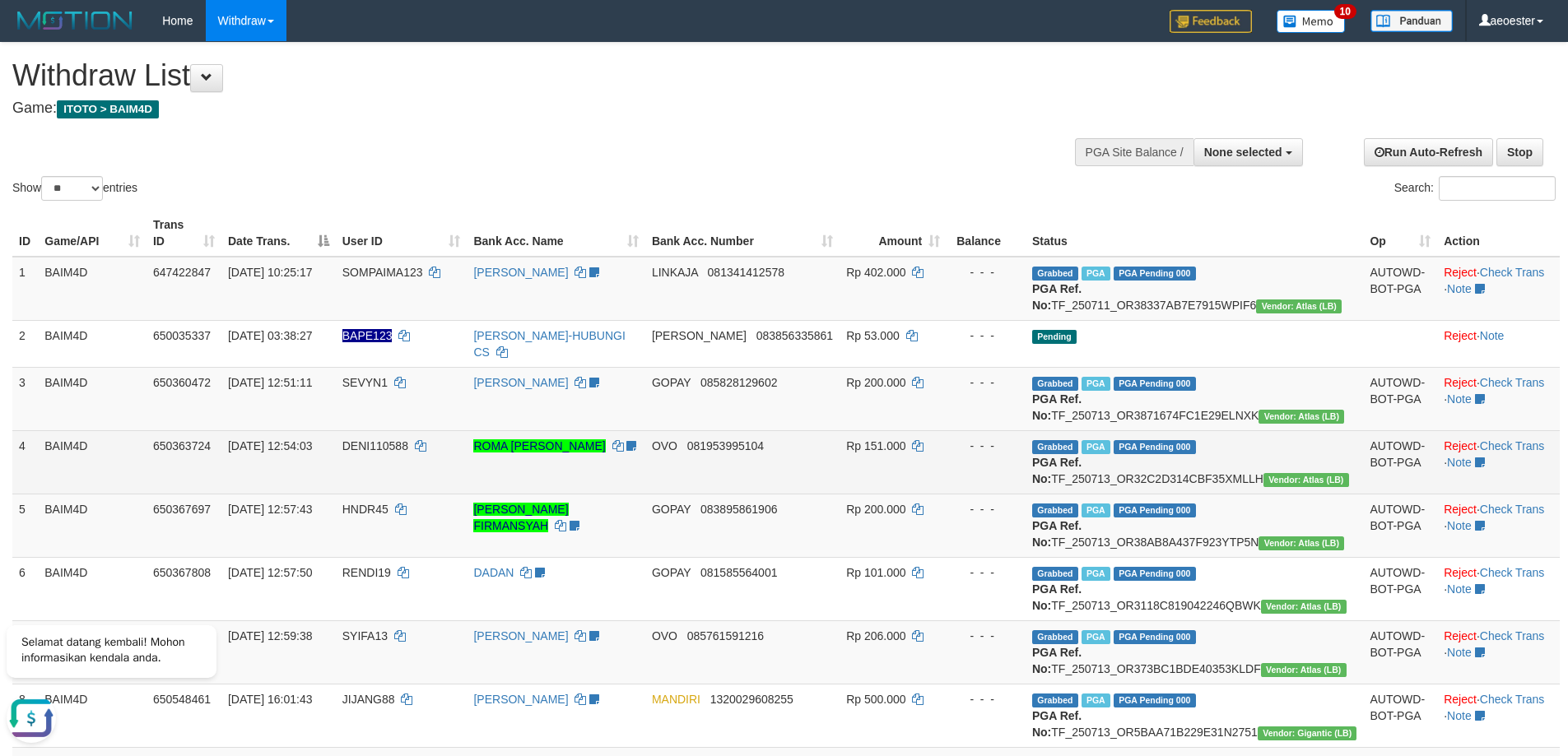 scroll, scrollTop: 0, scrollLeft: 0, axis: both 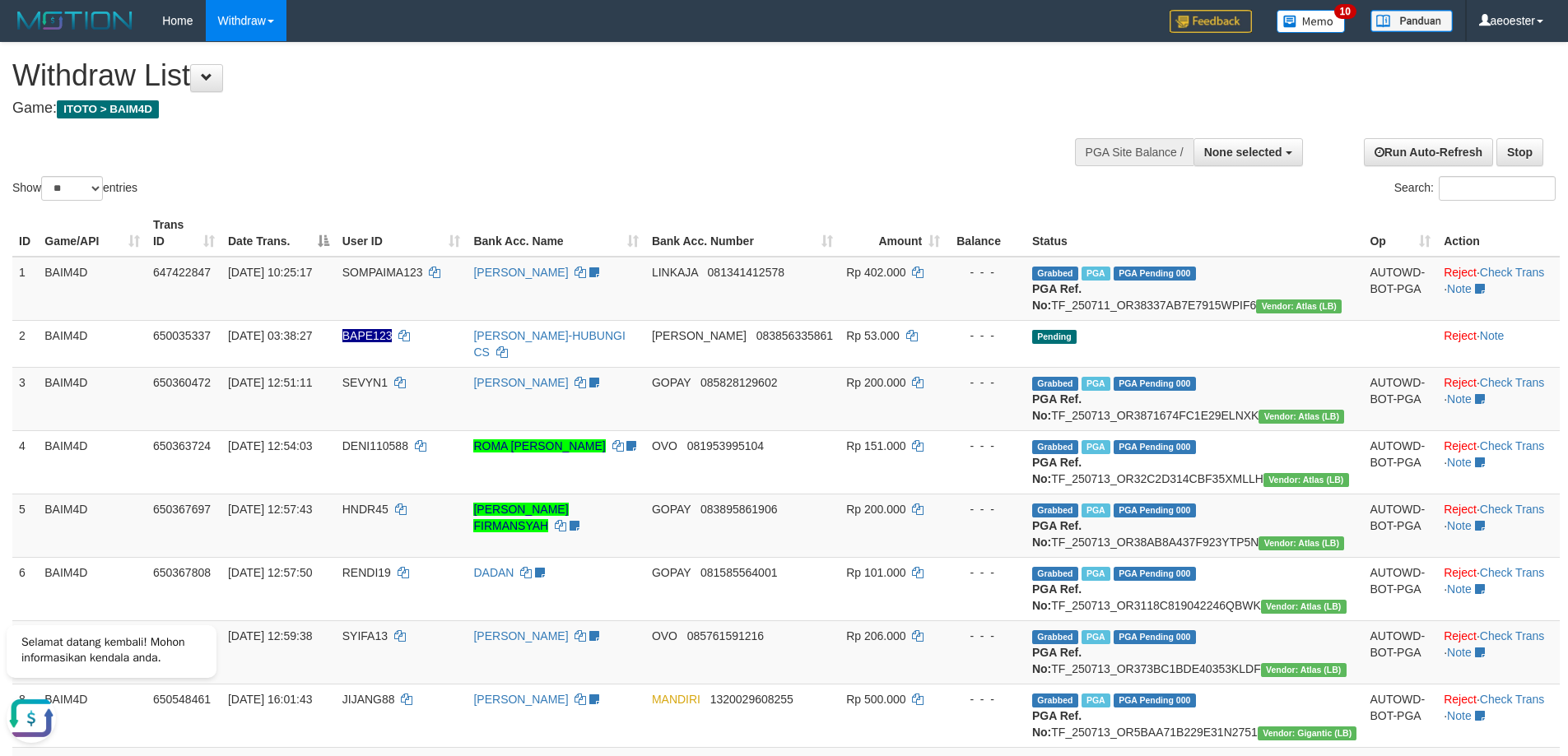 click on "Show  ** ** ** ***  entries Search:" at bounding box center [784, 123] 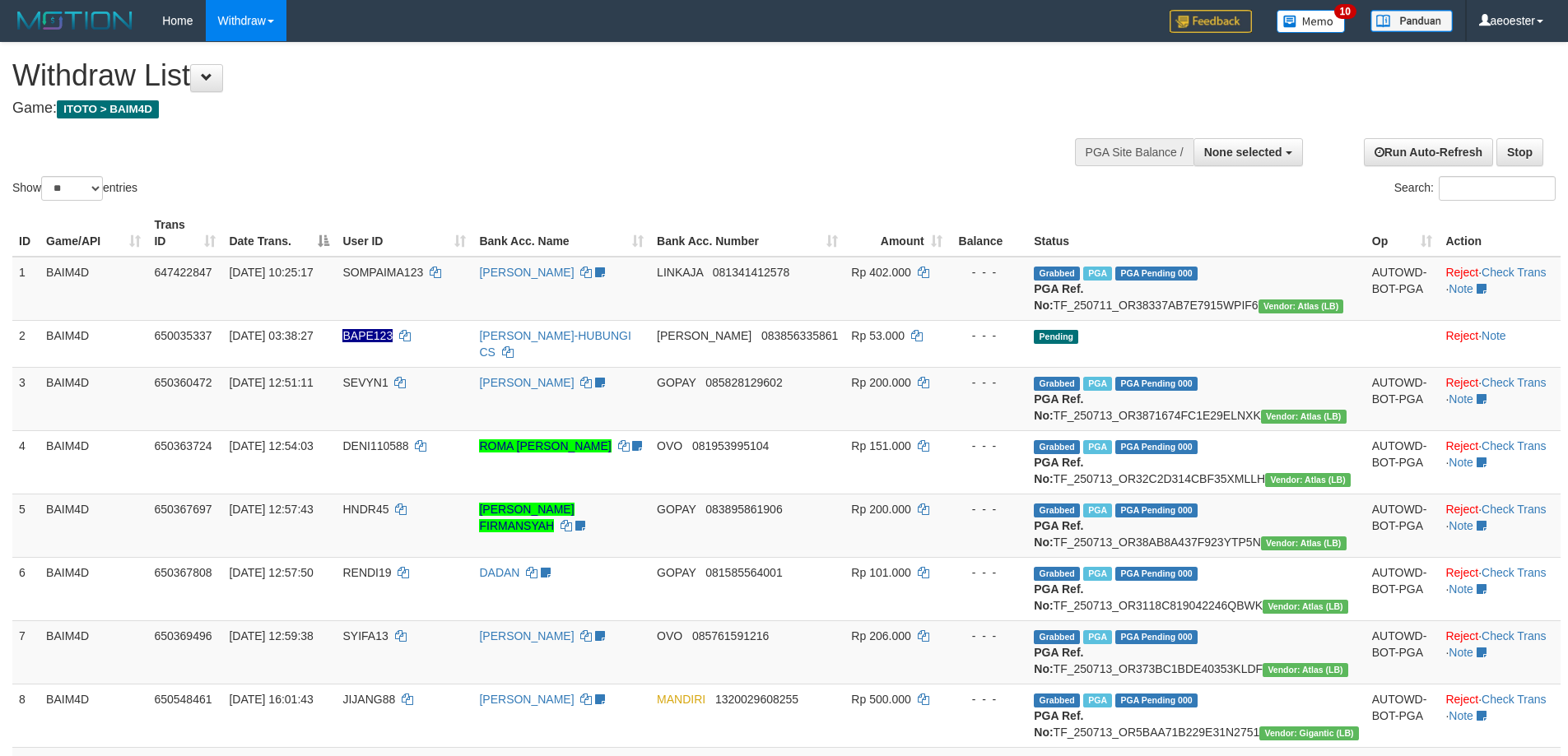 select 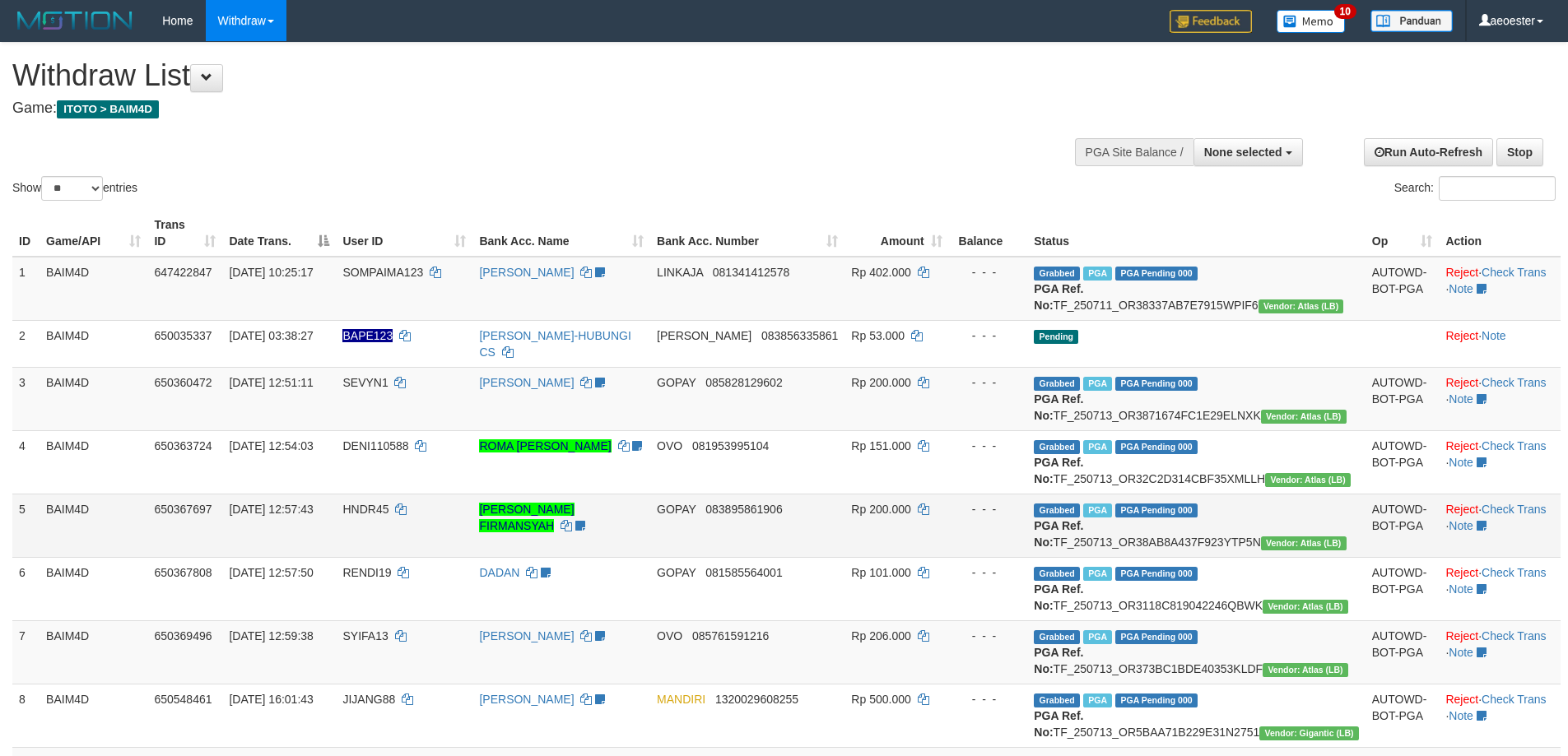 scroll, scrollTop: 411, scrollLeft: 0, axis: vertical 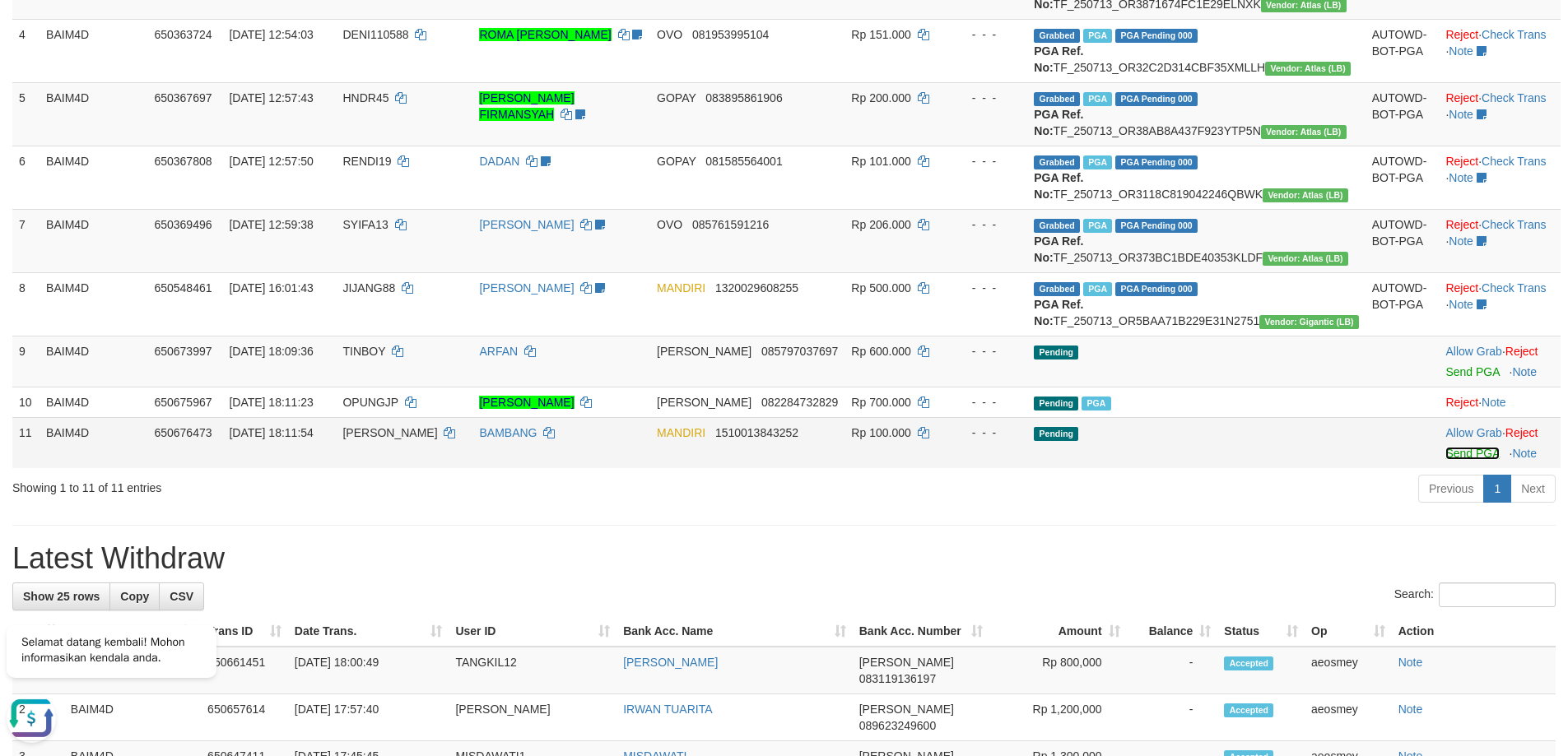 click on "Send PGA" at bounding box center (1472, 453) 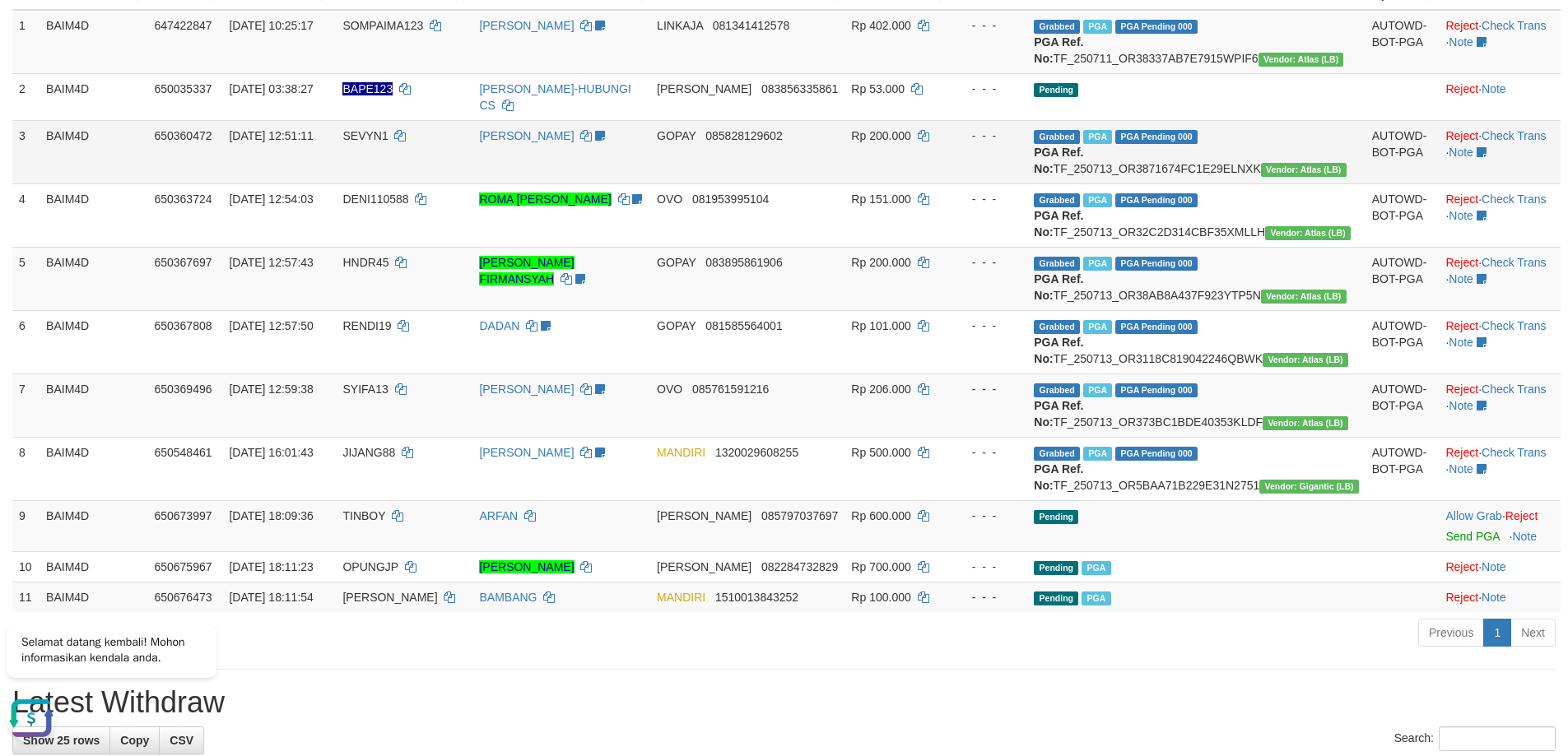 scroll, scrollTop: 0, scrollLeft: 0, axis: both 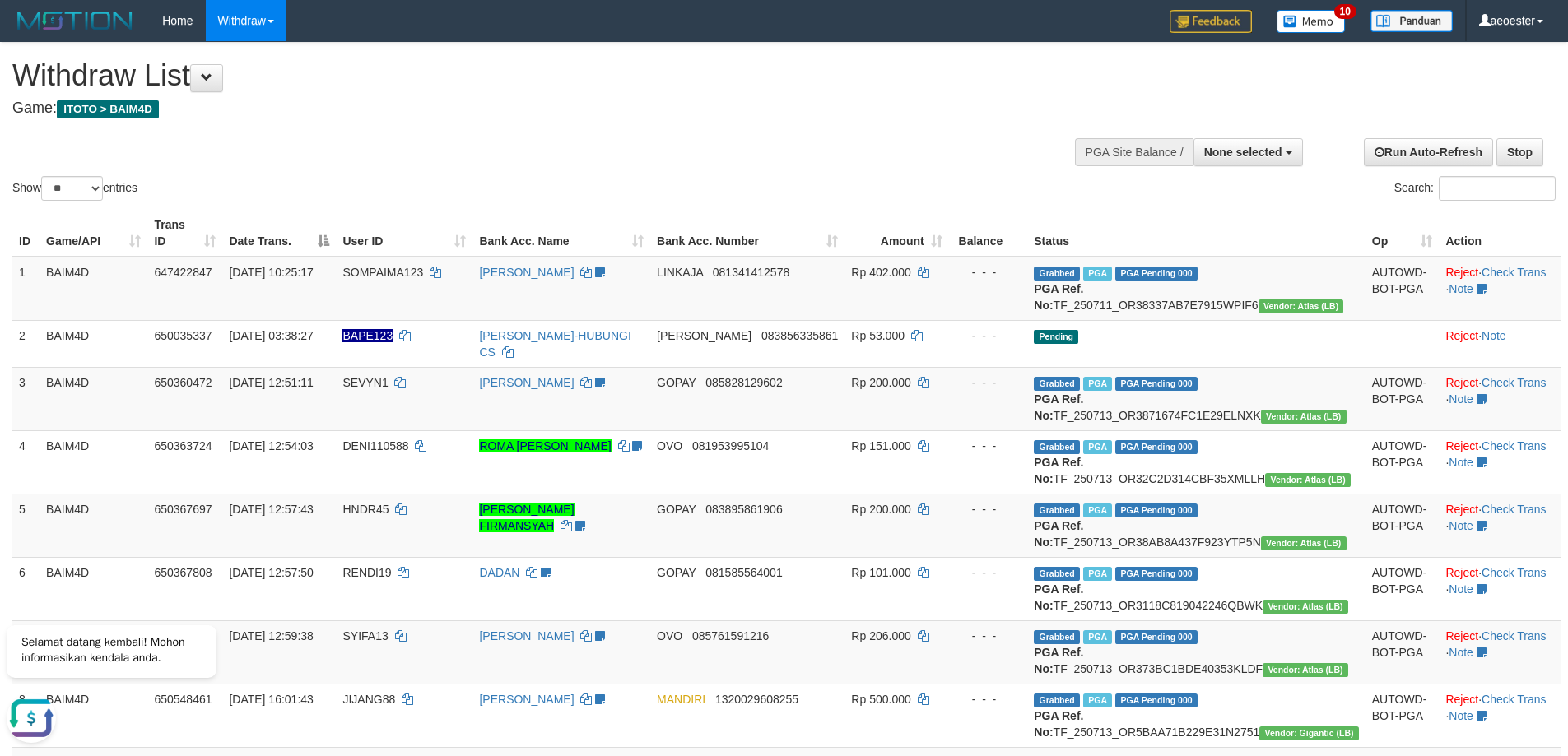 click on "Show  ** ** ** ***  entries Search:" at bounding box center [784, 123] 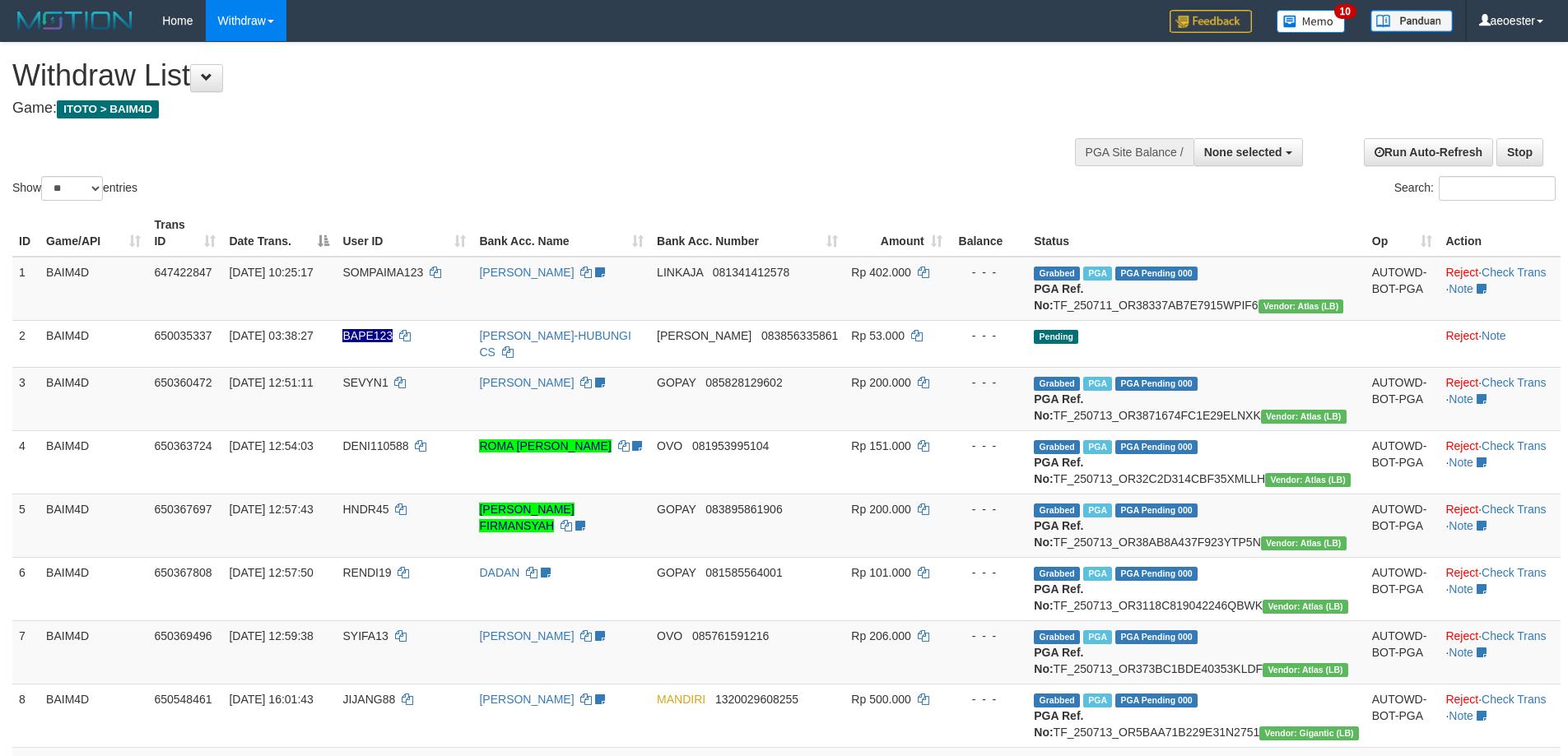 select 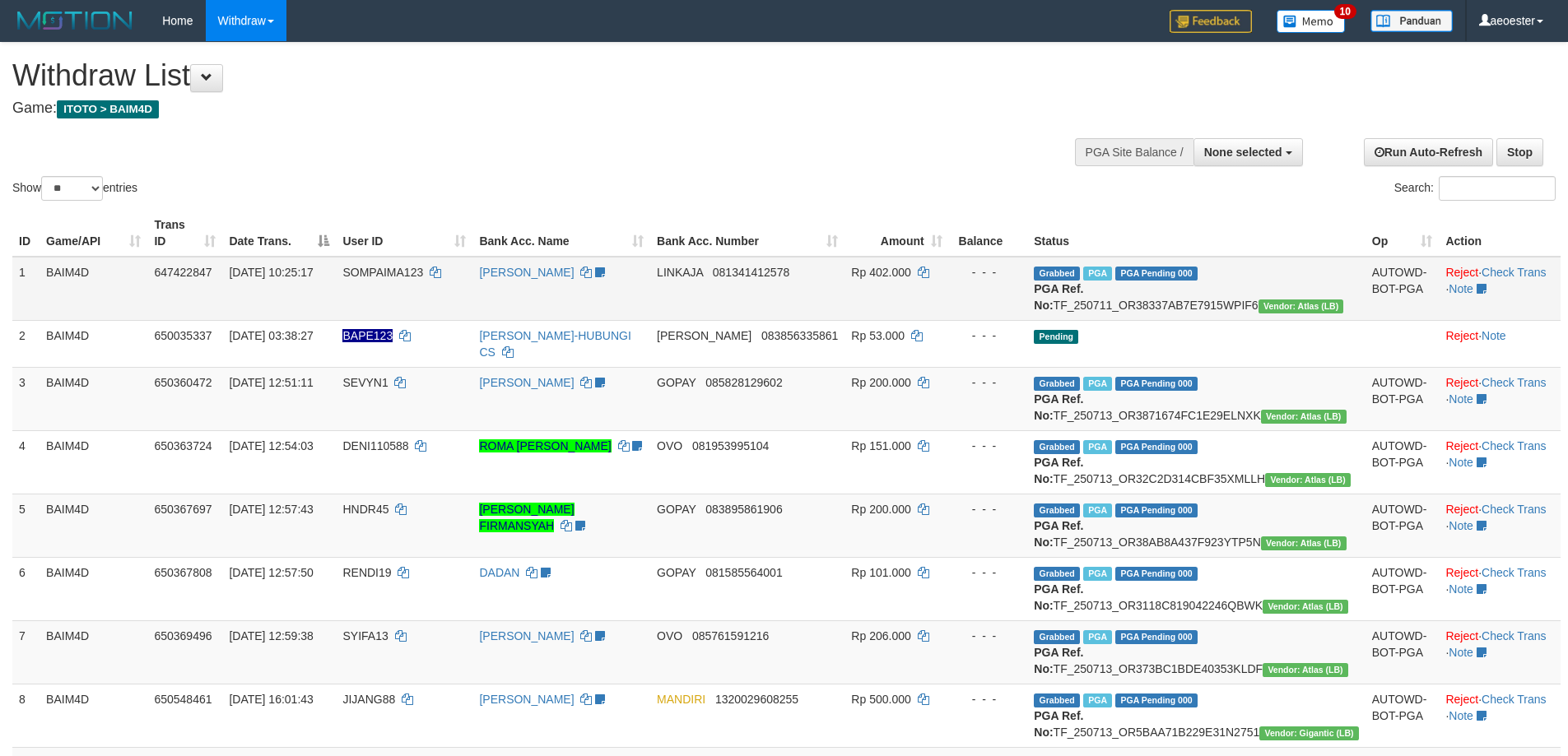 scroll, scrollTop: 0, scrollLeft: 0, axis: both 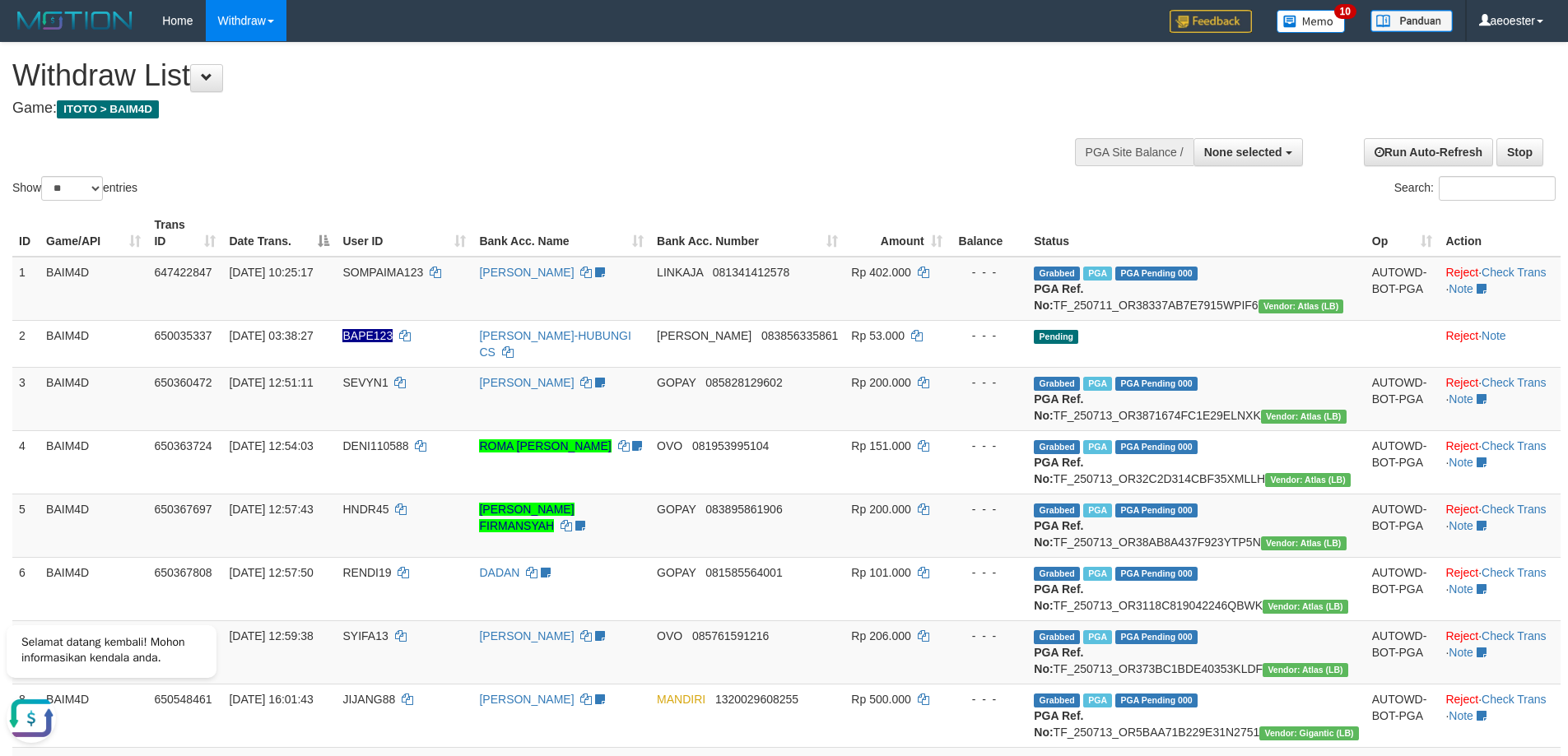 click on "Game:   ITOTO > BAIM4D" at bounding box center [520, 109] 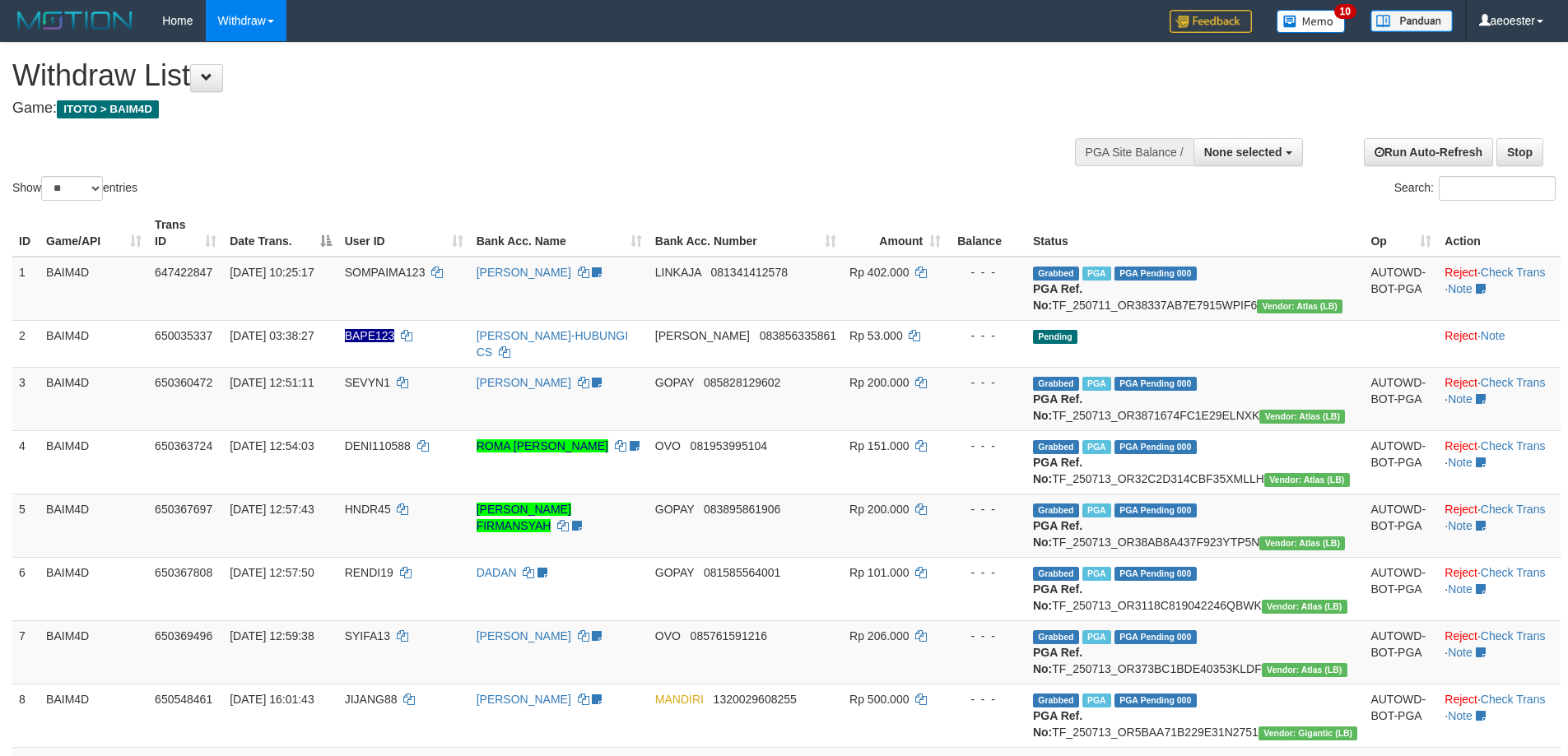 select 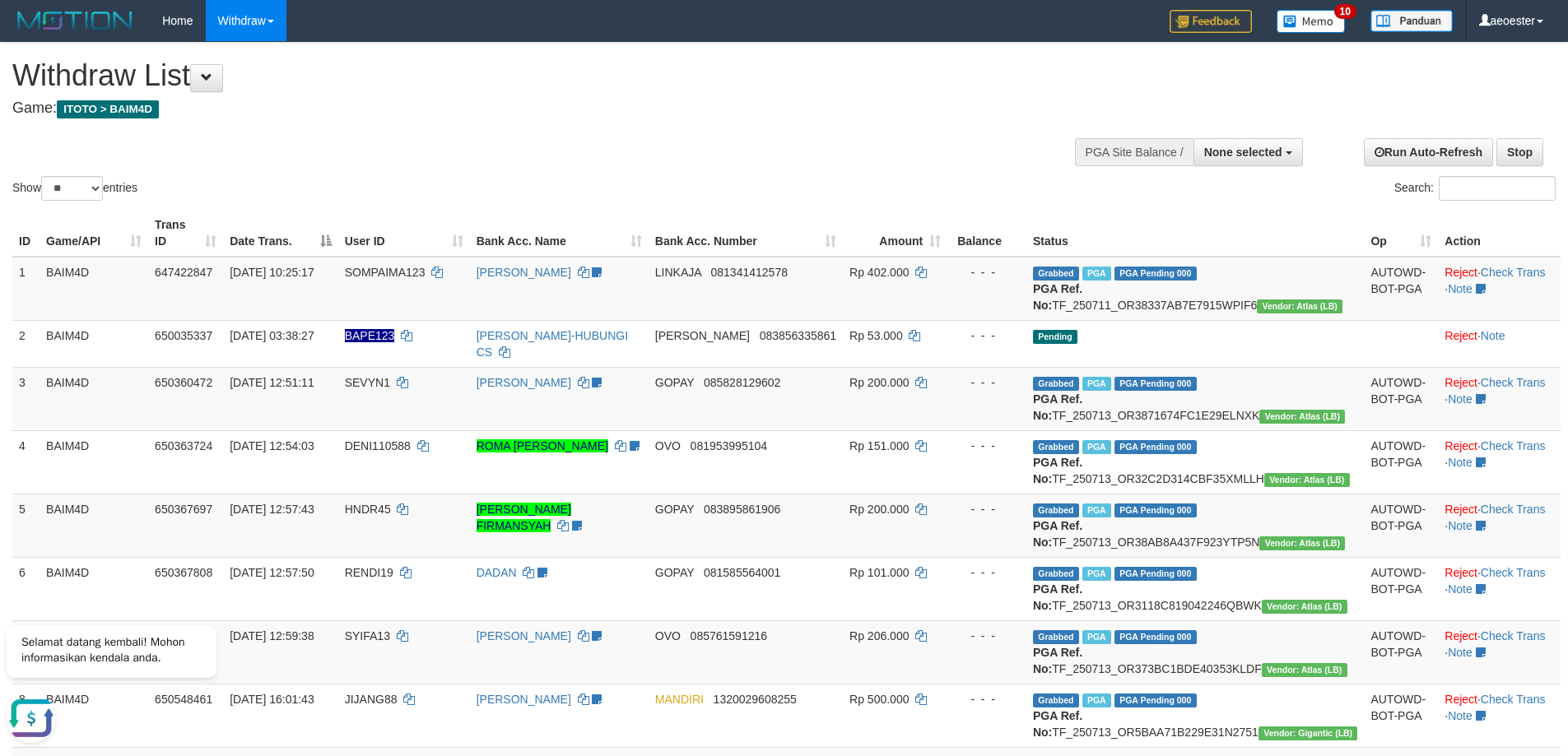 scroll, scrollTop: 0, scrollLeft: 0, axis: both 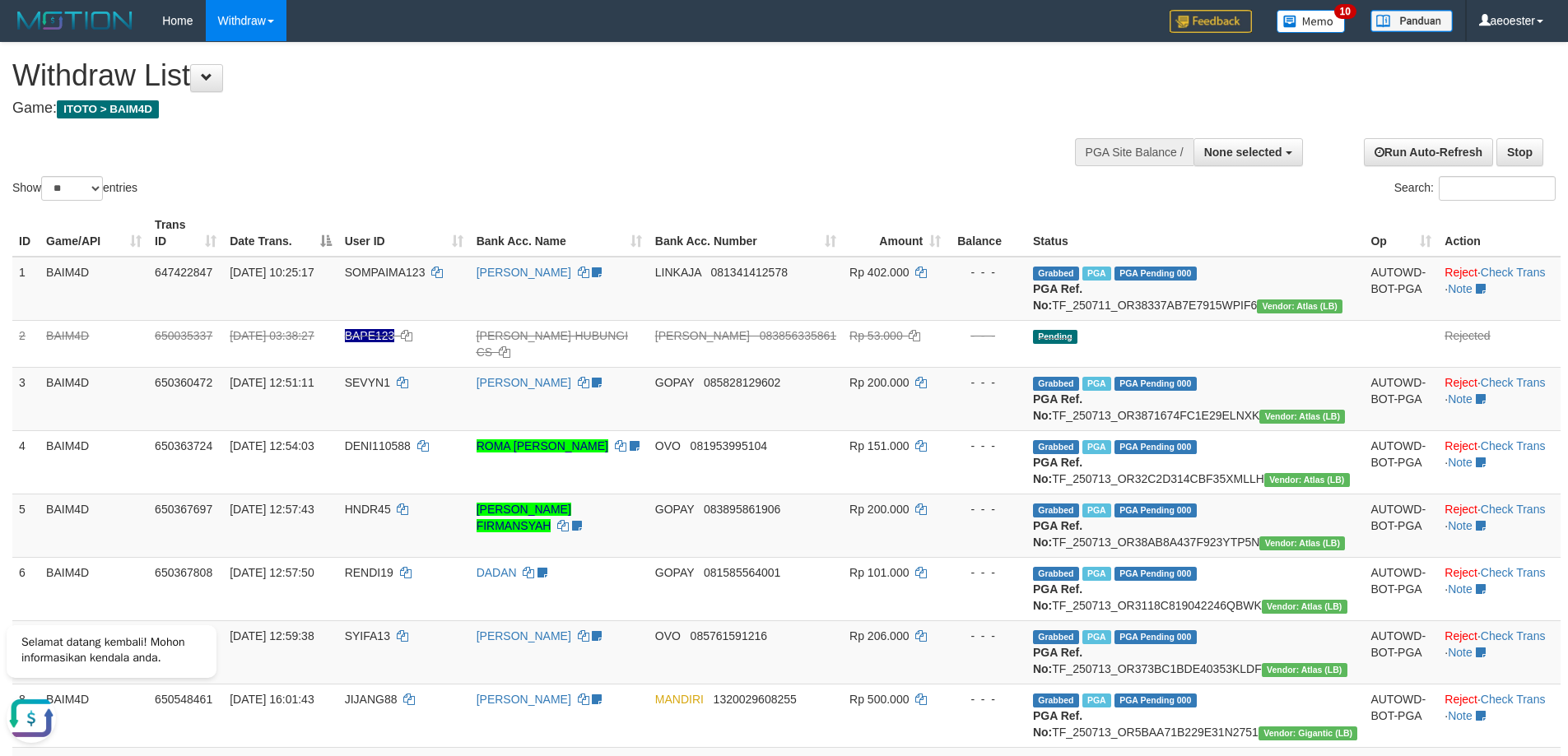 click on "Show  ** ** ** ***  entries Search:" at bounding box center (784, 123) 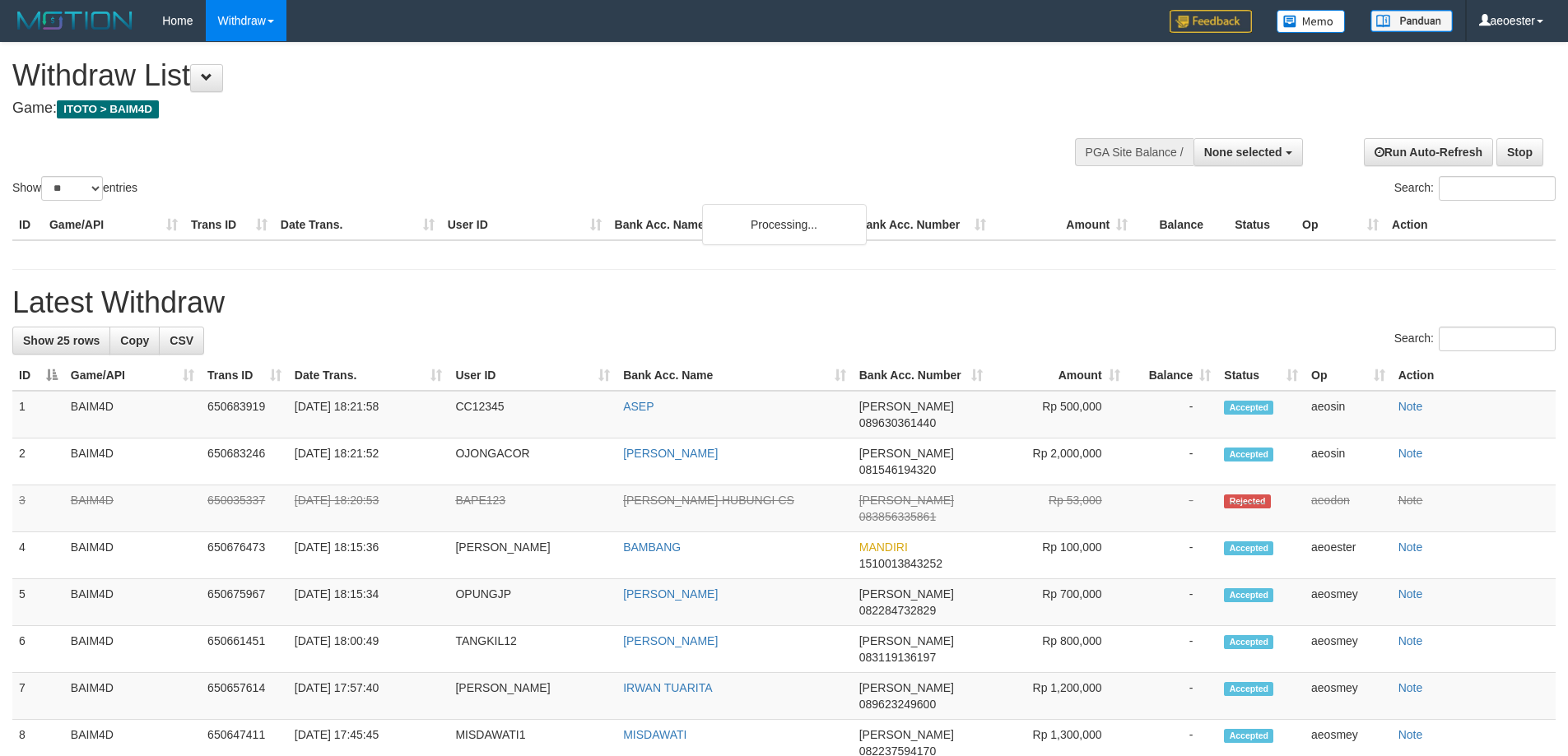 select 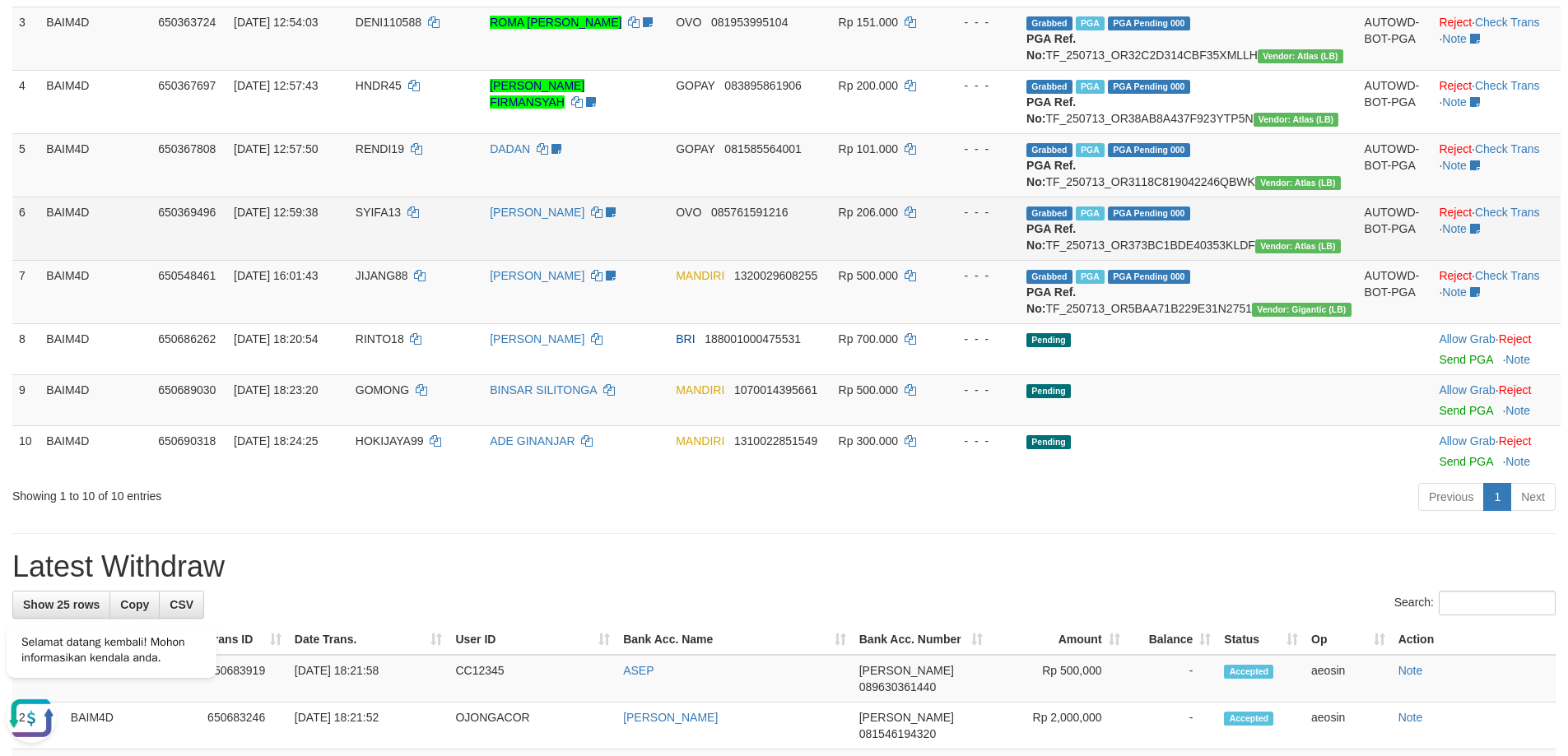 scroll, scrollTop: 0, scrollLeft: 0, axis: both 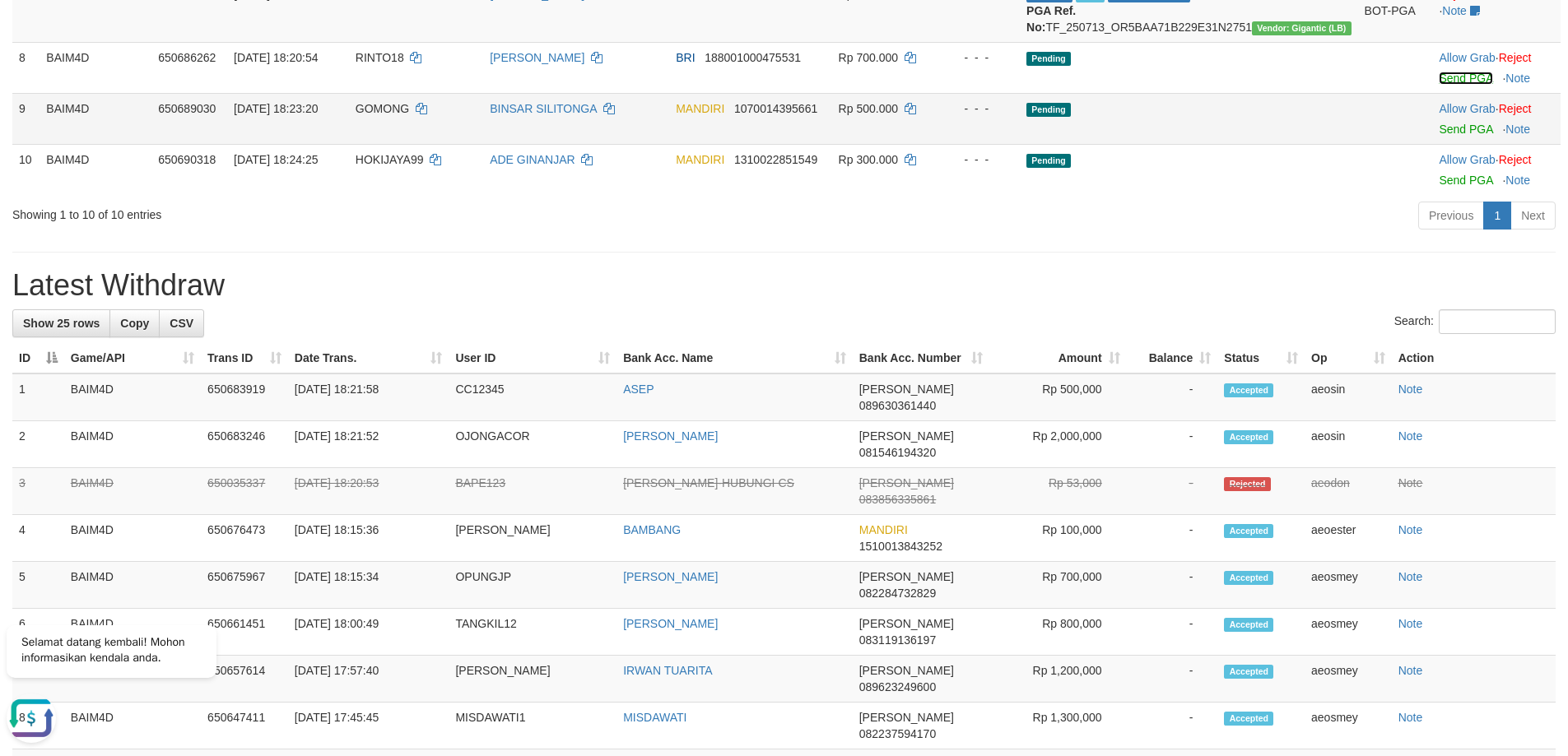 click on "Send PGA" at bounding box center (1465, 78) 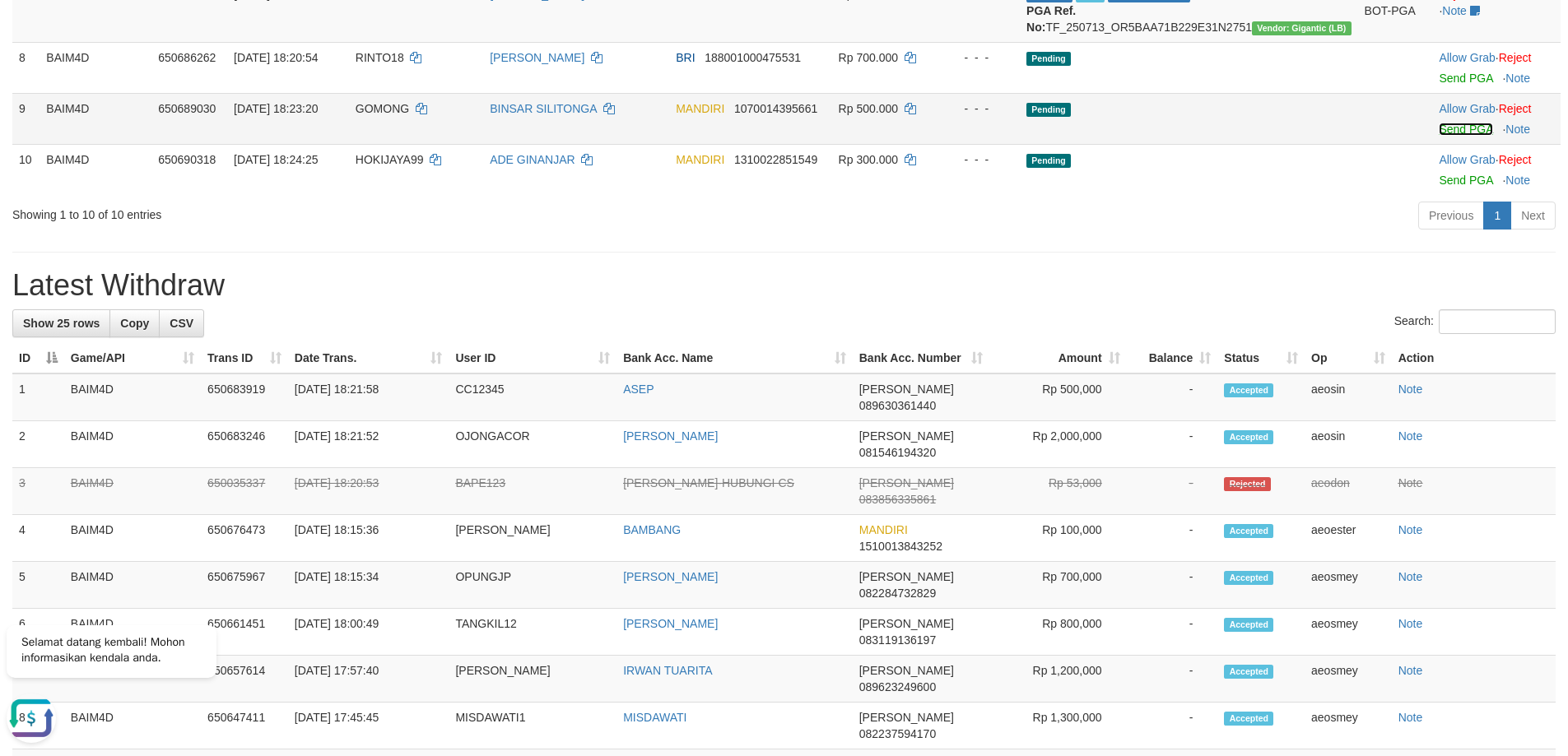 click on "Send PGA" at bounding box center [1465, 129] 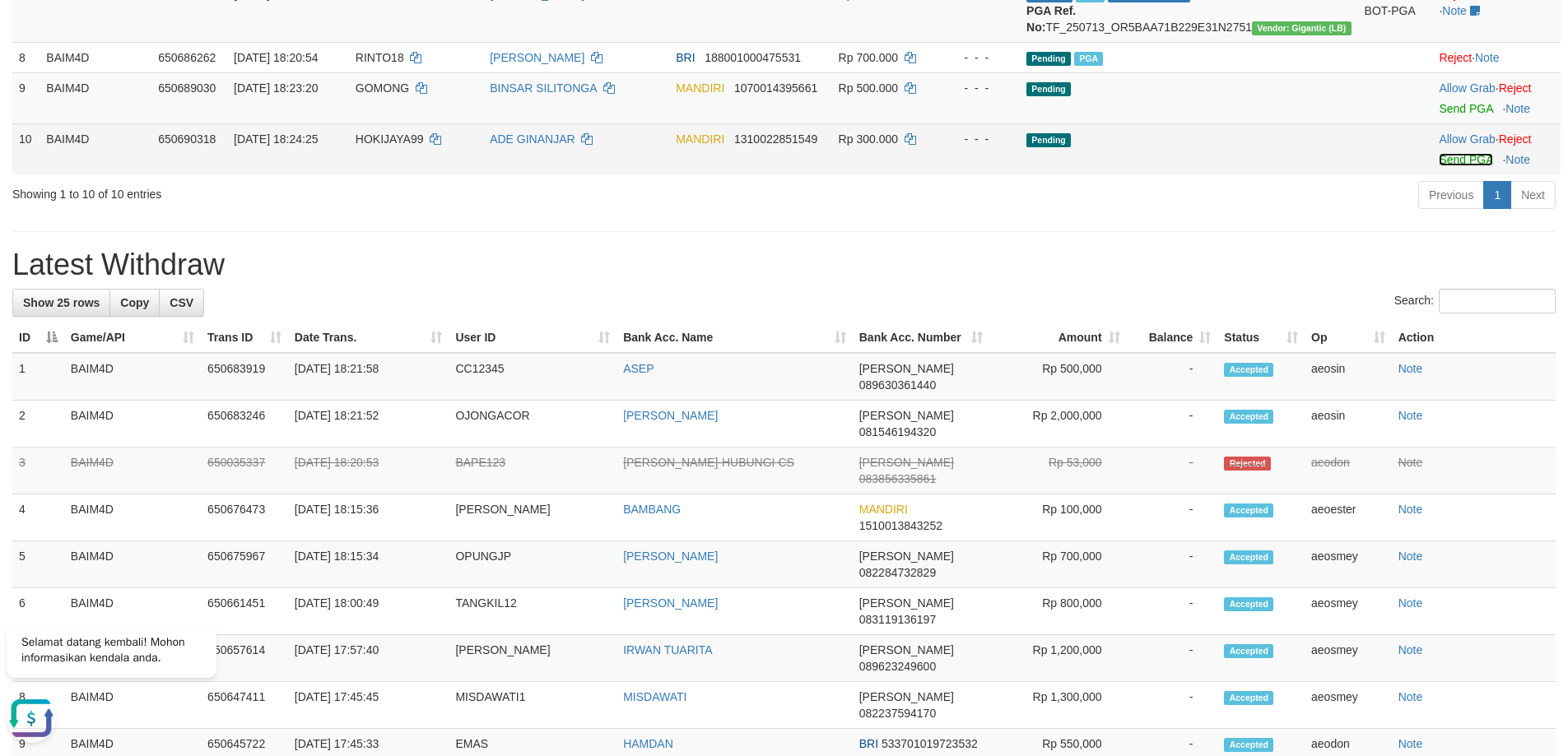click on "Send PGA" at bounding box center [1465, 160] 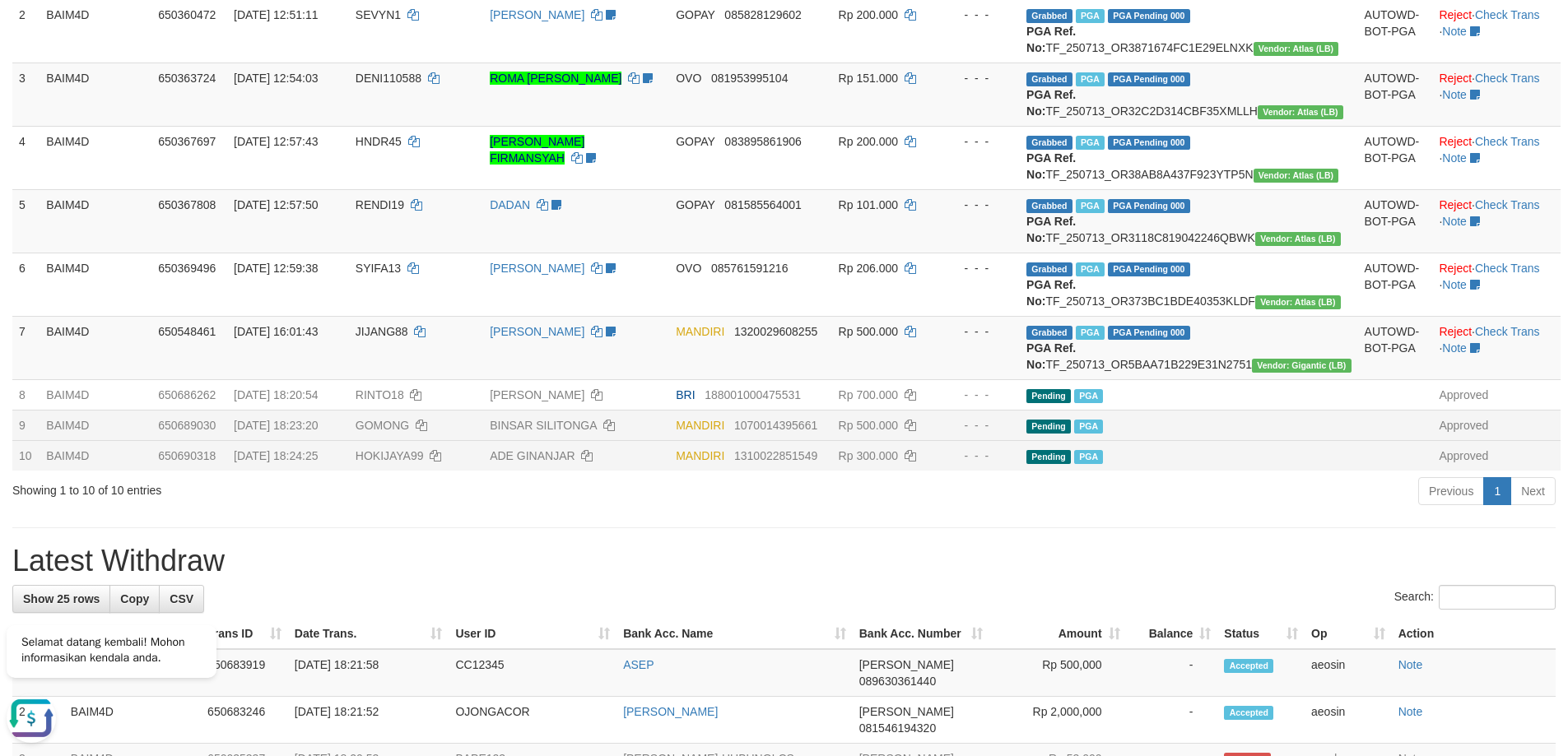 scroll, scrollTop: 0, scrollLeft: 0, axis: both 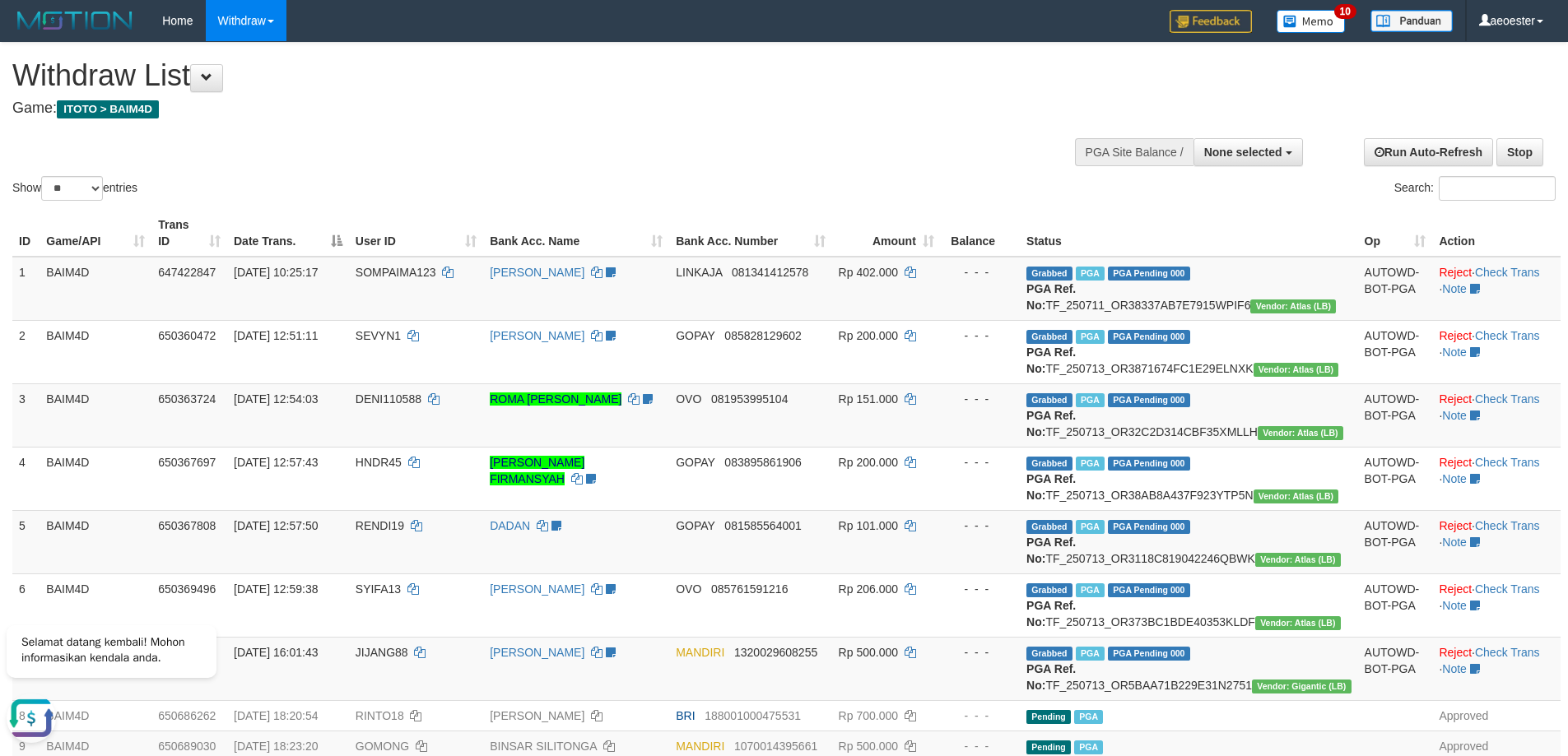 click on "Show  ** ** ** ***  entries Search:" at bounding box center [784, 123] 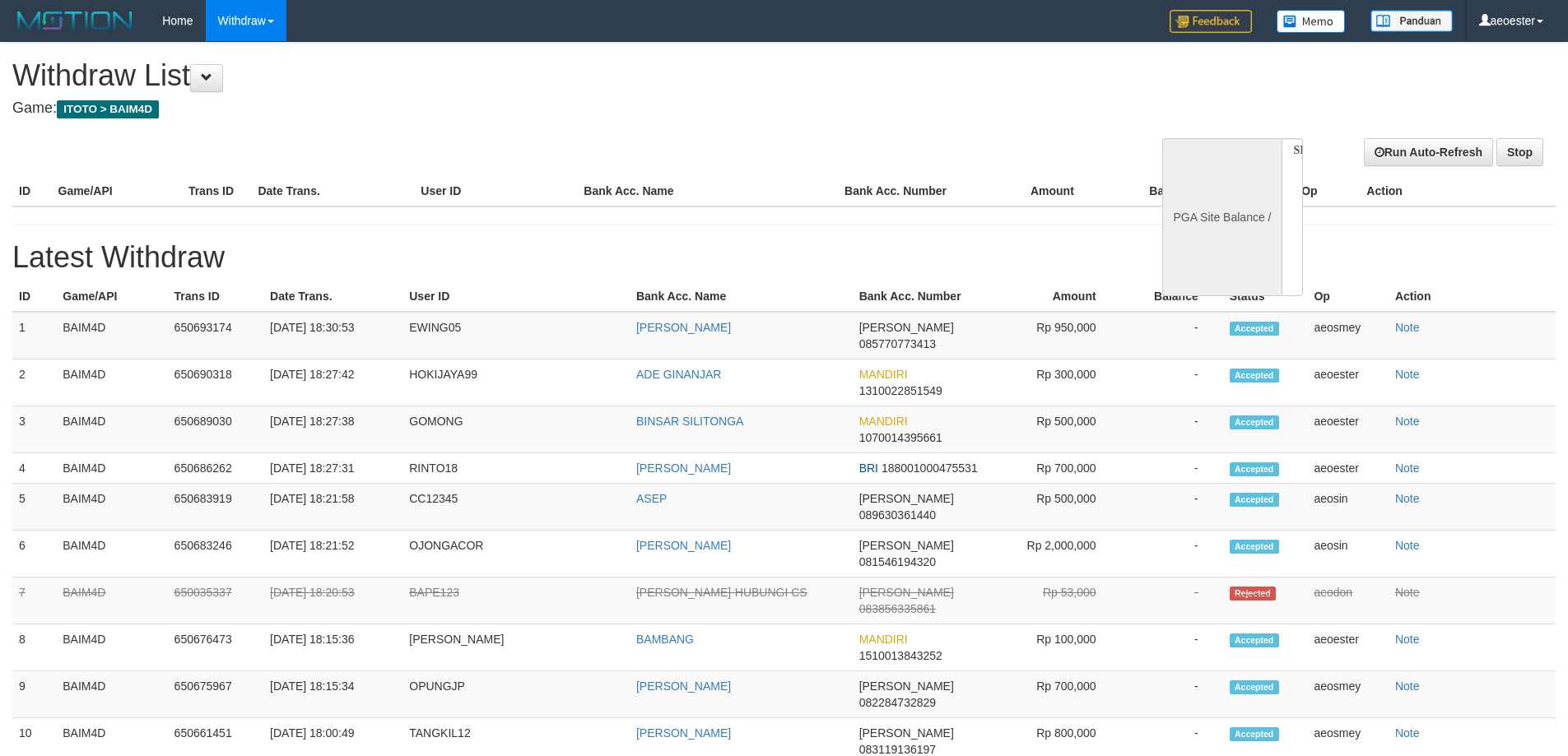 select 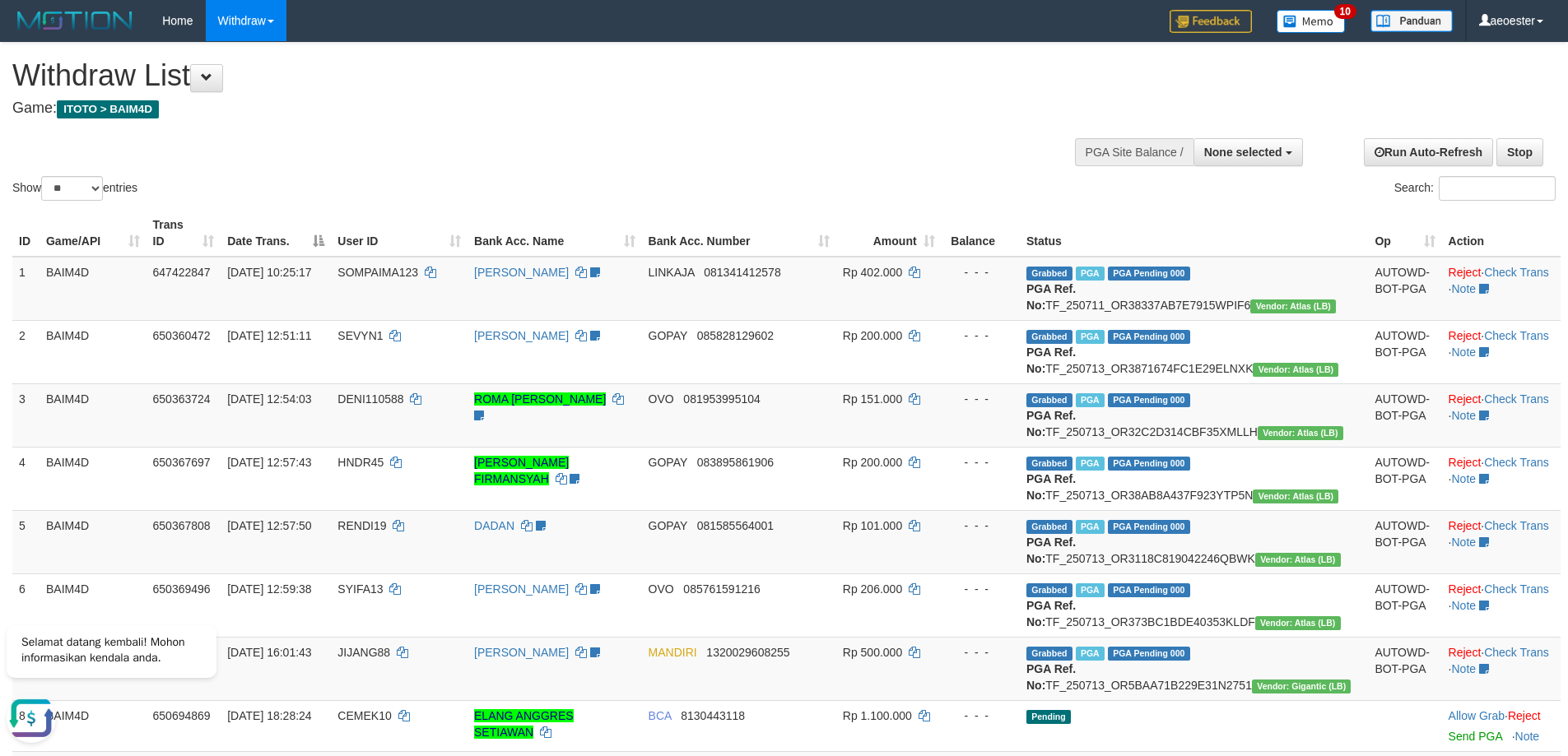 scroll, scrollTop: 0, scrollLeft: 0, axis: both 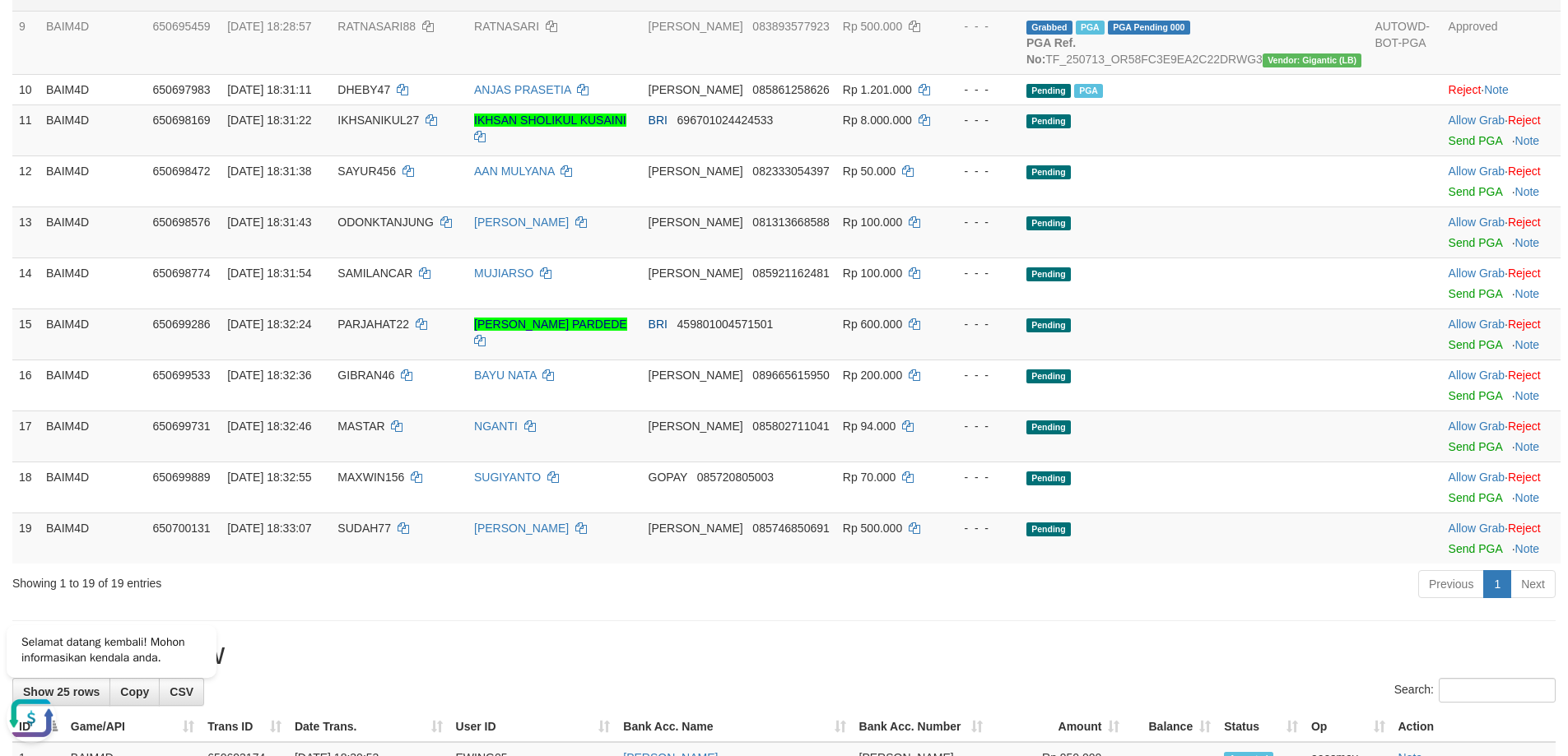 click on "Allow Grab   ·    Reject Send PGA     ·    Note" at bounding box center (1501, -15) 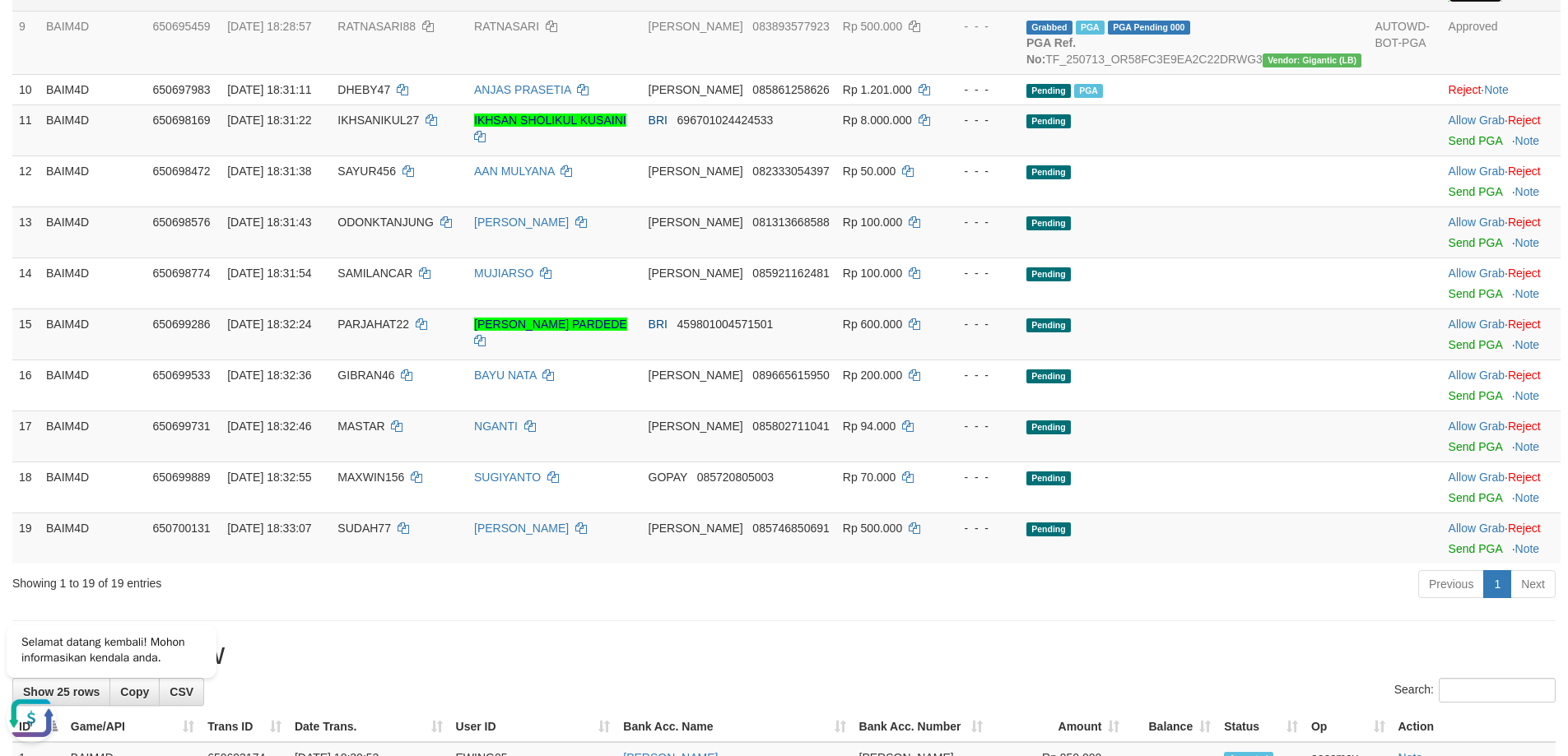click on "Send PGA" at bounding box center (1475, -4) 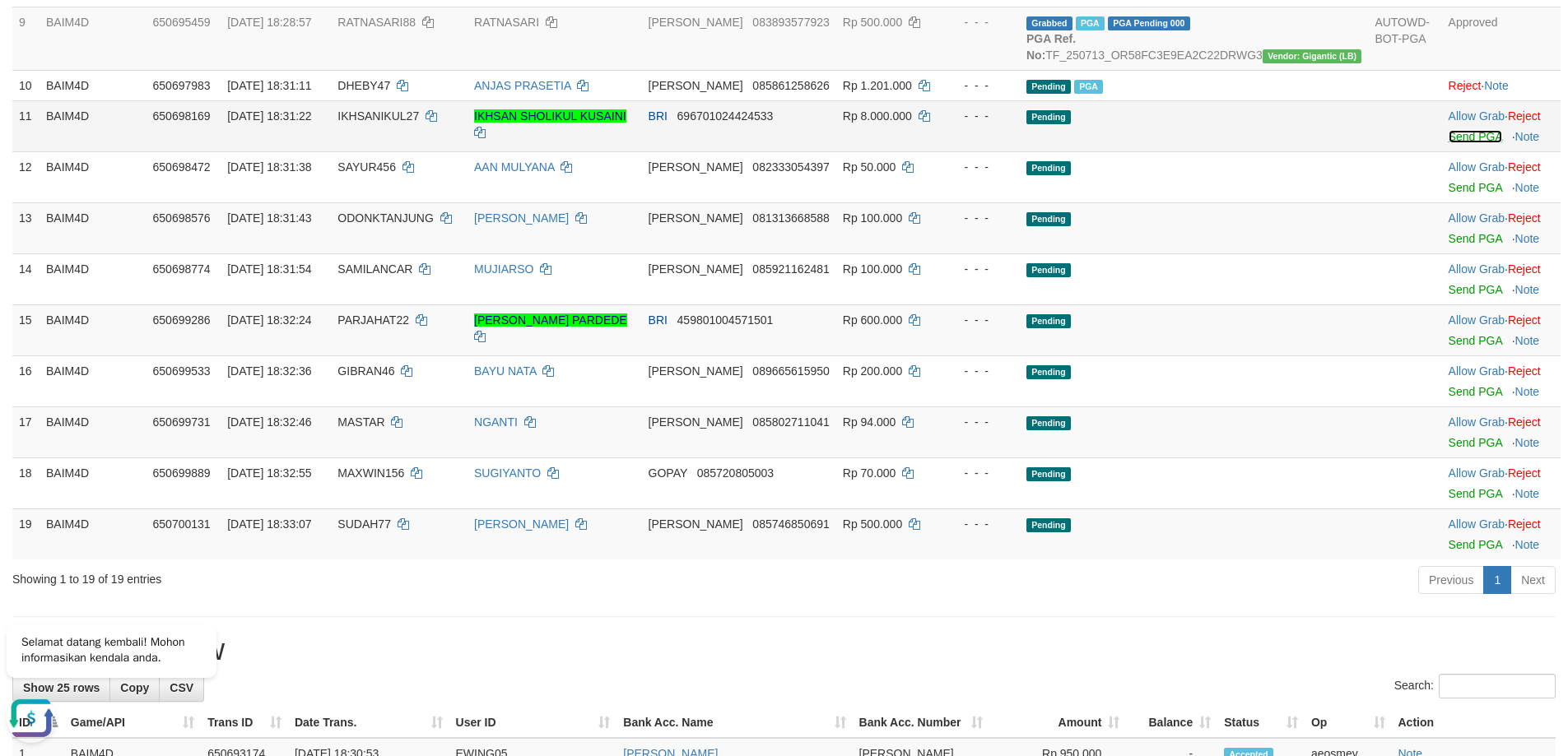 click on "Send PGA" at bounding box center (1475, 137) 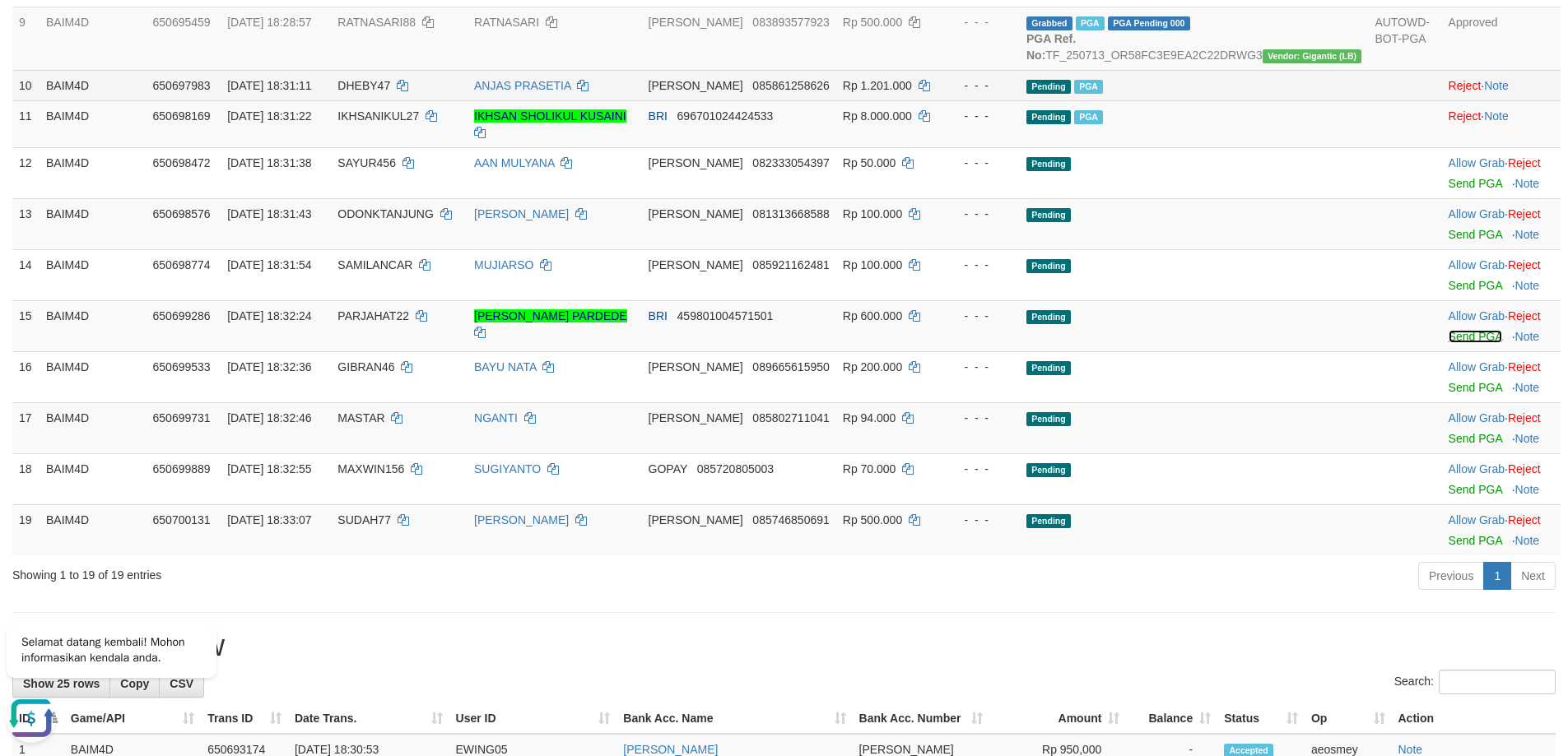 drag, startPoint x: 1445, startPoint y: 418, endPoint x: 873, endPoint y: 184, distance: 618.0129 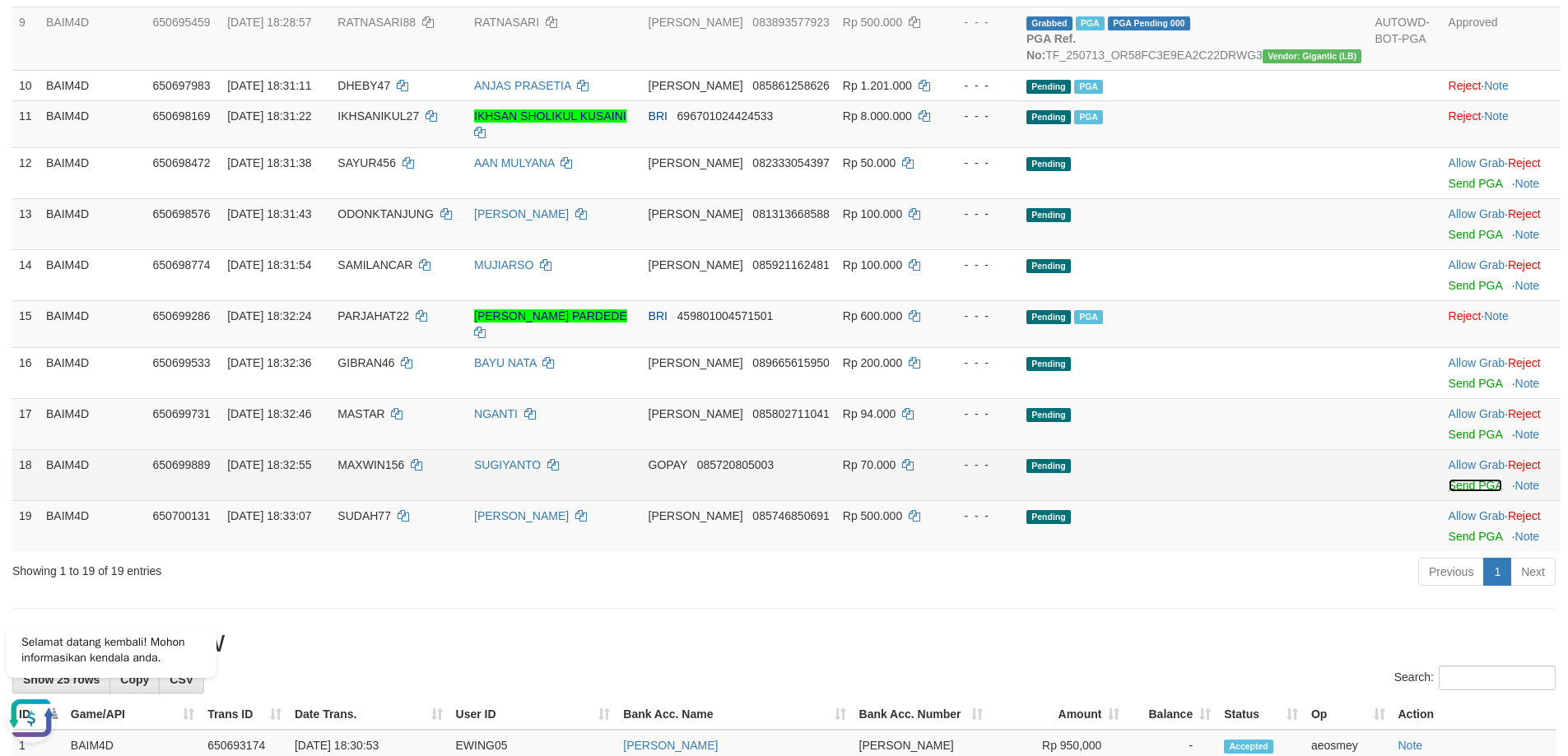 click on "Send PGA" at bounding box center [1475, 485] 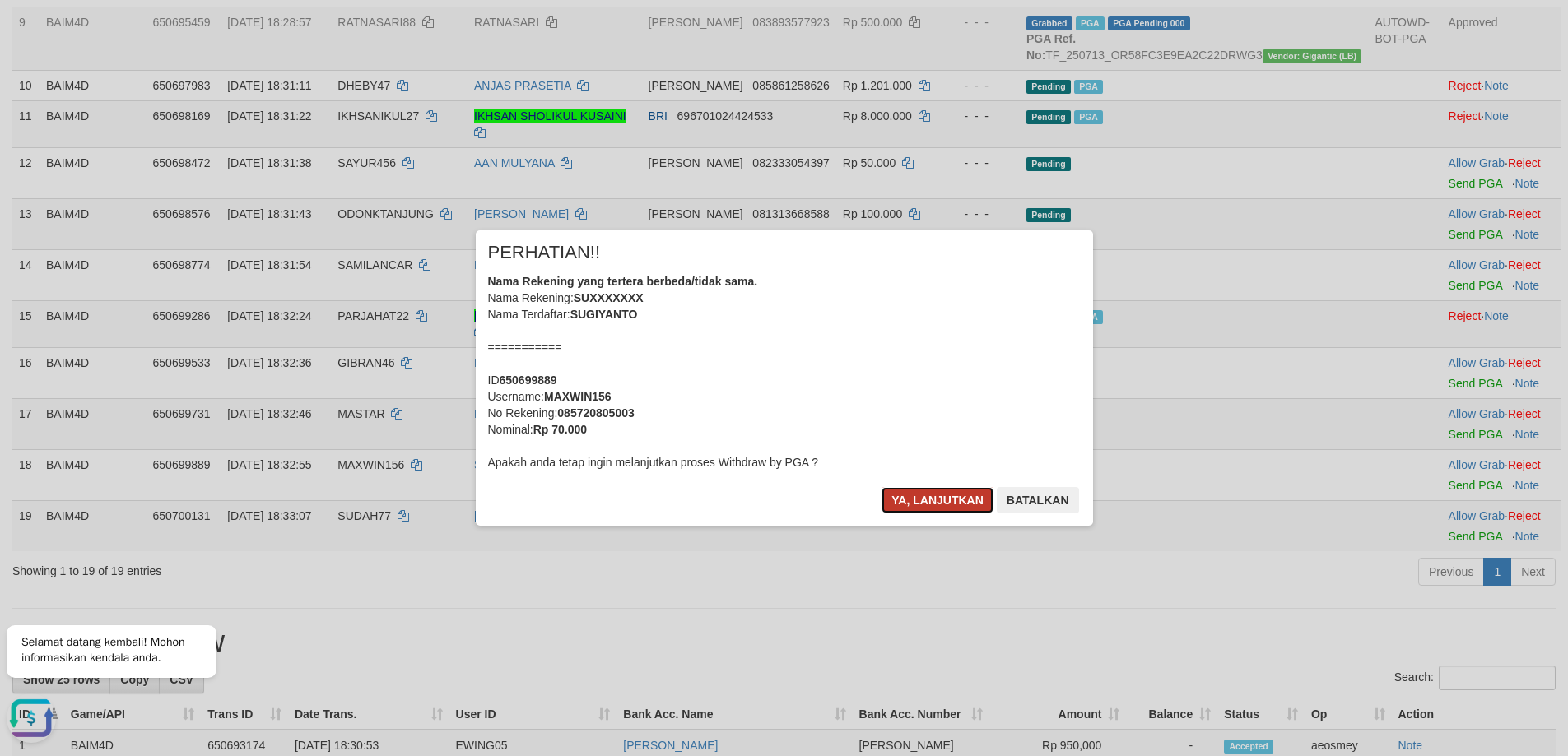 click on "Ya, lanjutkan" at bounding box center (938, 500) 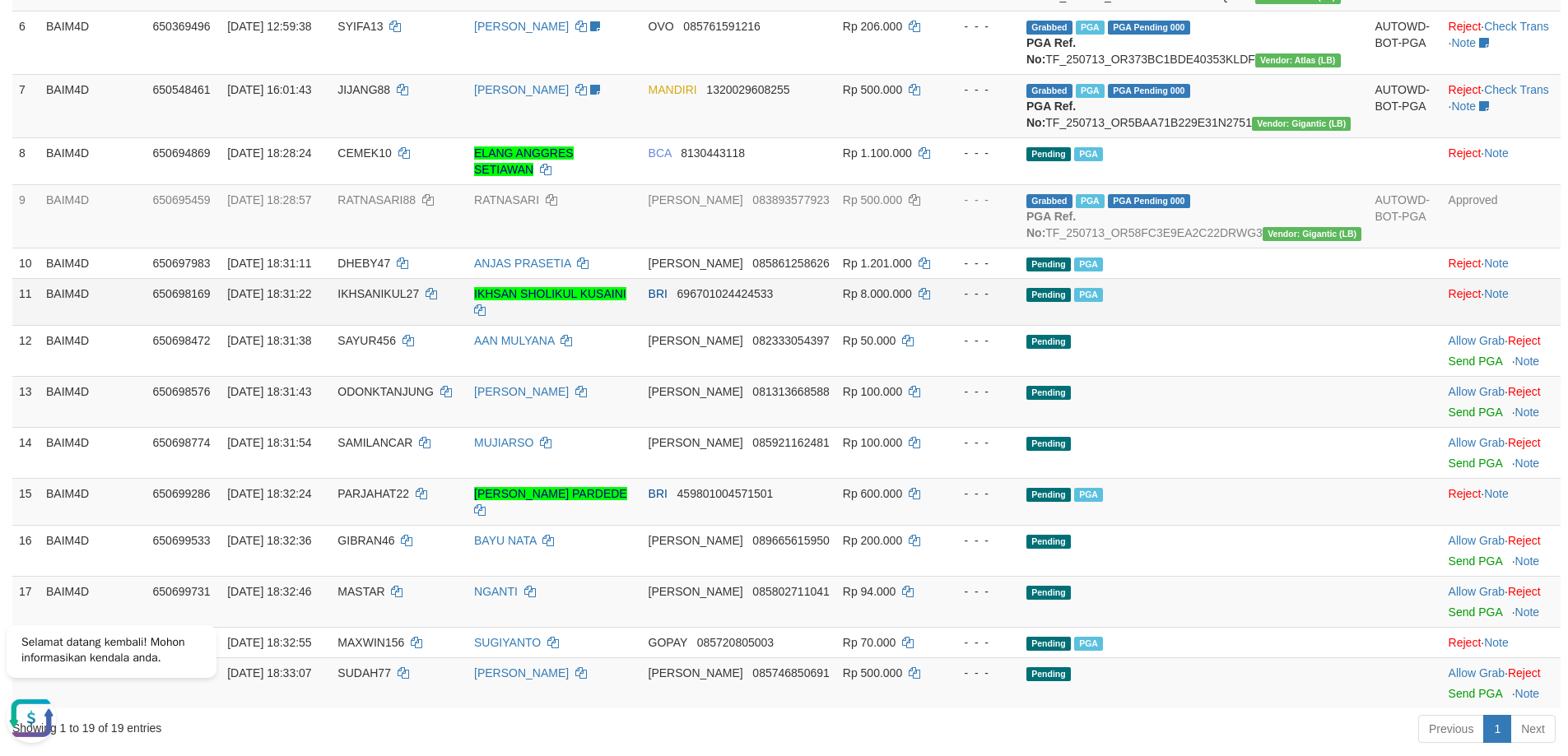 scroll, scrollTop: 658, scrollLeft: 0, axis: vertical 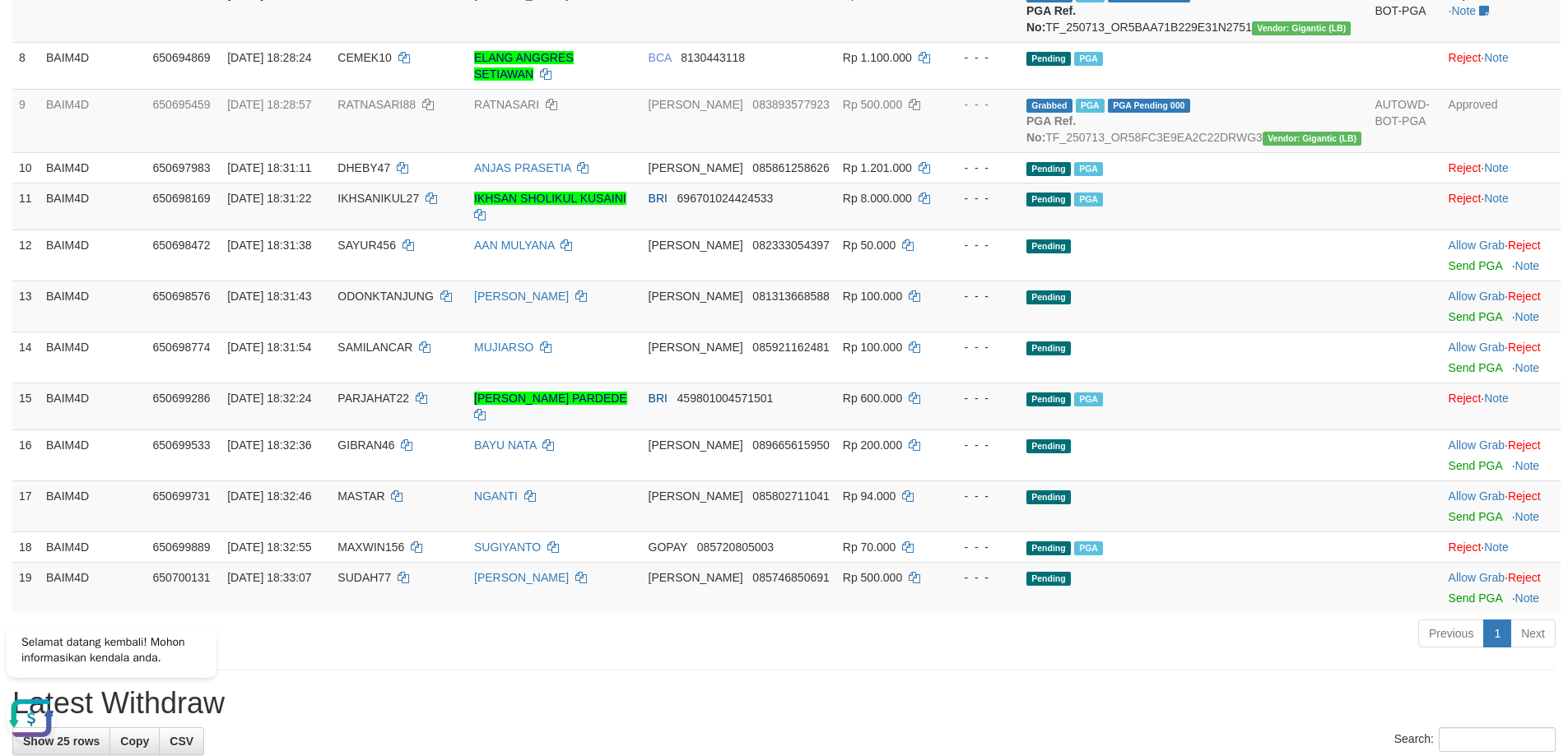 click on "ID Game/API Trans ID Date Trans. User ID Bank Acc. Name Bank Acc. Number Amount Balance Status Op Action
1 BAIM4D 647422847 11/07/2025 10:25:17 SOMPAIMA123    ALFRIDA DABY        Sudah Buat Tiketing vmtaawill LINKAJA     081341412578 Rp 402.000    -  -  - Grabbed   PGA   PGA Pending 000 PGA Ref. No:  TF_250711_OR38337AB7E7915WPIF6  Vendor: Atlas (LB) AUTOWD-BOT-PGA Reject ·    Check Trans    ·    Note     2 BAIM4D 650360472 13/07/2025 12:51:11 SEVYN1    LEO CHANDRA        TICKETING OLEH VMTAADON GOPAY     085828129602 Rp 200.000    -  -  - Grabbed   PGA   PGA Pending 000 PGA Ref. No:  TF_250713_OR3871674FC1E29ELNXK  Vendor: Atlas (LB) AUTOWD-BOT-PGA Reject ·    Check Trans    ·    Note     3 BAIM4D 650363724 13/07/2025 12:54:03 DENI110588    ROMA DENI WIJAYANTO        TICKETING OLEH VMTAADON OVO     081953995104 Rp 151.000    -  -  - Grabbed   PGA   PGA Pending 000 PGA Ref. No:  TF_250713_OR32C2D314CBF35XMLLH  Vendor: Atlas (LB) Reject" at bounding box center (784, 82) 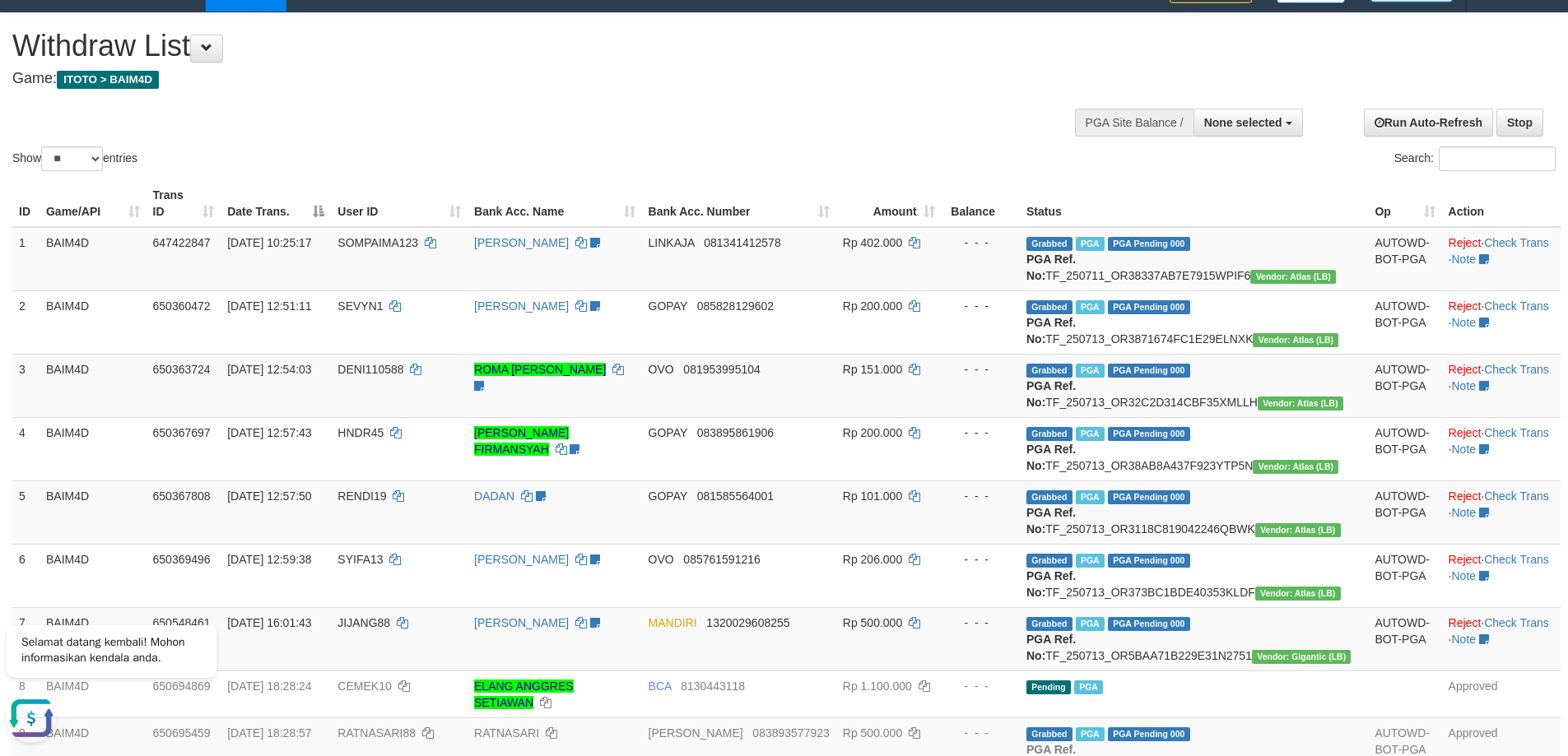scroll, scrollTop: 0, scrollLeft: 0, axis: both 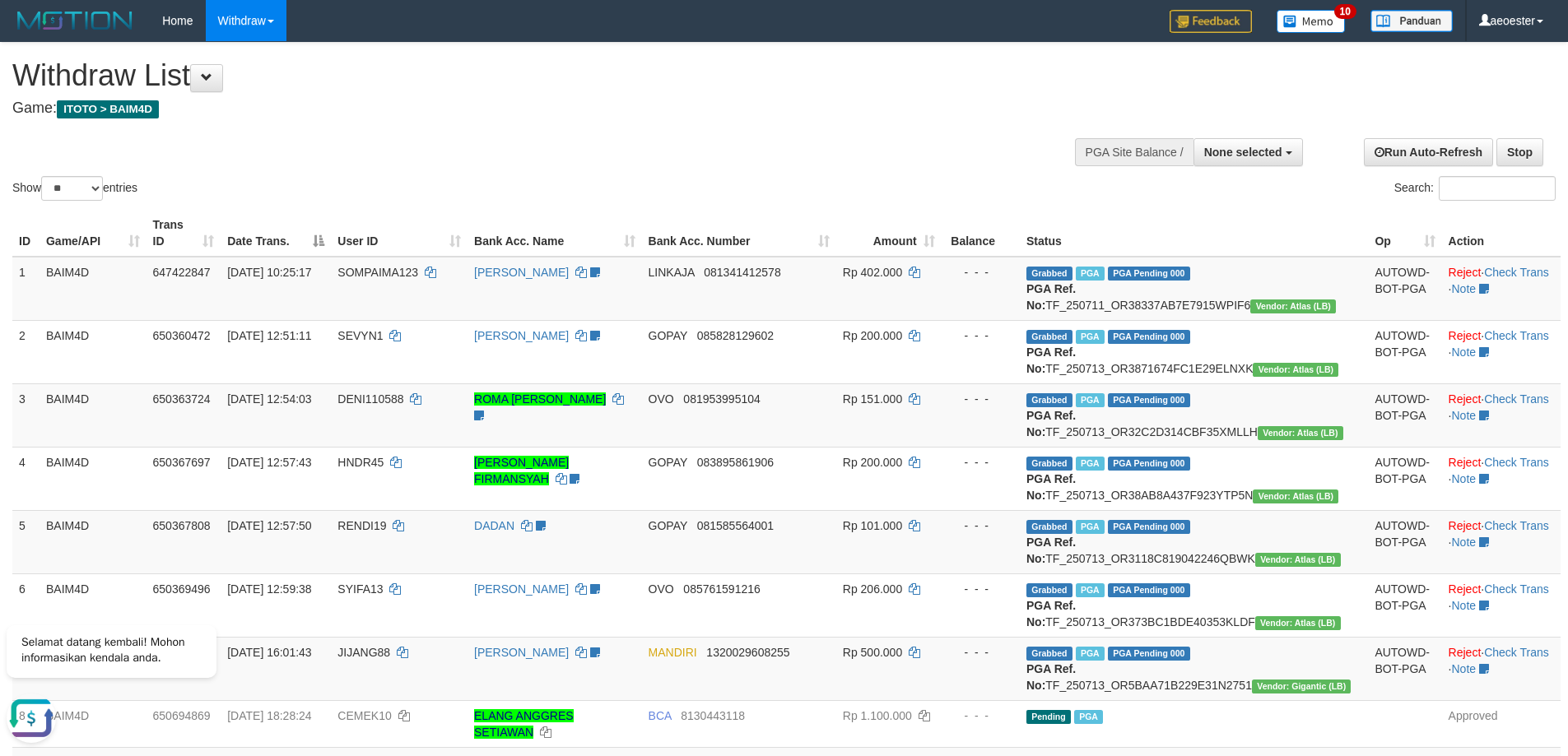 click on "Game:   ITOTO > BAIM4D" at bounding box center (520, 109) 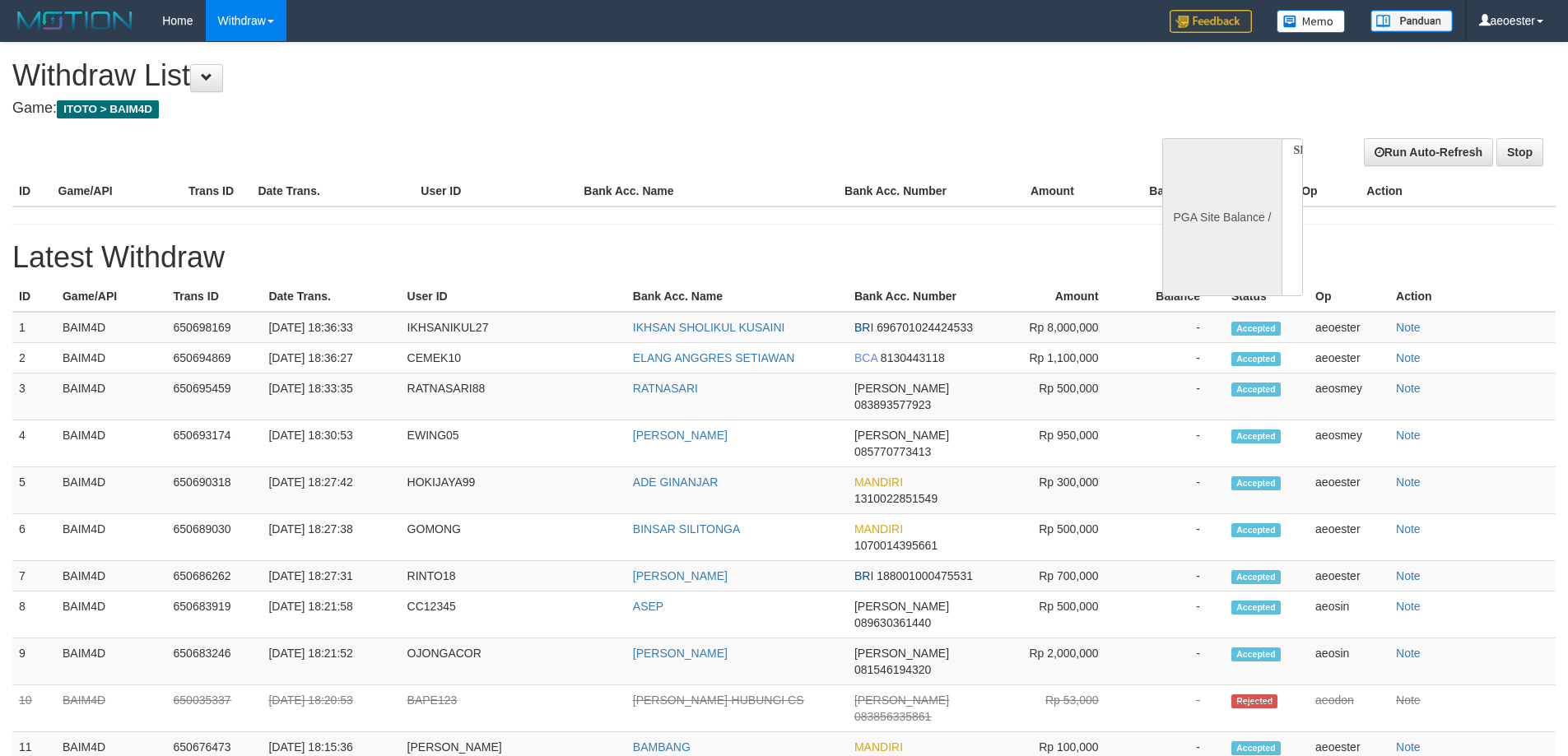 select 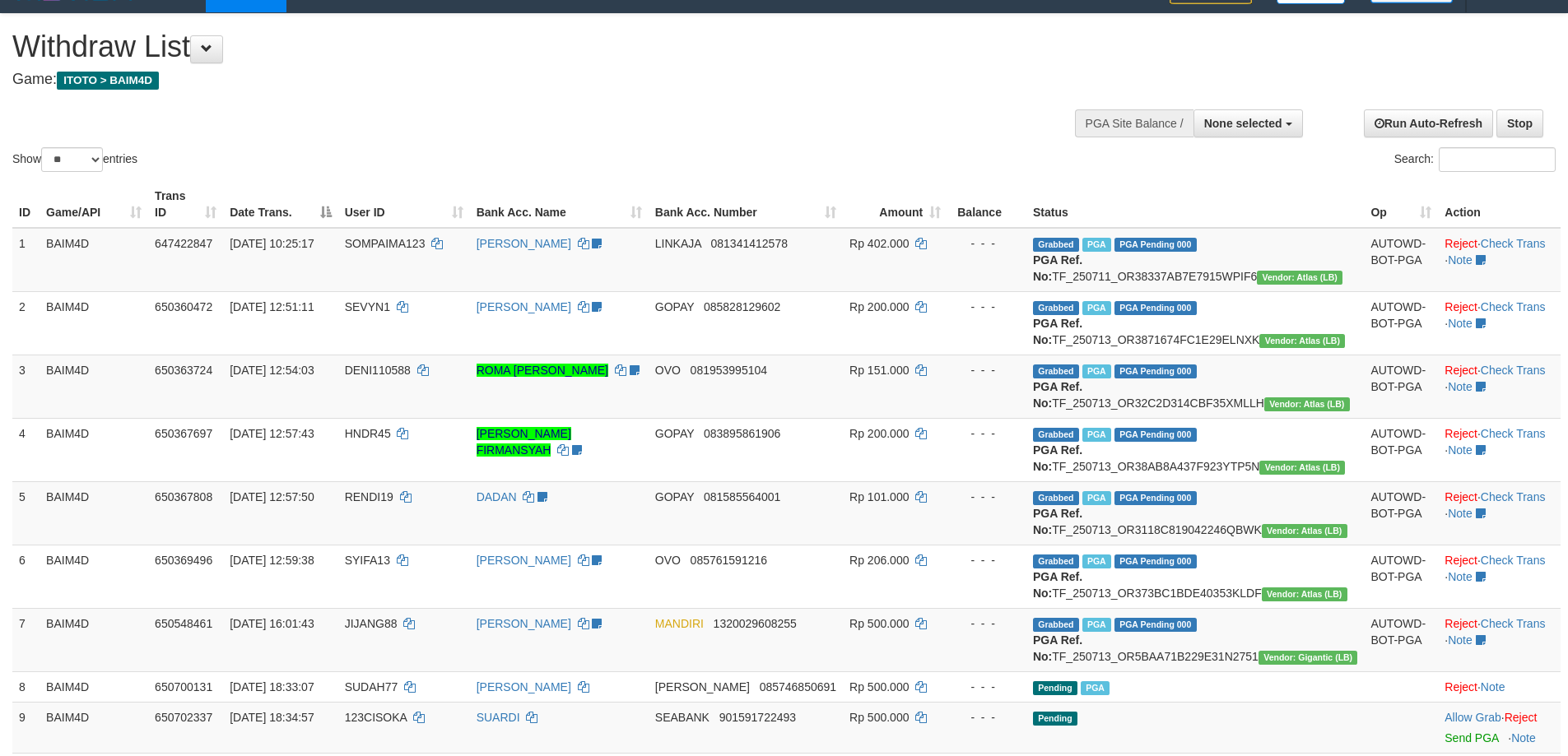 scroll, scrollTop: 0, scrollLeft: 0, axis: both 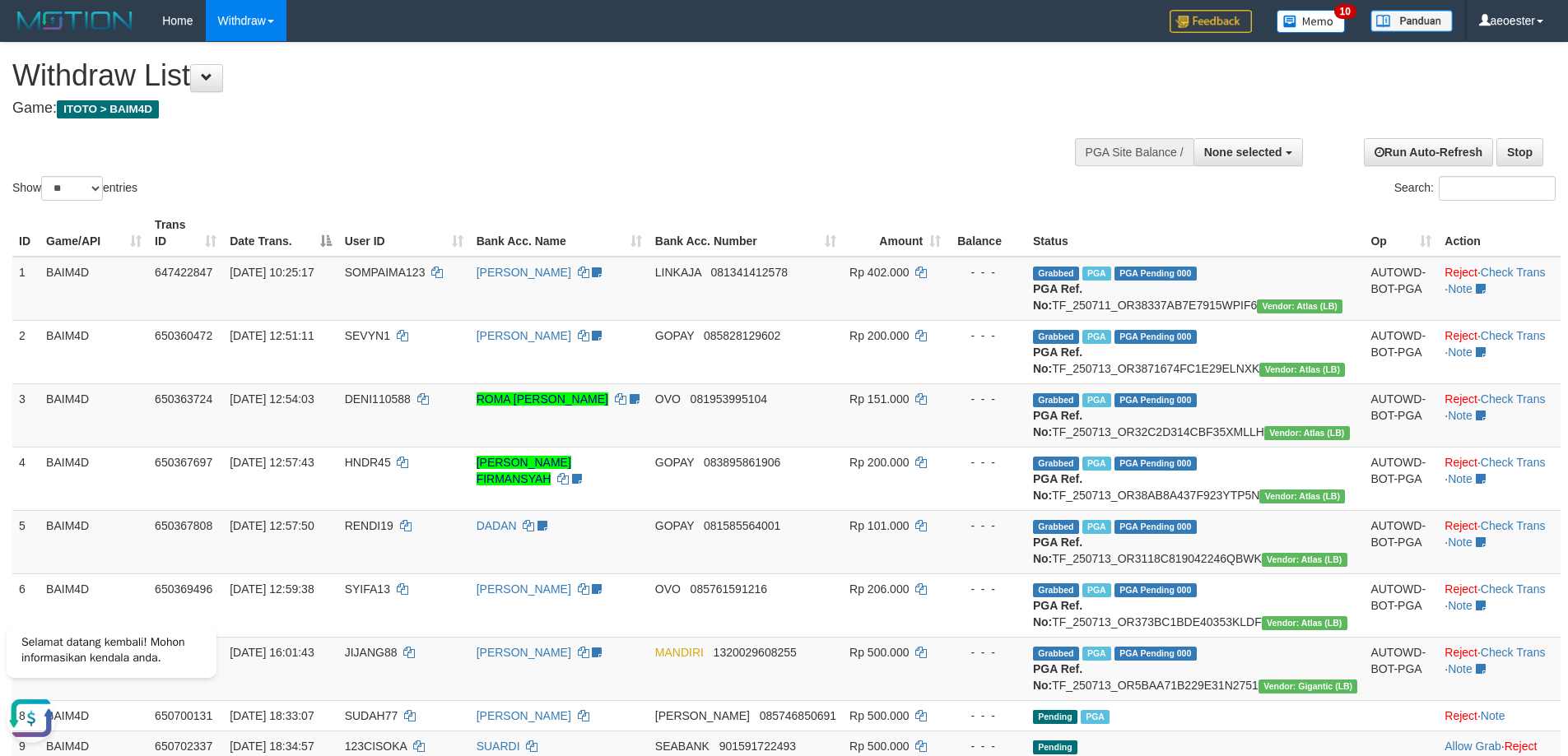 click on "Game:   ITOTO > BAIM4D" at bounding box center [520, 109] 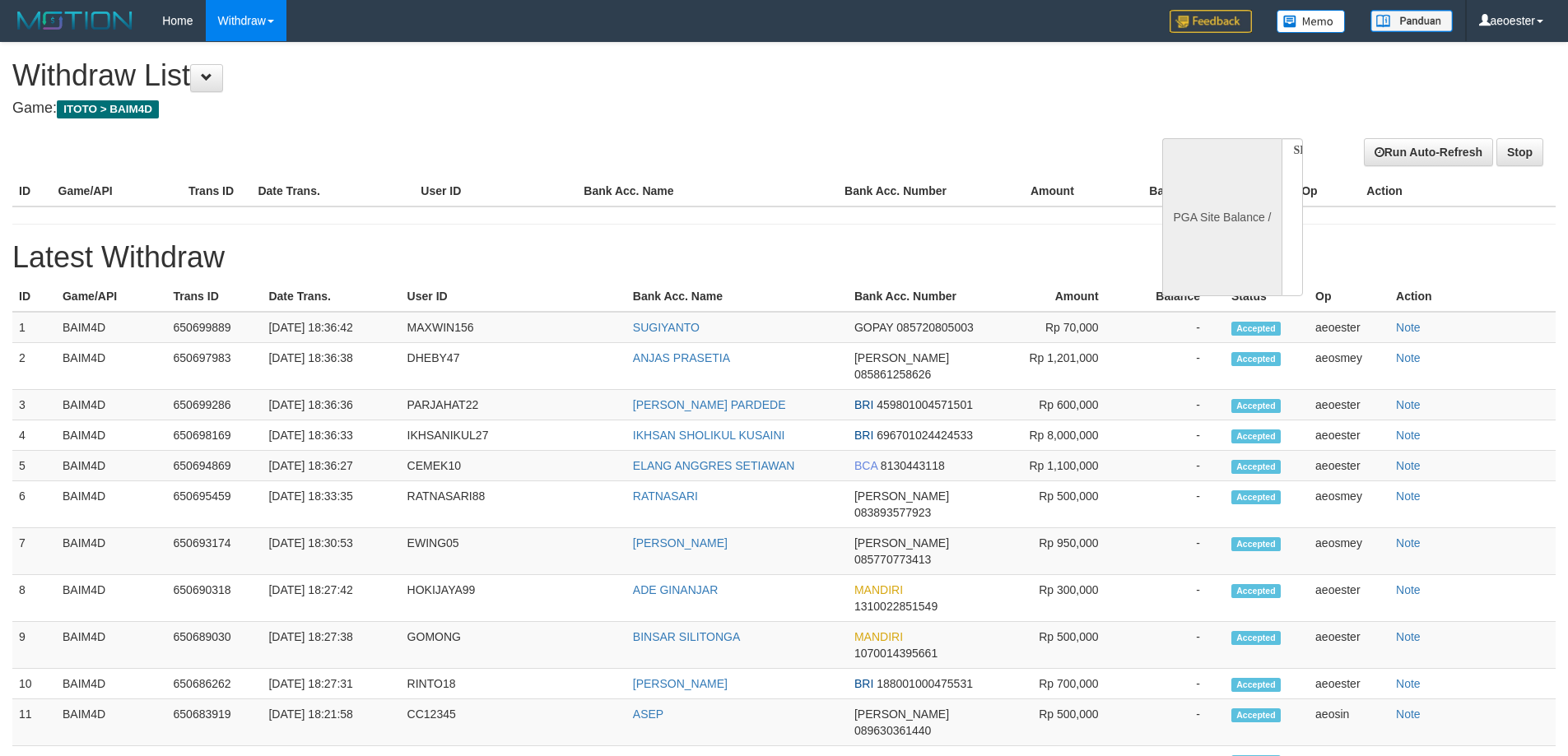 select 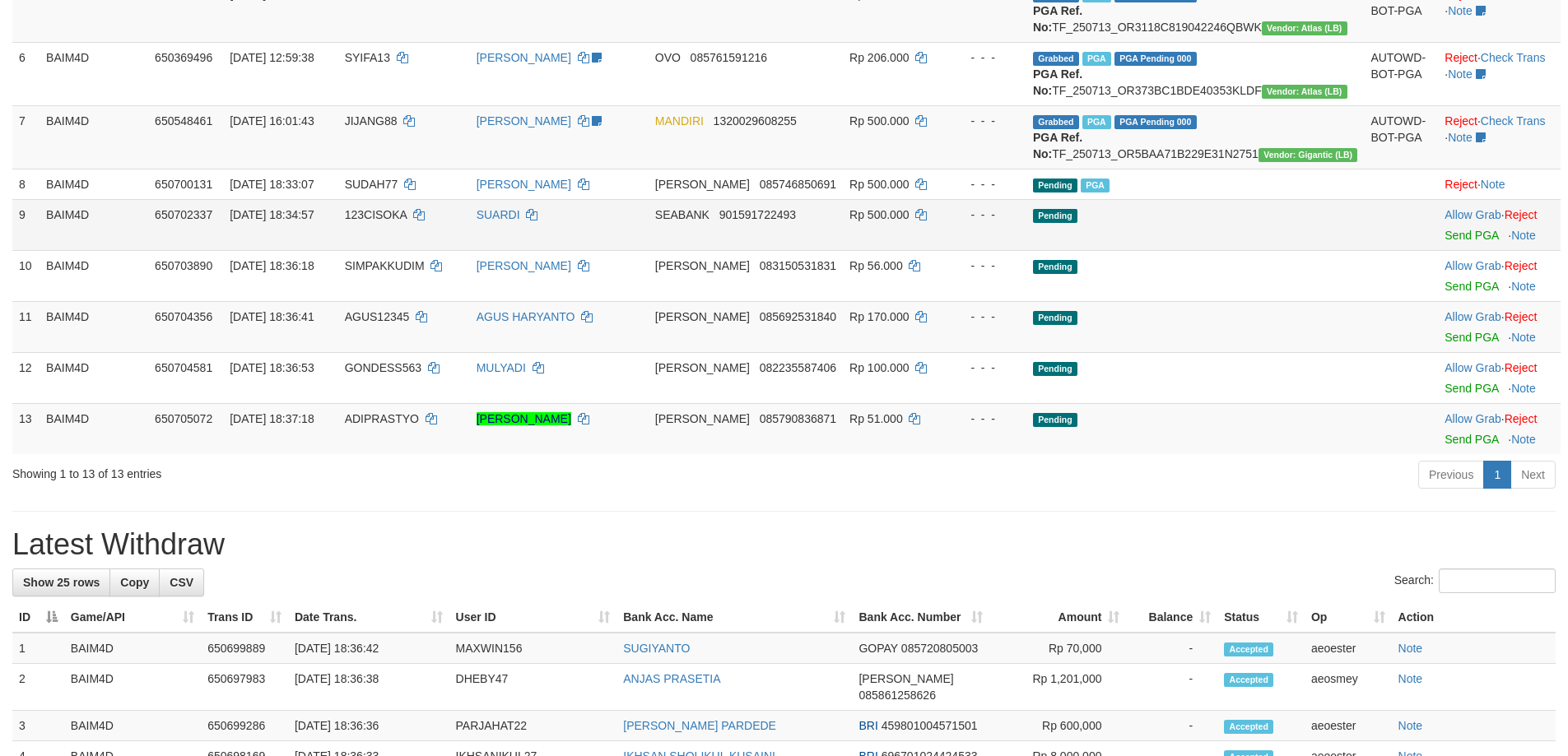 scroll, scrollTop: 494, scrollLeft: 0, axis: vertical 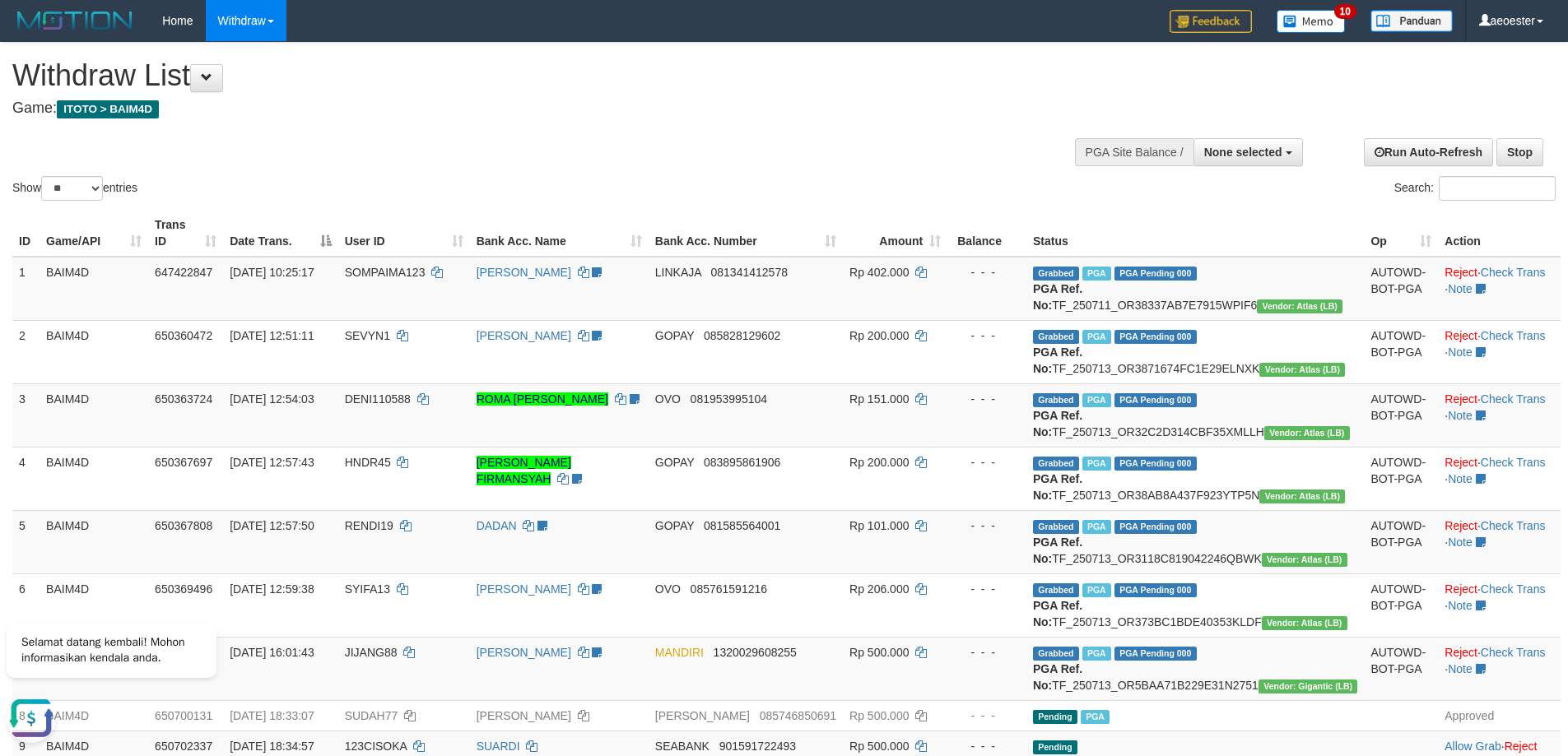 click on "Show  ** ** ** ***  entries Search:" at bounding box center [784, 123] 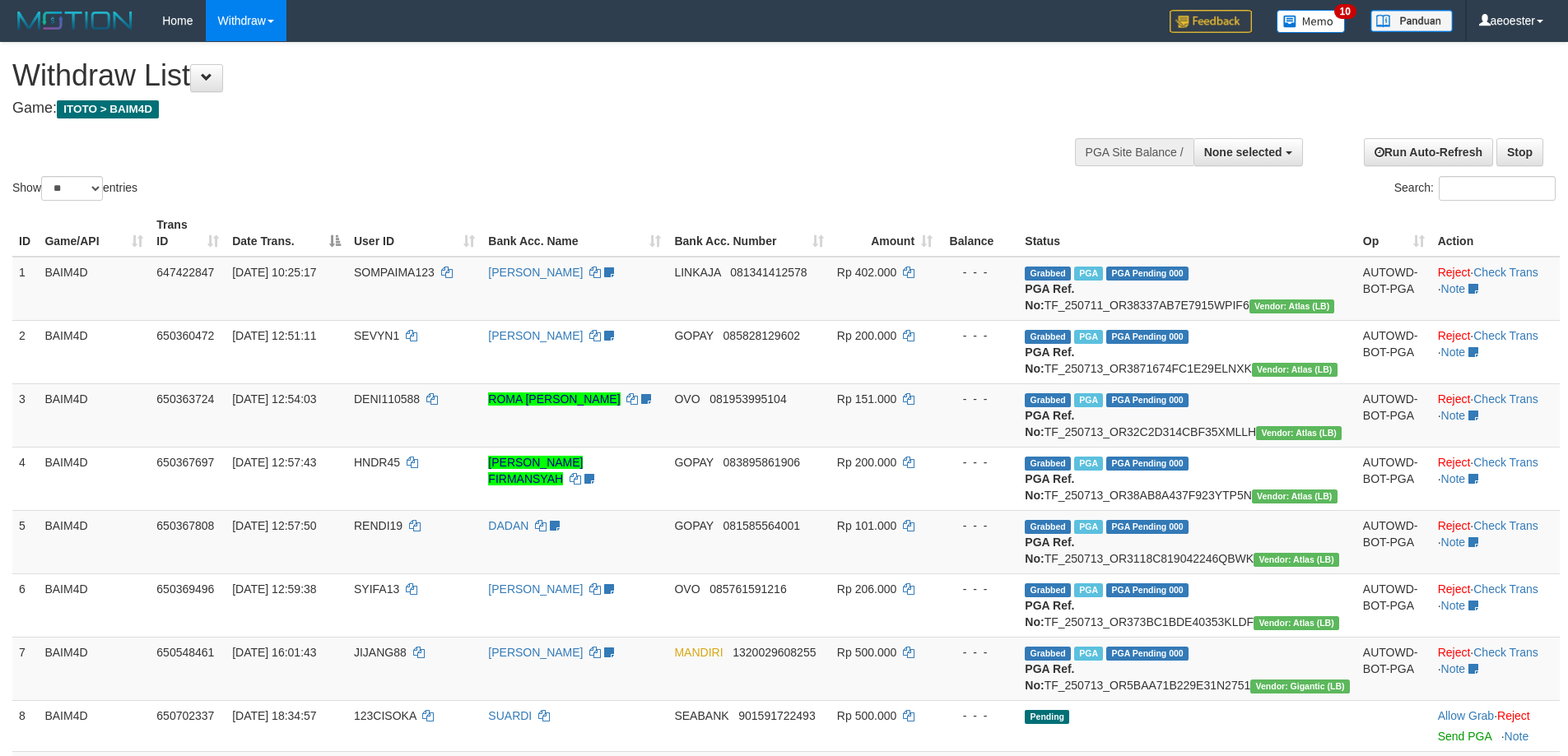select 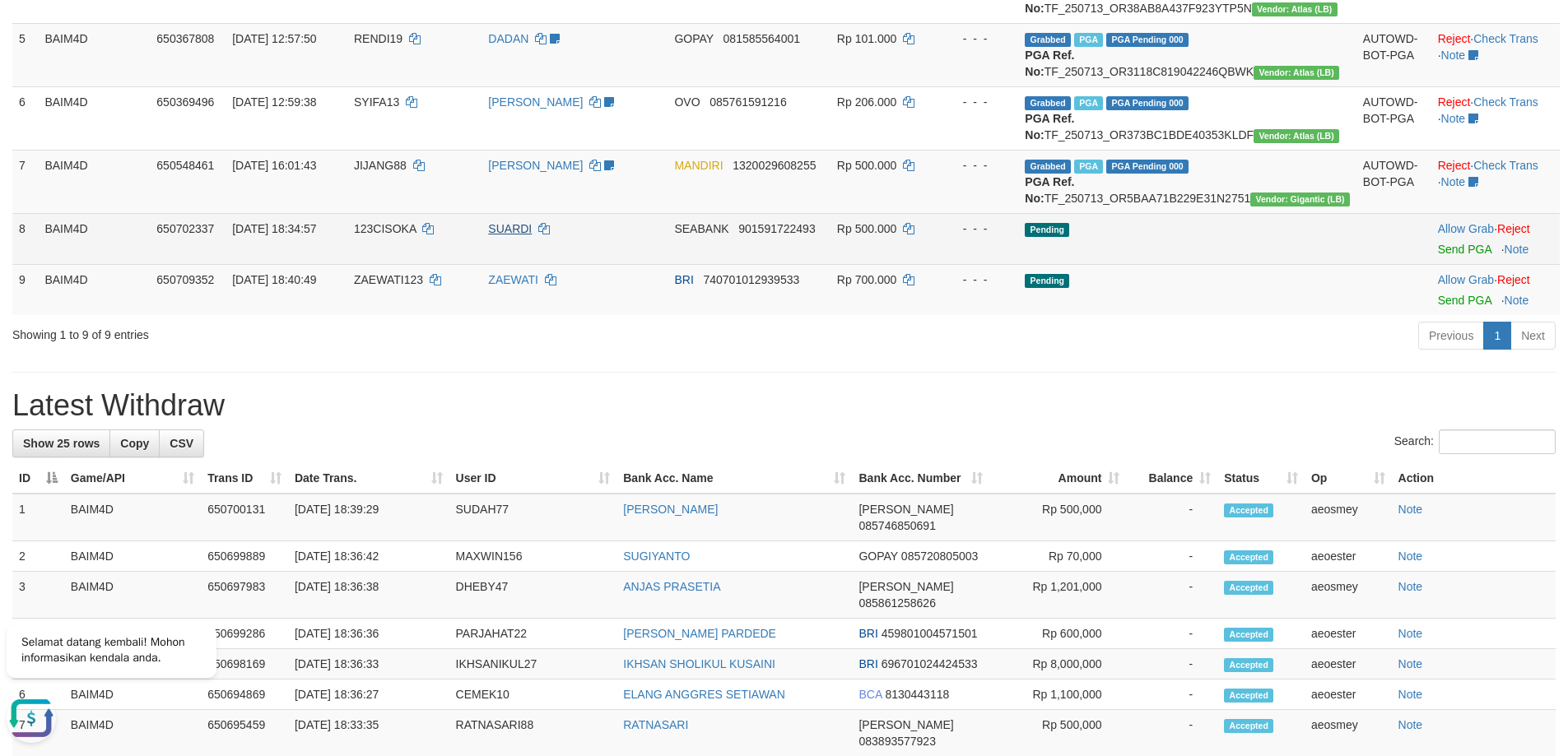 scroll, scrollTop: 0, scrollLeft: 0, axis: both 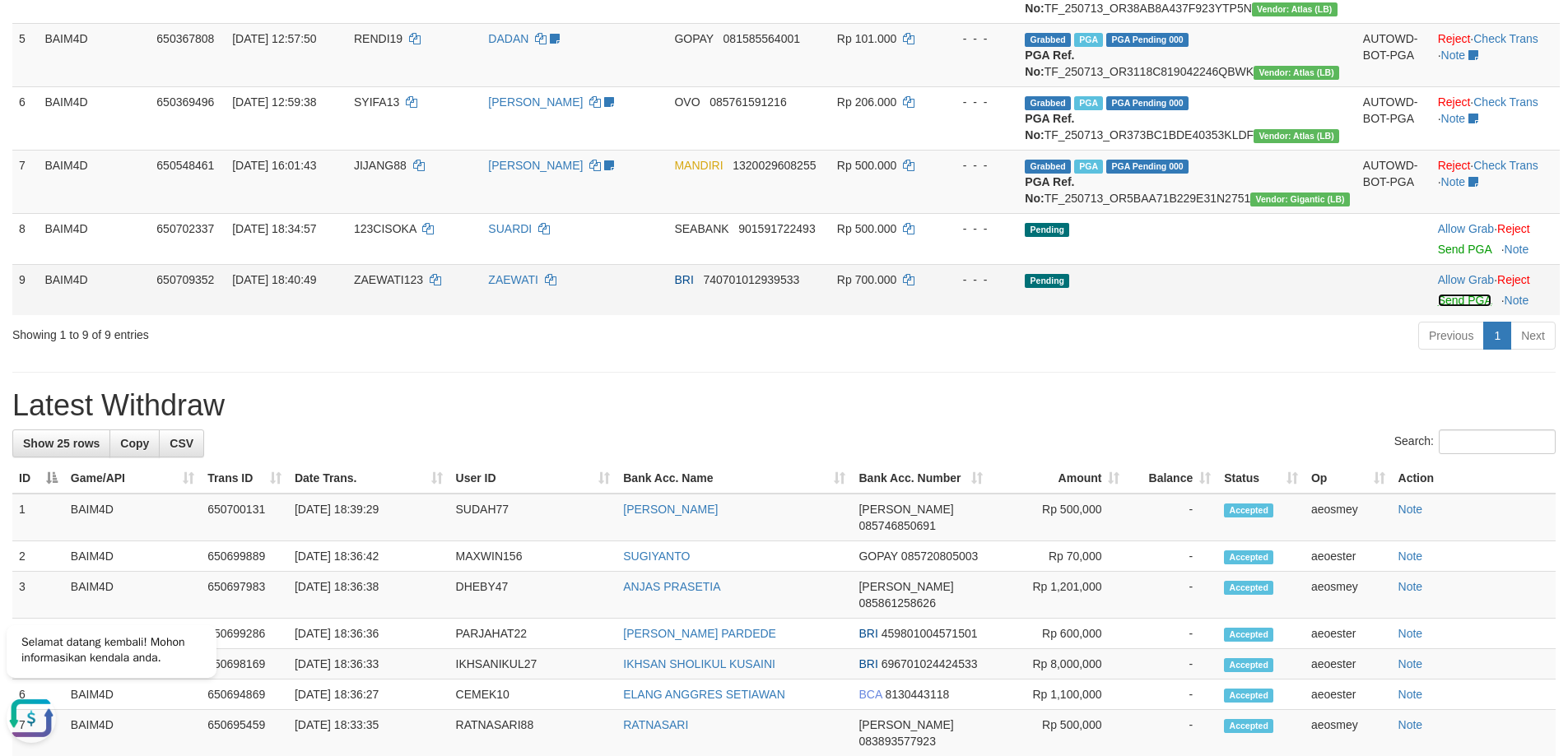 click on "Send PGA" at bounding box center (1464, 300) 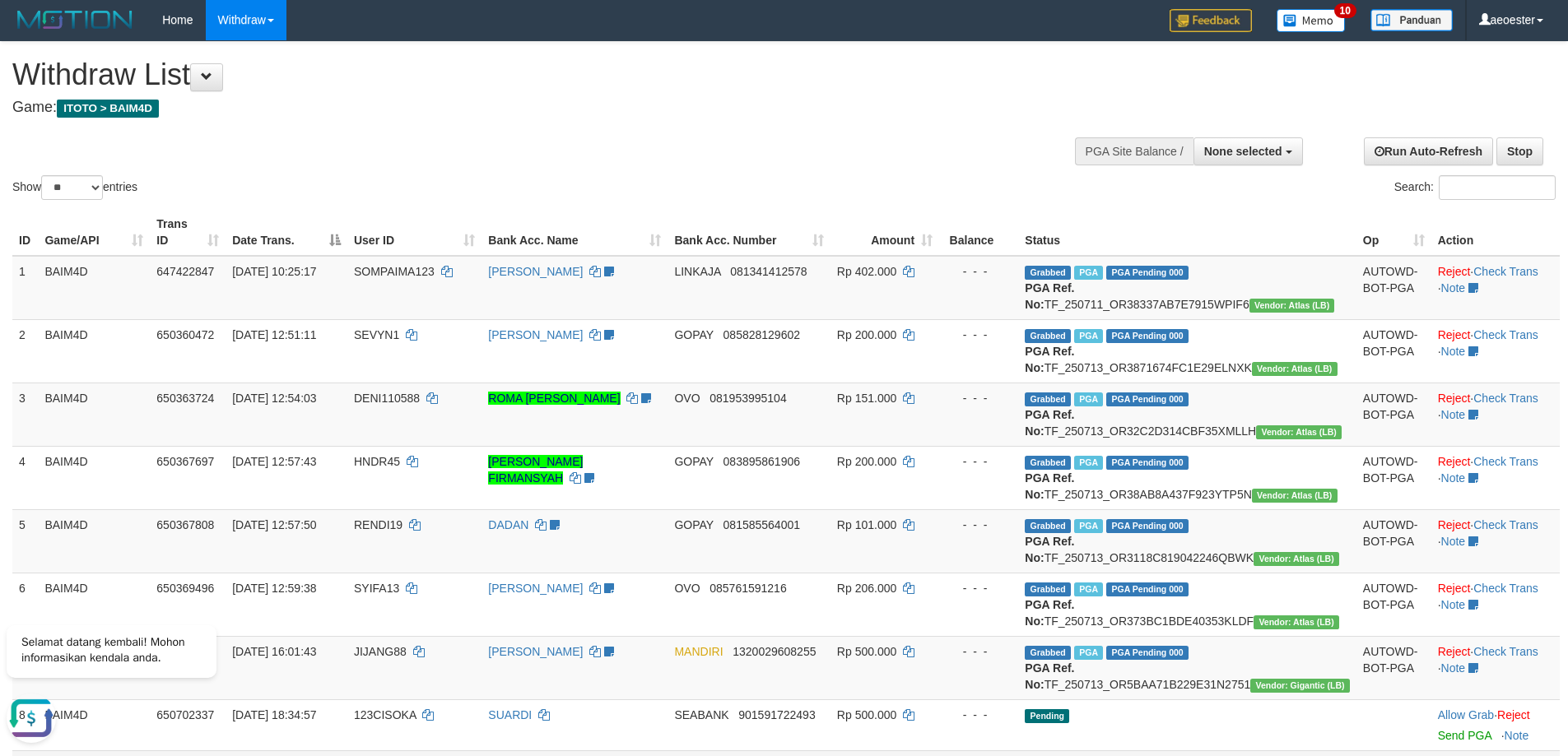 scroll, scrollTop: 0, scrollLeft: 0, axis: both 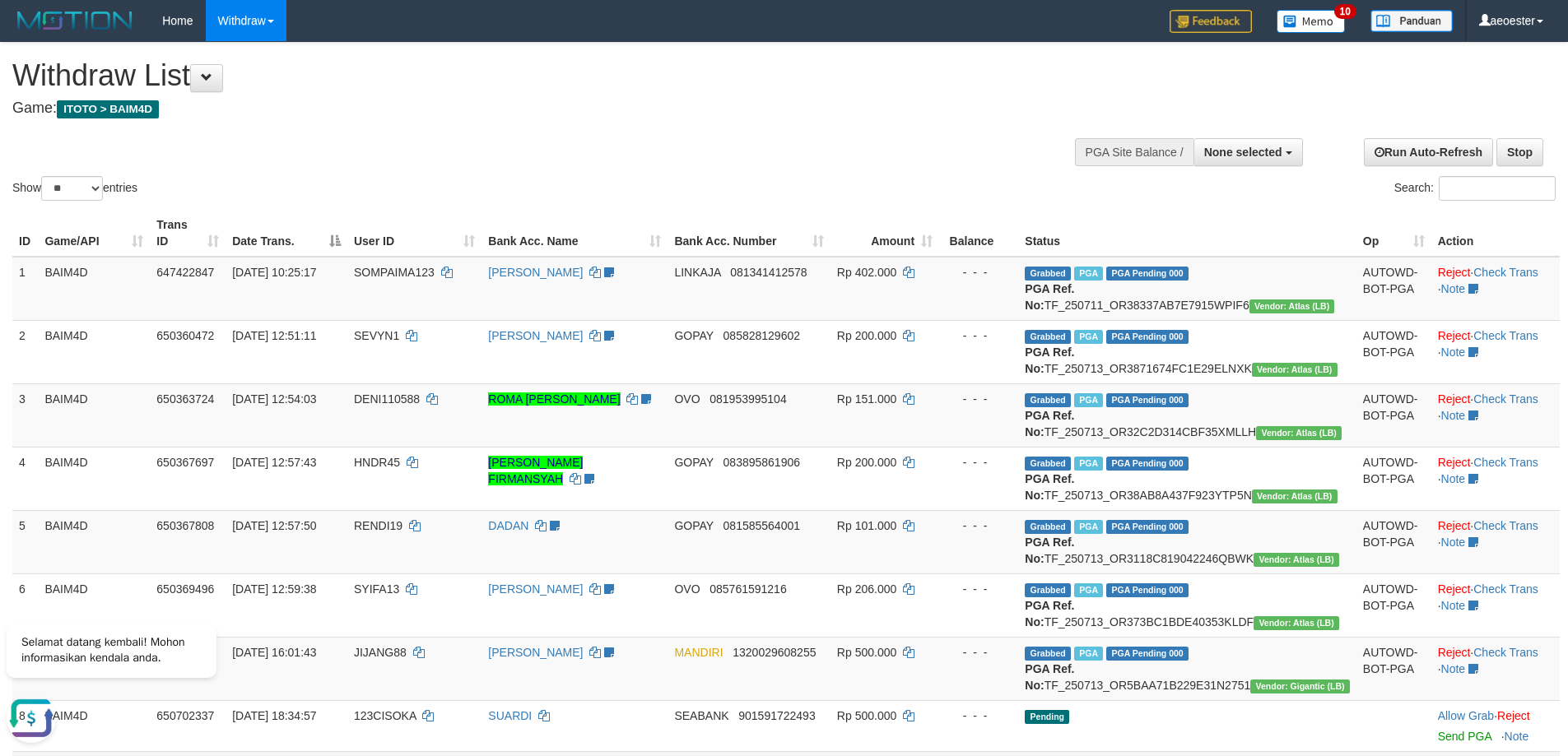 click on "Show  ** ** ** ***  entries Search:" at bounding box center [784, 123] 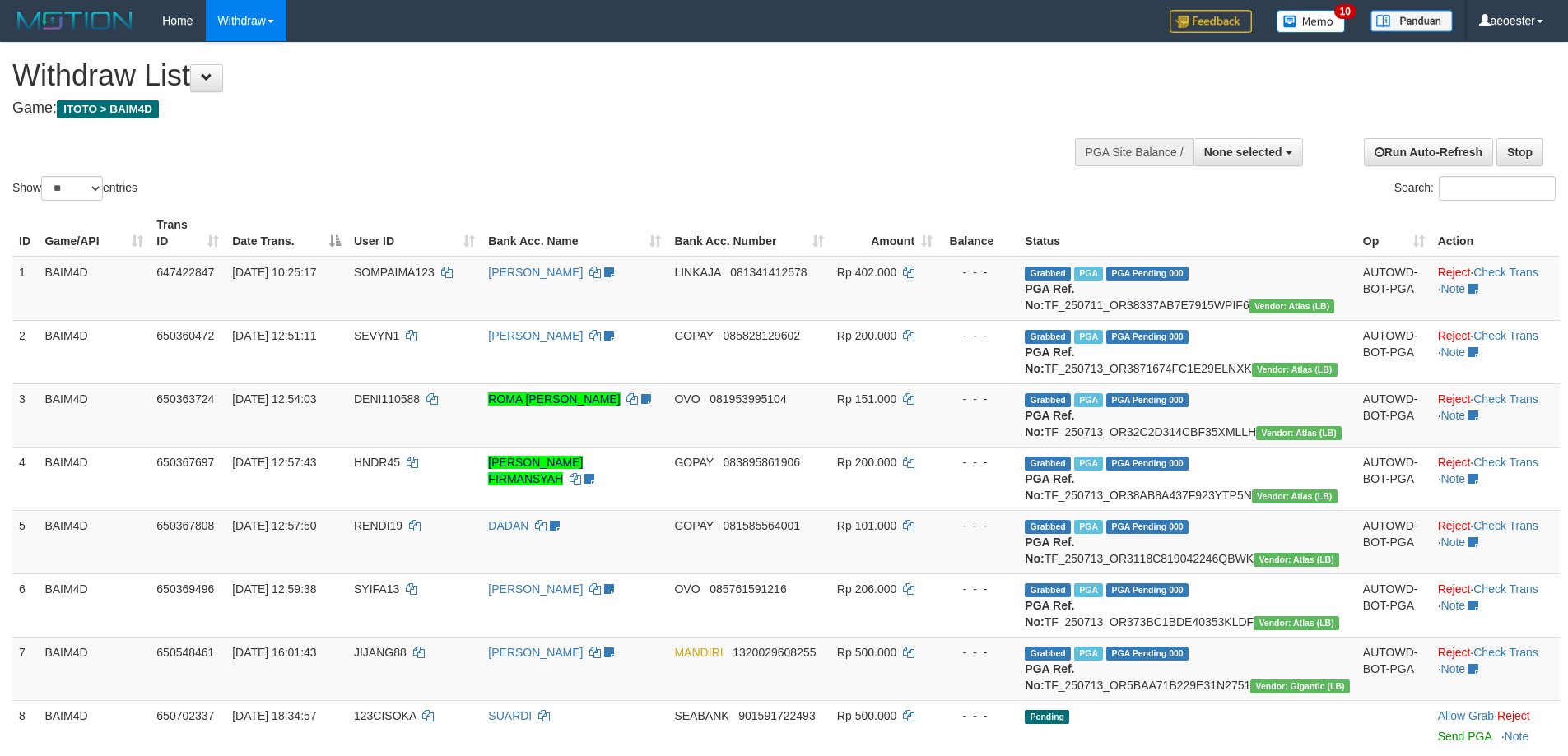 select 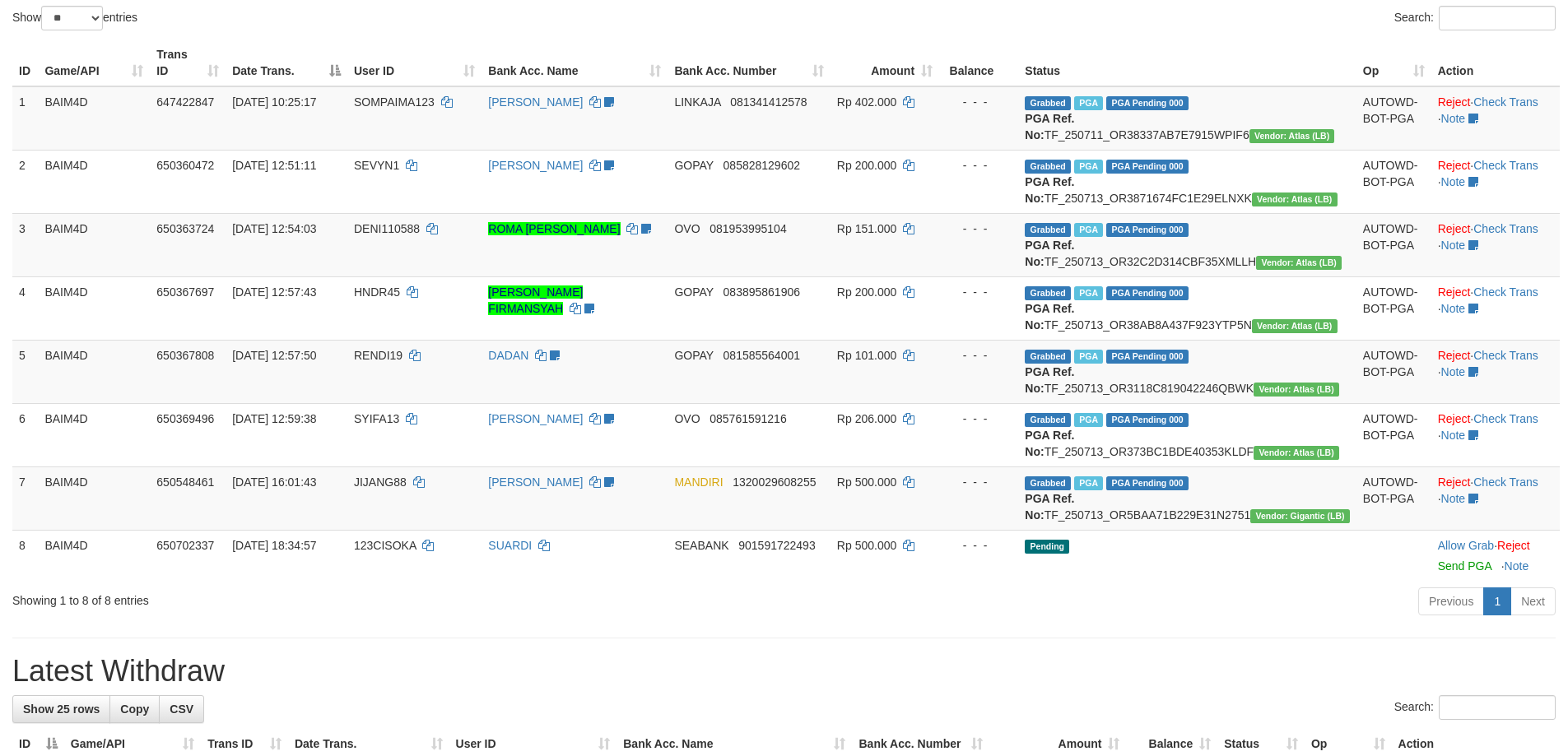 scroll, scrollTop: 494, scrollLeft: 0, axis: vertical 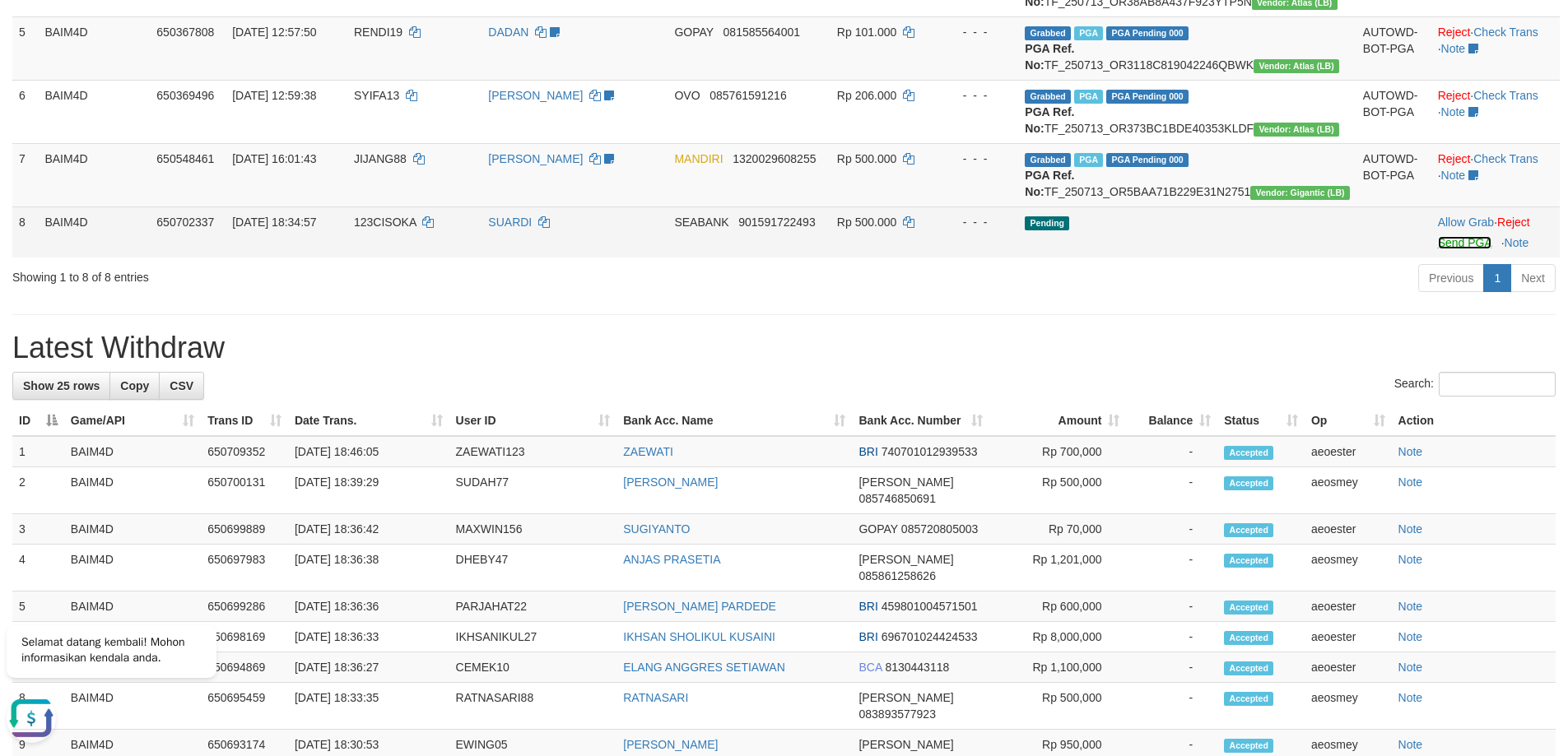 click on "Send PGA" at bounding box center [1464, 243] 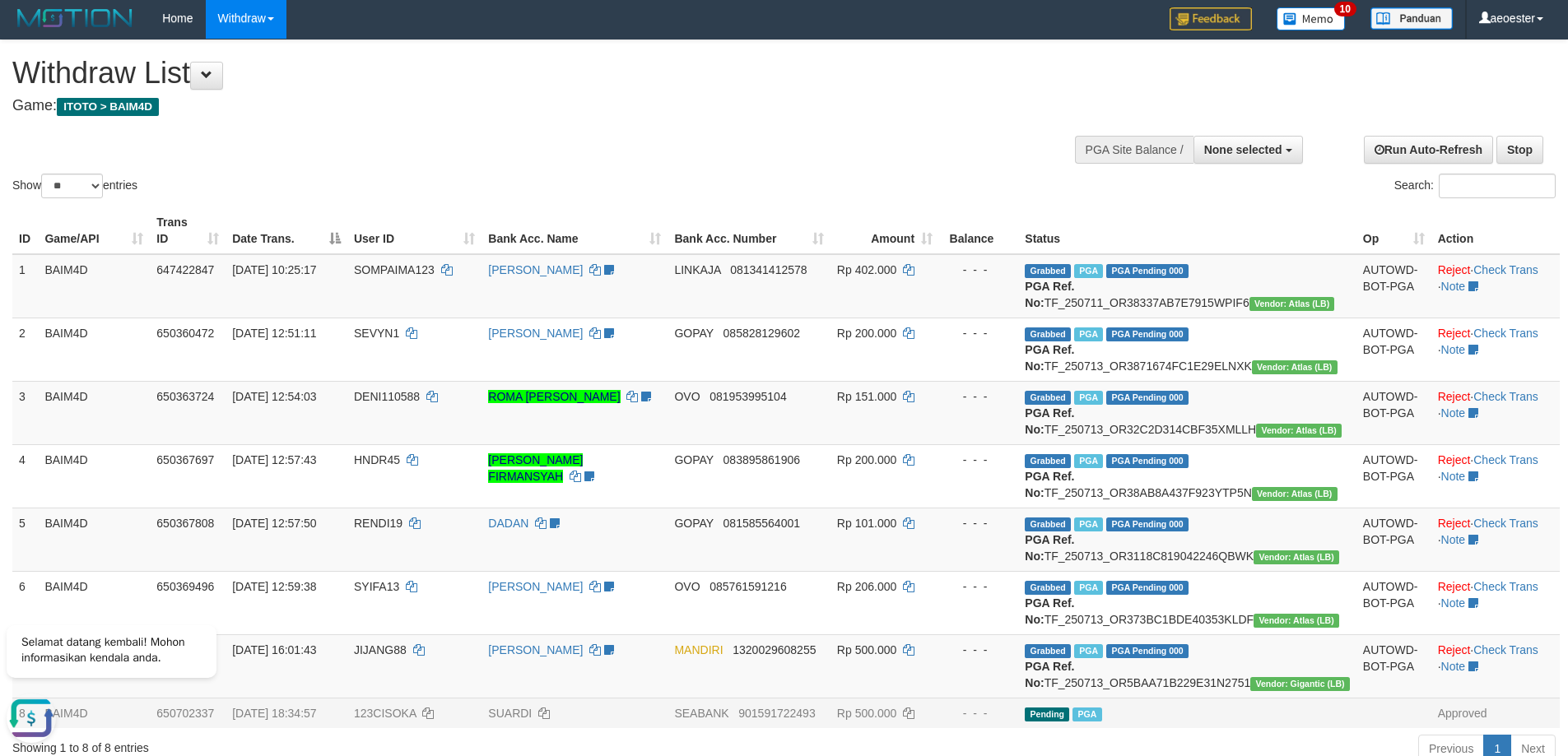 scroll, scrollTop: 0, scrollLeft: 0, axis: both 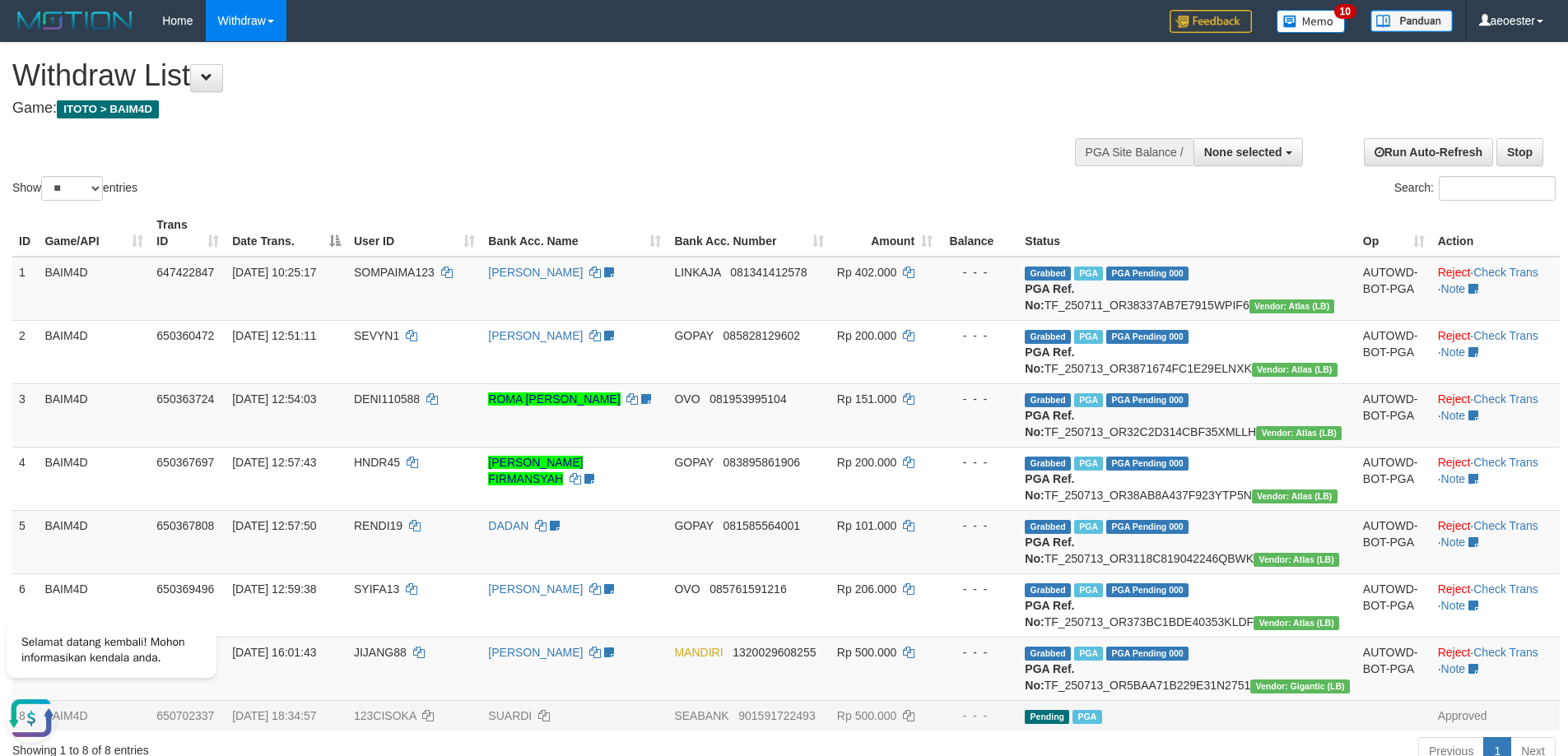click on "Show  ** ** ** ***  entries Search:" at bounding box center [784, 123] 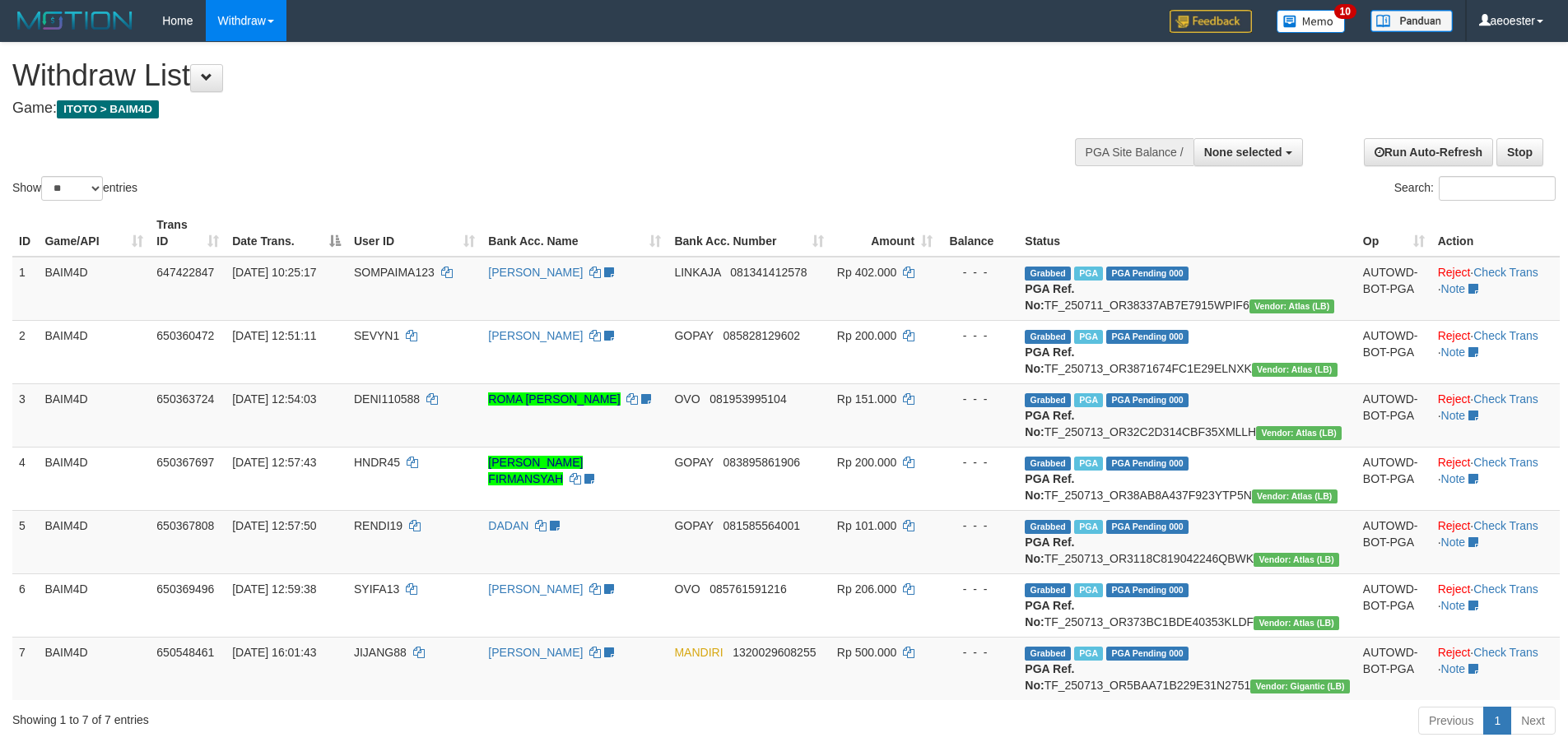 select 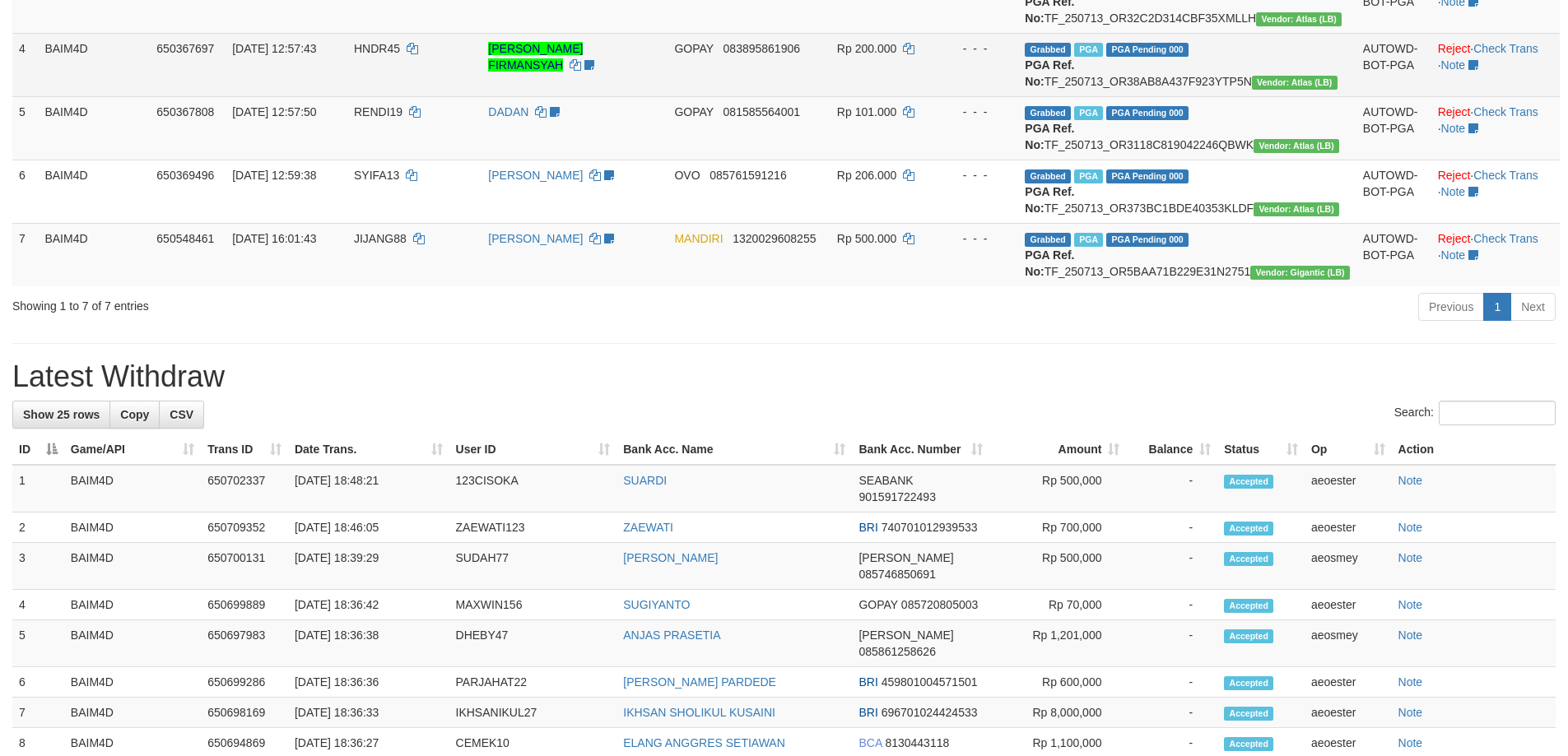 scroll, scrollTop: 494, scrollLeft: 0, axis: vertical 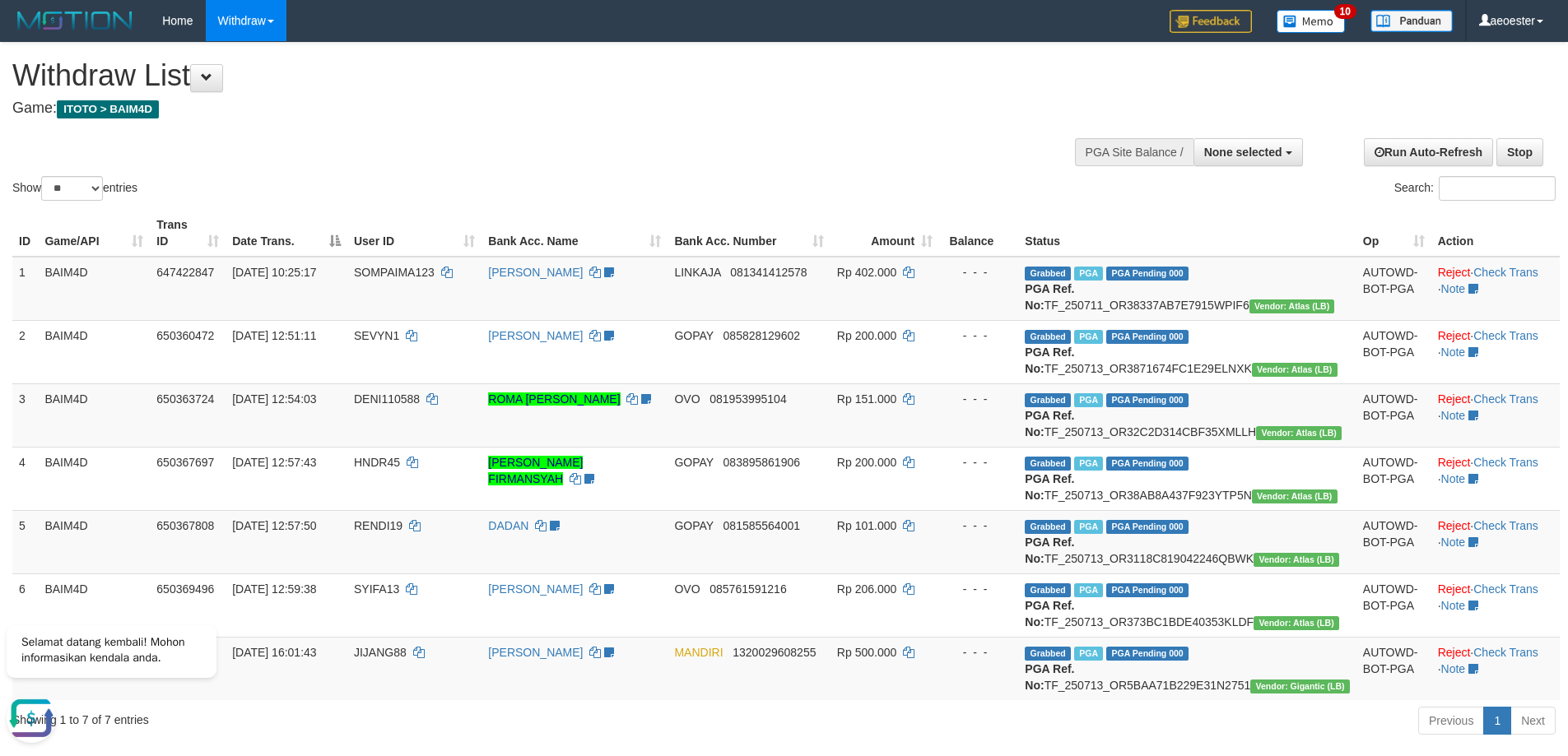 click on "Game:   ITOTO > BAIM4D" at bounding box center (520, 109) 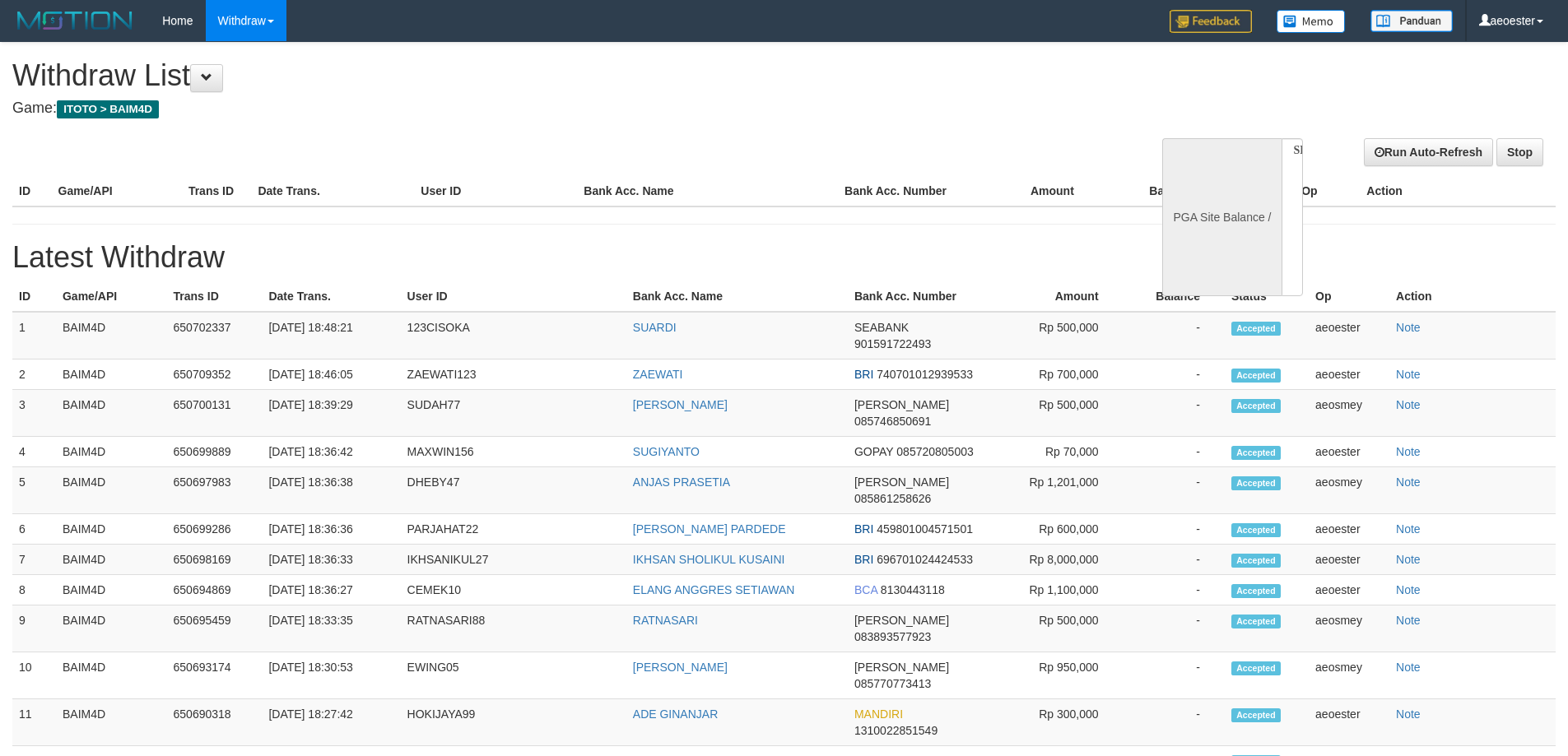 select 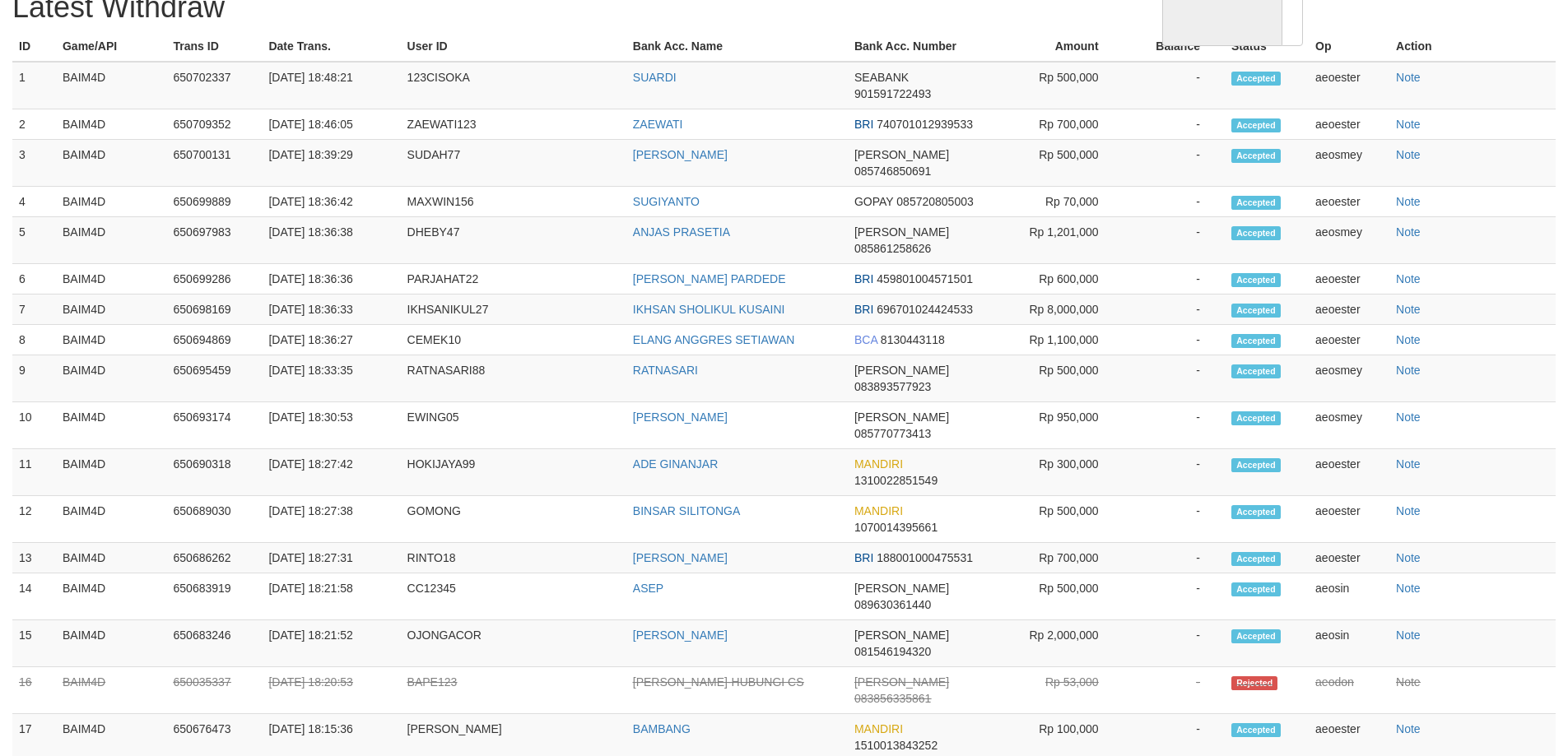 scroll, scrollTop: 0, scrollLeft: 0, axis: both 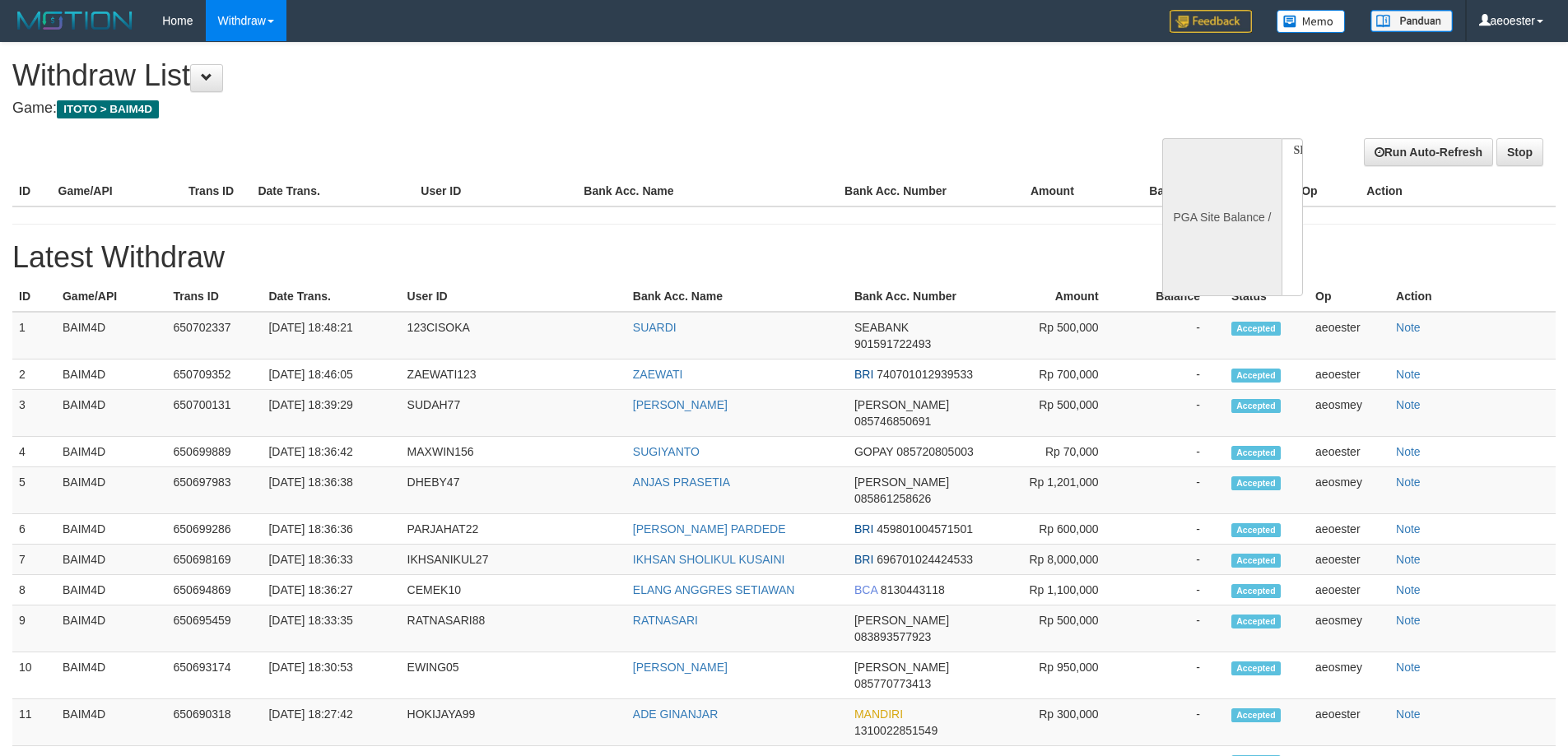 select 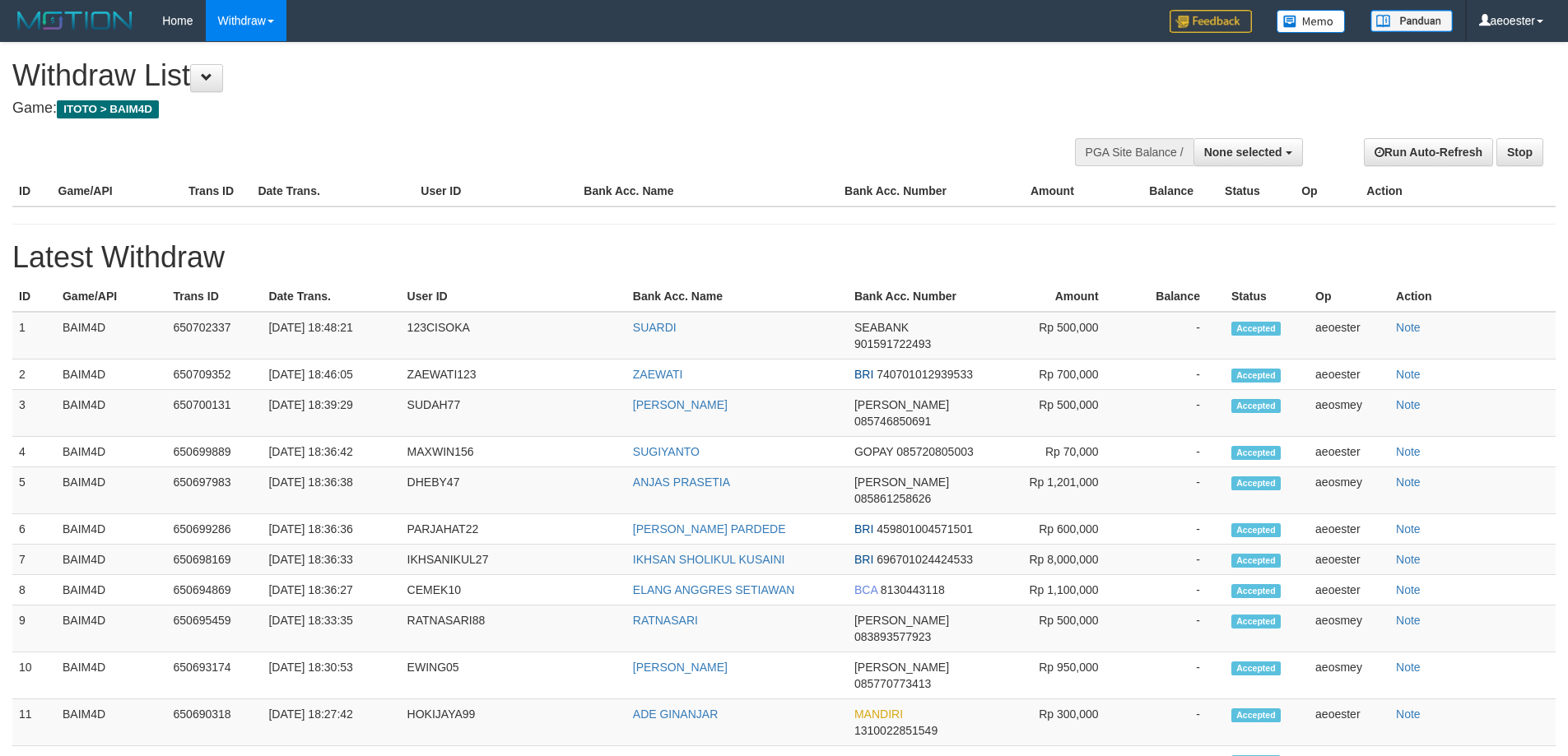 select on "**" 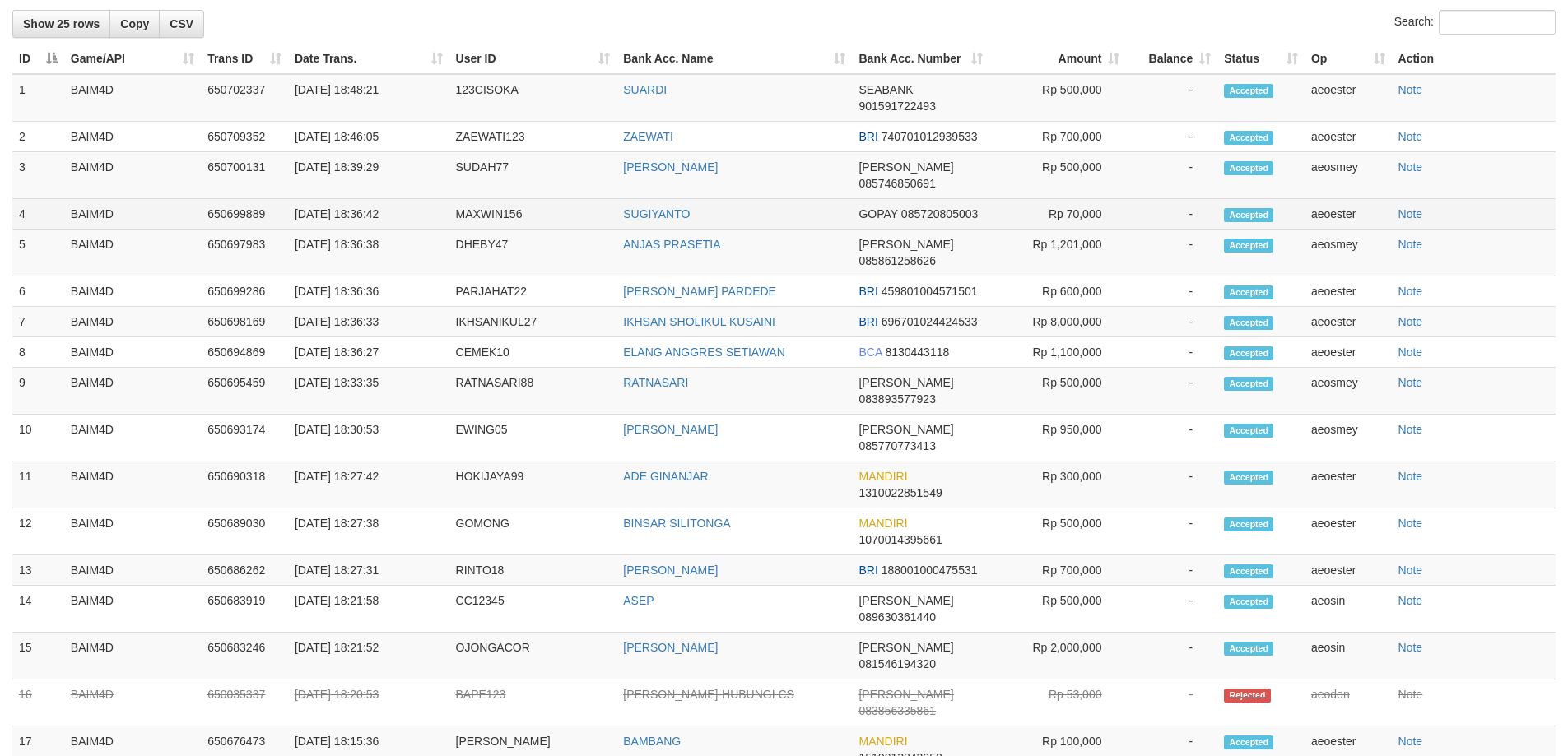 scroll, scrollTop: 851, scrollLeft: 0, axis: vertical 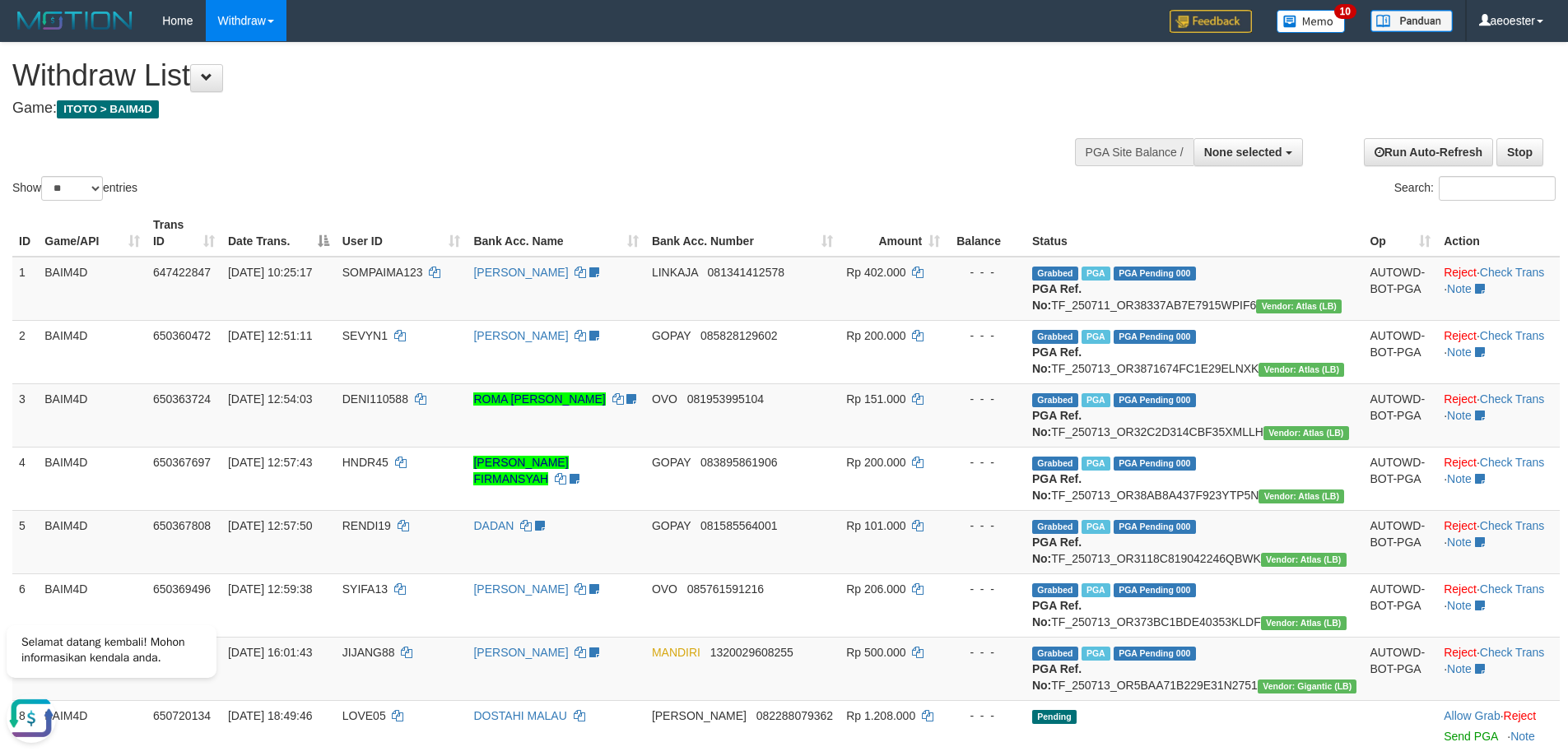 click on "Withdraw List
Game:   ITOTO > BAIM4D" at bounding box center (520, 87) 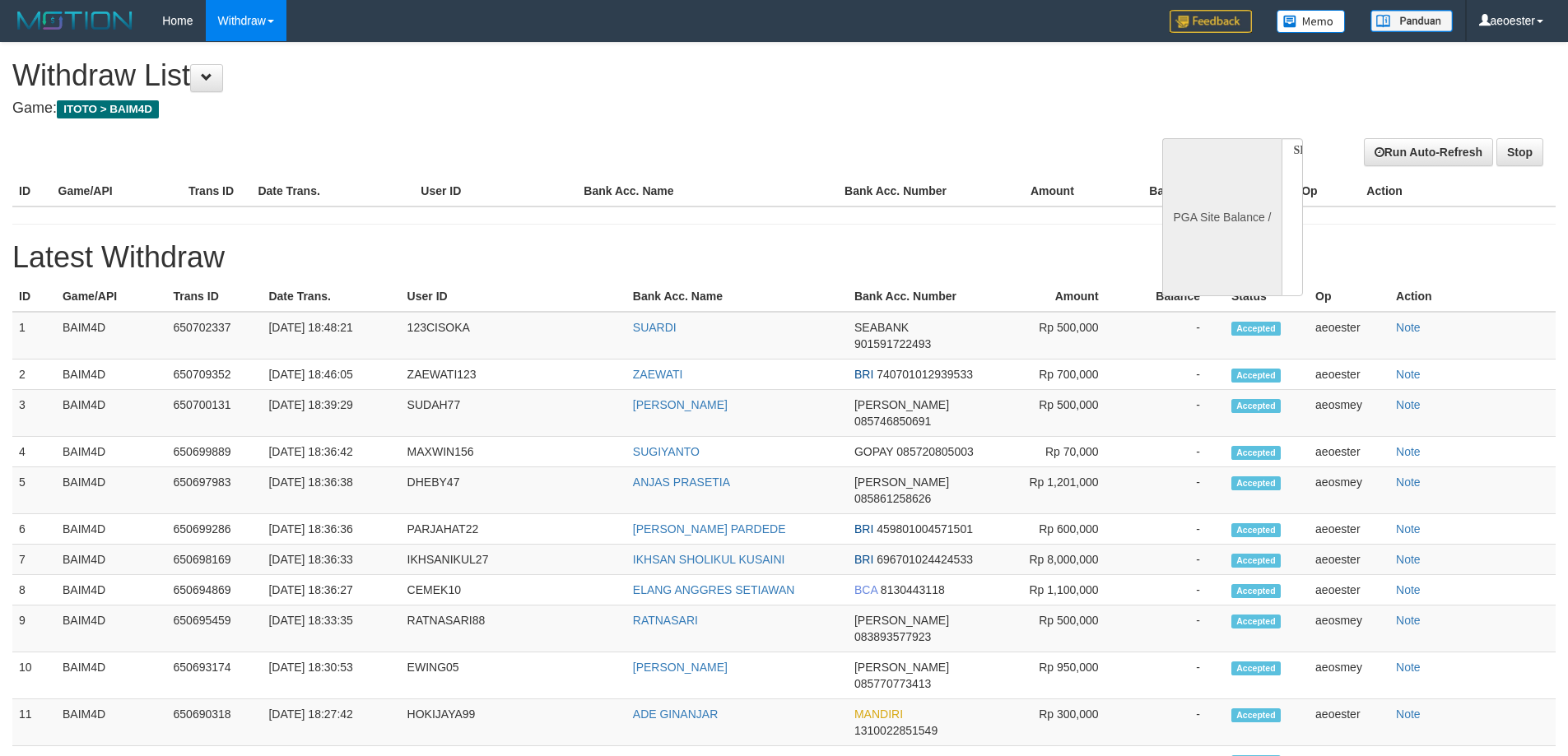 select 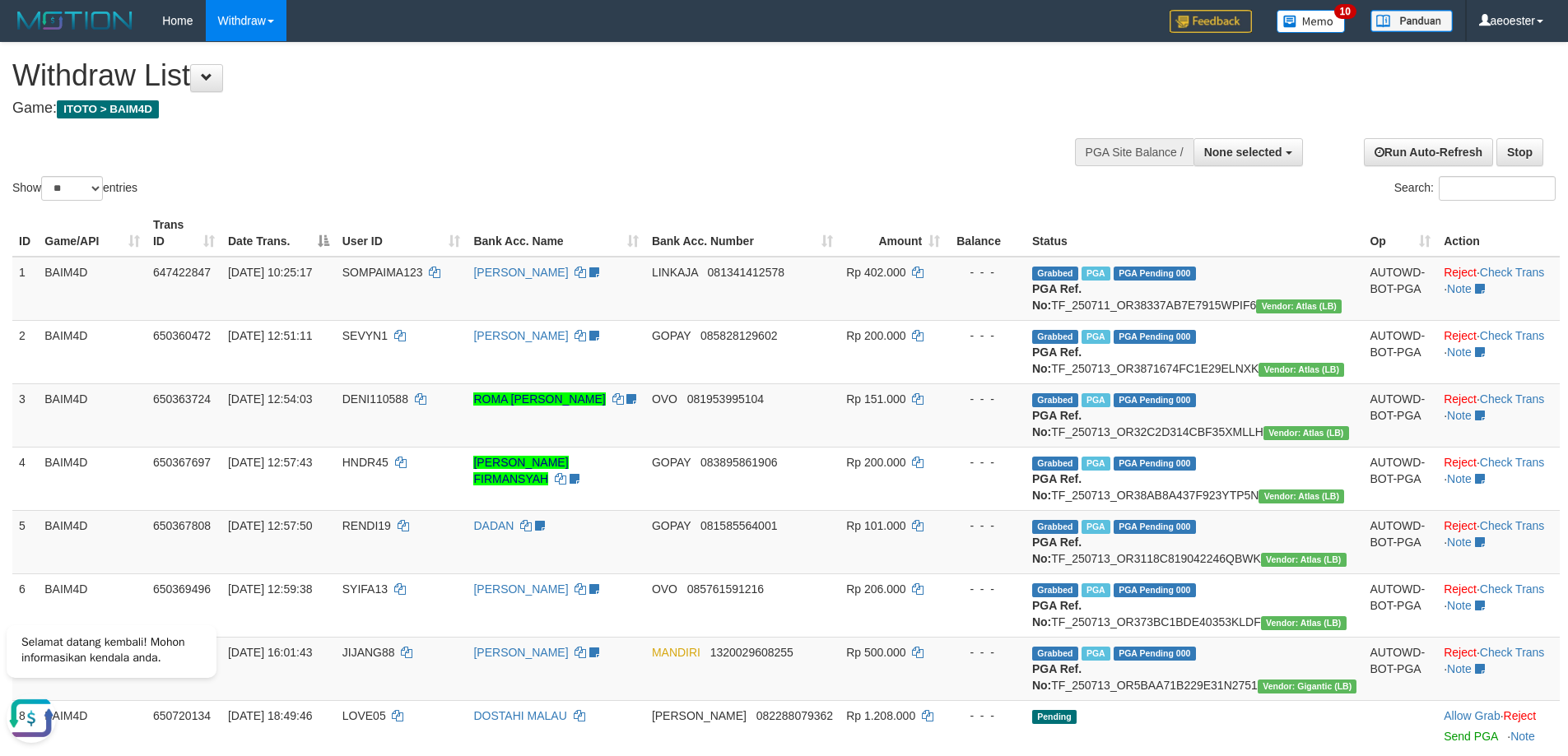 scroll, scrollTop: 0, scrollLeft: 0, axis: both 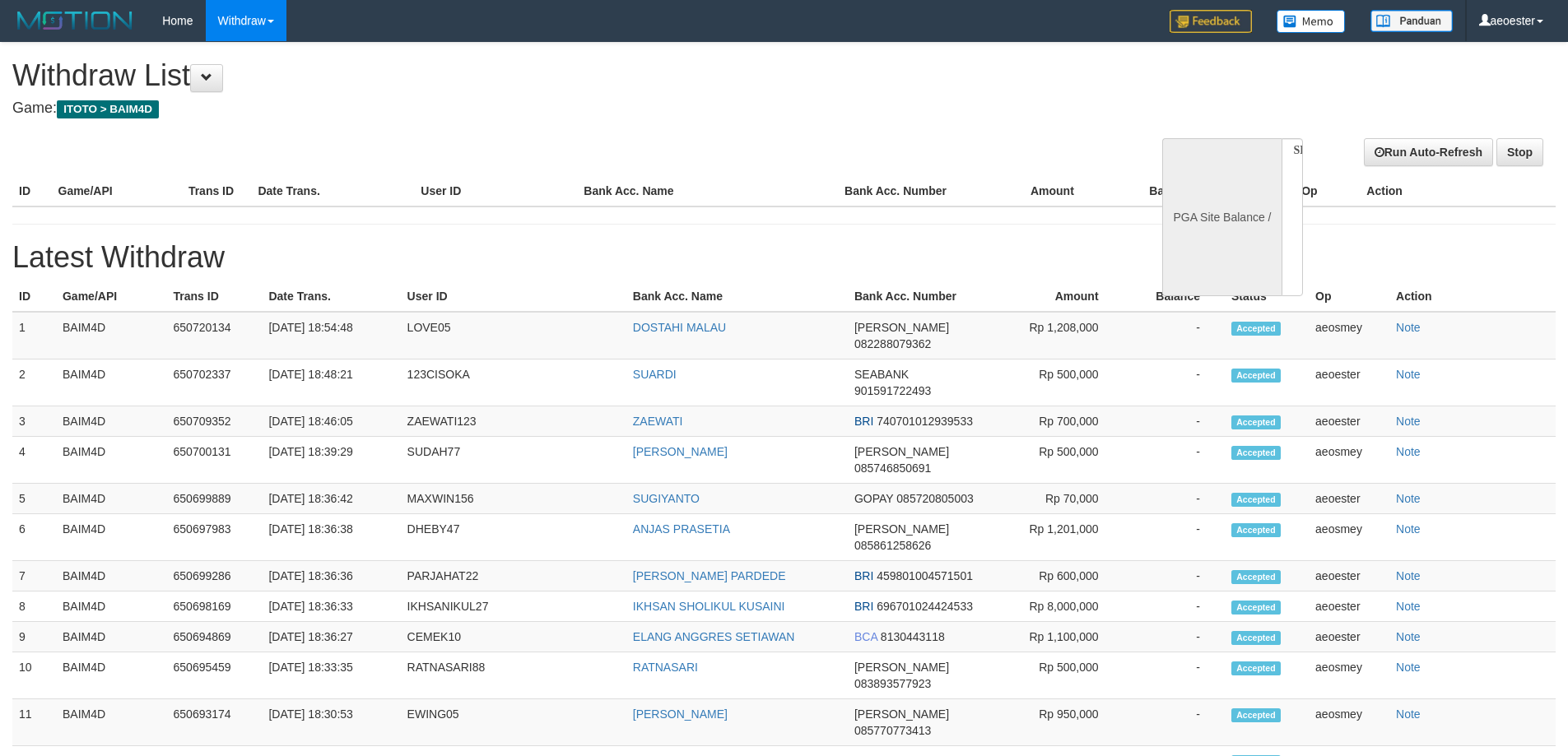 select 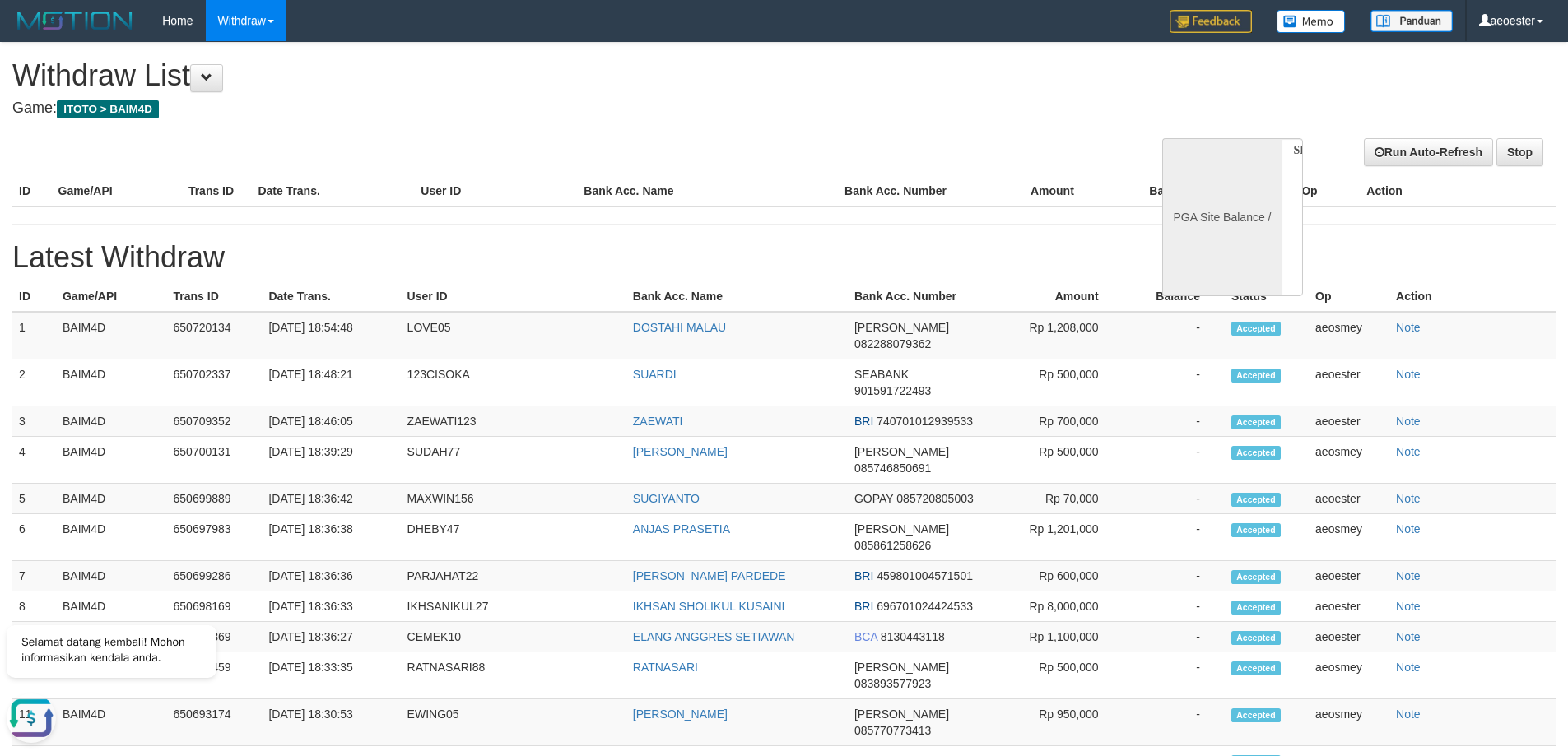 scroll, scrollTop: 0, scrollLeft: 0, axis: both 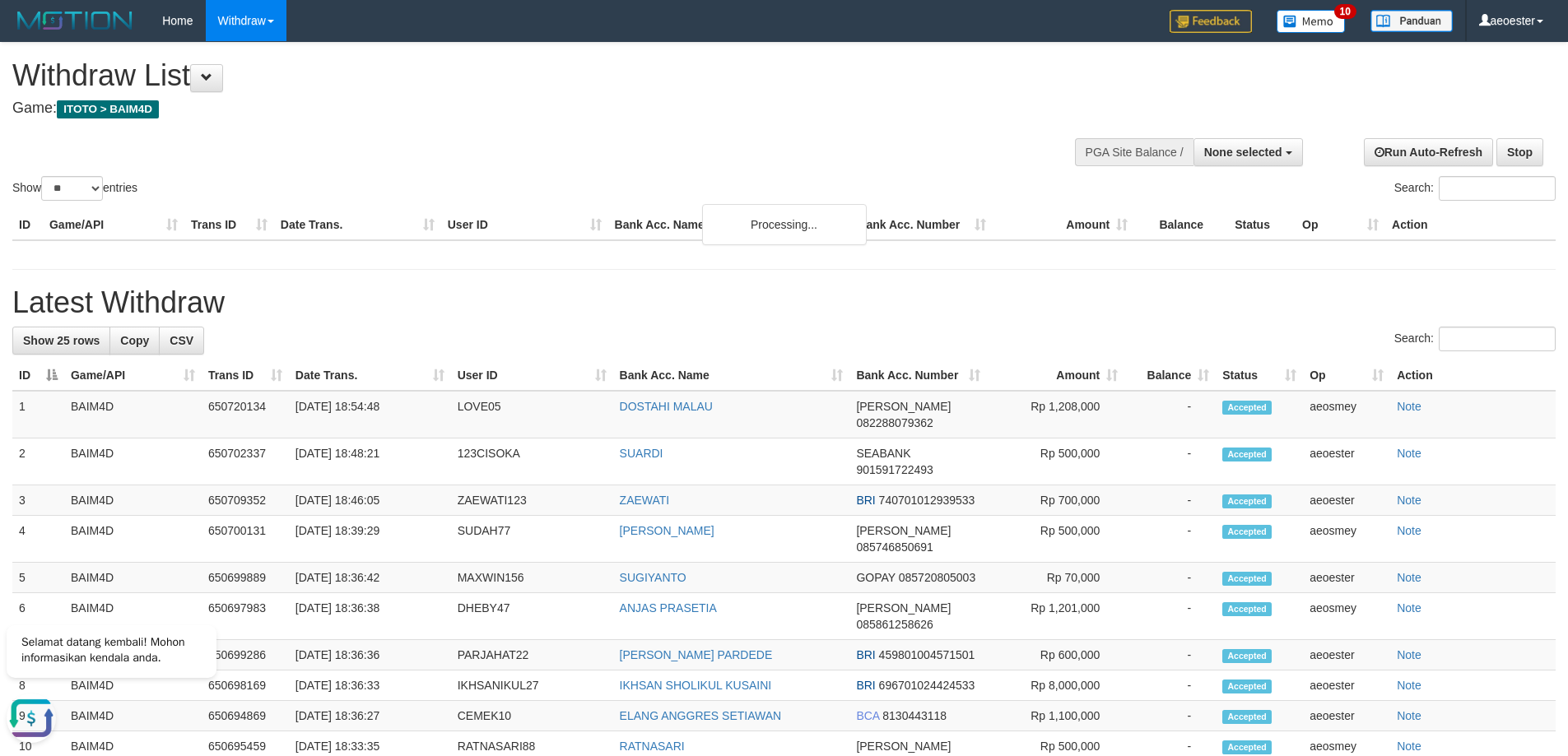 click on "Withdraw List" at bounding box center [520, 76] 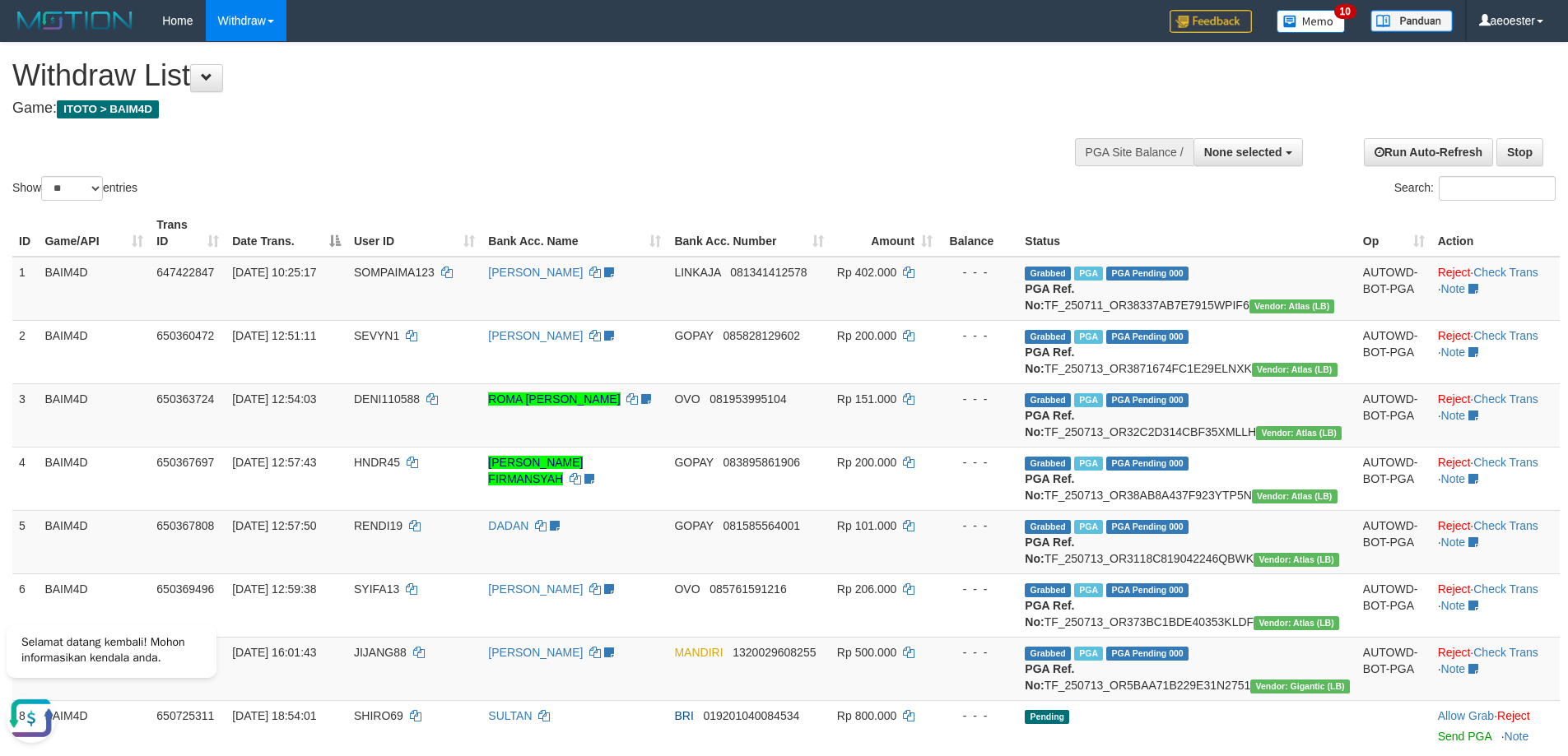 click on "Withdraw List" at bounding box center [520, 76] 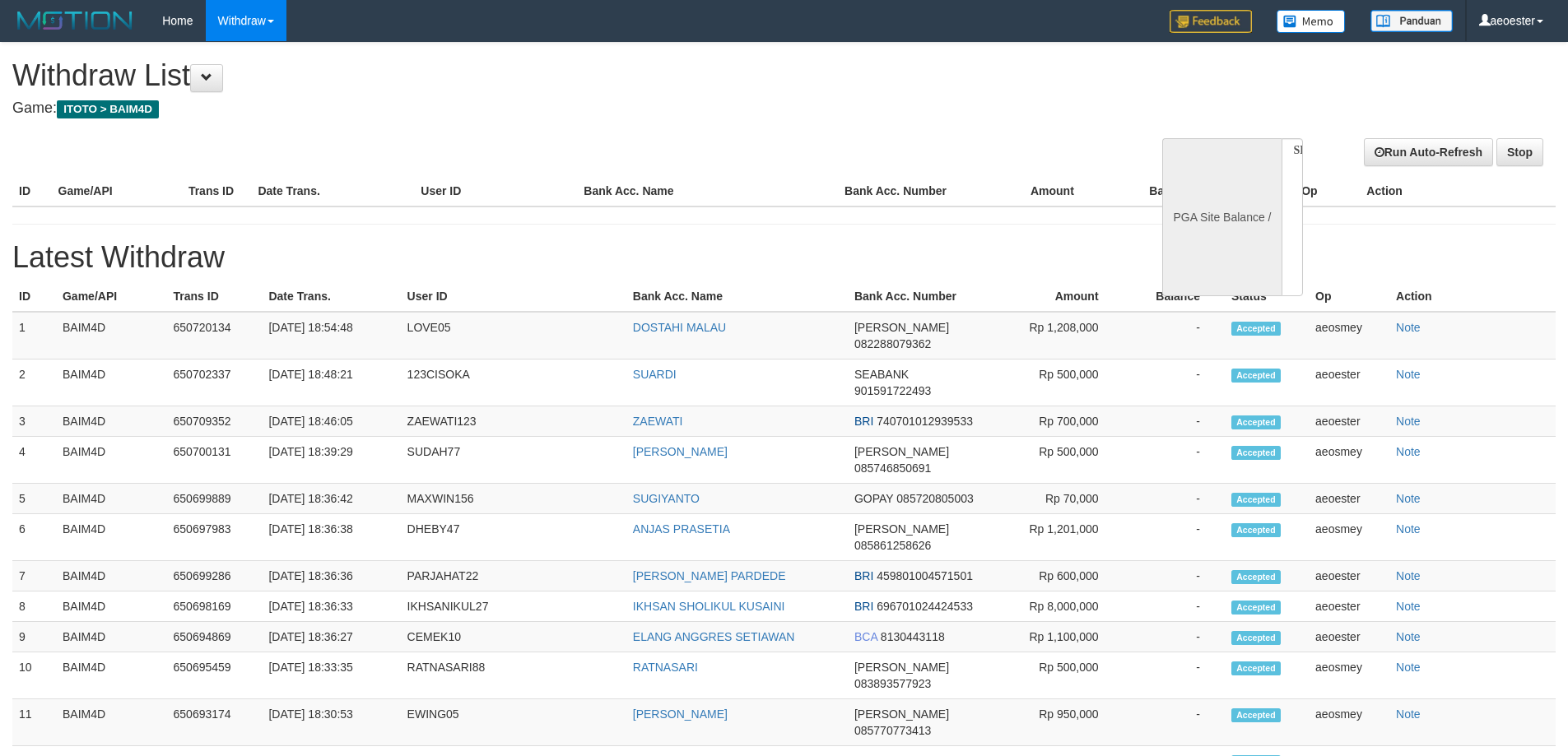 select 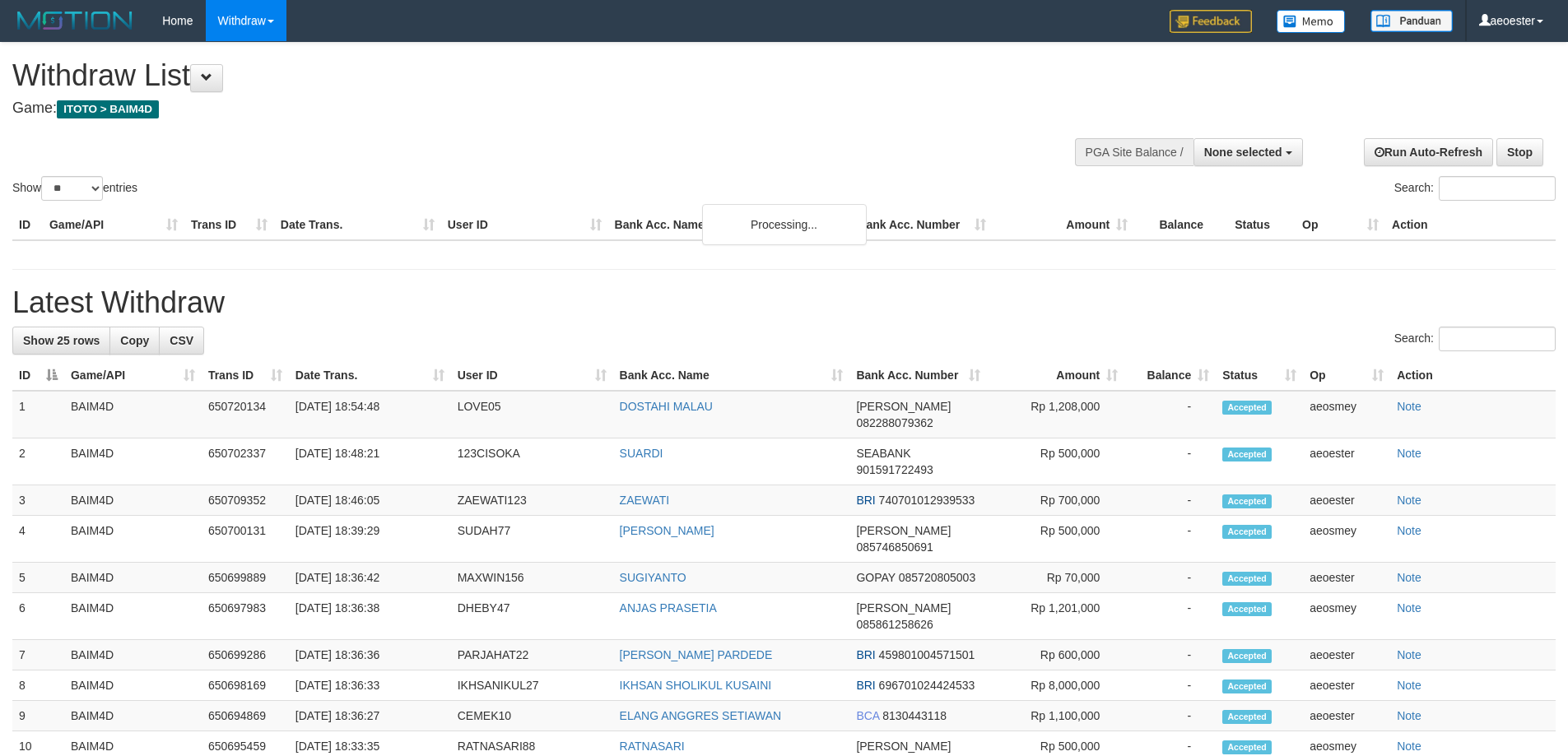 click on "Game:   ITOTO > BAIM4D" at bounding box center [520, 109] 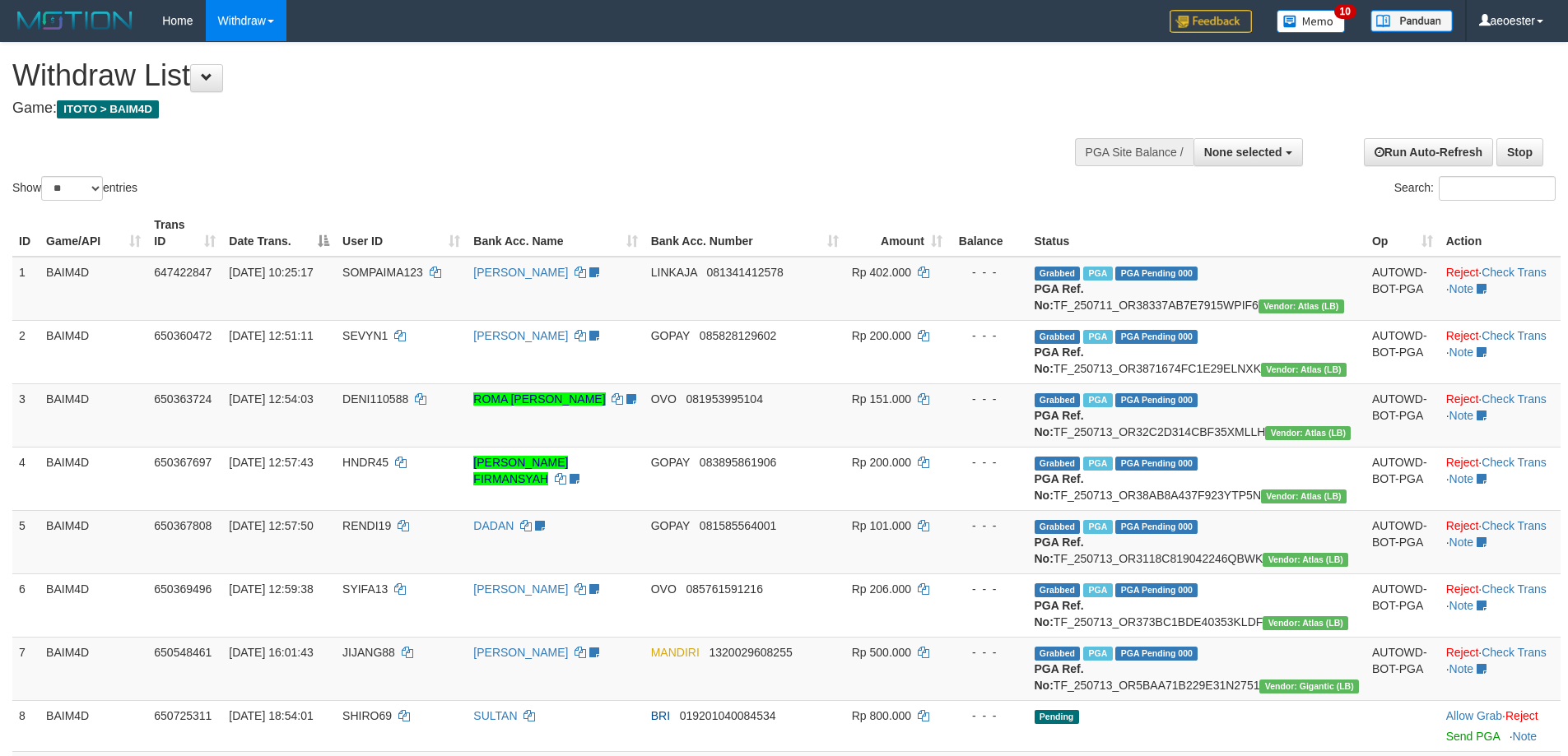 click on "Game:   ITOTO > BAIM4D" at bounding box center [520, 109] 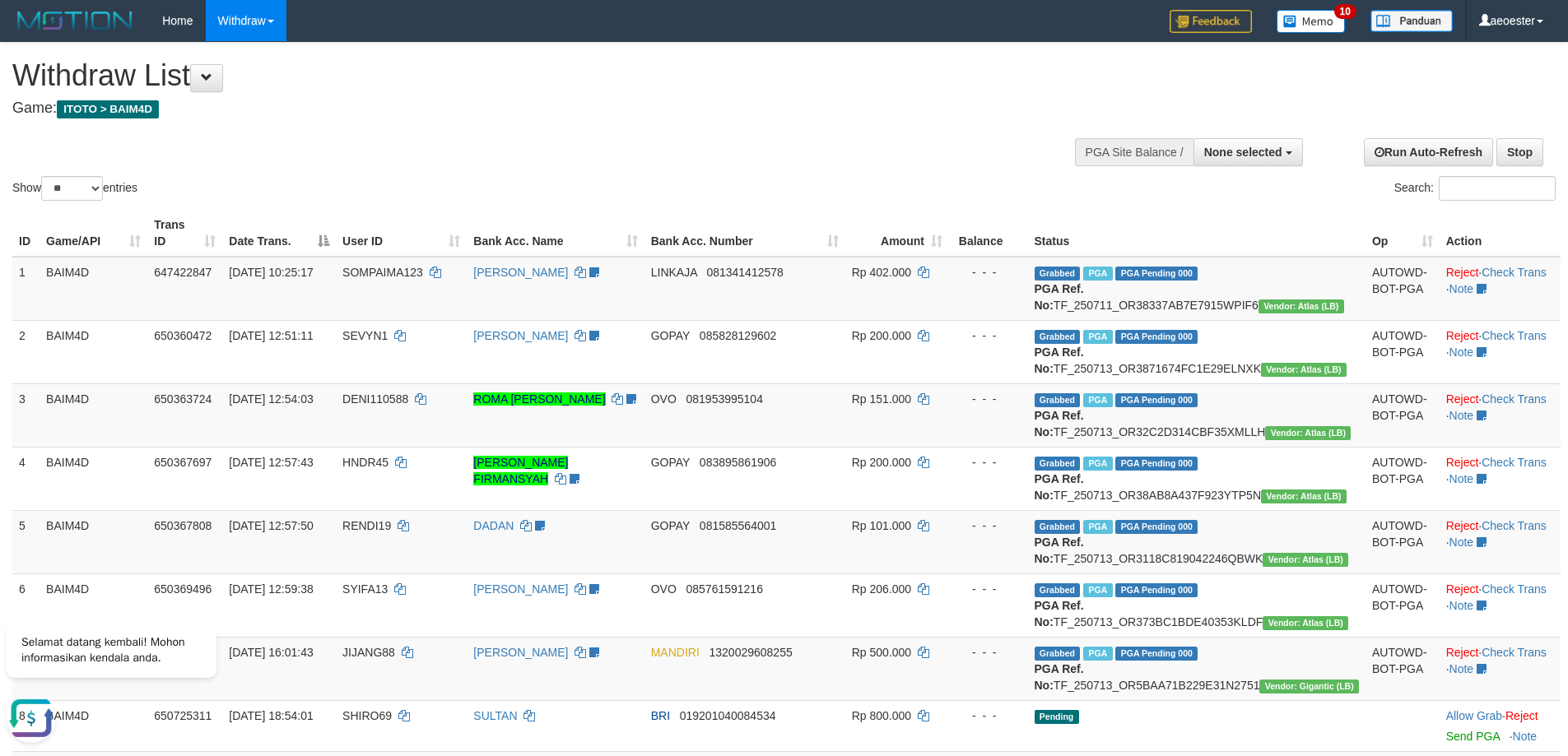 scroll, scrollTop: 0, scrollLeft: 0, axis: both 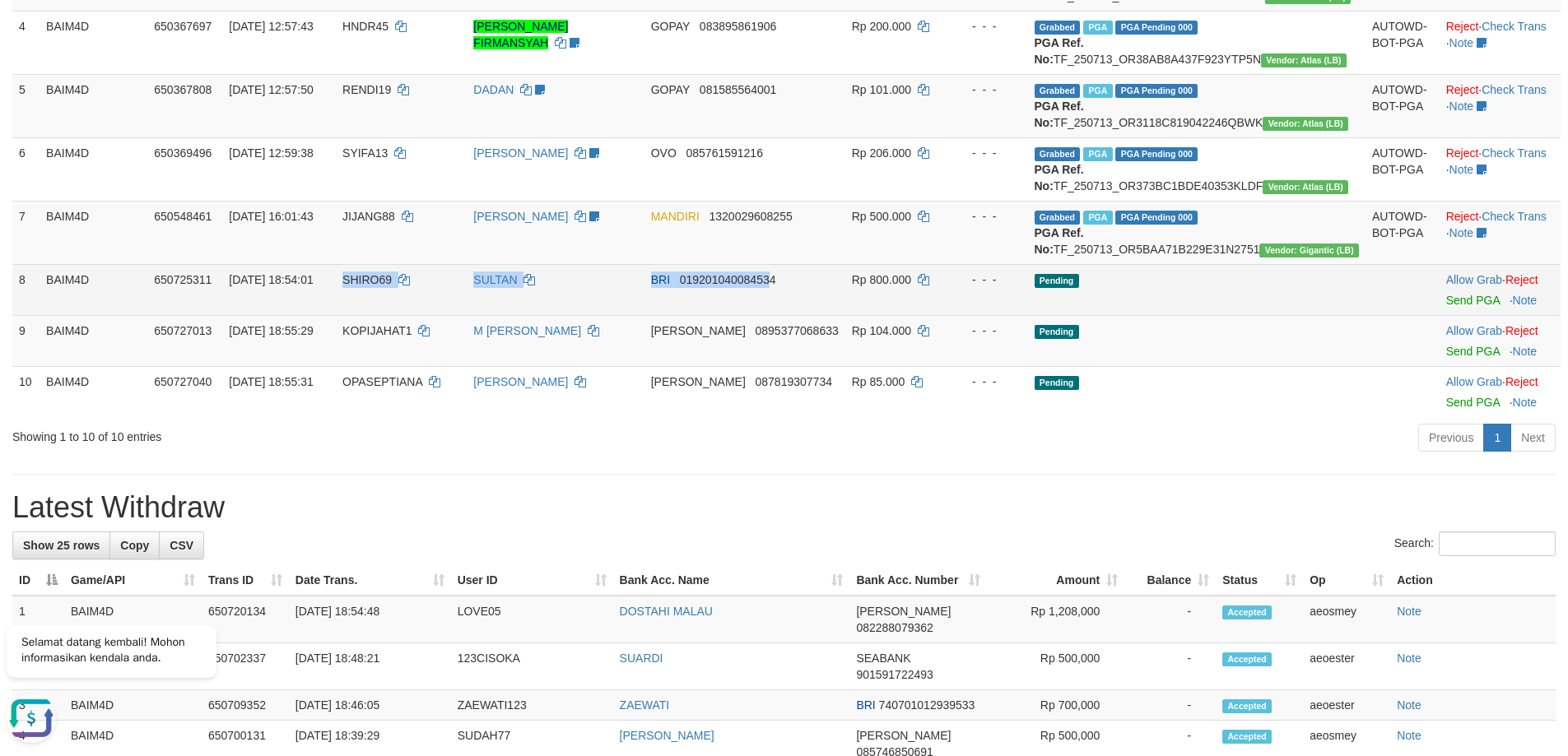 drag, startPoint x: 376, startPoint y: 373, endPoint x: 862, endPoint y: 374, distance: 486.00103 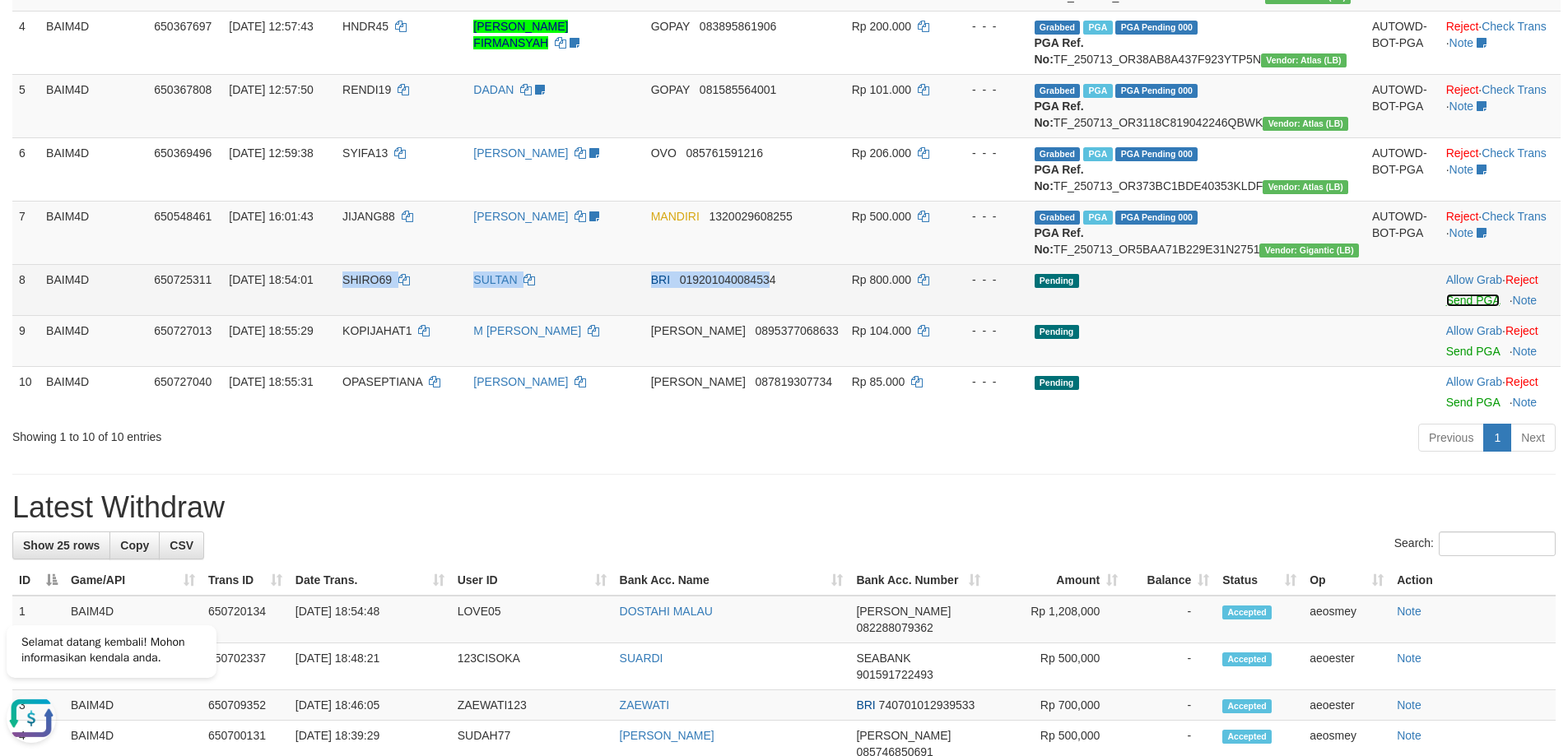click on "Send PGA" at bounding box center (1473, 300) 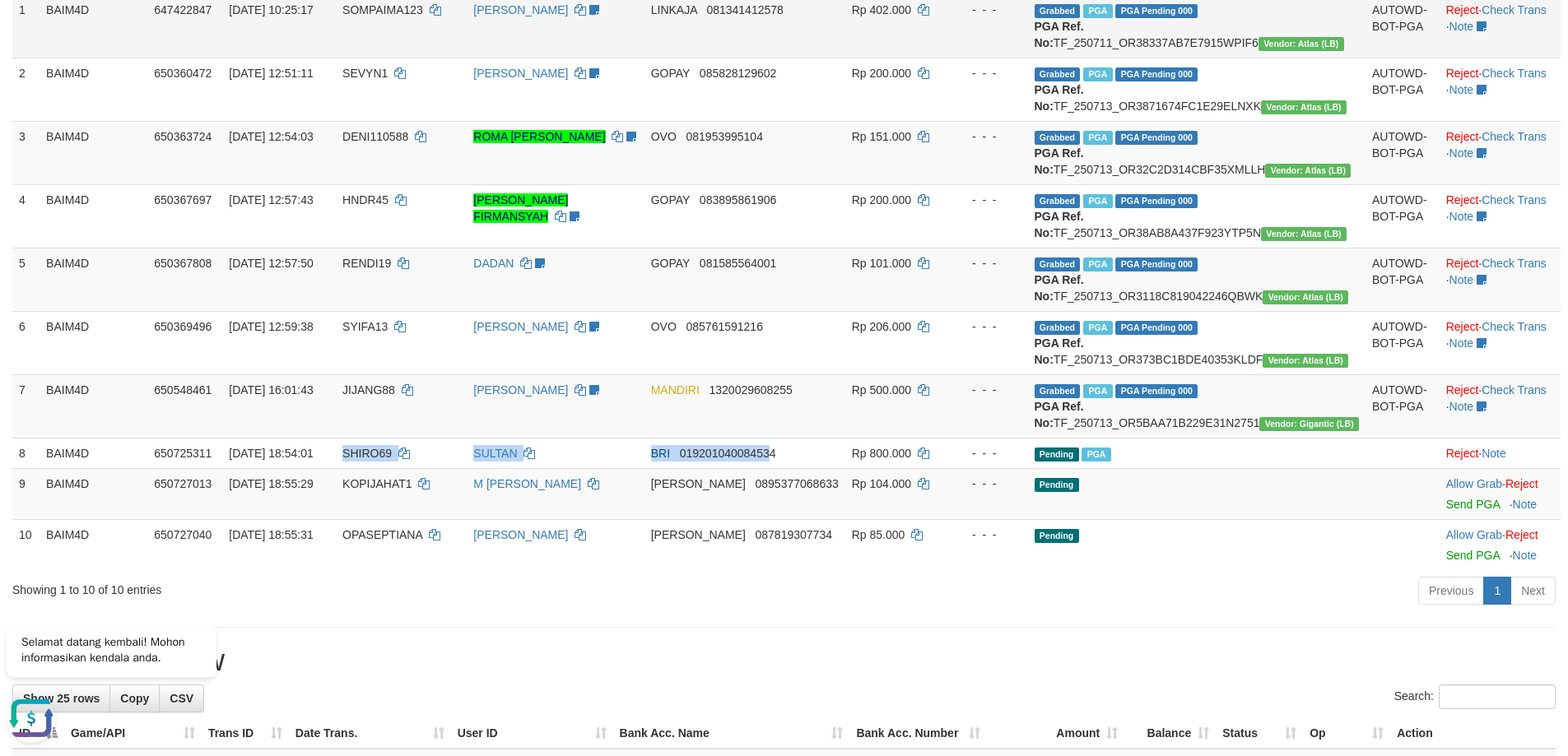 scroll, scrollTop: 0, scrollLeft: 0, axis: both 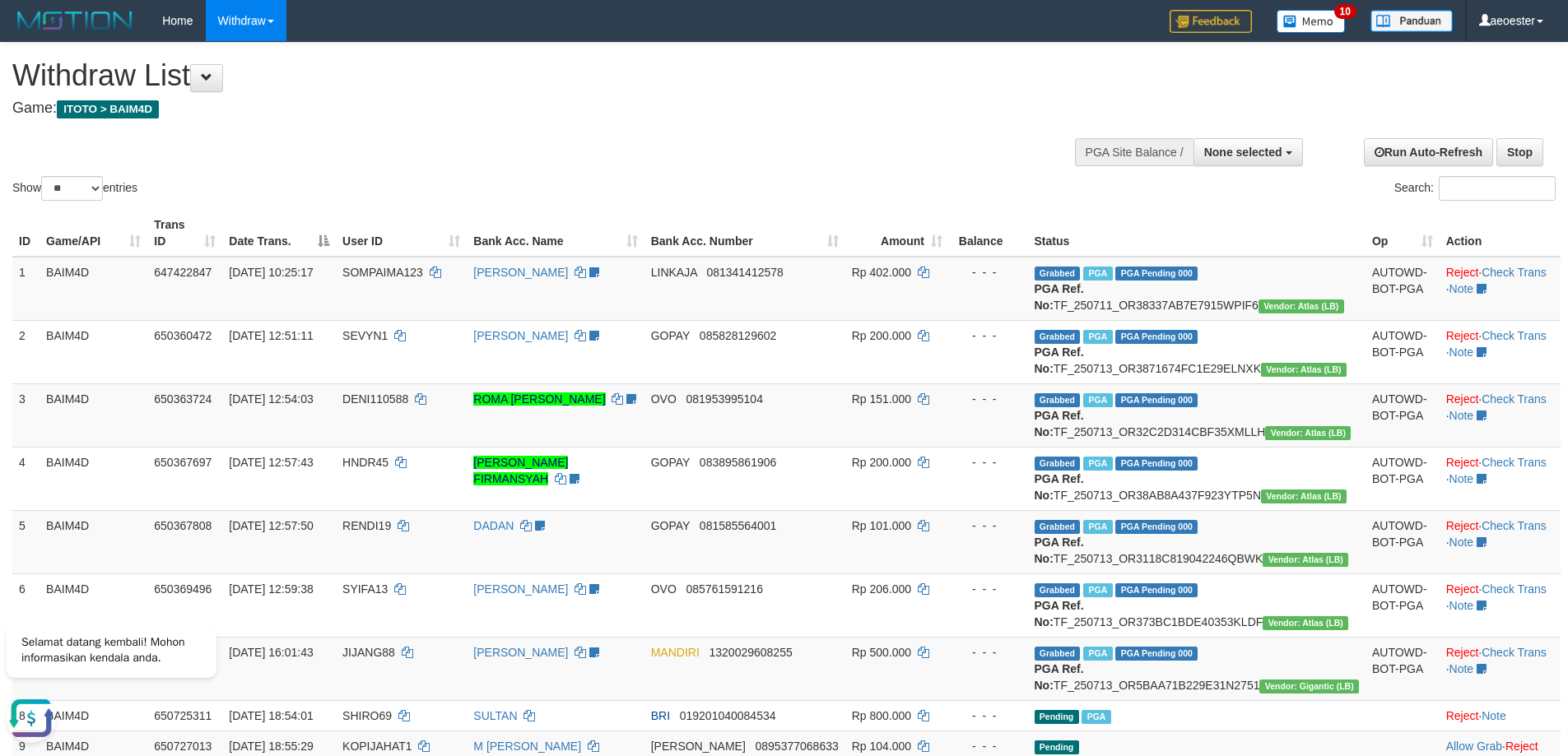 click on "**********" at bounding box center [527, 83] 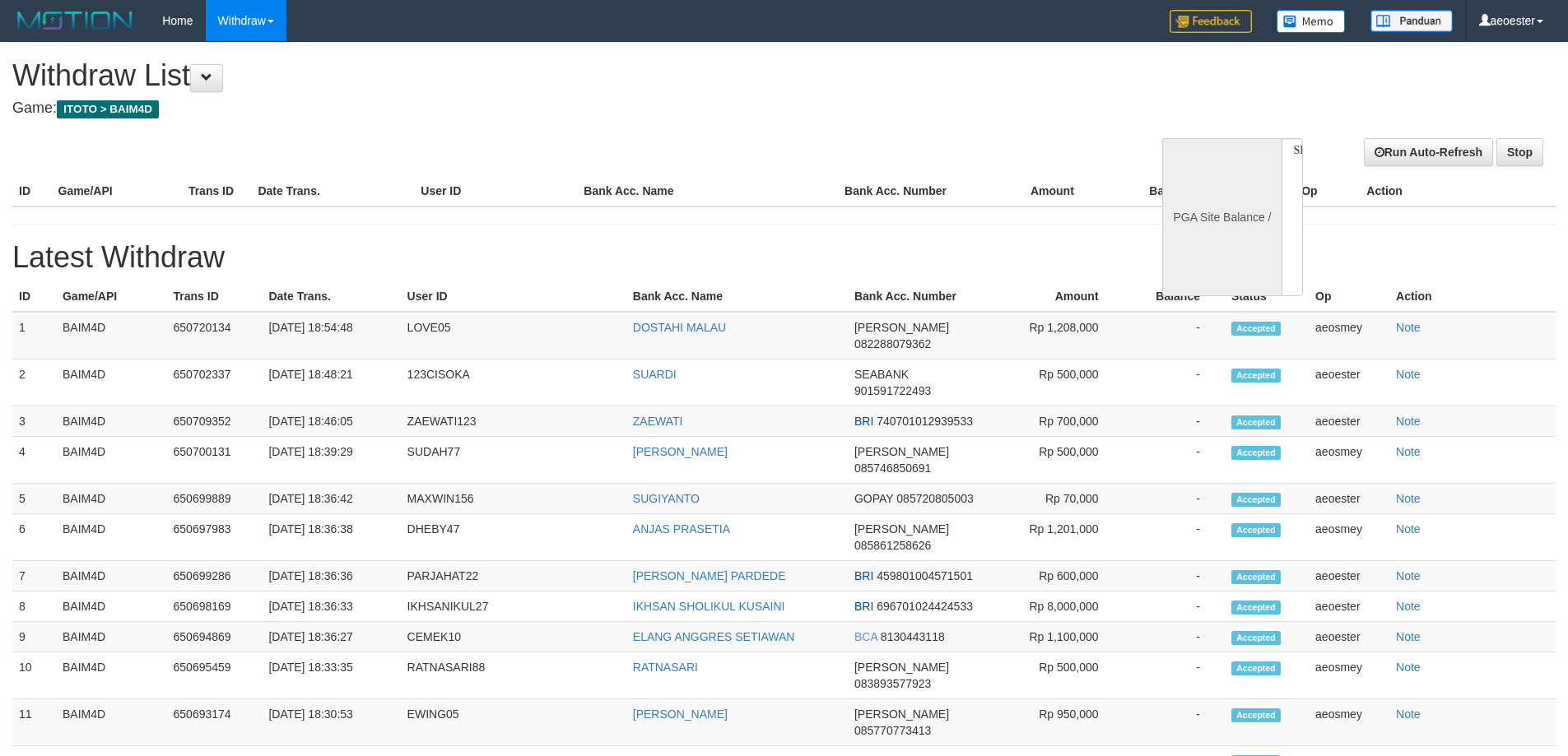 select 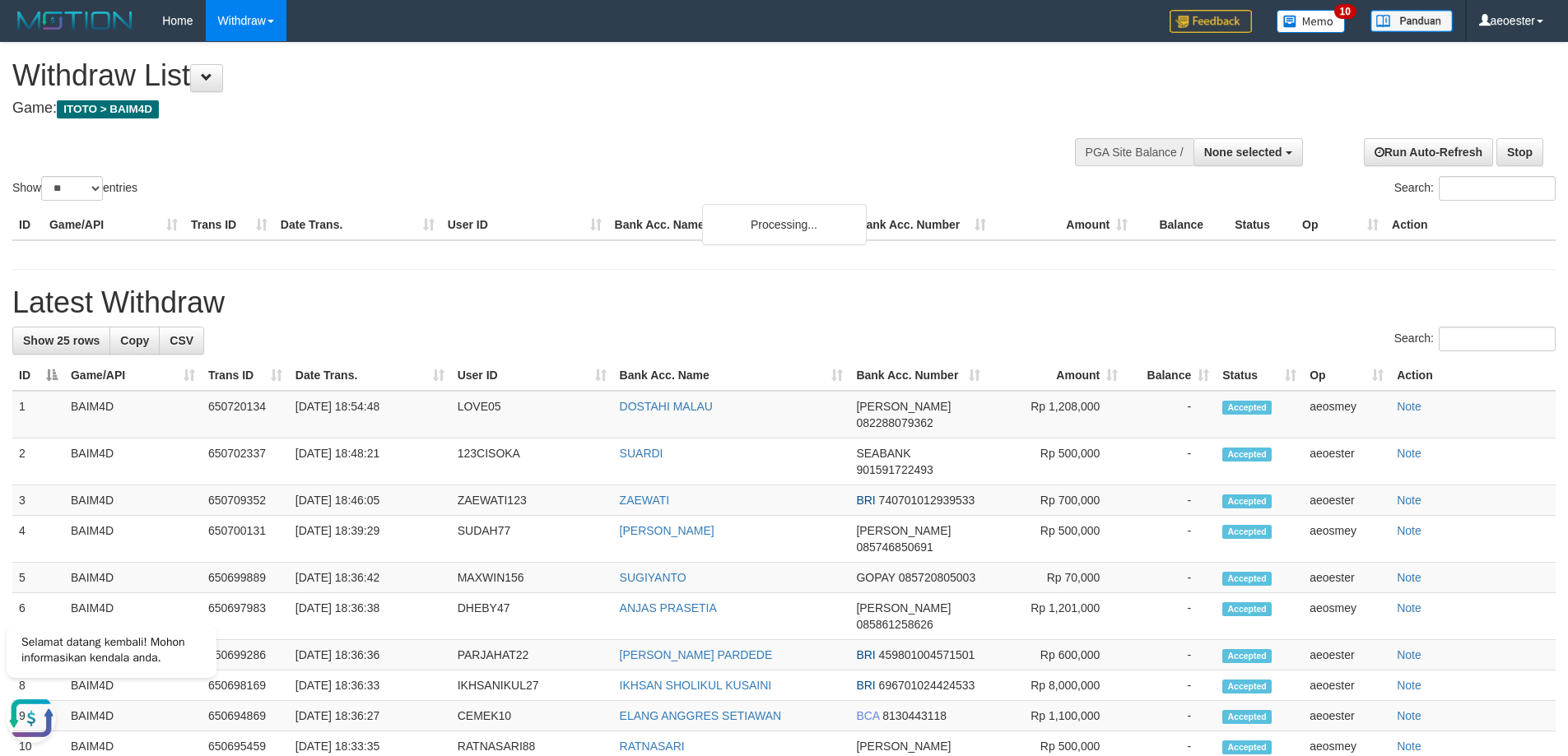 scroll, scrollTop: 0, scrollLeft: 0, axis: both 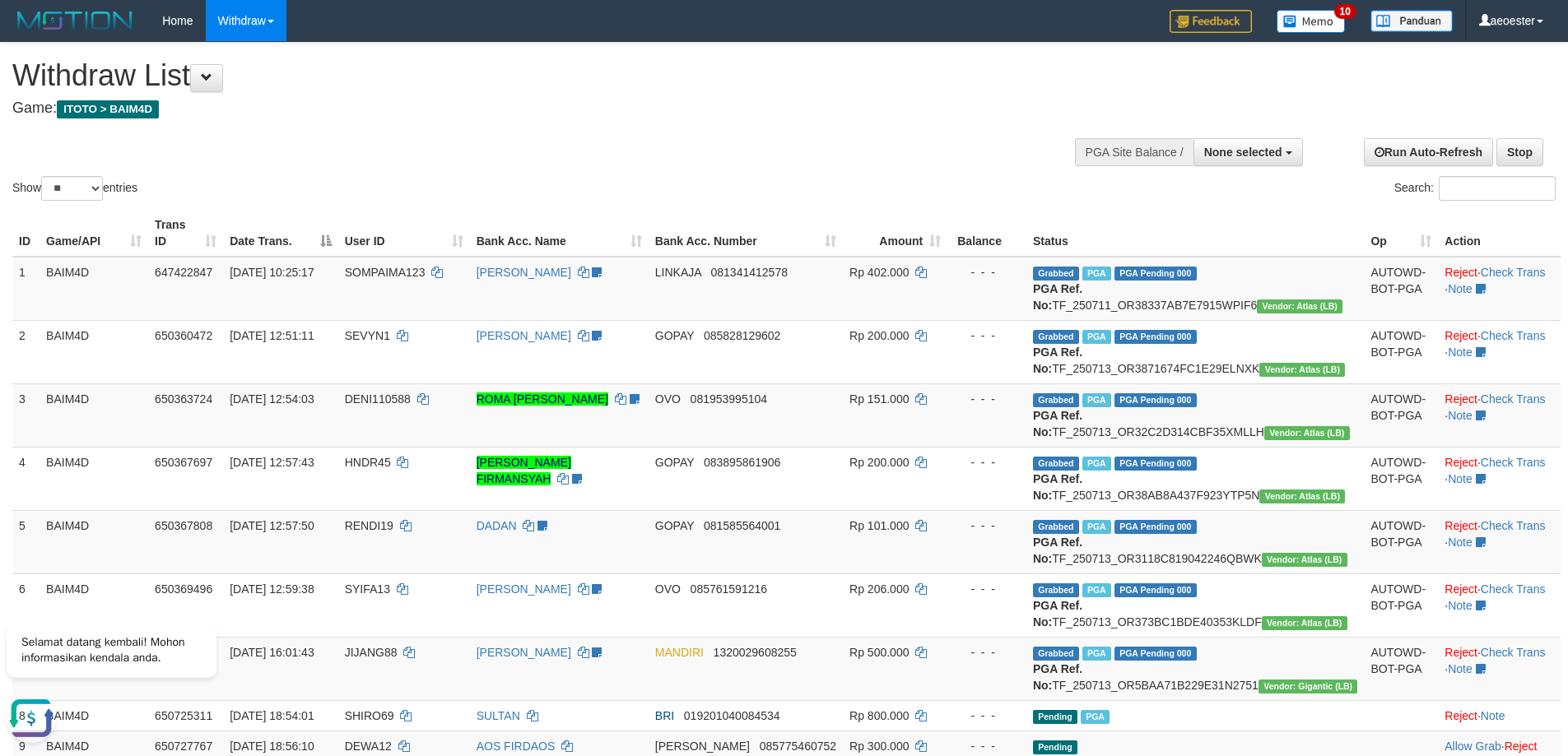 click on "Withdraw List" at bounding box center [520, 76] 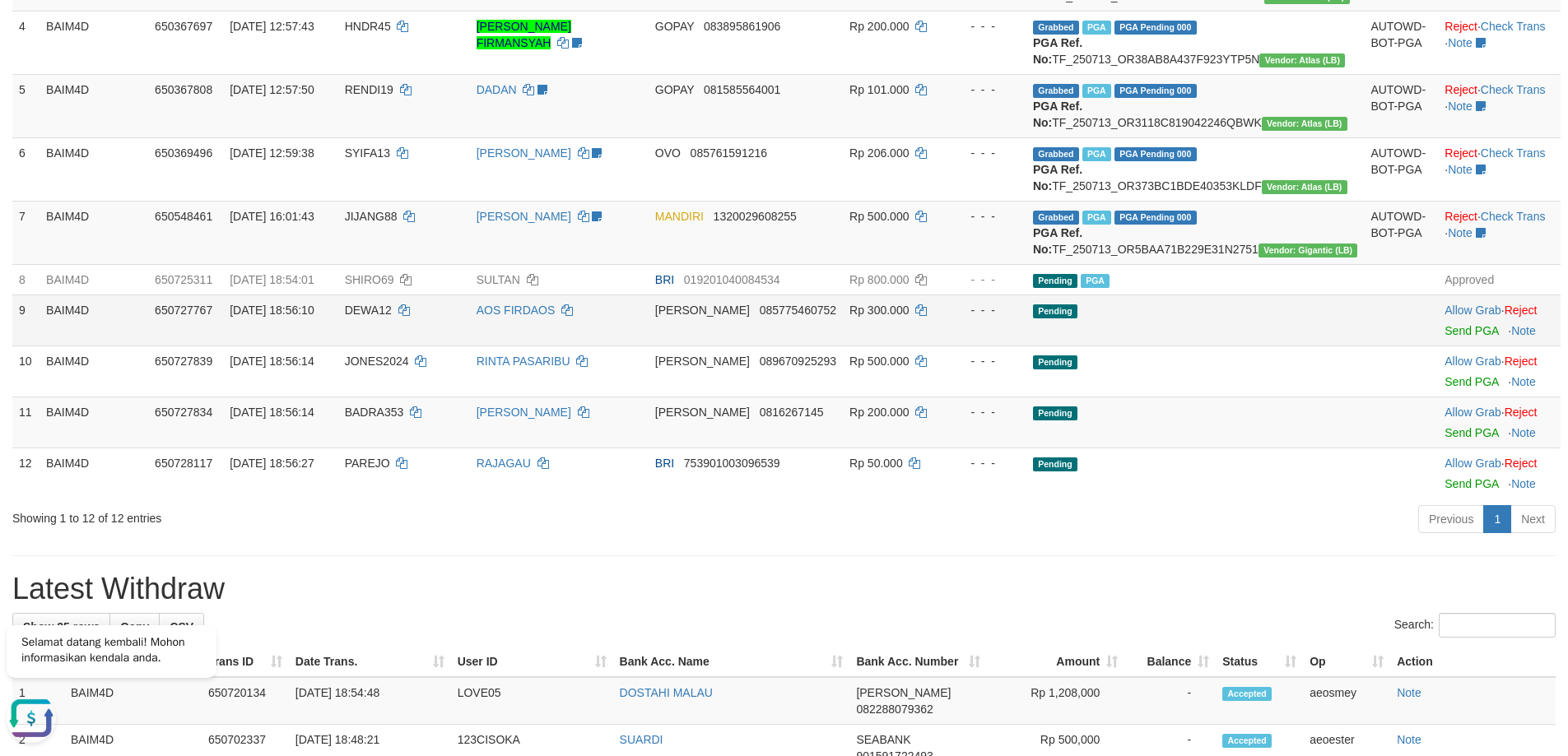scroll, scrollTop: 0, scrollLeft: 0, axis: both 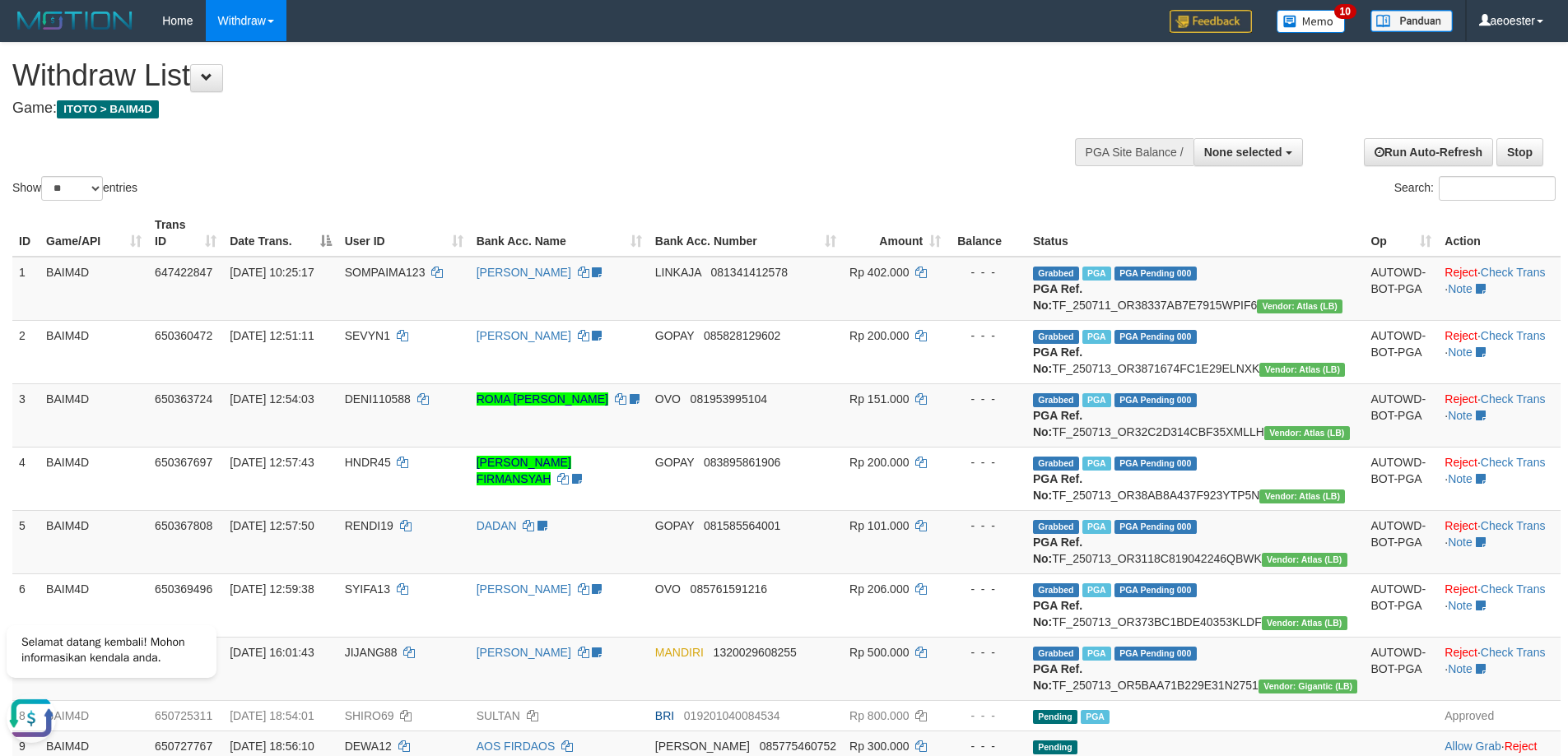 click on "Show  ** ** ** ***  entries Search:" at bounding box center [784, 123] 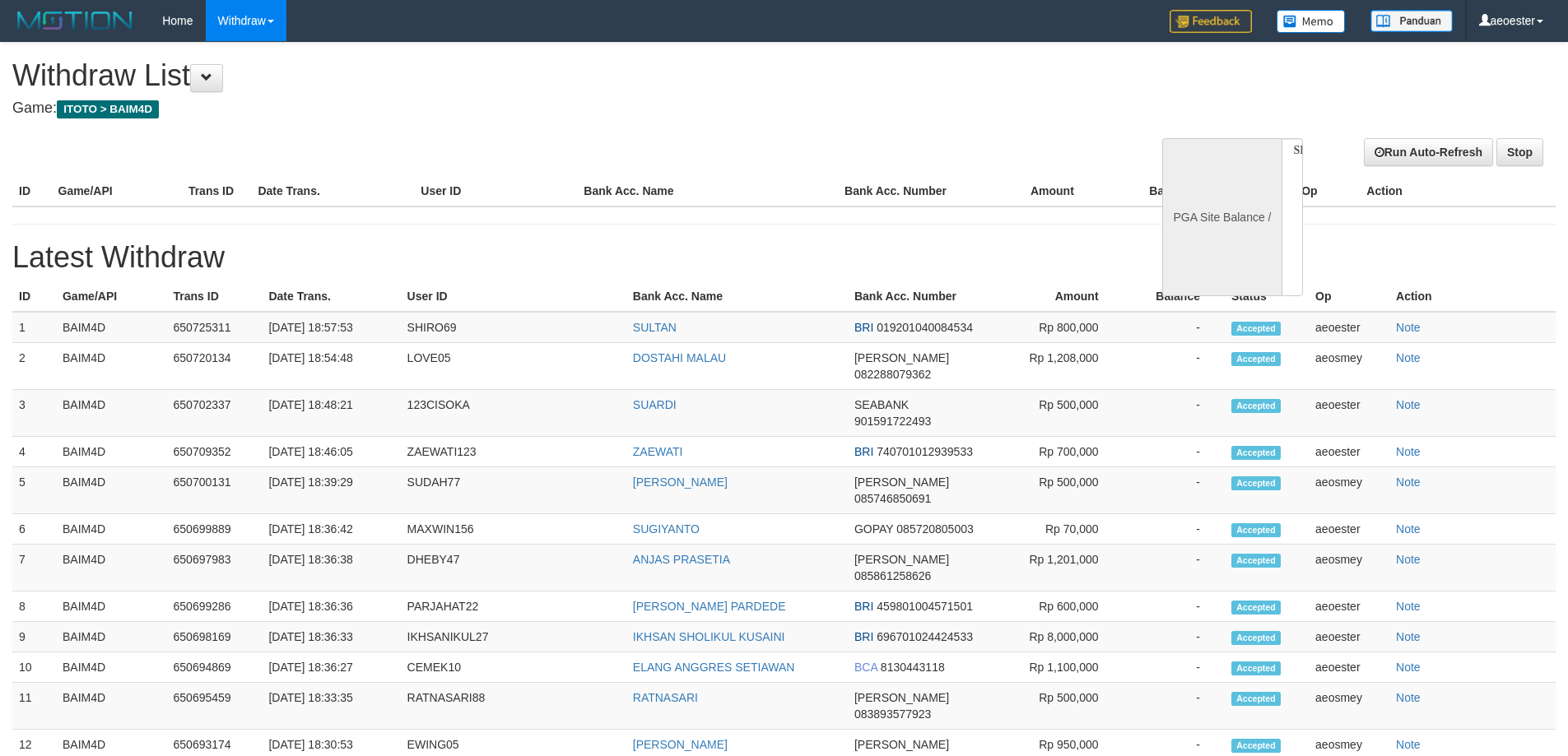 select 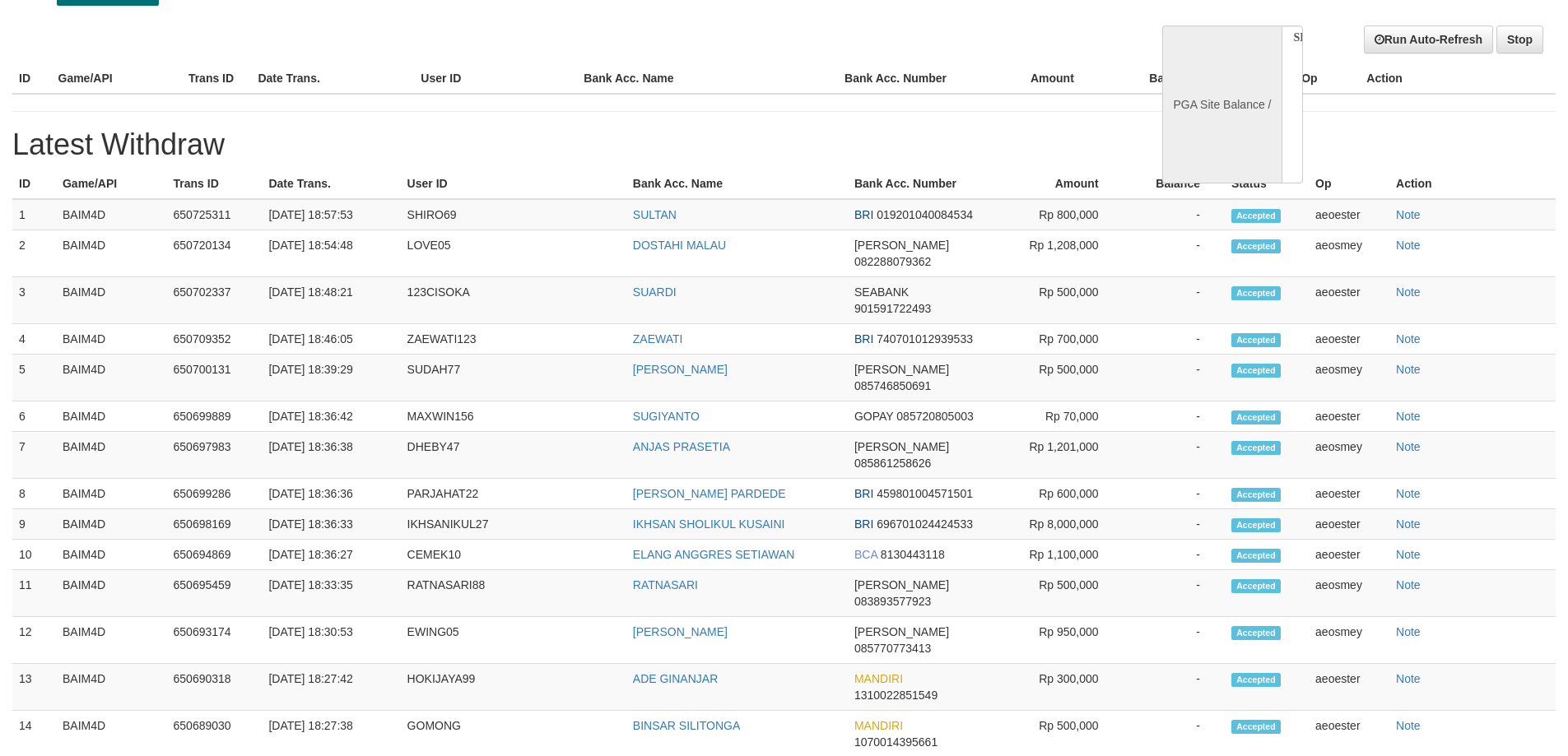 scroll, scrollTop: 0, scrollLeft: 0, axis: both 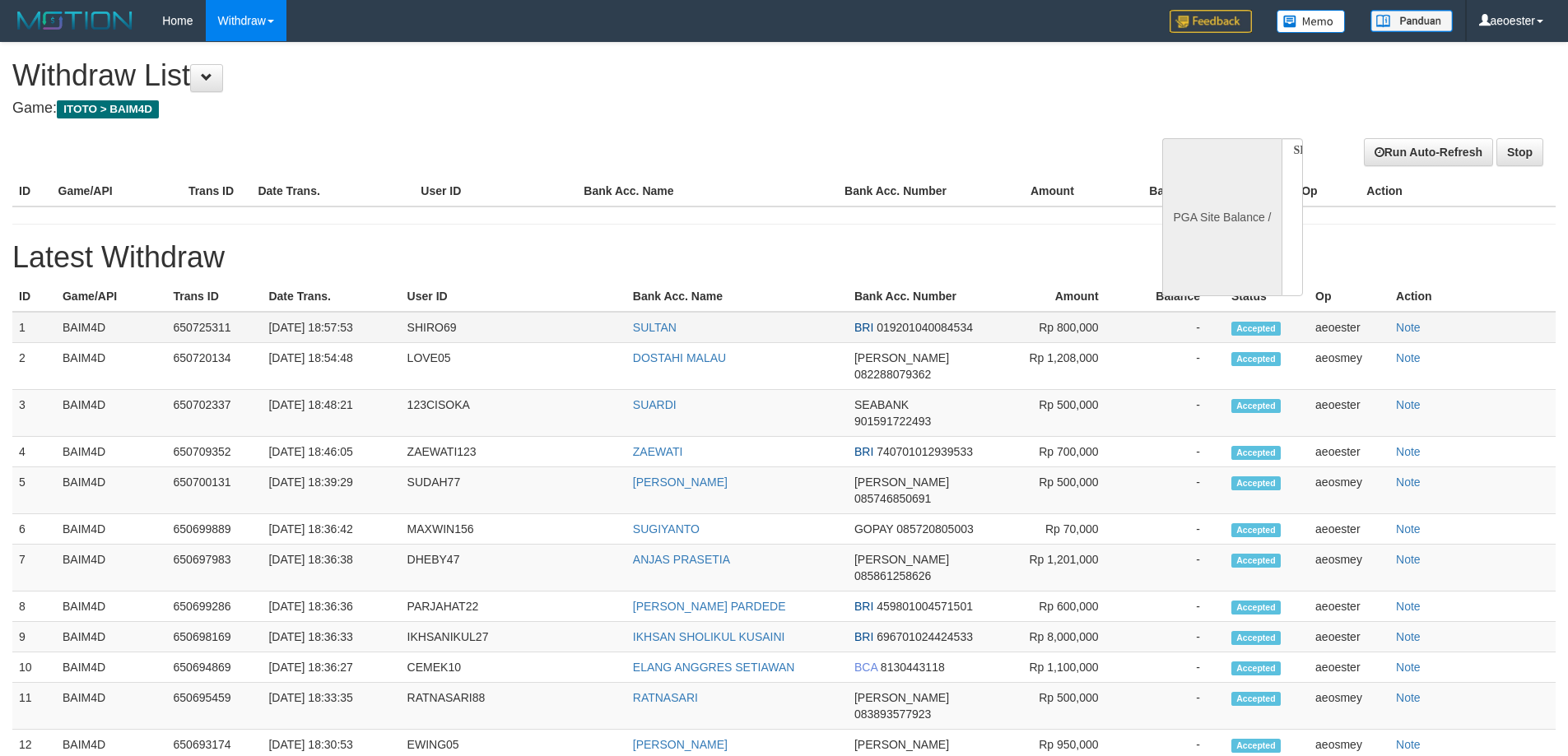 select on "**" 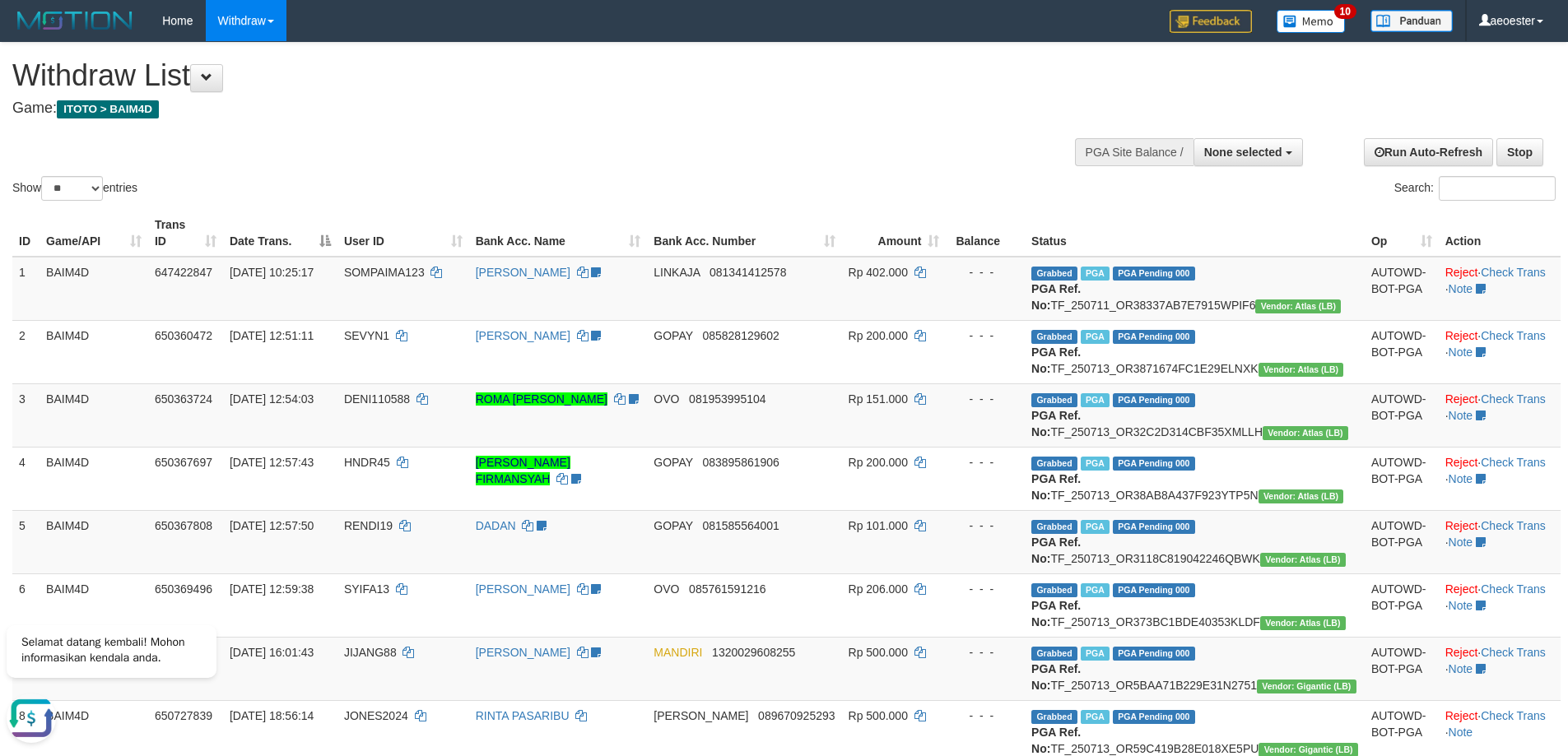 scroll, scrollTop: 0, scrollLeft: 0, axis: both 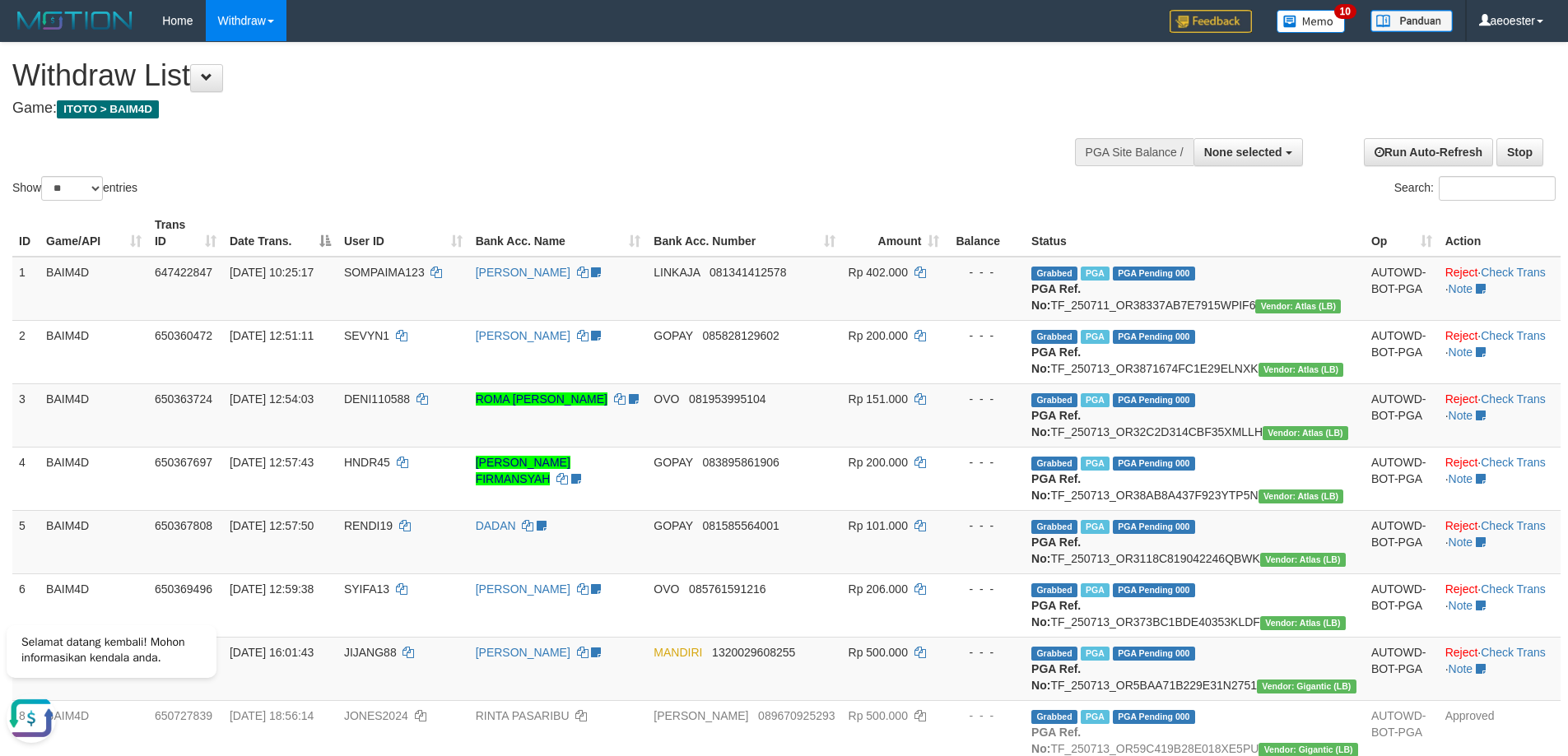 click on "Show  ** ** ** ***  entries Search:" at bounding box center [784, 123] 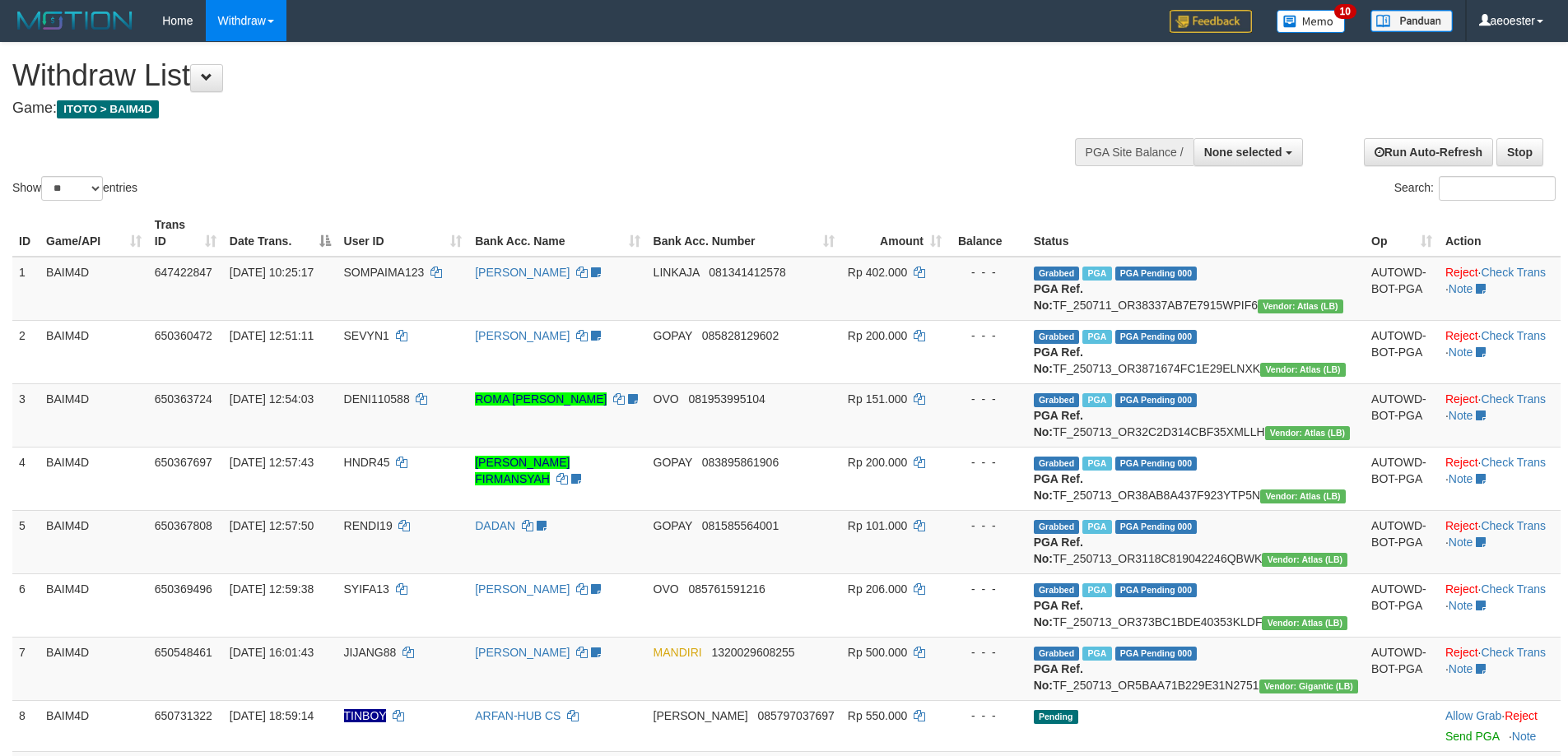 select 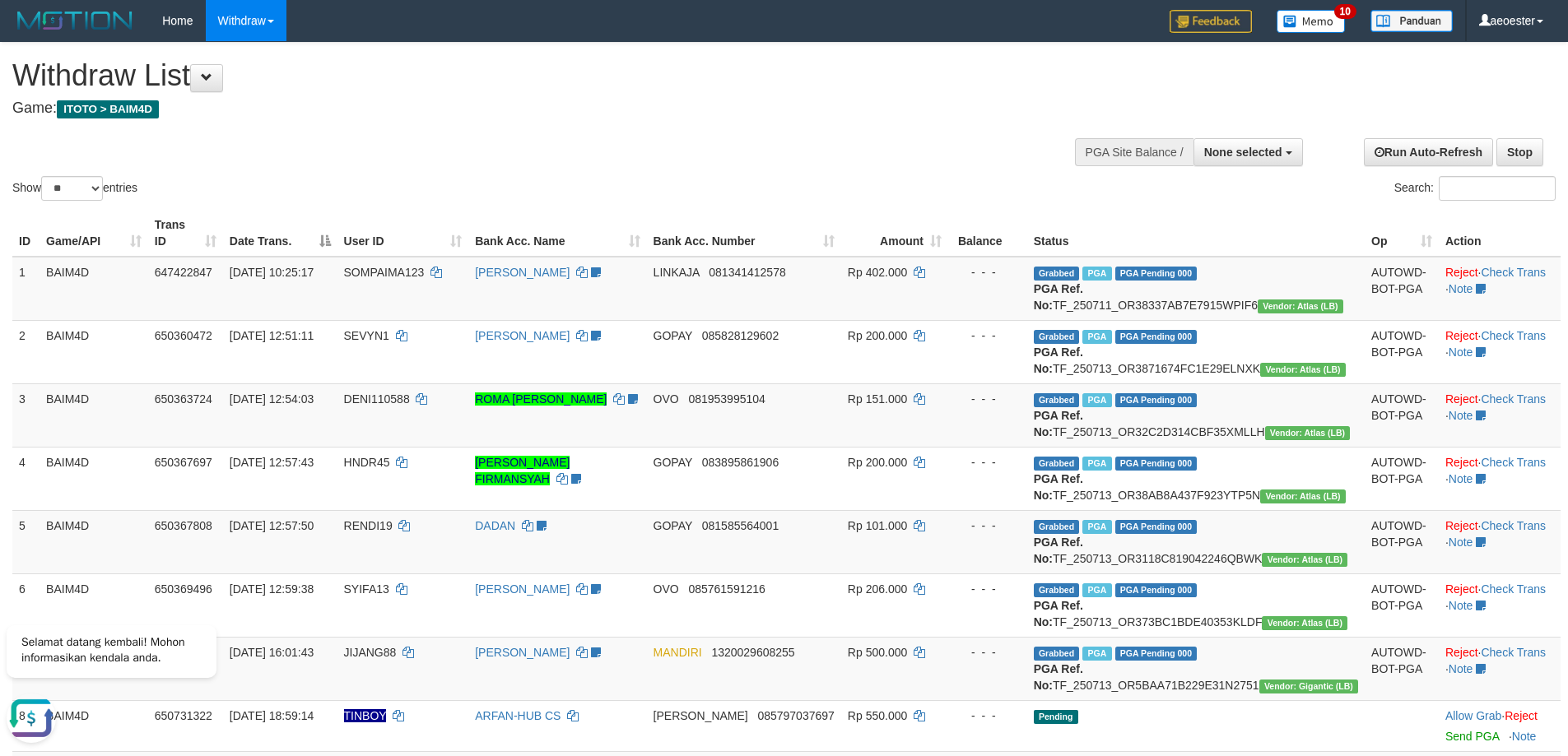 scroll, scrollTop: 0, scrollLeft: 0, axis: both 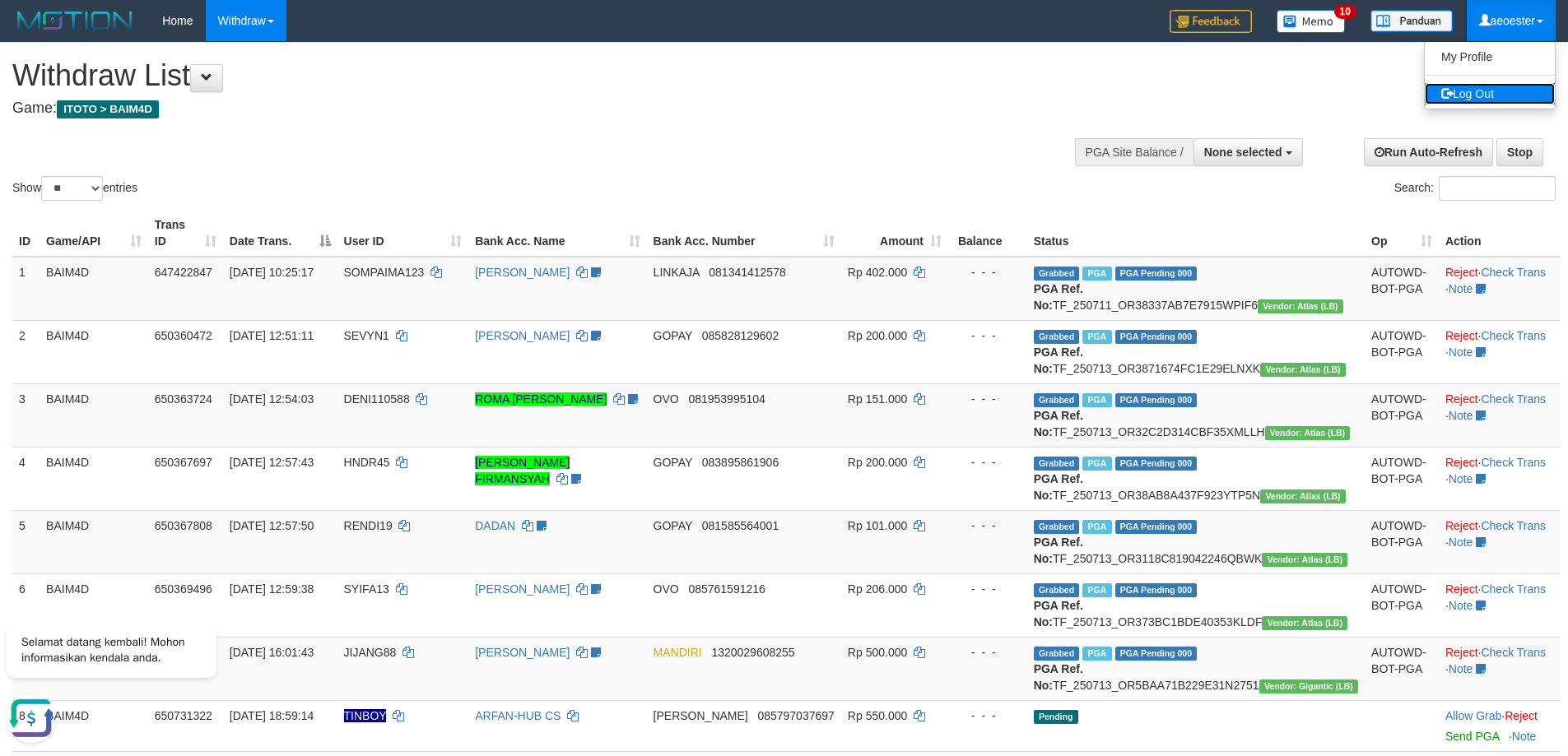 click on "Log Out" at bounding box center (1490, 94) 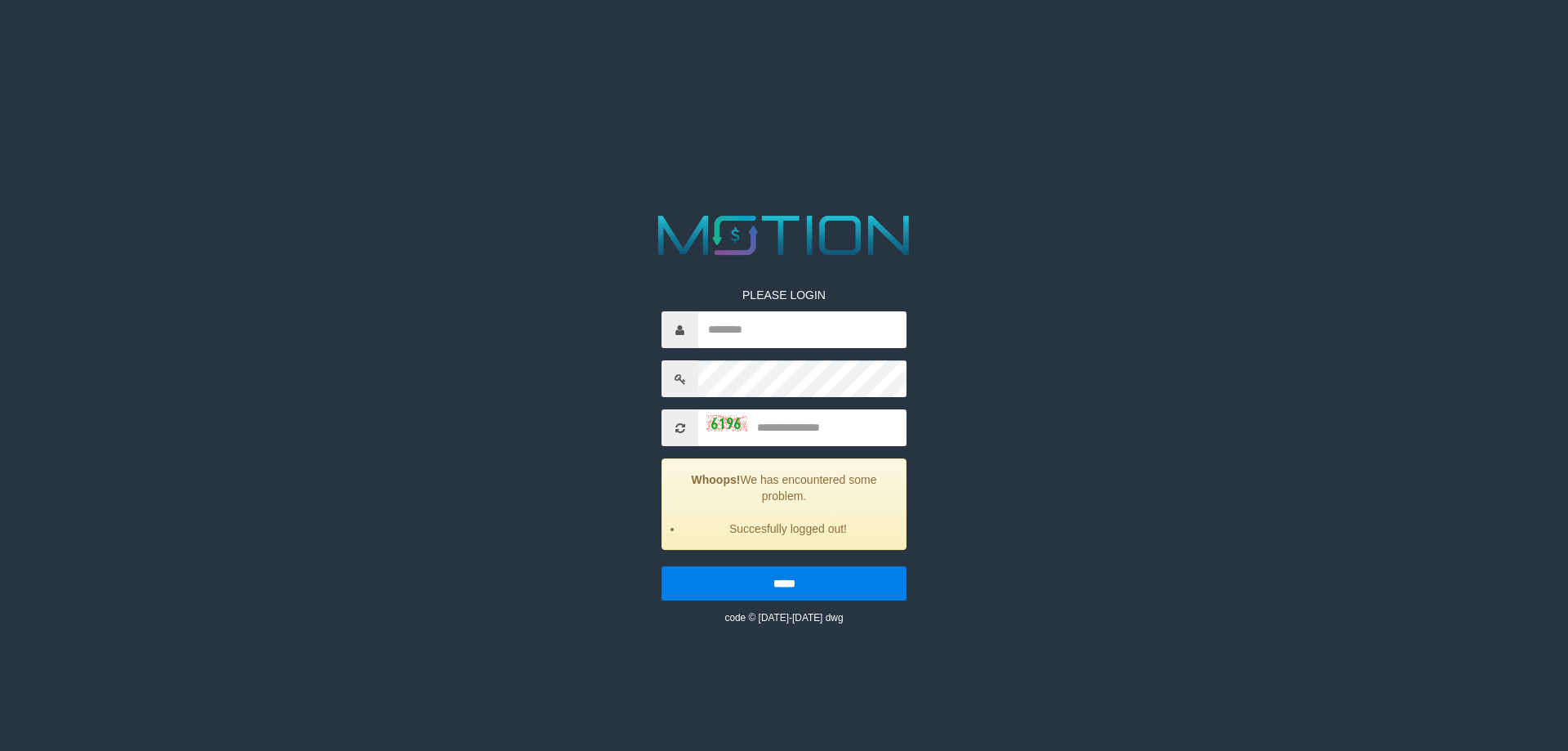 scroll, scrollTop: 0, scrollLeft: 0, axis: both 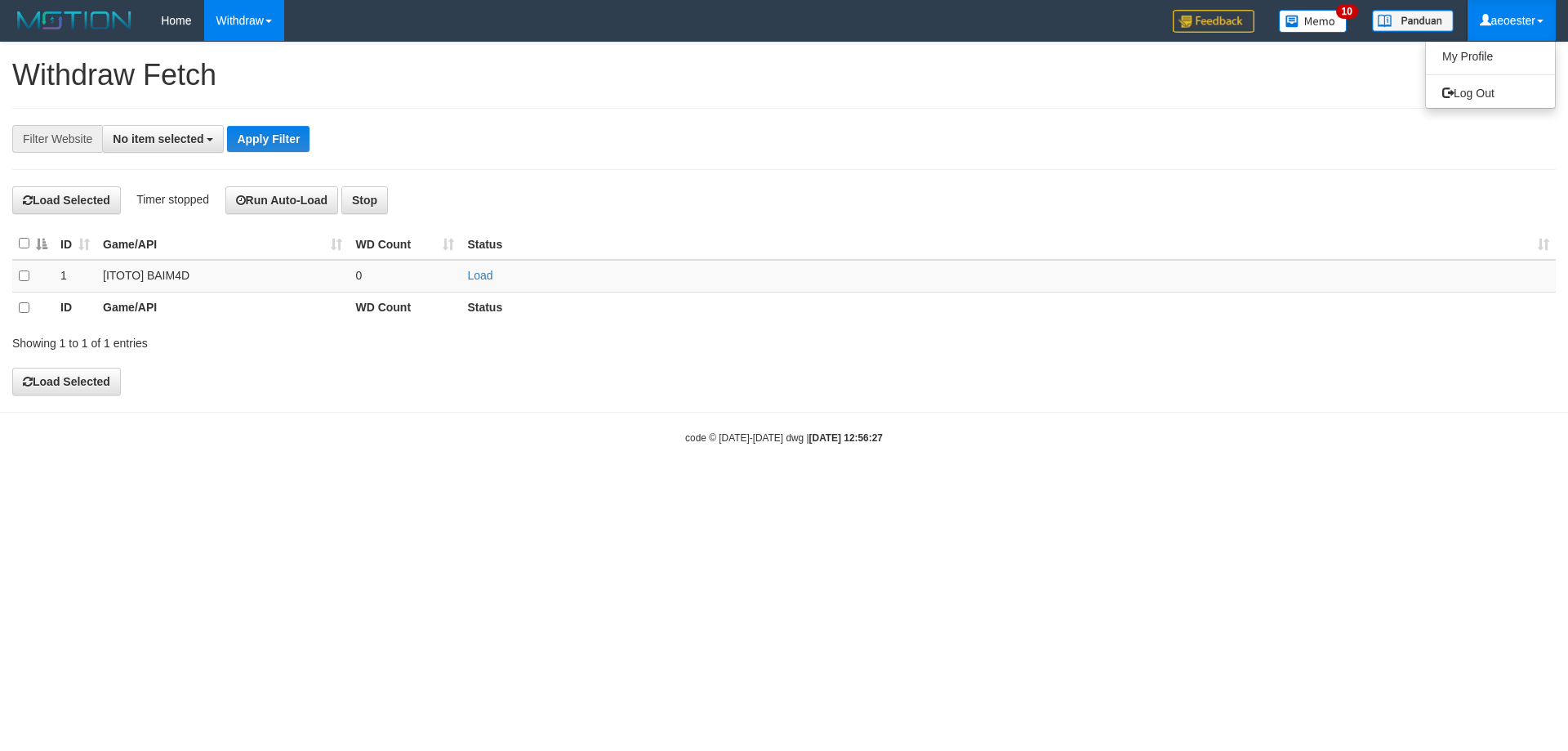 select 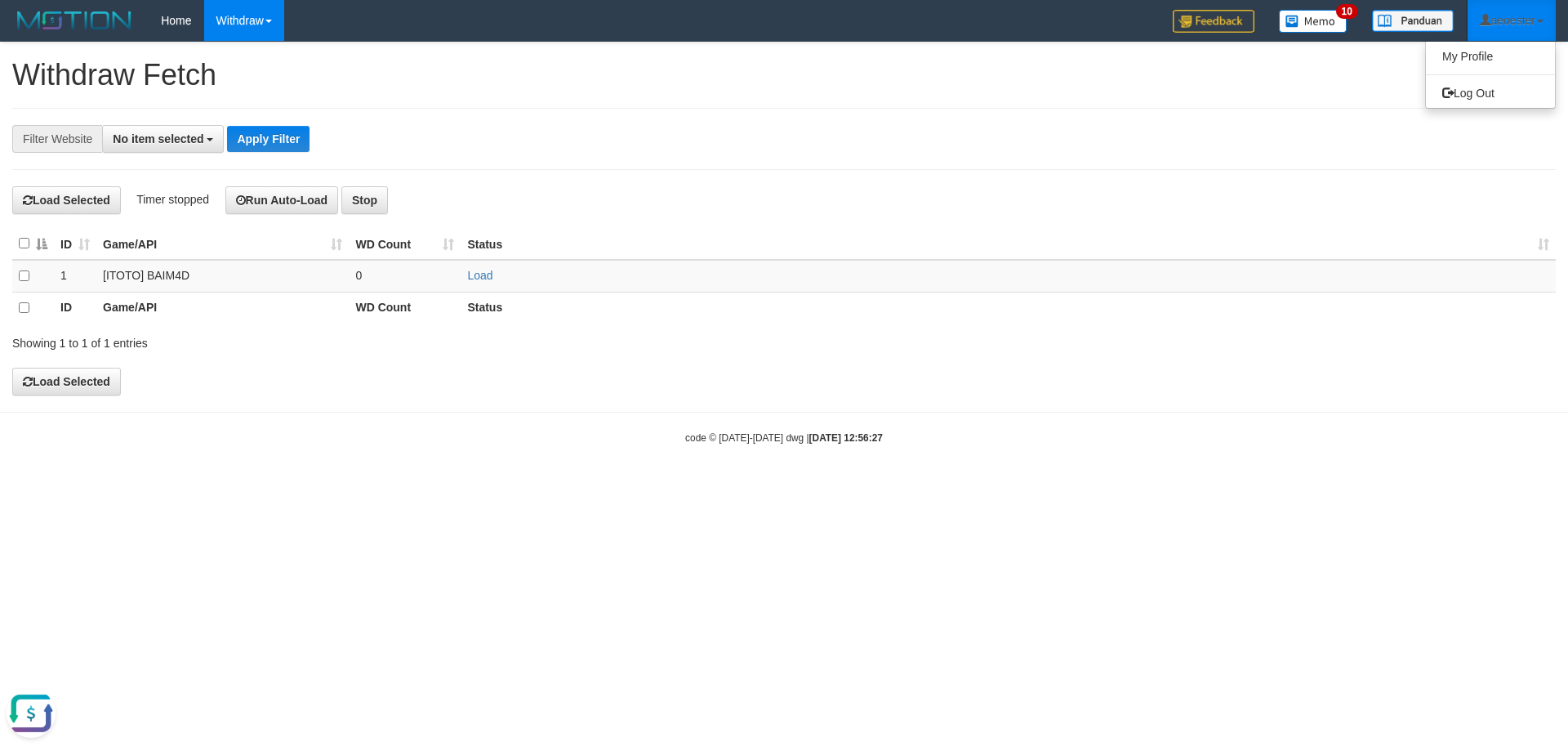 scroll, scrollTop: 0, scrollLeft: 0, axis: both 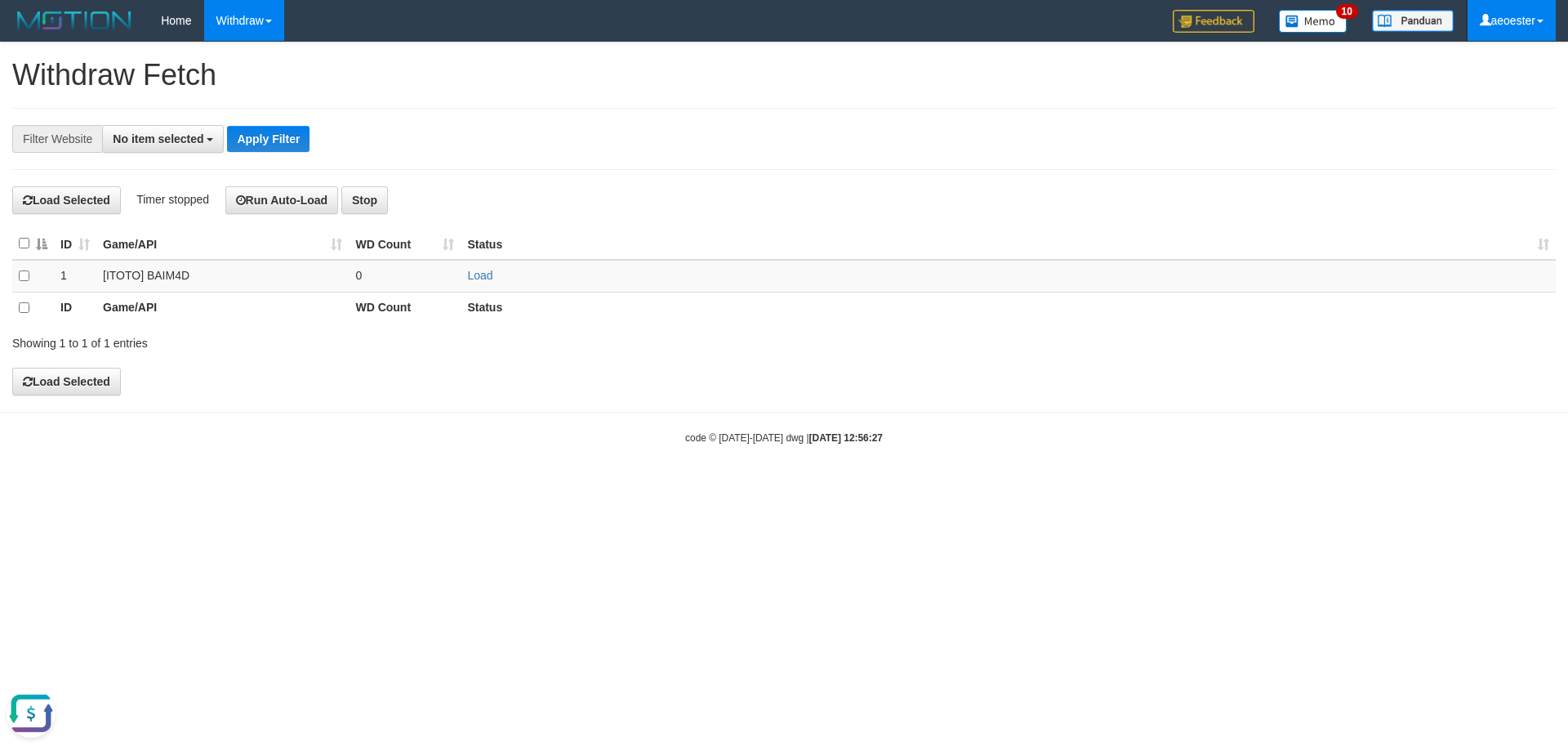 click on "aeoester" at bounding box center (1512, 20) 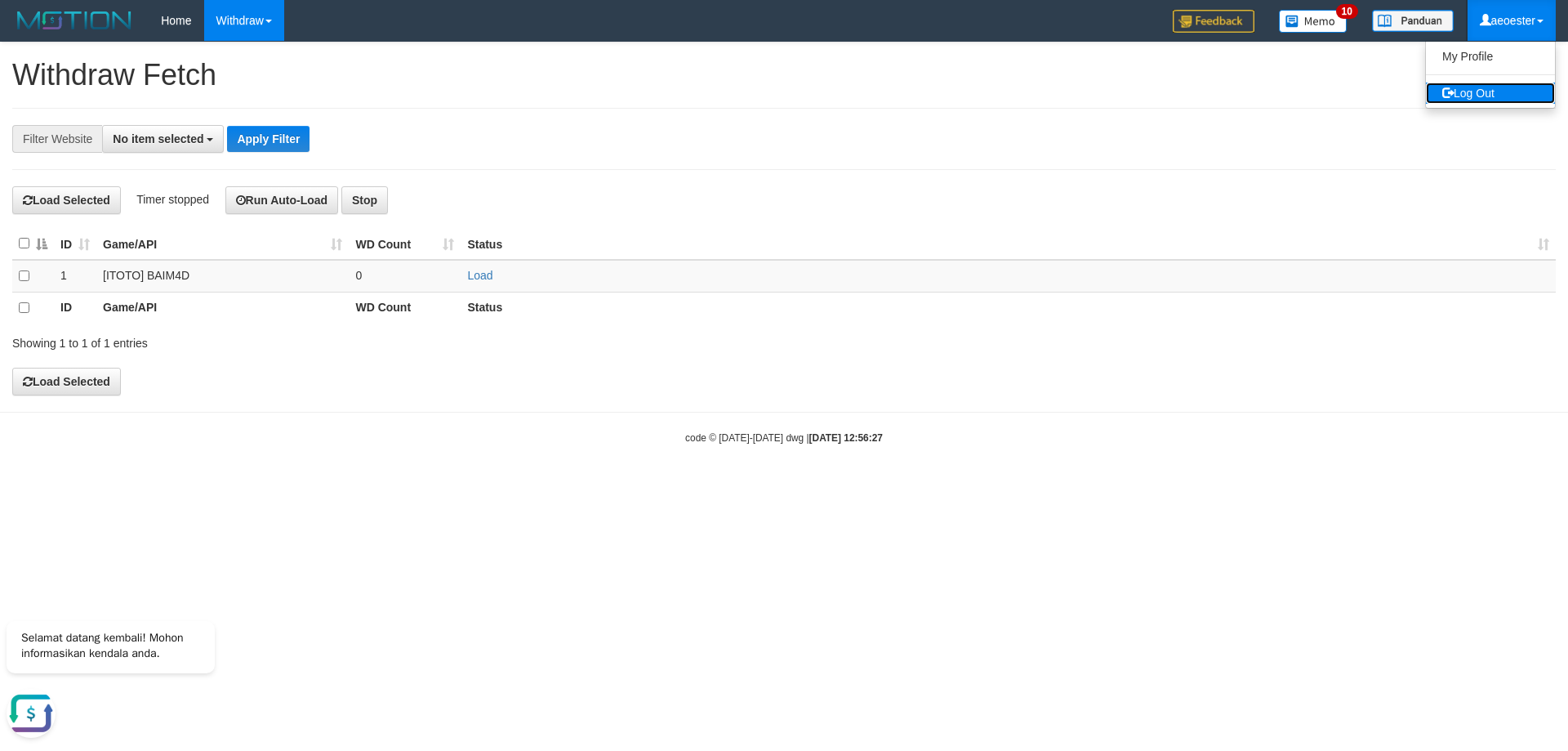 click on "Log Out" at bounding box center (1490, 93) 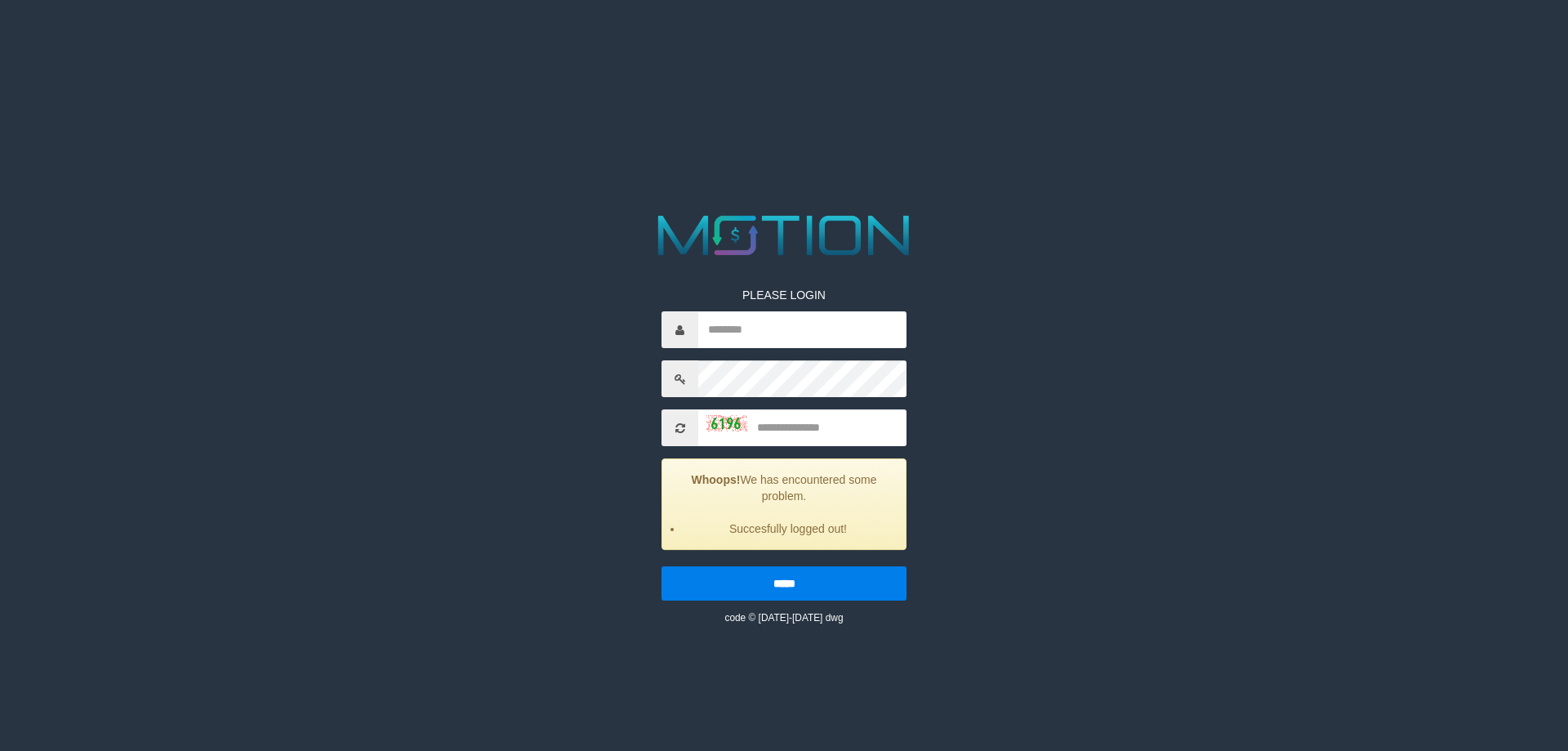scroll, scrollTop: 0, scrollLeft: 0, axis: both 